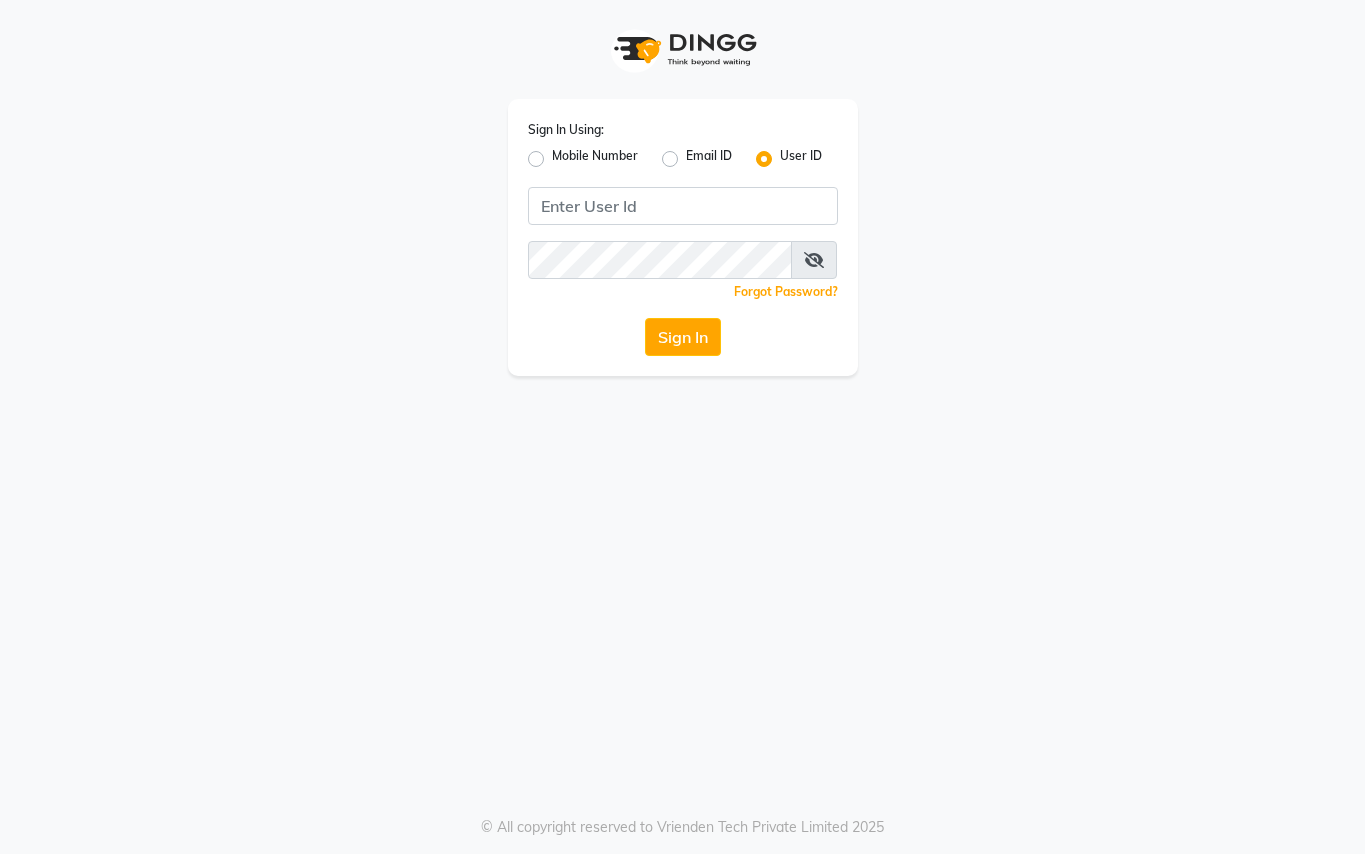 scroll, scrollTop: 0, scrollLeft: 0, axis: both 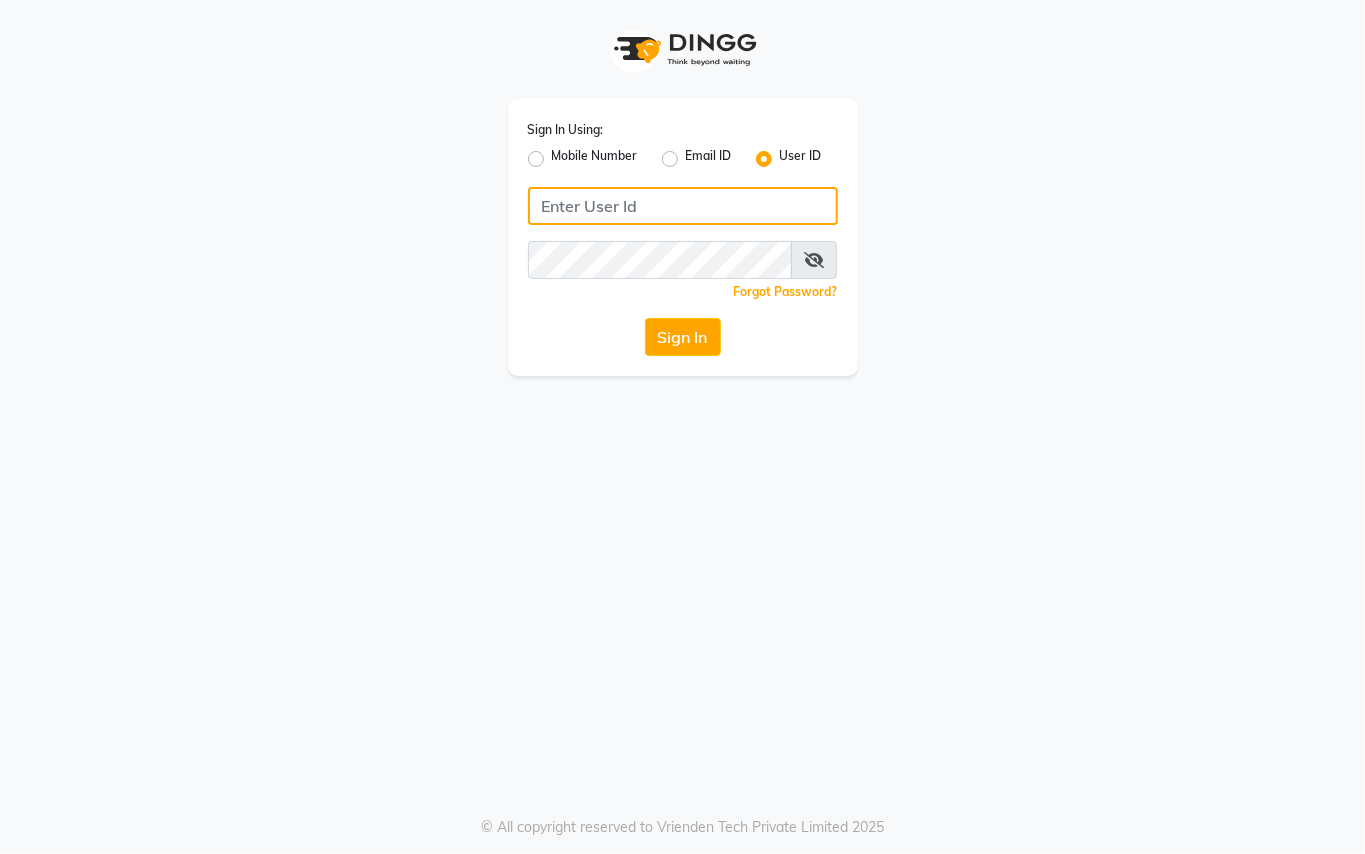 type on "9110897927" 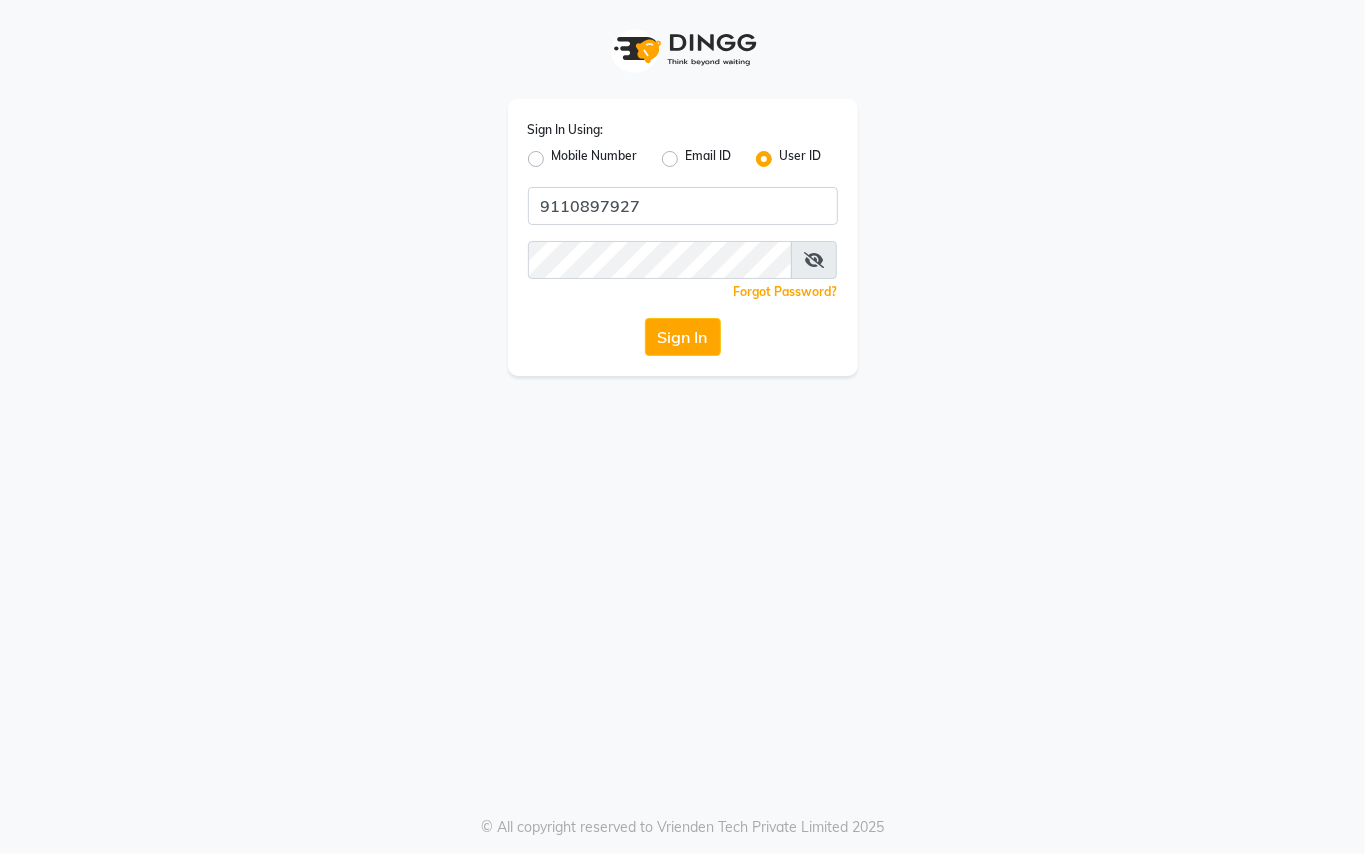 click on "Mobile Number" 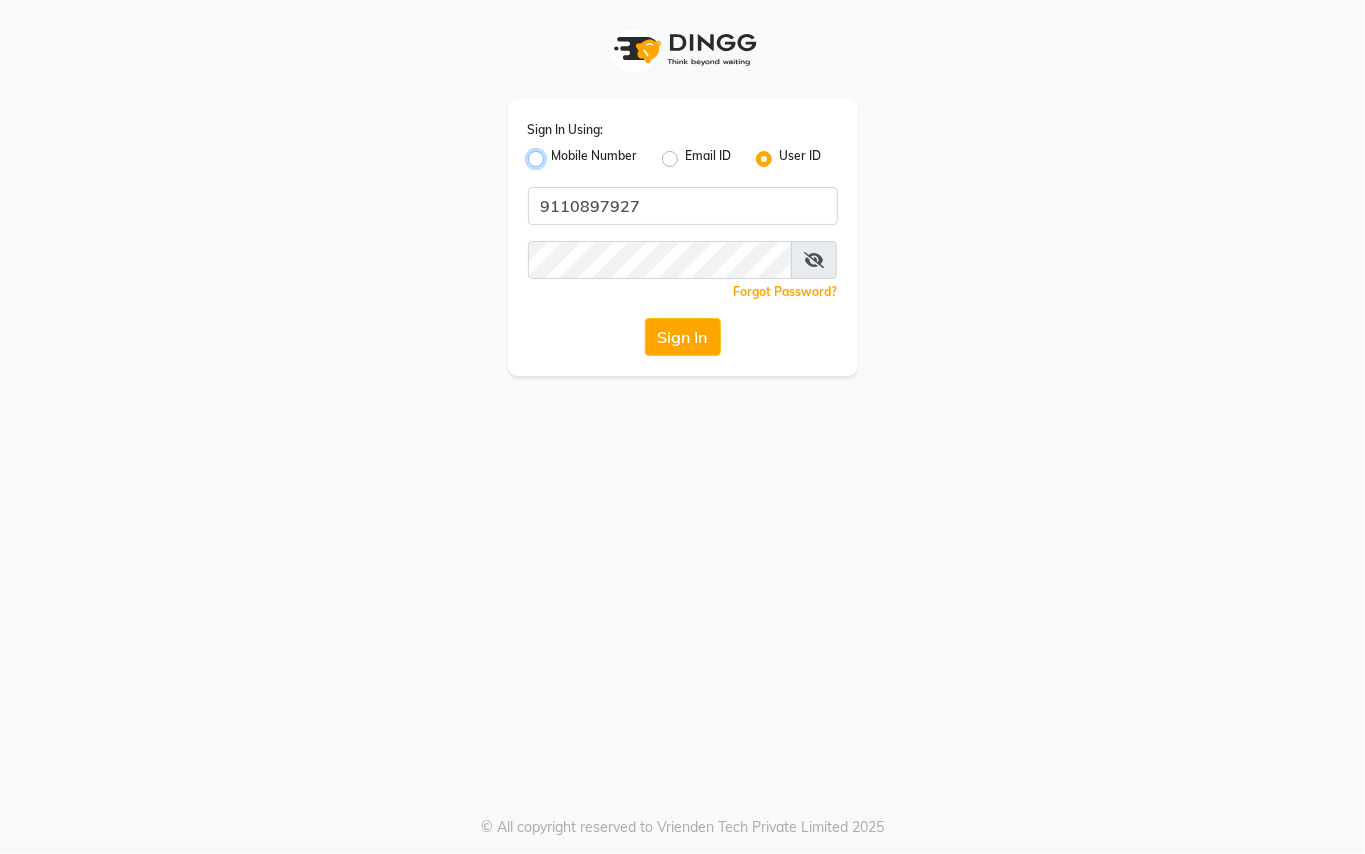 click on "Mobile Number" at bounding box center [558, 153] 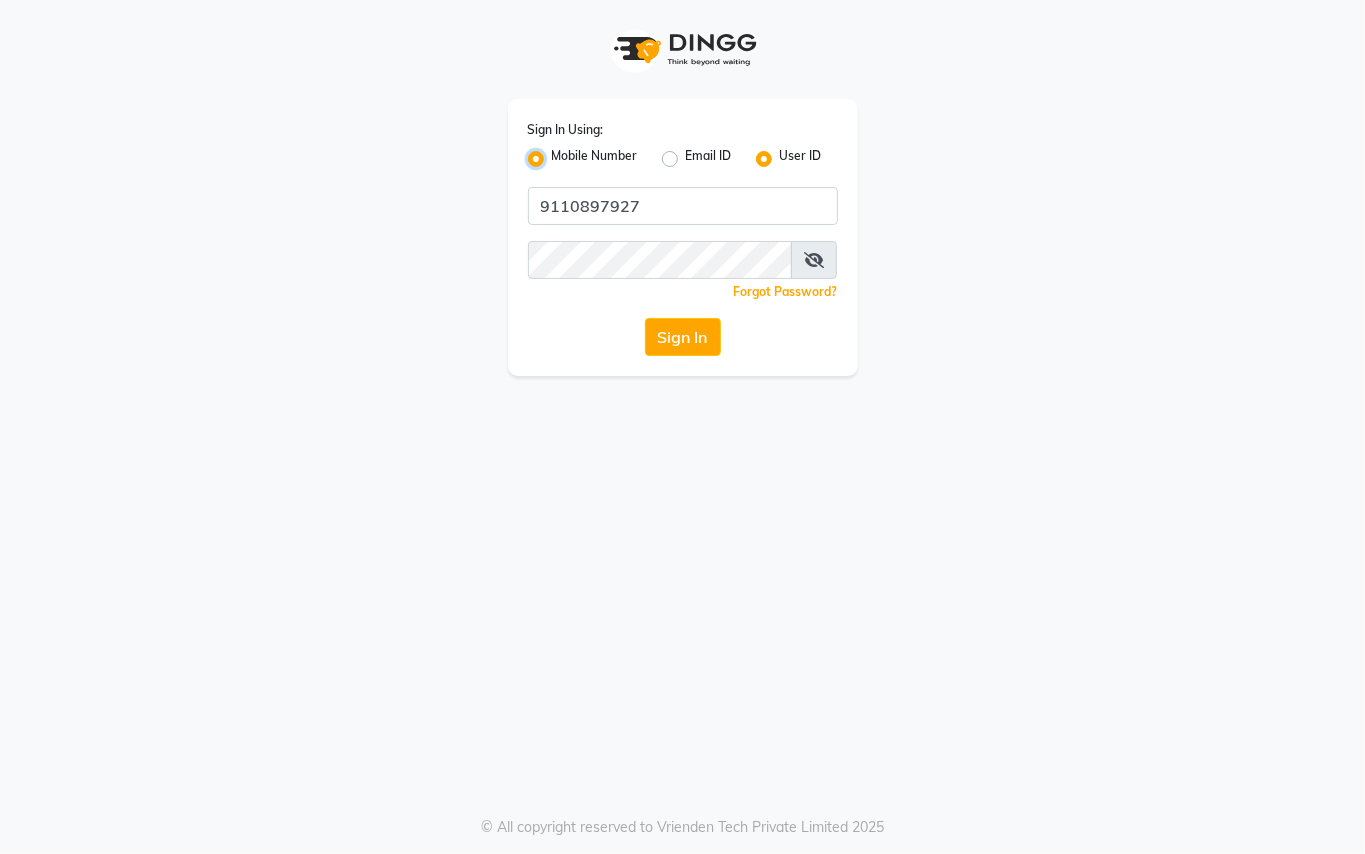 radio on "false" 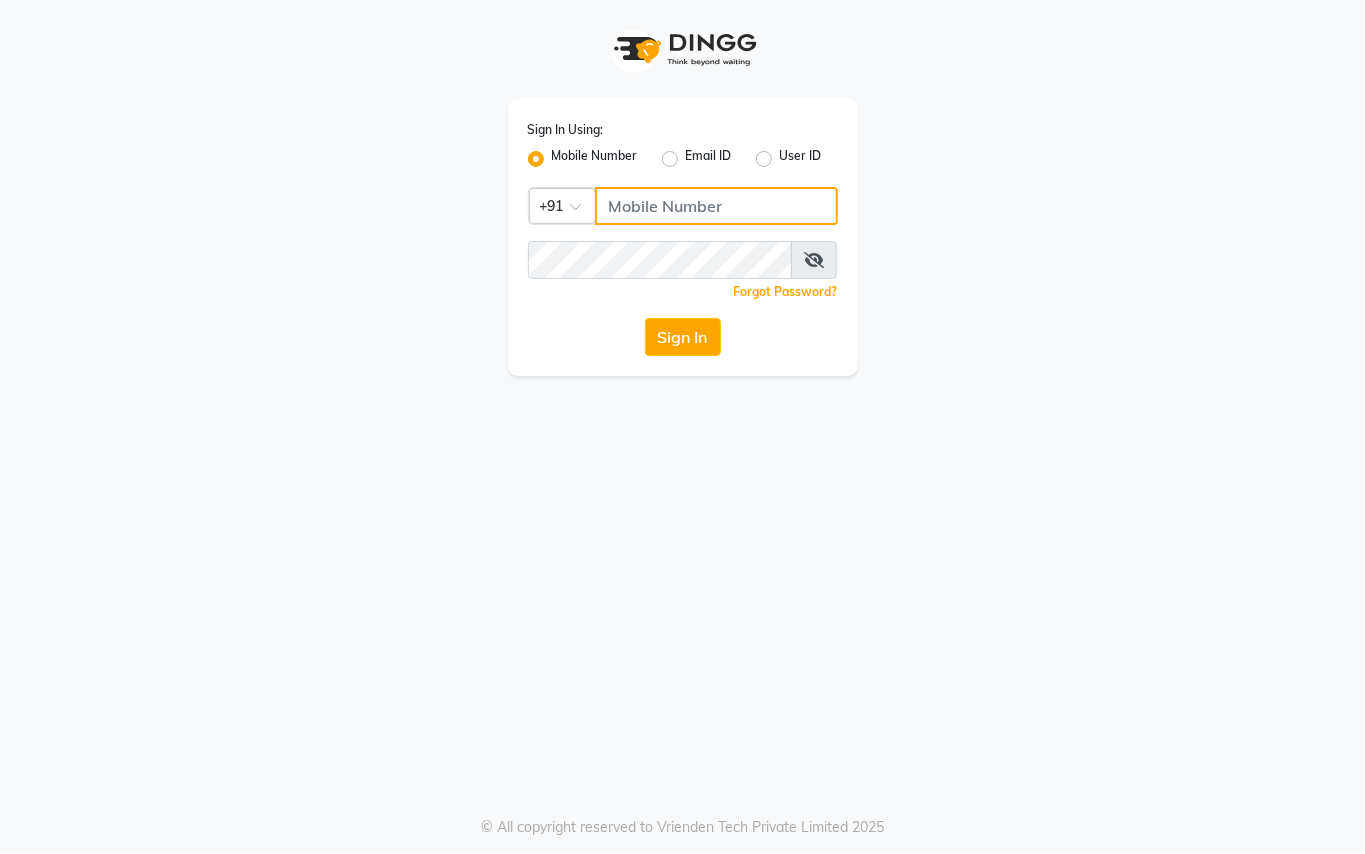 click 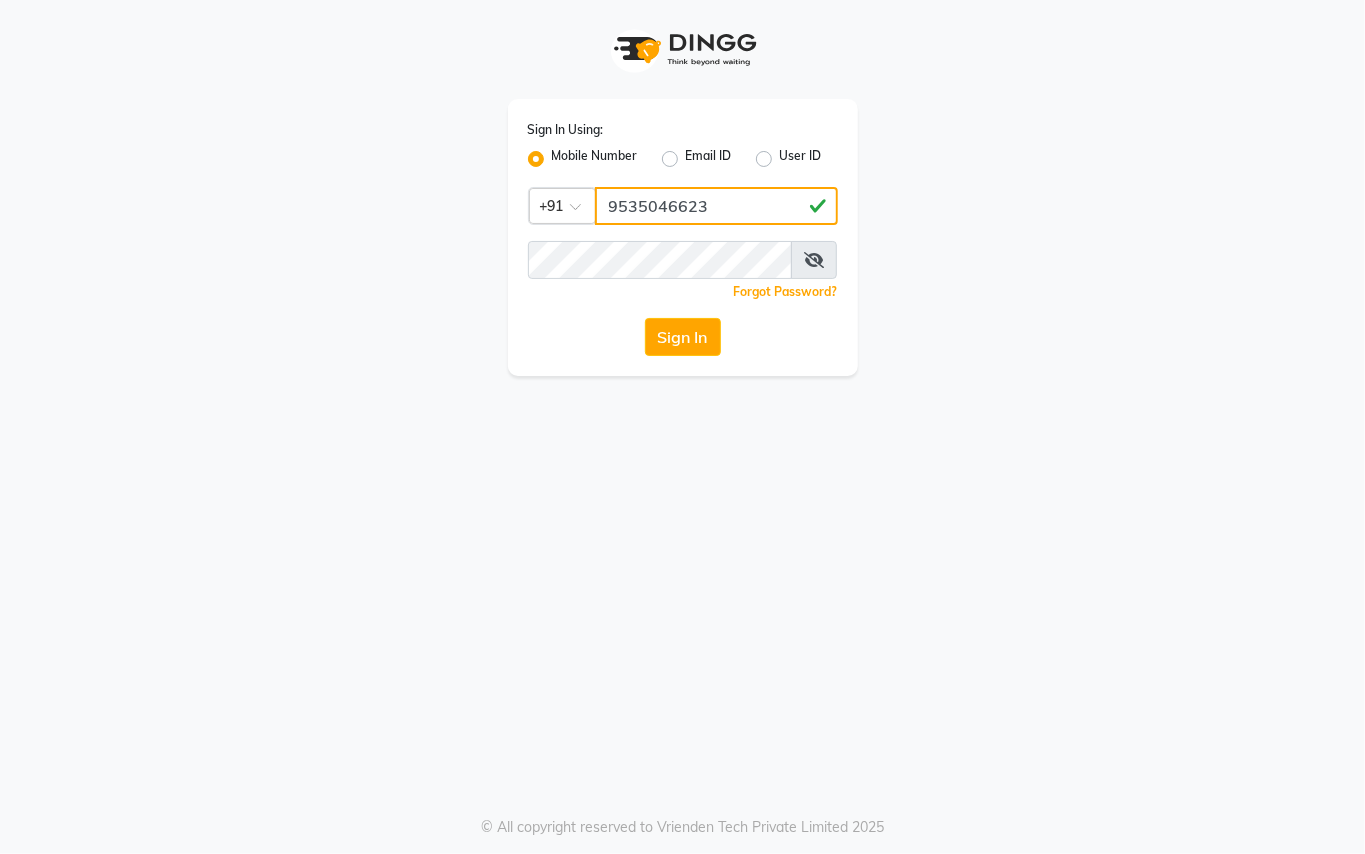 type on "9535046623" 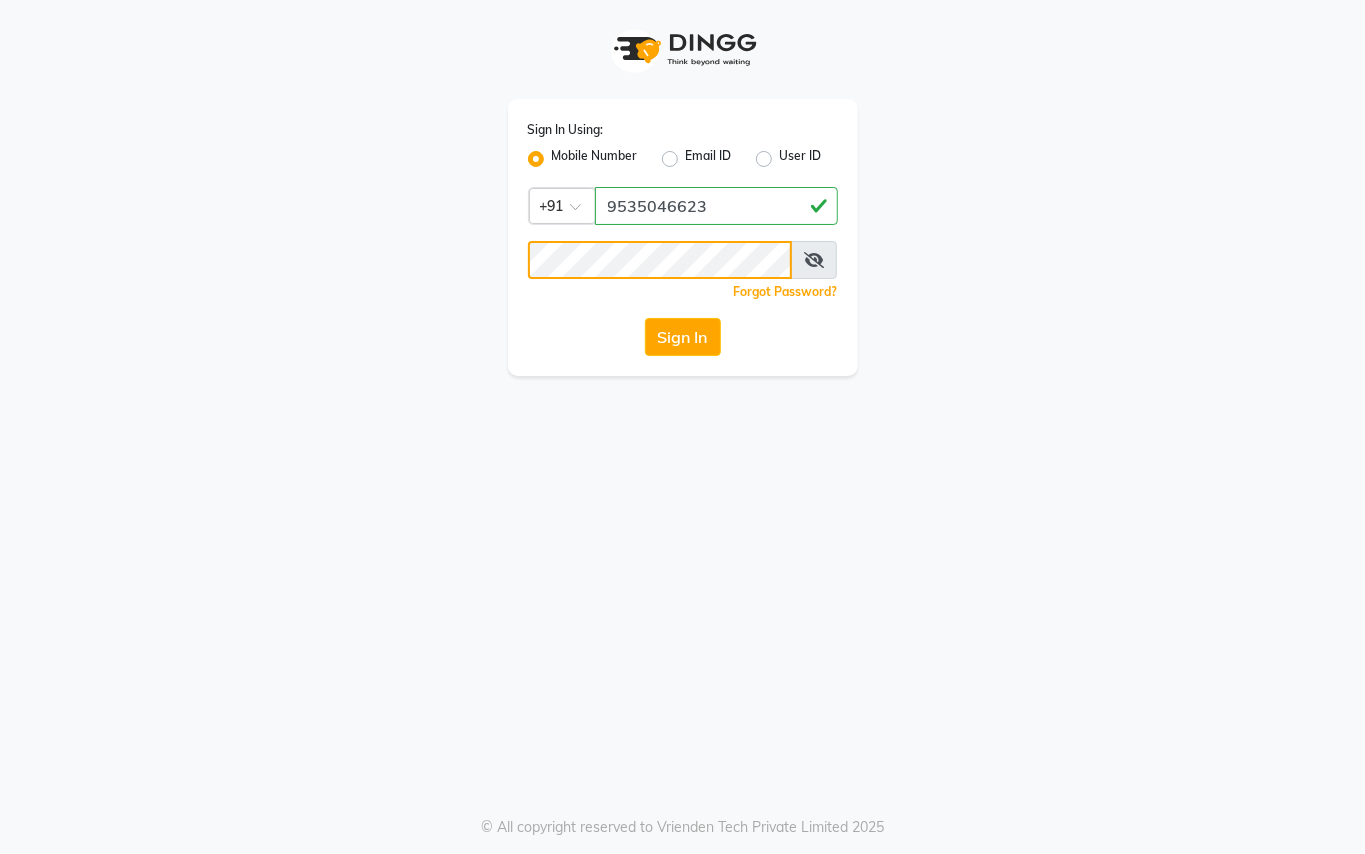 click on "Sign In" 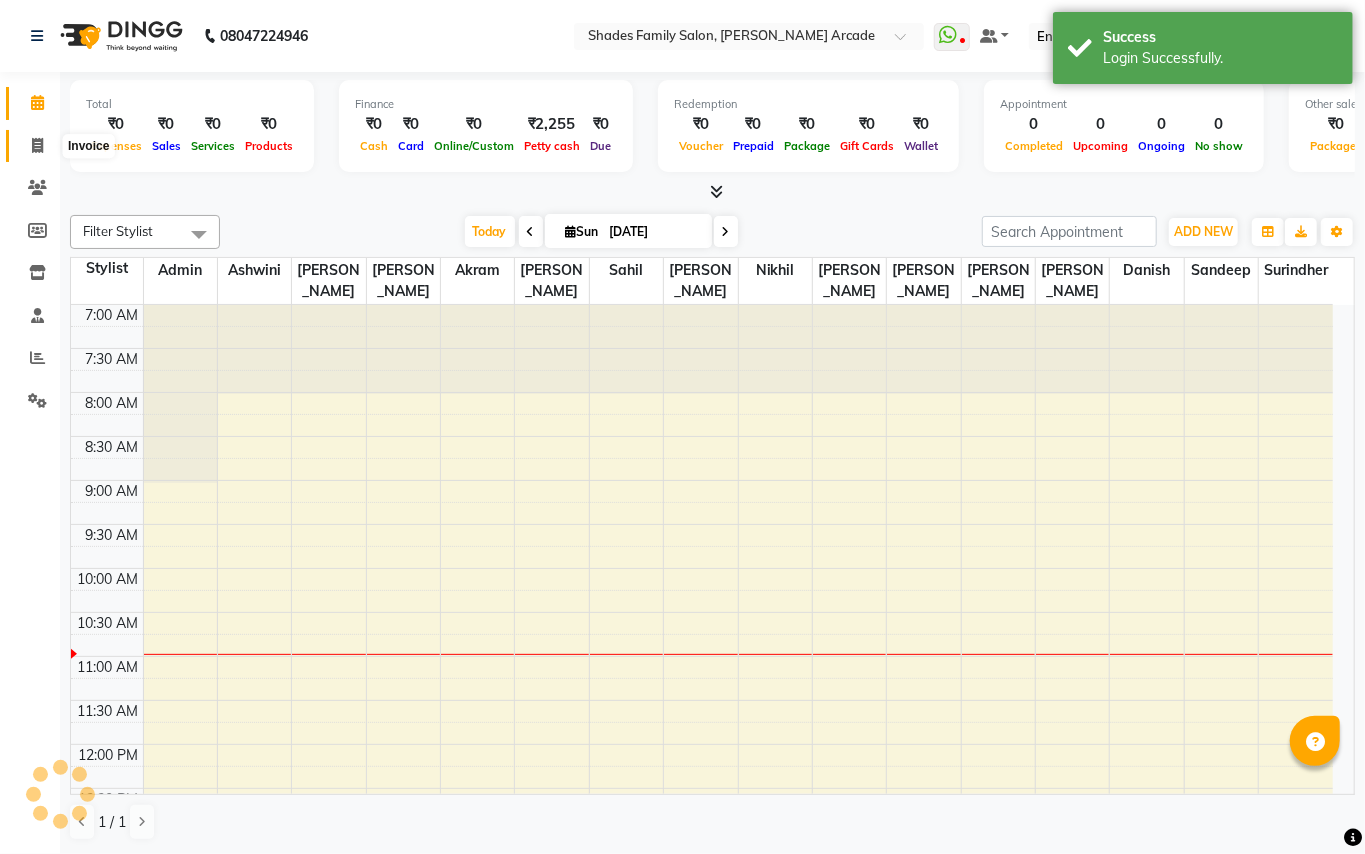 scroll, scrollTop: 0, scrollLeft: 0, axis: both 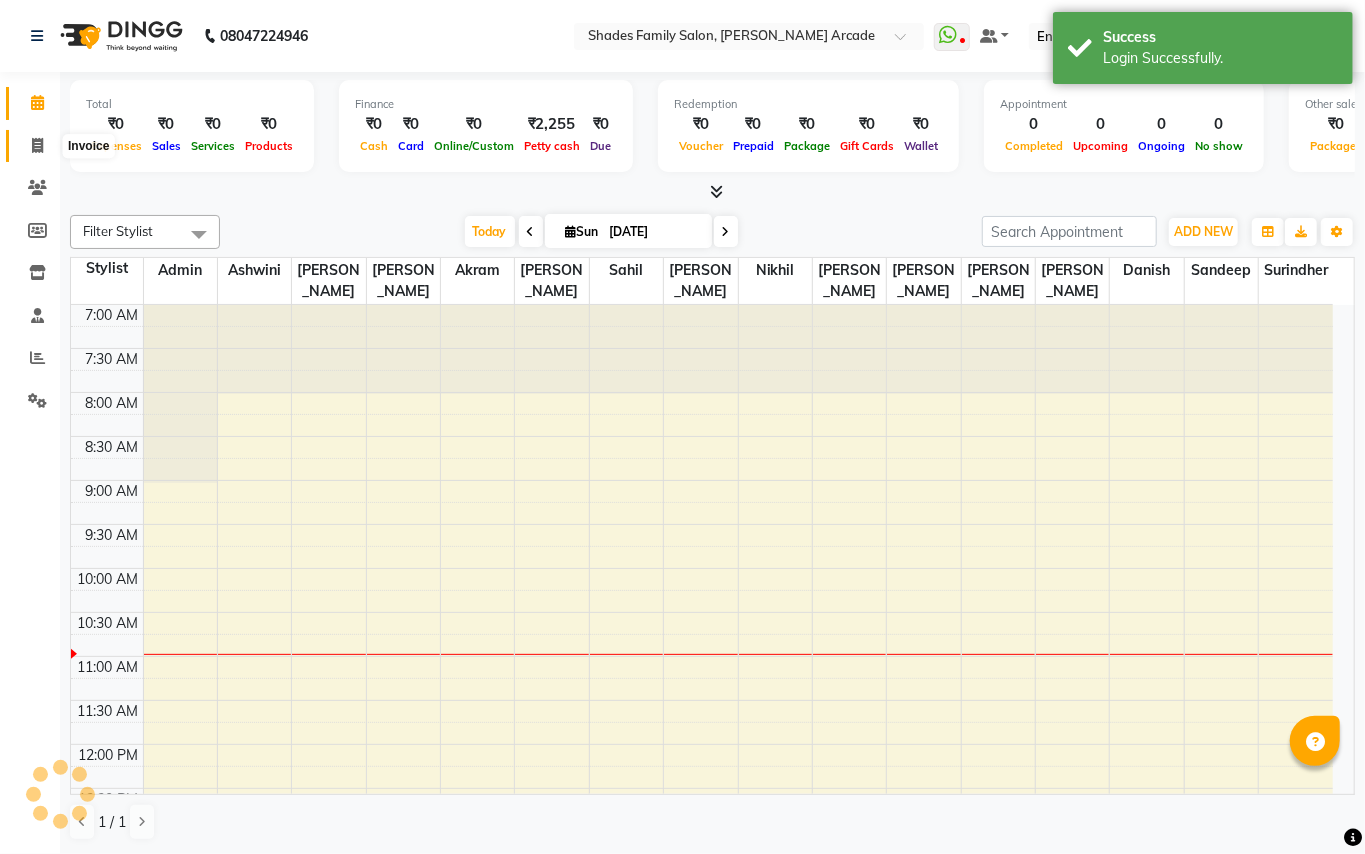 click 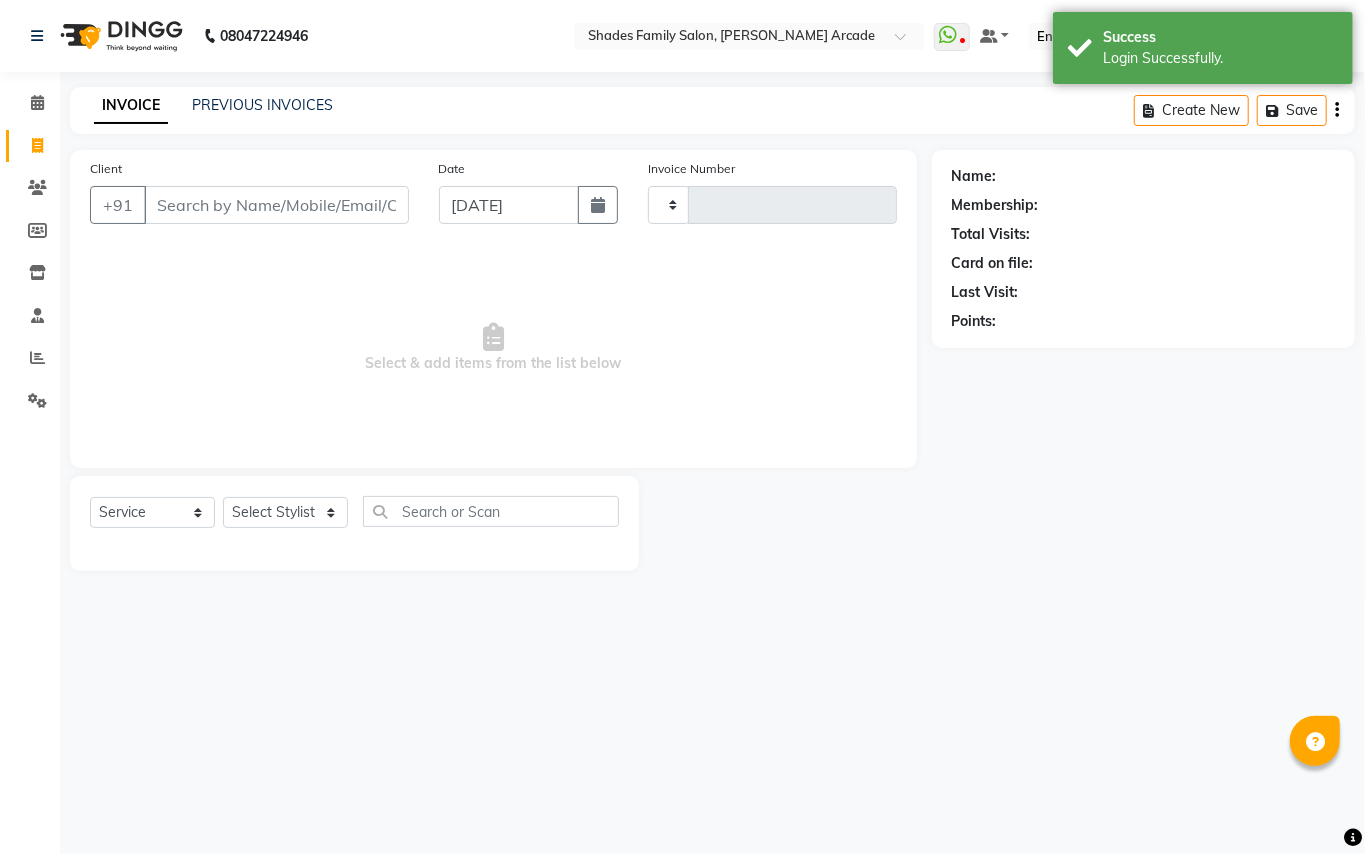 type on "2031" 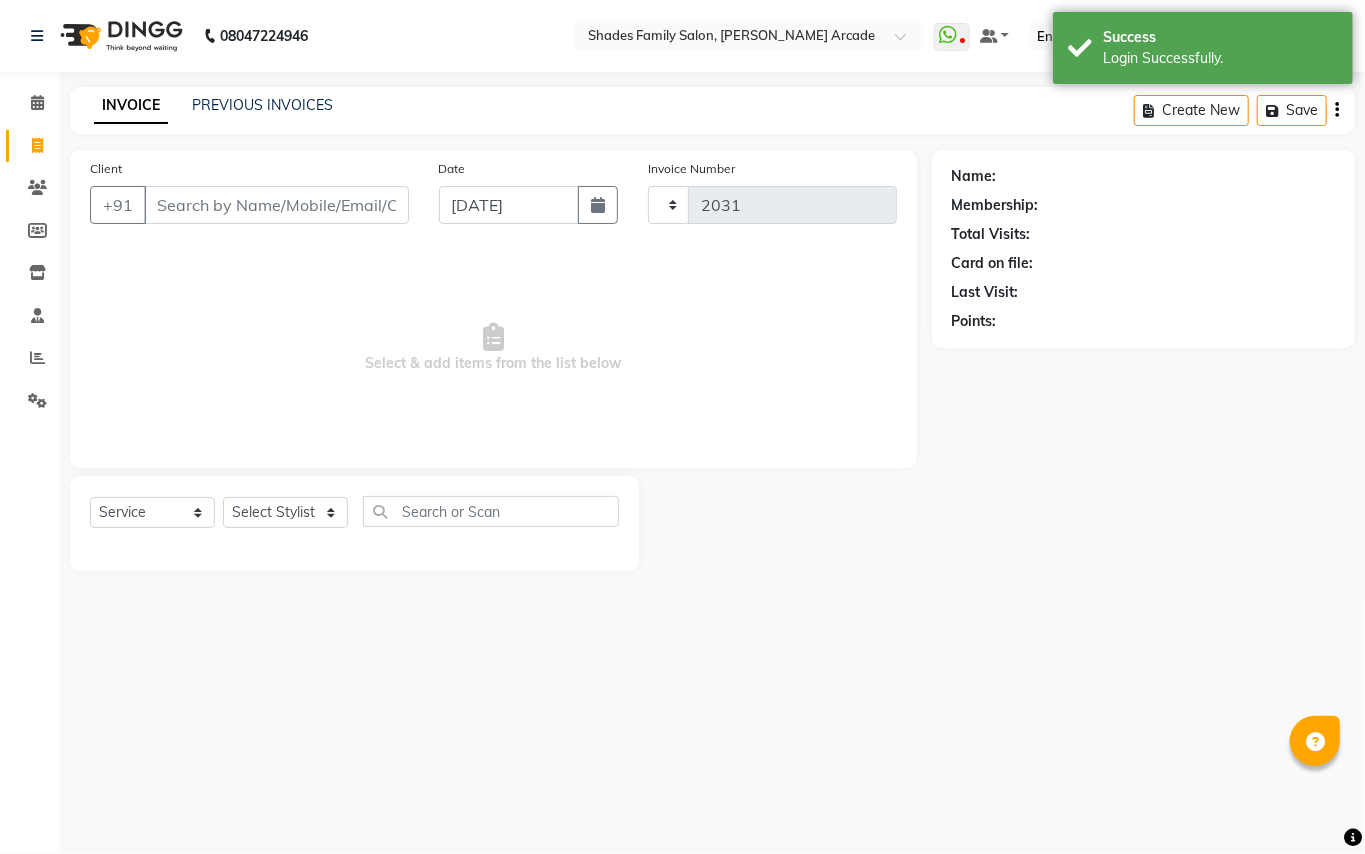 select on "5538" 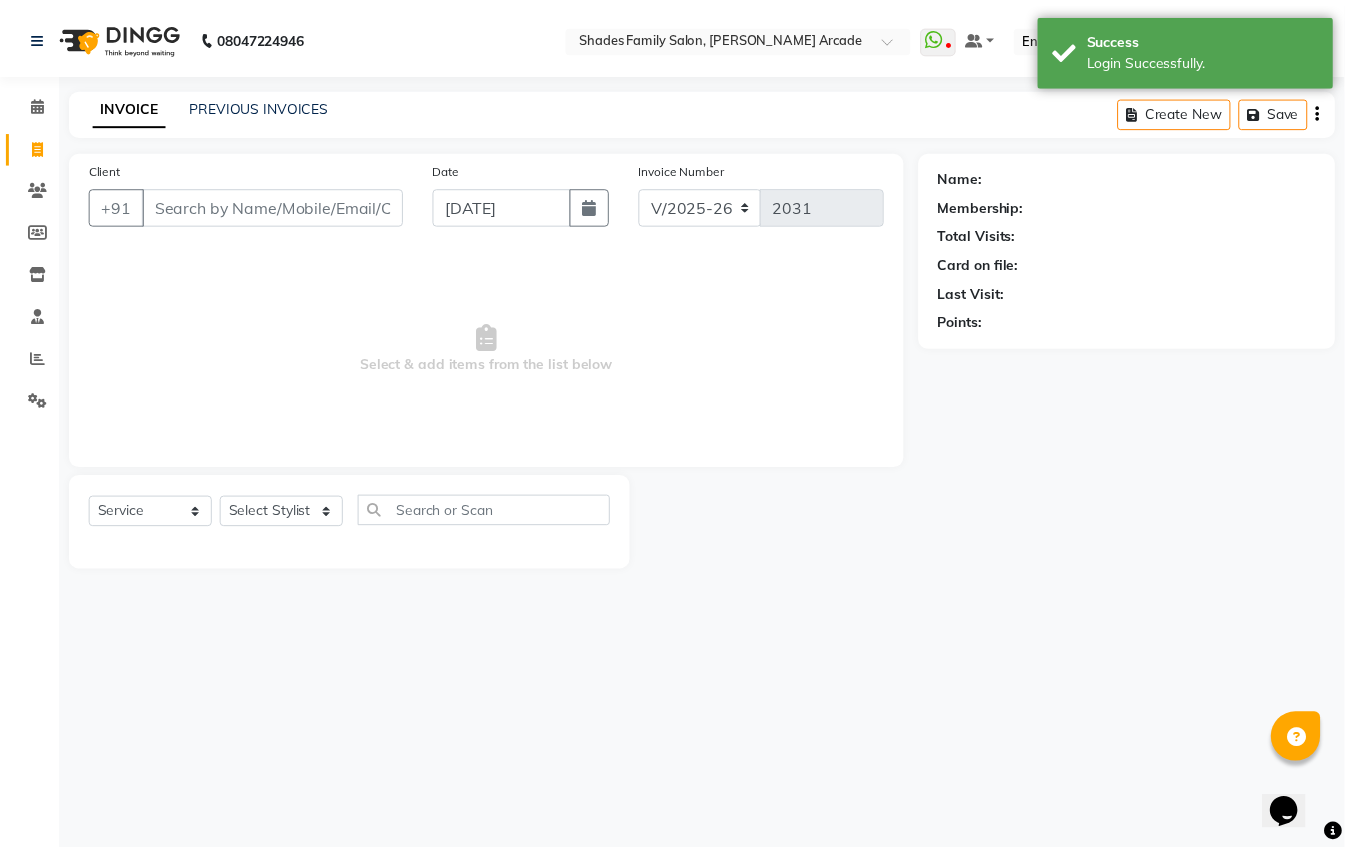 scroll, scrollTop: 0, scrollLeft: 0, axis: both 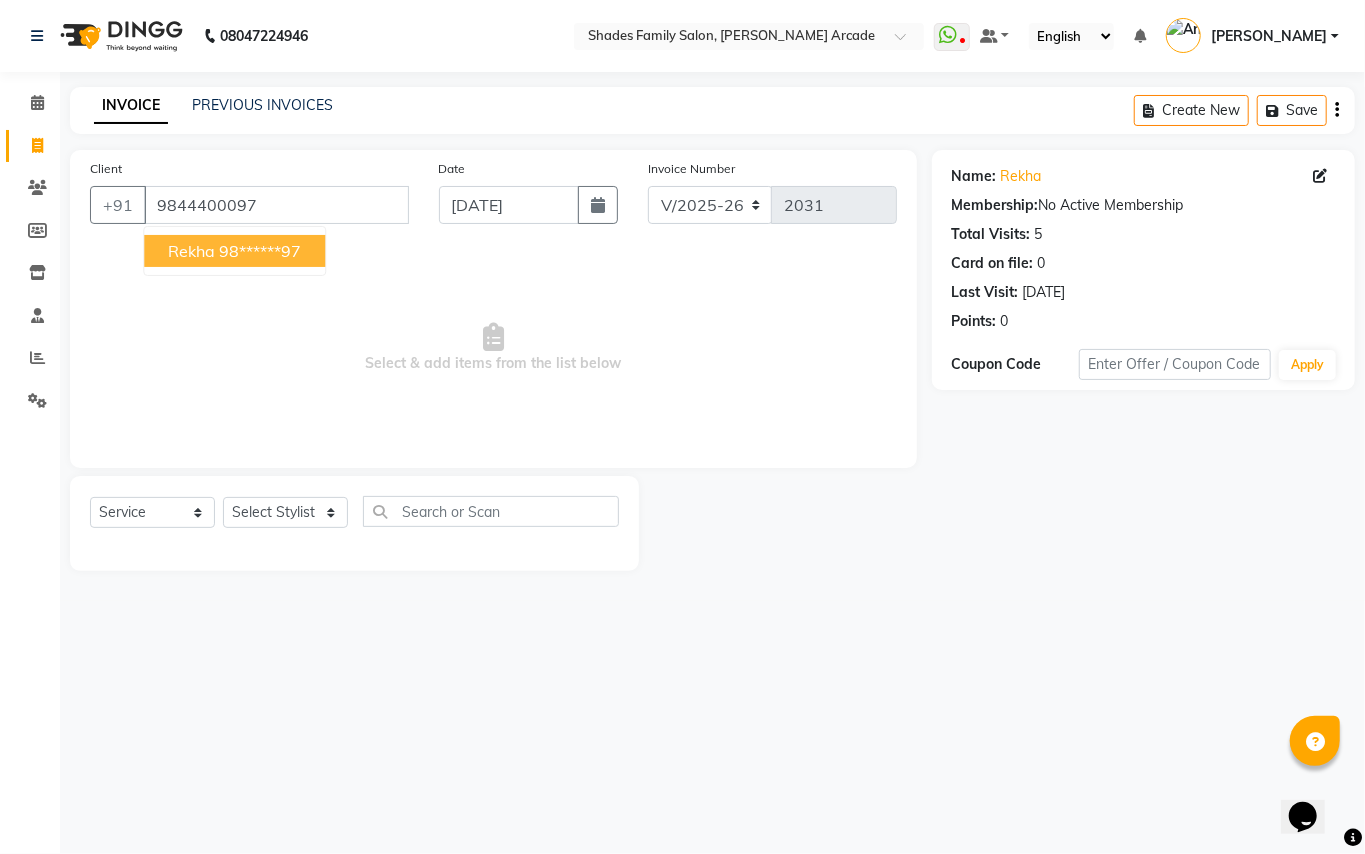 click on "Rekha" at bounding box center [191, 251] 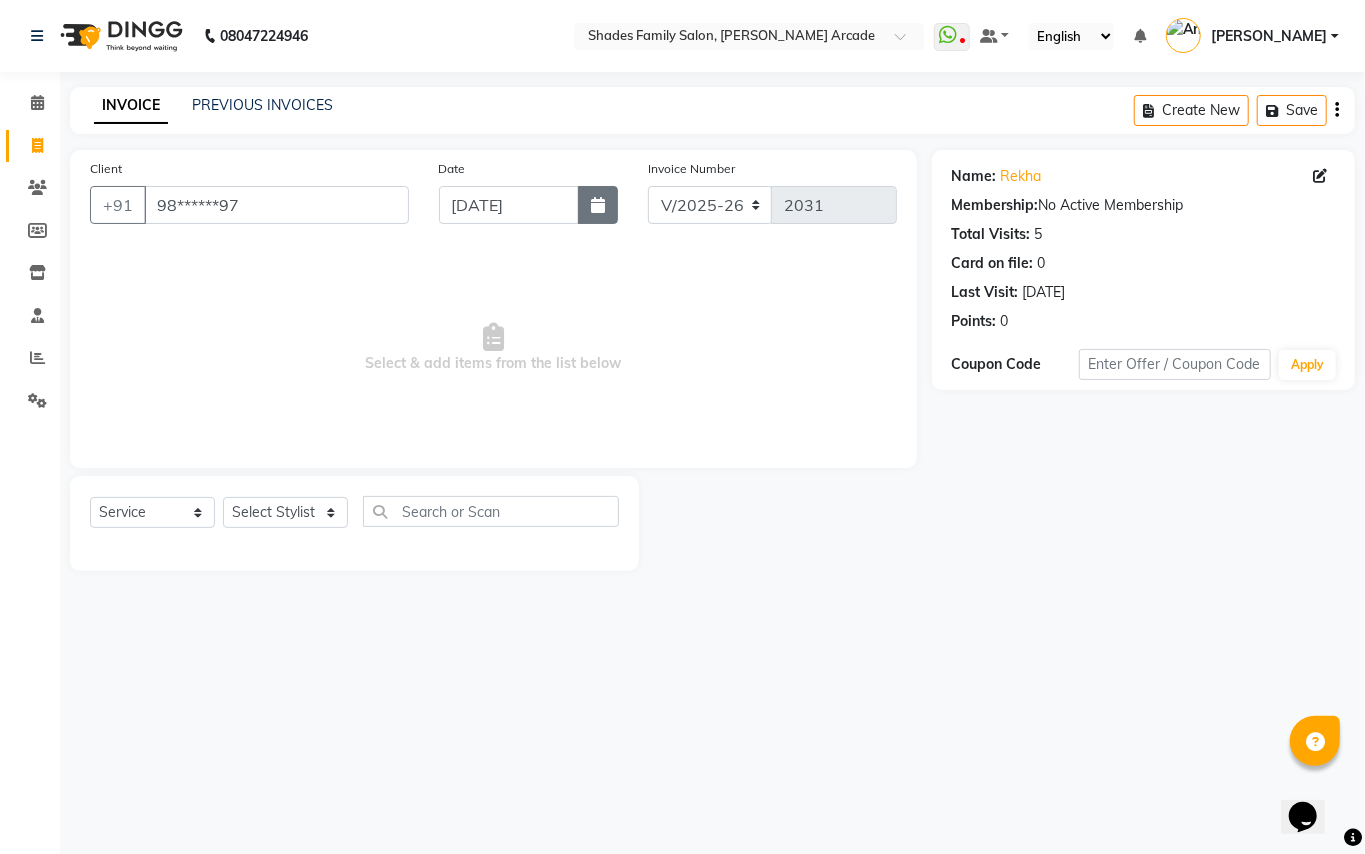 click 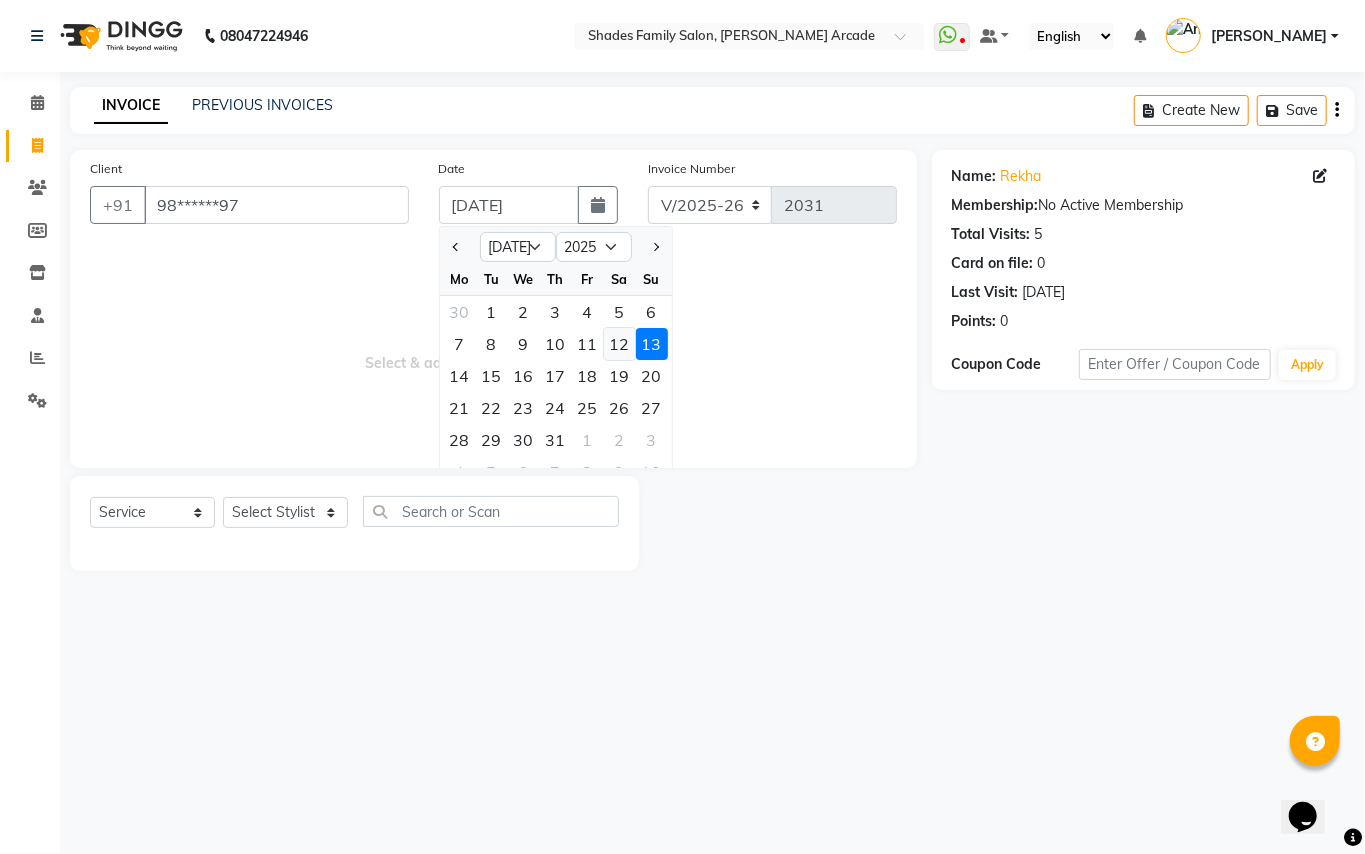 click on "12" 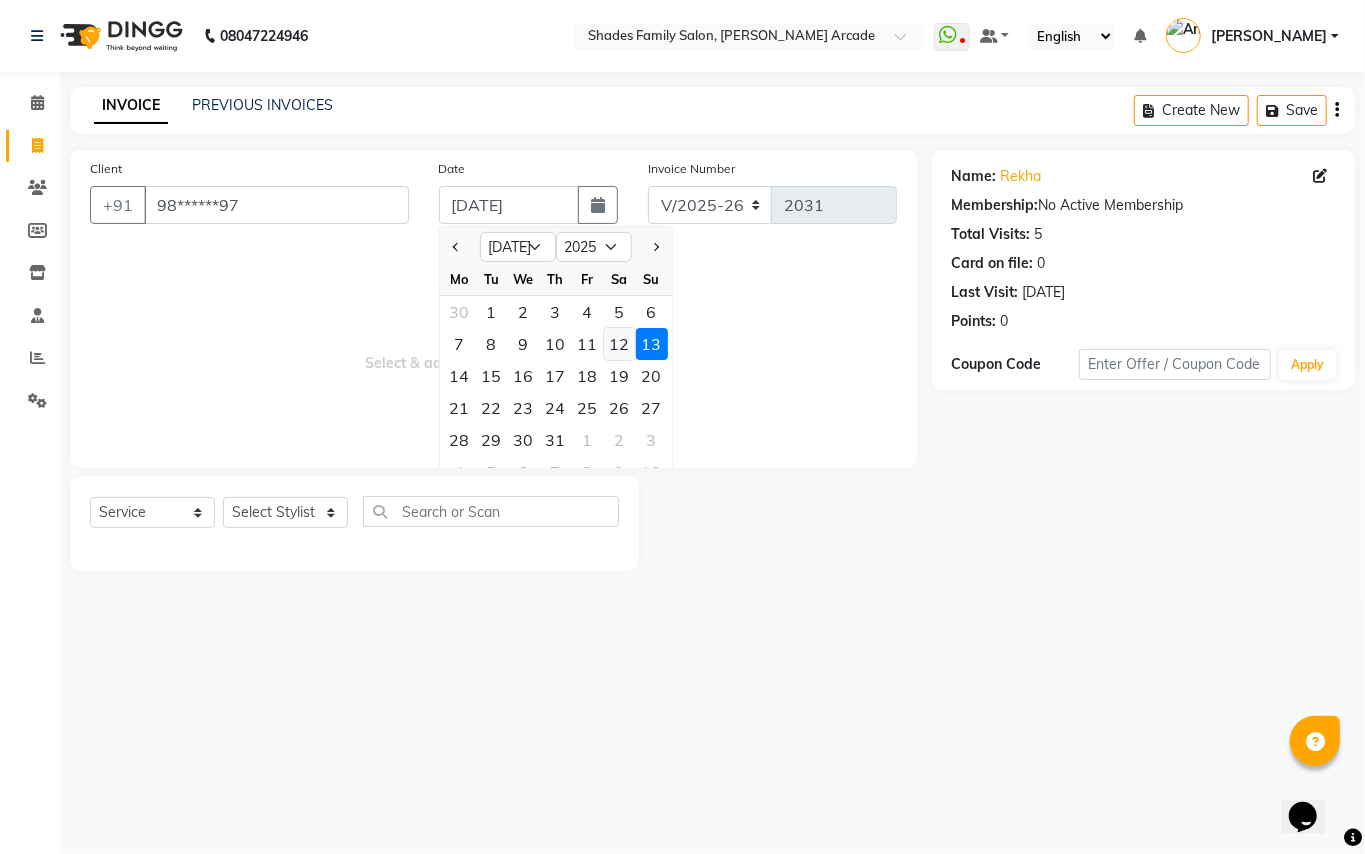 type on "12-07-2025" 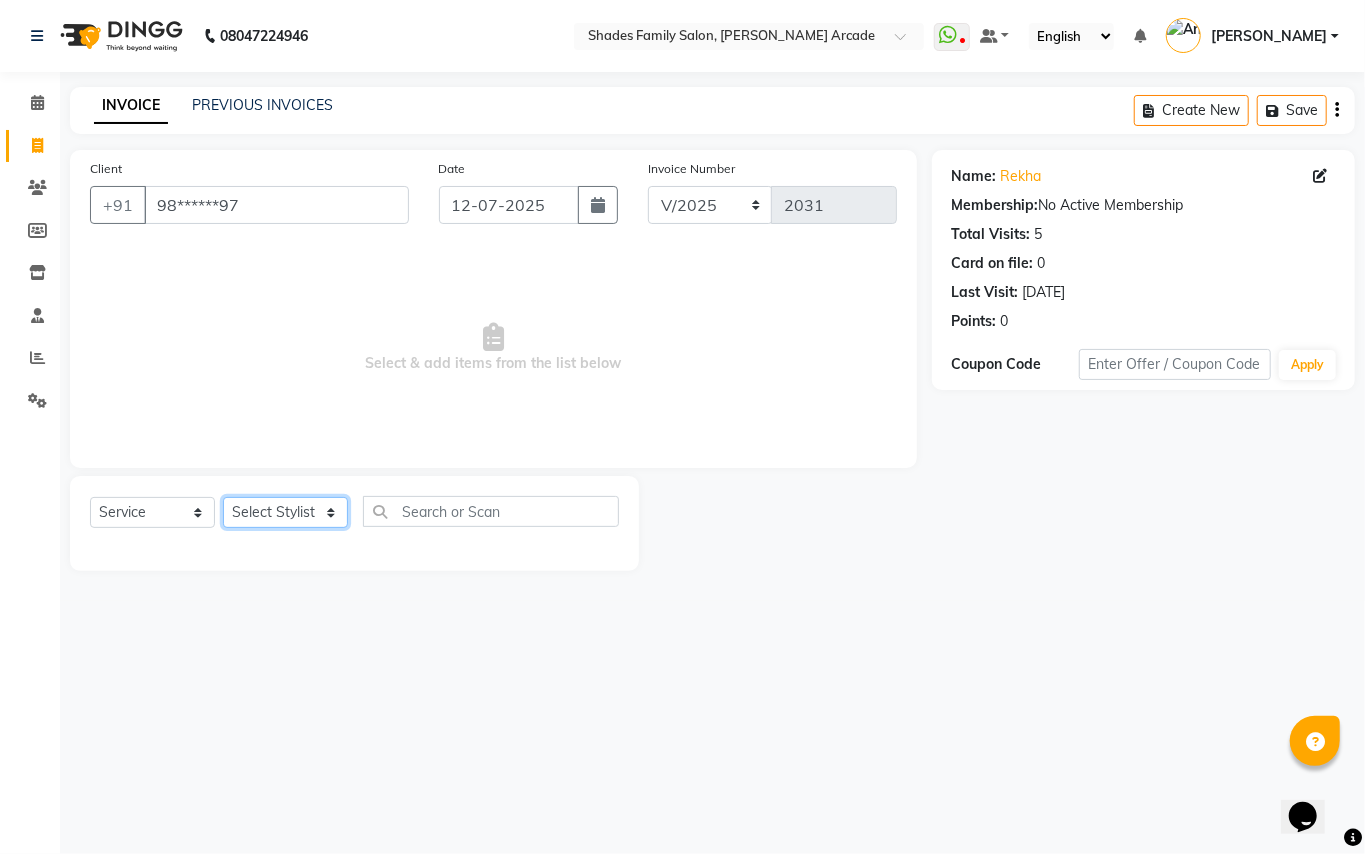 drag, startPoint x: 285, startPoint y: 510, endPoint x: 298, endPoint y: 497, distance: 18.384777 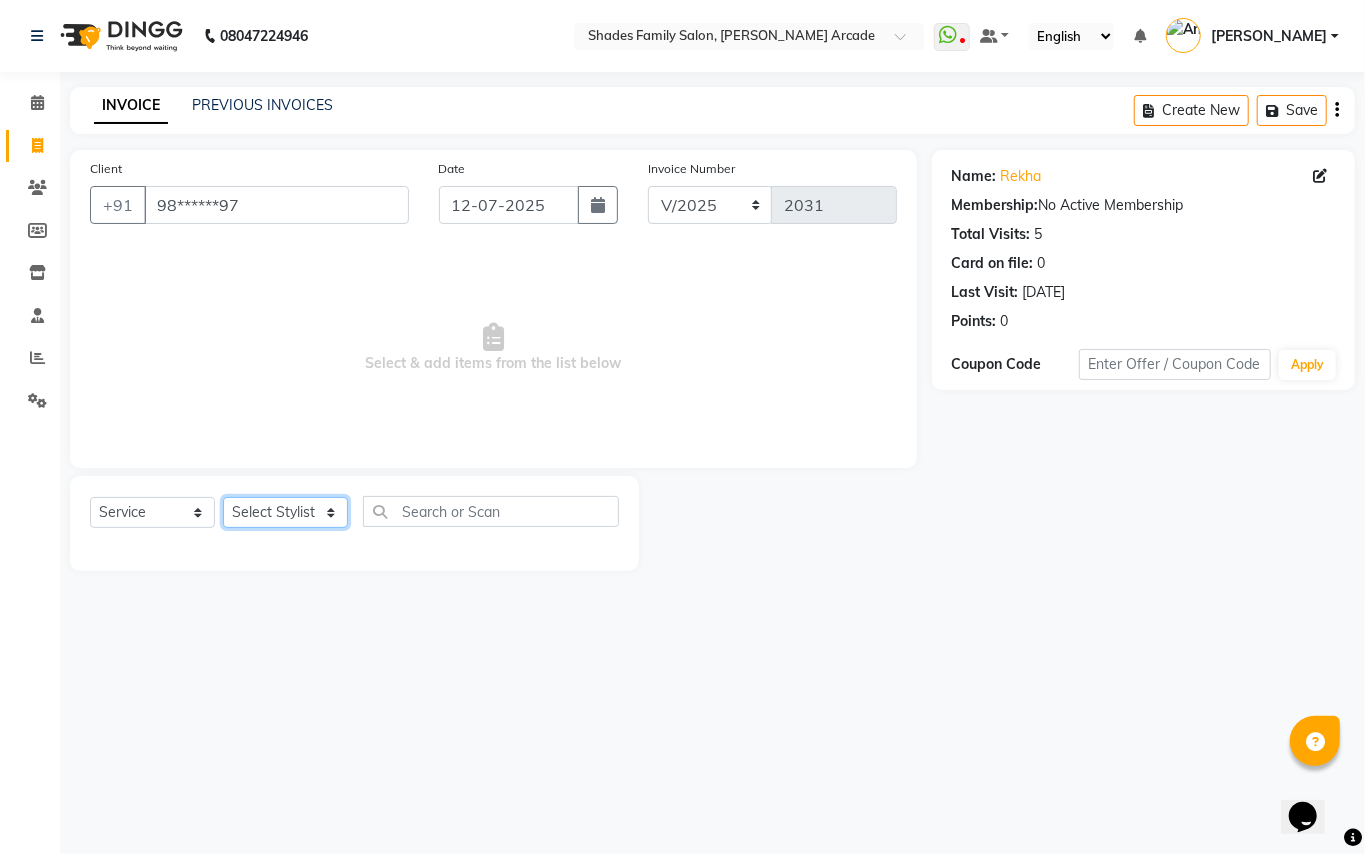 select on "70790" 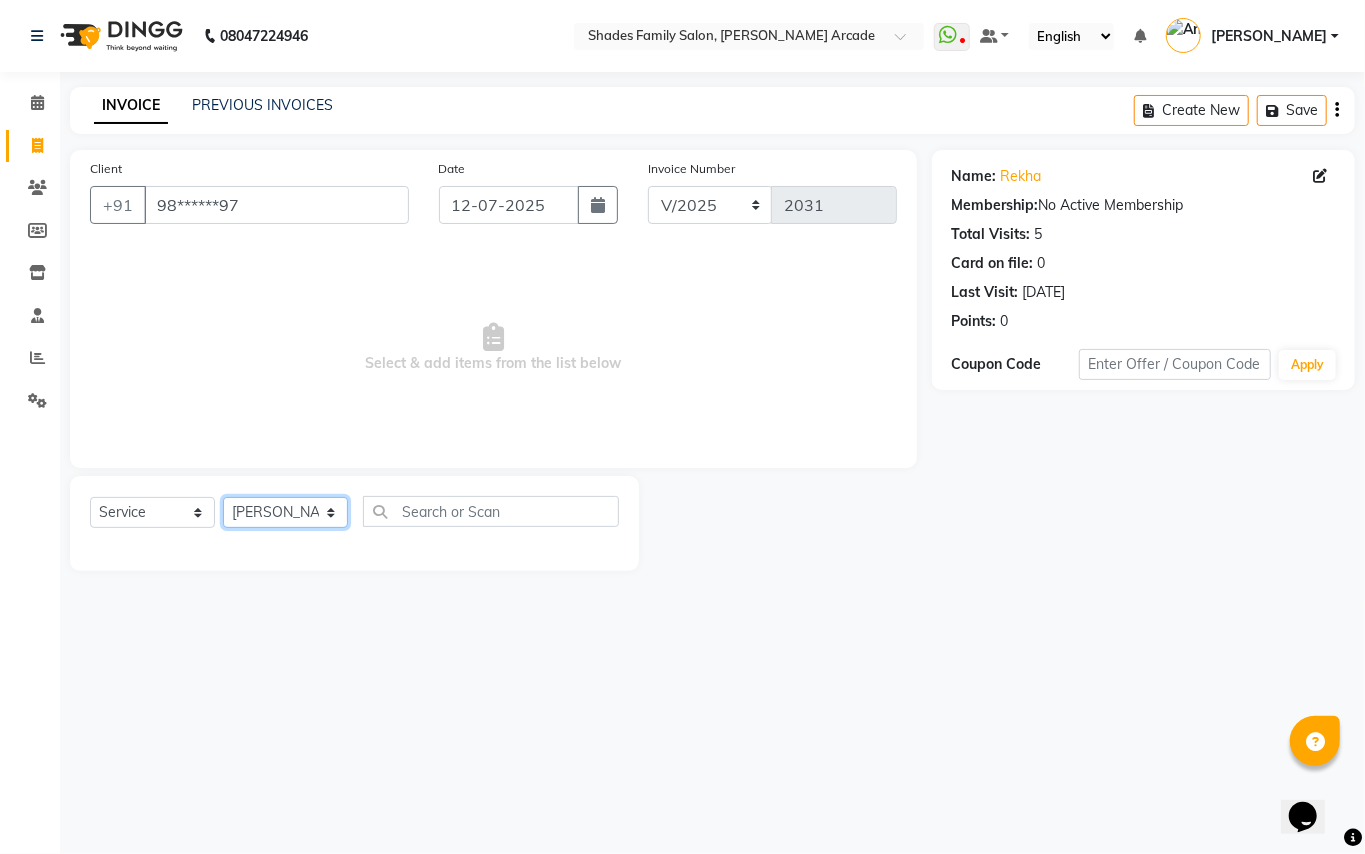 click on "Select Stylist Admin [PERSON_NAME] [PERSON_NAME] Danish  [PERSON_NAME] [PERSON_NAME] Nikhil [PERSON_NAME]  [PERSON_NAME] [PERSON_NAME] [PERSON_NAME] [PERSON_NAME]" 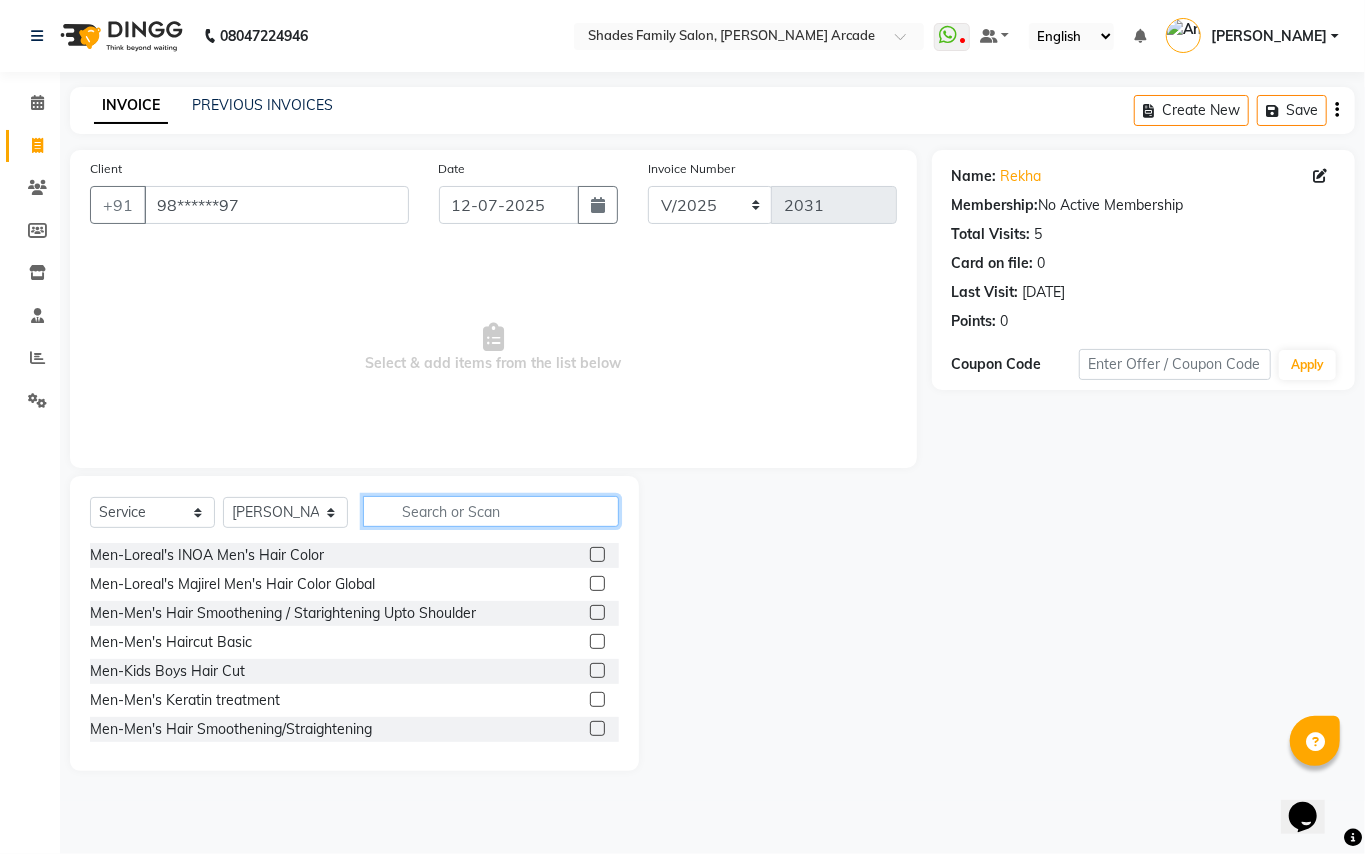 click 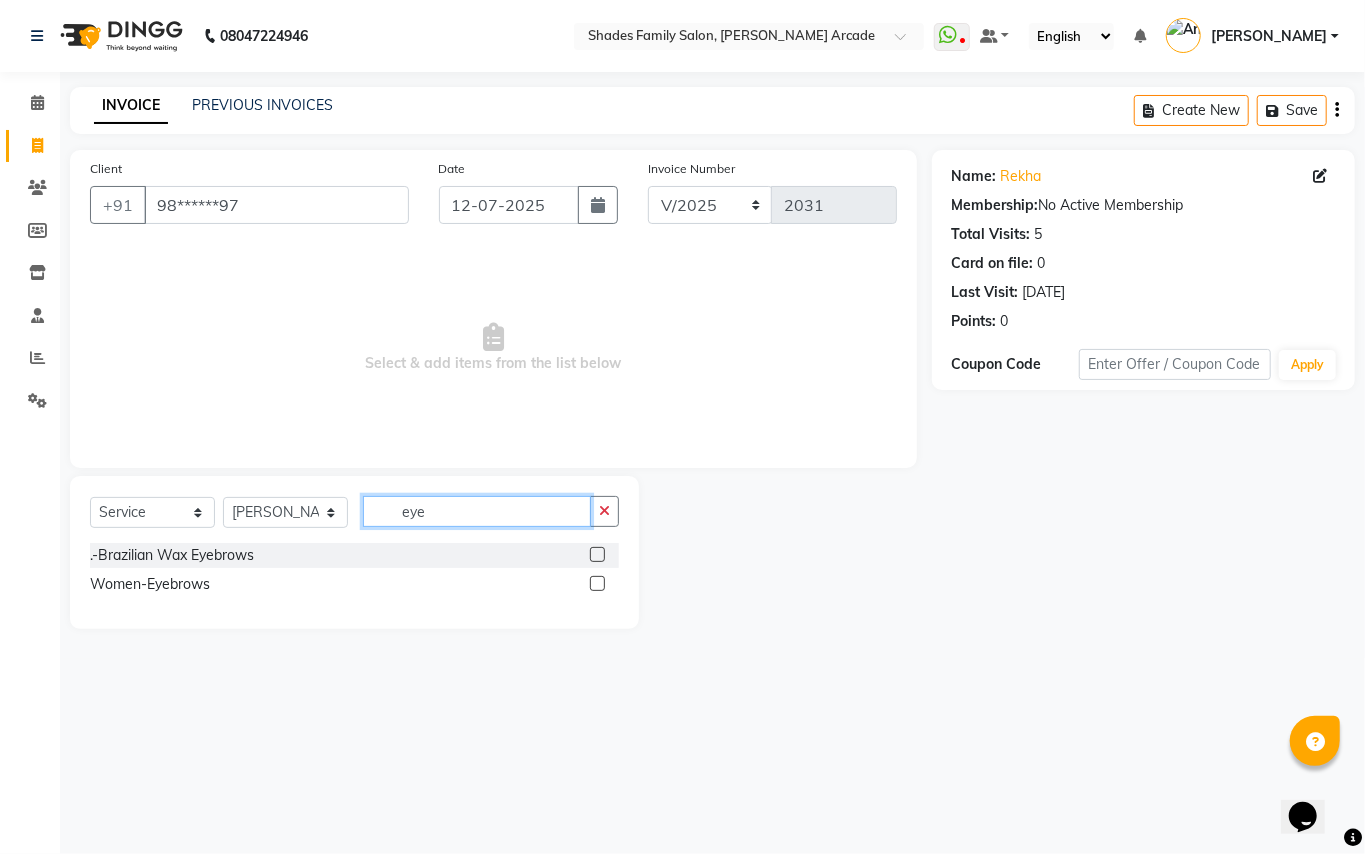 type on "eye" 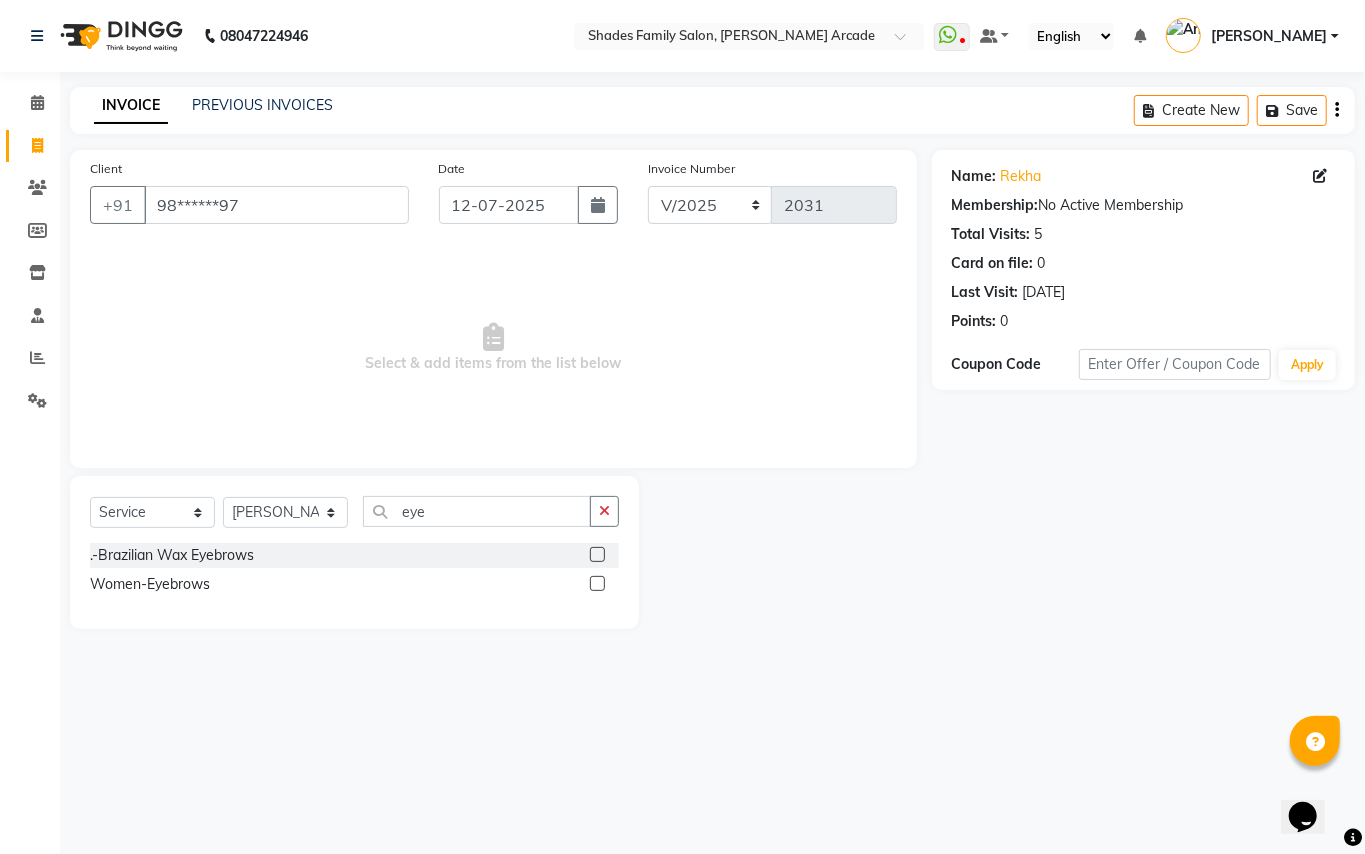 click 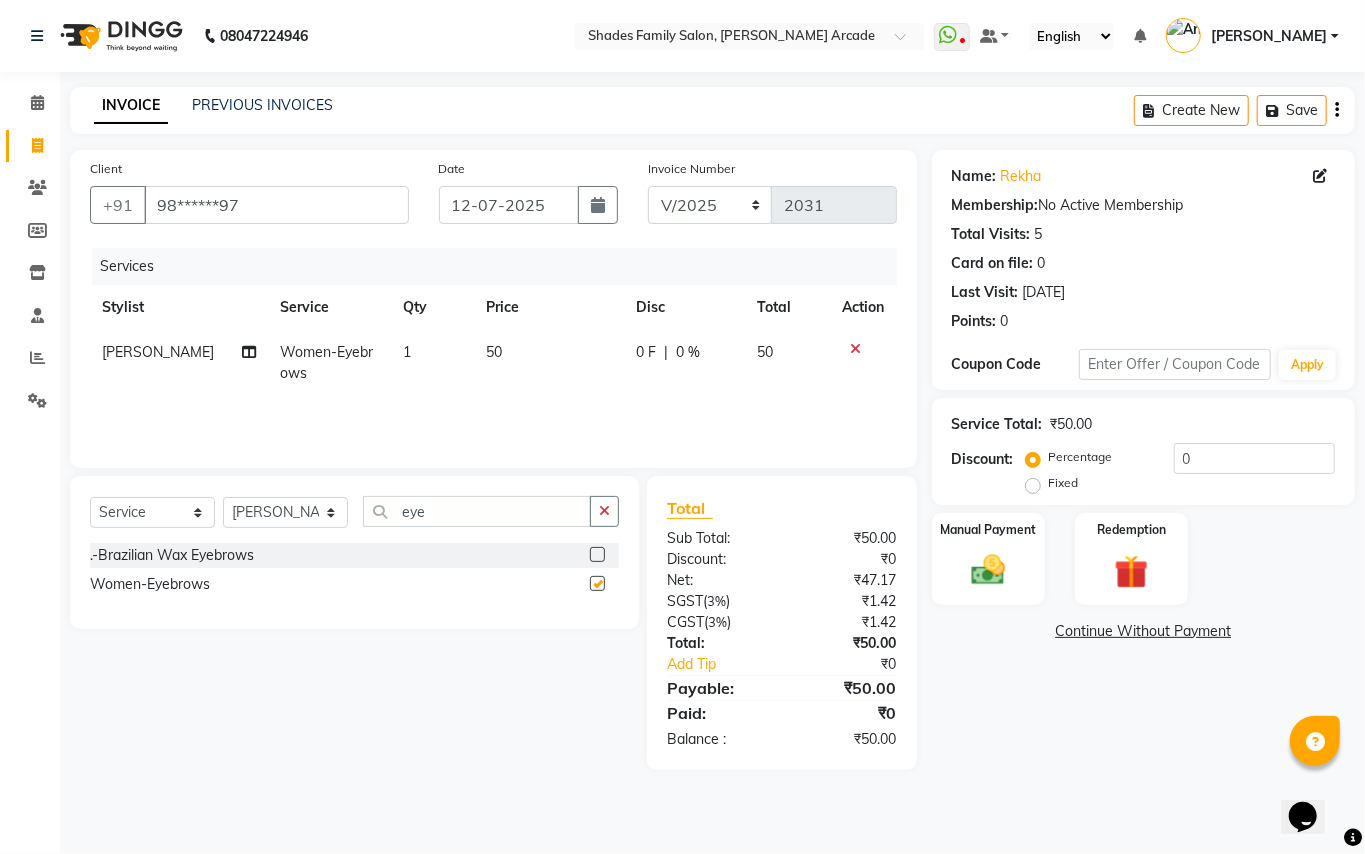 checkbox on "false" 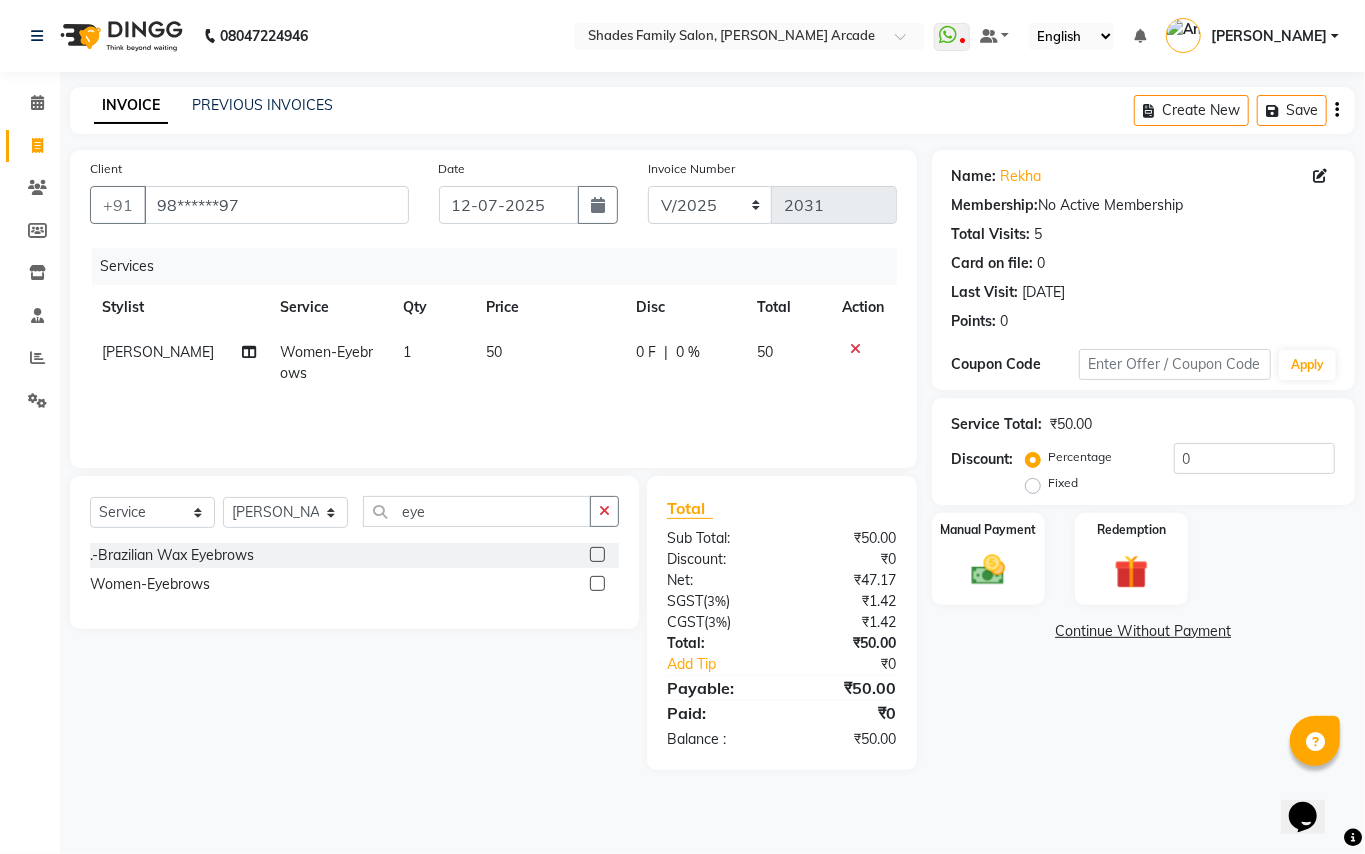 click on "50" 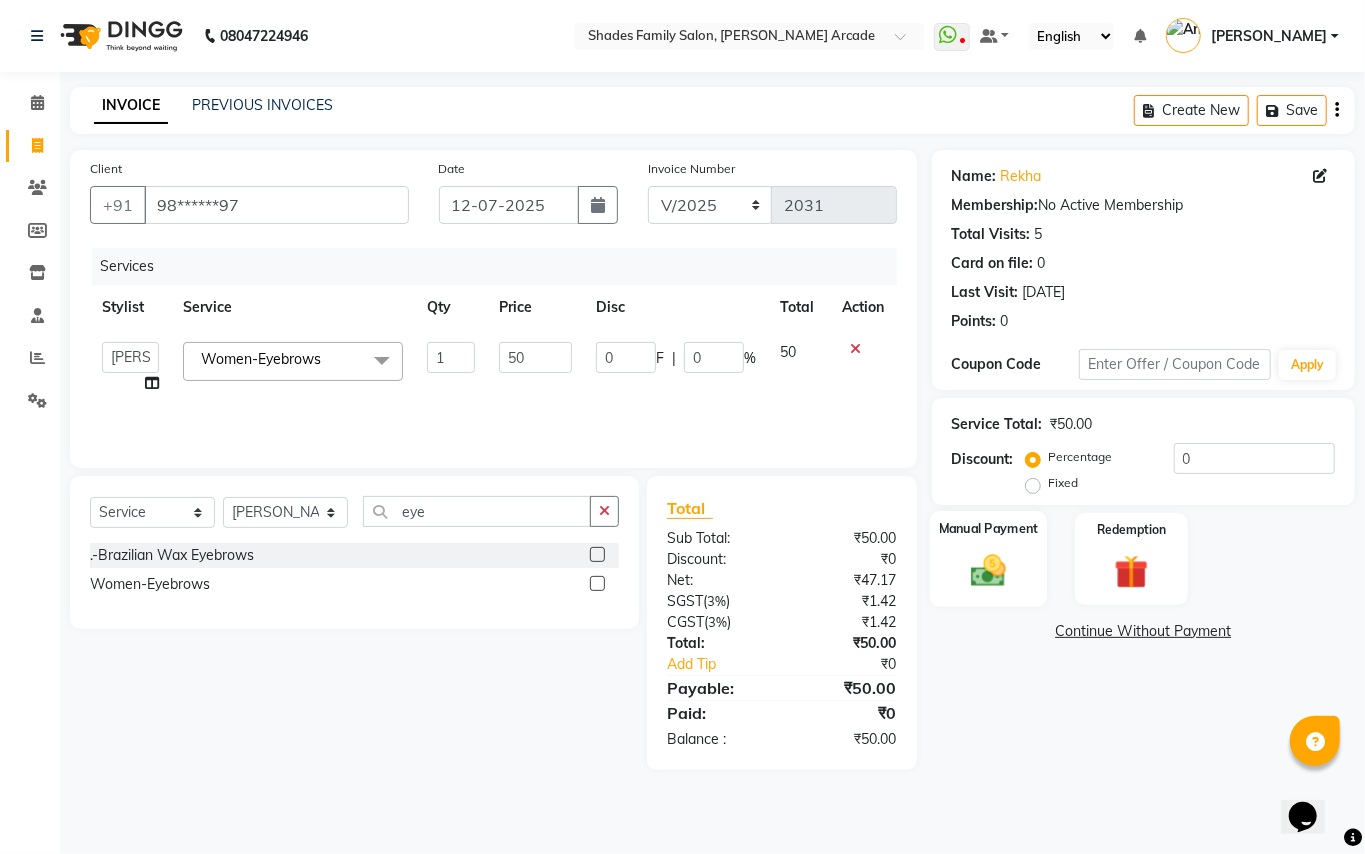 click 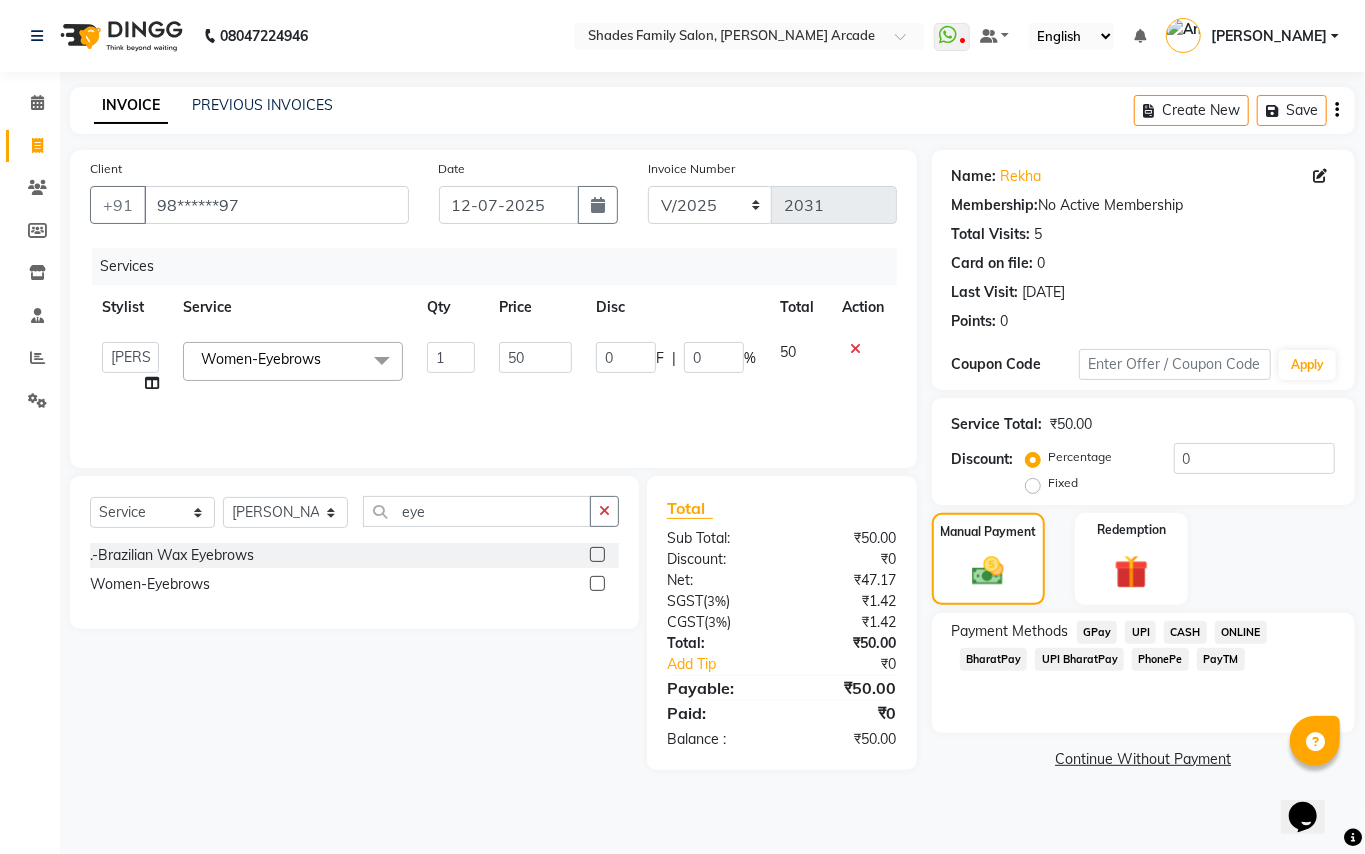 click on "CASH" 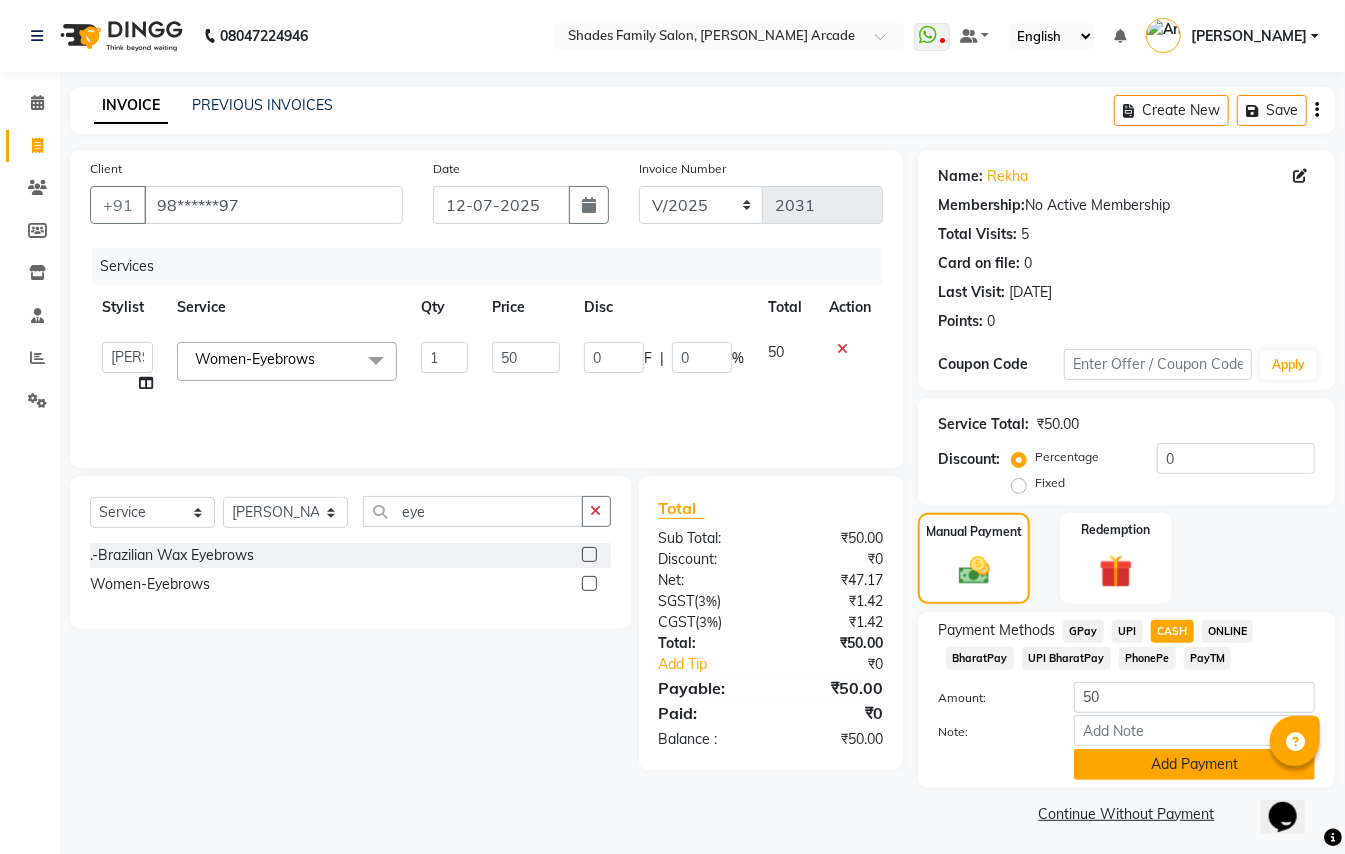 click on "Add Payment" 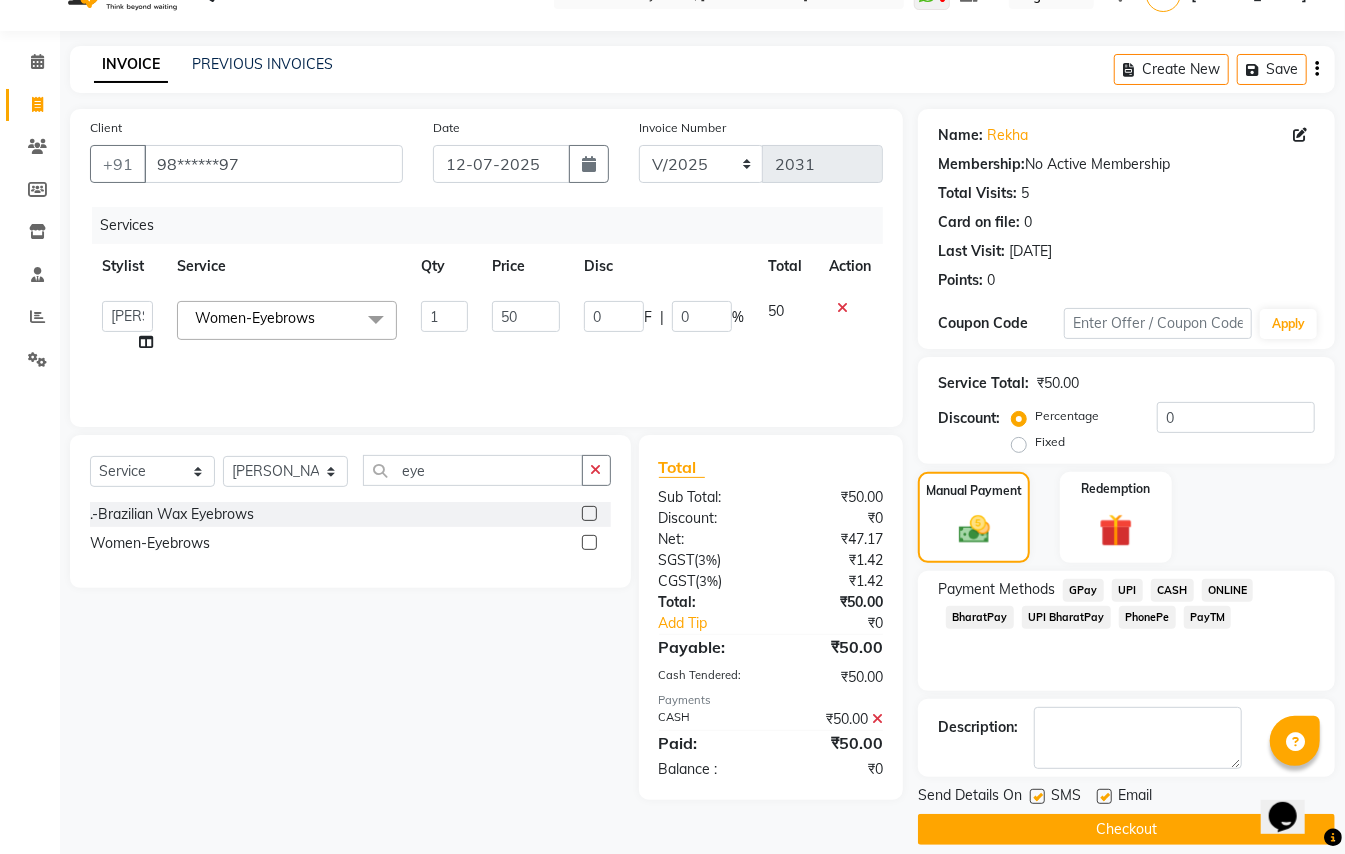 scroll, scrollTop: 62, scrollLeft: 0, axis: vertical 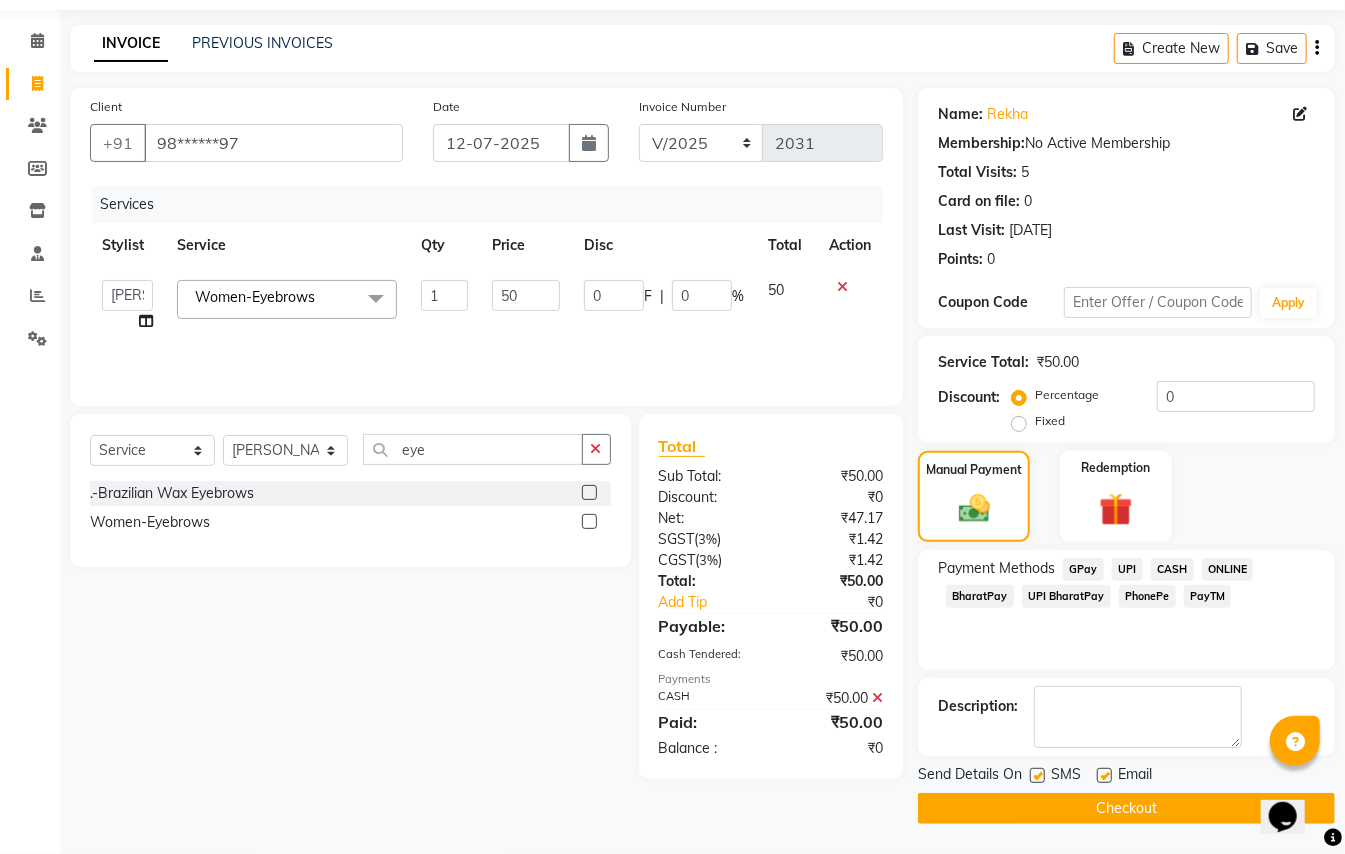 click on "Checkout" 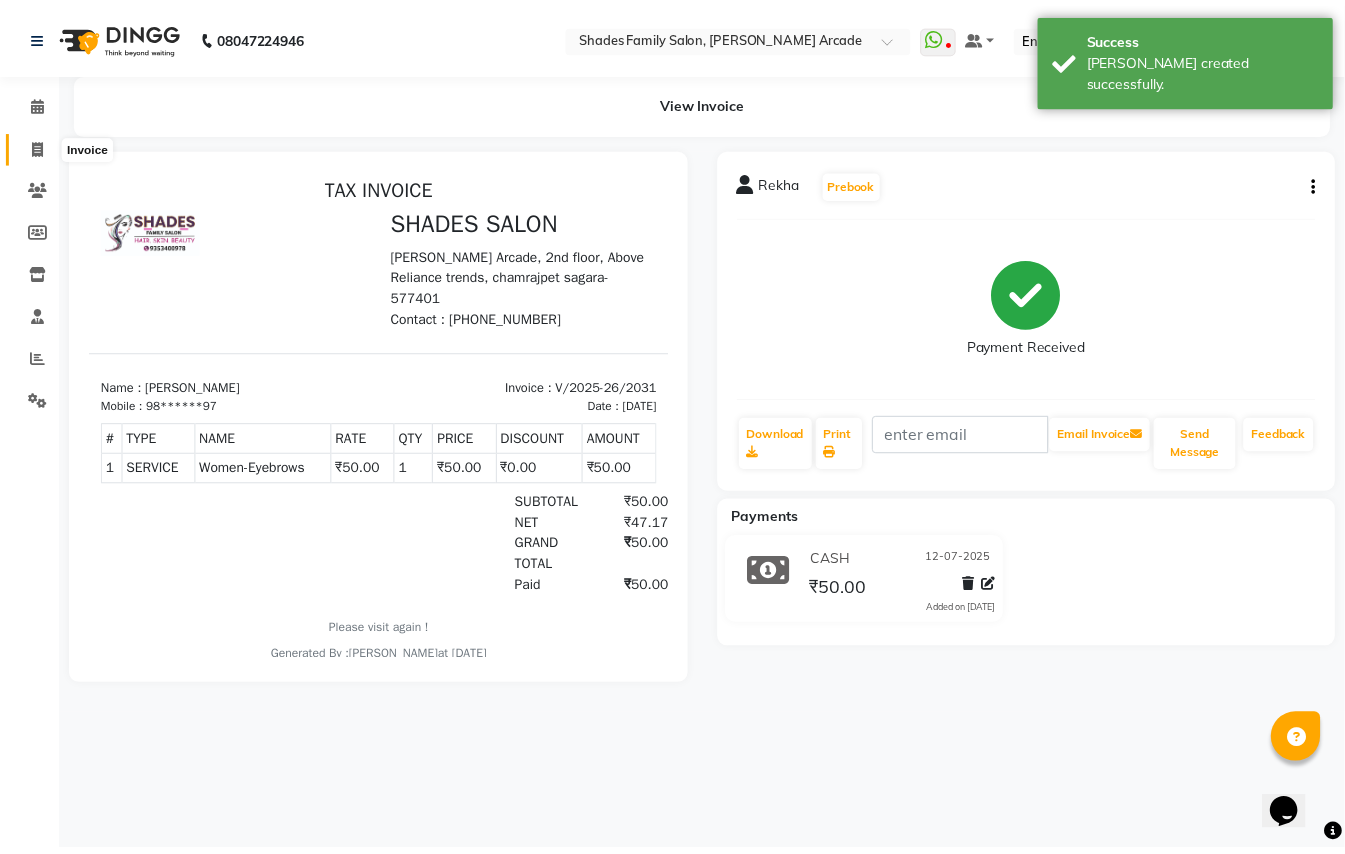 scroll, scrollTop: 0, scrollLeft: 0, axis: both 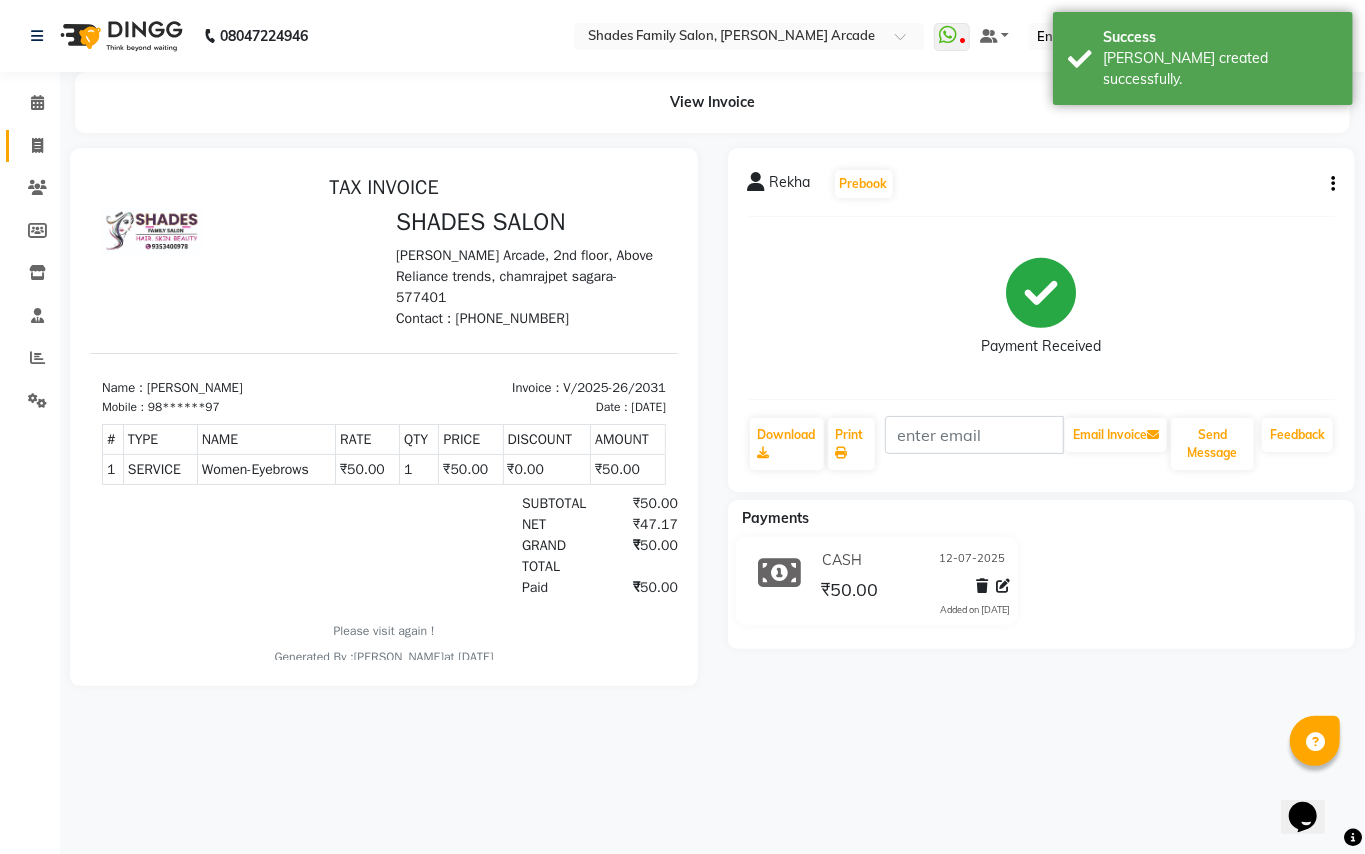 click 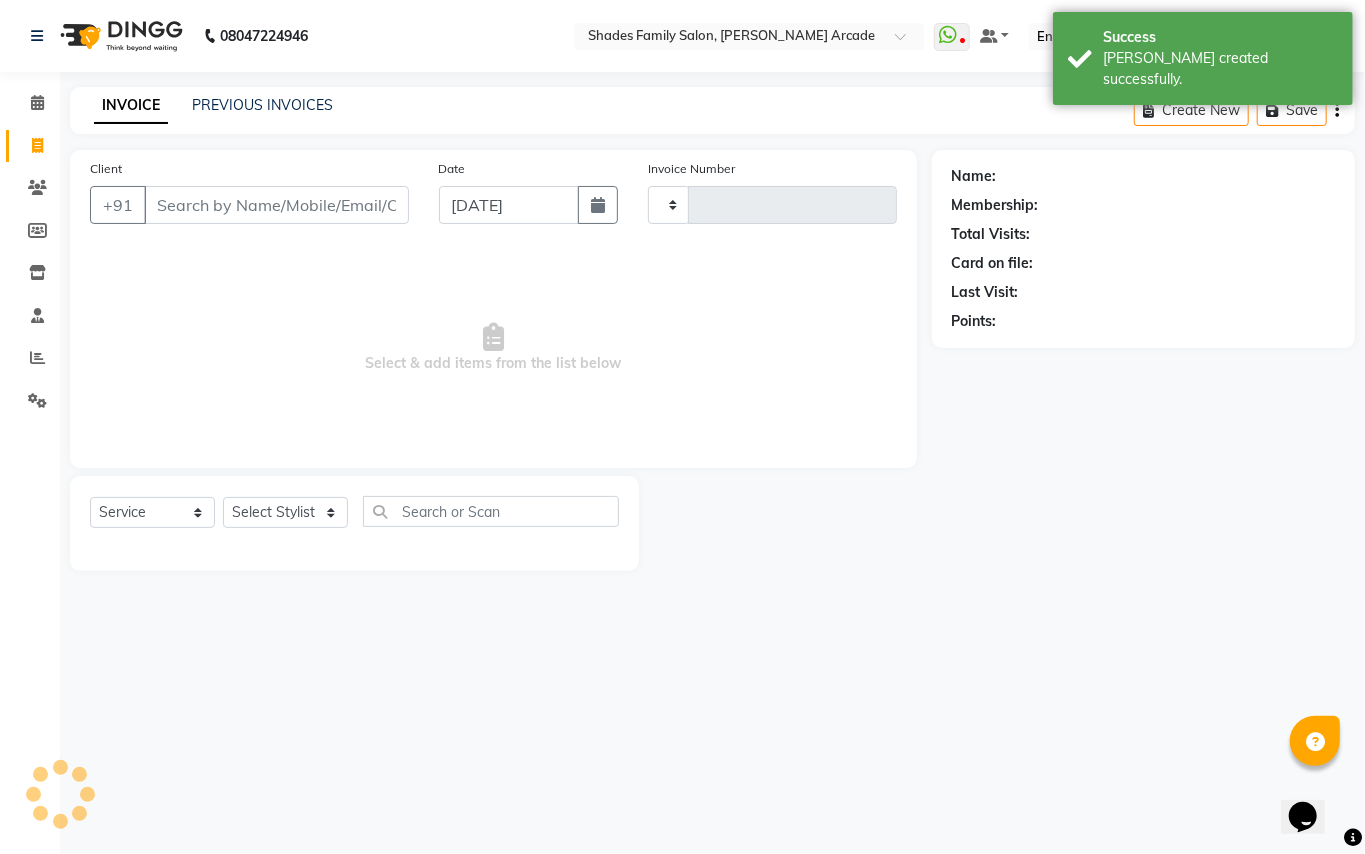 type on "2032" 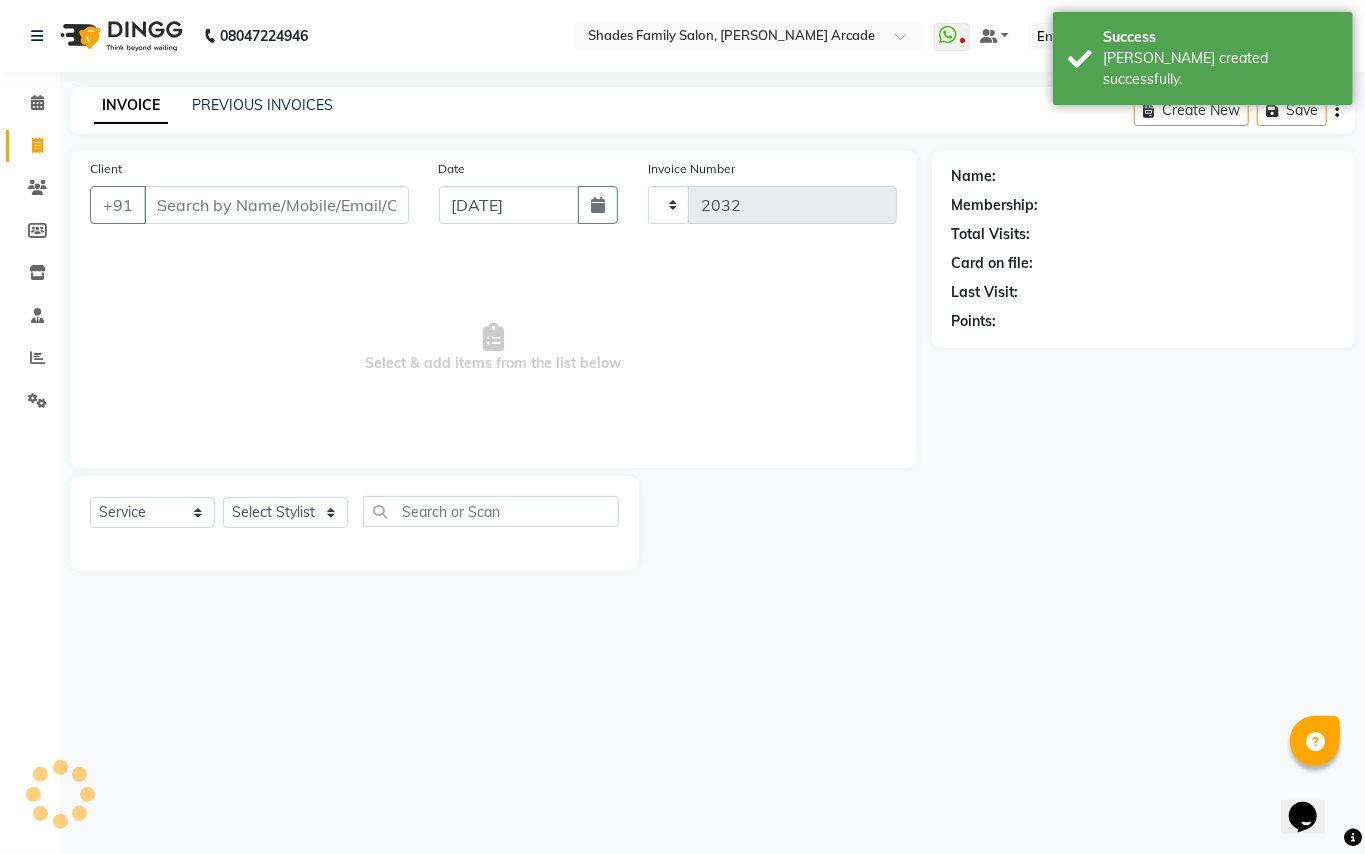 select on "5538" 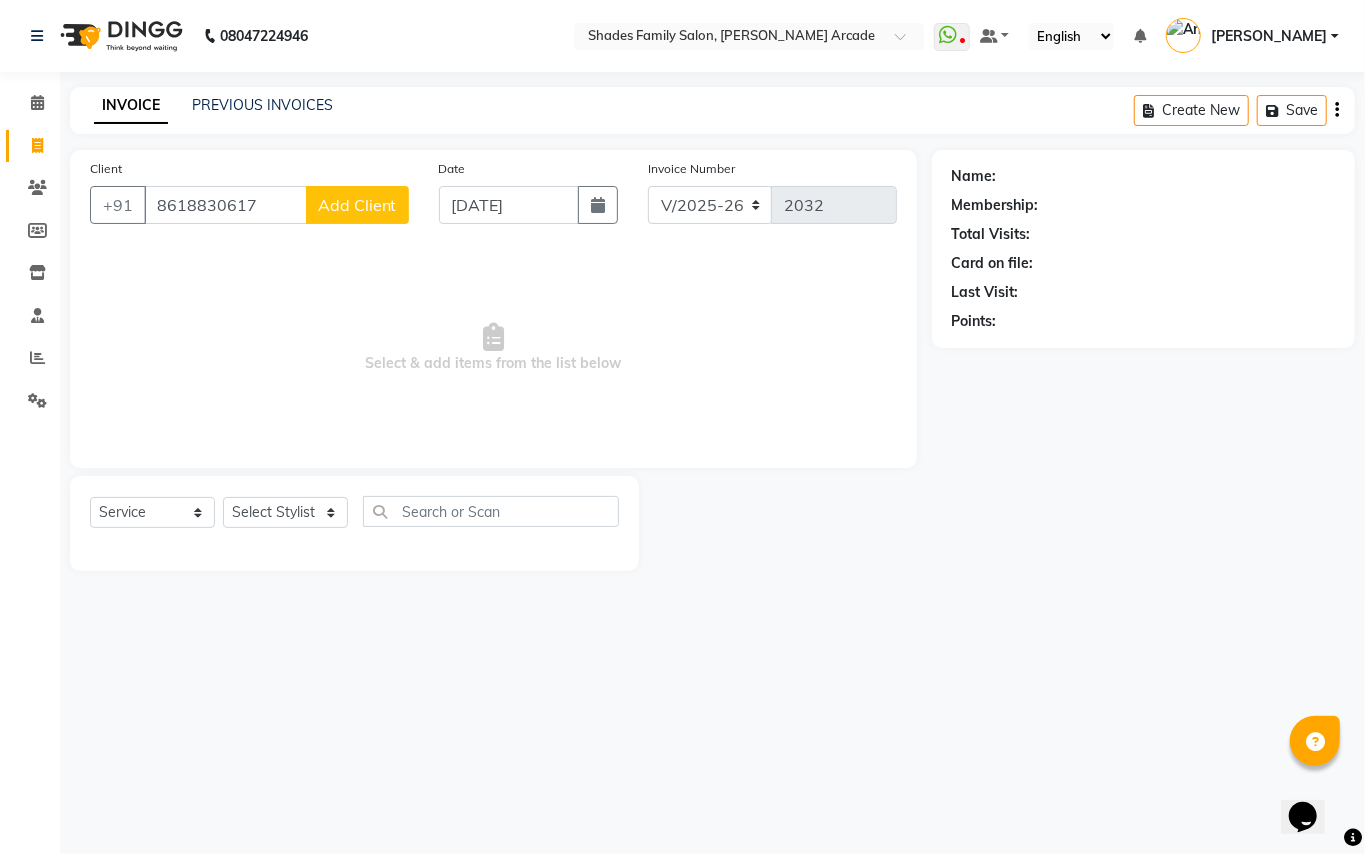 type on "8618830617" 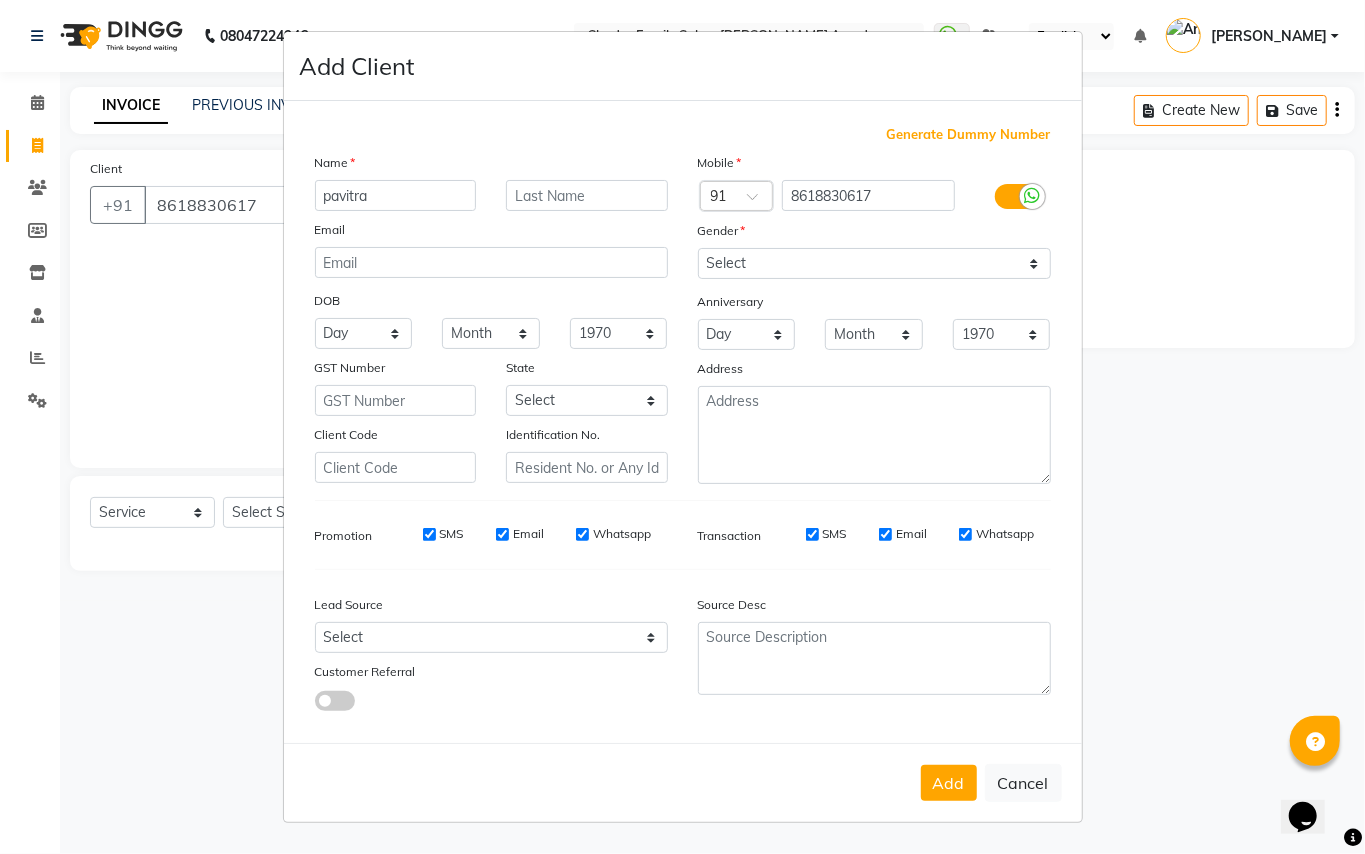 type on "pavitra" 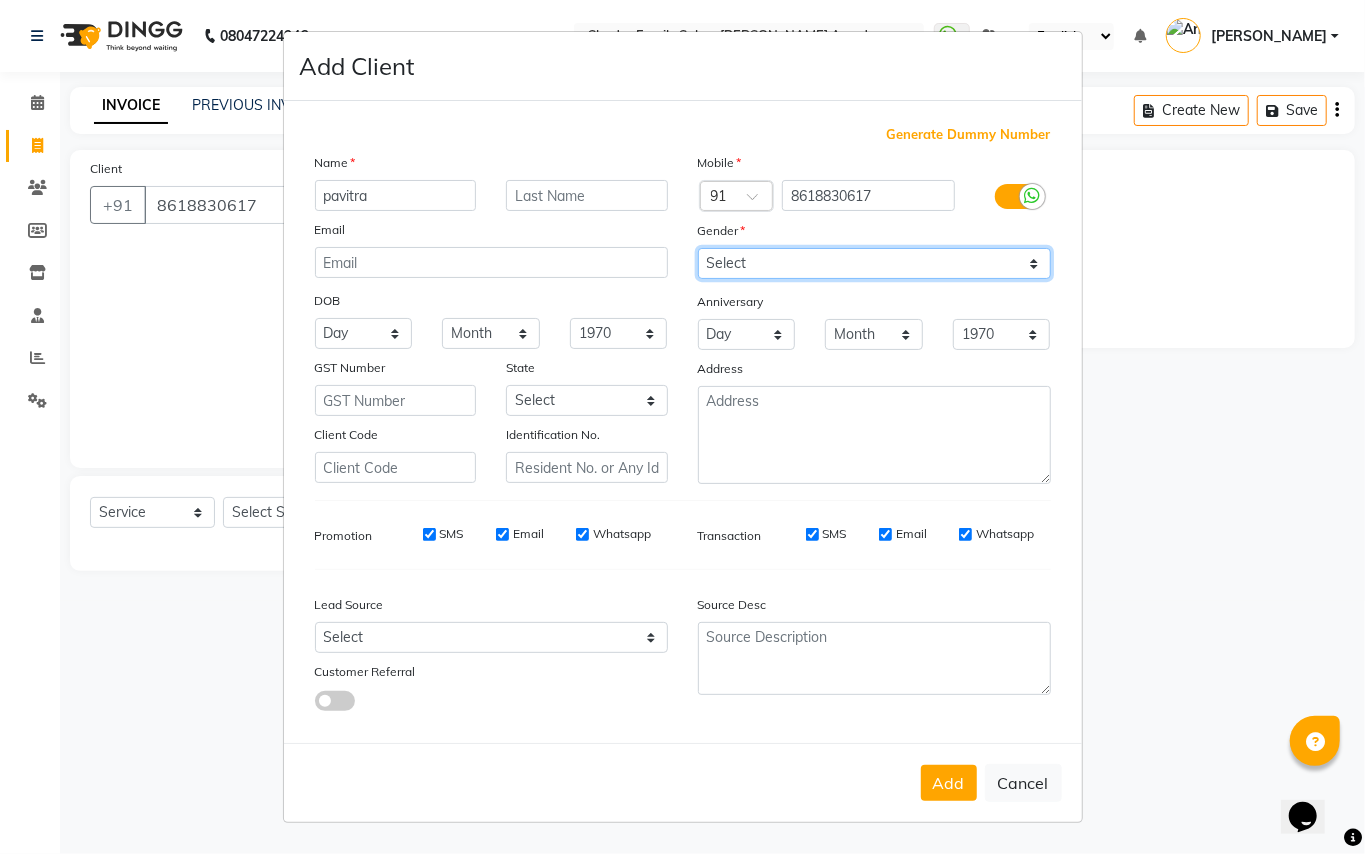 click on "Select [DEMOGRAPHIC_DATA] [DEMOGRAPHIC_DATA] Other Prefer Not To Say" at bounding box center [874, 263] 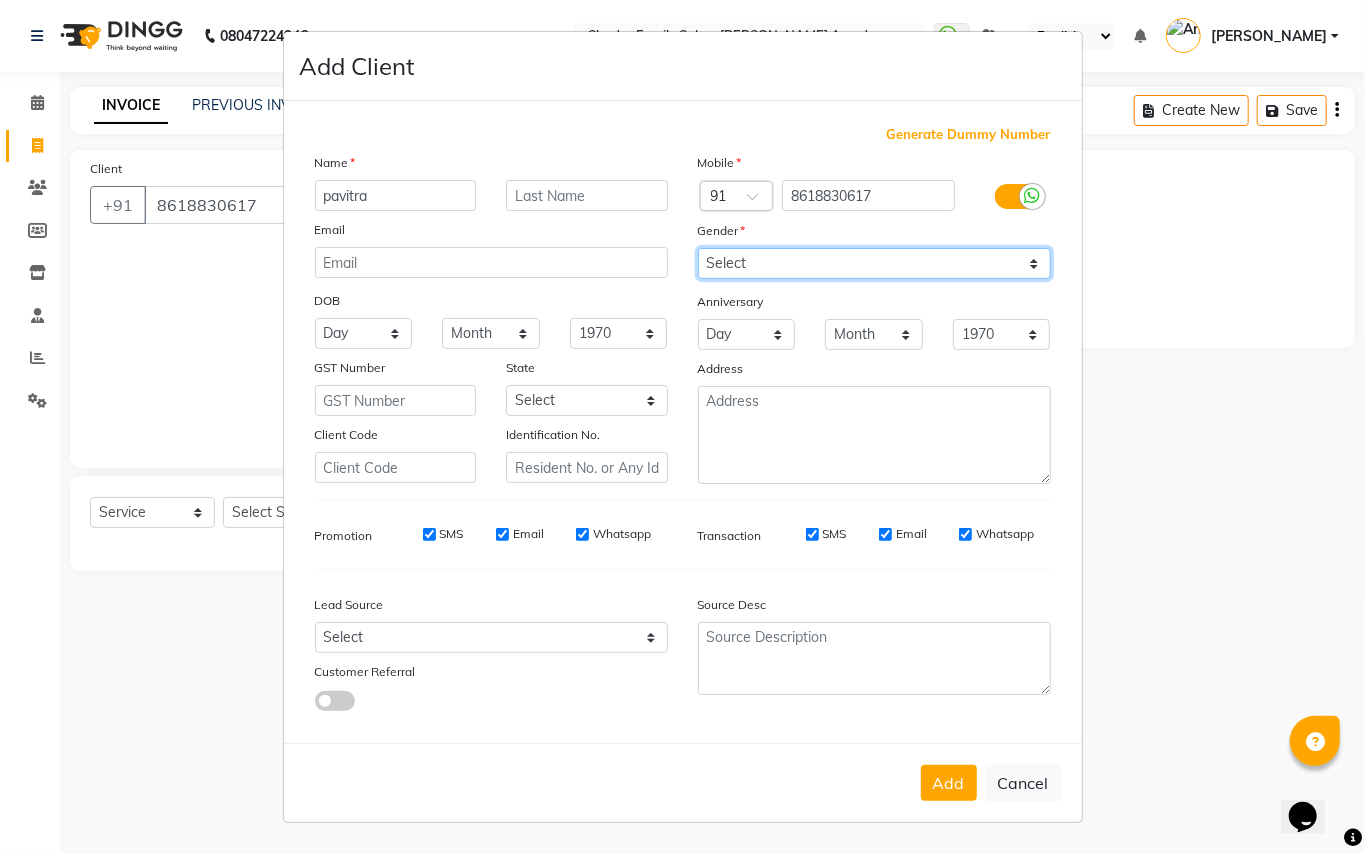 select on "[DEMOGRAPHIC_DATA]" 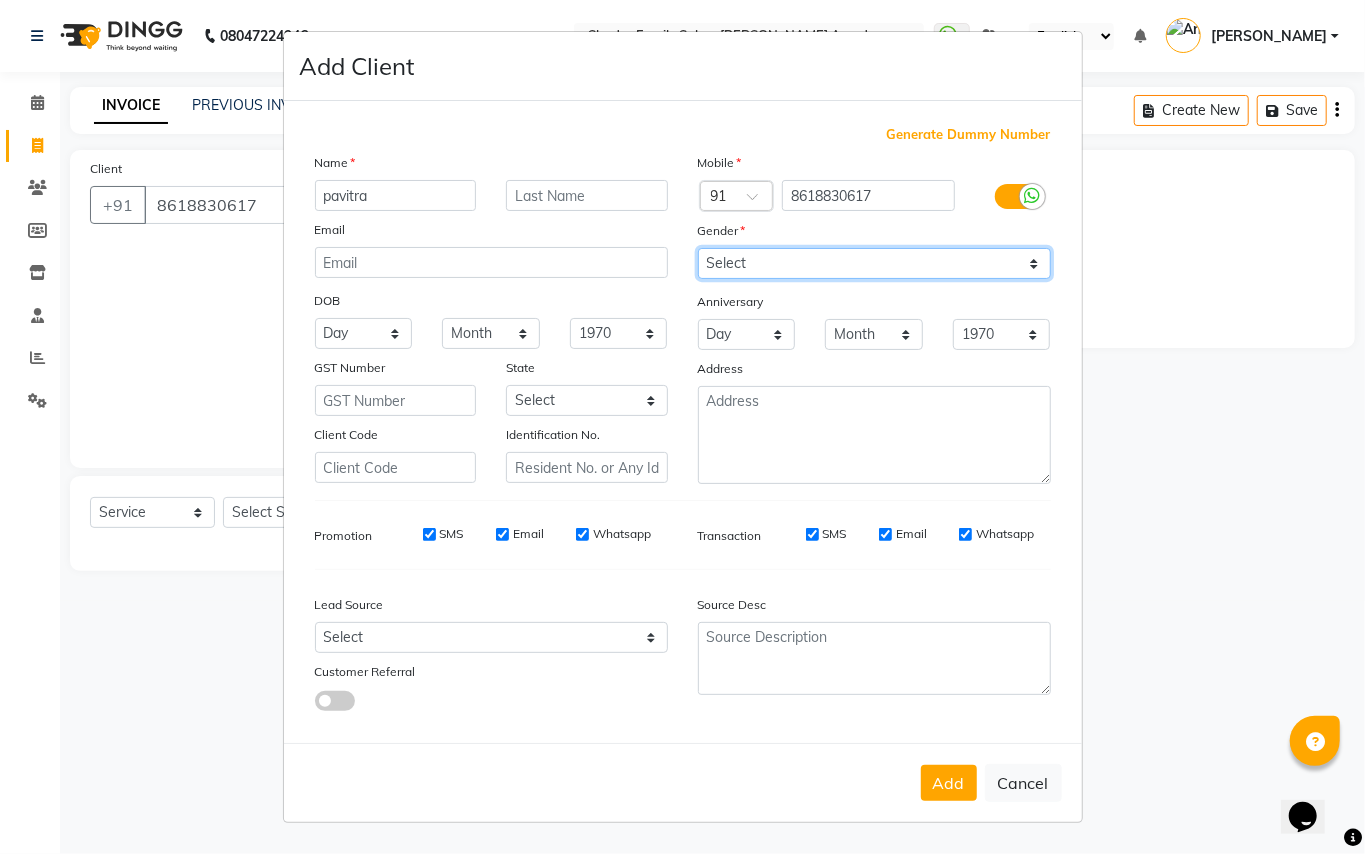 click on "Select [DEMOGRAPHIC_DATA] [DEMOGRAPHIC_DATA] Other Prefer Not To Say" at bounding box center (874, 263) 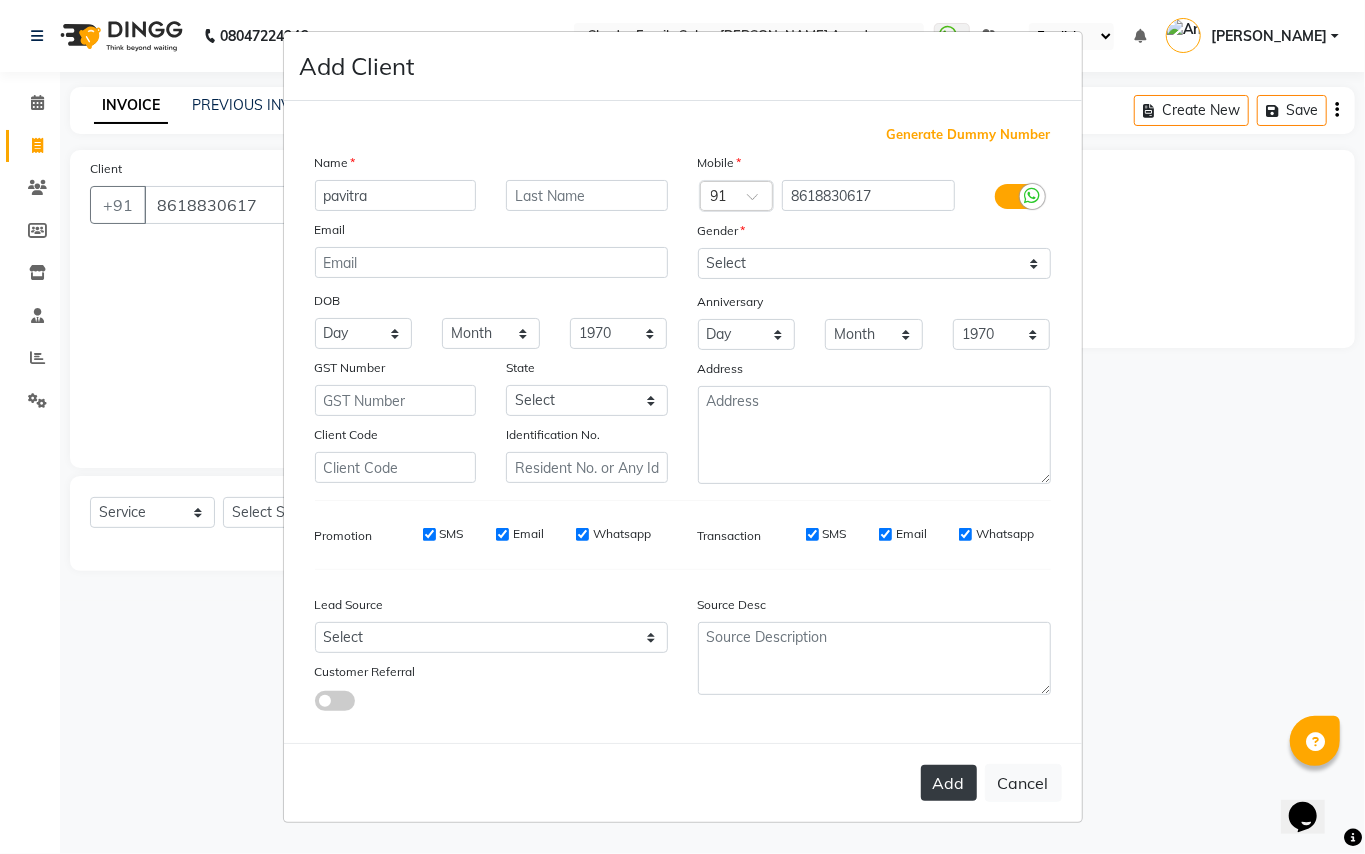 click on "Add" at bounding box center (949, 783) 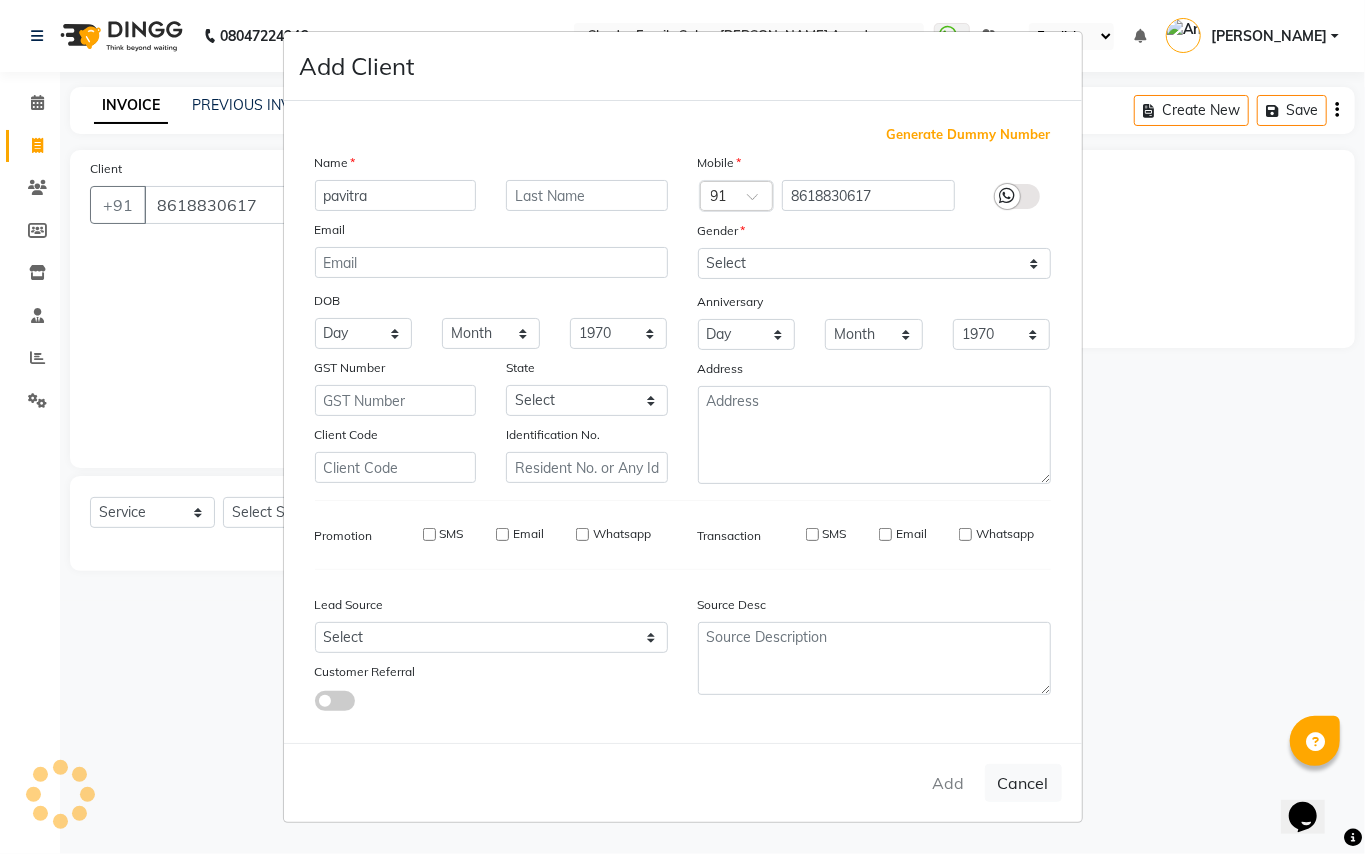 type on "86******17" 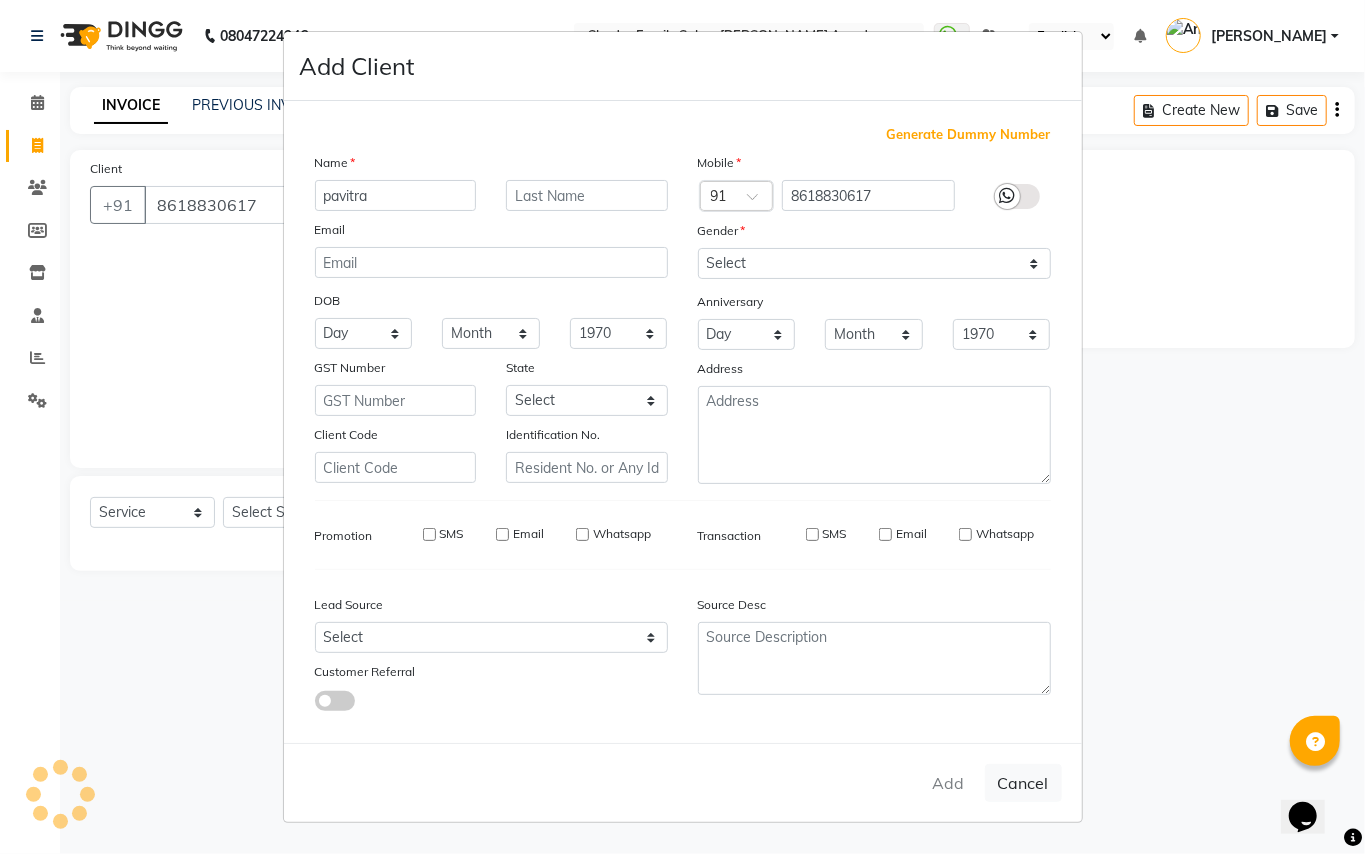 type 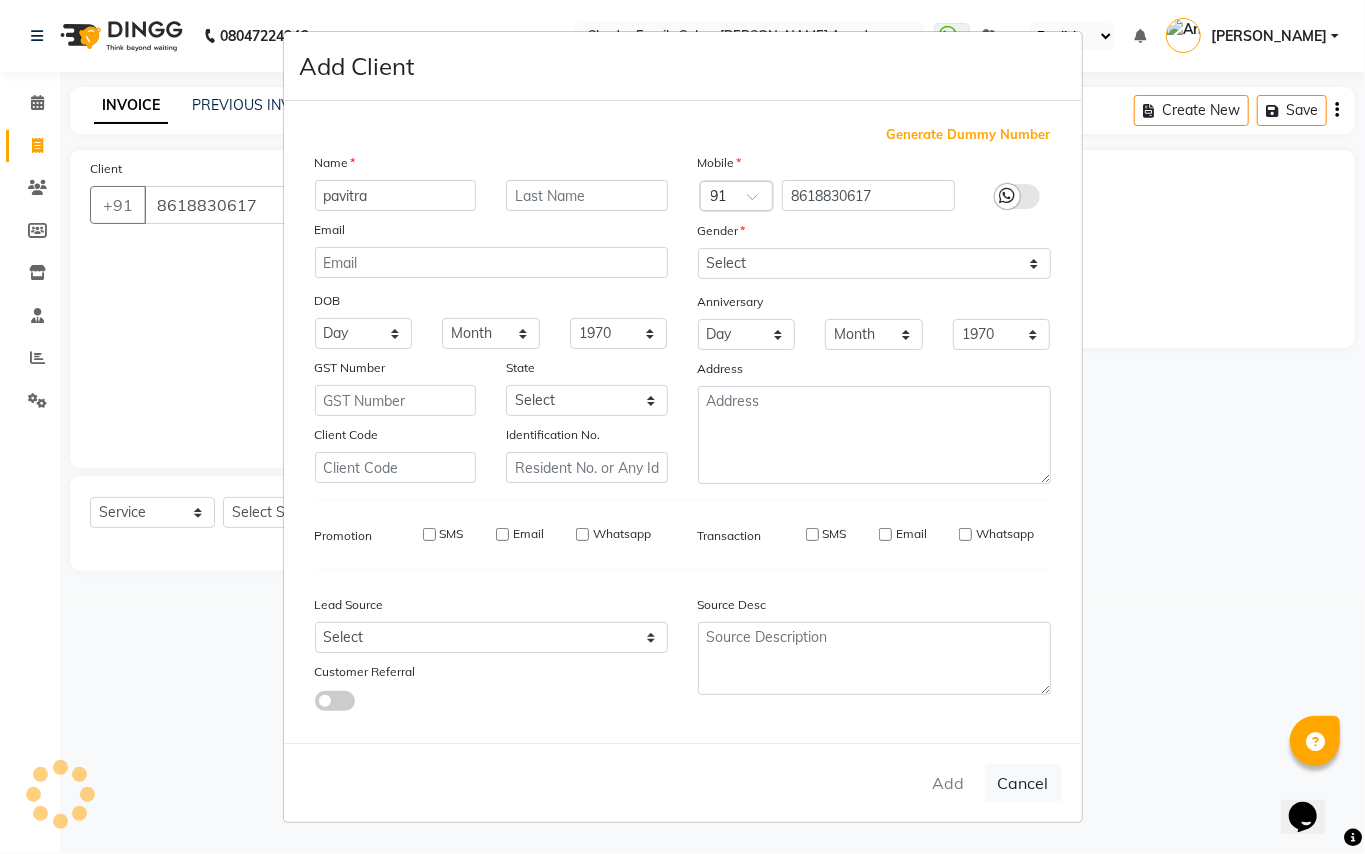 select 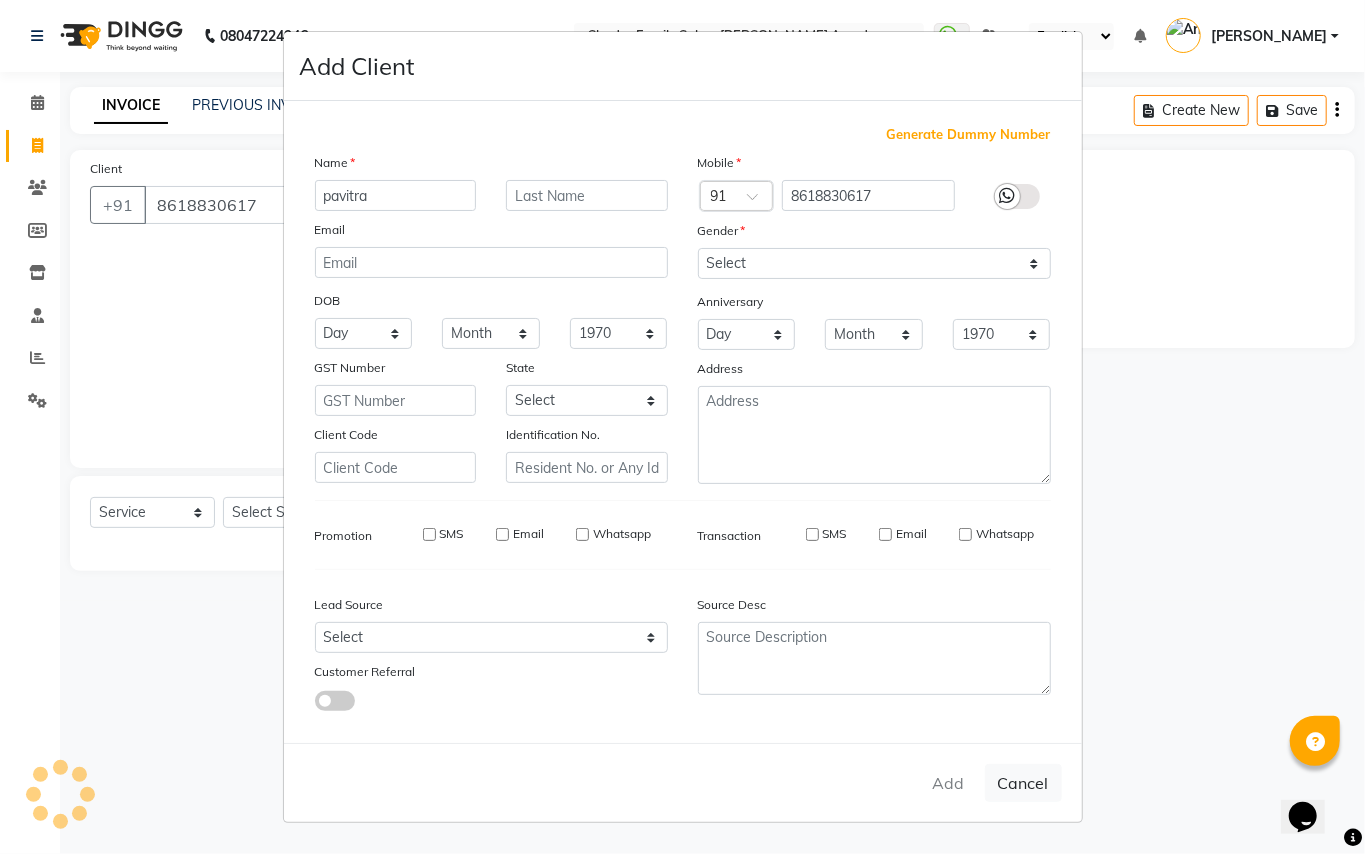 select 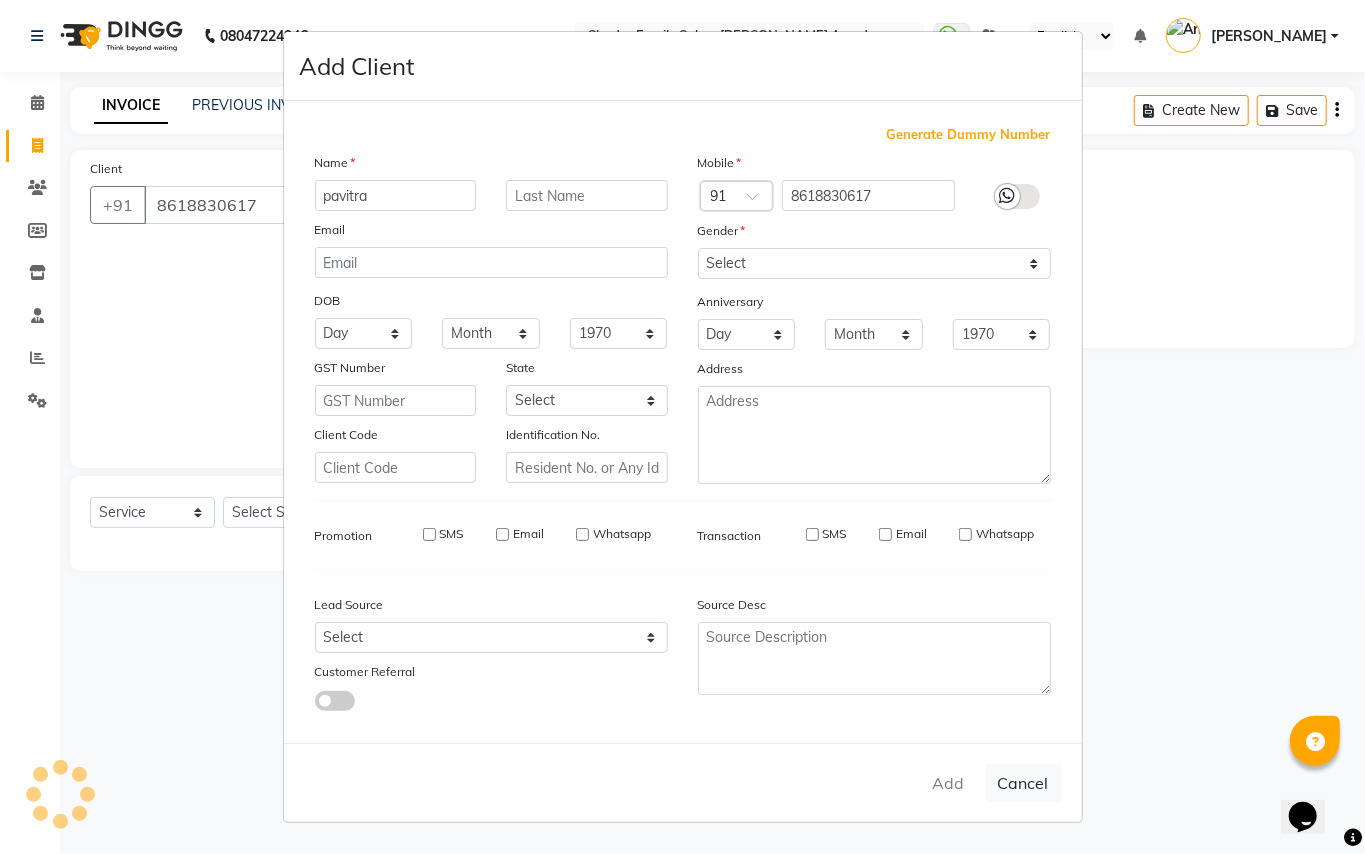 checkbox on "false" 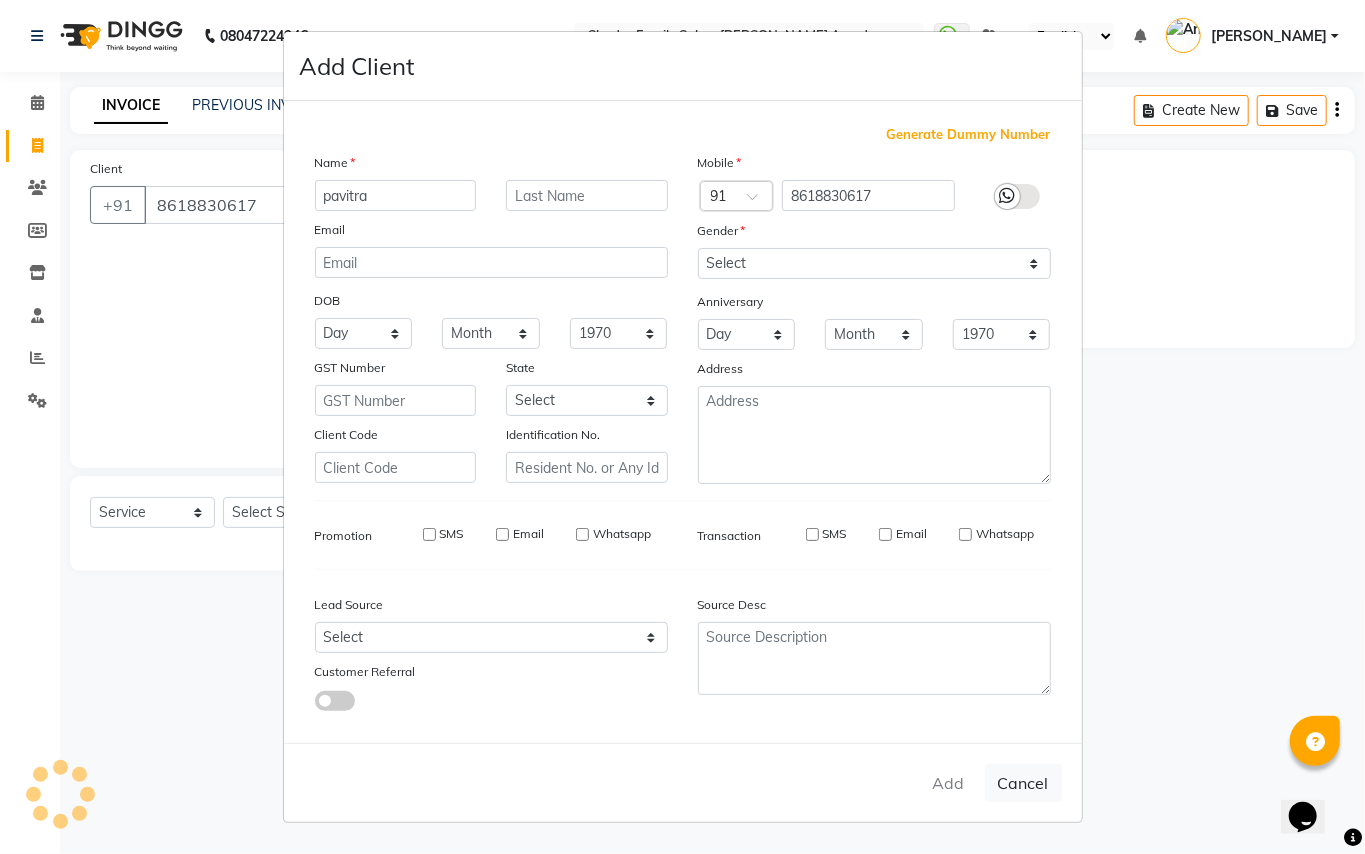 checkbox on "false" 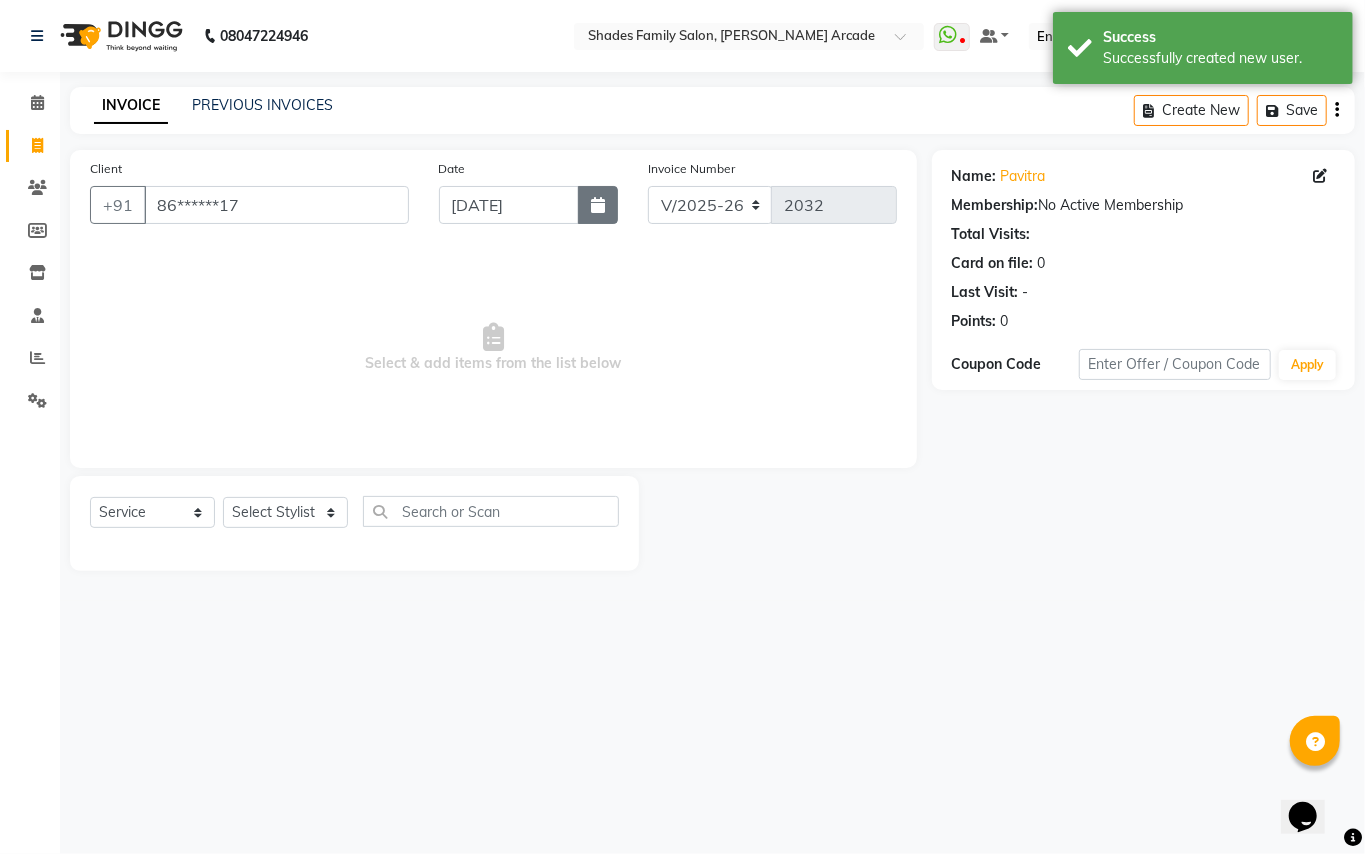 click 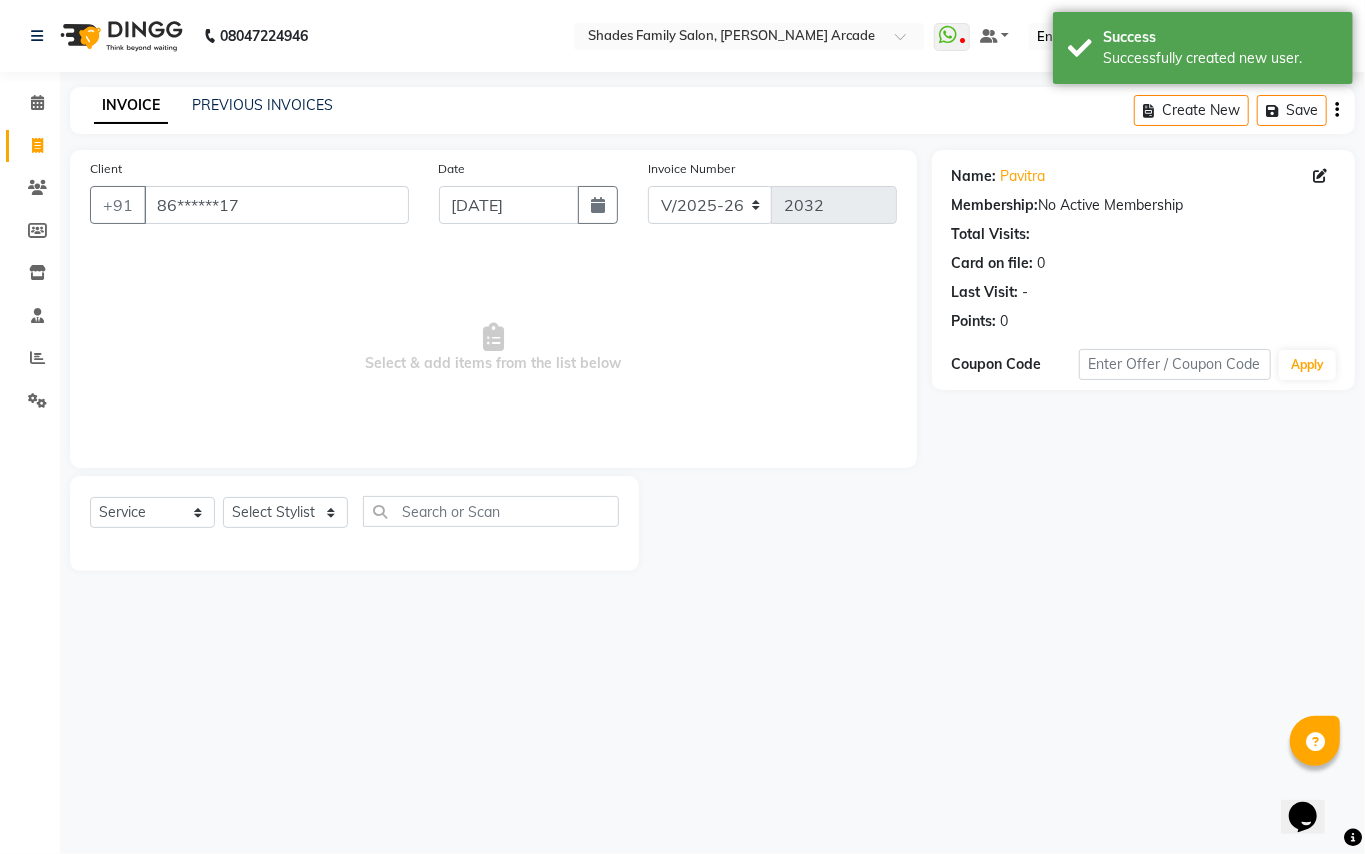select on "7" 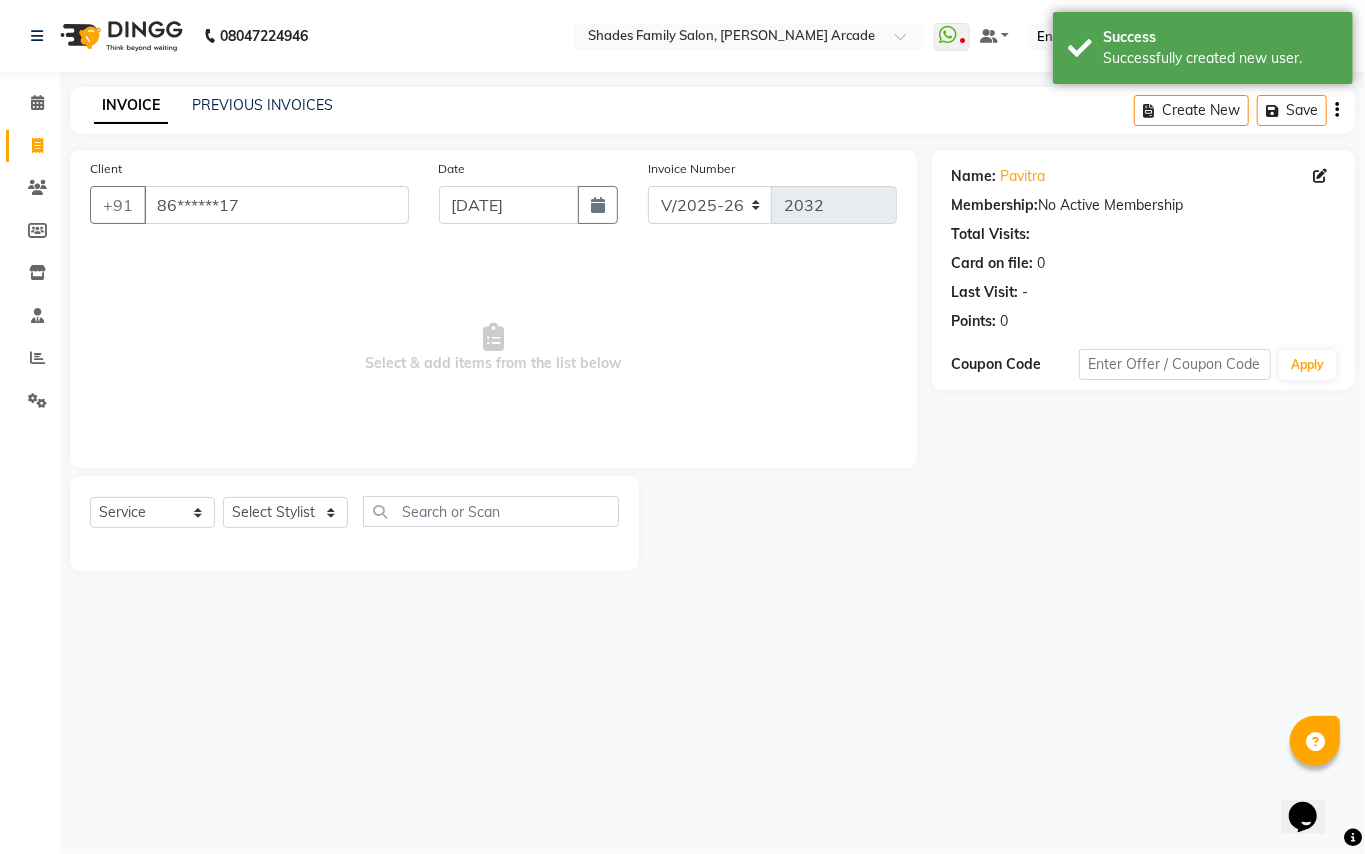 select on "2025" 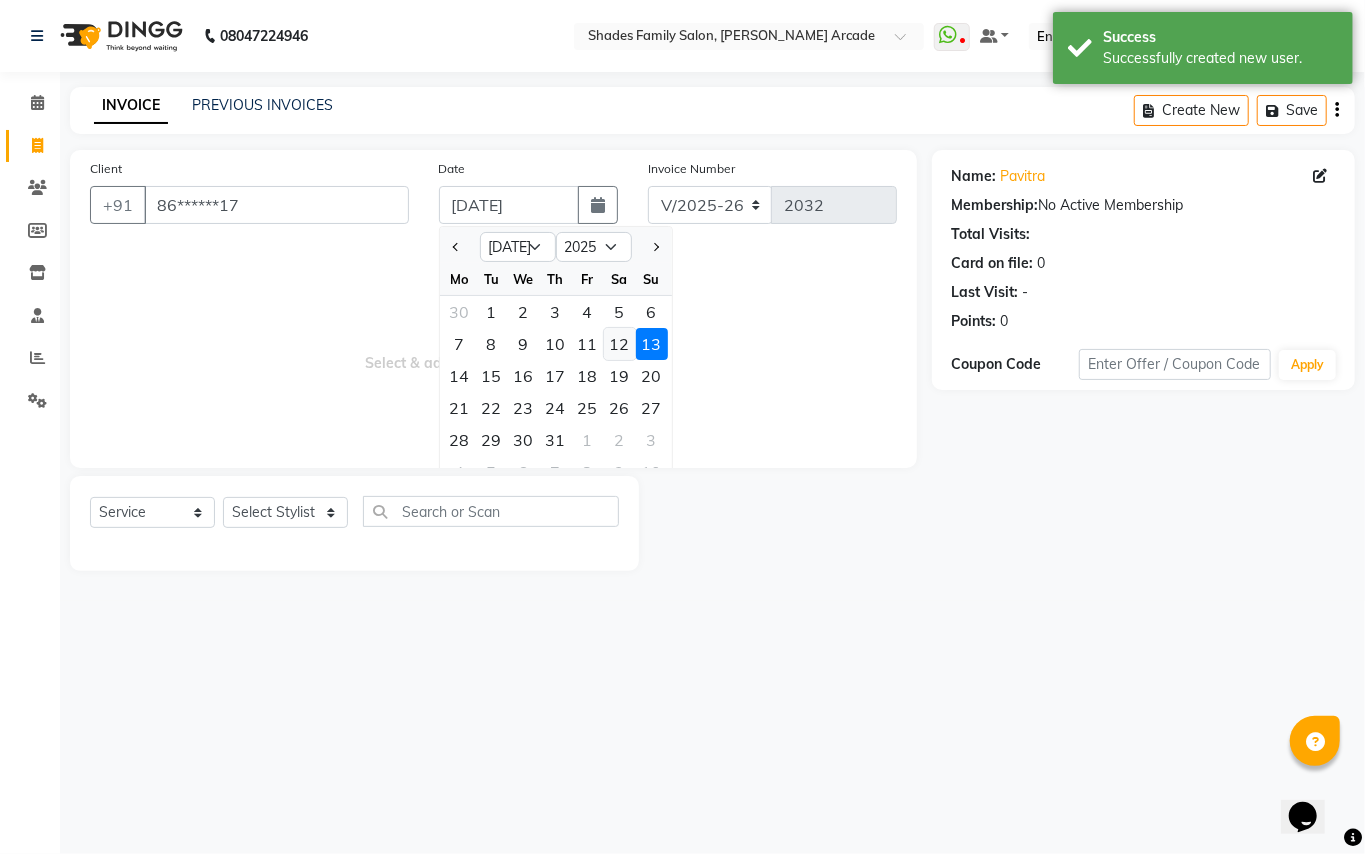 click on "12" 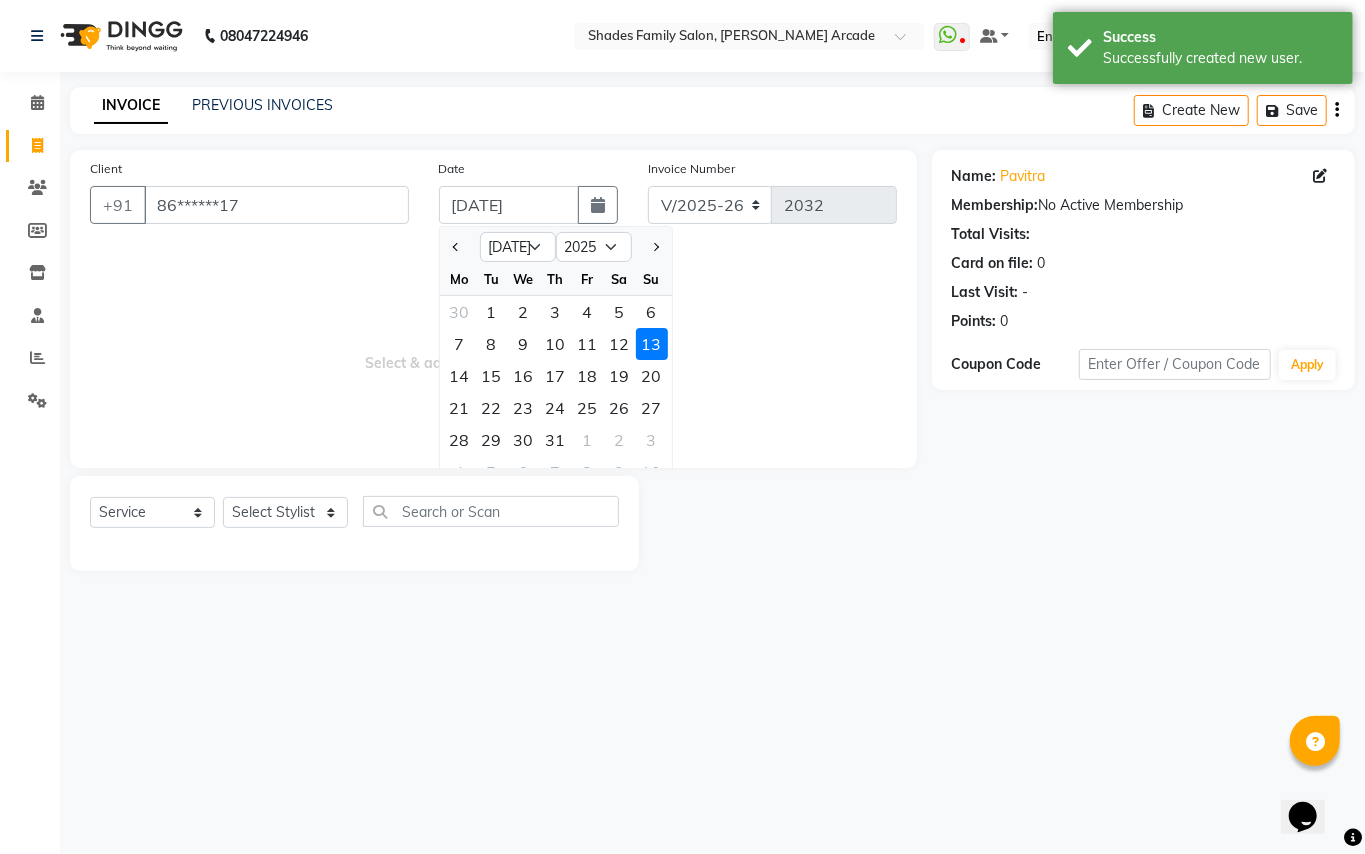 type on "12-07-2025" 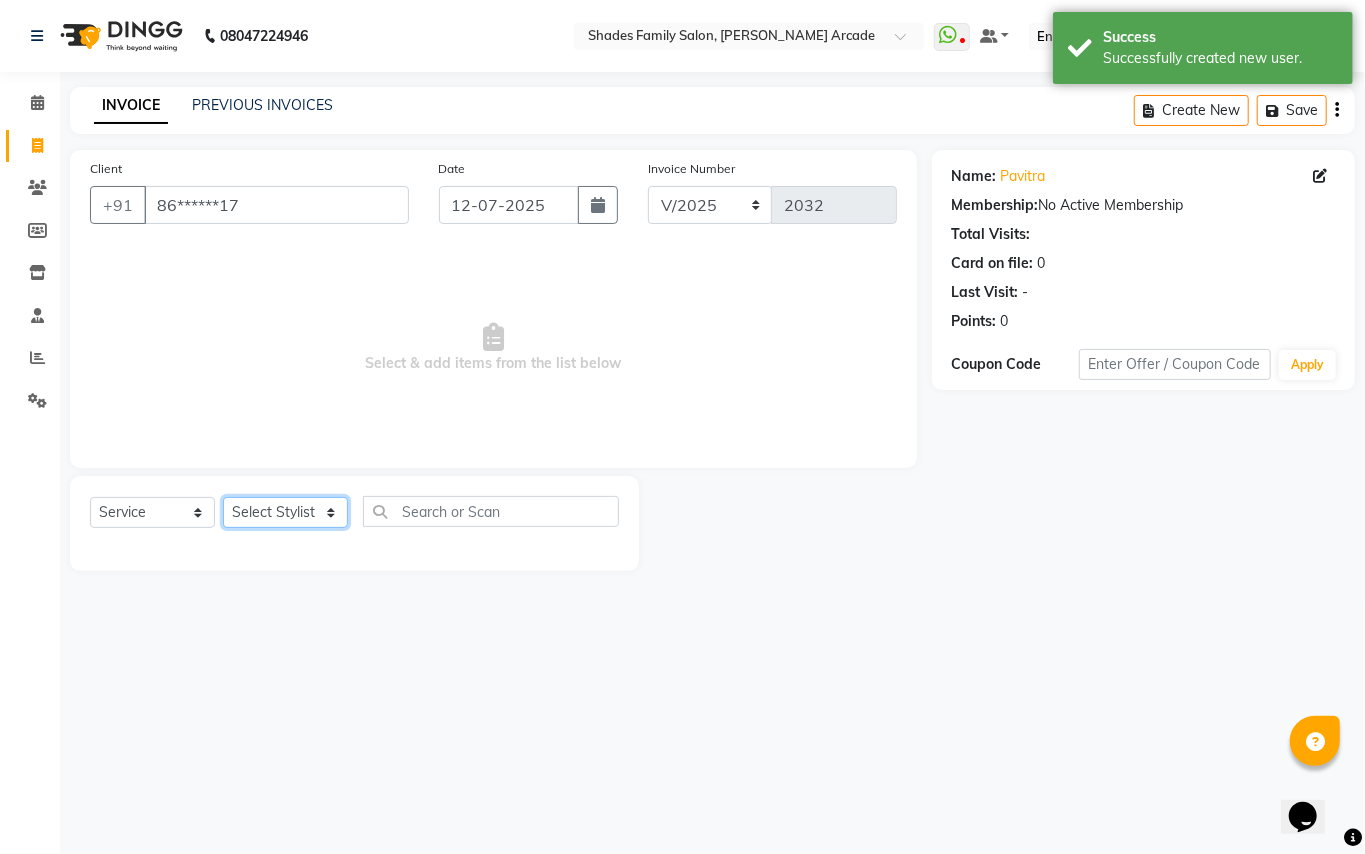 click on "Select Stylist Admin [PERSON_NAME] [PERSON_NAME] Danish  [PERSON_NAME] [PERSON_NAME] Nikhil [PERSON_NAME]  [PERSON_NAME] [PERSON_NAME] [PERSON_NAME] [PERSON_NAME]" 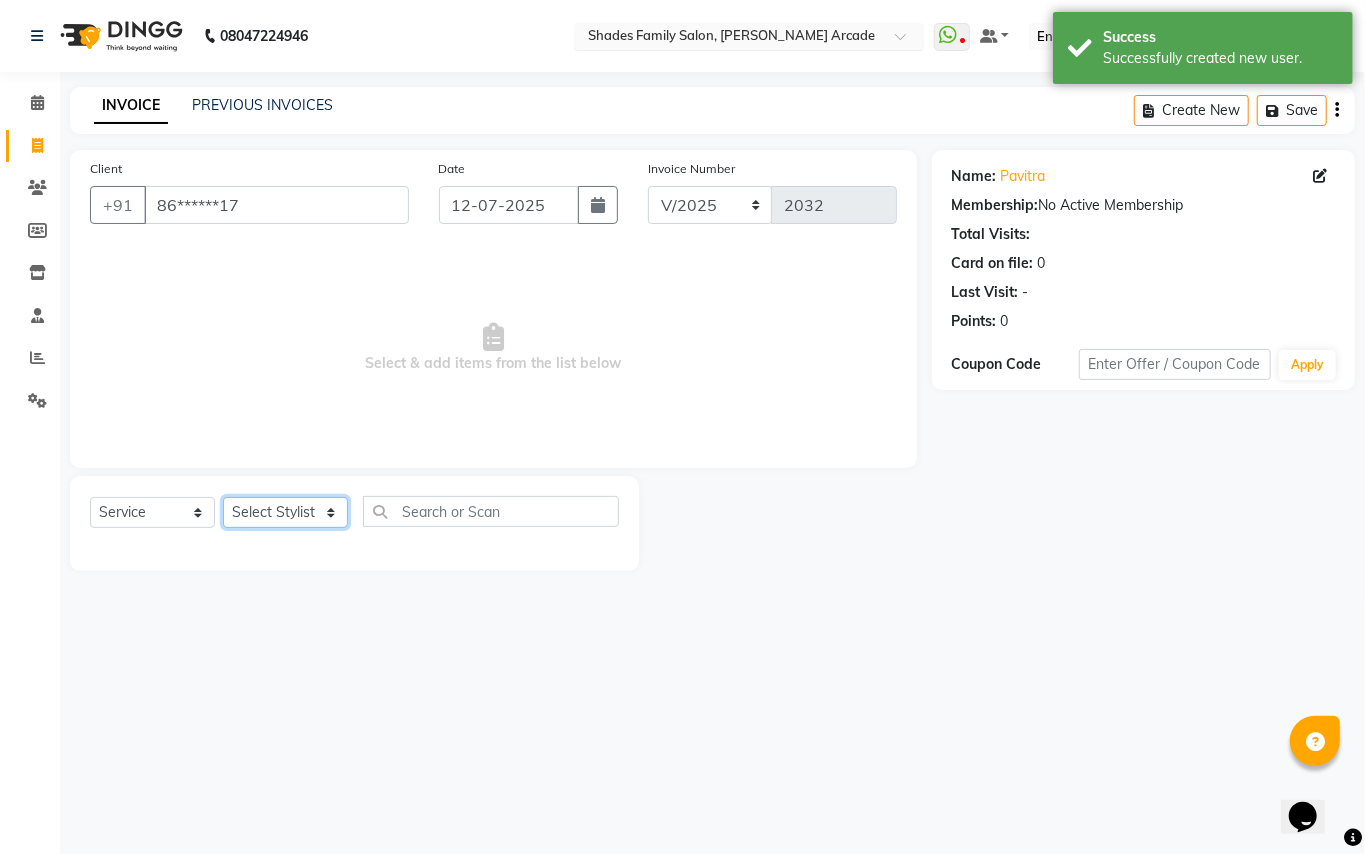 select on "84156" 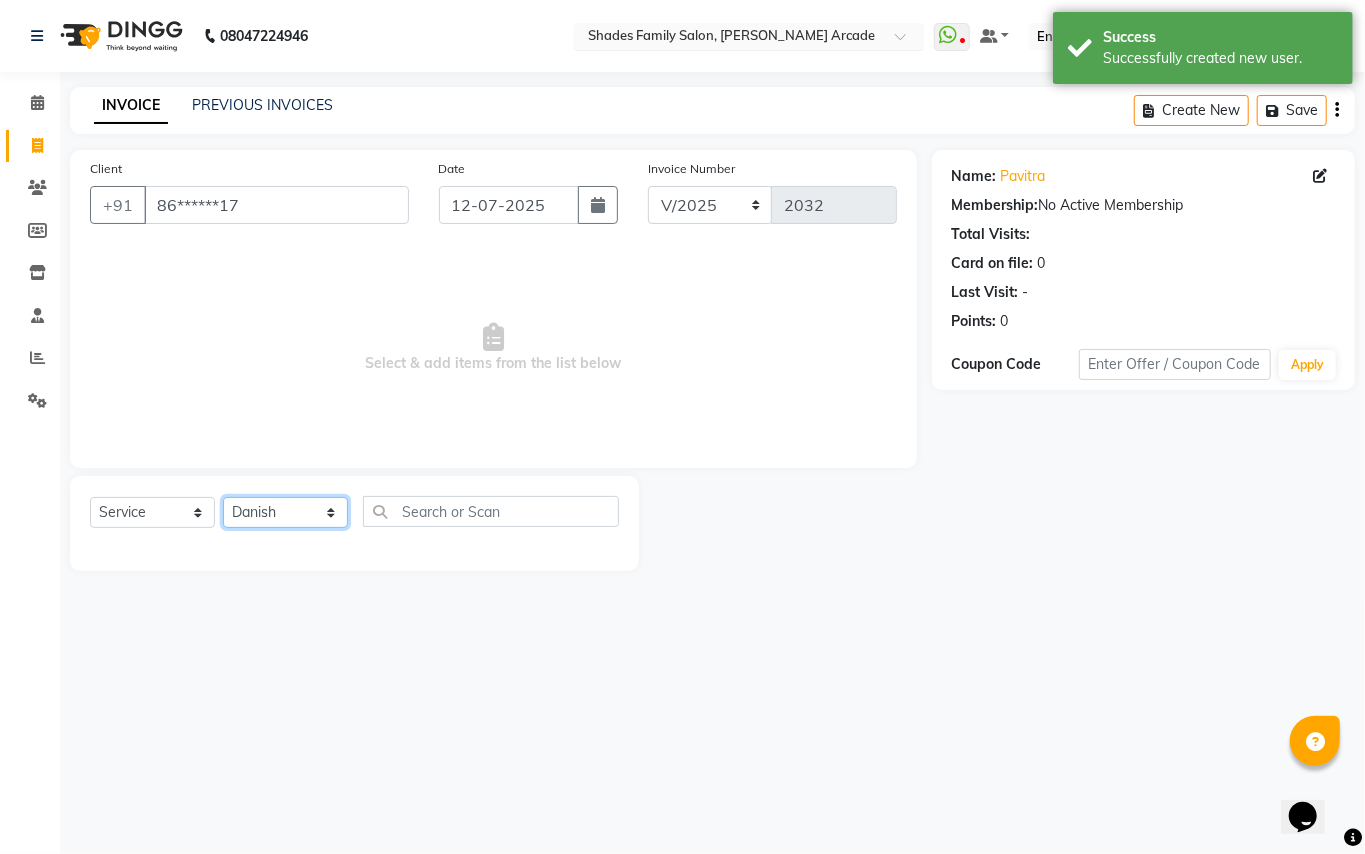 click on "Select Stylist Admin [PERSON_NAME] [PERSON_NAME] Danish  [PERSON_NAME] [PERSON_NAME] Nikhil [PERSON_NAME]  [PERSON_NAME] [PERSON_NAME] [PERSON_NAME] [PERSON_NAME]" 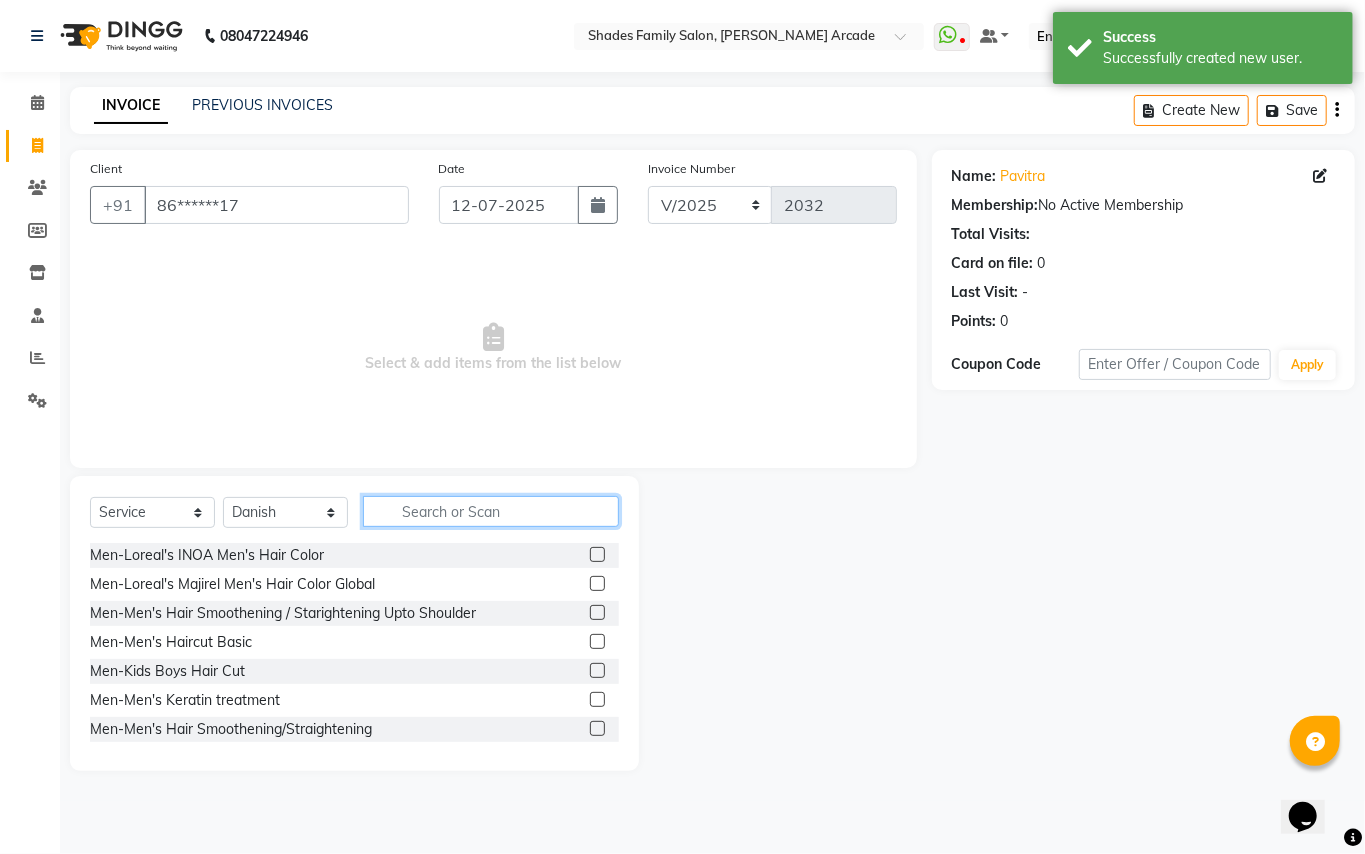click 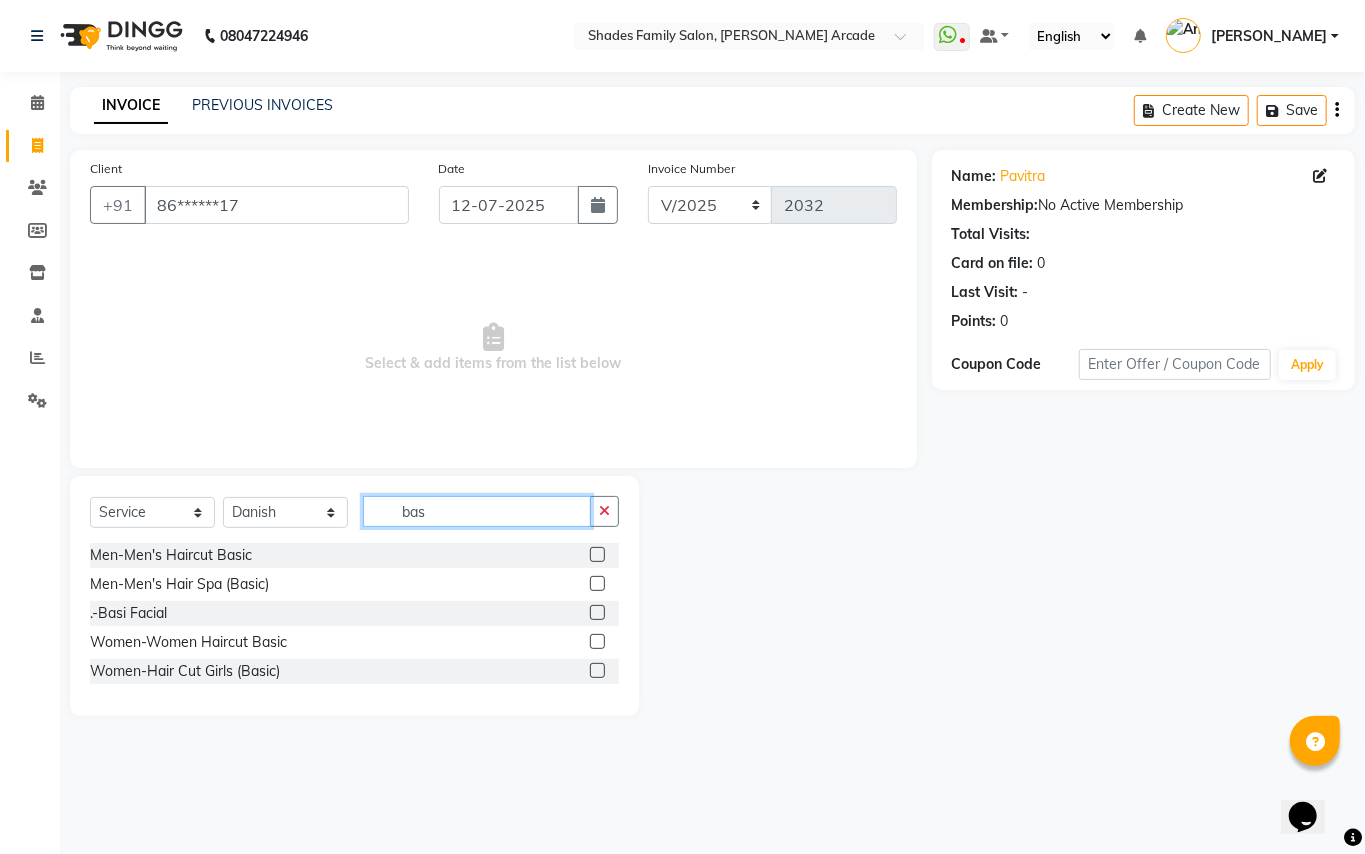 type on "bas" 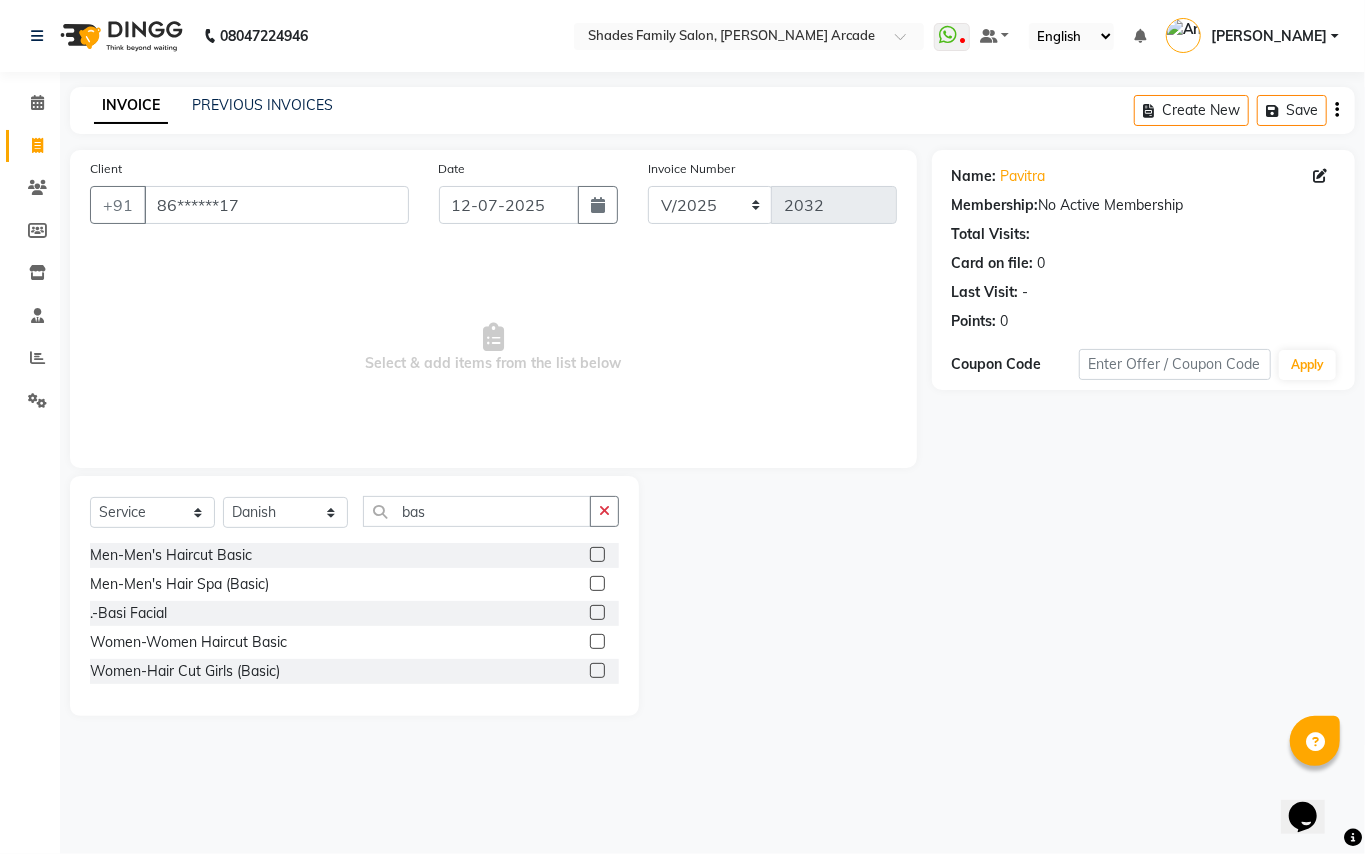 click 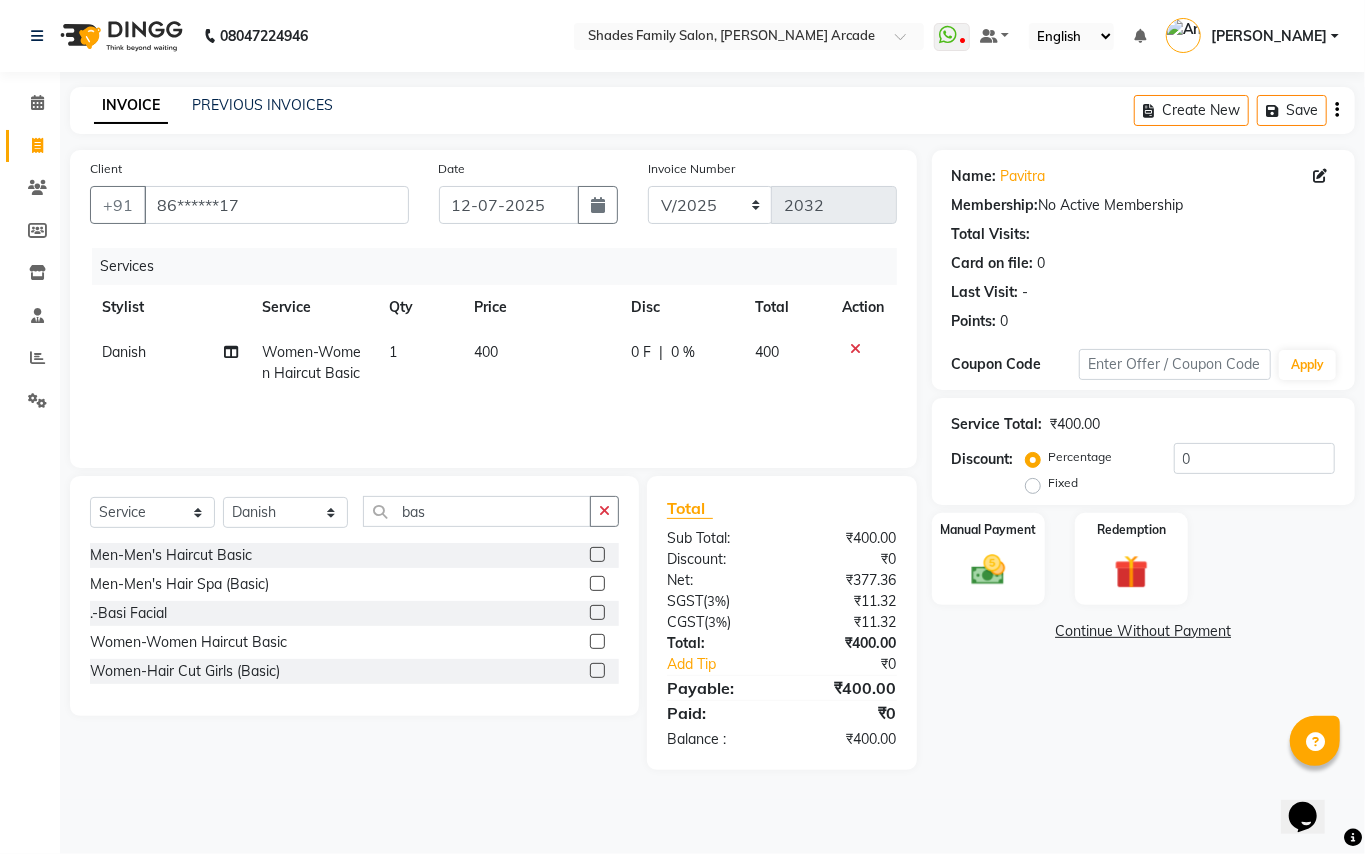 checkbox on "false" 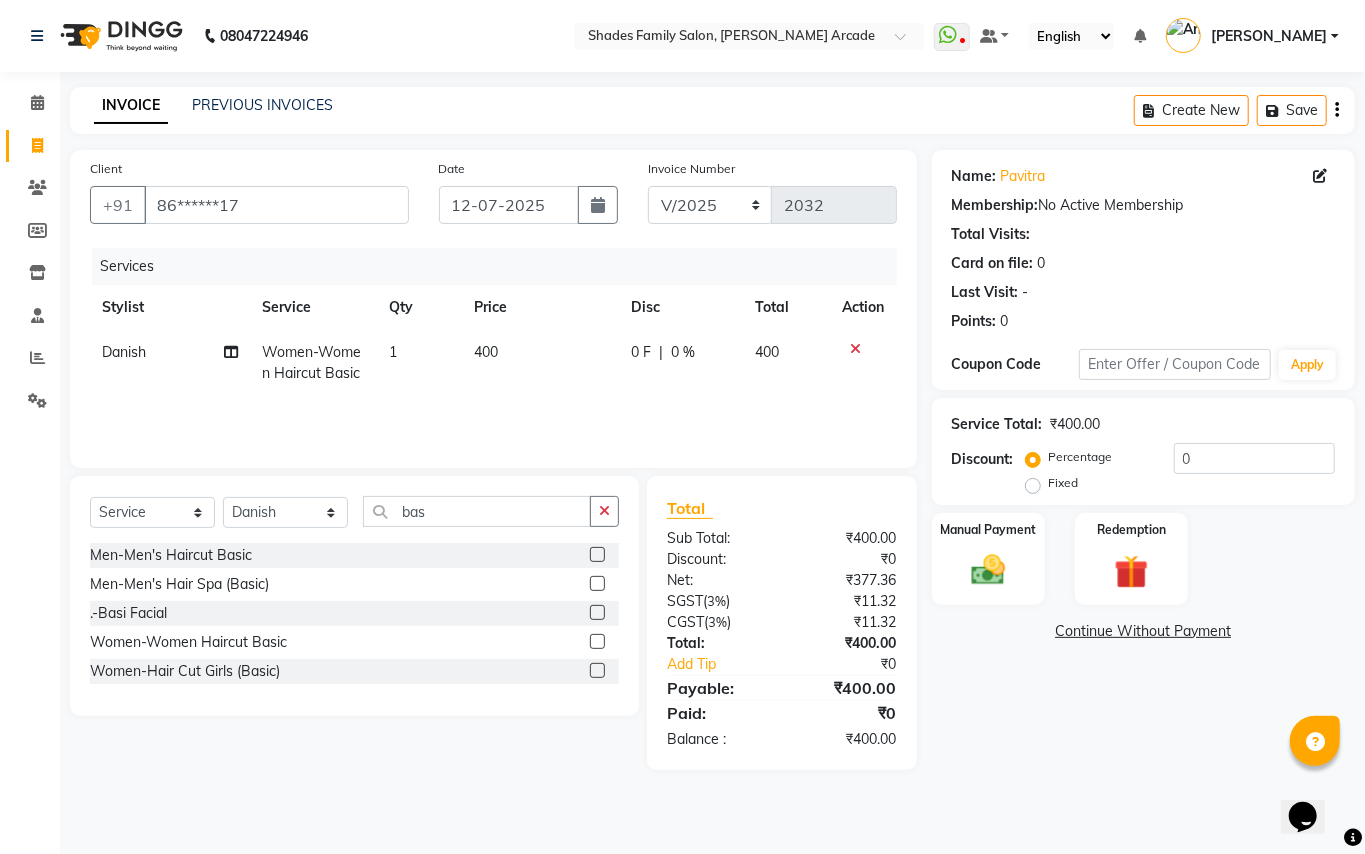 click on "400" 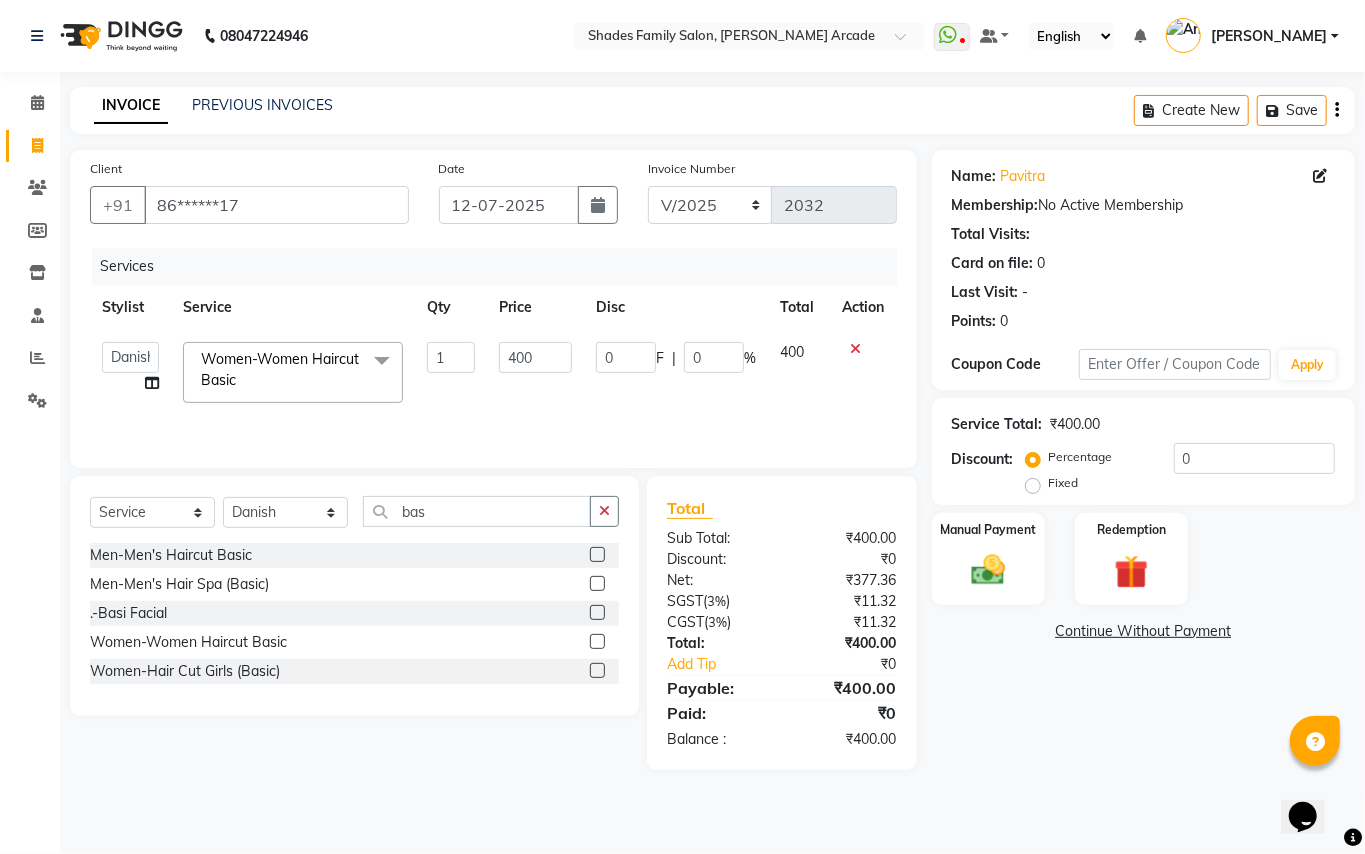click on "400" 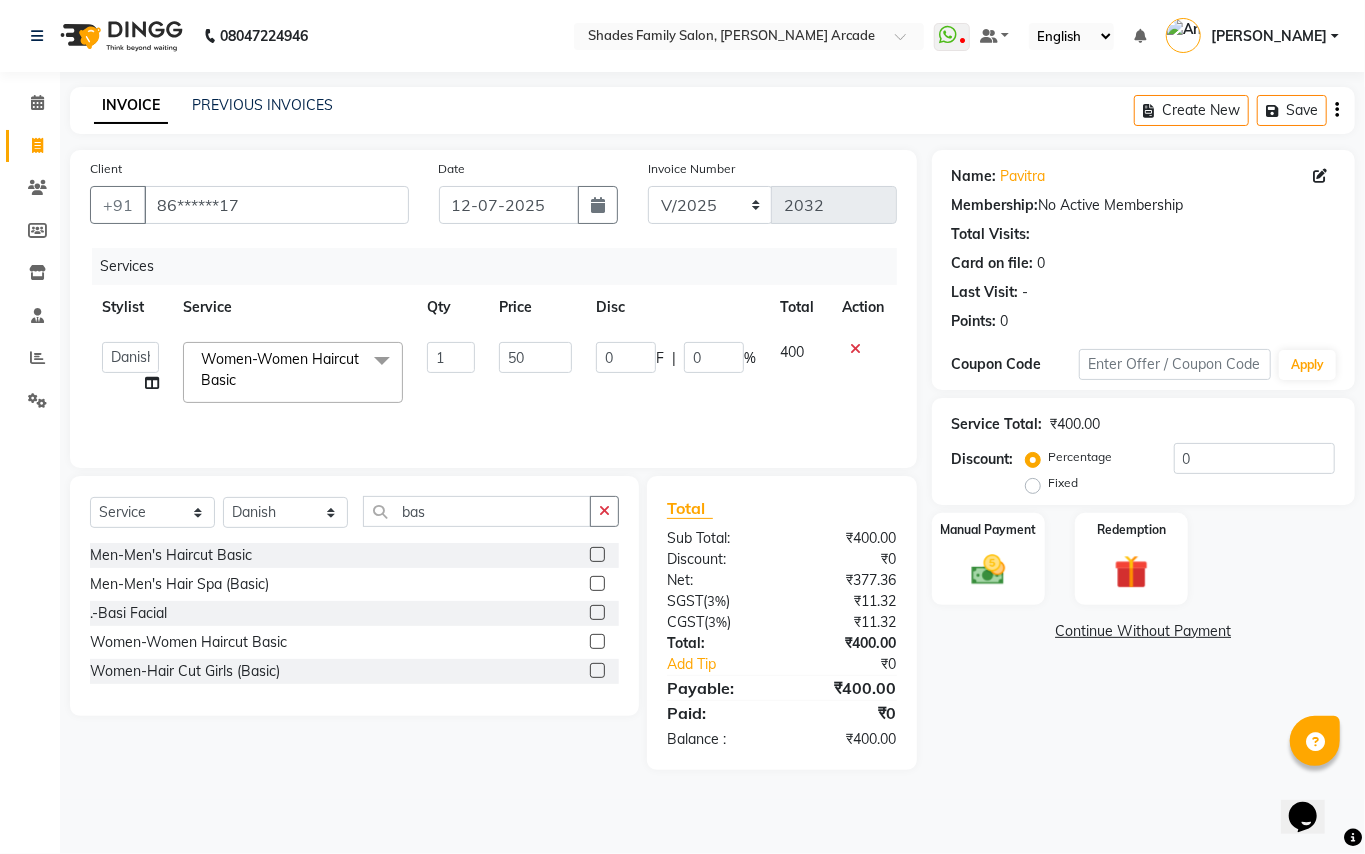 type on "500" 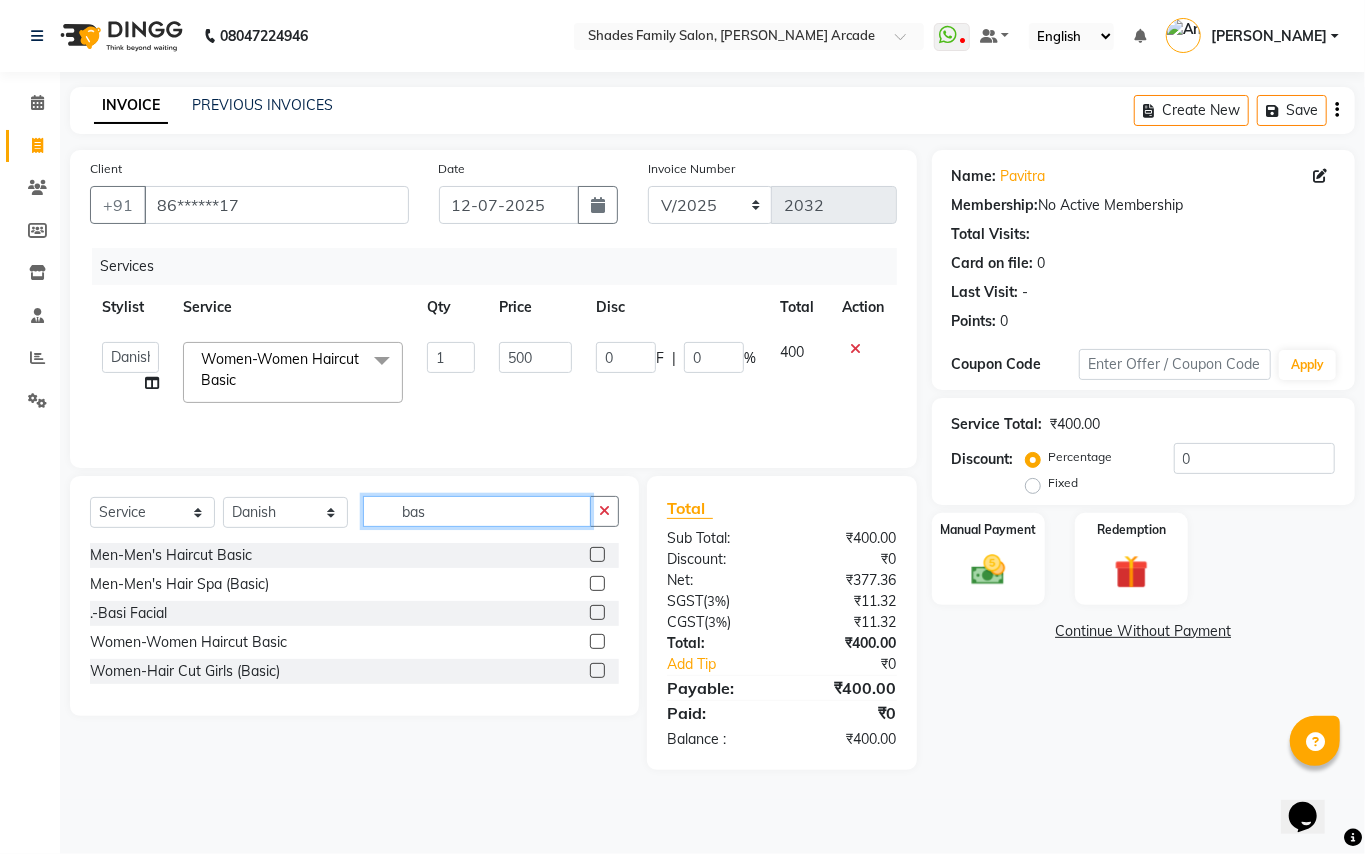 click on "bas" 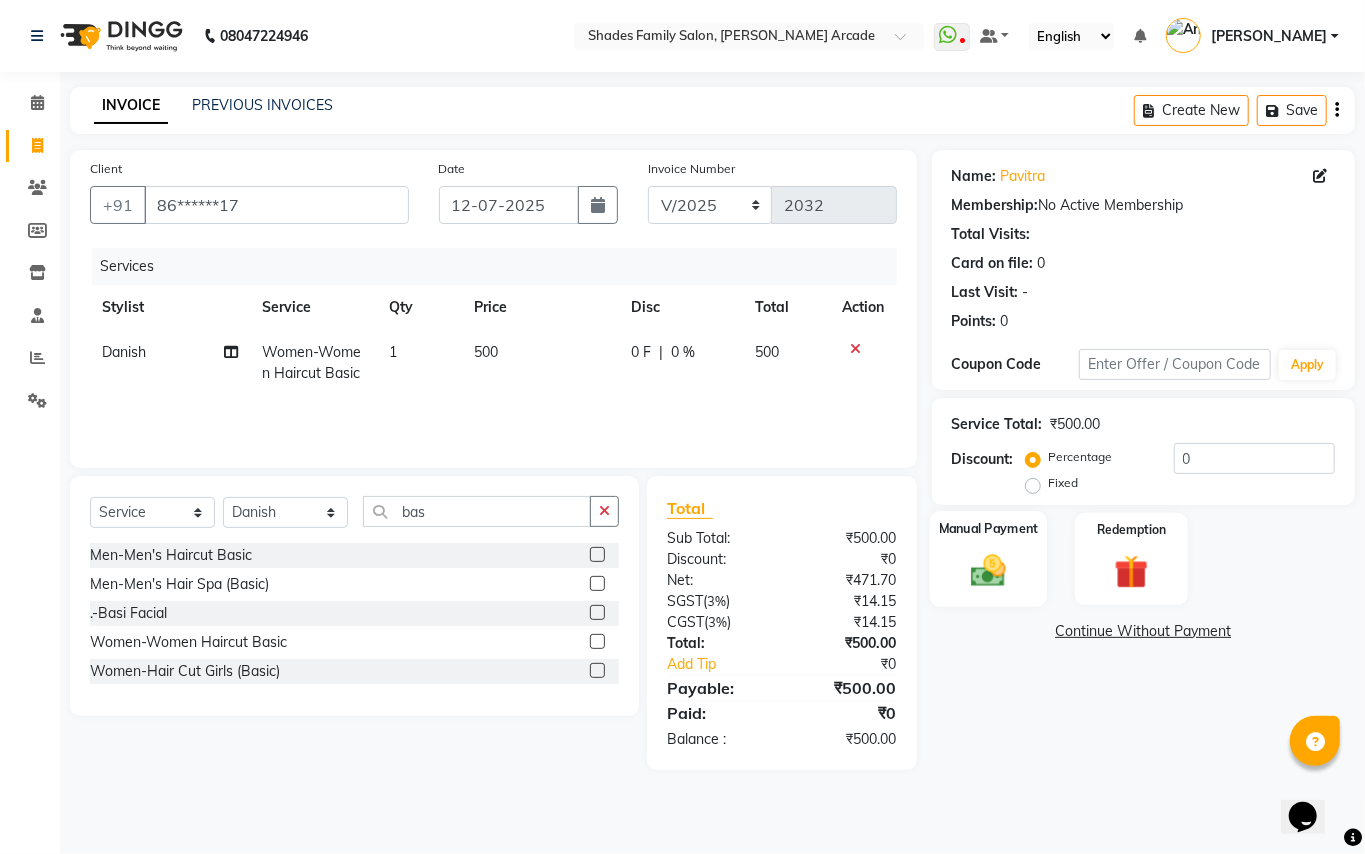 click 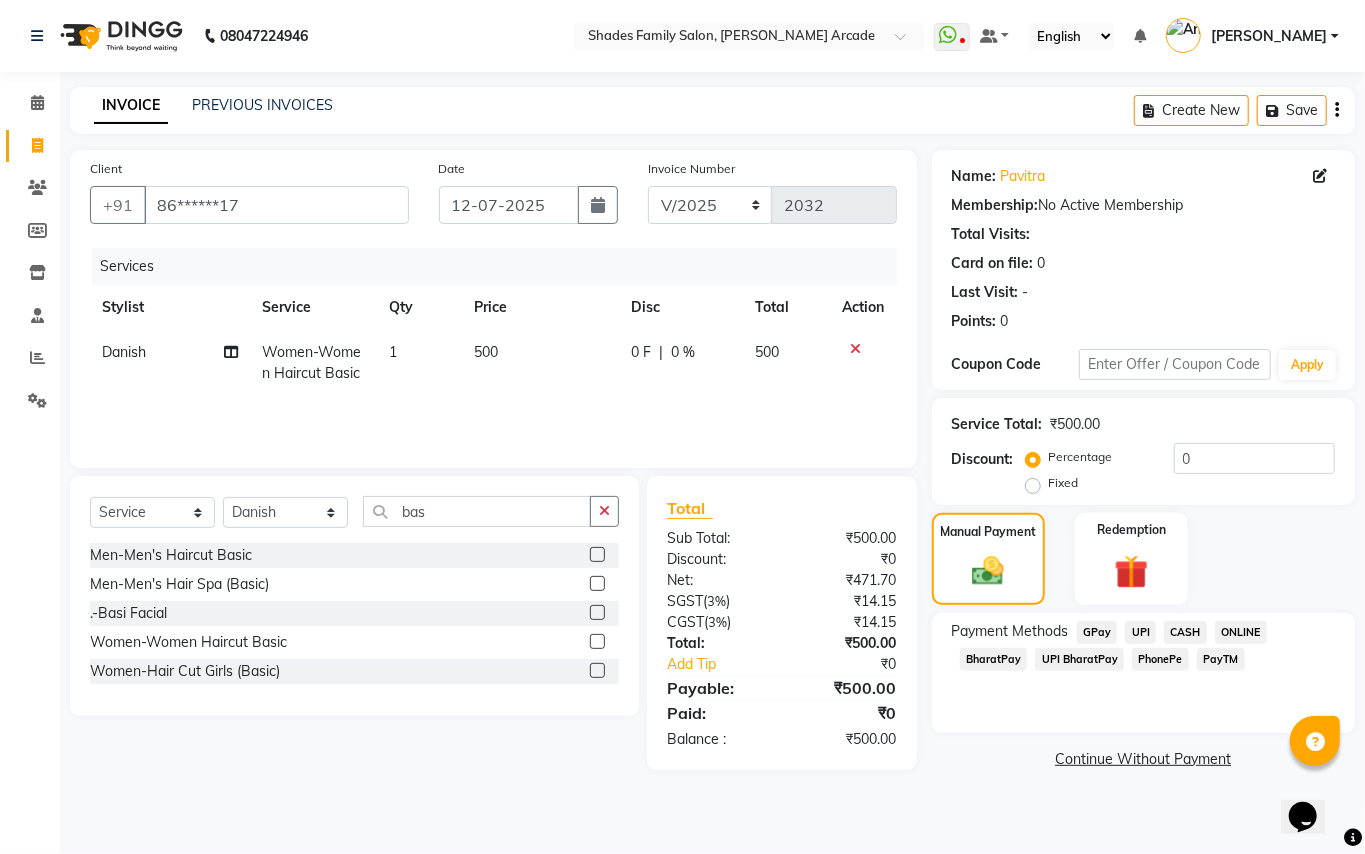 click on "UPI" 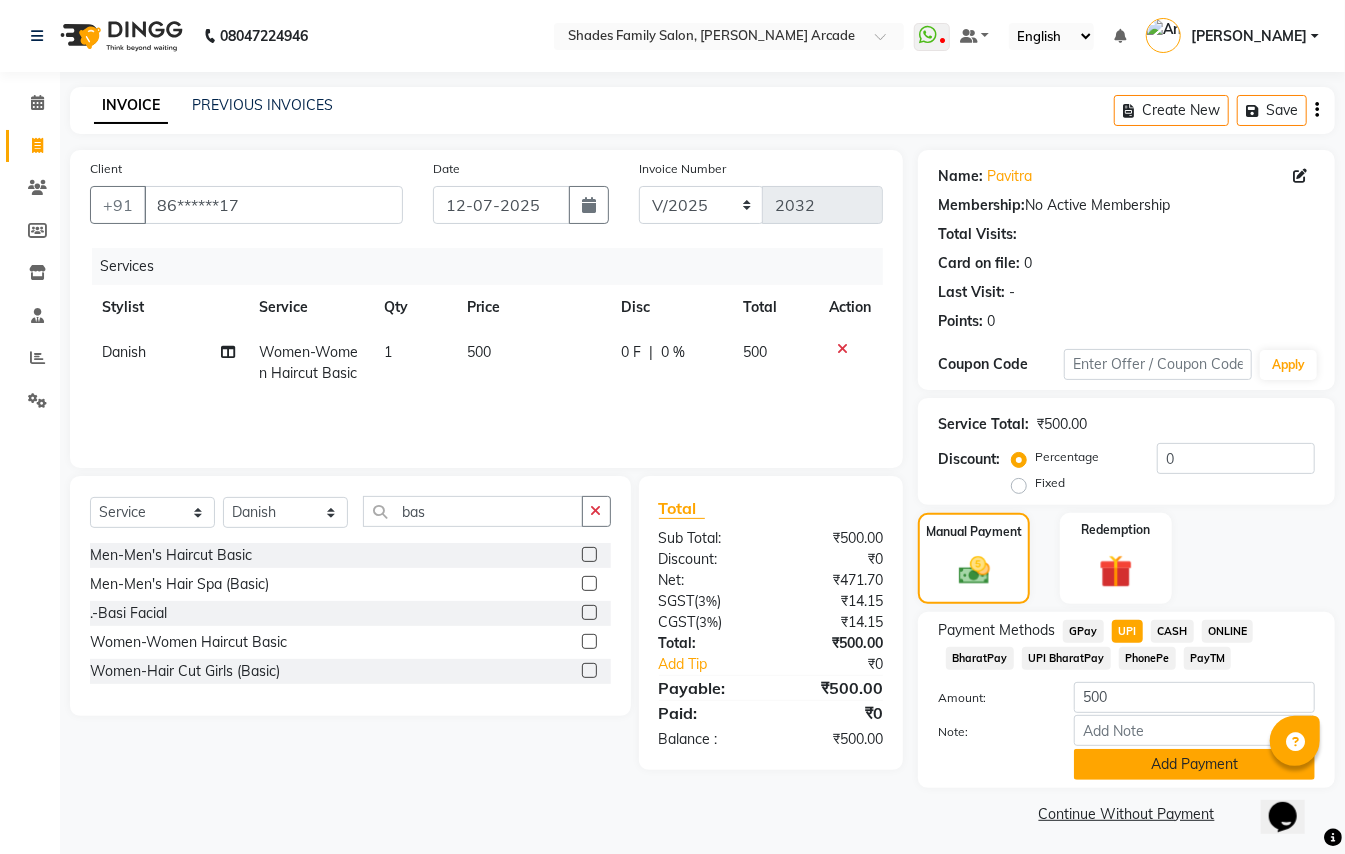 click on "Add Payment" 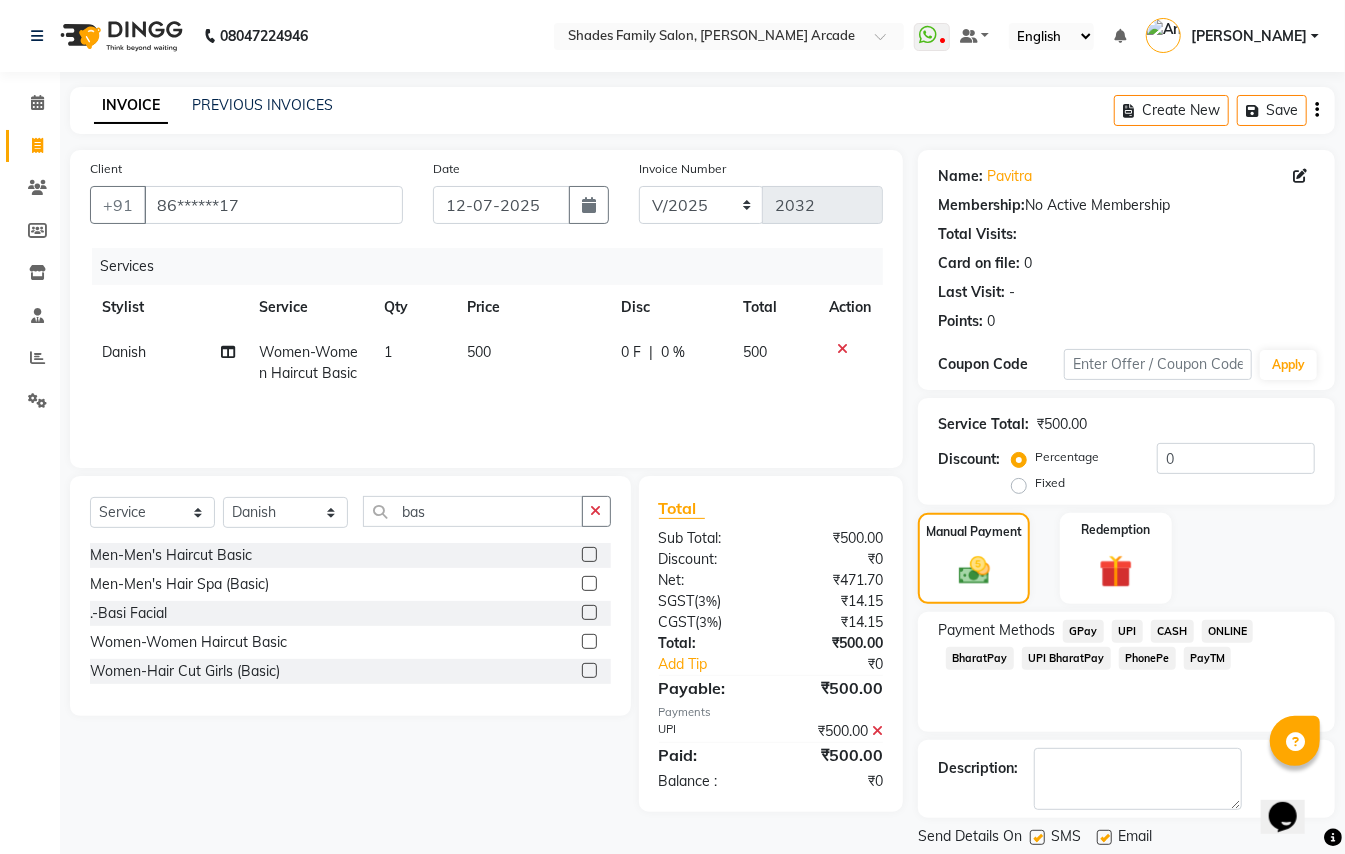 scroll, scrollTop: 62, scrollLeft: 0, axis: vertical 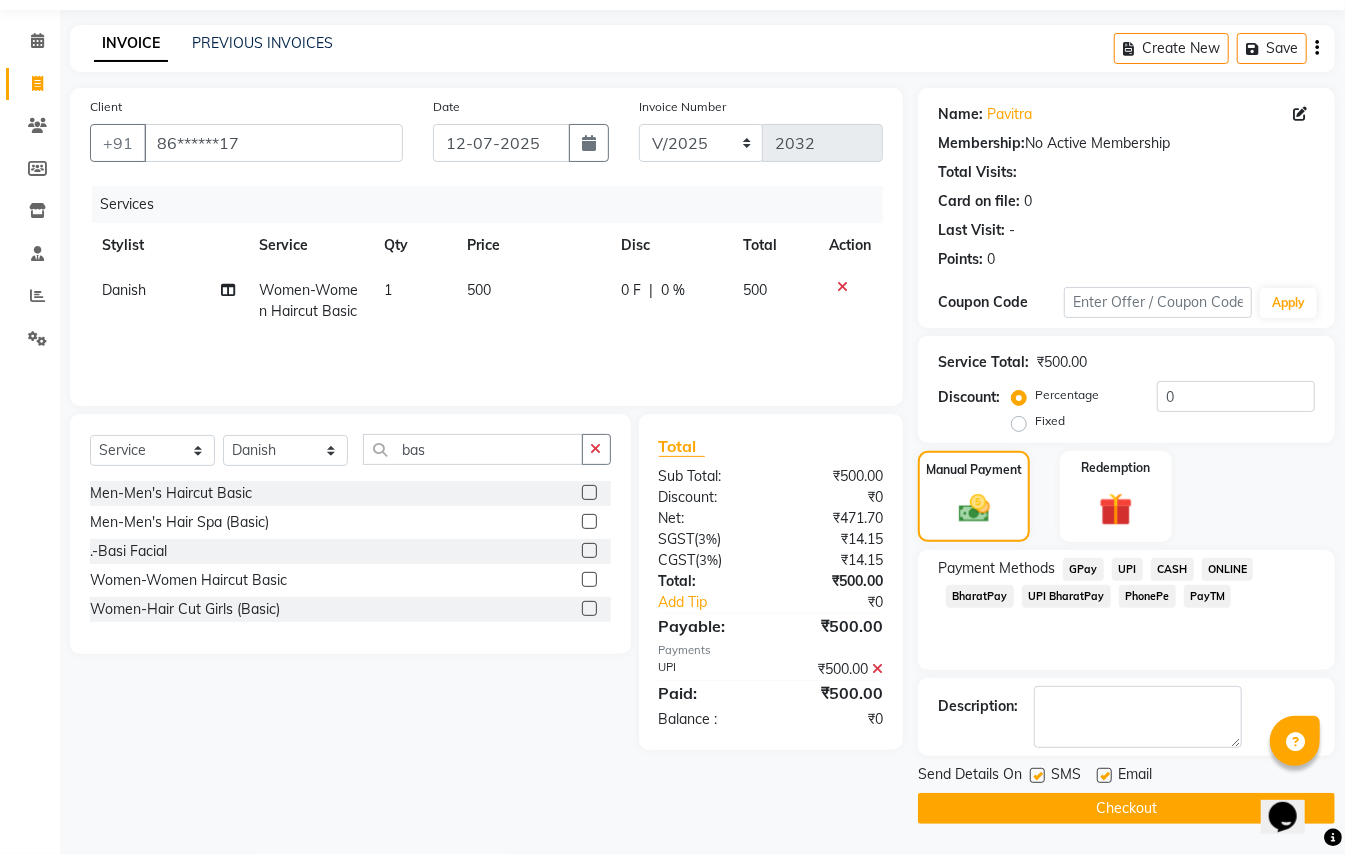 click on "Checkout" 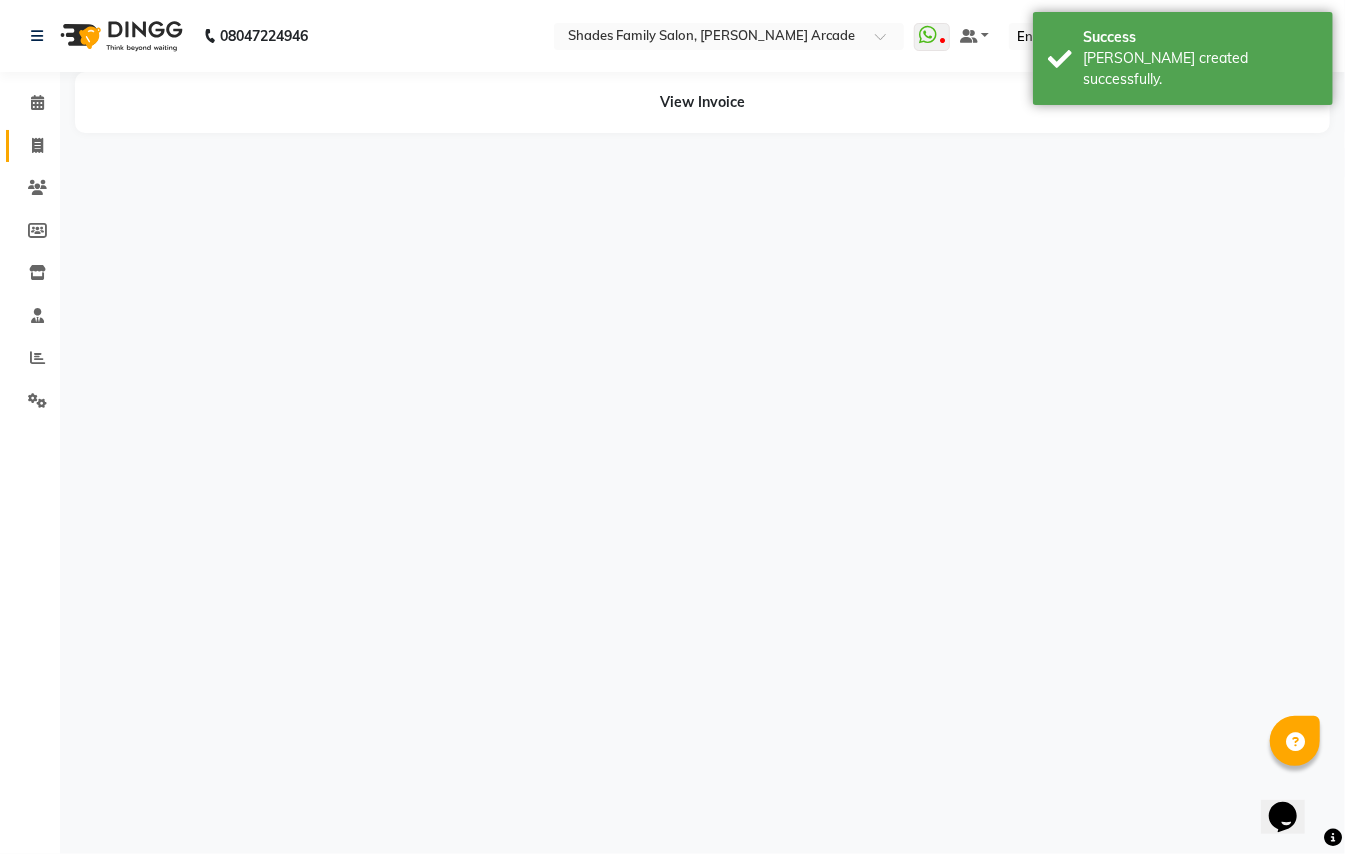 scroll, scrollTop: 0, scrollLeft: 0, axis: both 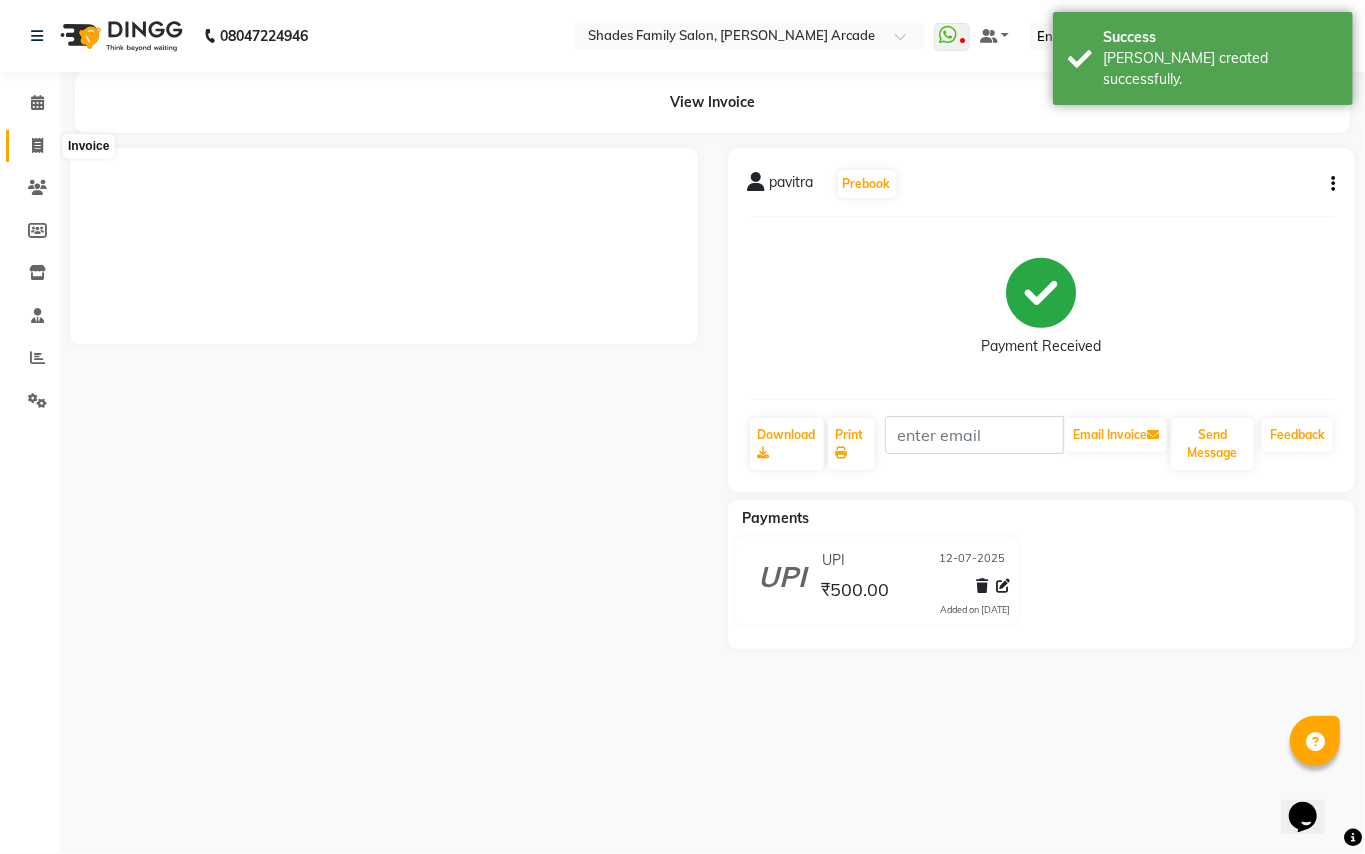 click 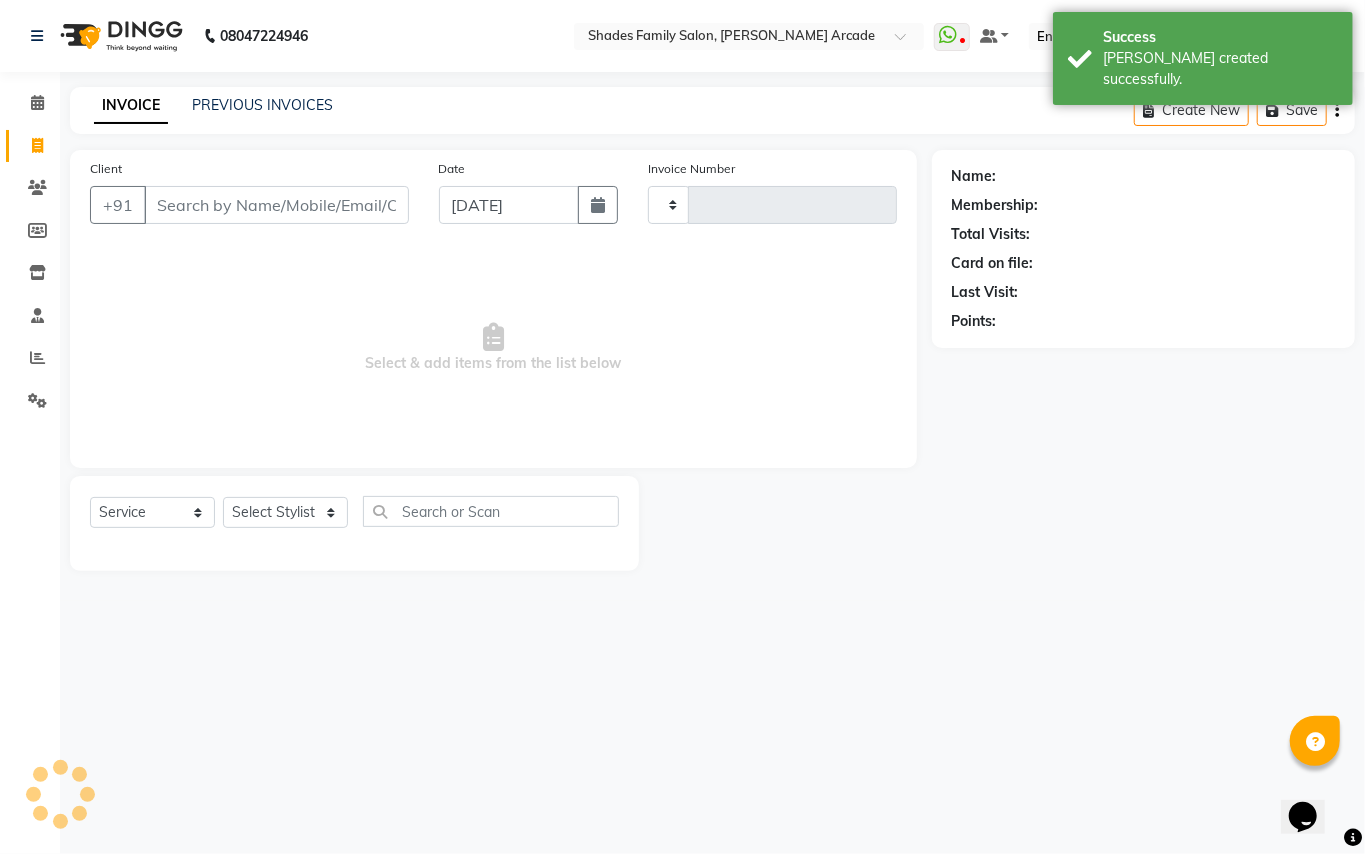 type on "2033" 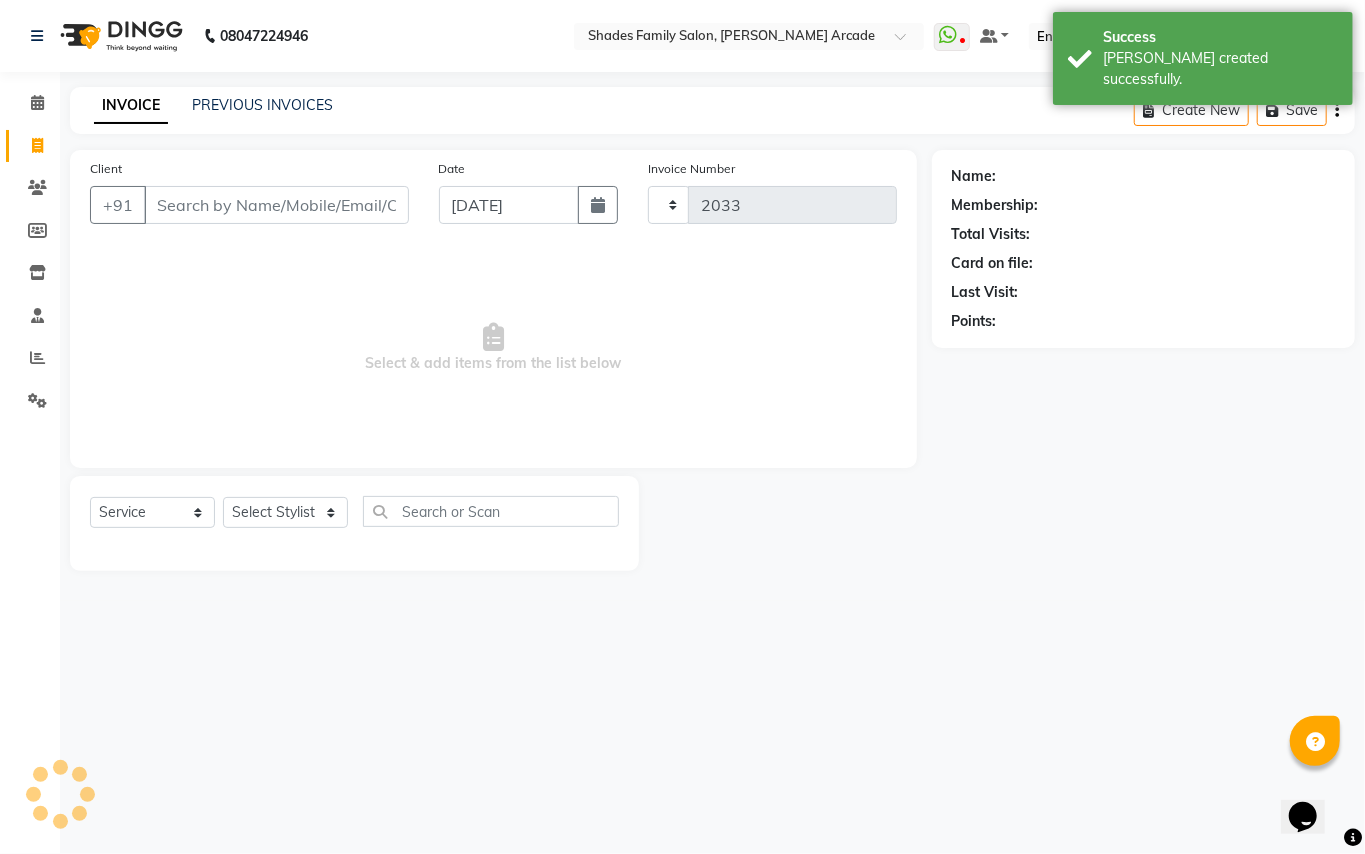 select on "5538" 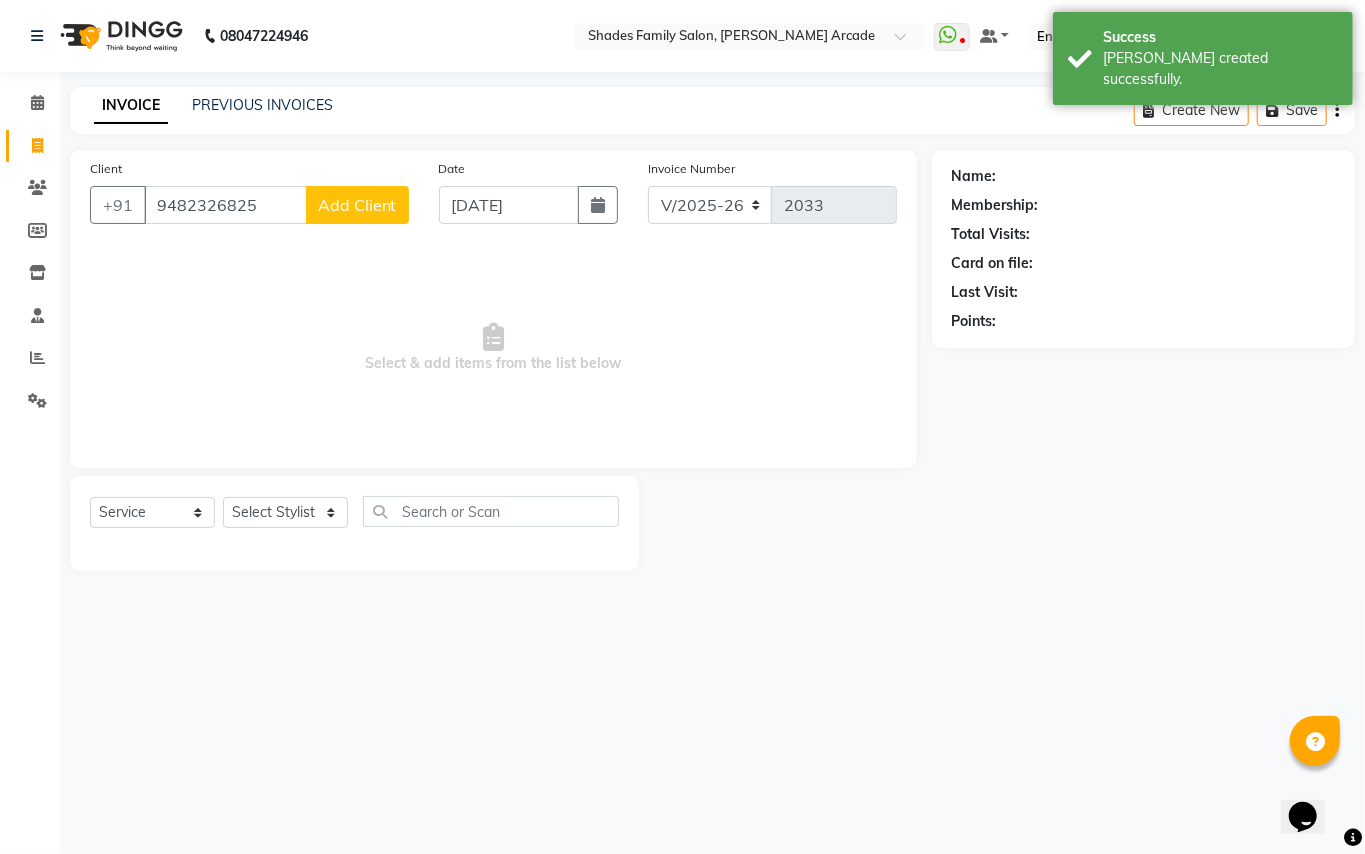 type on "9482326825" 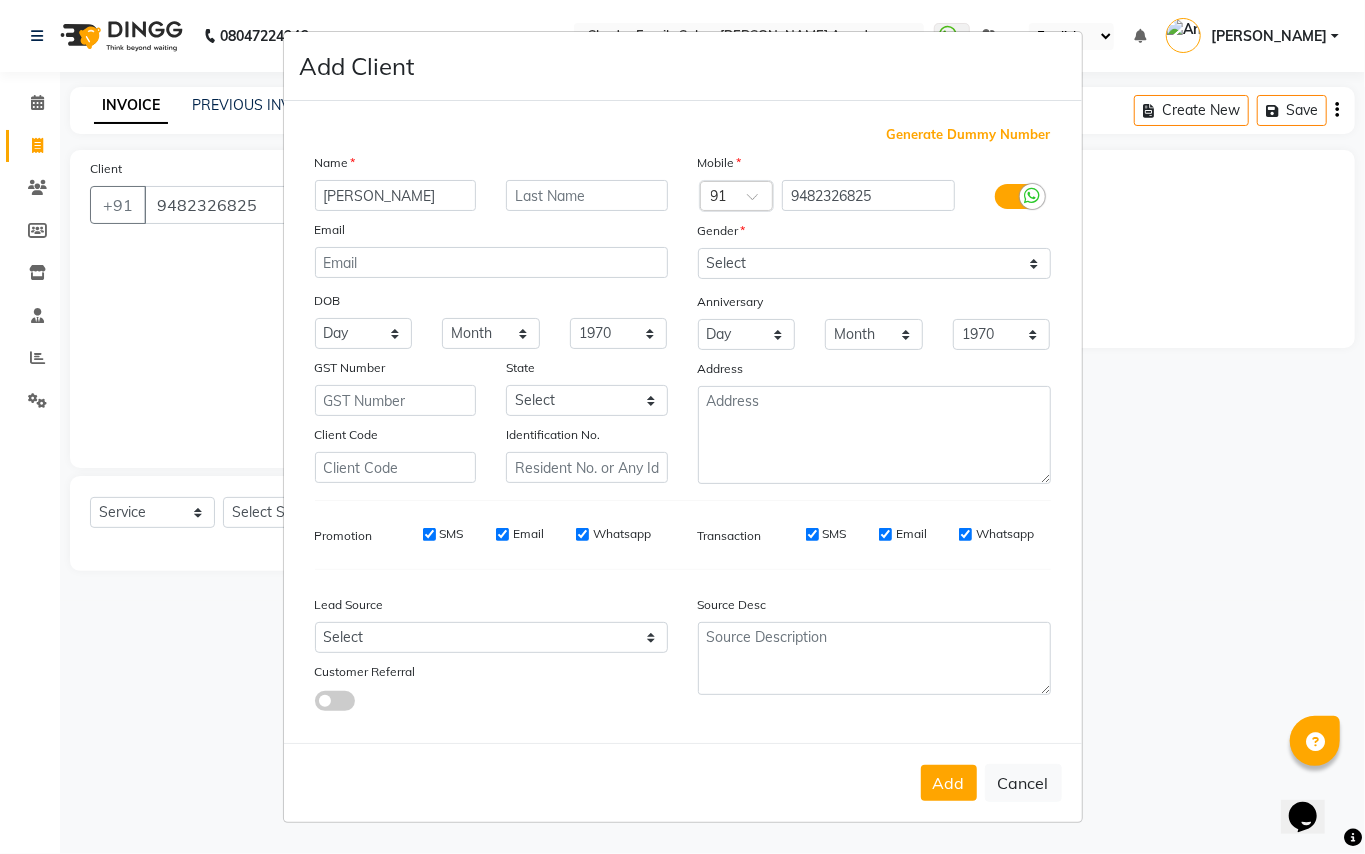type on "[PERSON_NAME]" 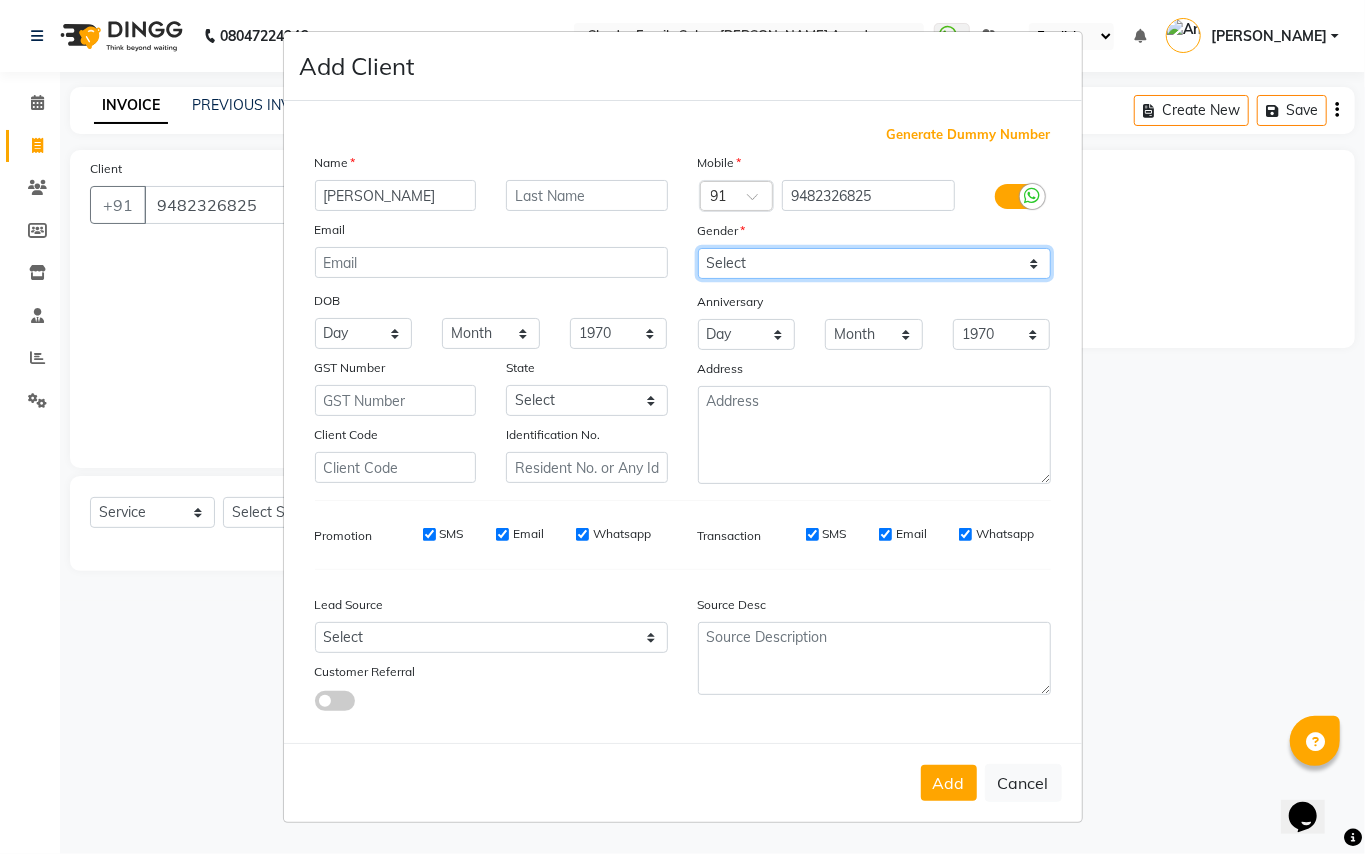 click on "Select [DEMOGRAPHIC_DATA] [DEMOGRAPHIC_DATA] Other Prefer Not To Say" at bounding box center (874, 263) 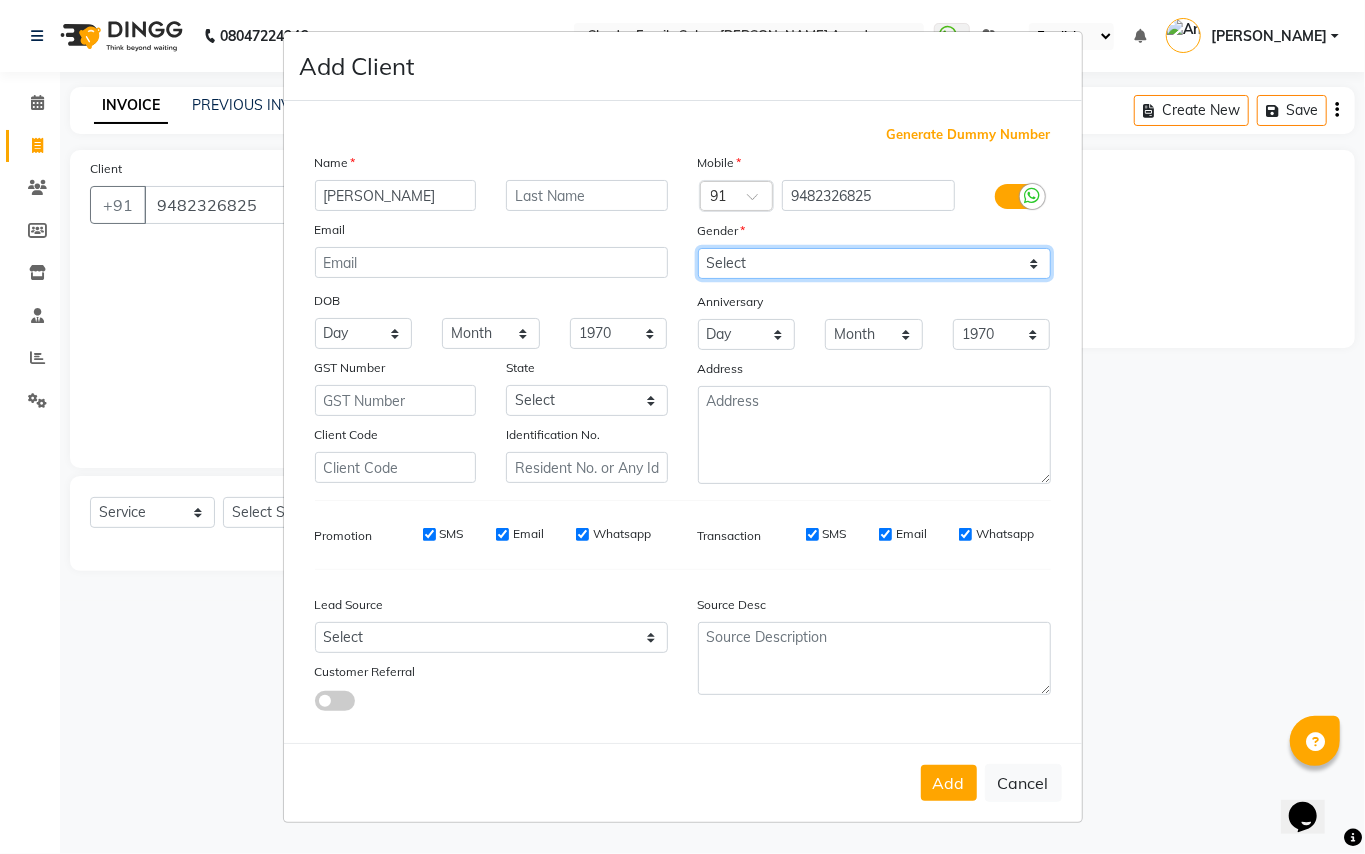 select on "[DEMOGRAPHIC_DATA]" 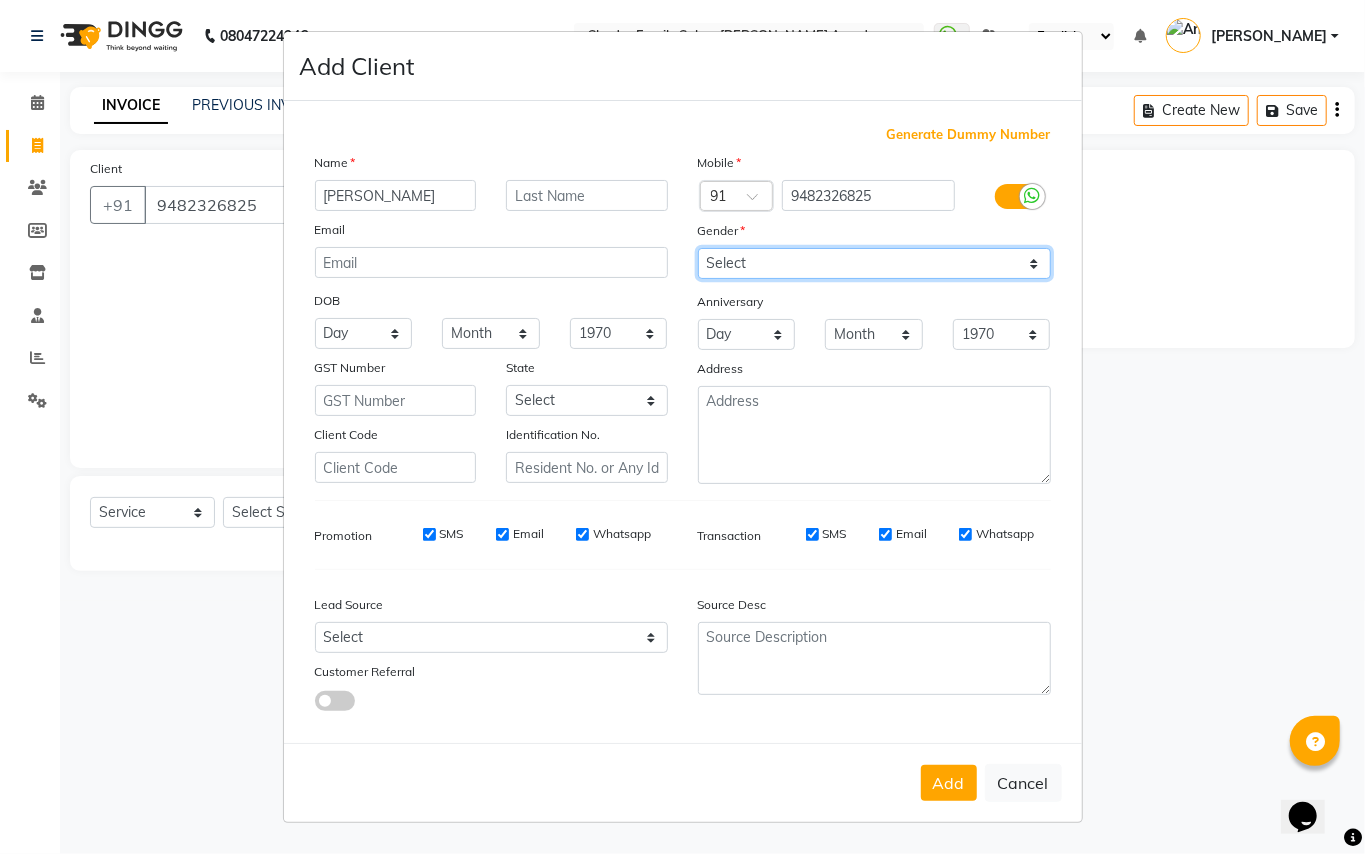 click on "Select [DEMOGRAPHIC_DATA] [DEMOGRAPHIC_DATA] Other Prefer Not To Say" at bounding box center [874, 263] 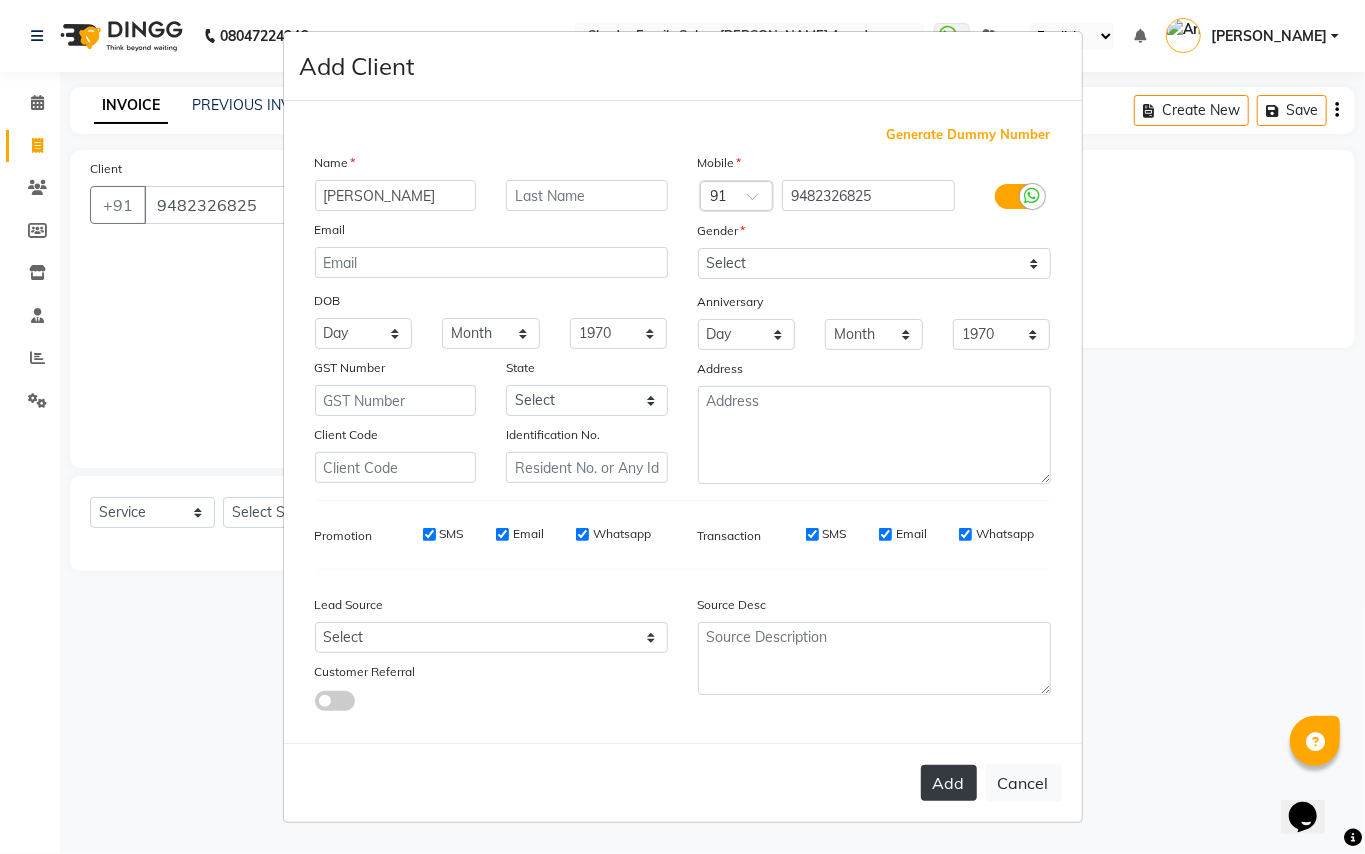 click on "Add" at bounding box center [949, 783] 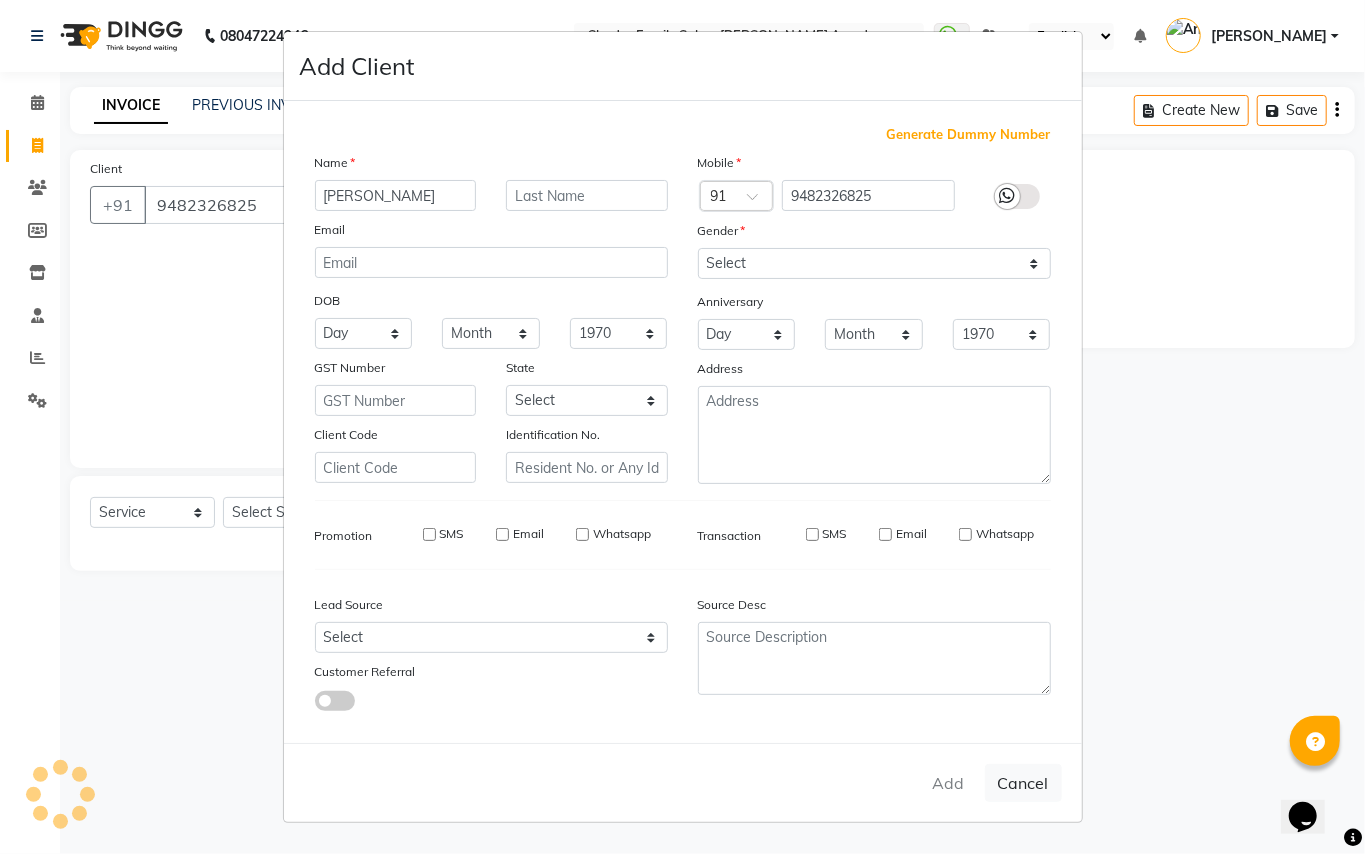 type on "94******25" 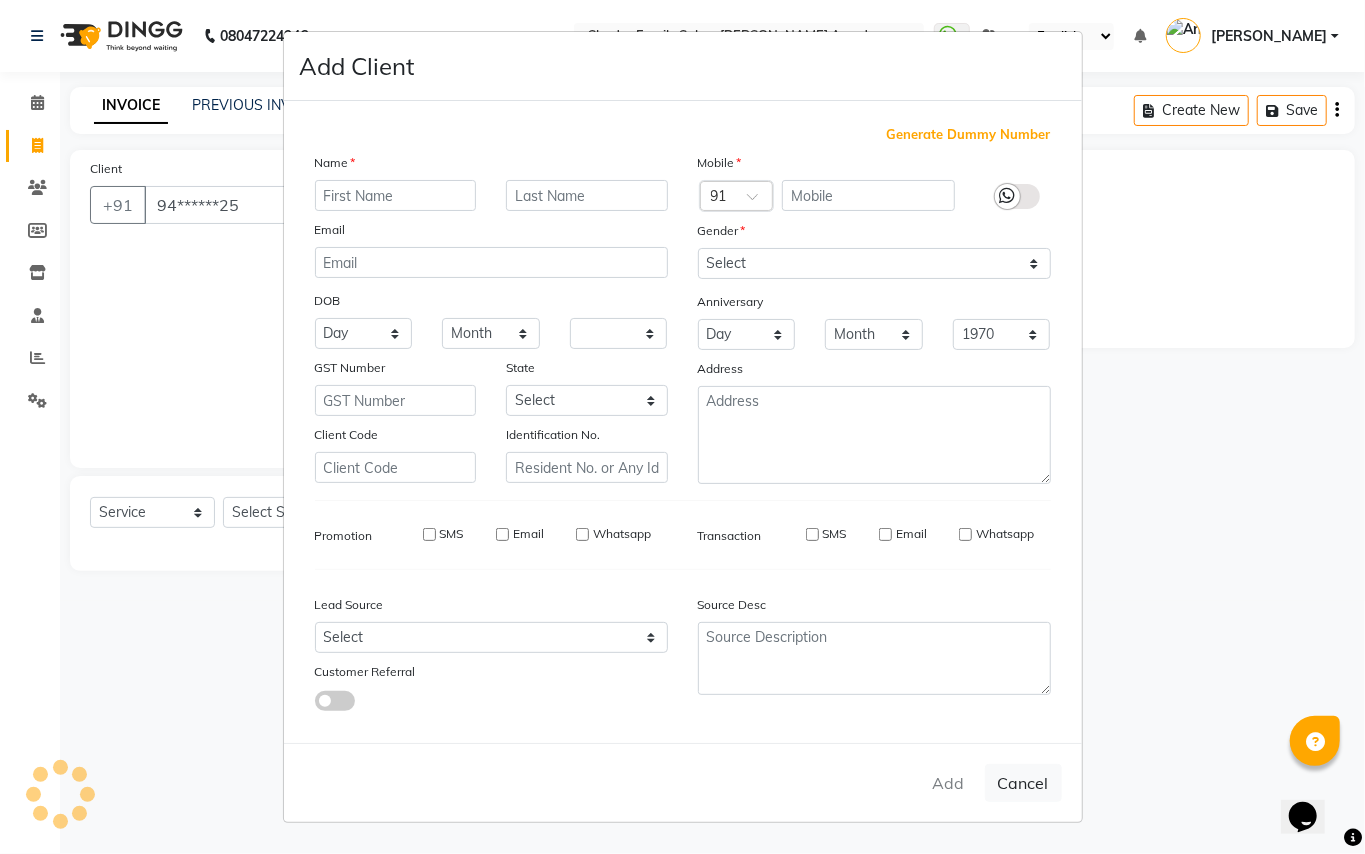 select 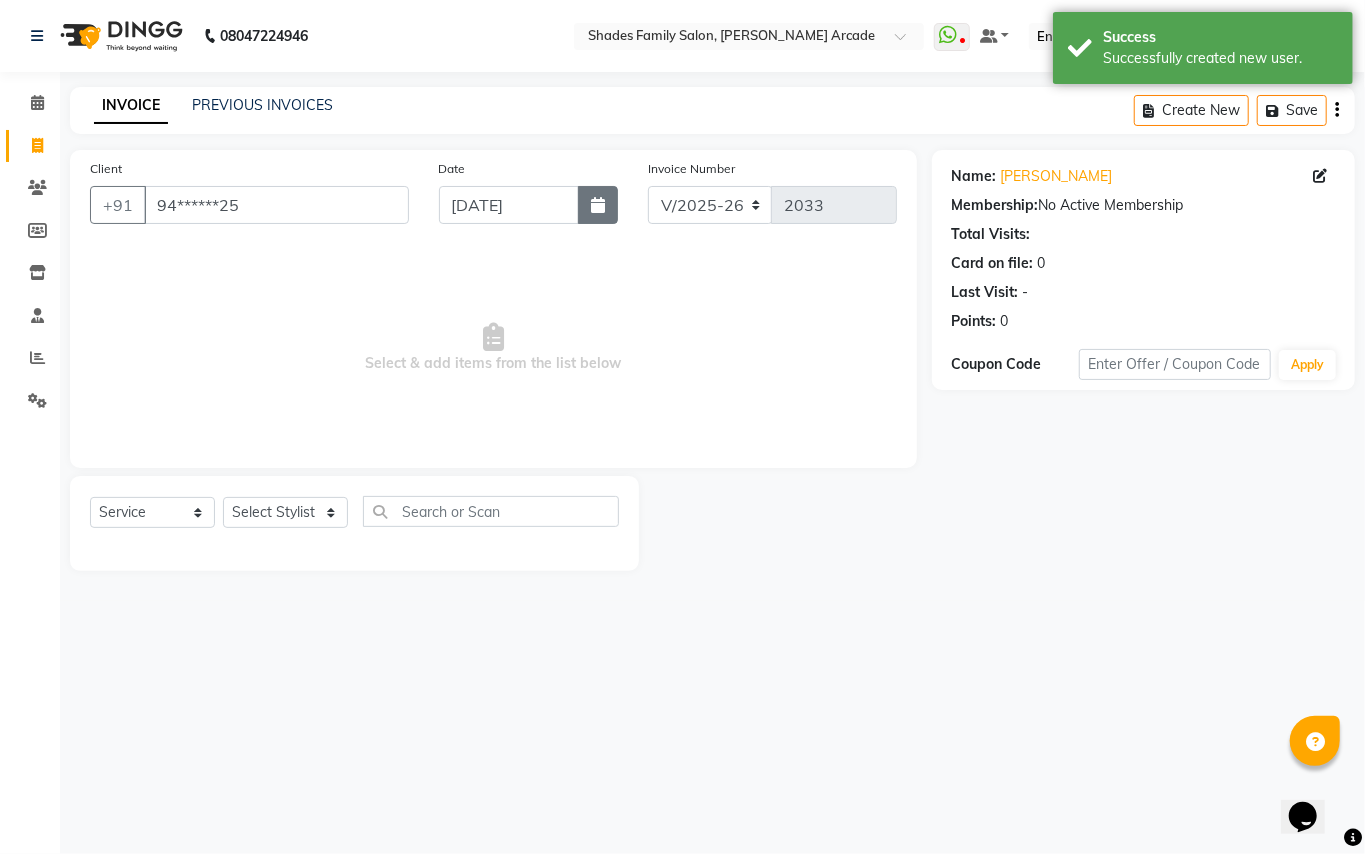 click 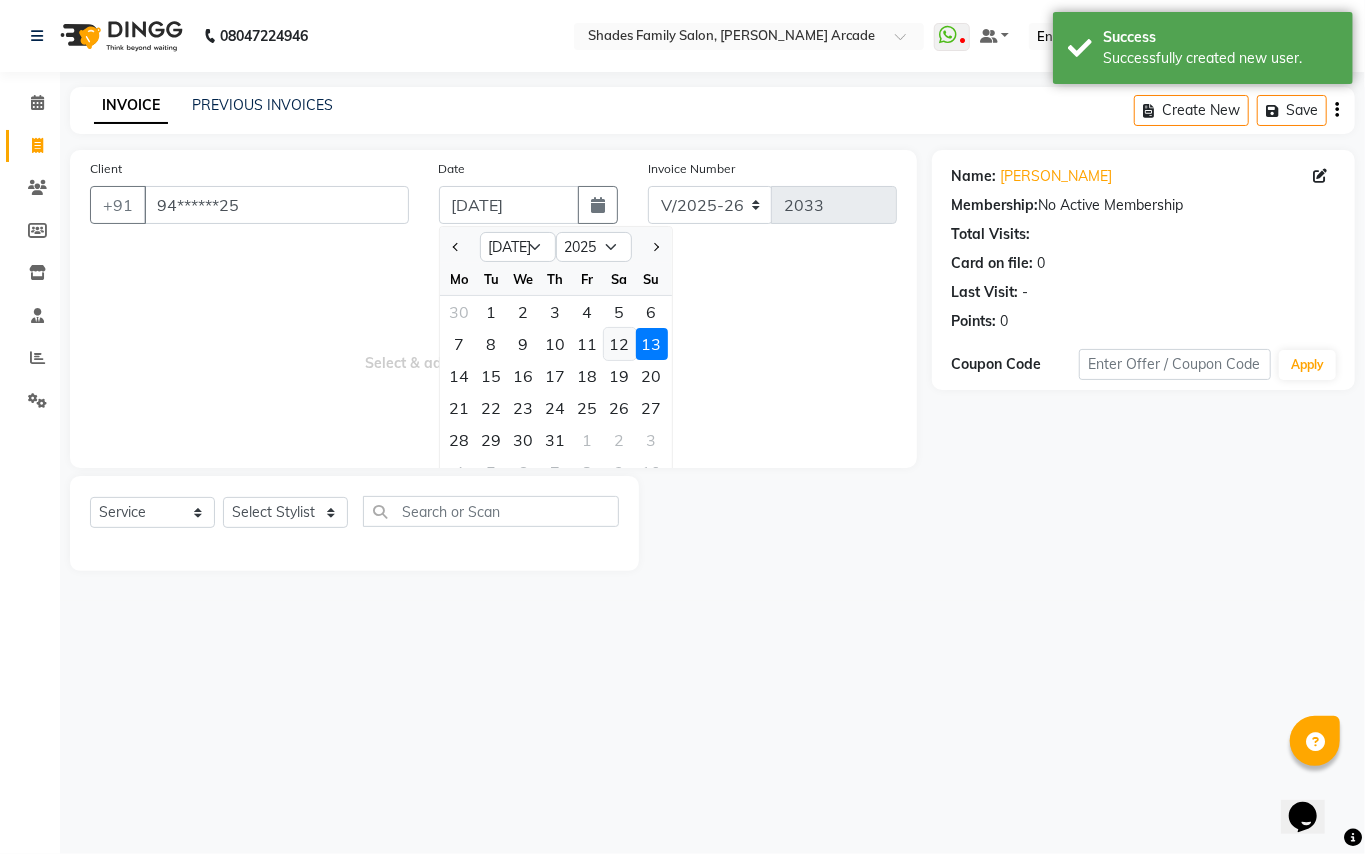 click on "12" 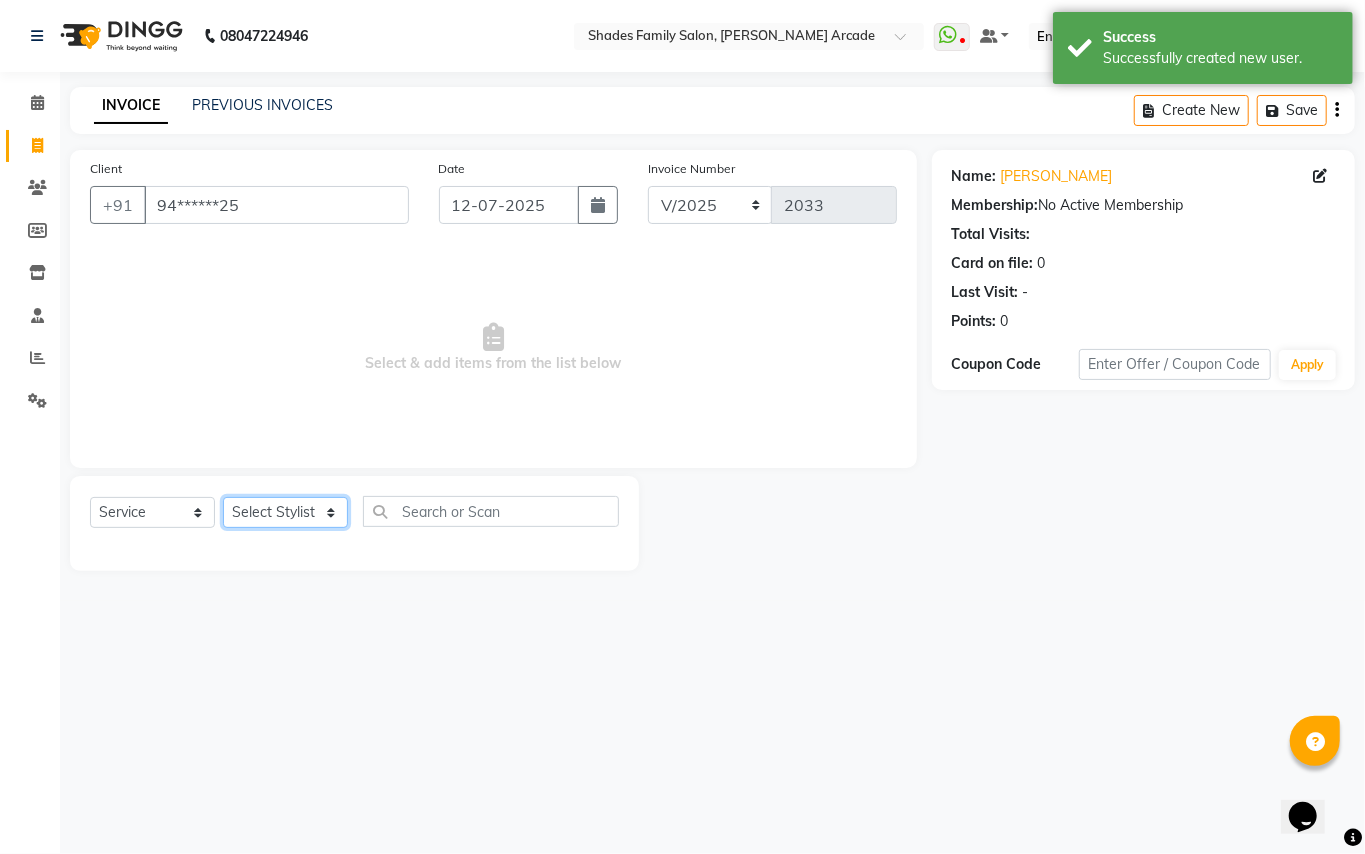 click on "Select Stylist Admin [PERSON_NAME] [PERSON_NAME] Danish  [PERSON_NAME] [PERSON_NAME] Nikhil [PERSON_NAME]  [PERSON_NAME] [PERSON_NAME] [PERSON_NAME] [PERSON_NAME]" 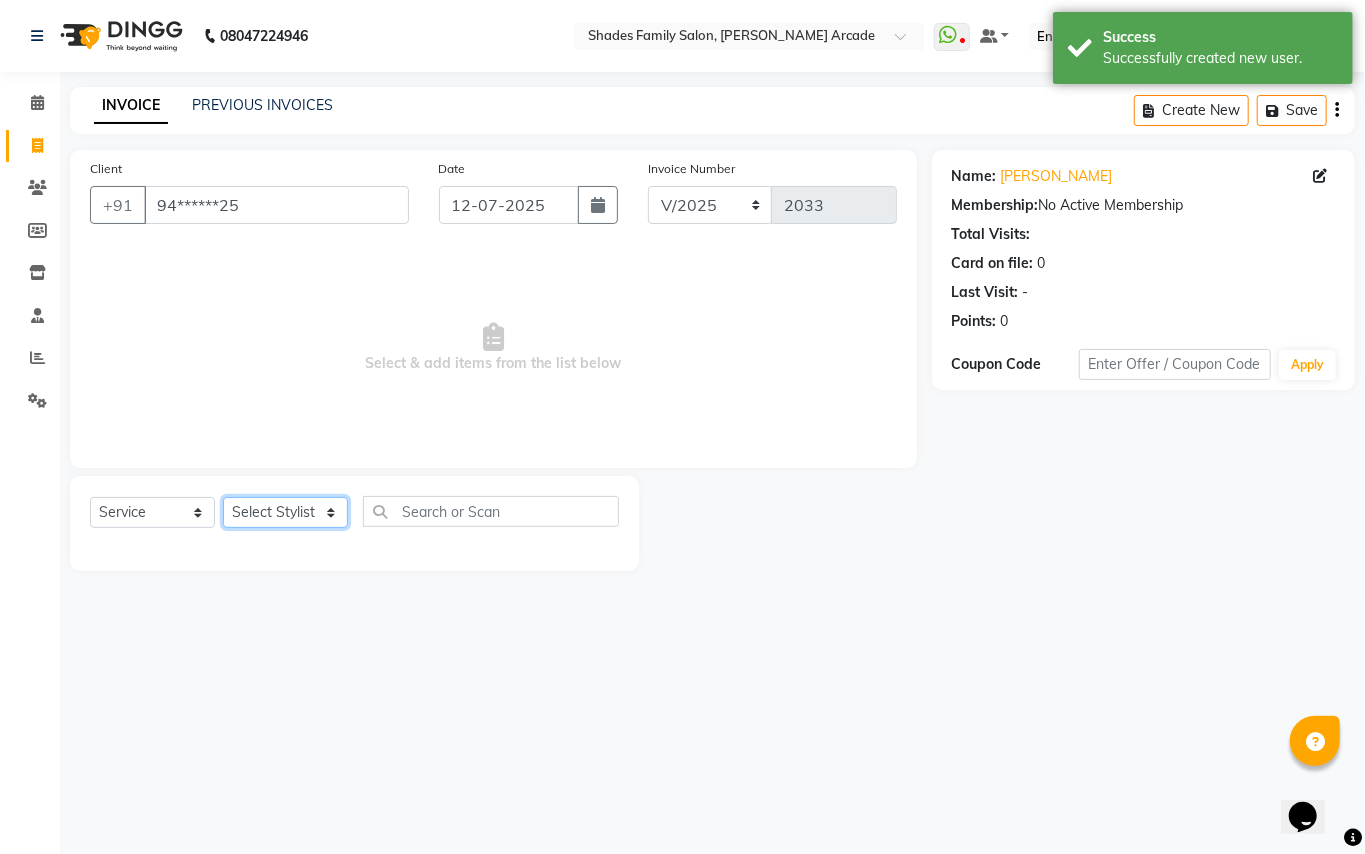 select on "70790" 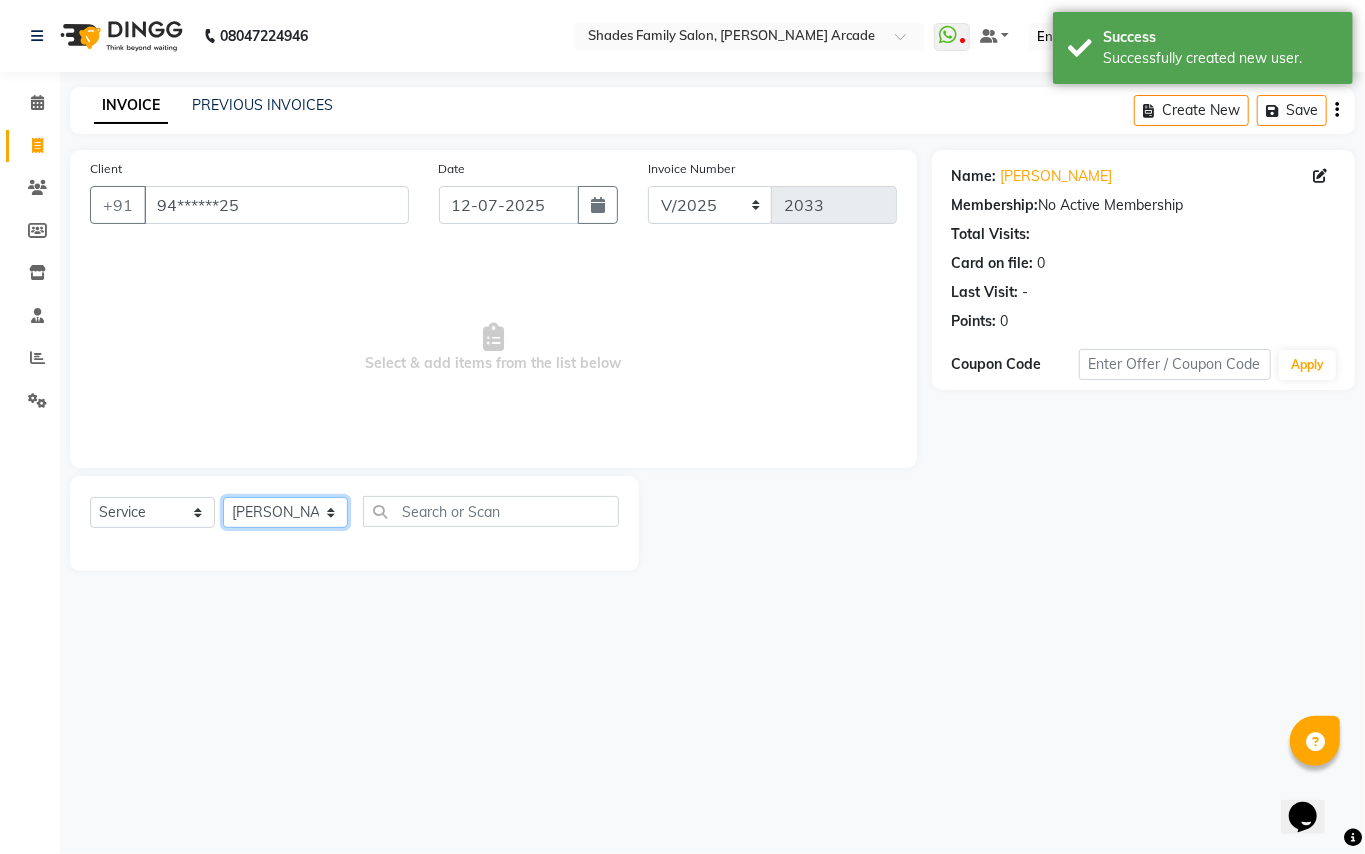 click on "Select Stylist Admin [PERSON_NAME] [PERSON_NAME] Danish  [PERSON_NAME] [PERSON_NAME] Nikhil [PERSON_NAME]  [PERSON_NAME] [PERSON_NAME] [PERSON_NAME] [PERSON_NAME]" 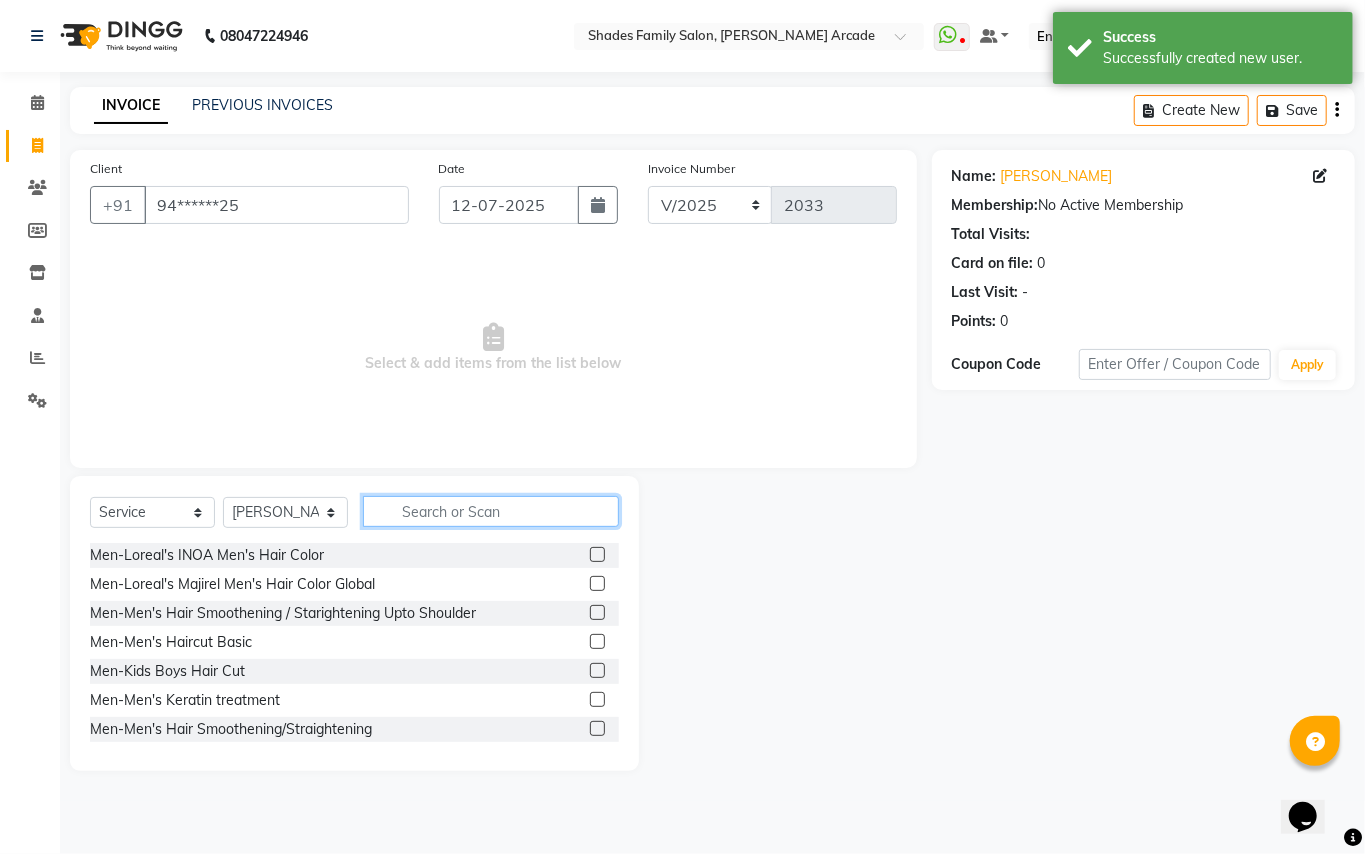 click 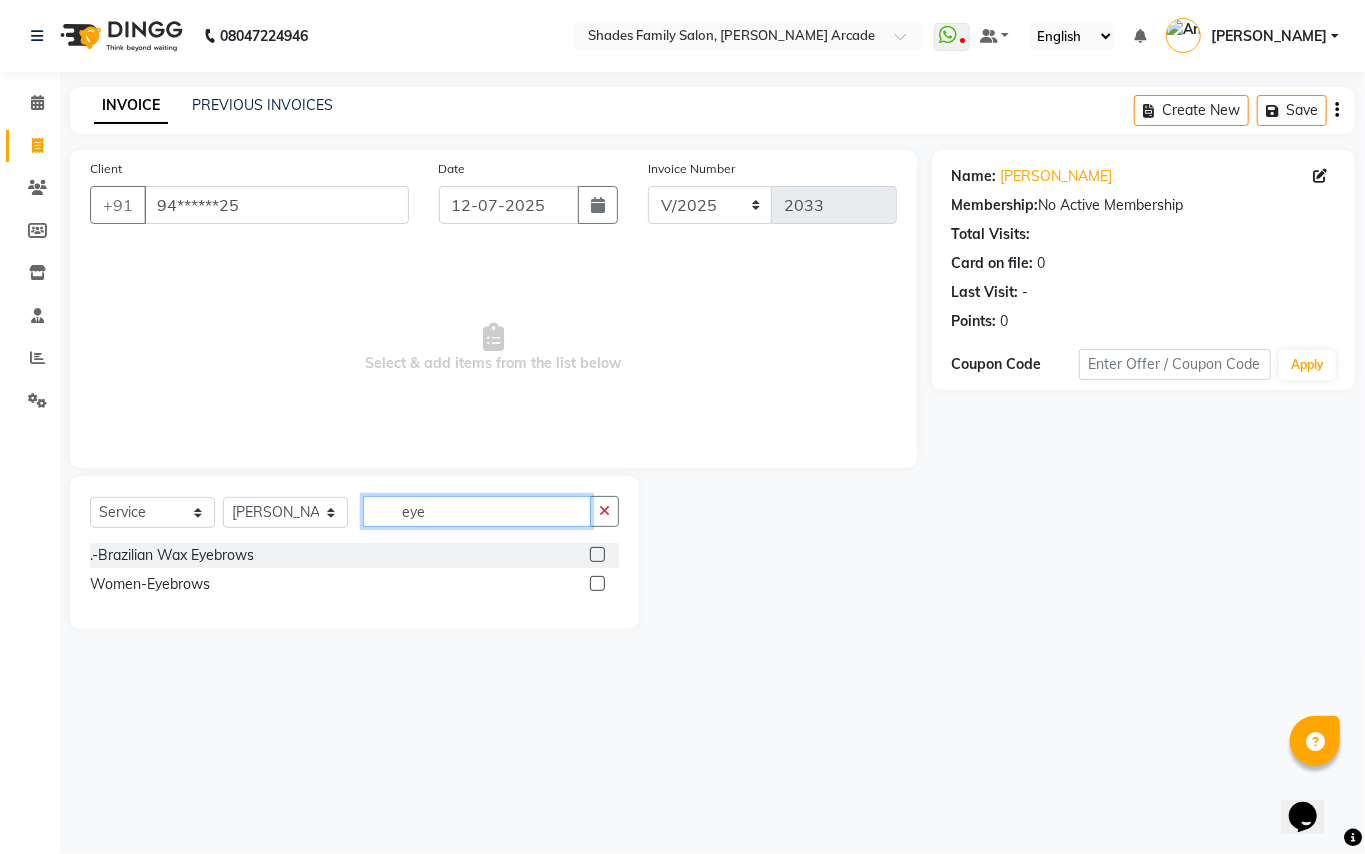 type on "eye" 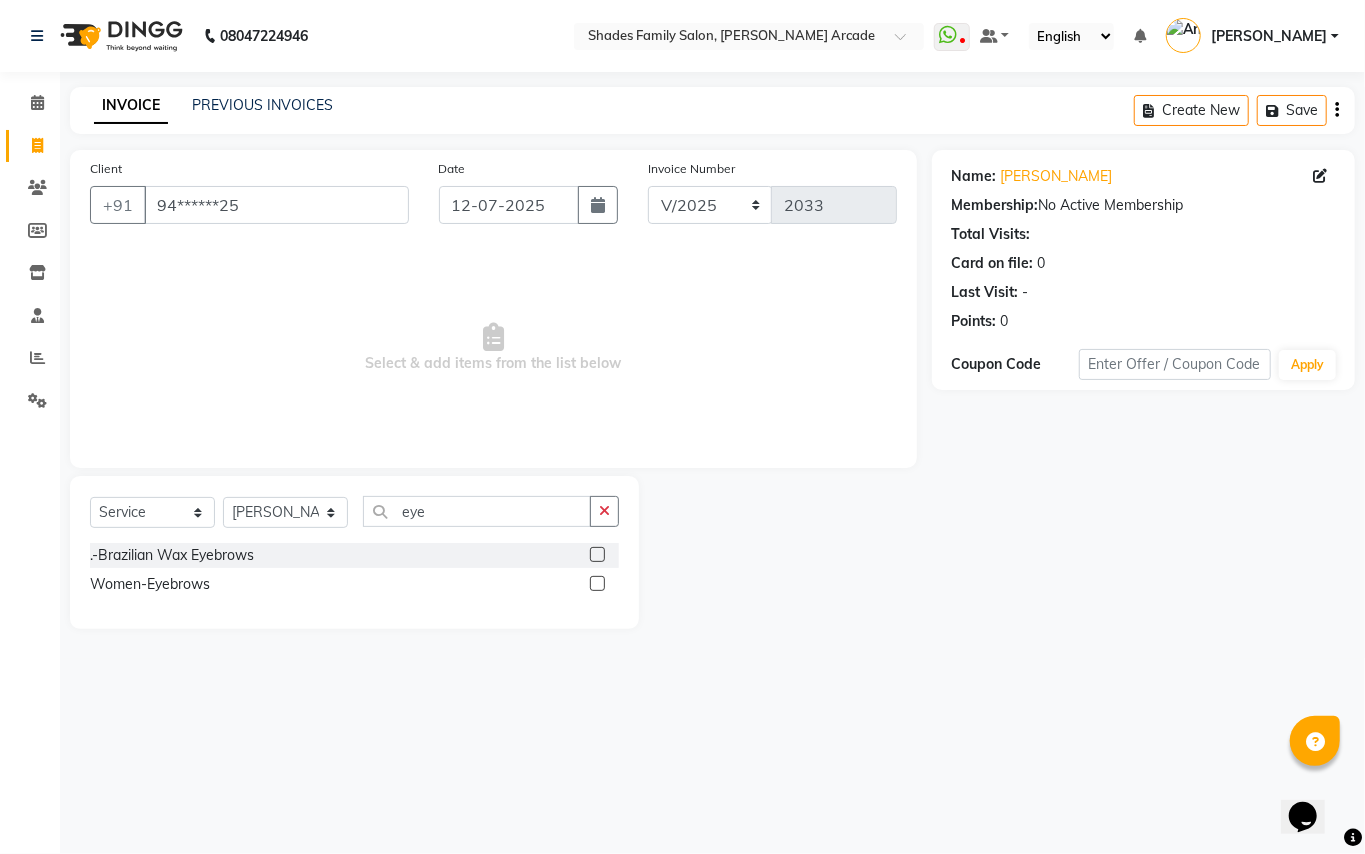click 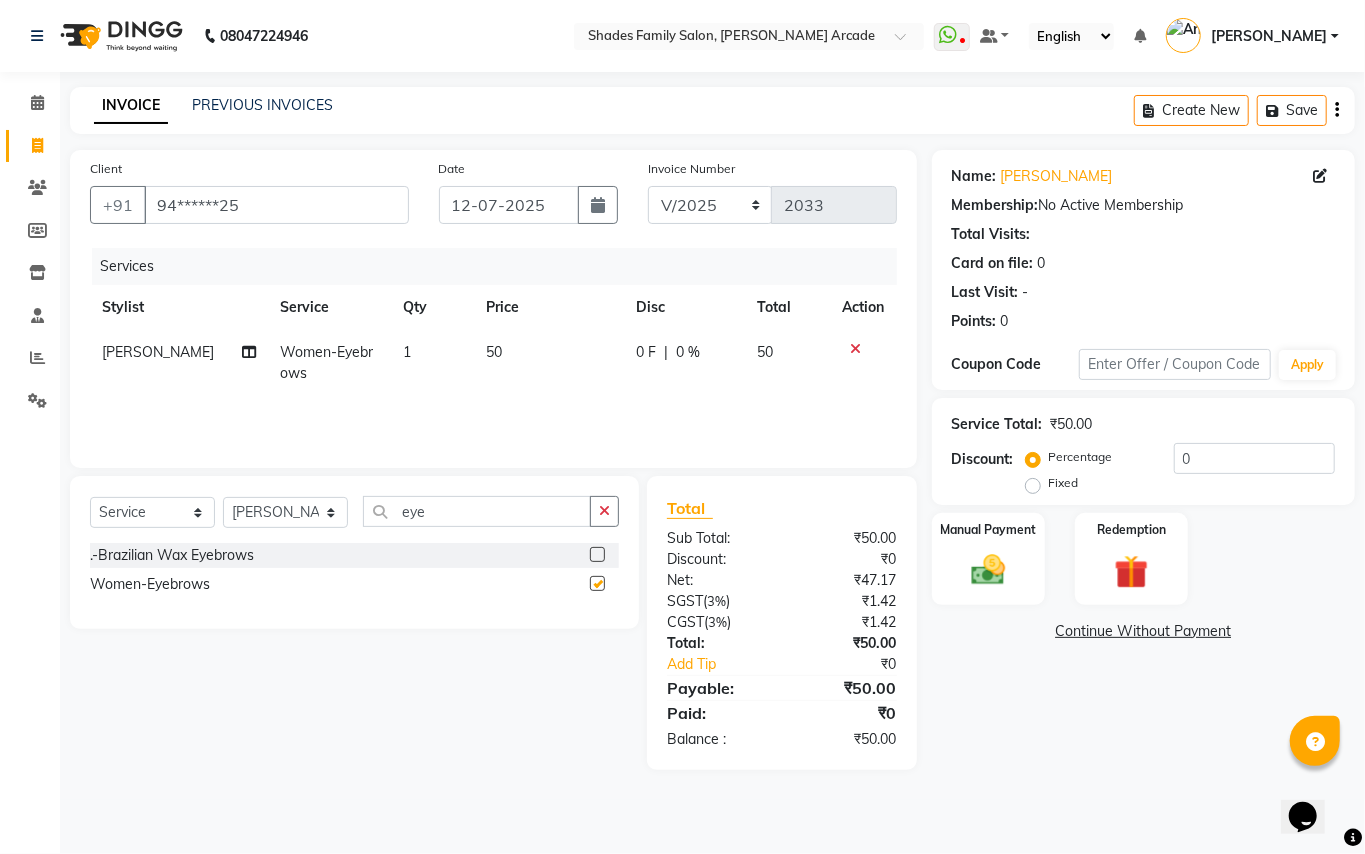 checkbox on "false" 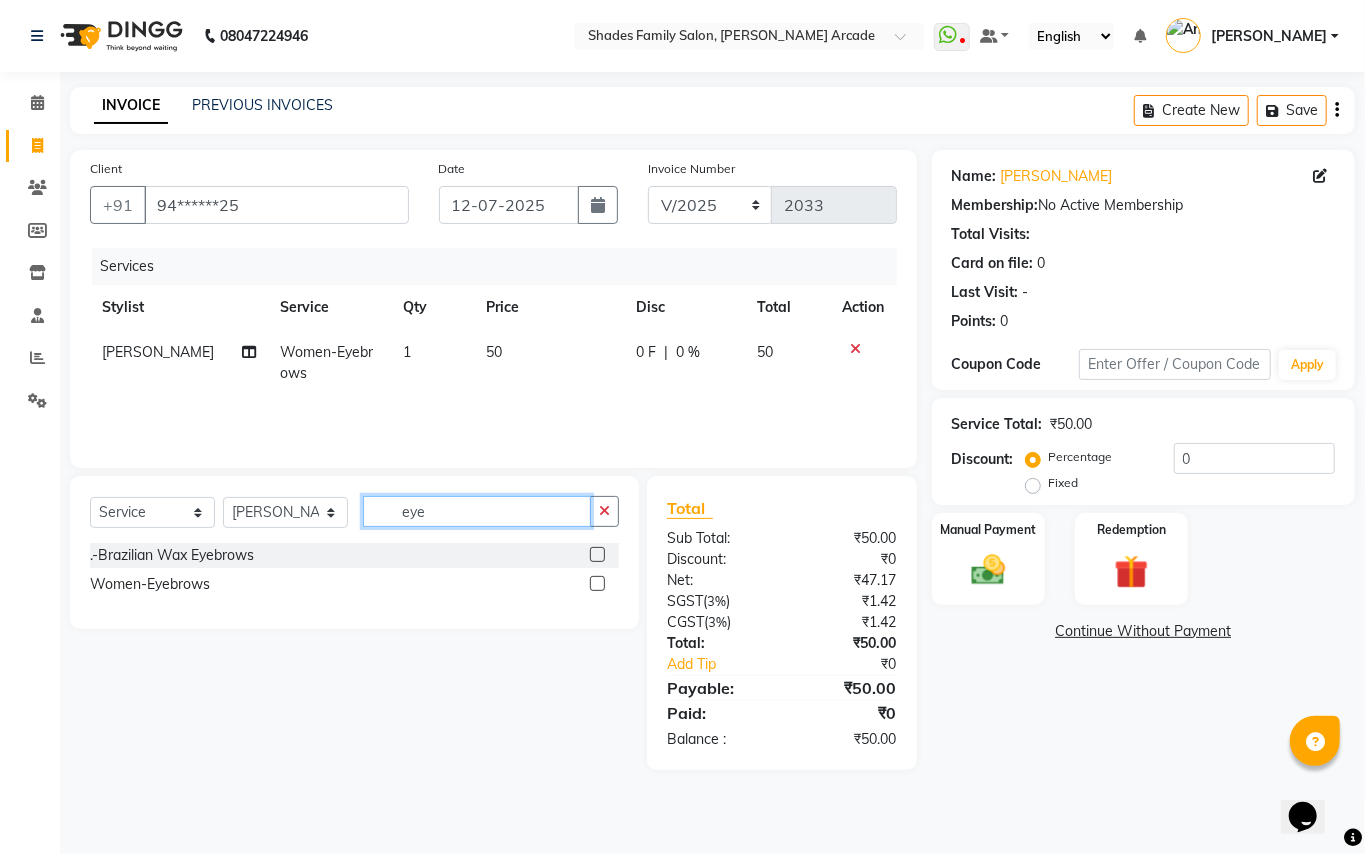click on "eye" 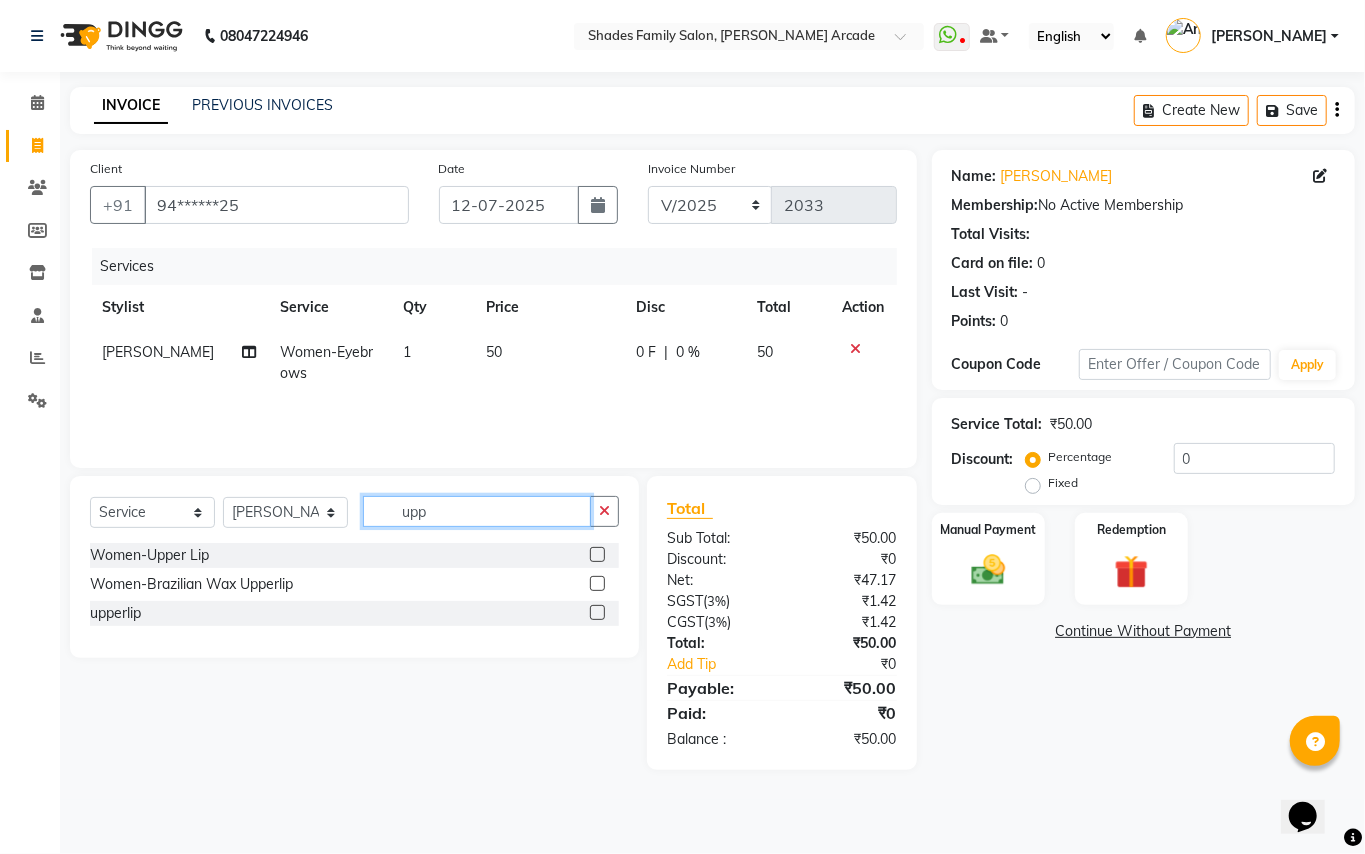 type on "upp" 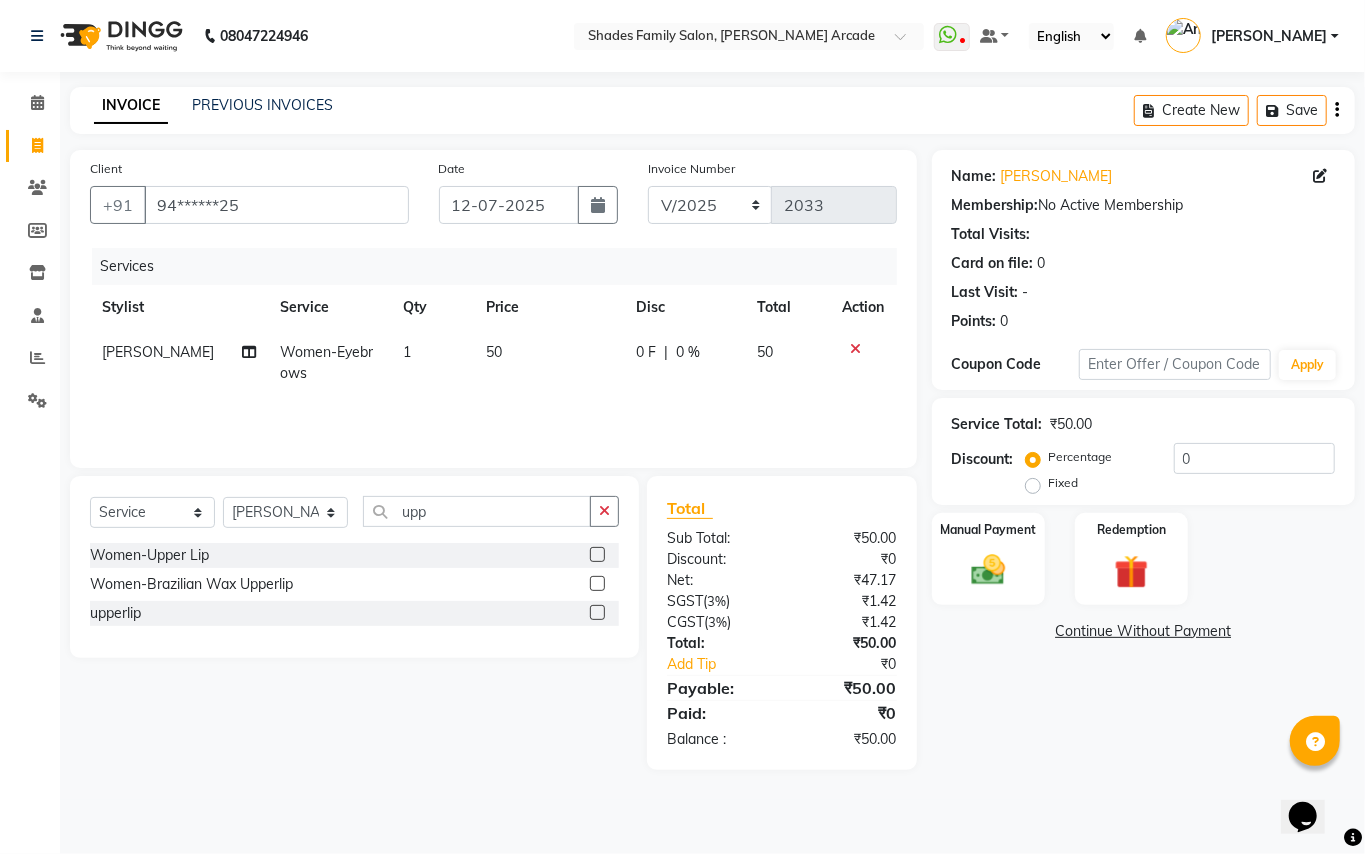 click 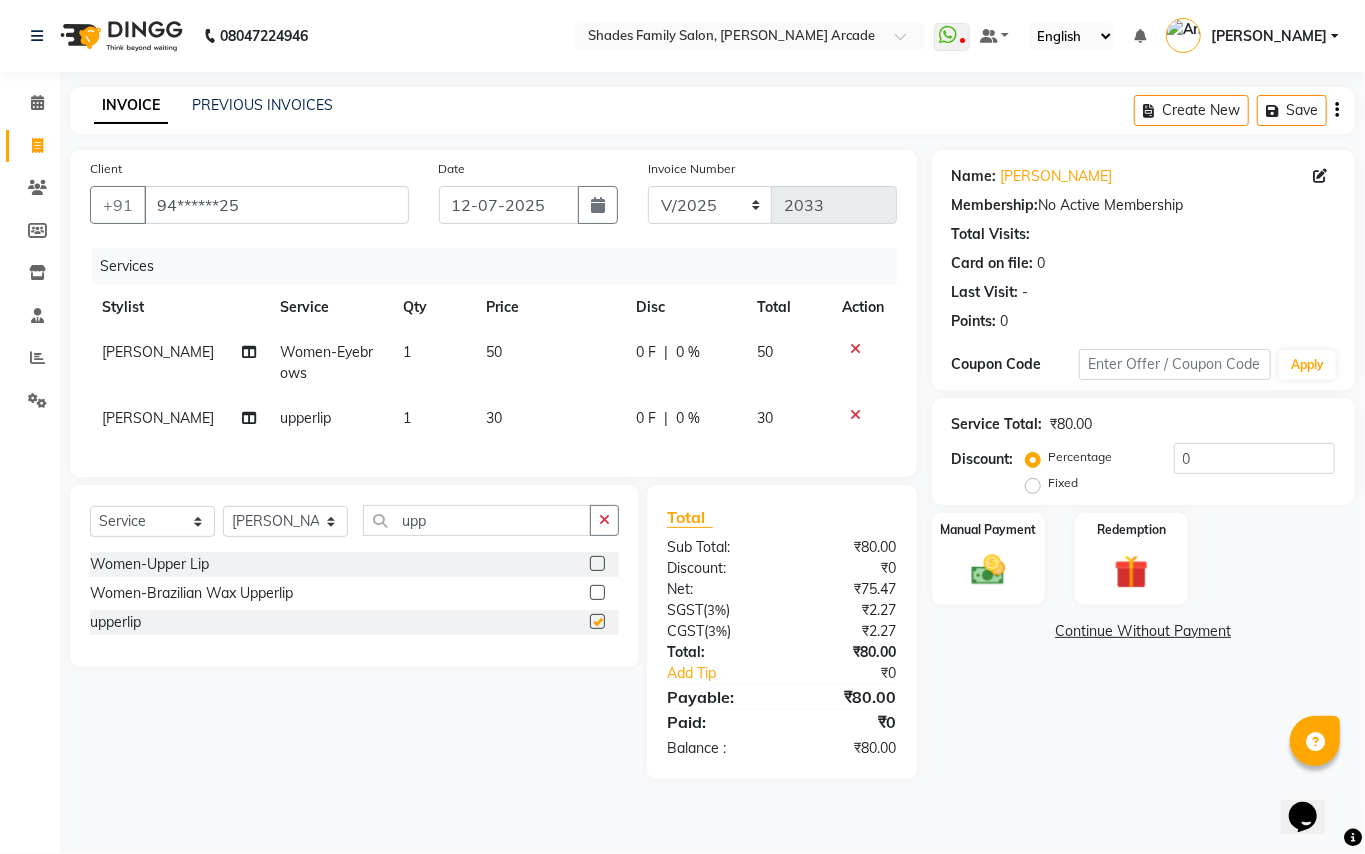 checkbox on "false" 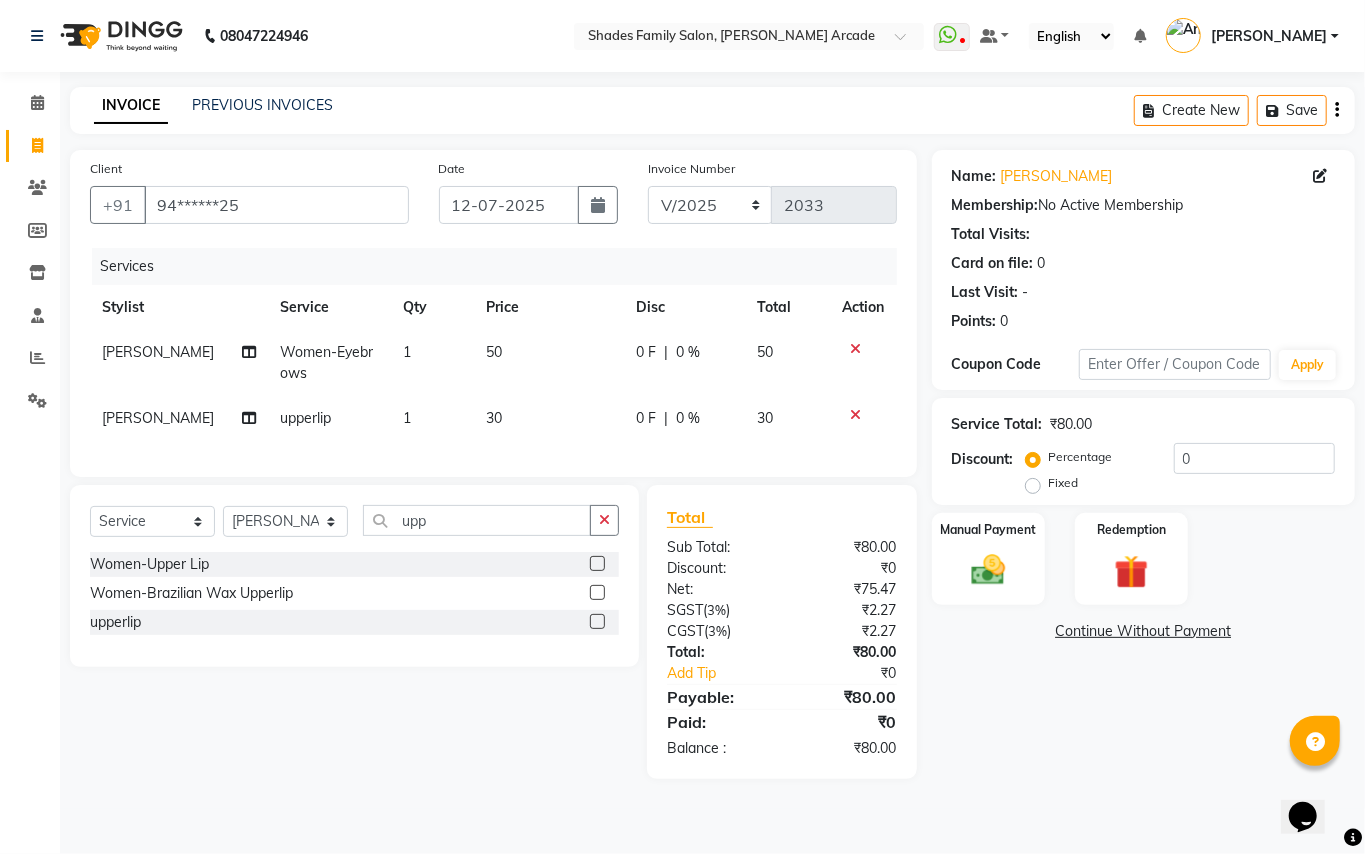 click on "30" 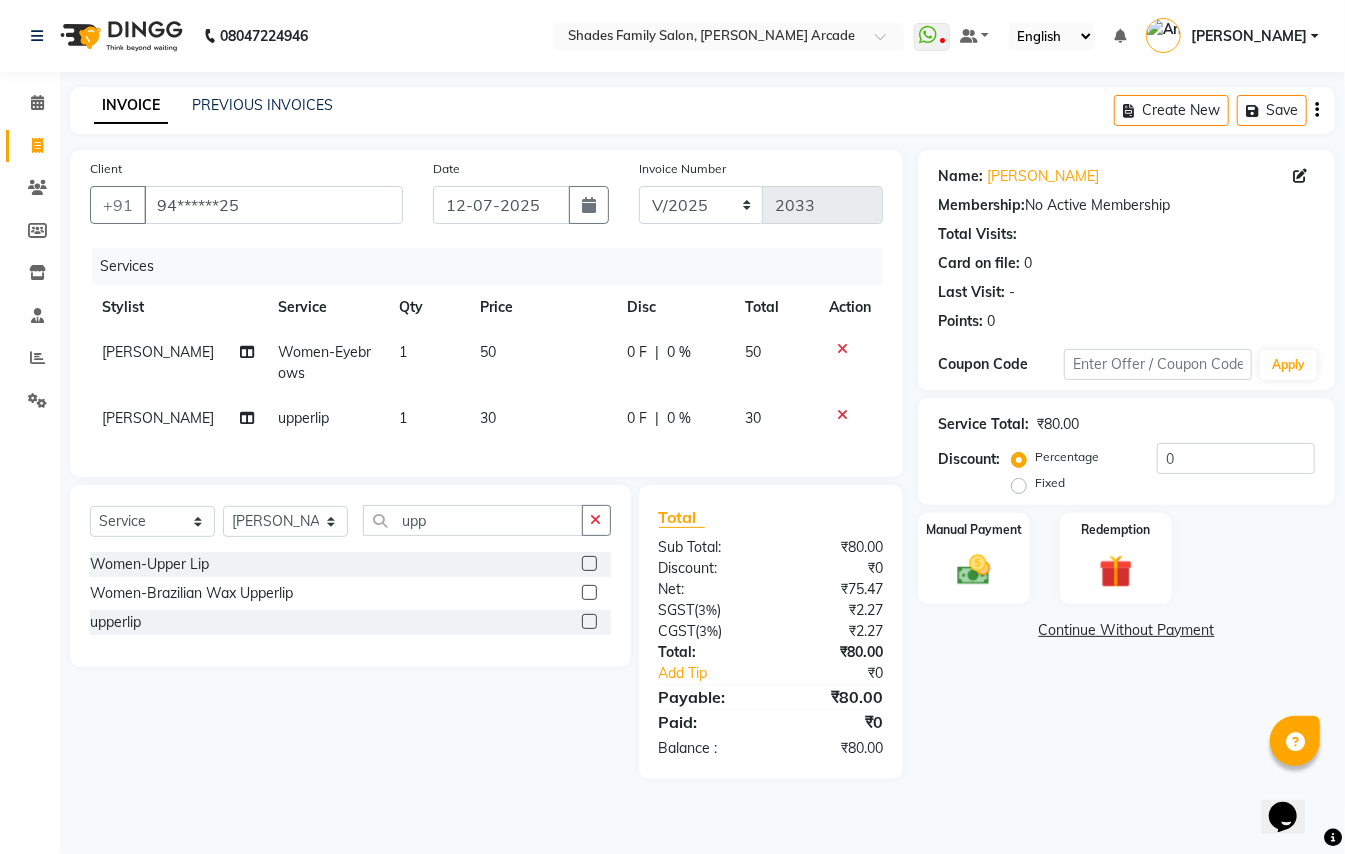 select on "70790" 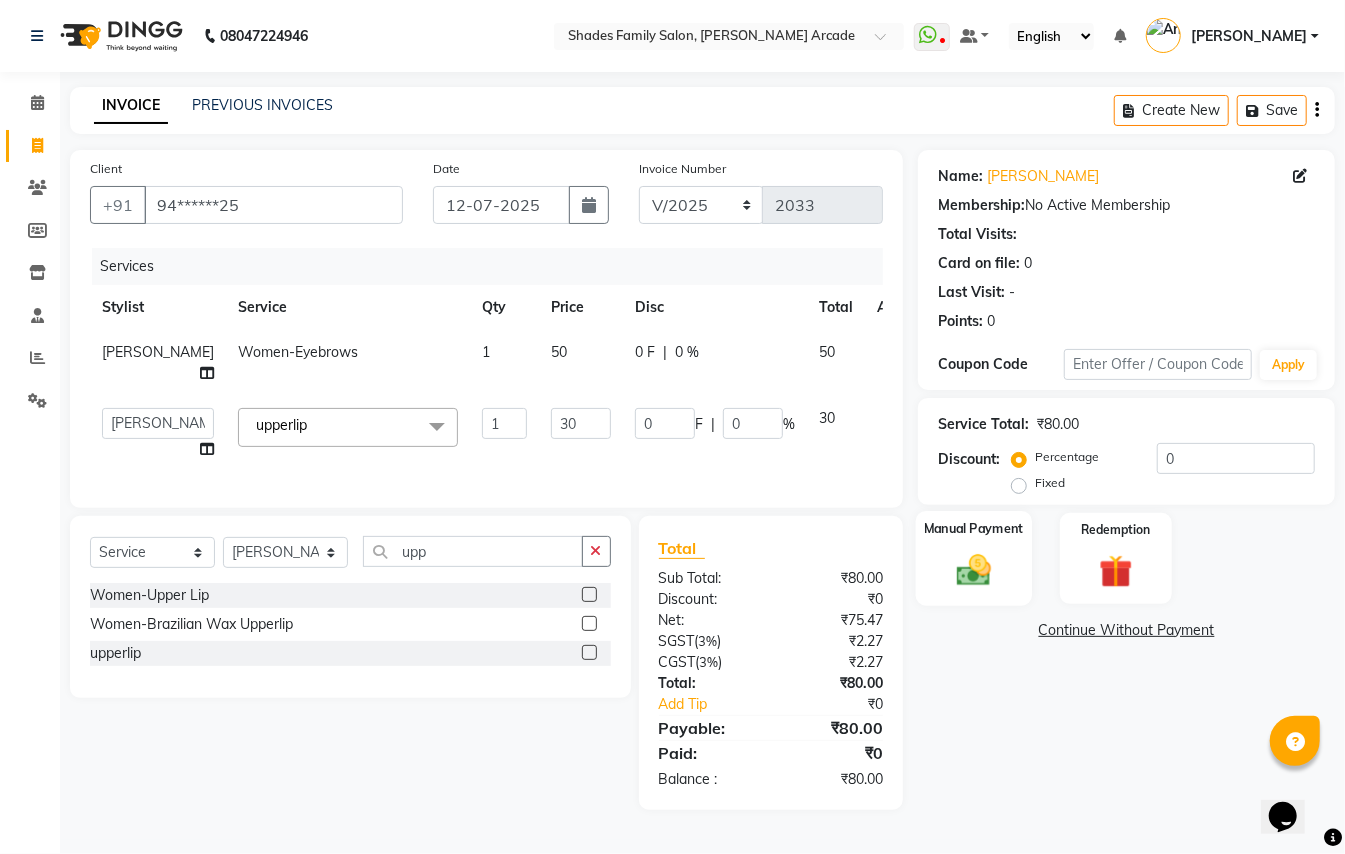 click on "Manual Payment" 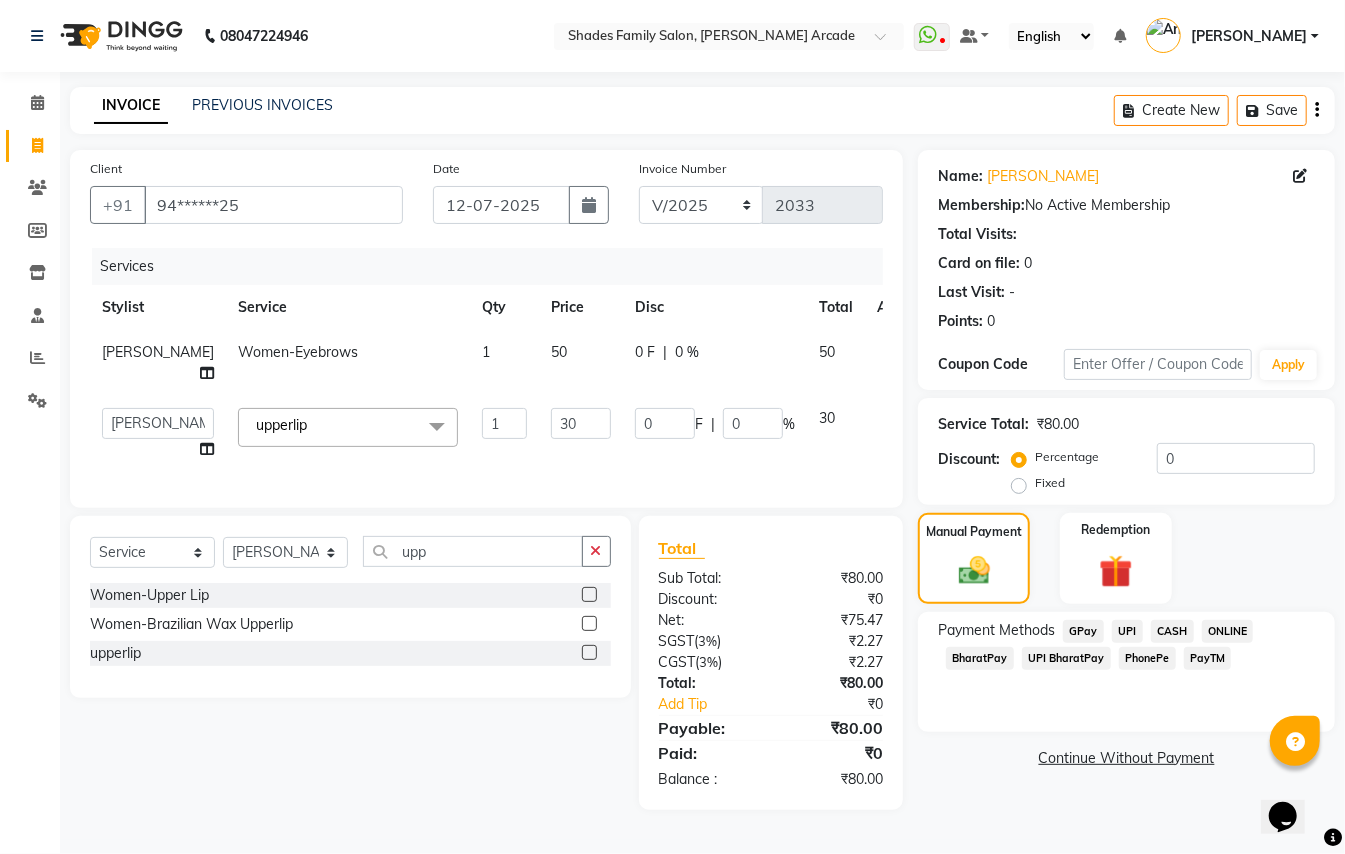 drag, startPoint x: 1132, startPoint y: 625, endPoint x: 1132, endPoint y: 673, distance: 48 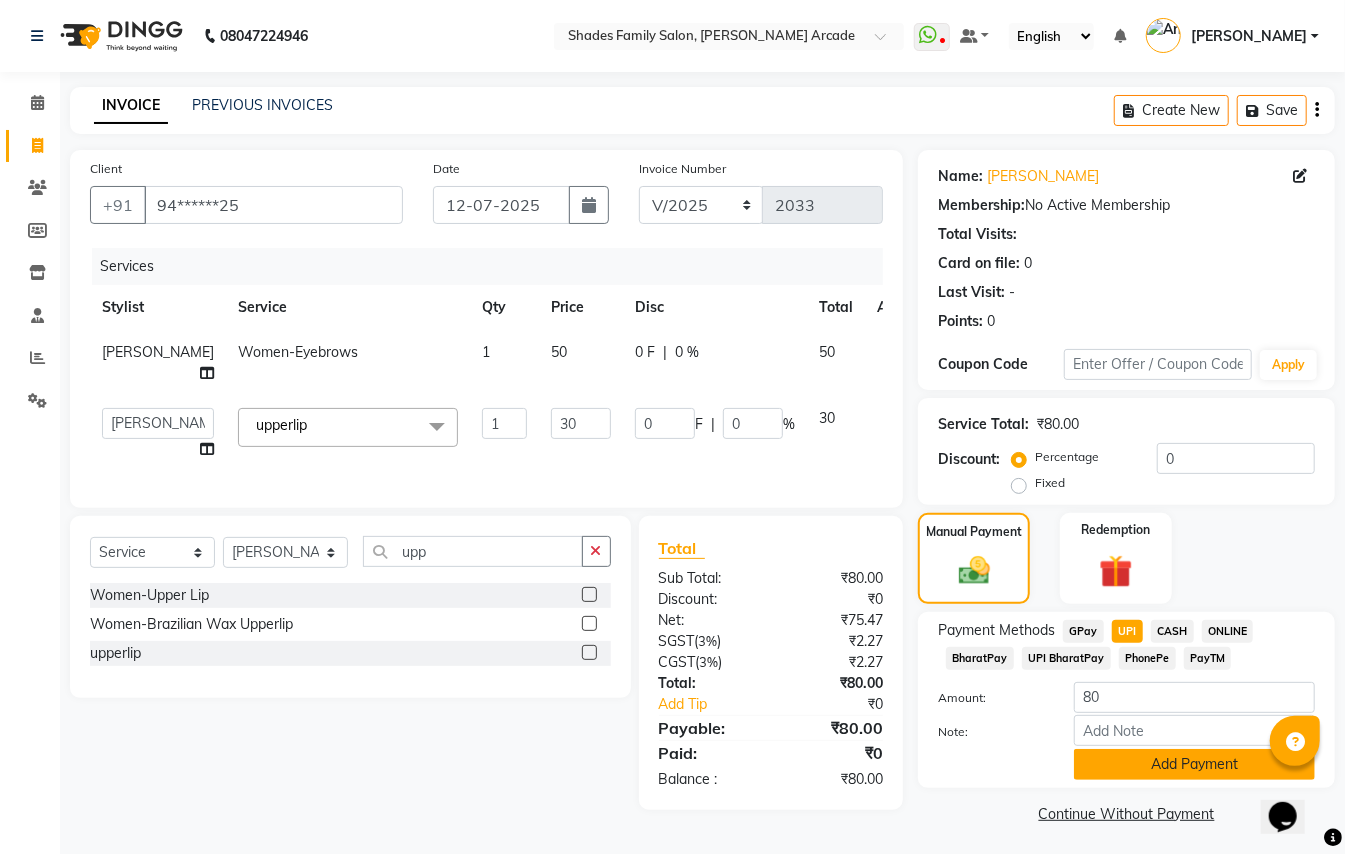 click on "Add Payment" 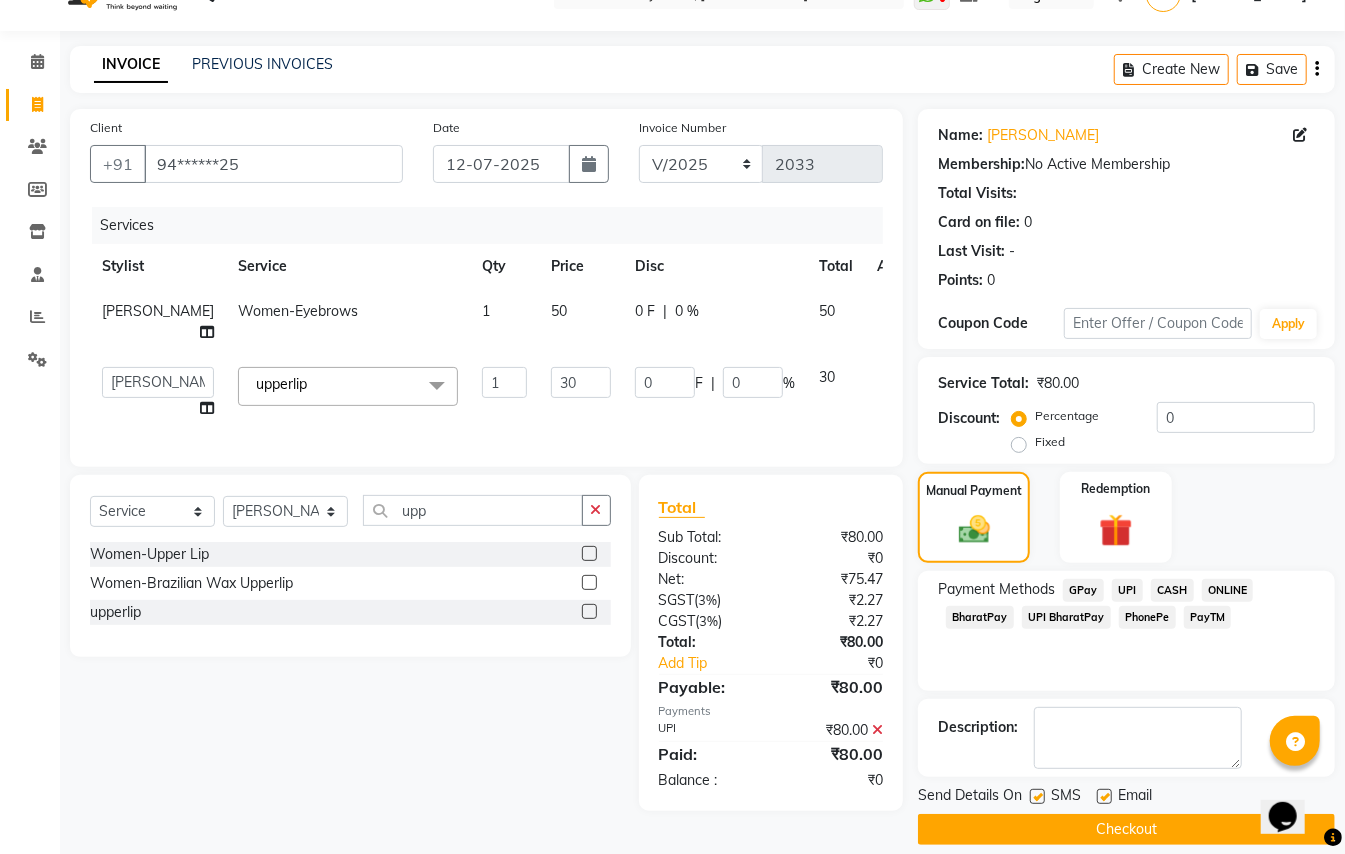 scroll, scrollTop: 62, scrollLeft: 0, axis: vertical 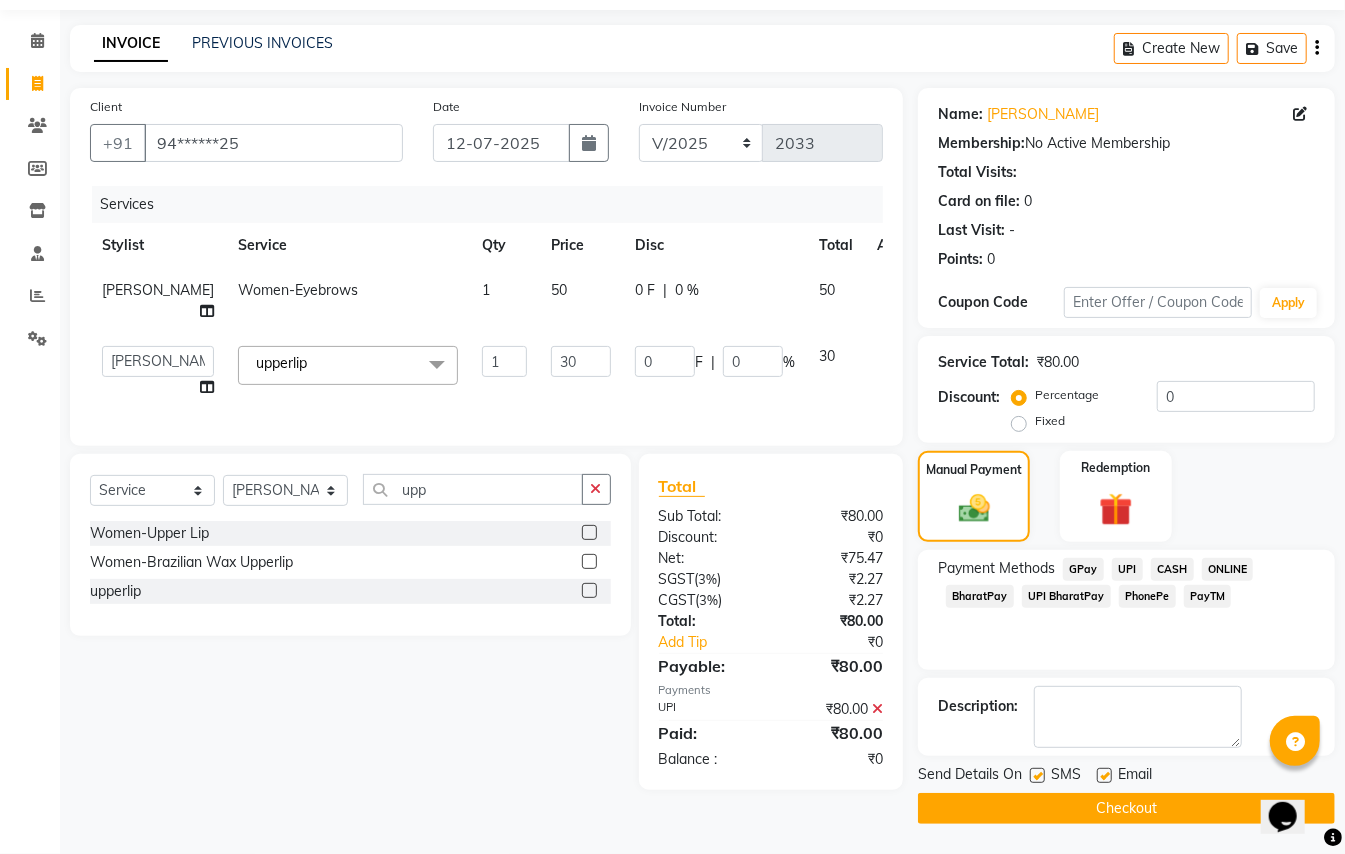 click on "Checkout" 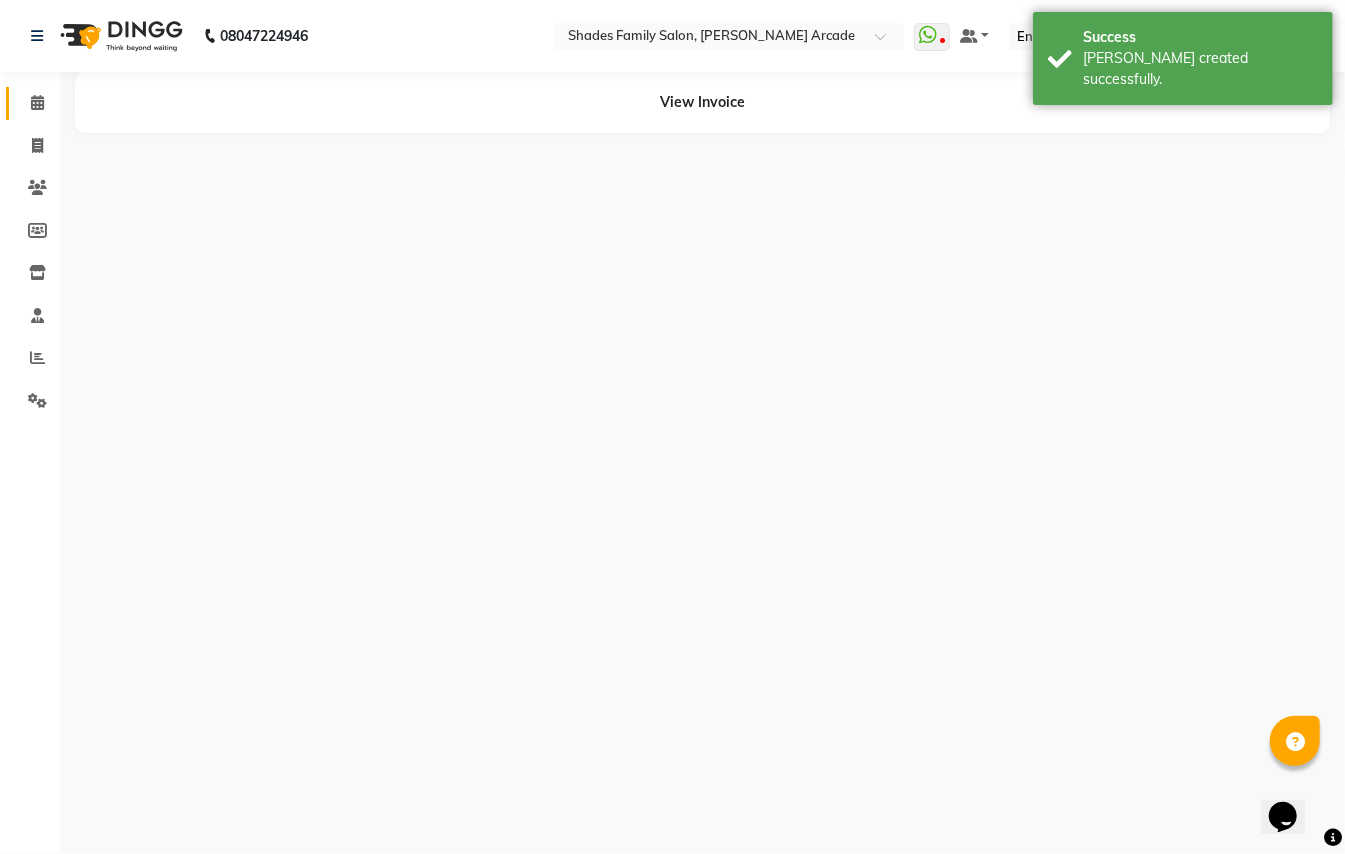 scroll, scrollTop: 0, scrollLeft: 0, axis: both 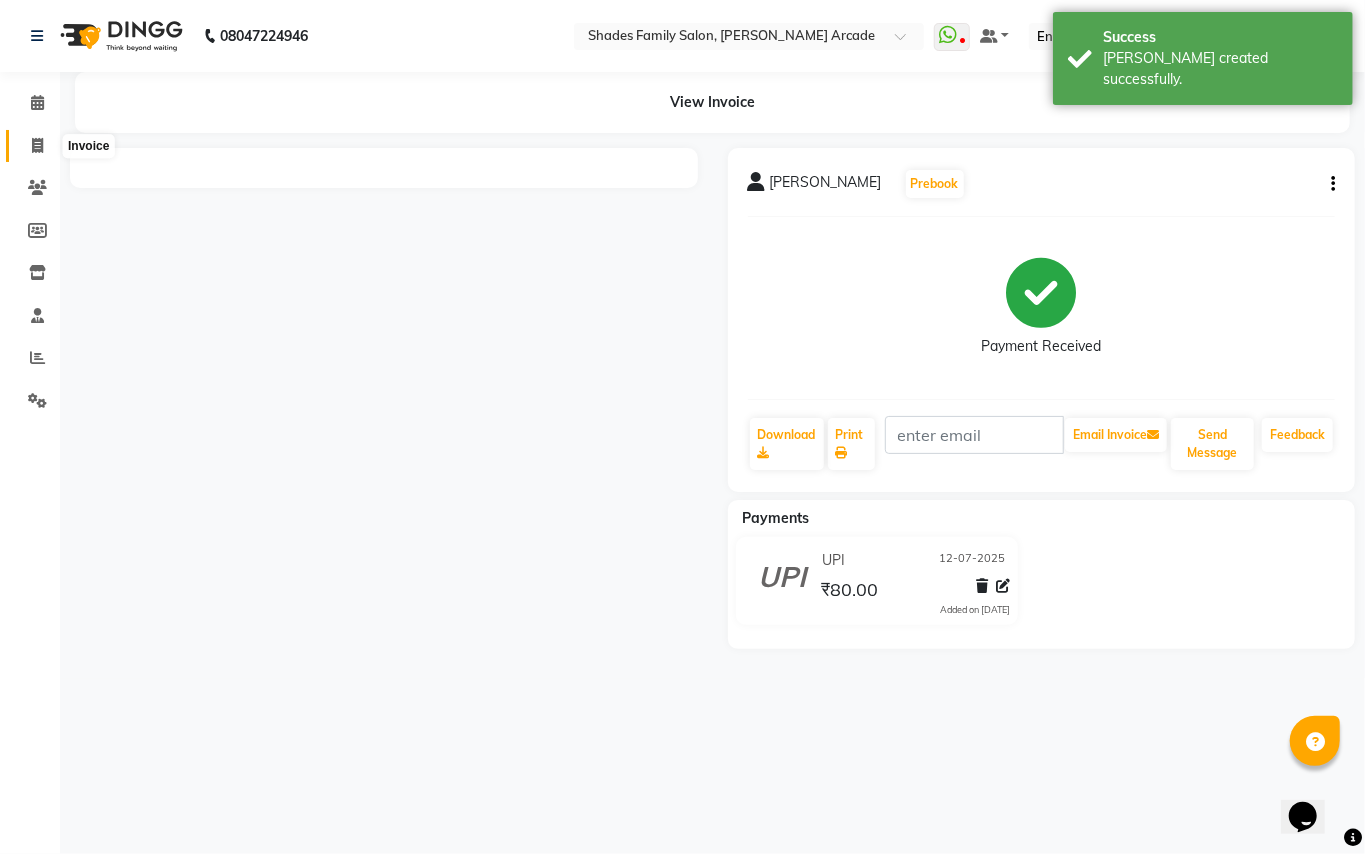 click 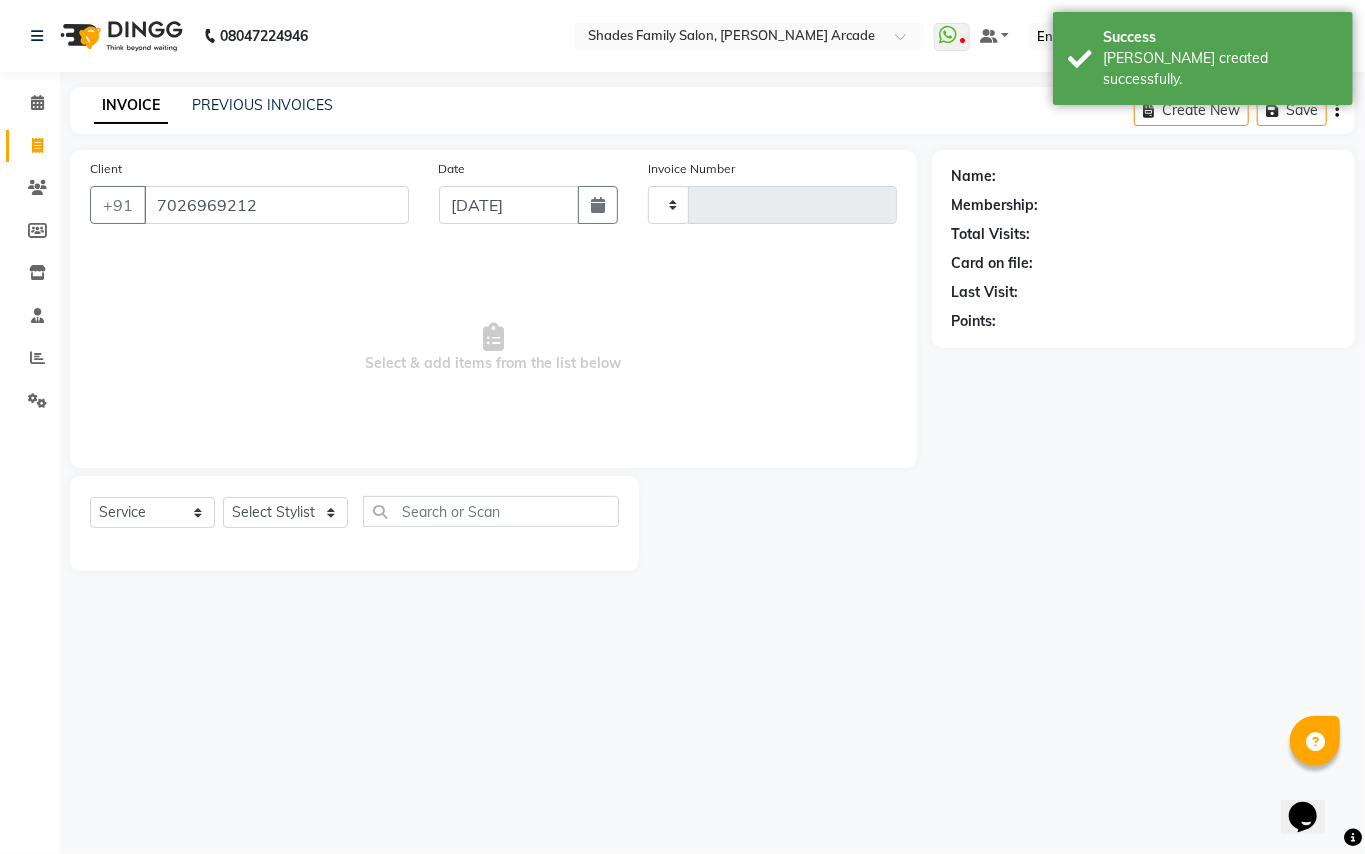 click on "7026969212" at bounding box center [276, 205] 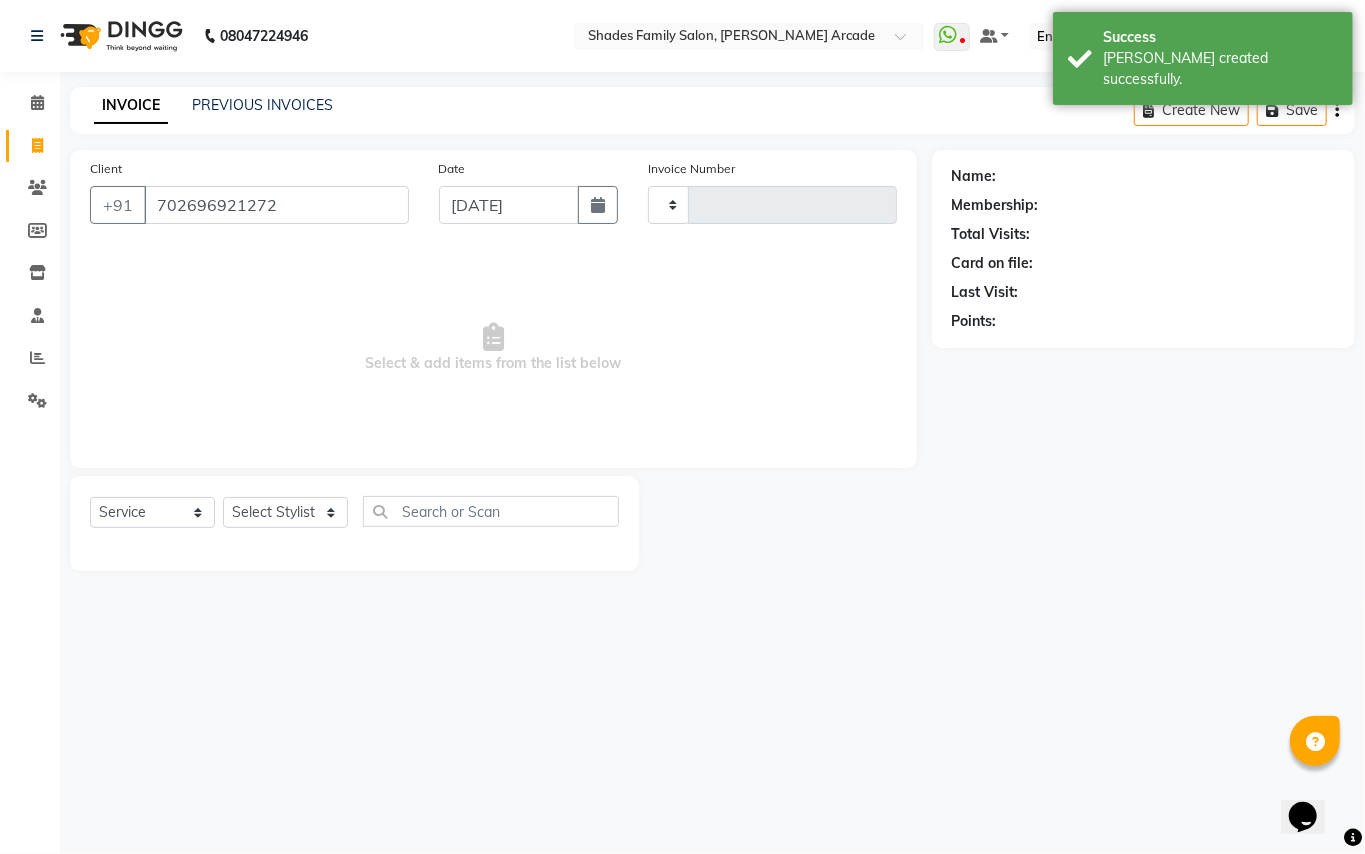 type on "7026969212720" 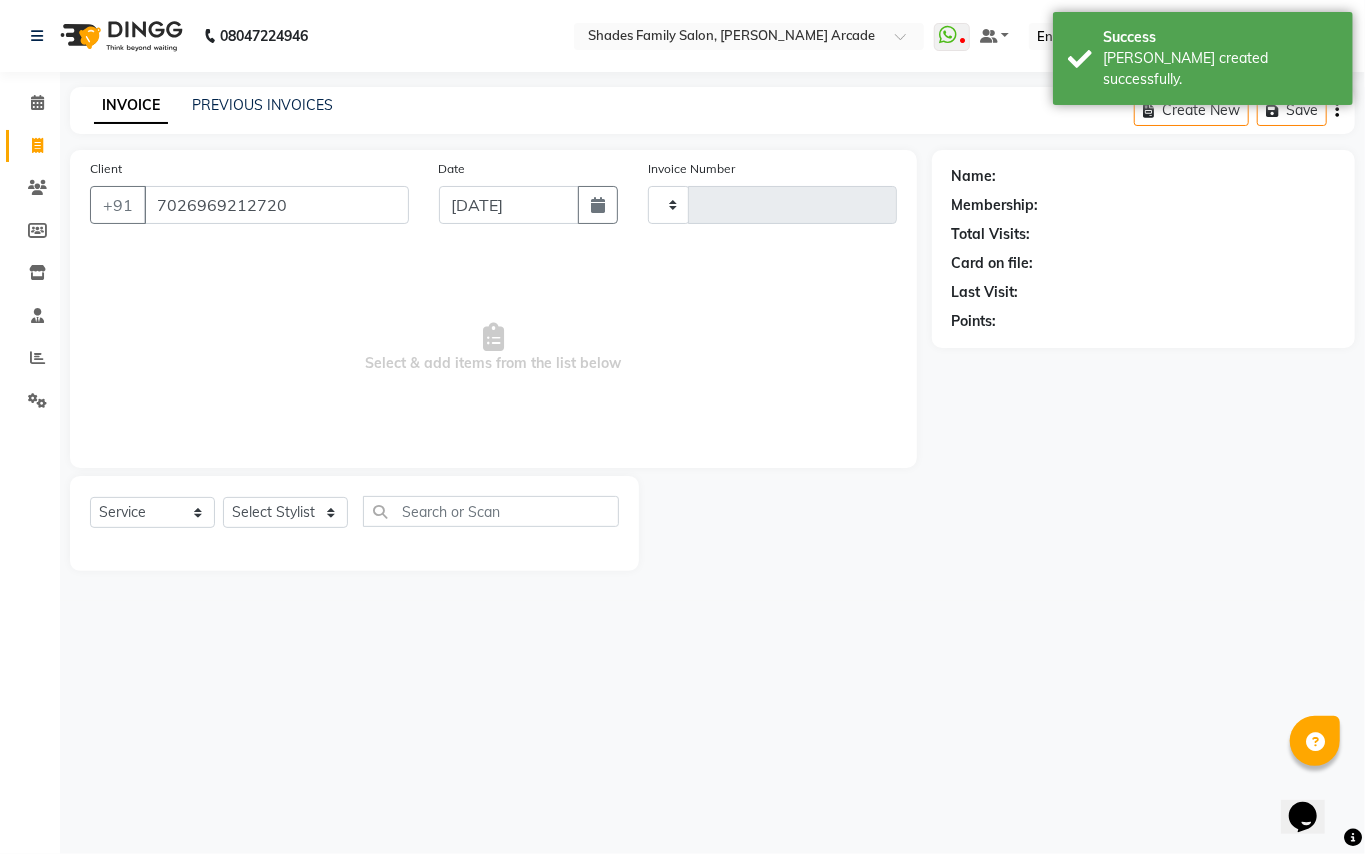 type on "2034" 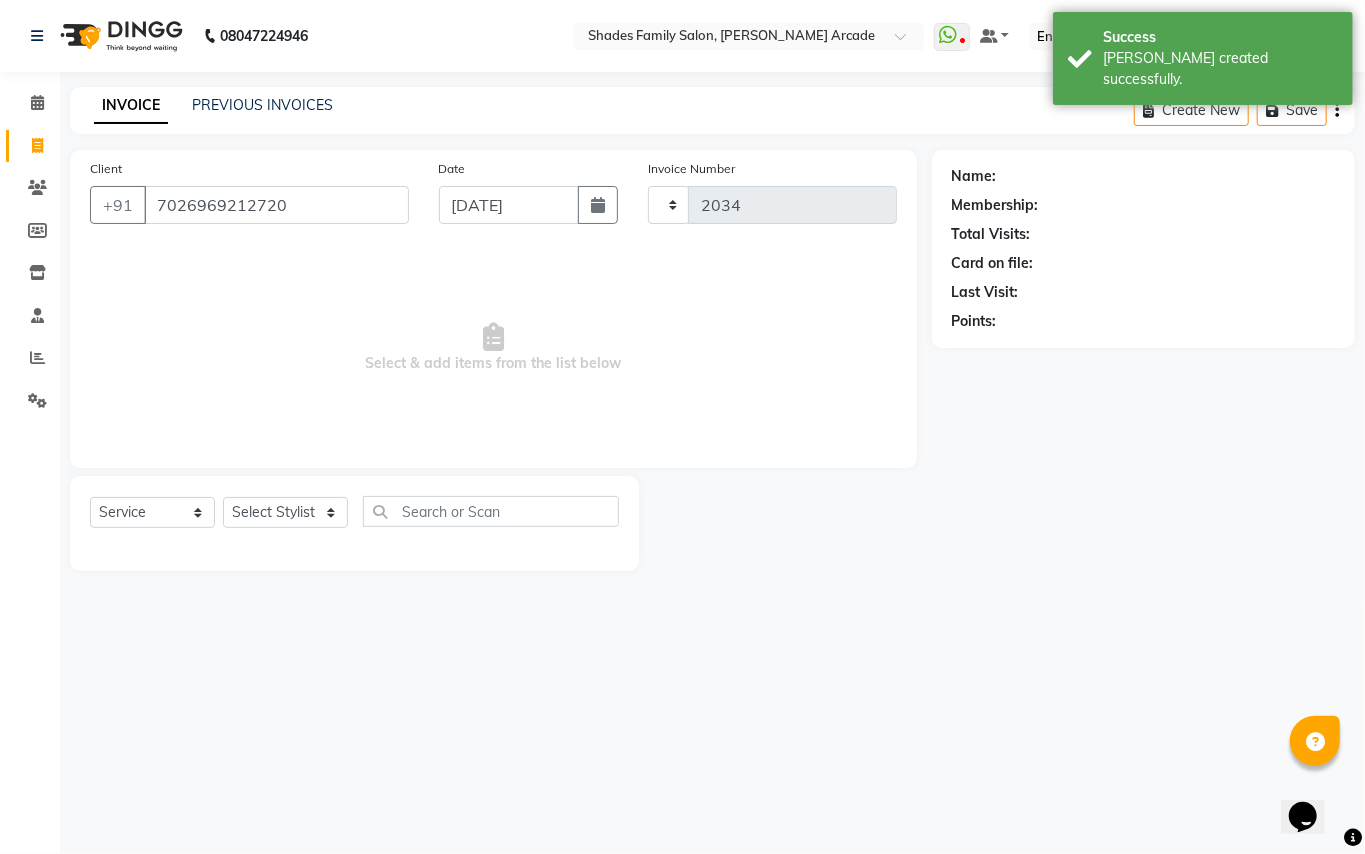 select on "5538" 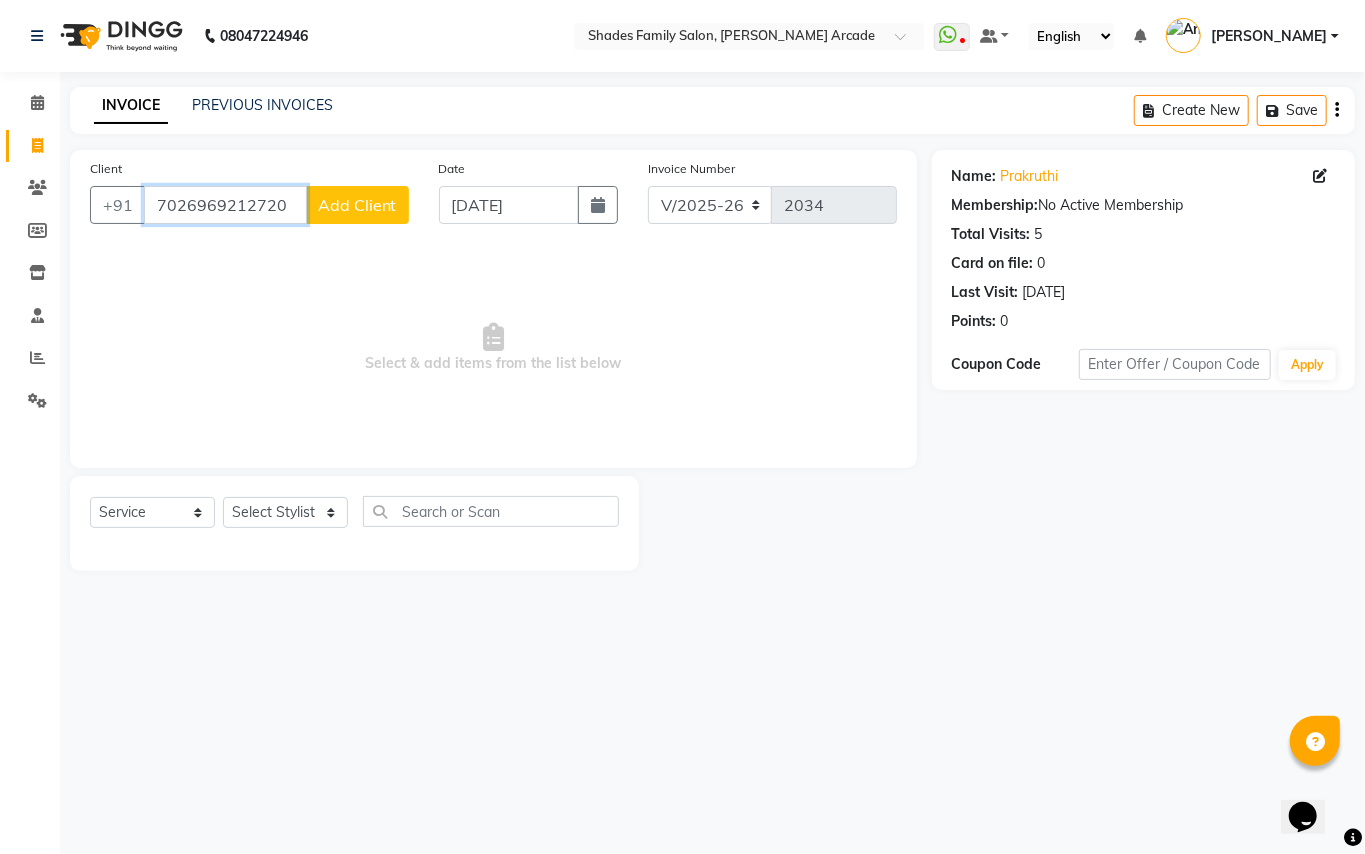 click on "7026969212720" at bounding box center [225, 205] 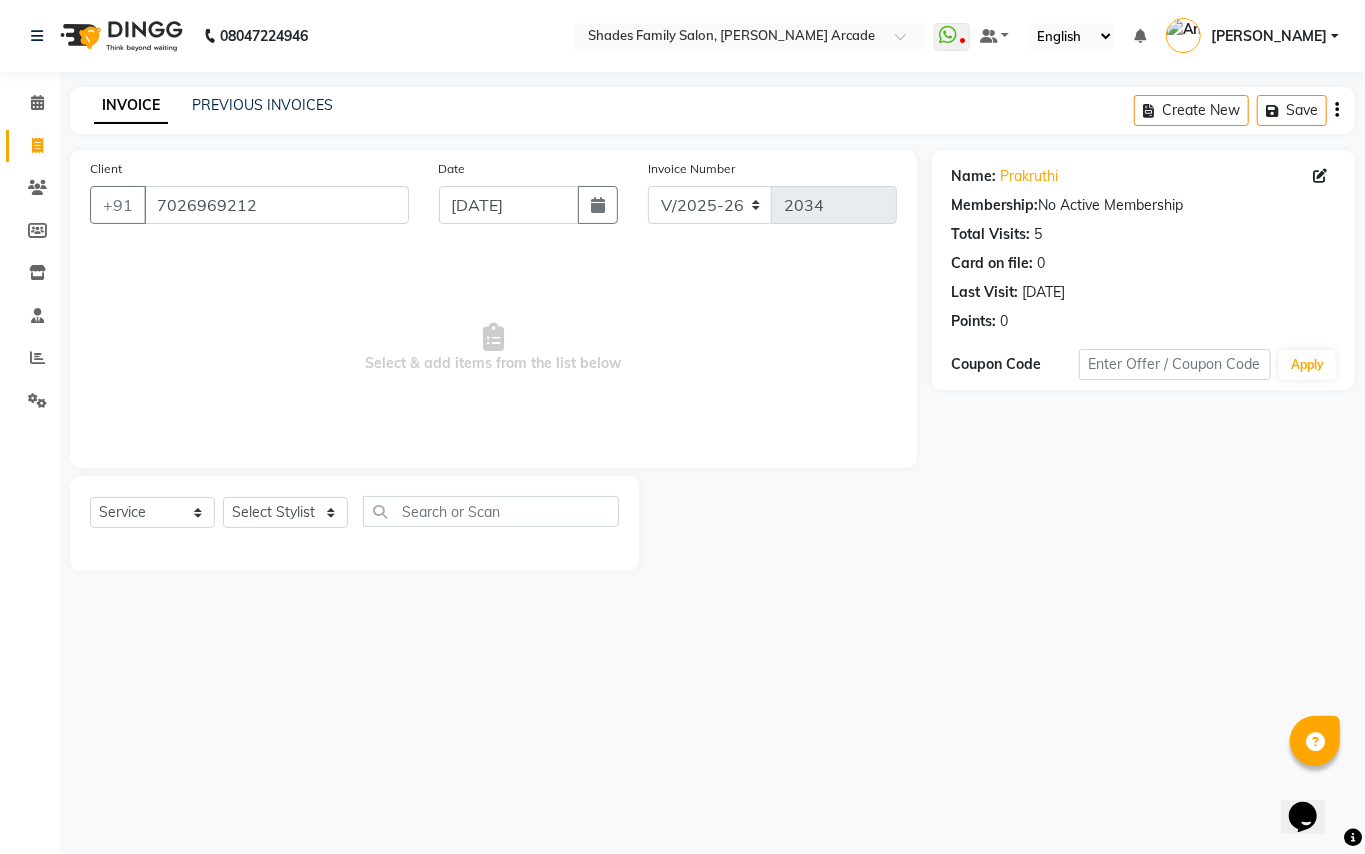 drag, startPoint x: 250, startPoint y: 224, endPoint x: 278, endPoint y: 208, distance: 32.24903 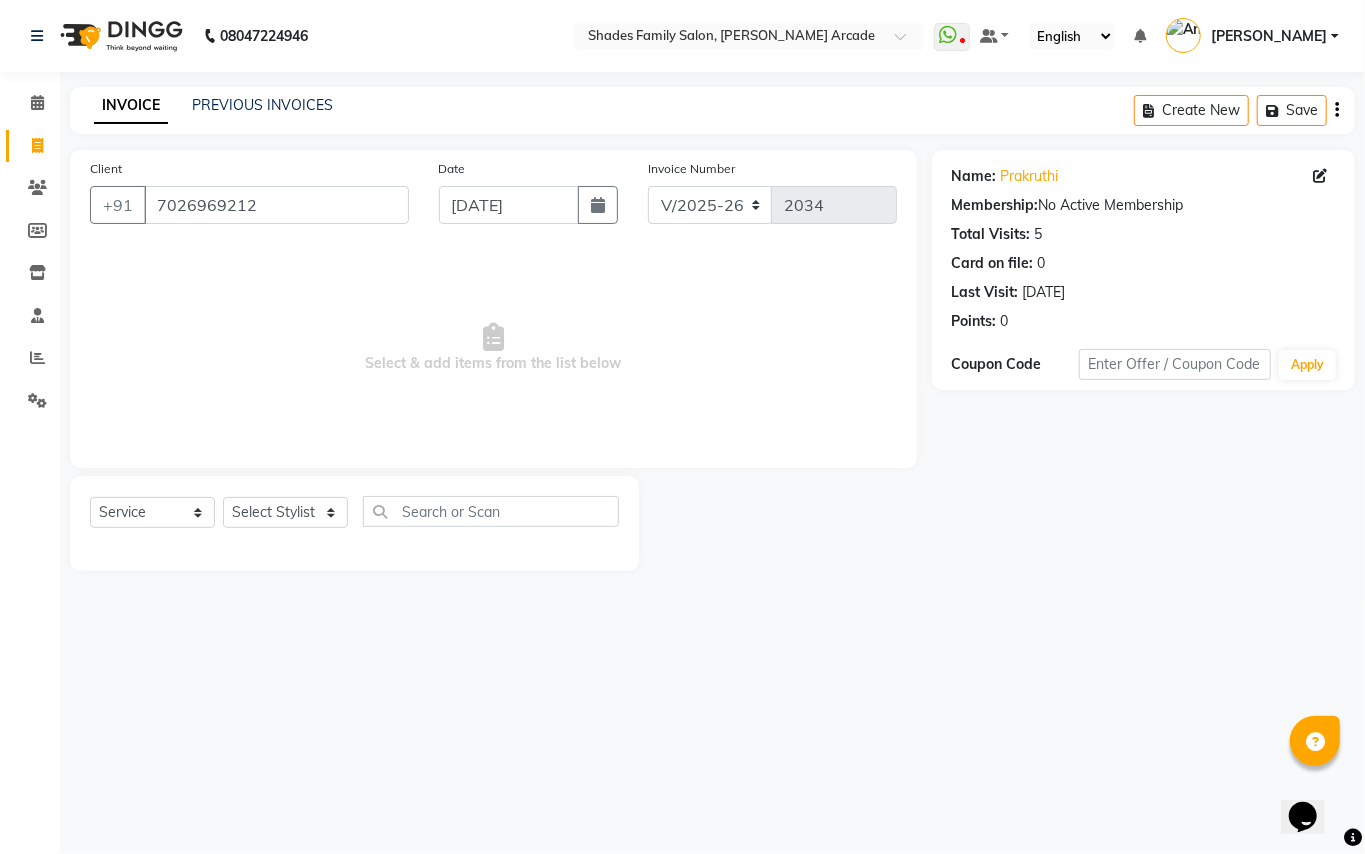 click on "Client [PHONE_NUMBER]" 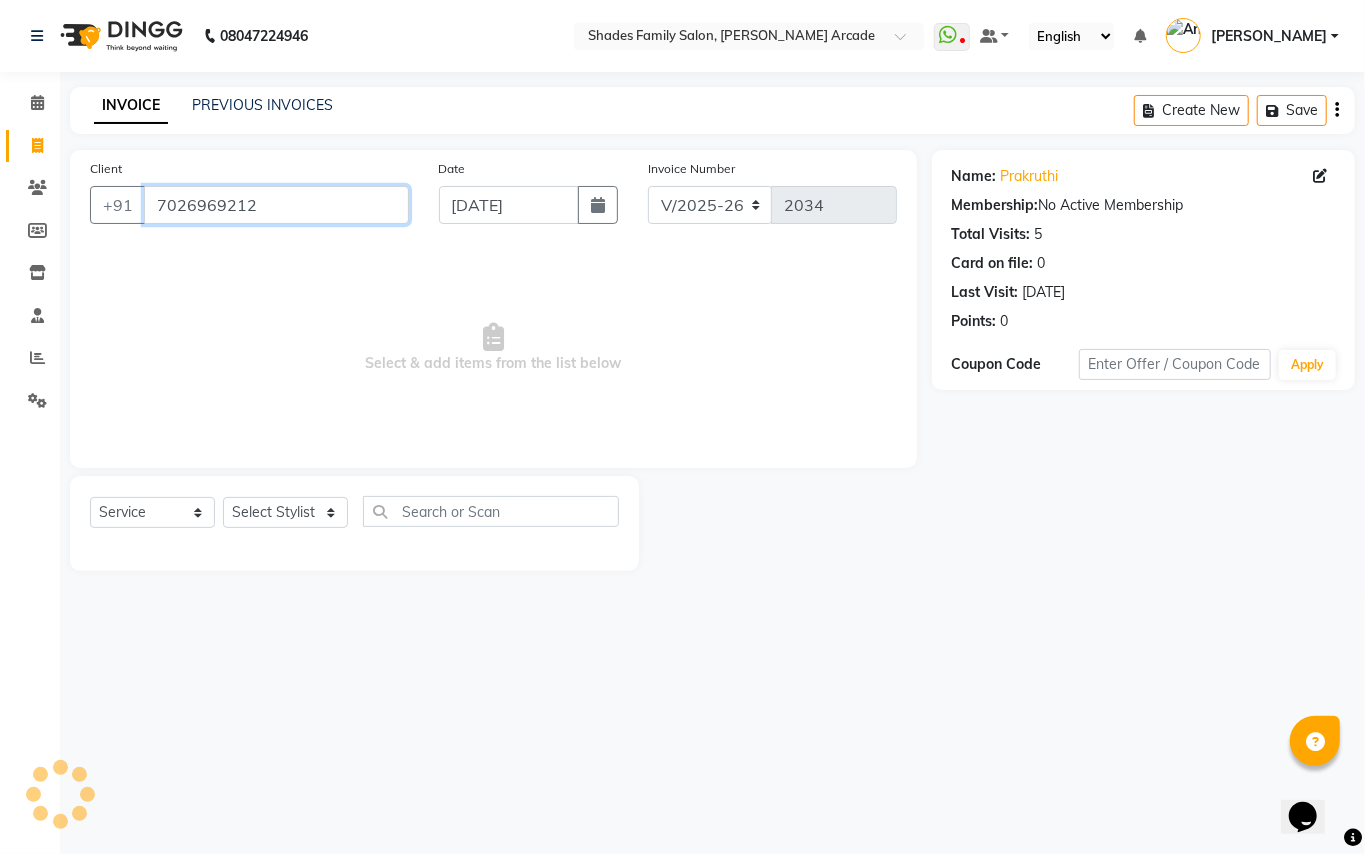 click on "7026969212" at bounding box center [276, 205] 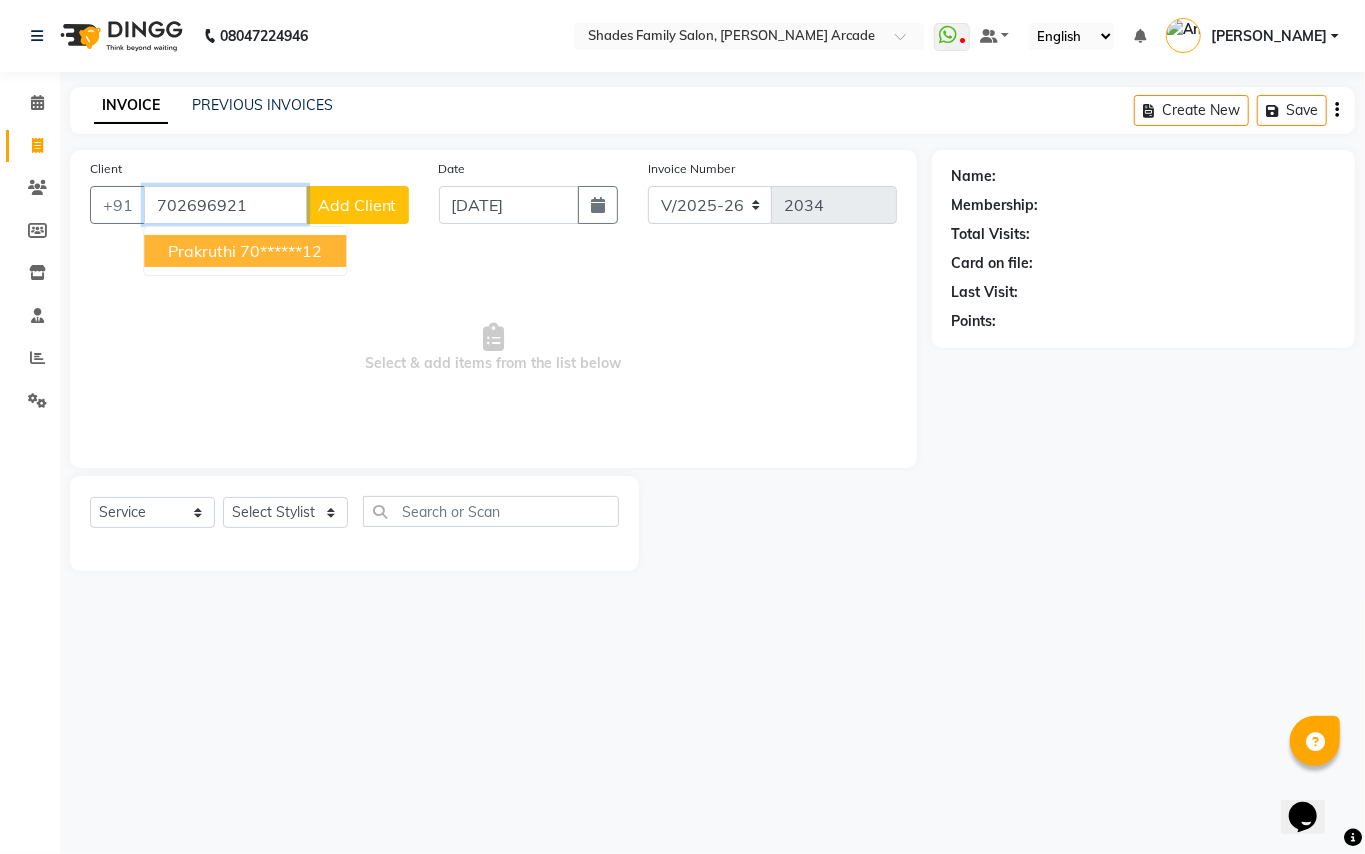 click on "Prakruthi" at bounding box center (202, 251) 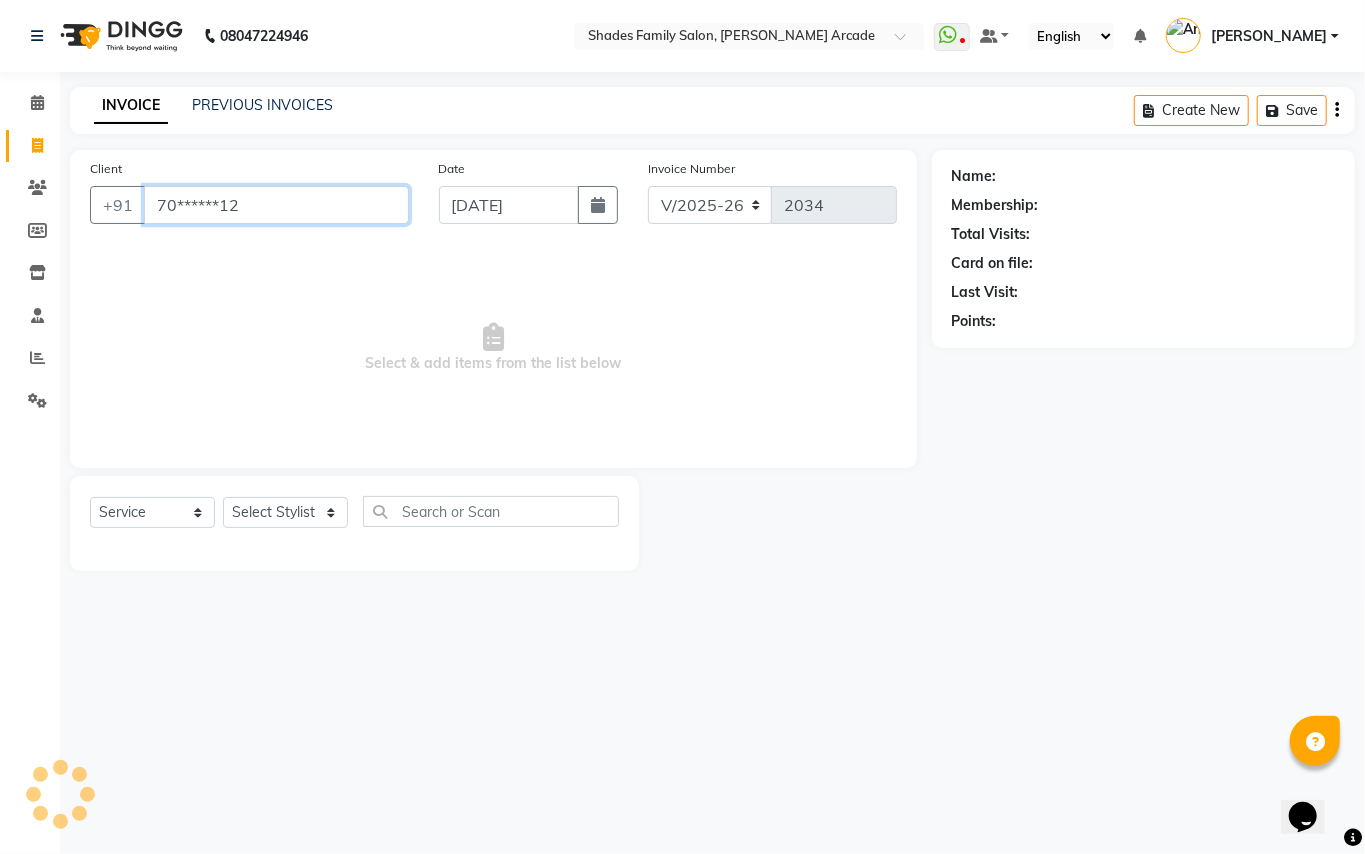 type on "70******12" 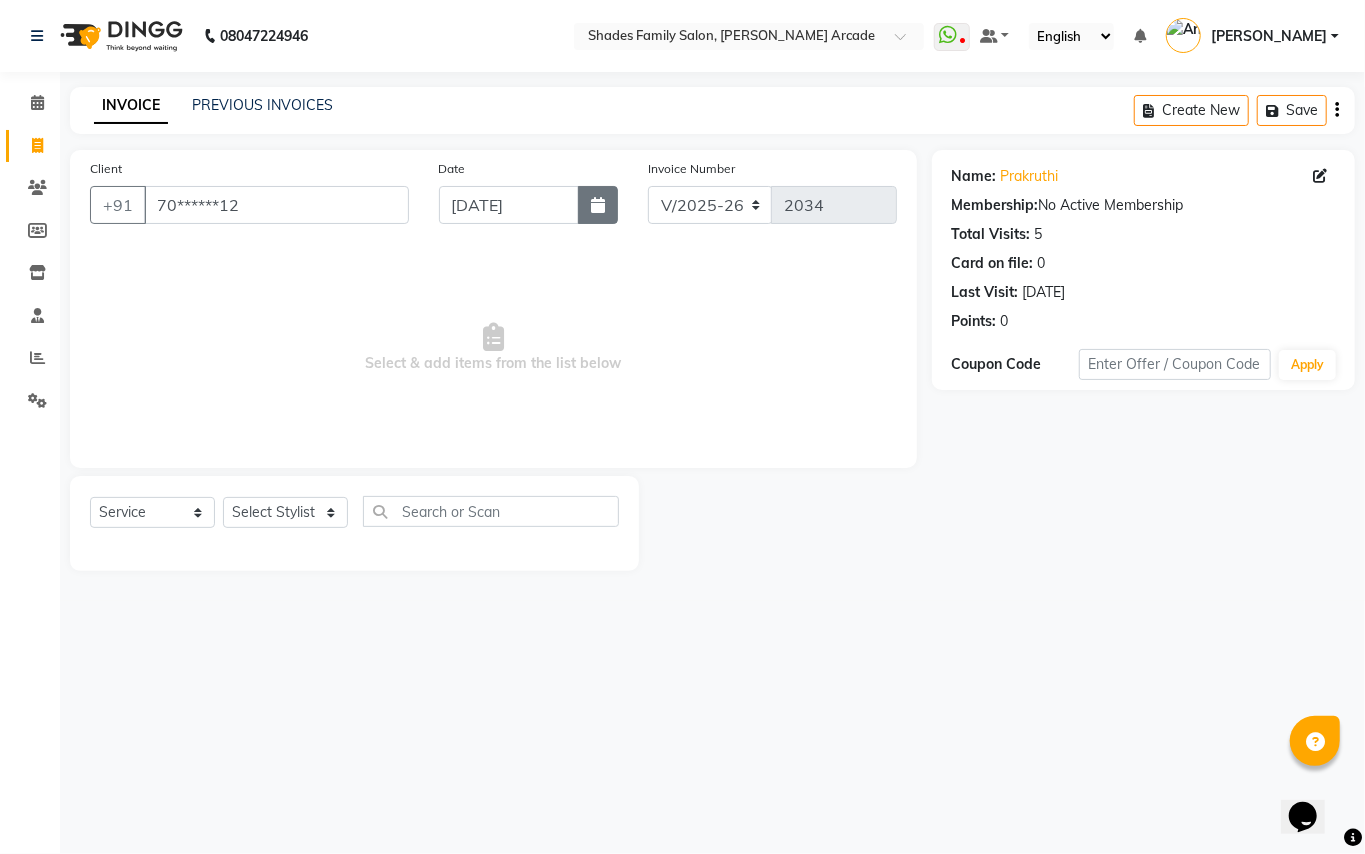 click 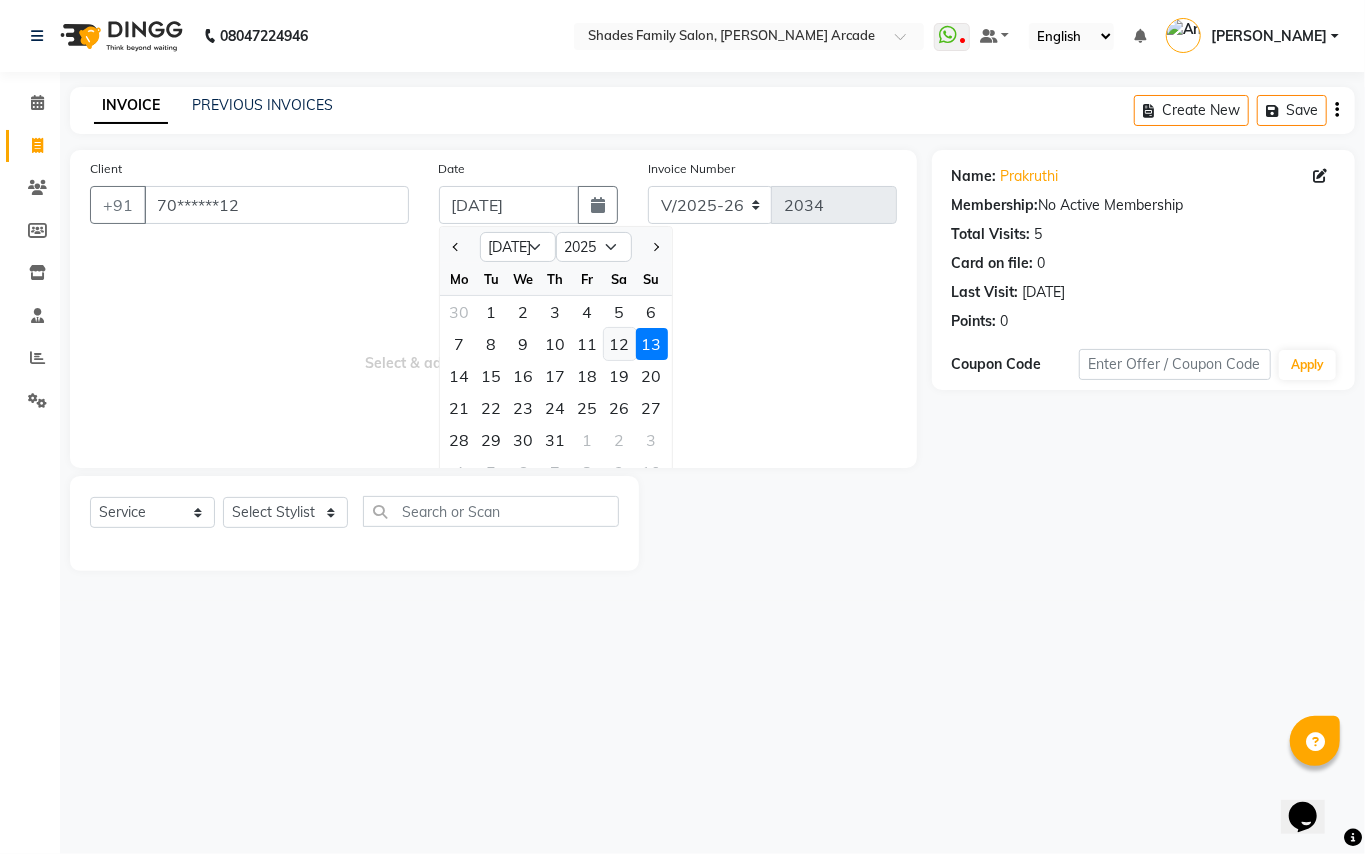 click on "12" 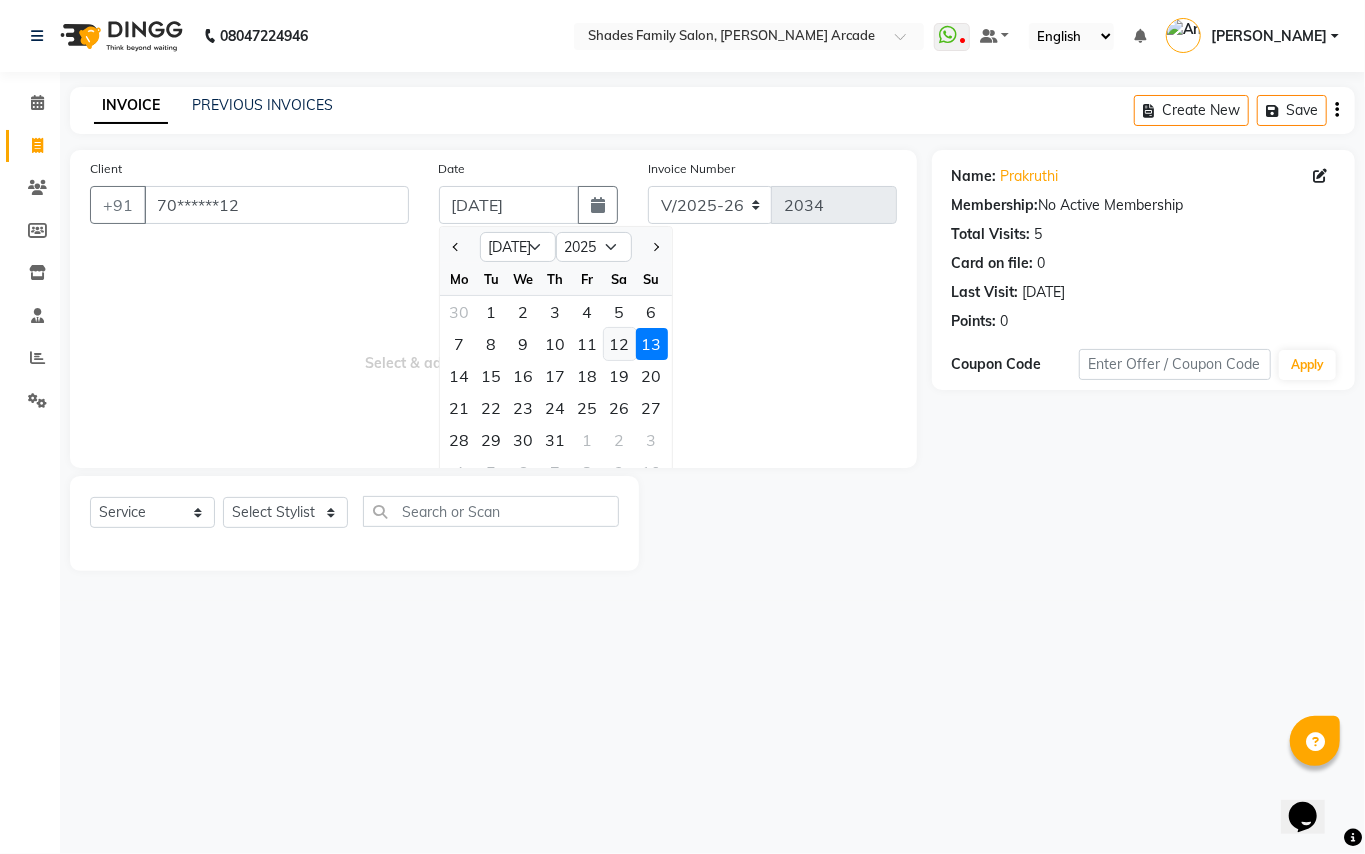 type on "12-07-2025" 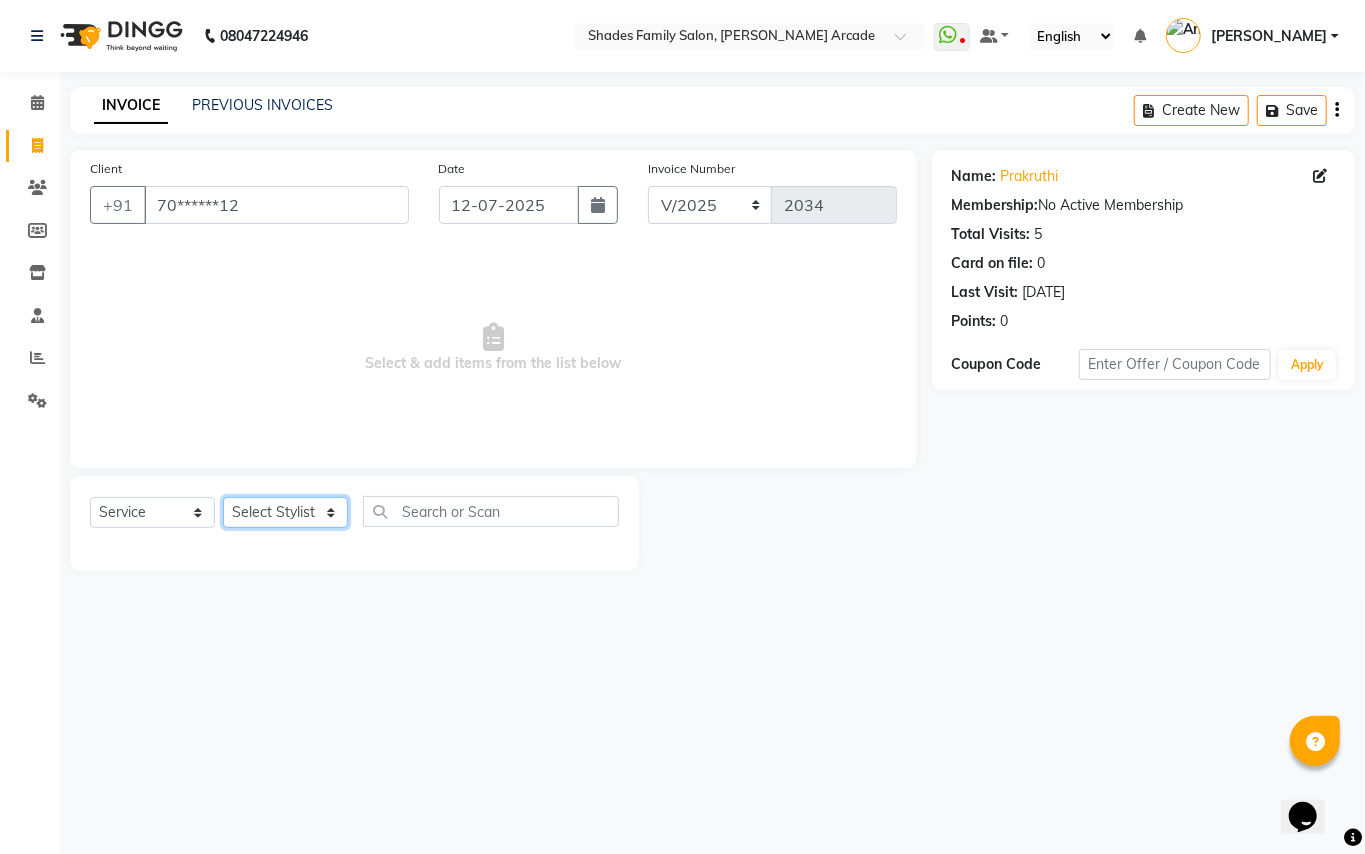 click on "Select Stylist Admin [PERSON_NAME] [PERSON_NAME] Danish  [PERSON_NAME] [PERSON_NAME] Nikhil [PERSON_NAME]  [PERSON_NAME] [PERSON_NAME] [PERSON_NAME] [PERSON_NAME]" 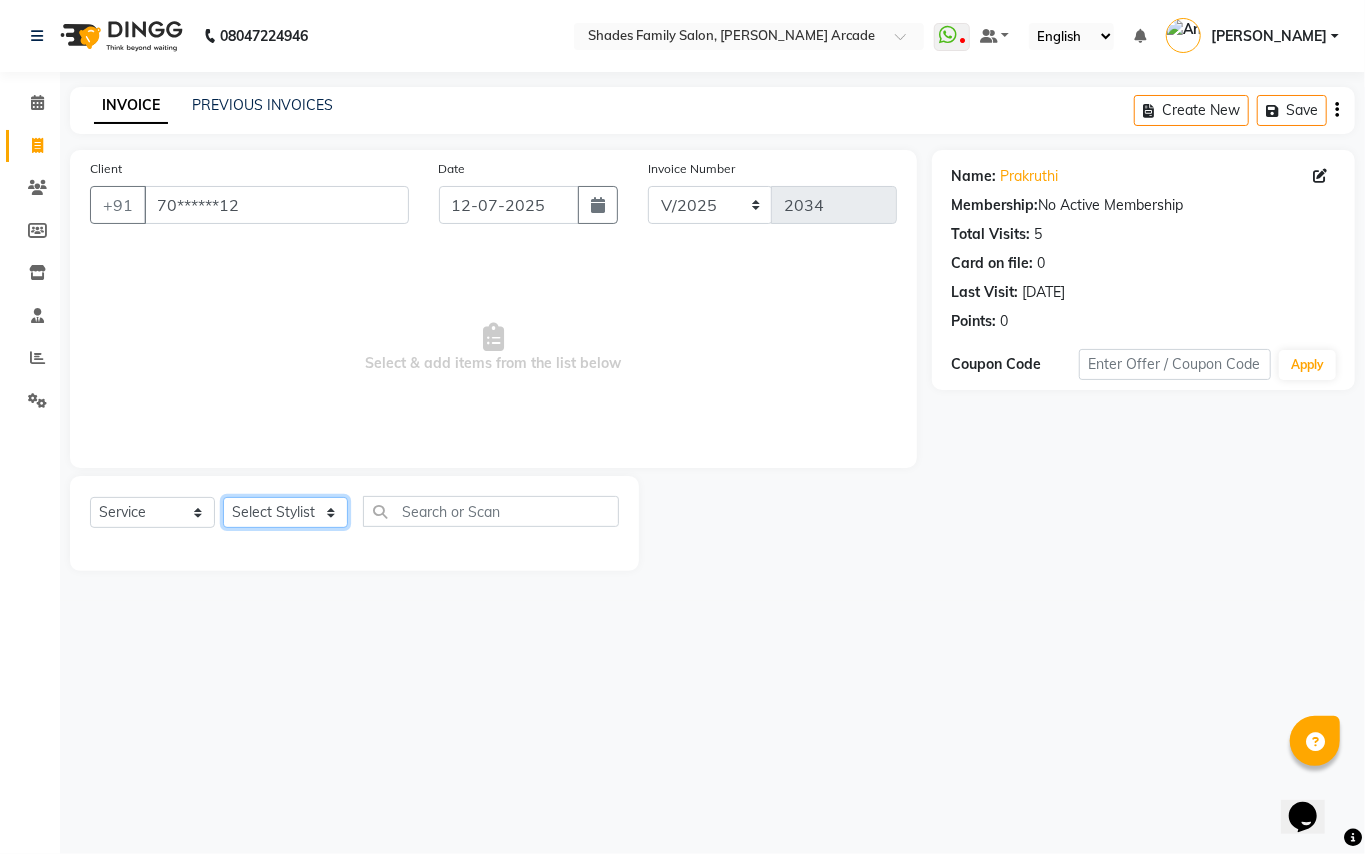 select on "70790" 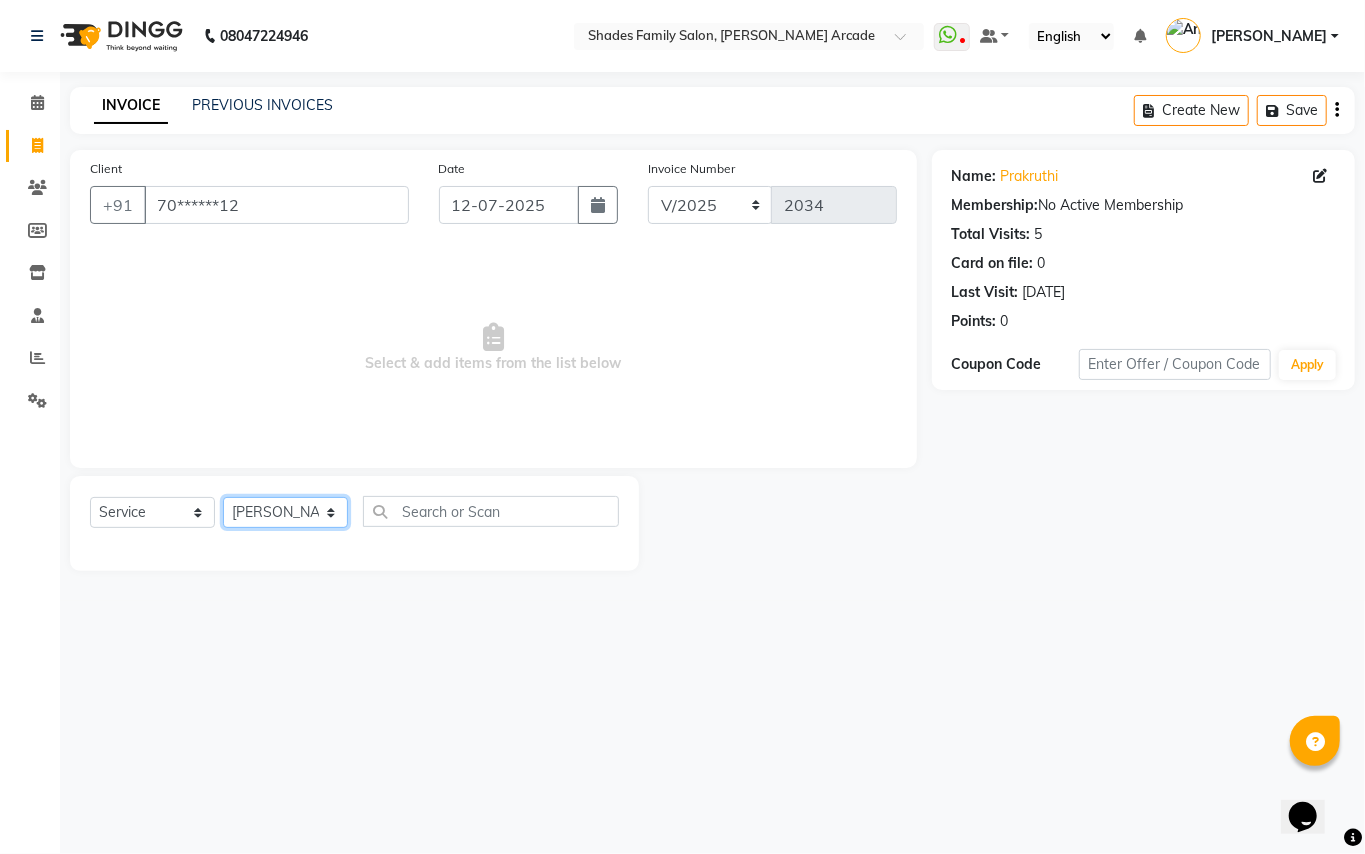 click on "Select Stylist Admin [PERSON_NAME] [PERSON_NAME] Danish  [PERSON_NAME] [PERSON_NAME] Nikhil [PERSON_NAME]  [PERSON_NAME] [PERSON_NAME] [PERSON_NAME] [PERSON_NAME]" 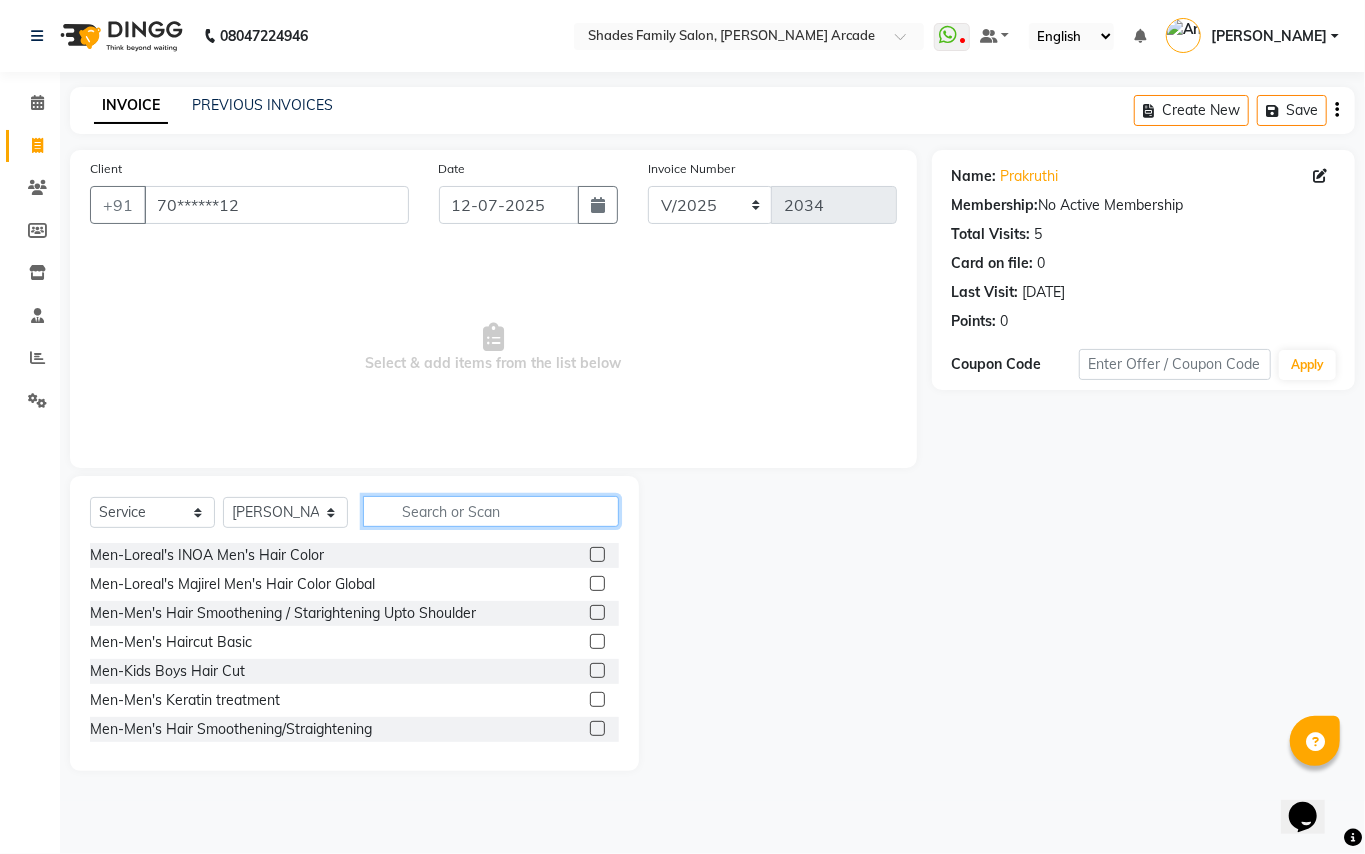 click 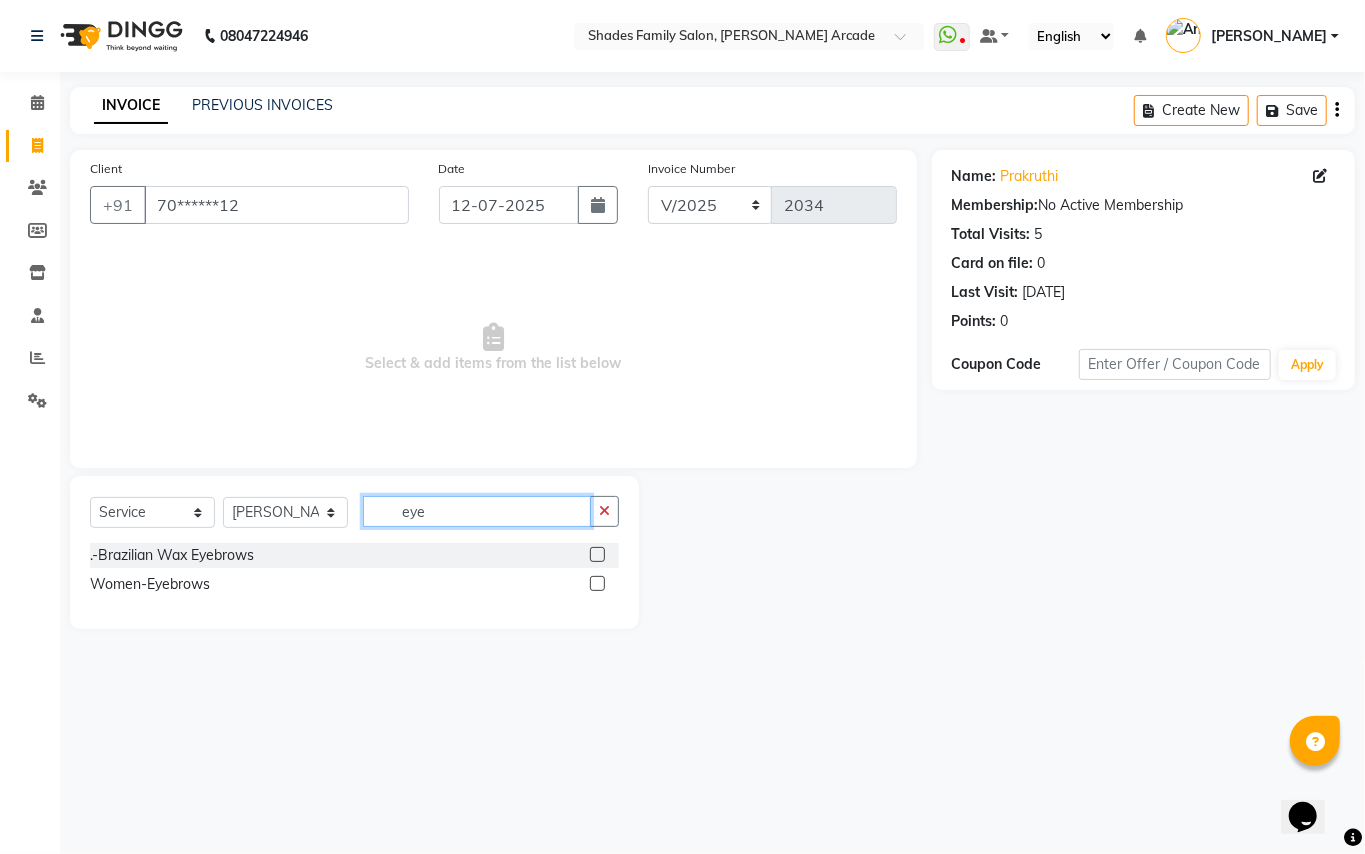 type on "eye" 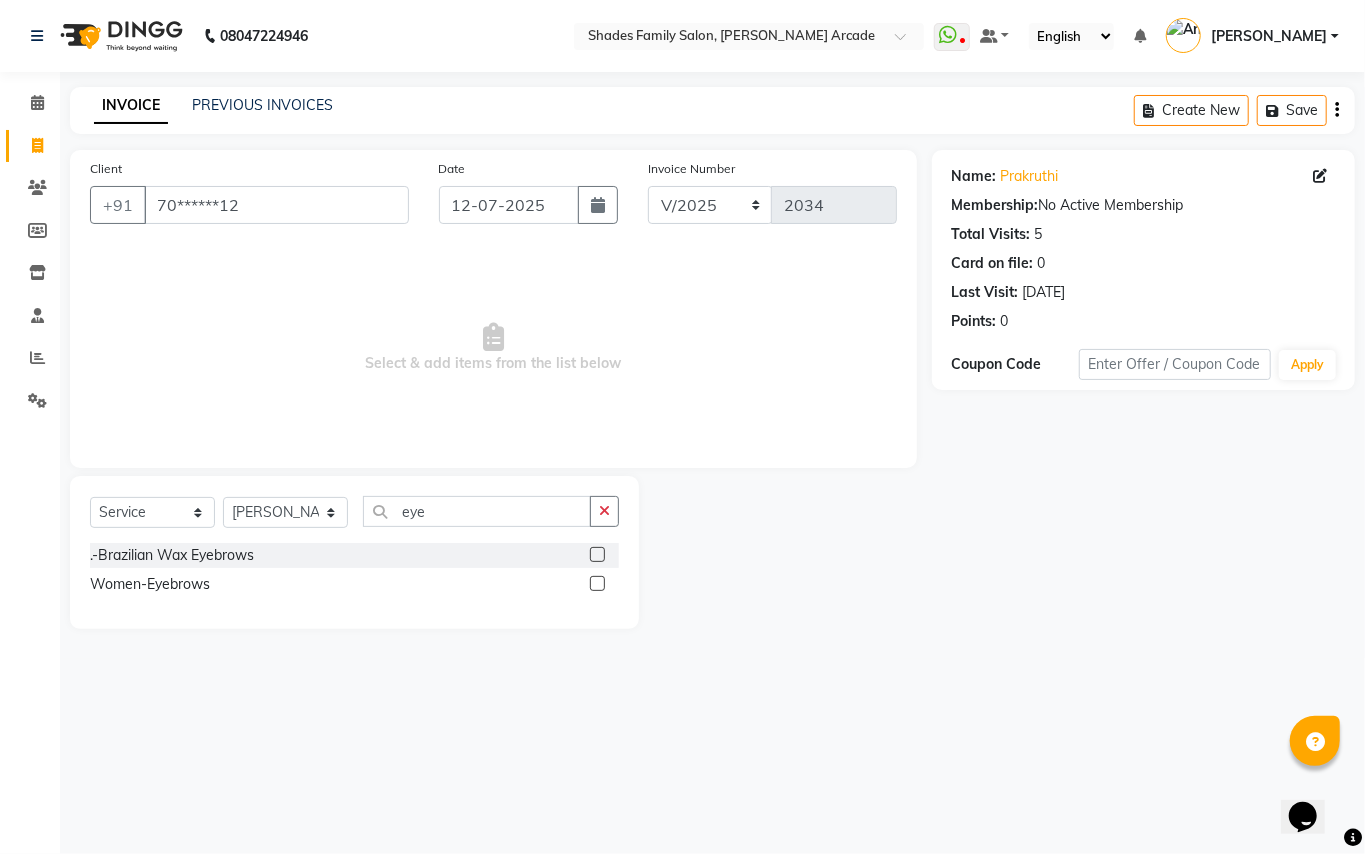 click 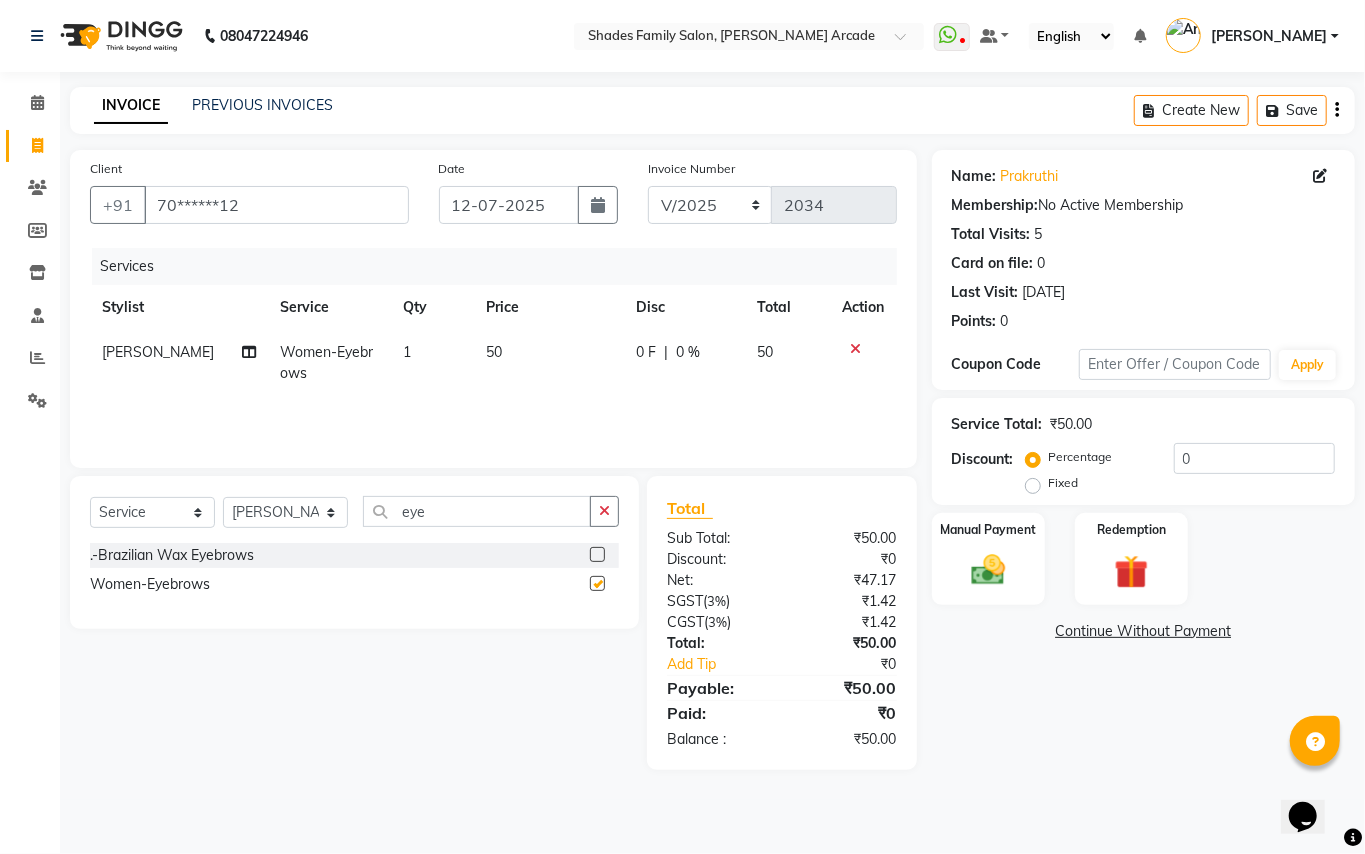 checkbox on "false" 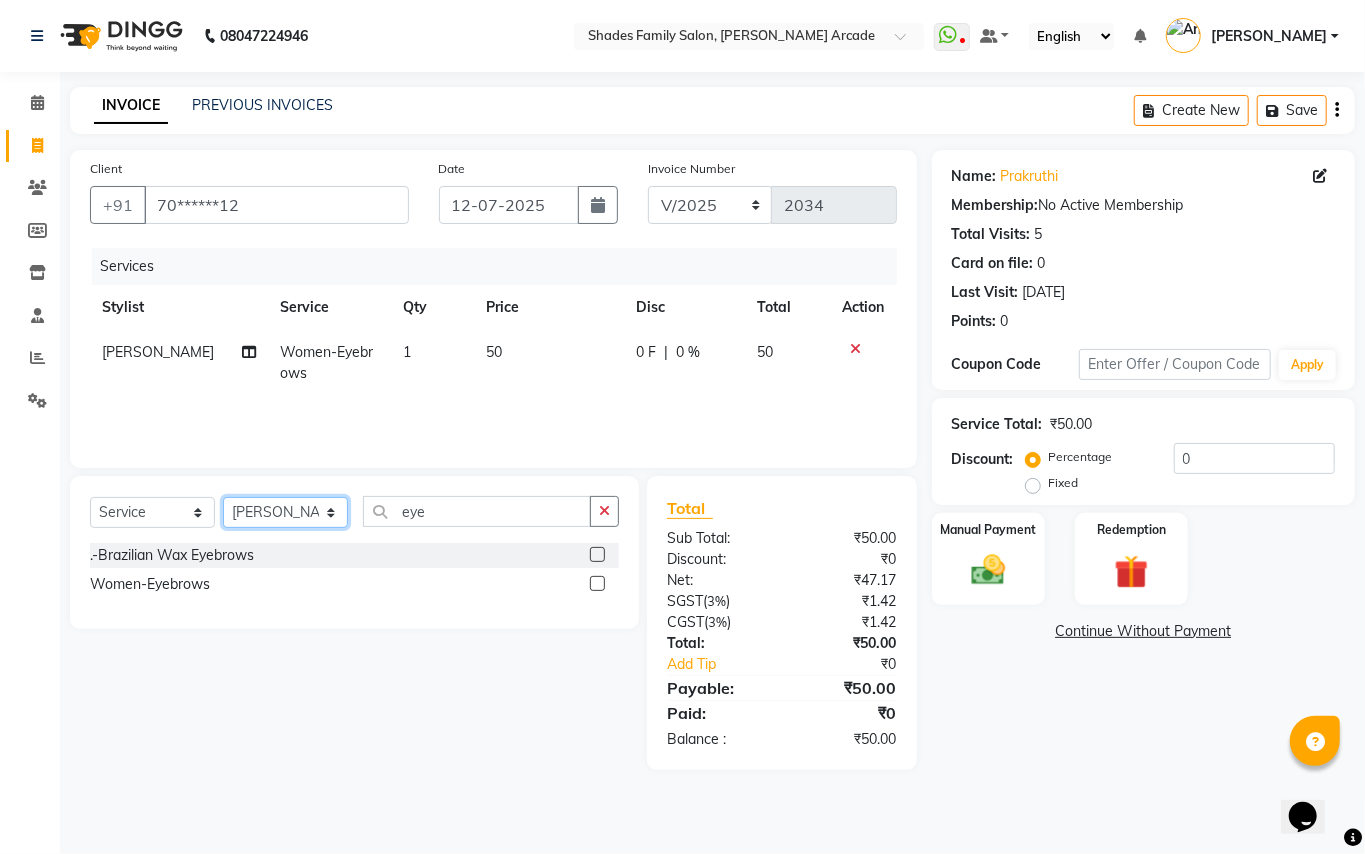 click on "Select Stylist Admin [PERSON_NAME] [PERSON_NAME] Danish  [PERSON_NAME] [PERSON_NAME] Nikhil [PERSON_NAME]  [PERSON_NAME] [PERSON_NAME] [PERSON_NAME] [PERSON_NAME]" 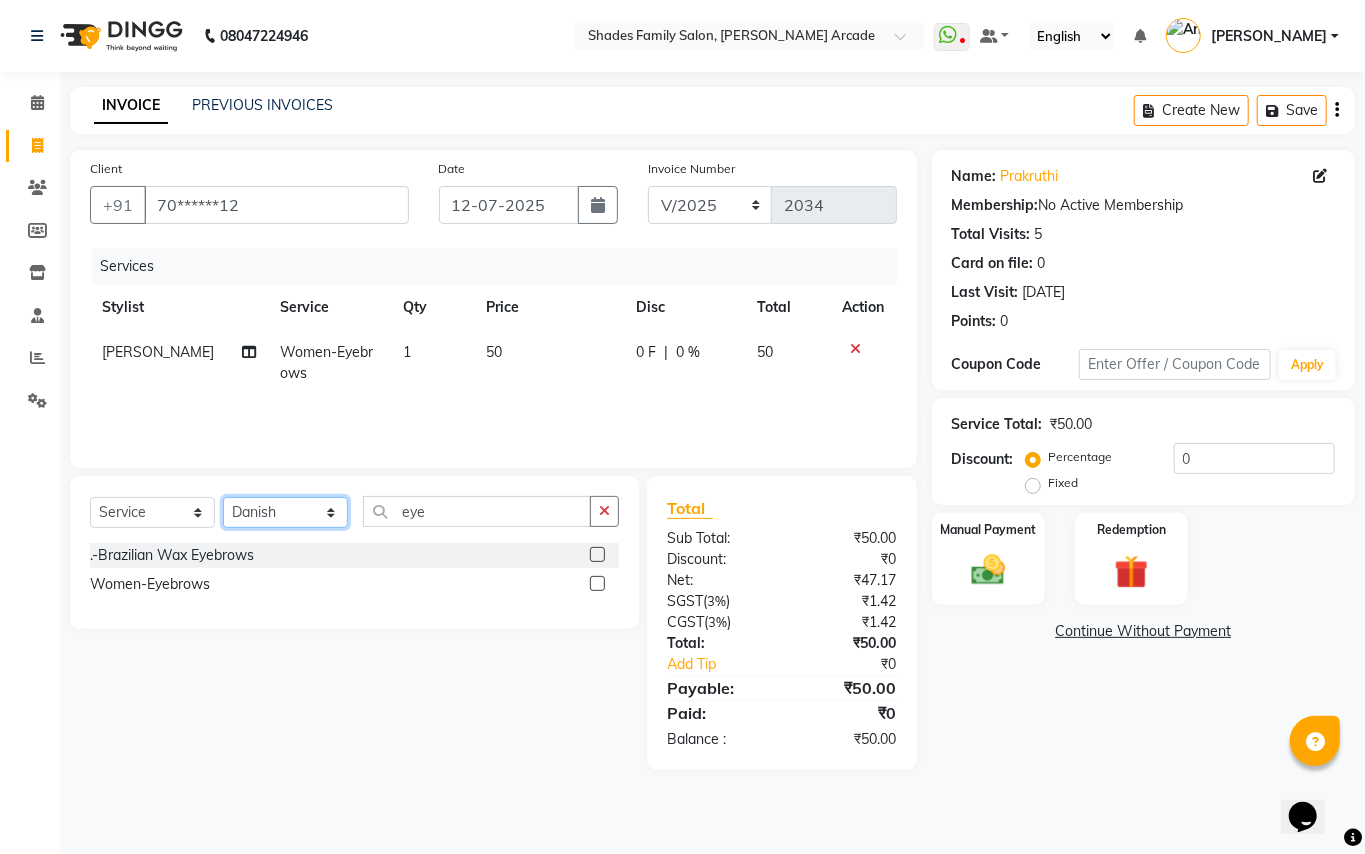click on "Select Stylist Admin [PERSON_NAME] [PERSON_NAME] Danish  [PERSON_NAME] [PERSON_NAME] Nikhil [PERSON_NAME]  [PERSON_NAME] [PERSON_NAME] [PERSON_NAME] [PERSON_NAME]" 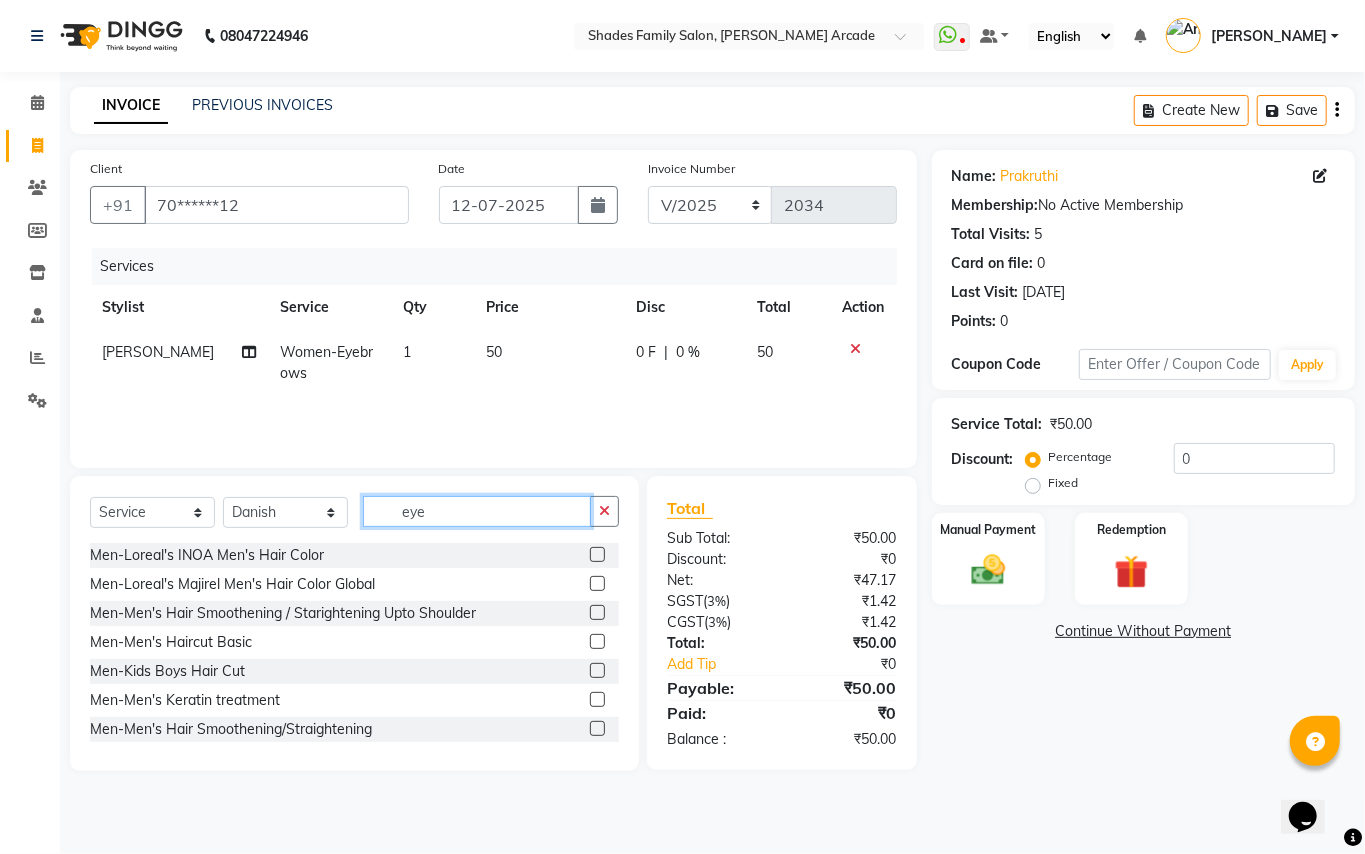 click on "eye" 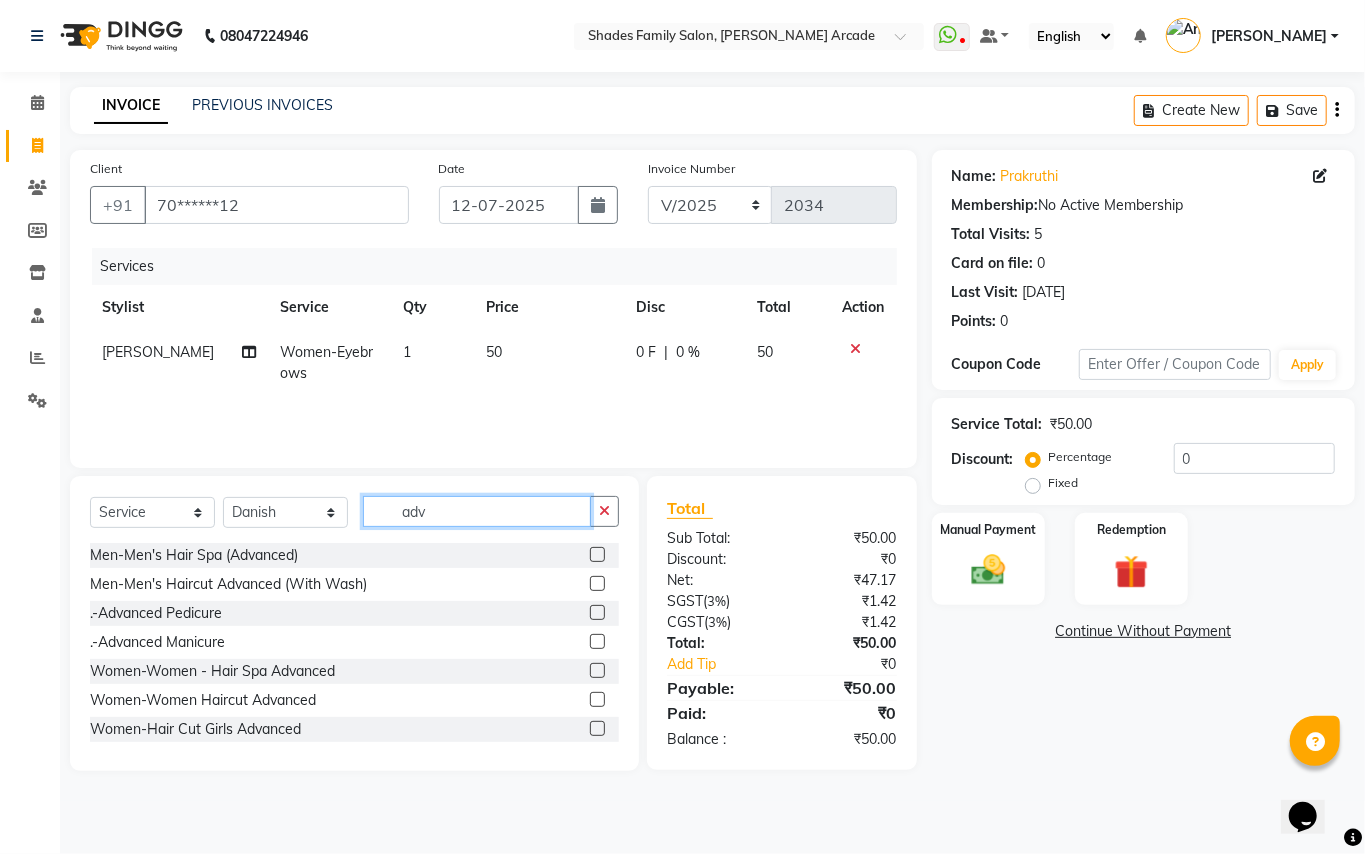 type on "adv" 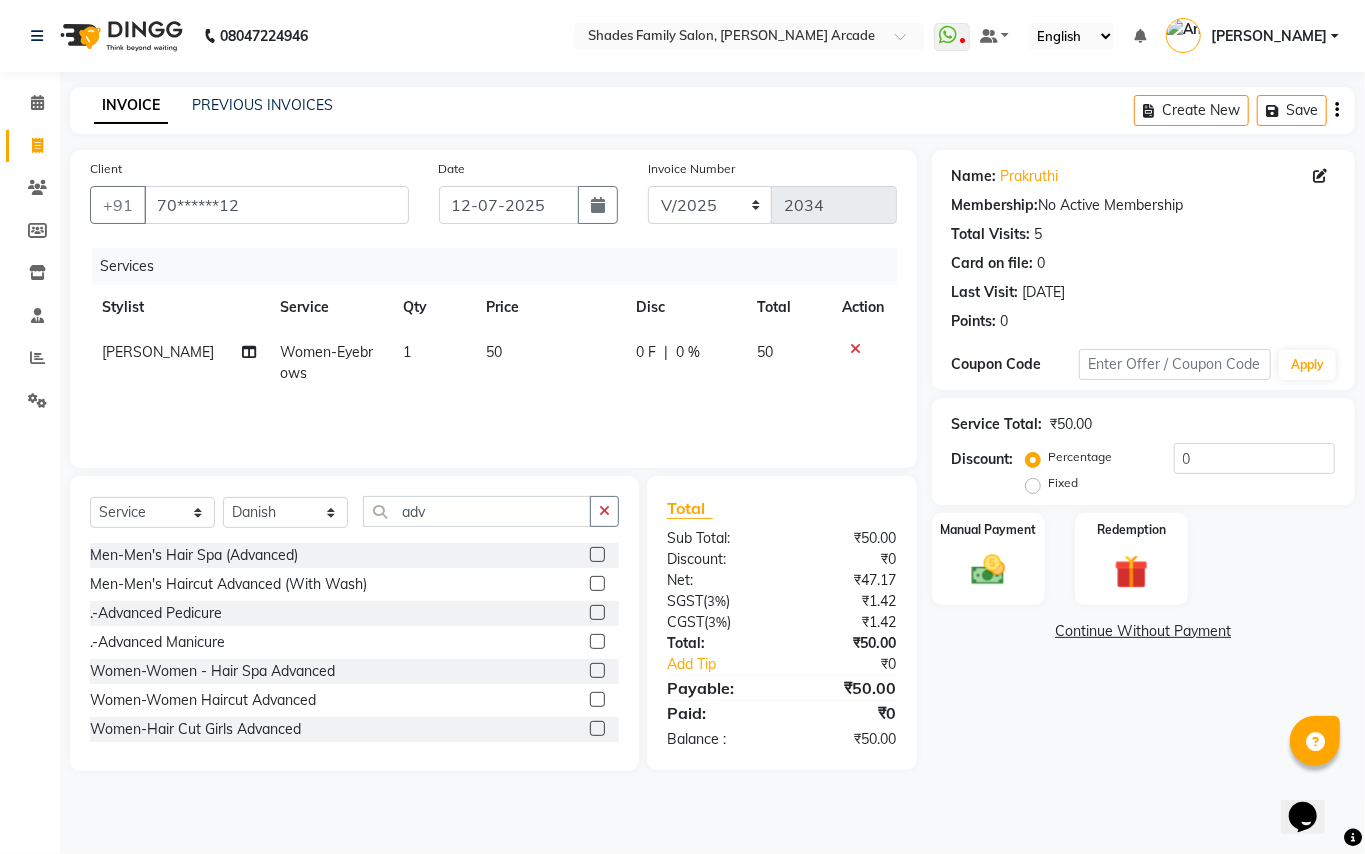 click 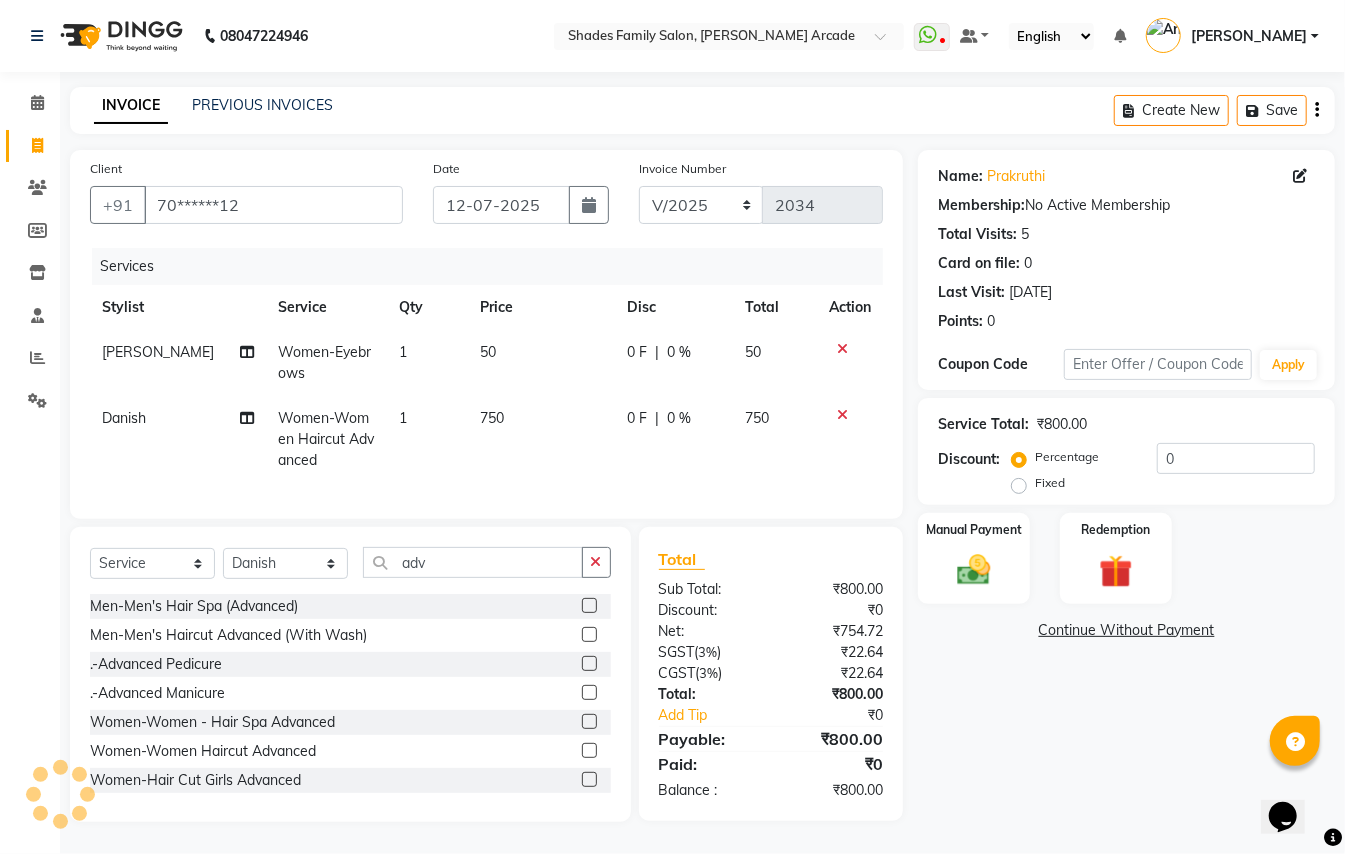 click 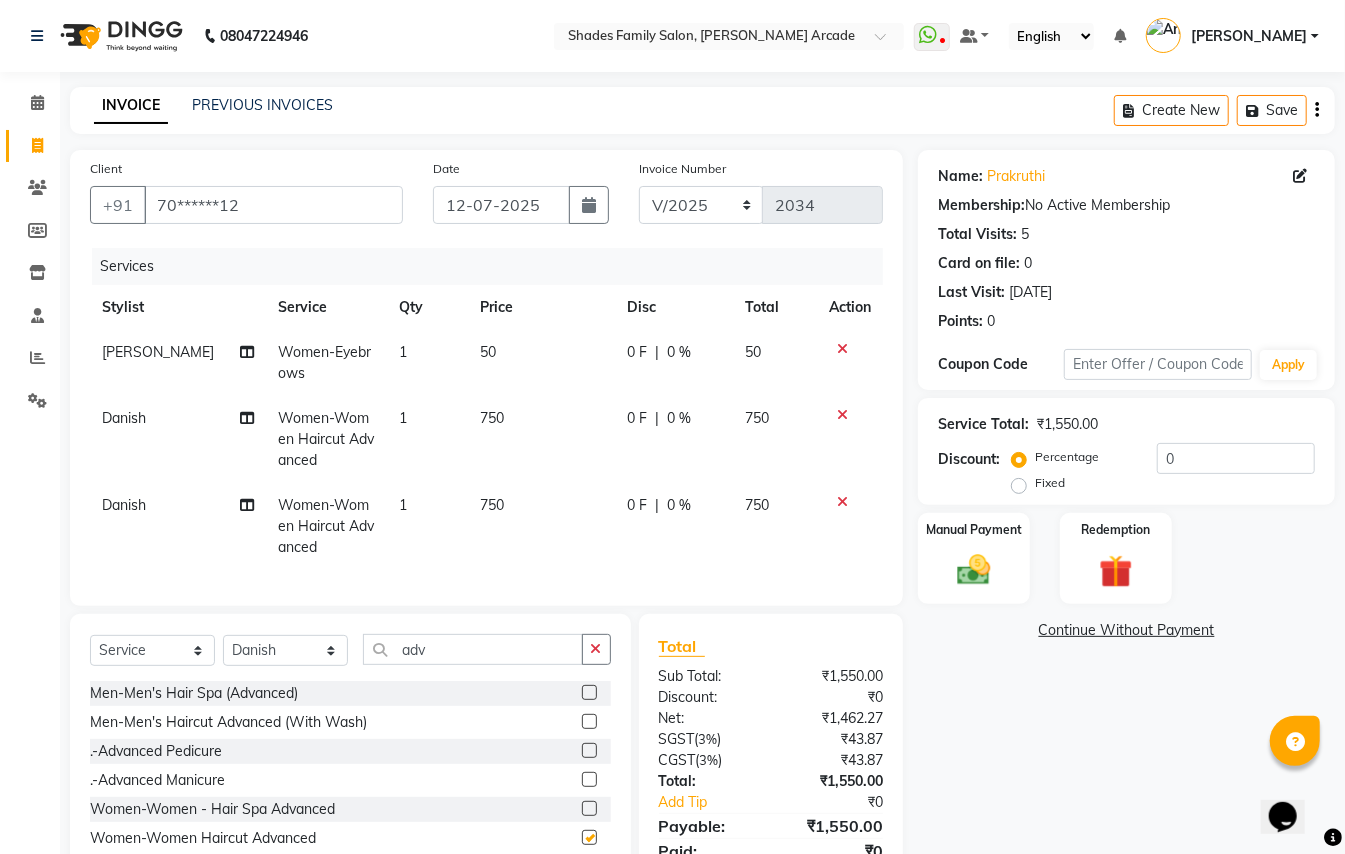 checkbox on "false" 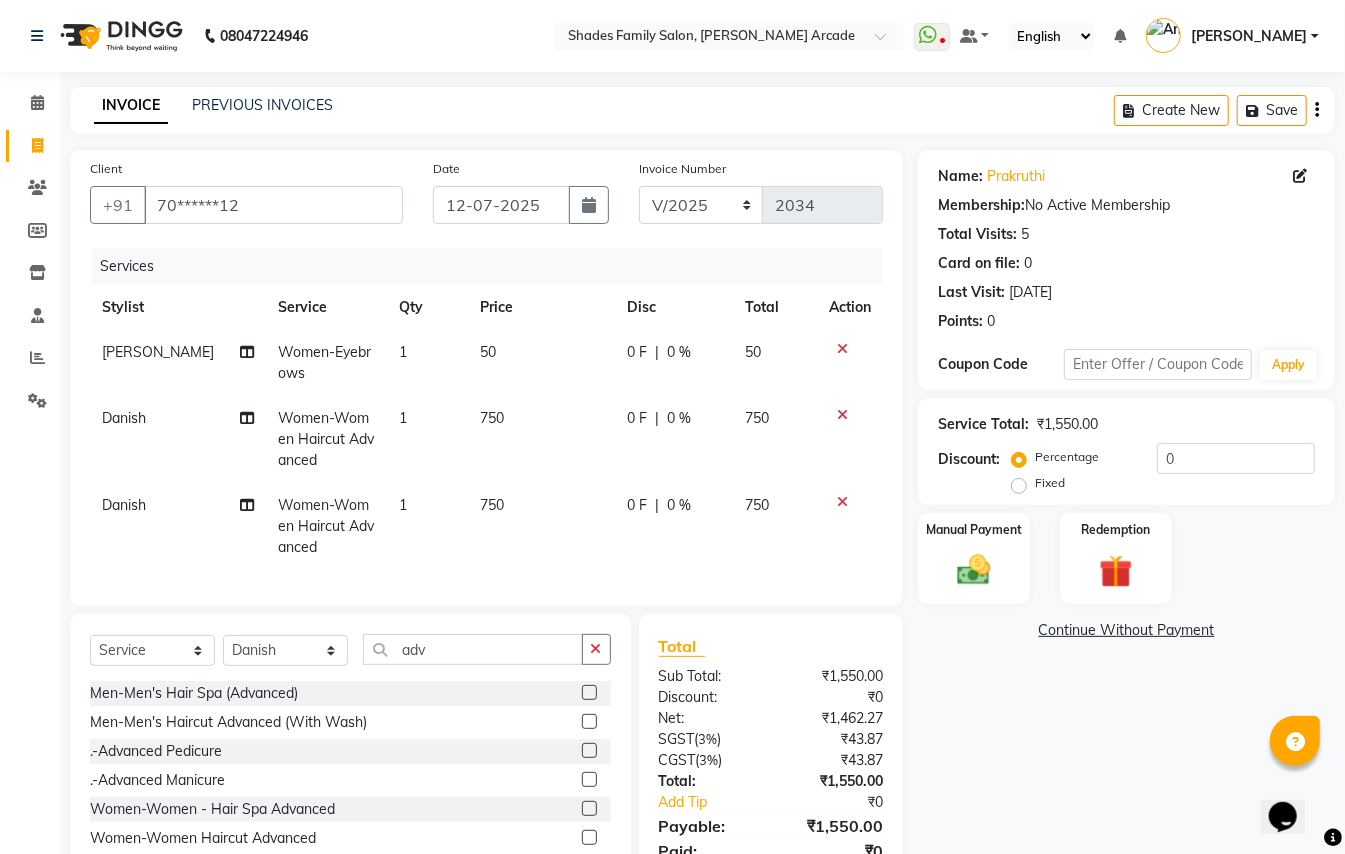 click on "750" 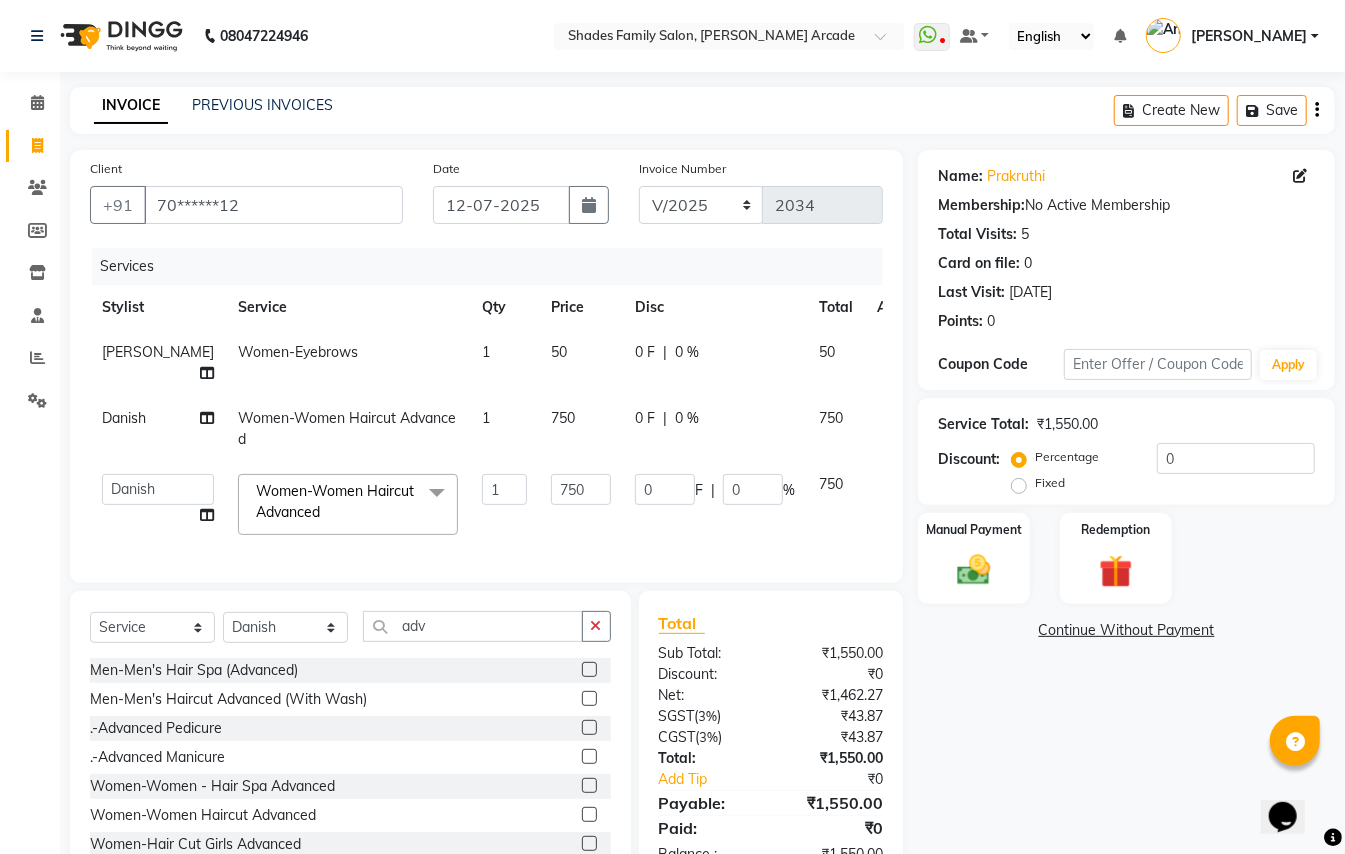 click on "750" 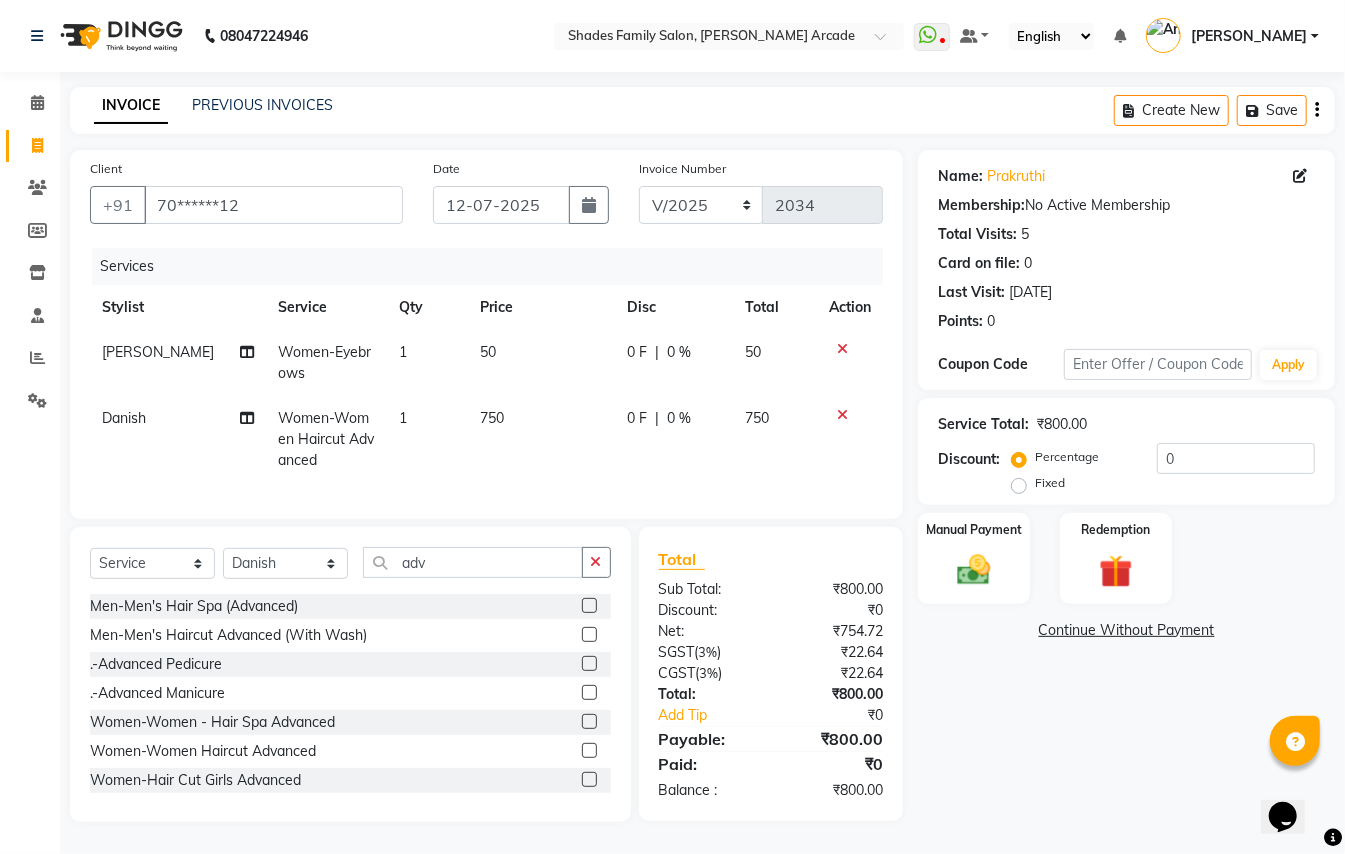 click on "750" 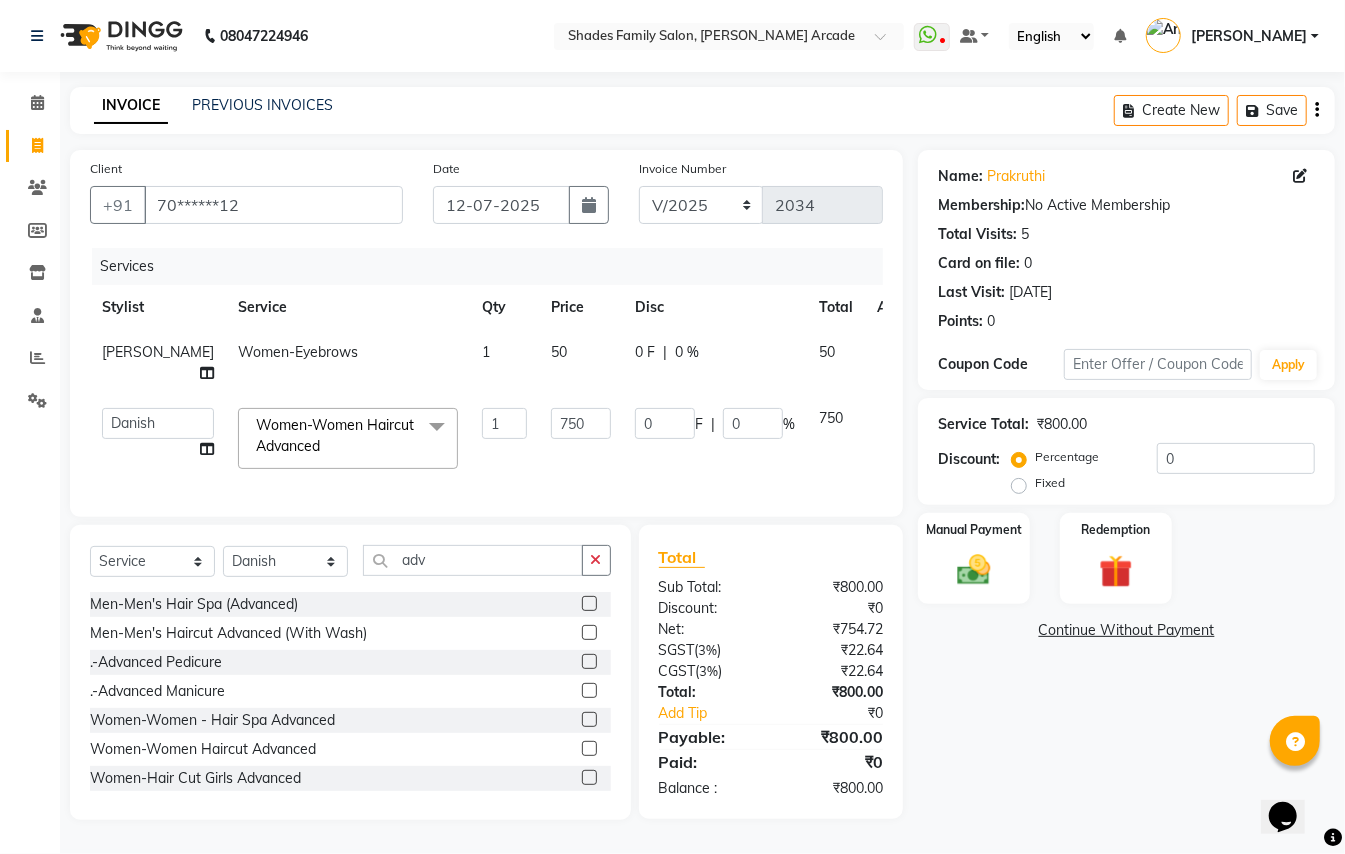 click on "750" 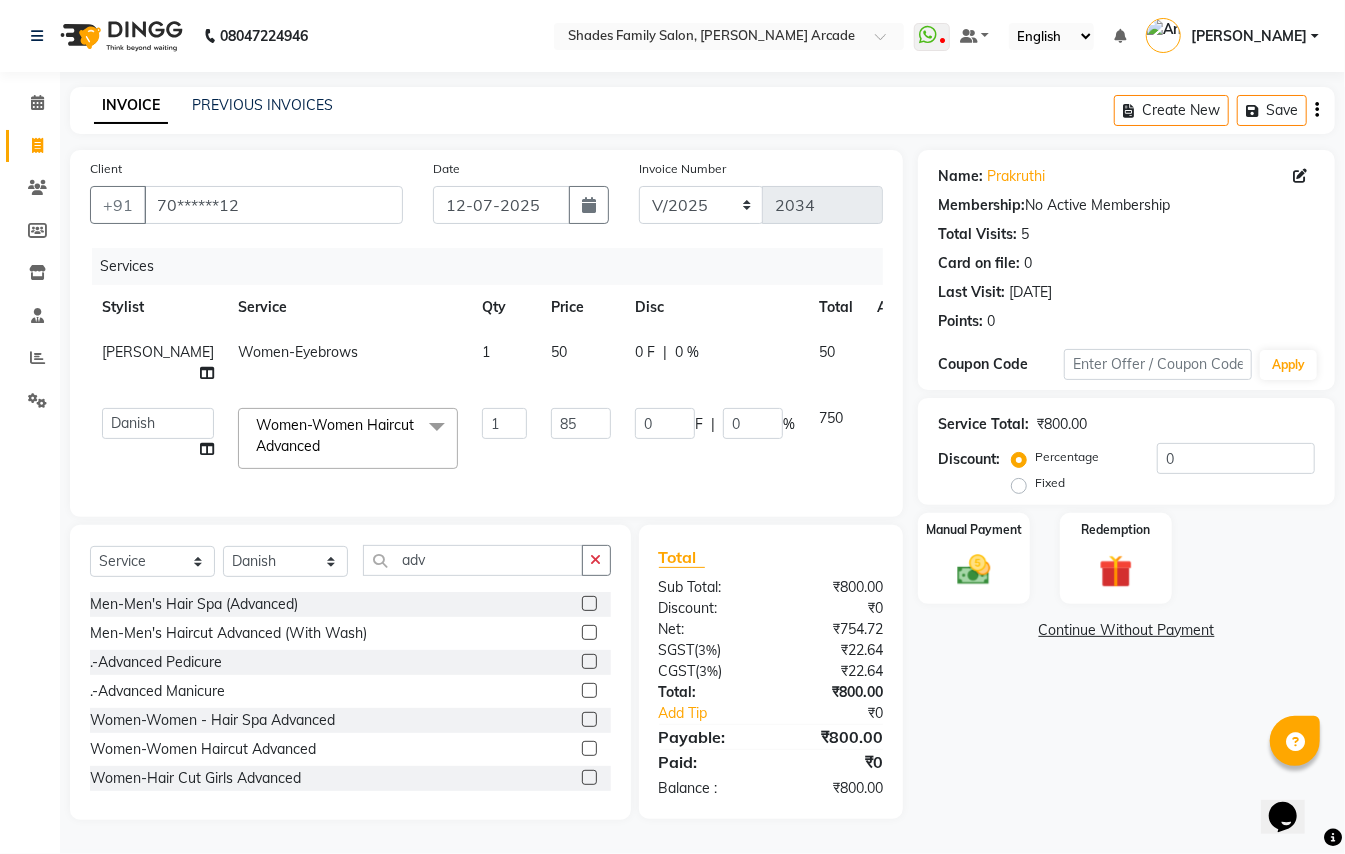 type on "850" 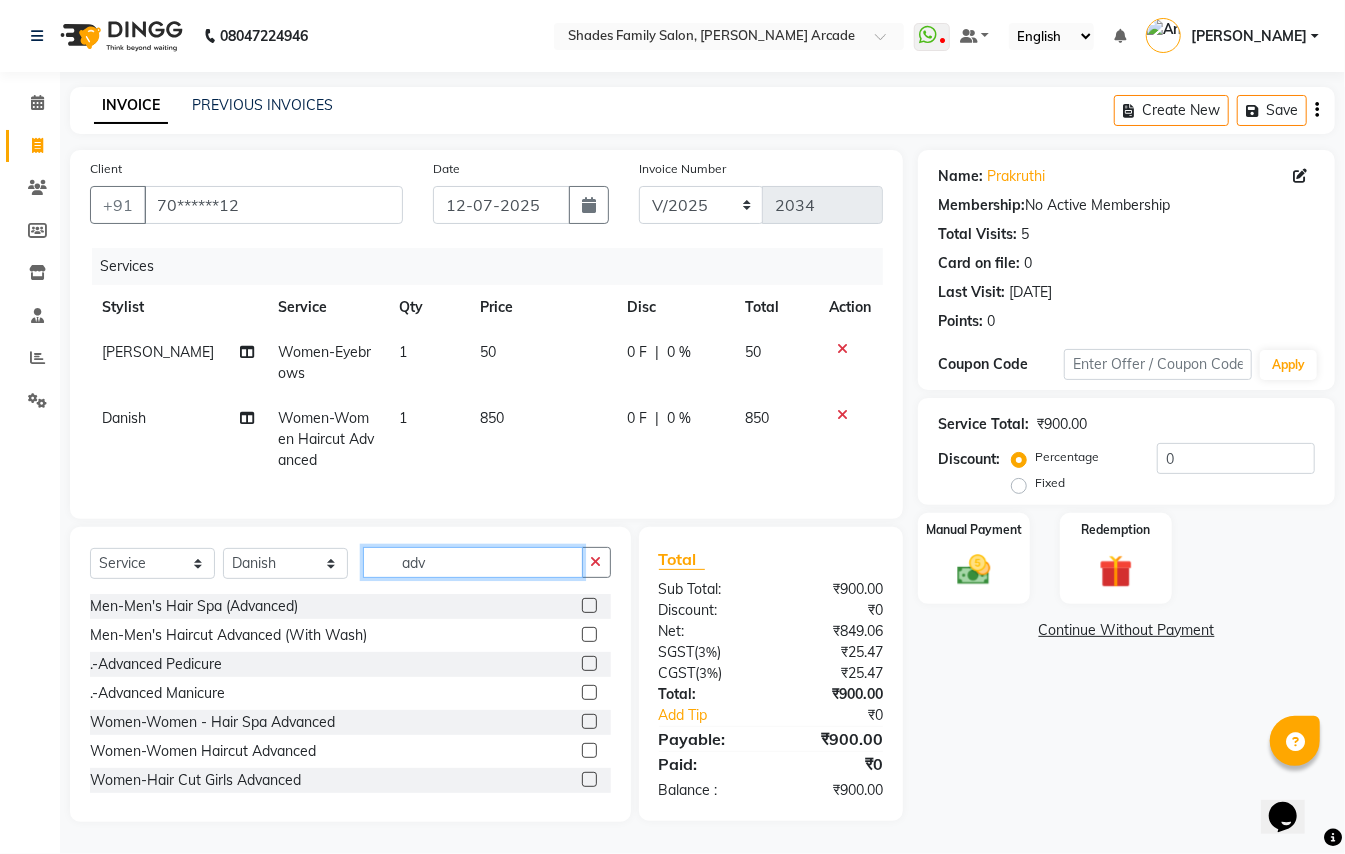 click on "adv" 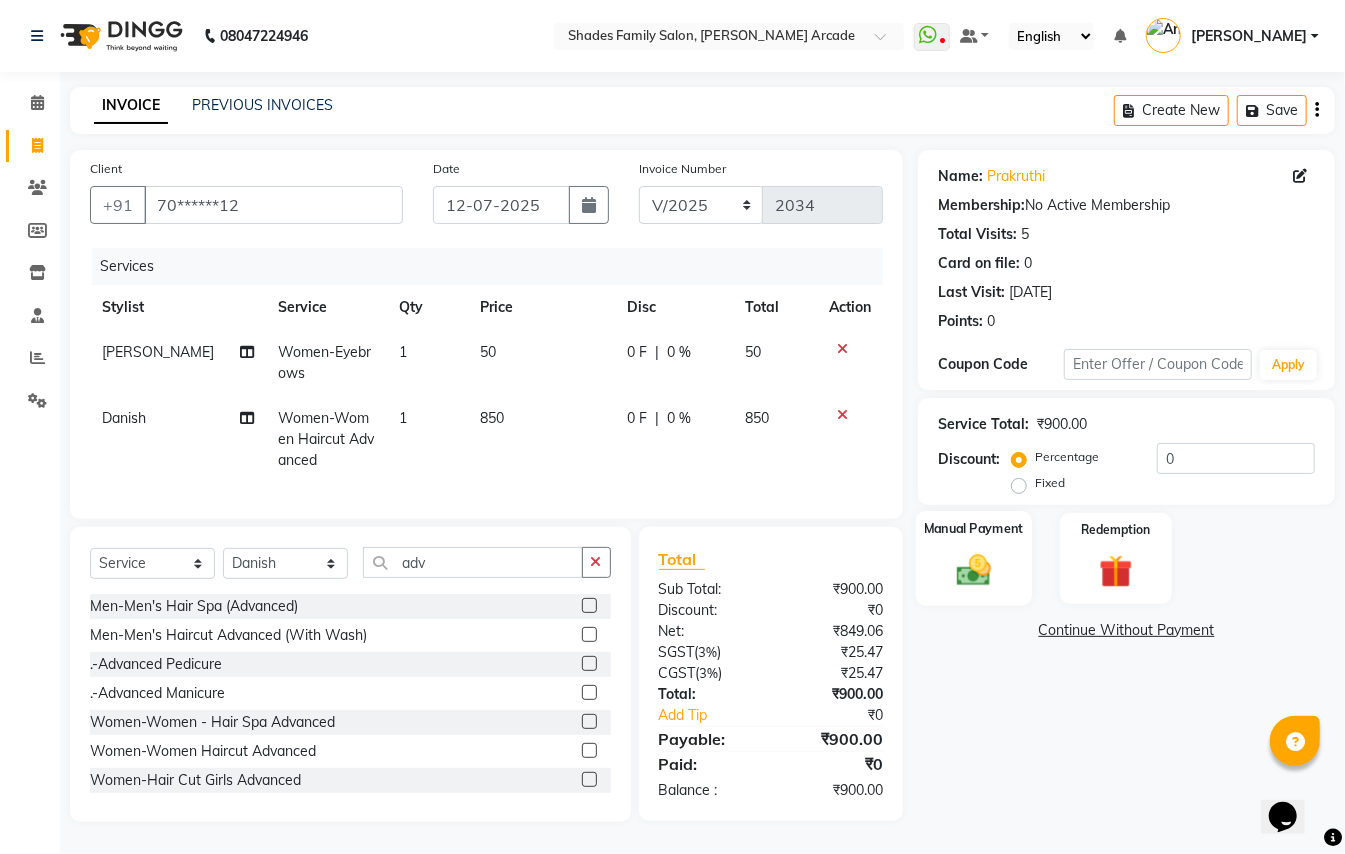 click on "Manual Payment" 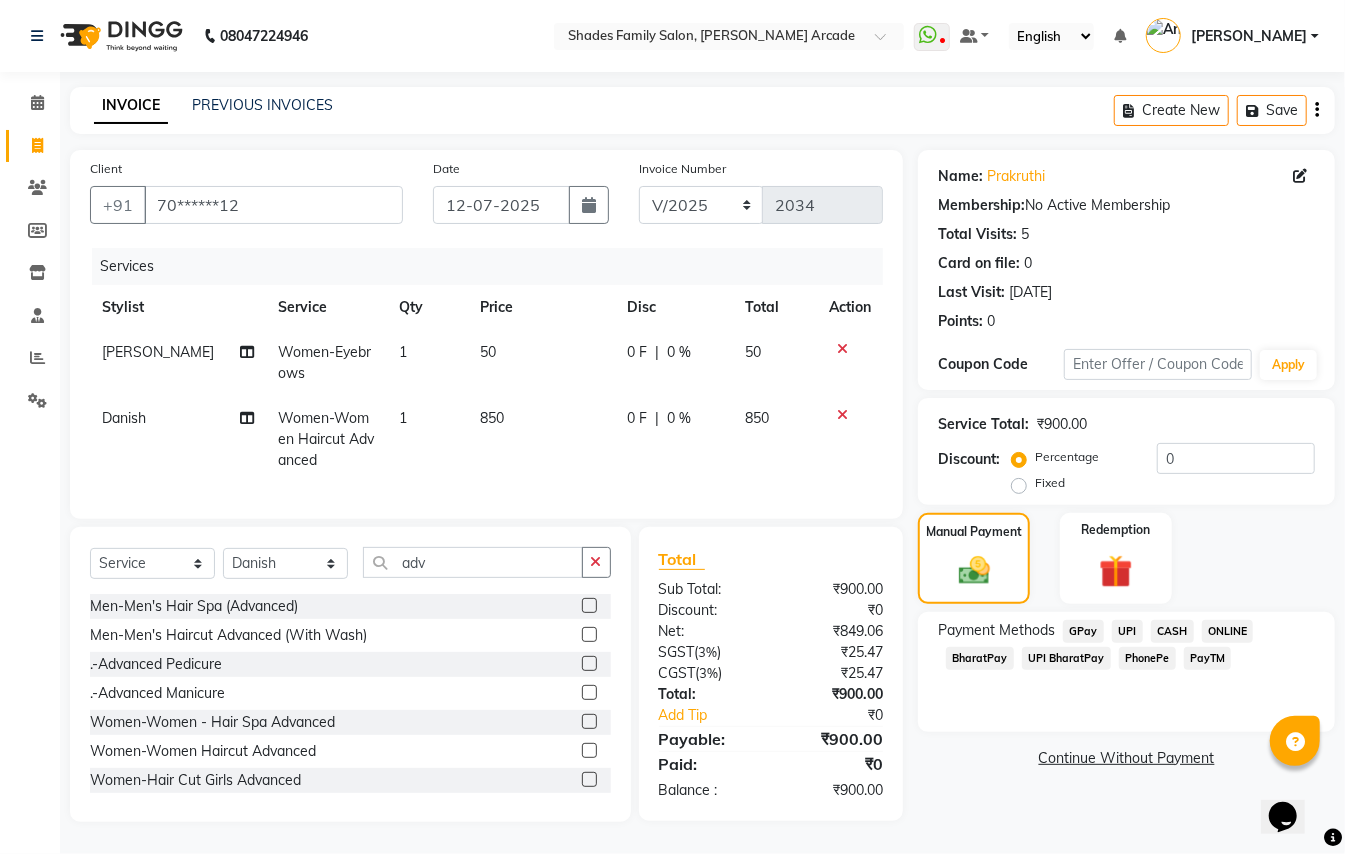 click on "UPI" 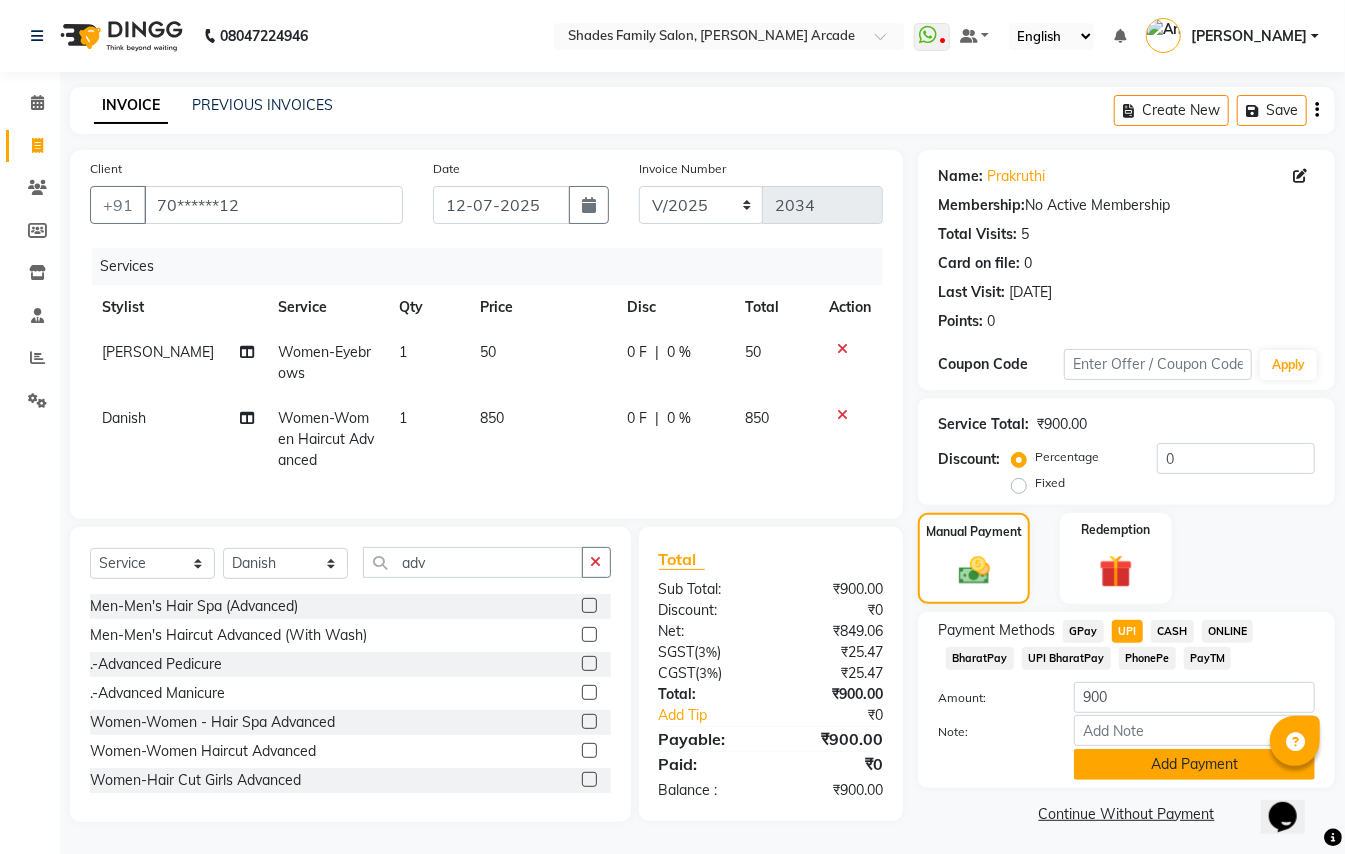click on "Add Payment" 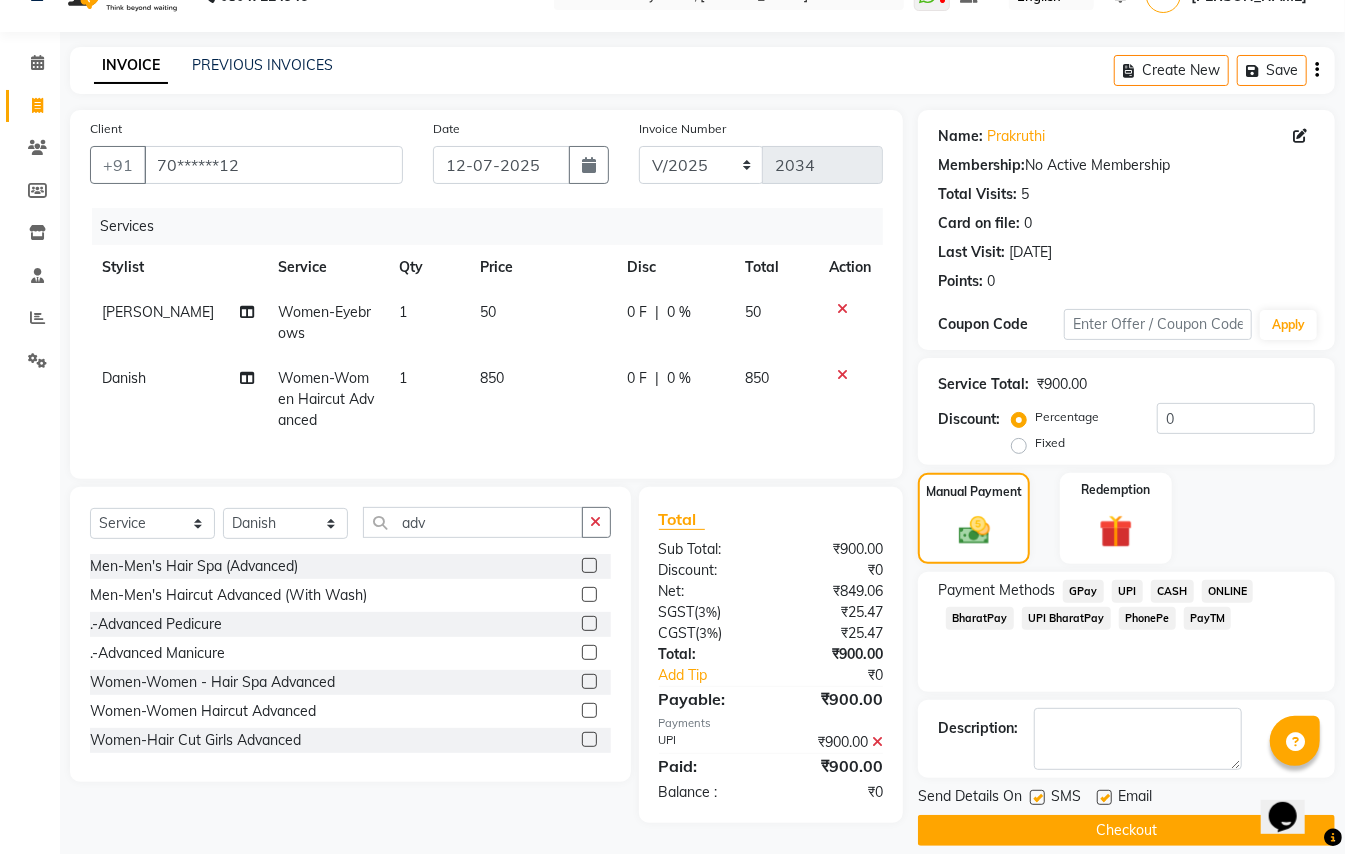 scroll, scrollTop: 62, scrollLeft: 0, axis: vertical 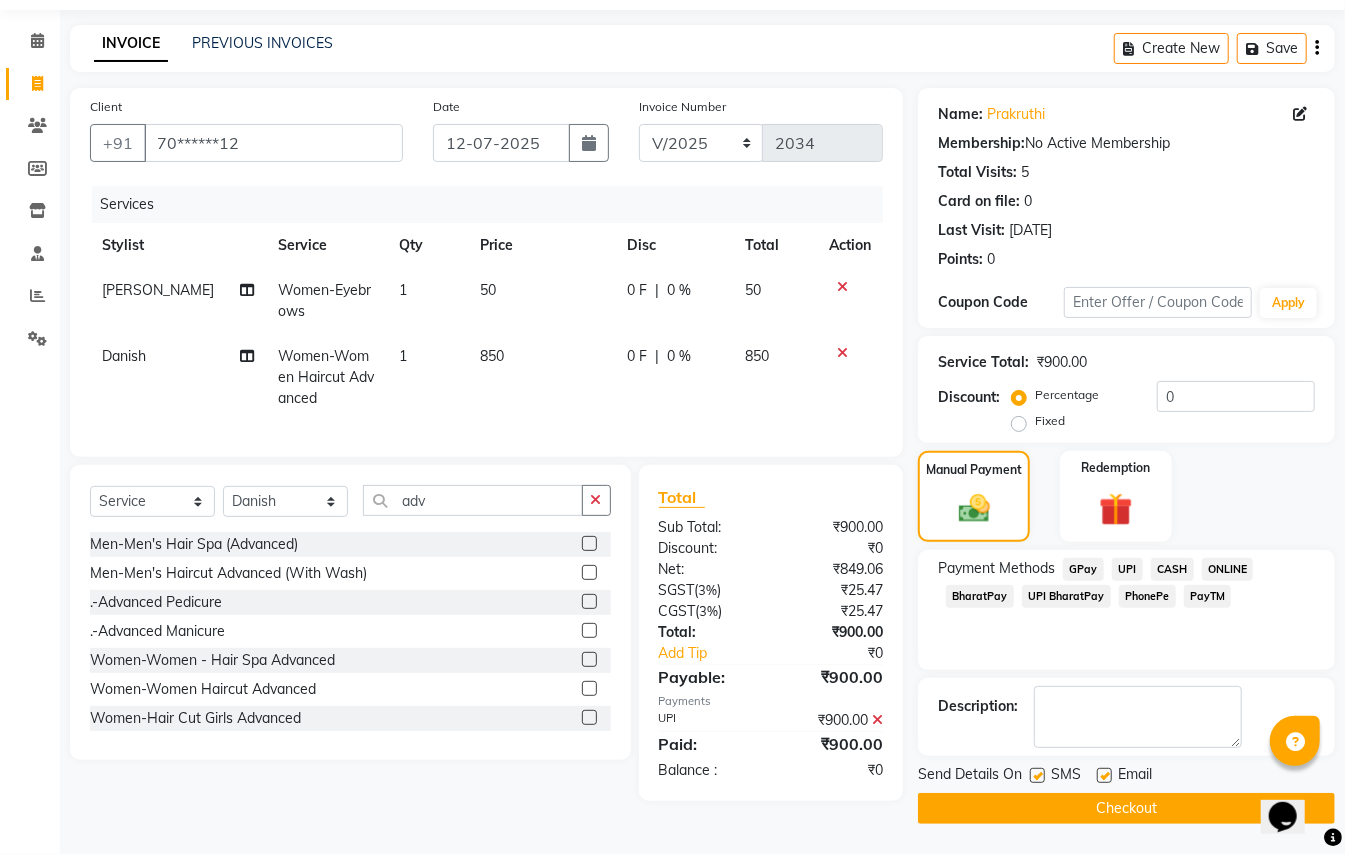 click on "Checkout" 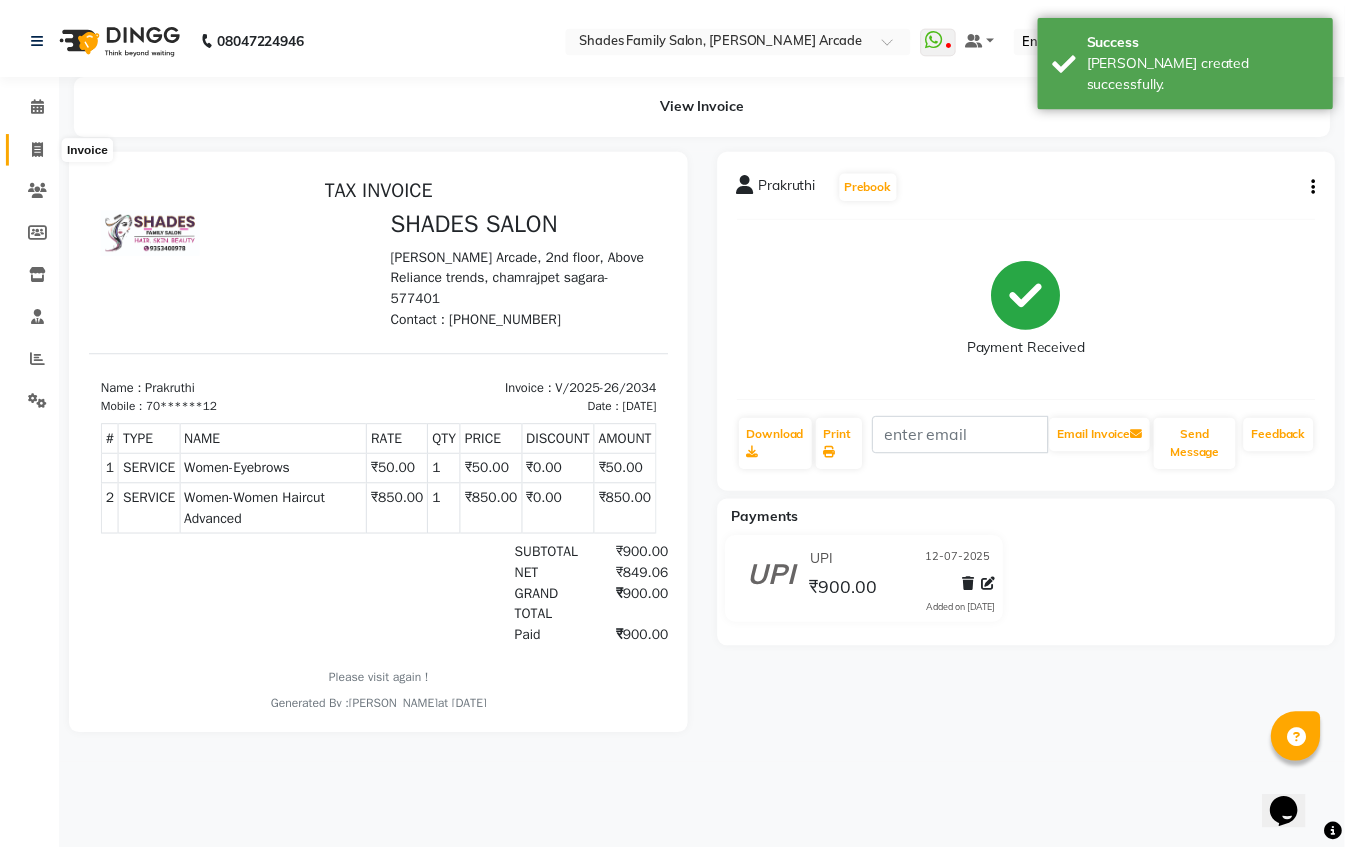 scroll, scrollTop: 0, scrollLeft: 0, axis: both 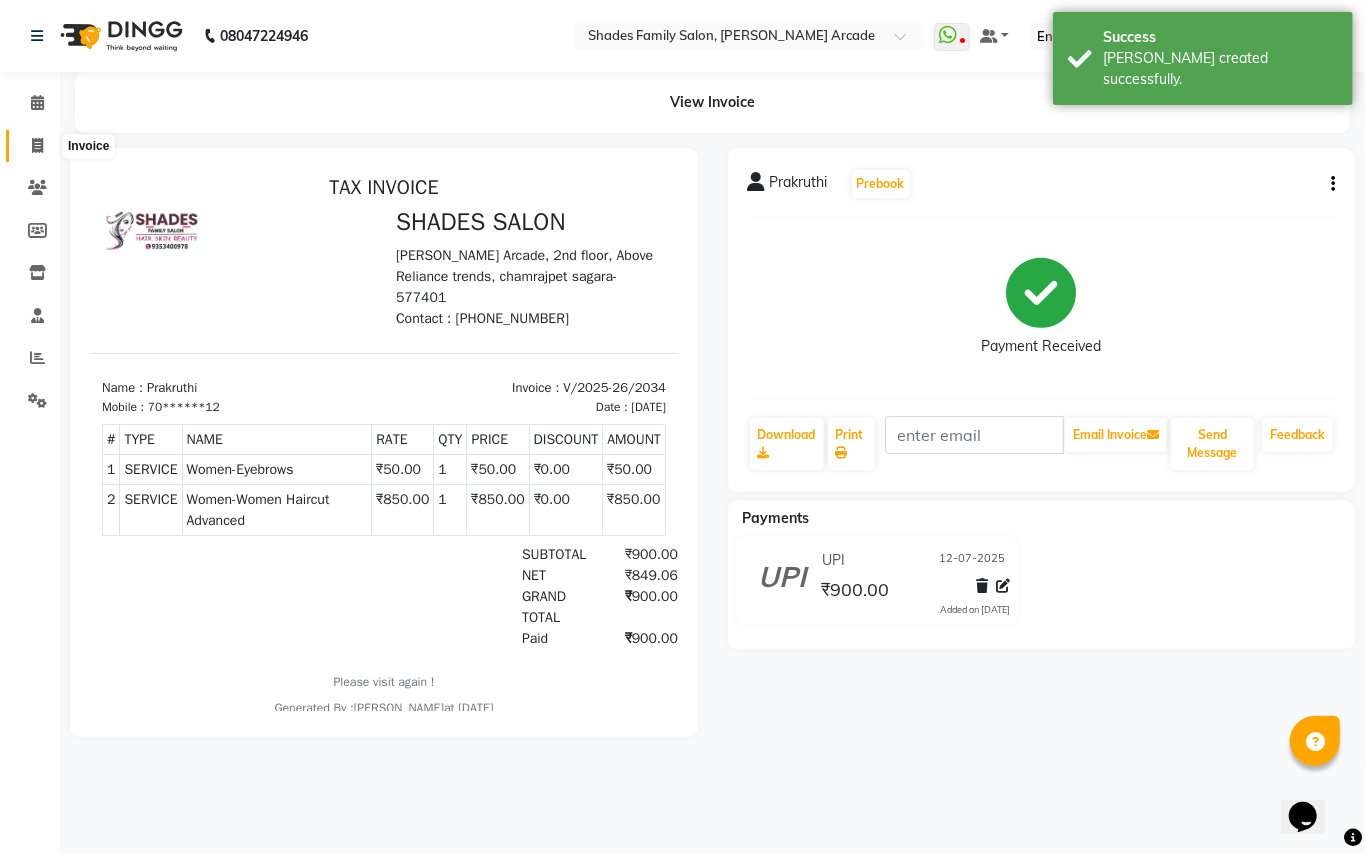 click 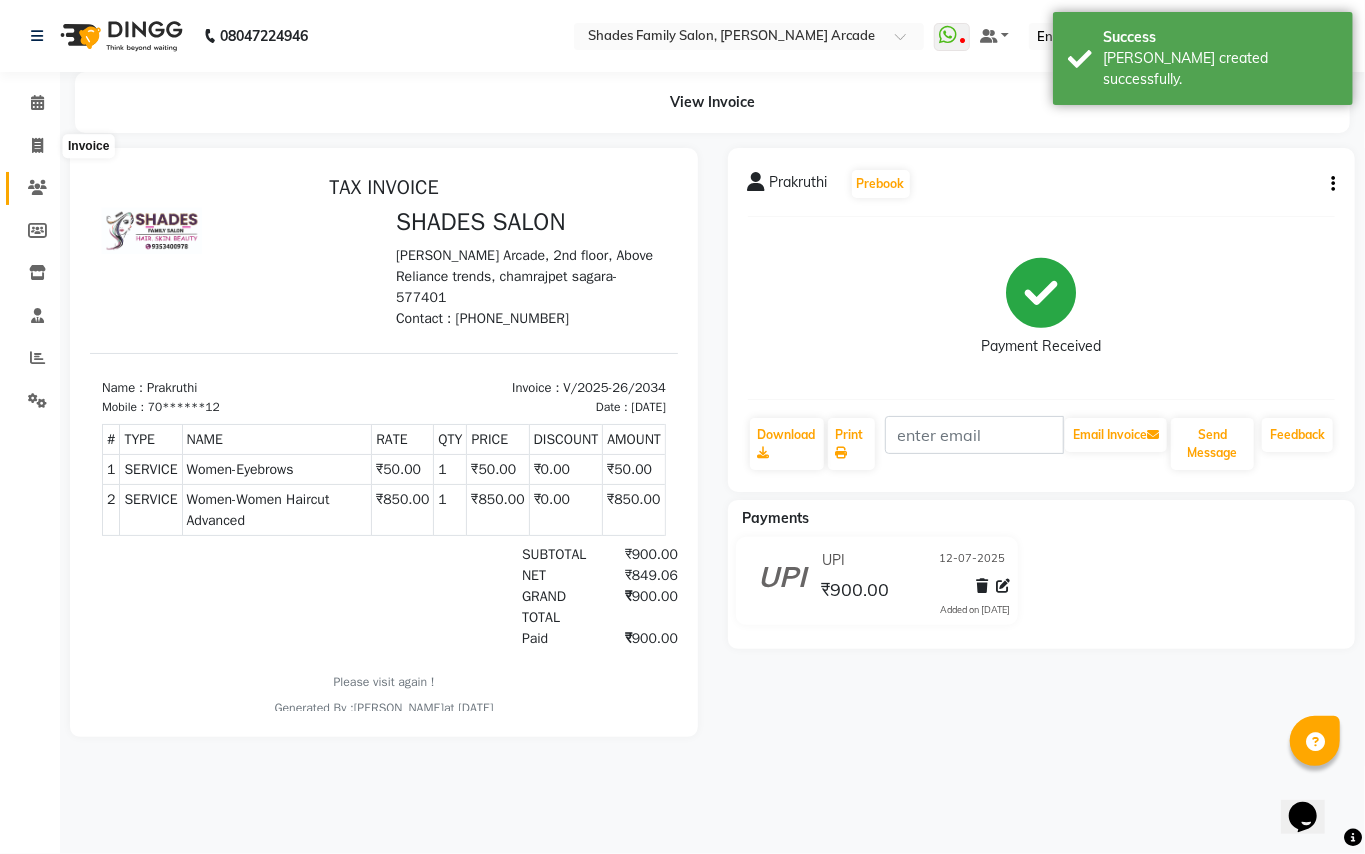 select on "service" 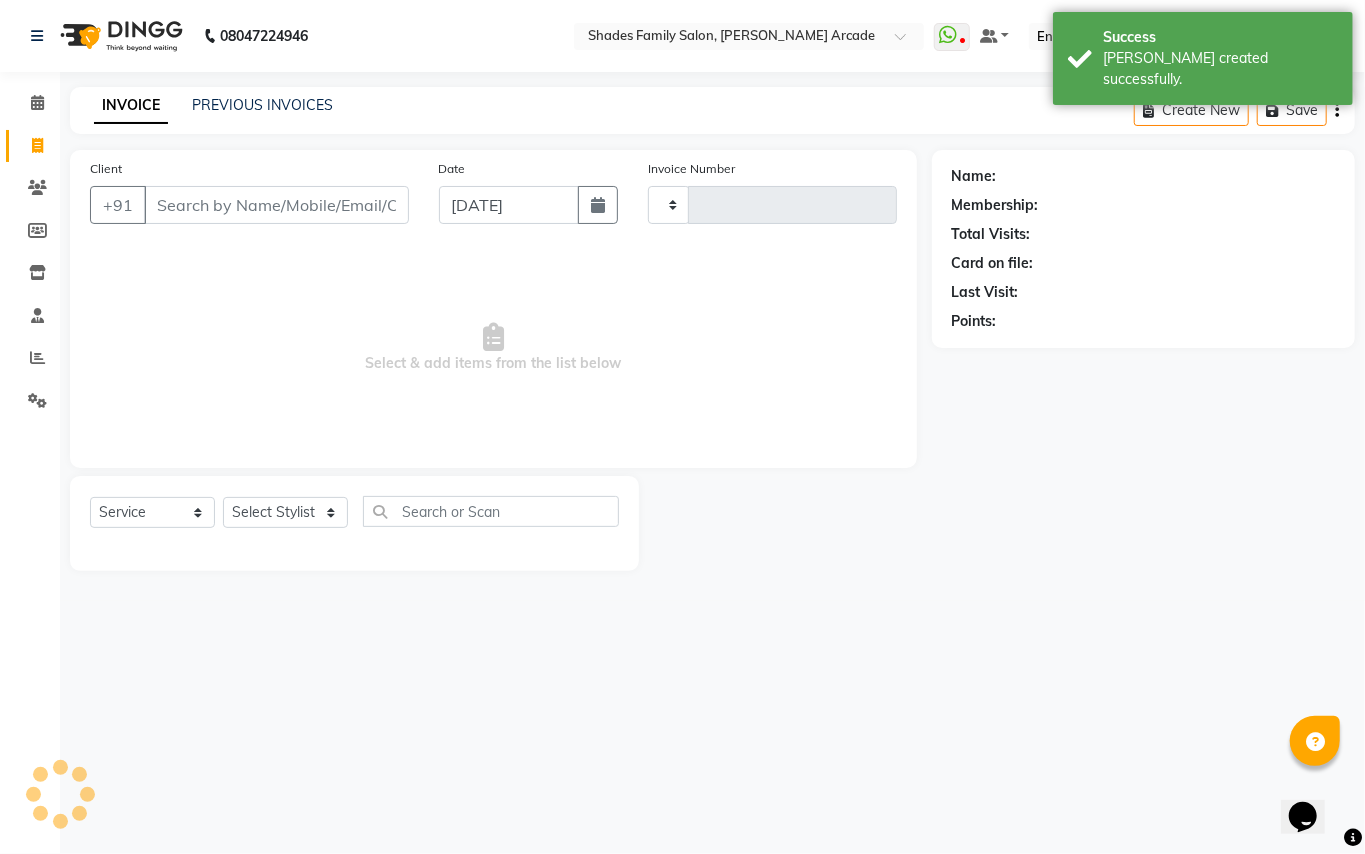 type on "2035" 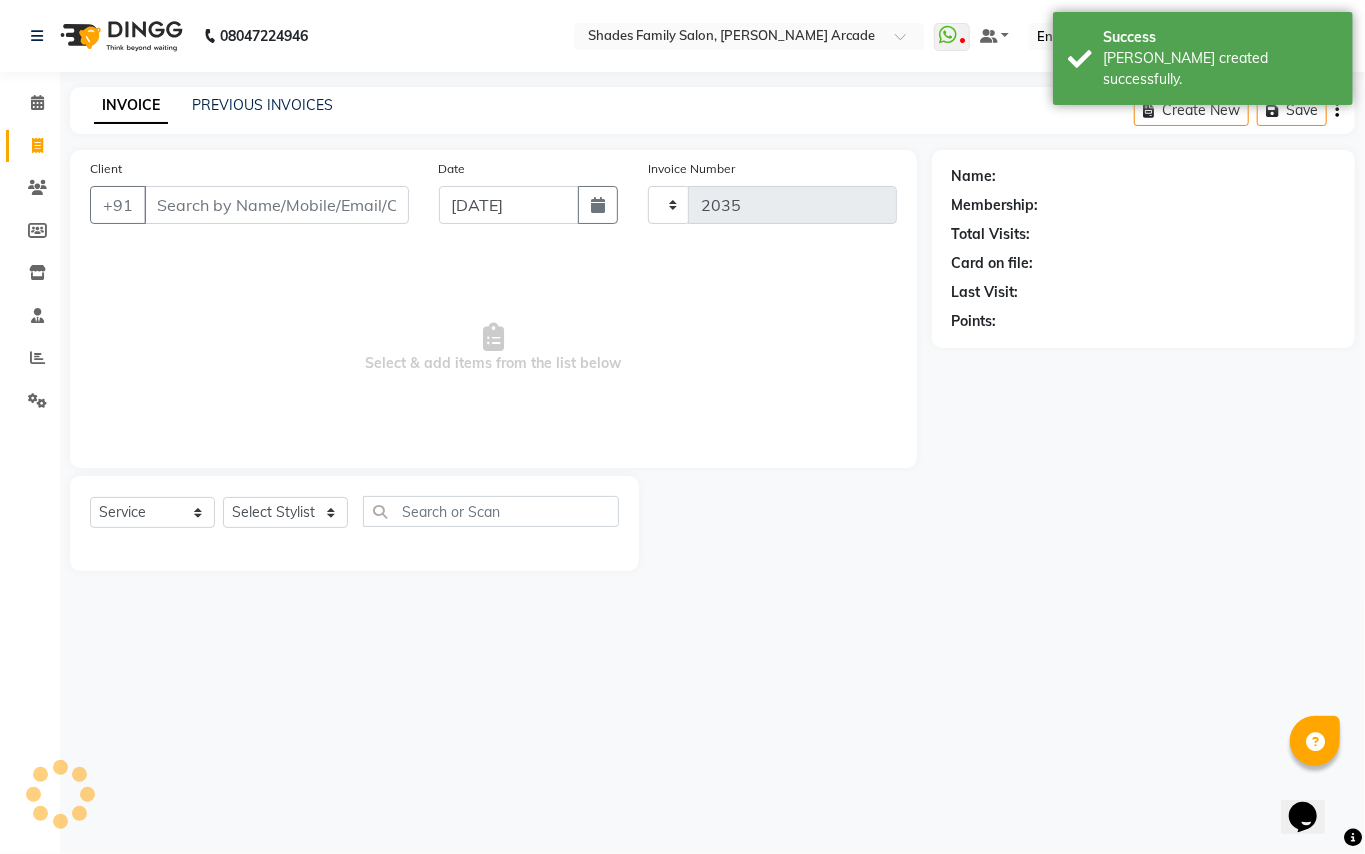 select on "5538" 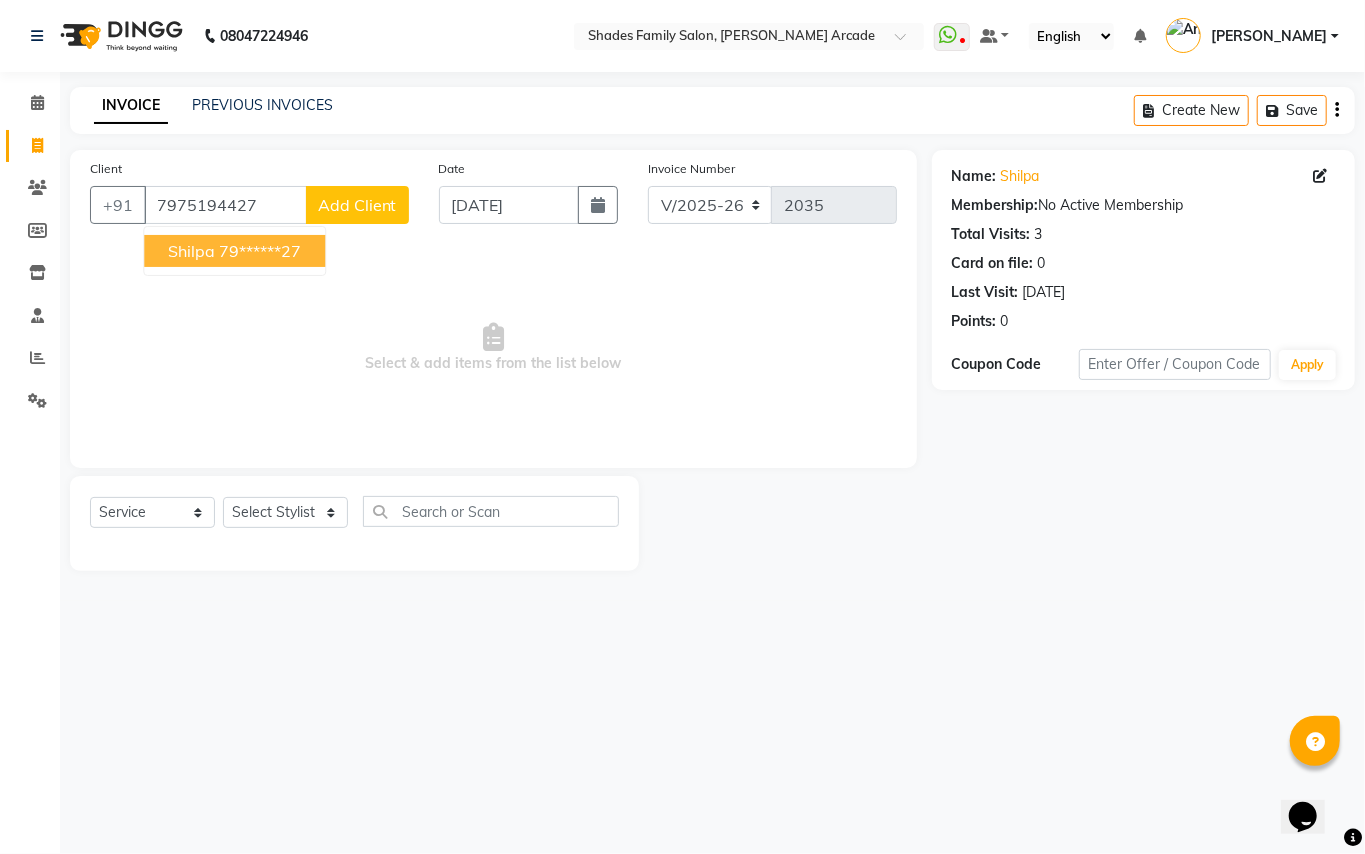 click on "79******27" at bounding box center [260, 251] 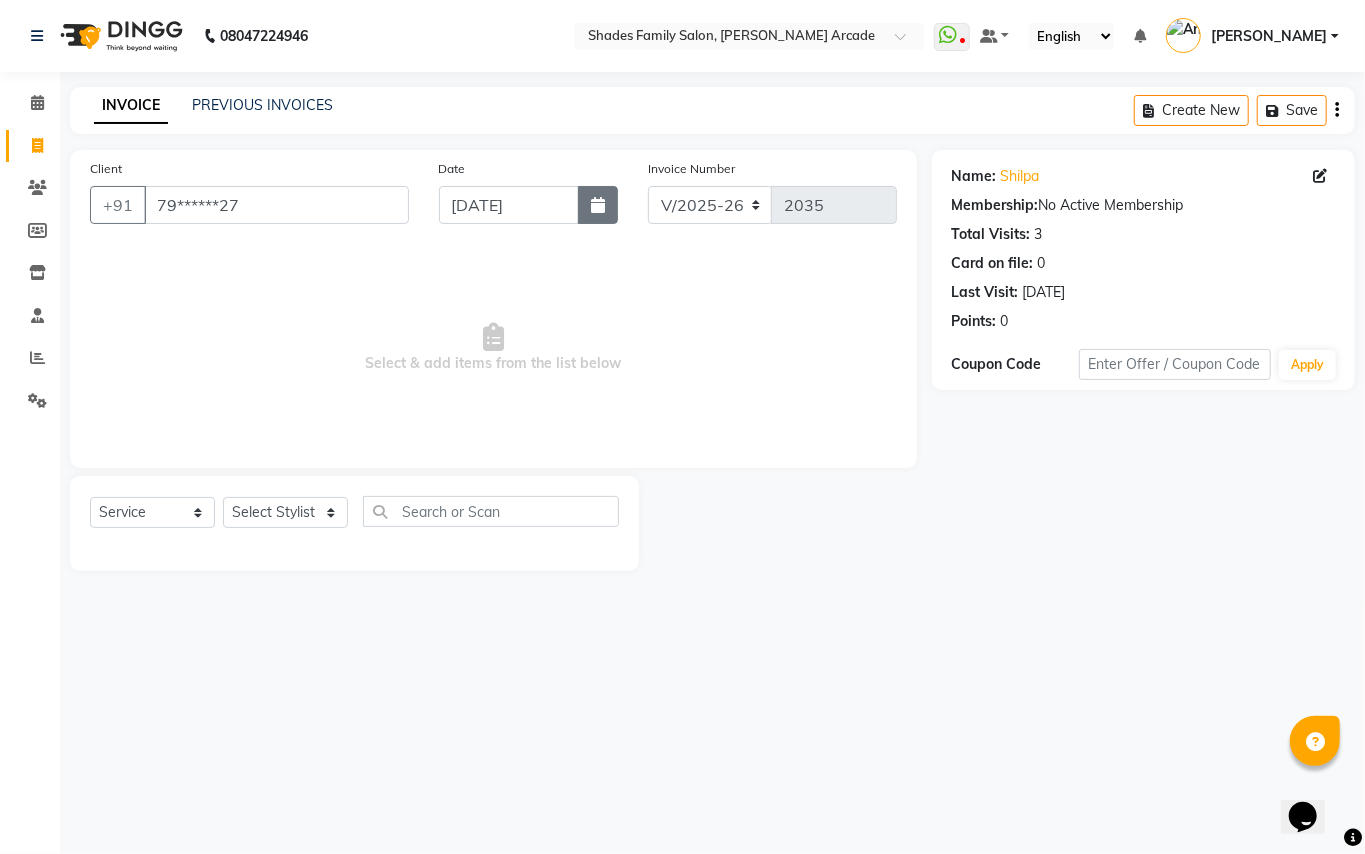 click 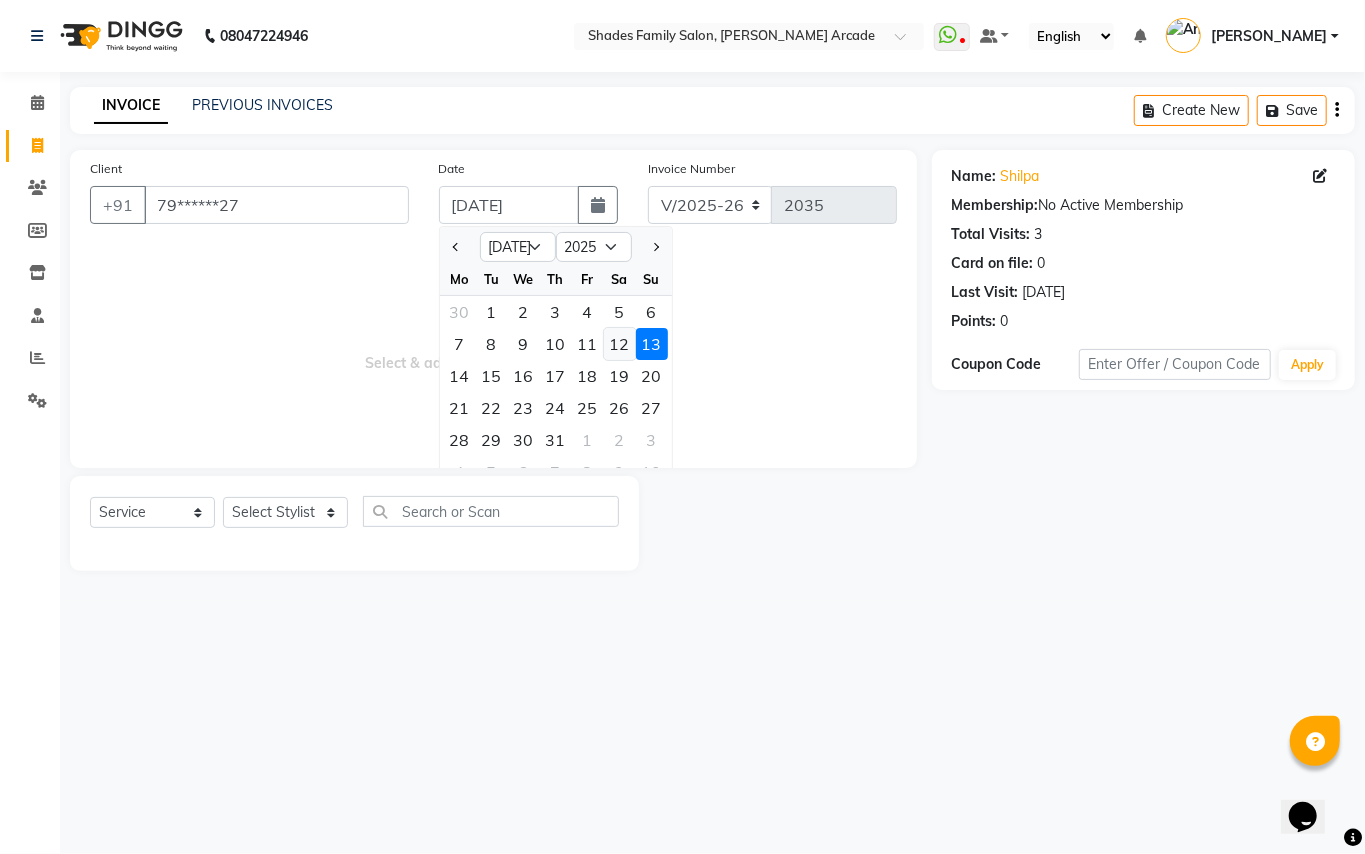 click on "12" 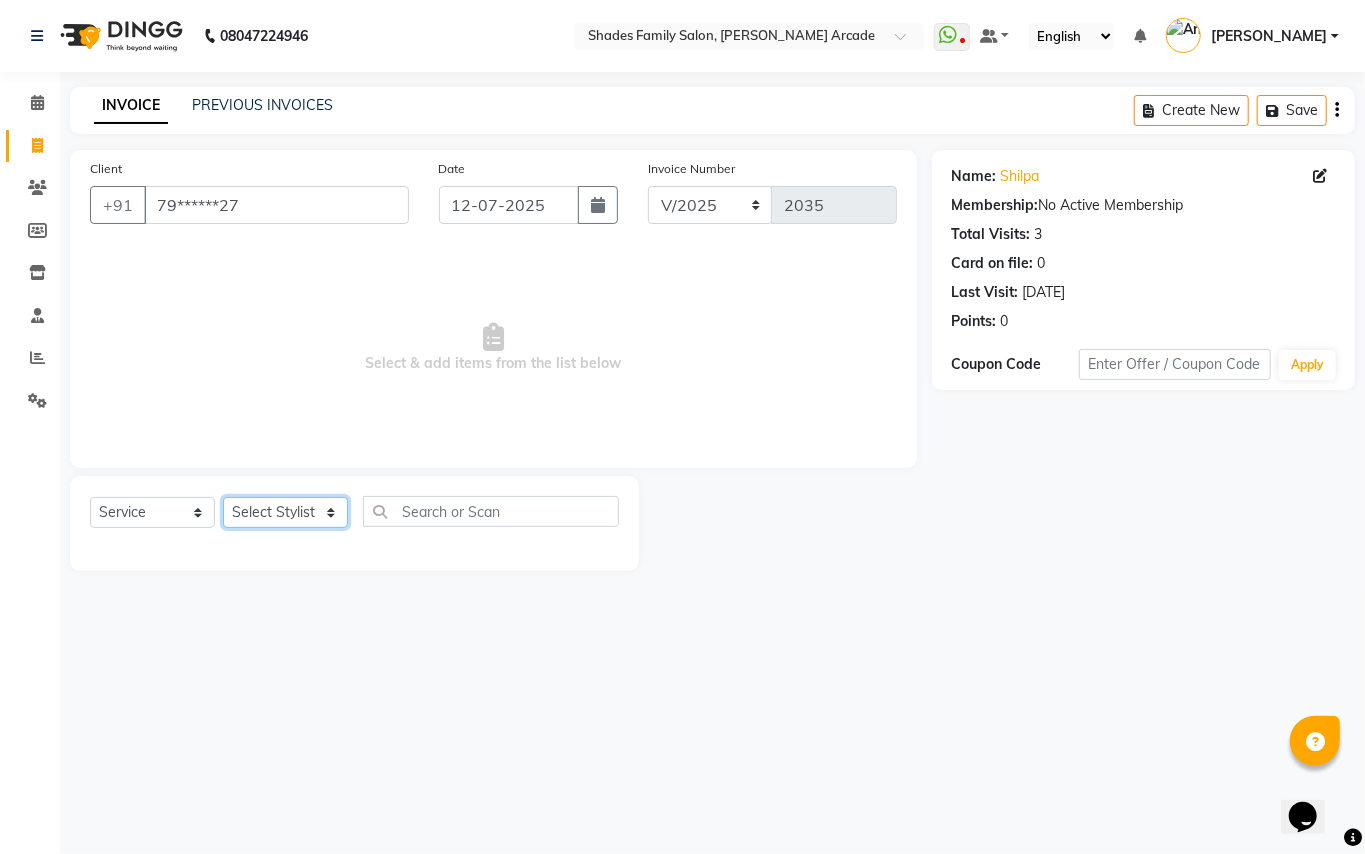 click on "Select Stylist Admin [PERSON_NAME] [PERSON_NAME] Danish  [PERSON_NAME] [PERSON_NAME] Nikhil [PERSON_NAME]  [PERSON_NAME] [PERSON_NAME] [PERSON_NAME] [PERSON_NAME]" 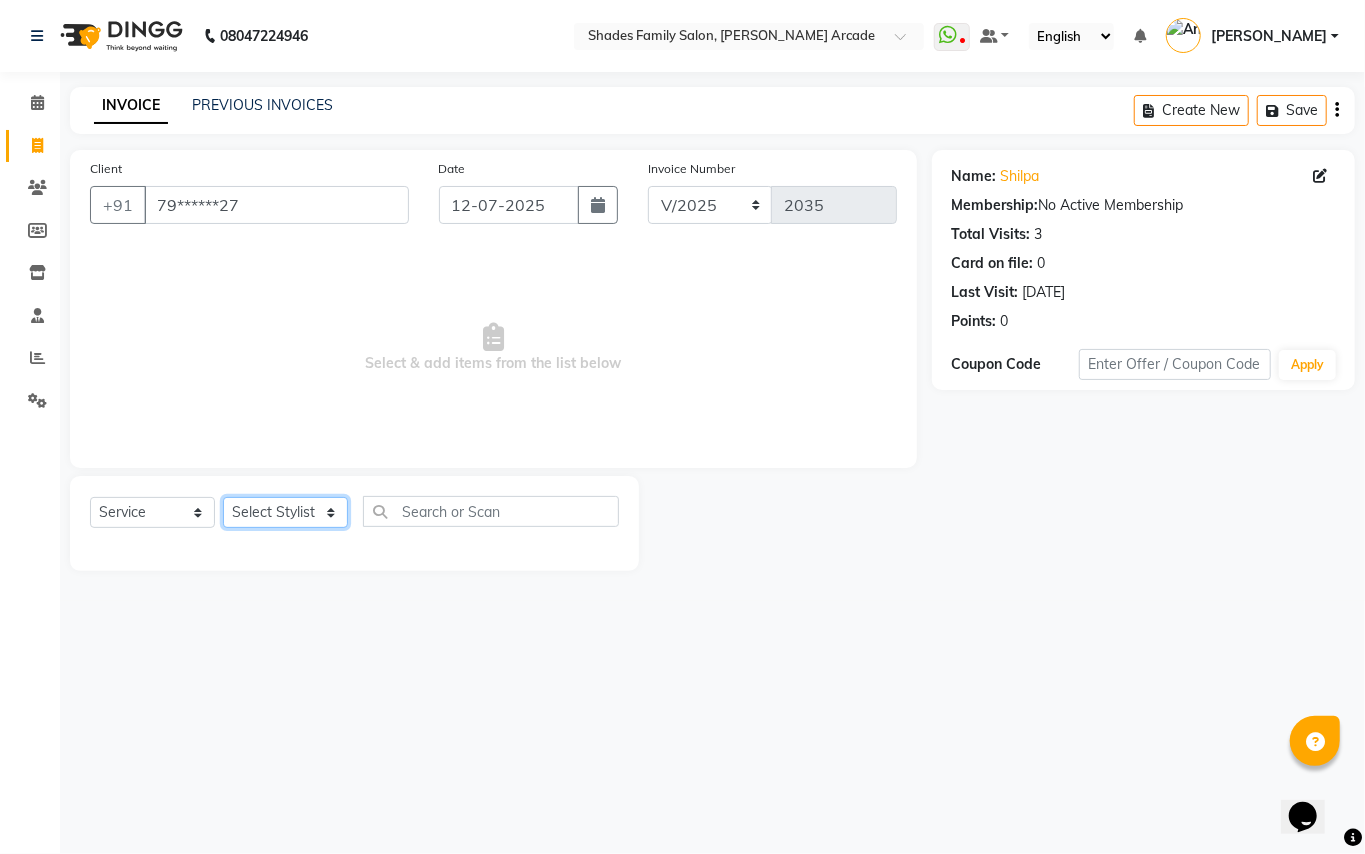 select on "65891" 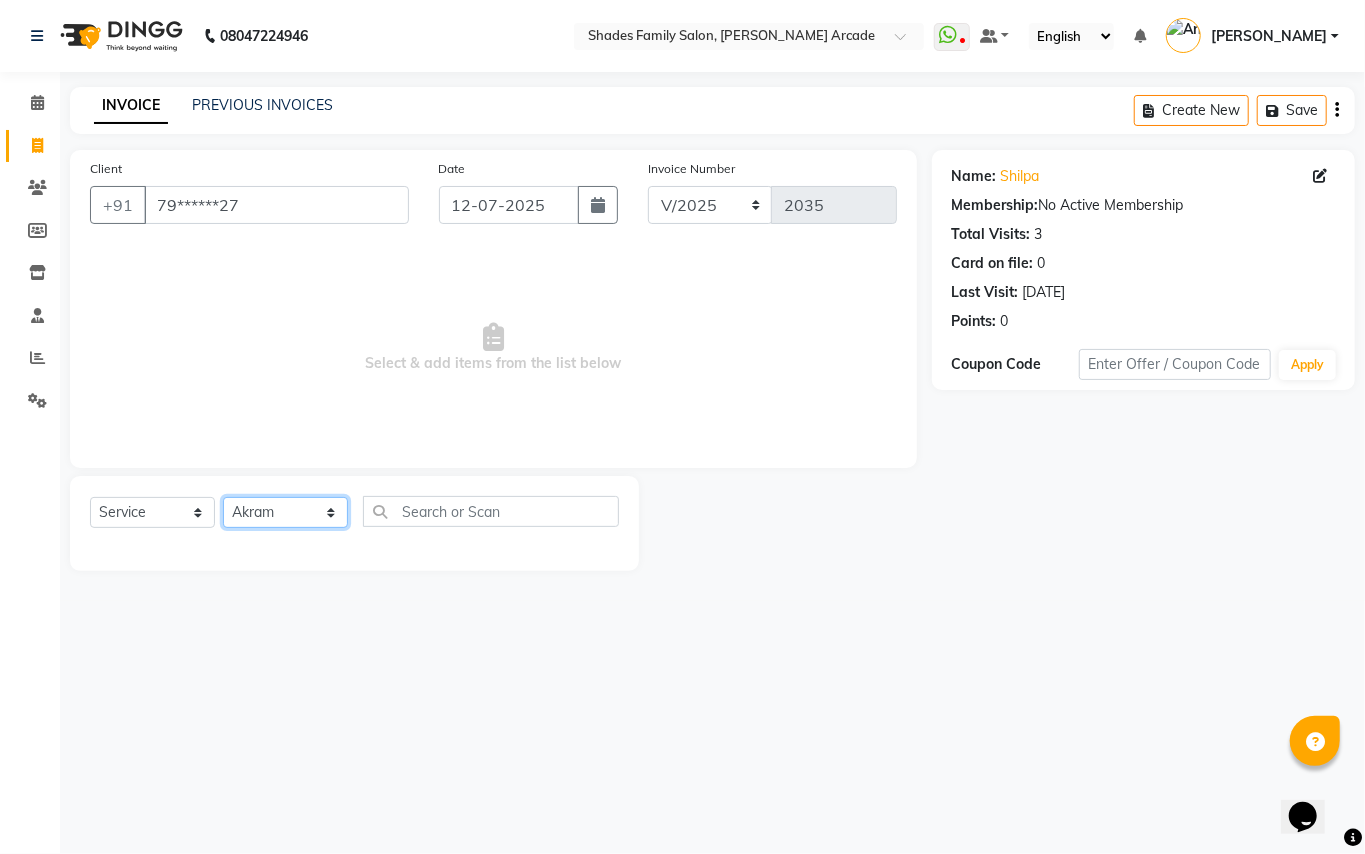 click on "Select Stylist Admin [PERSON_NAME] [PERSON_NAME] Danish  [PERSON_NAME] [PERSON_NAME] Nikhil [PERSON_NAME]  [PERSON_NAME] [PERSON_NAME] [PERSON_NAME] [PERSON_NAME]" 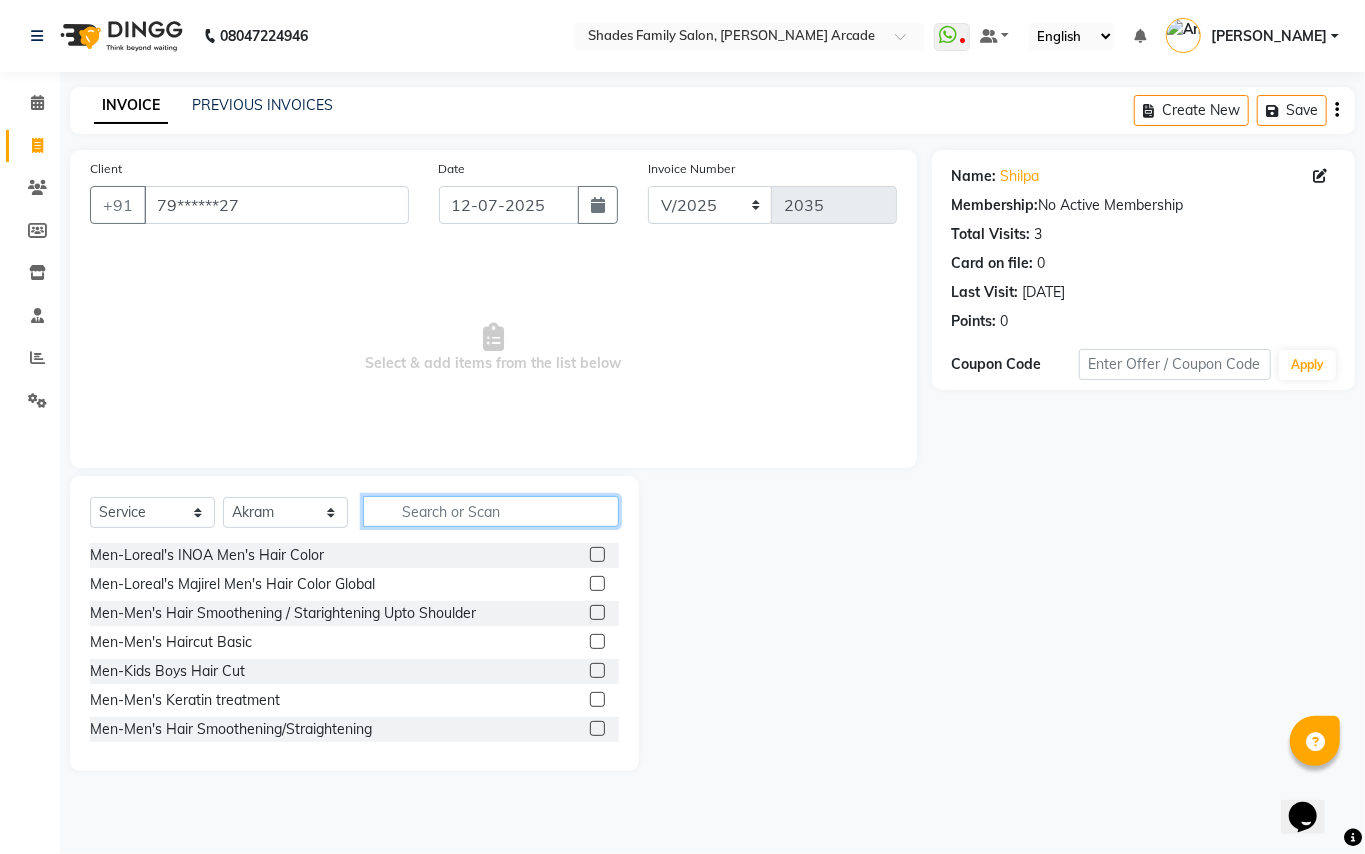 click 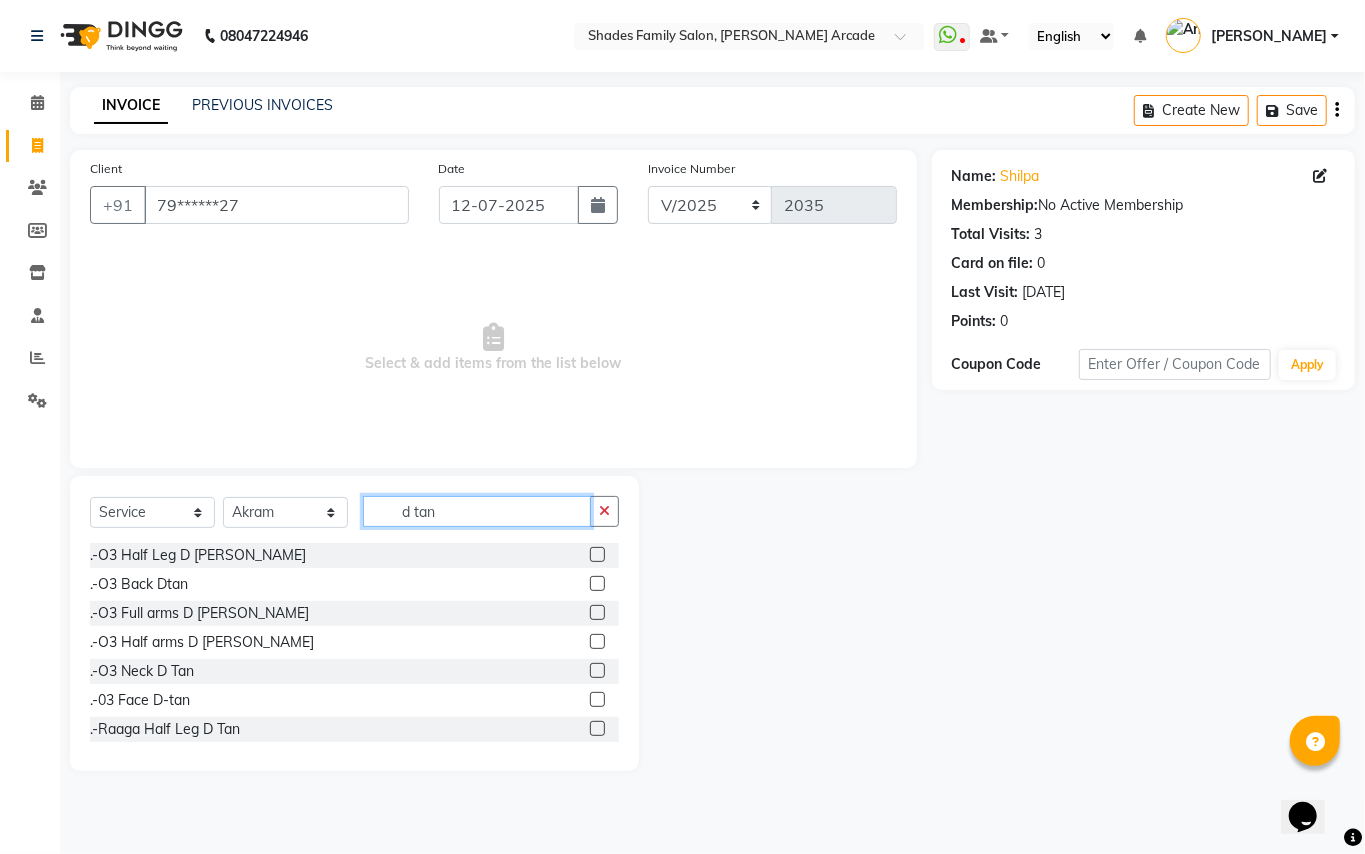 type on "d tan" 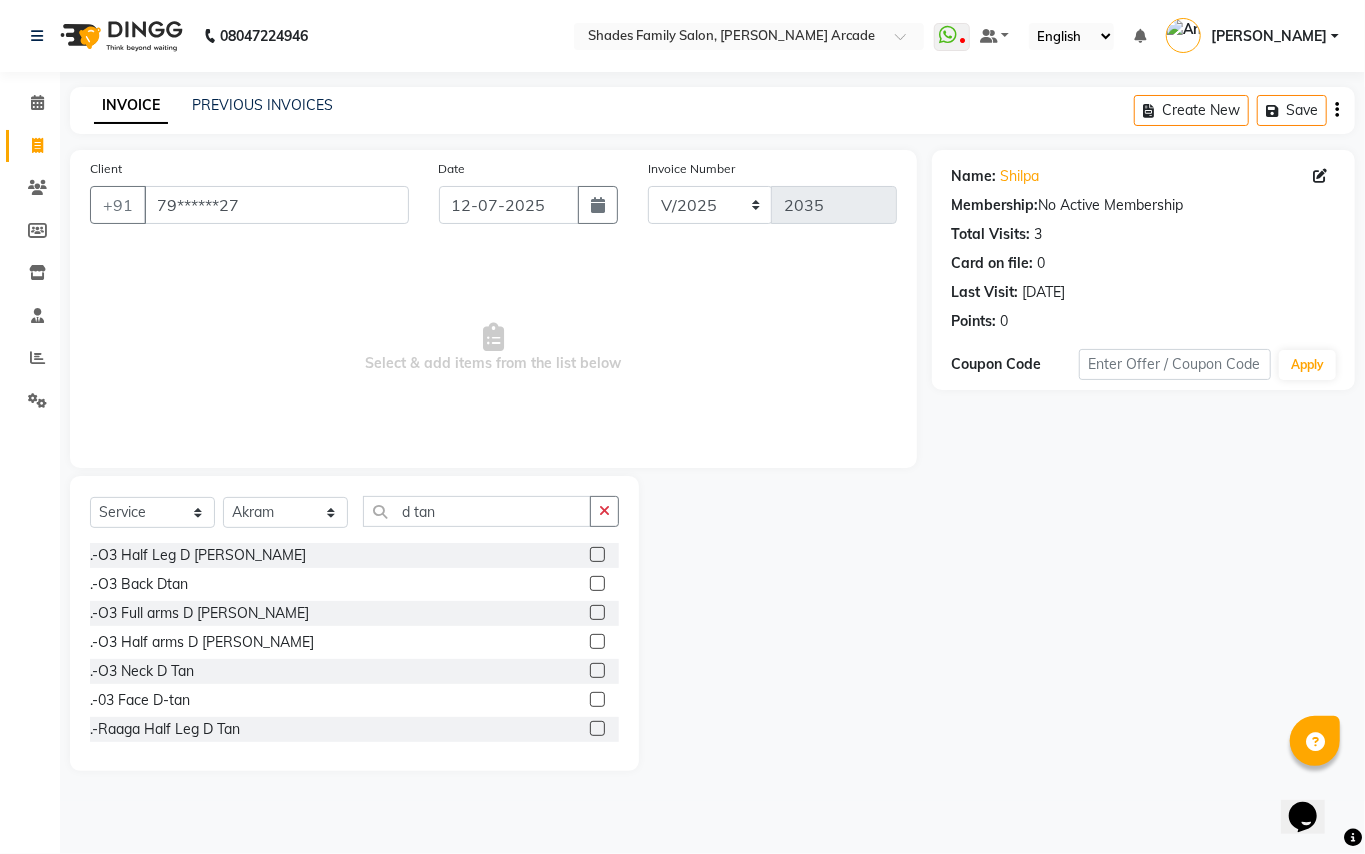 click 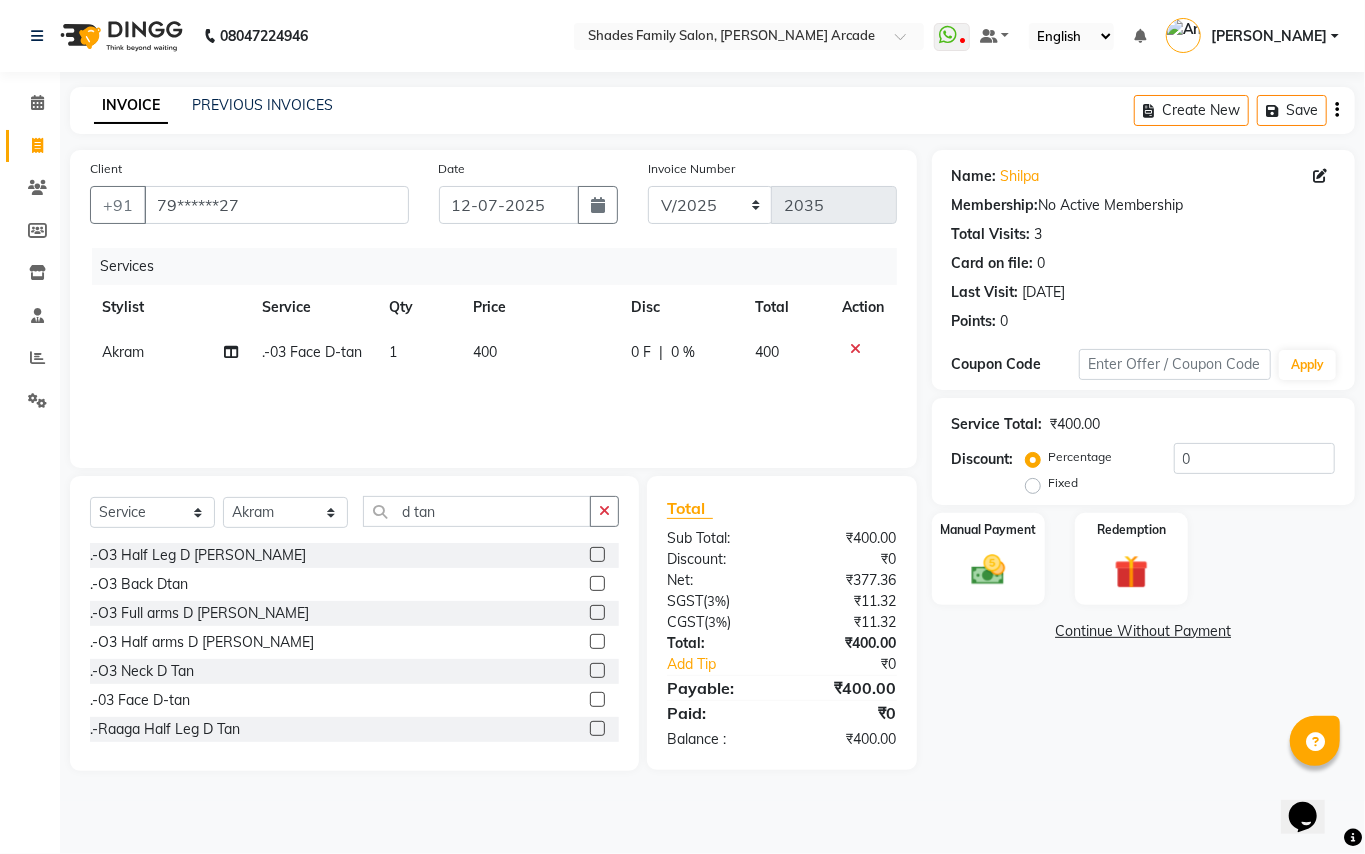 checkbox on "false" 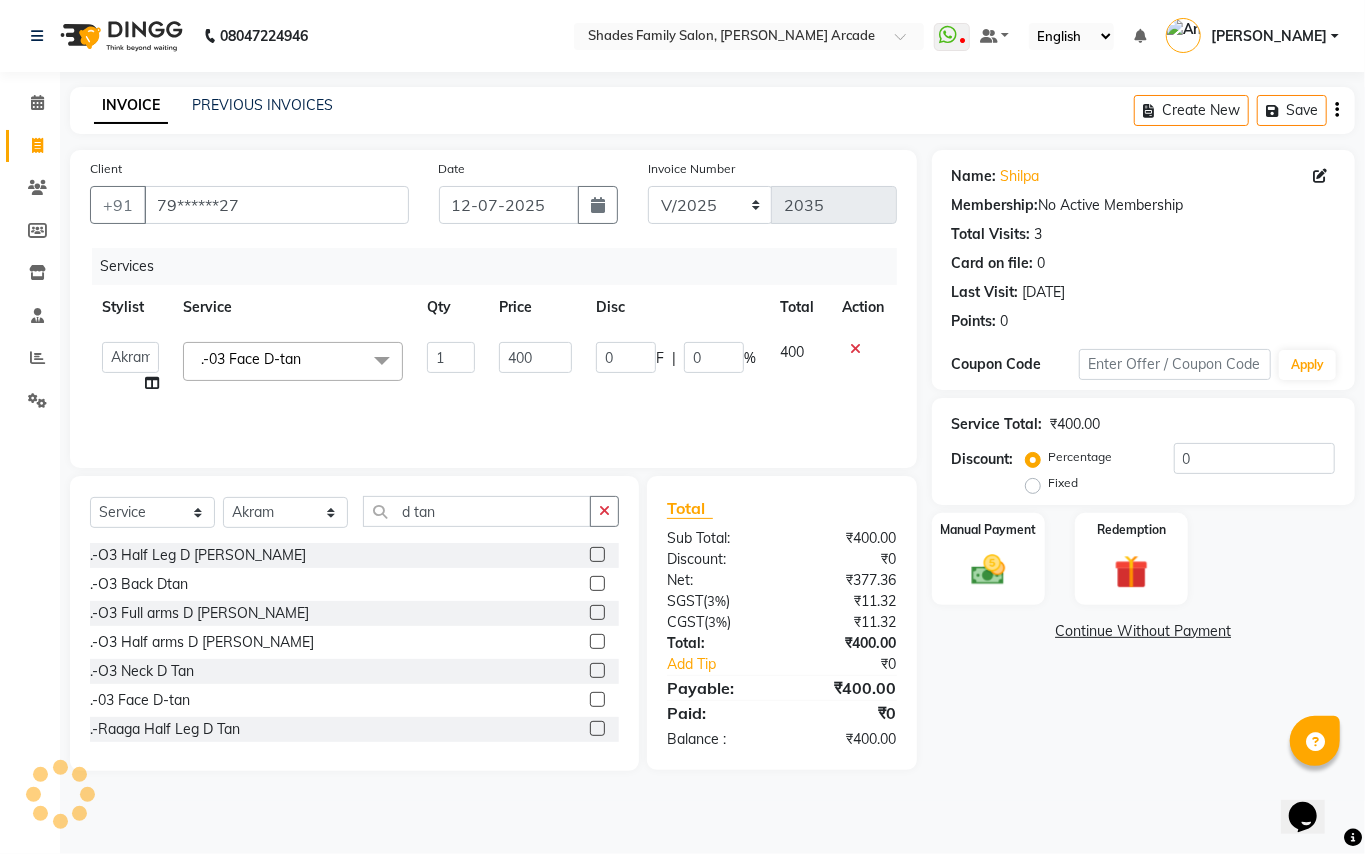 click on "400" 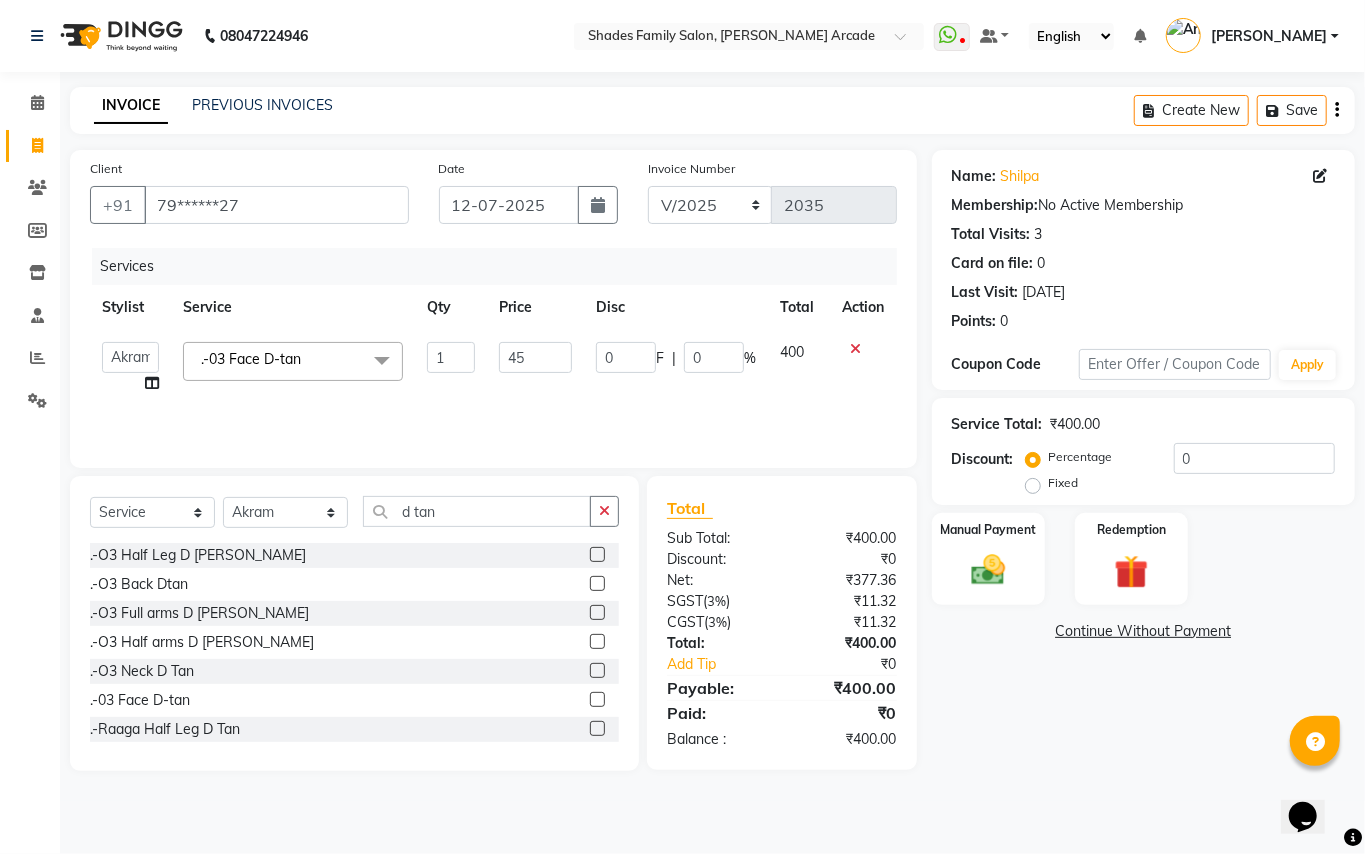 type on "450" 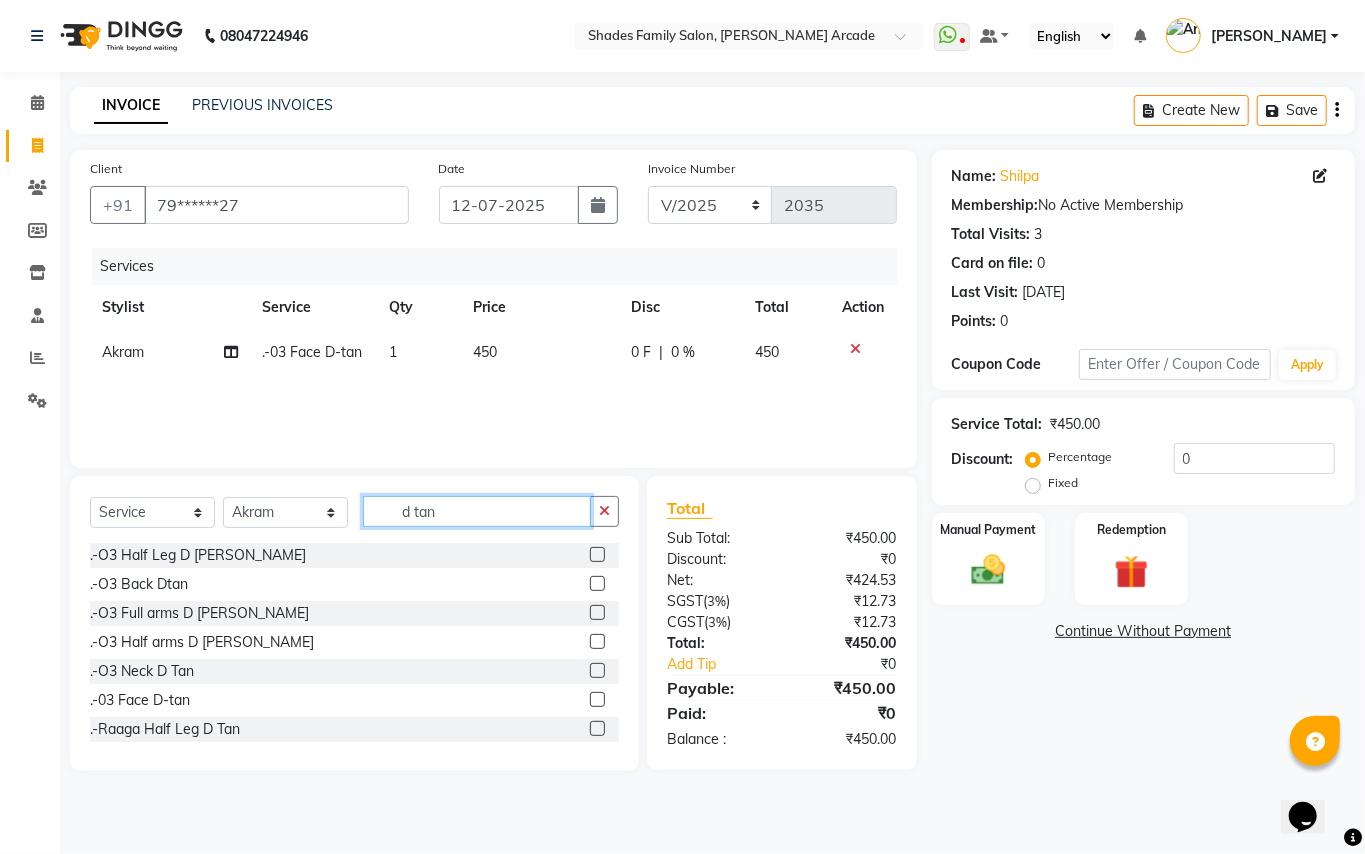click on "d tan" 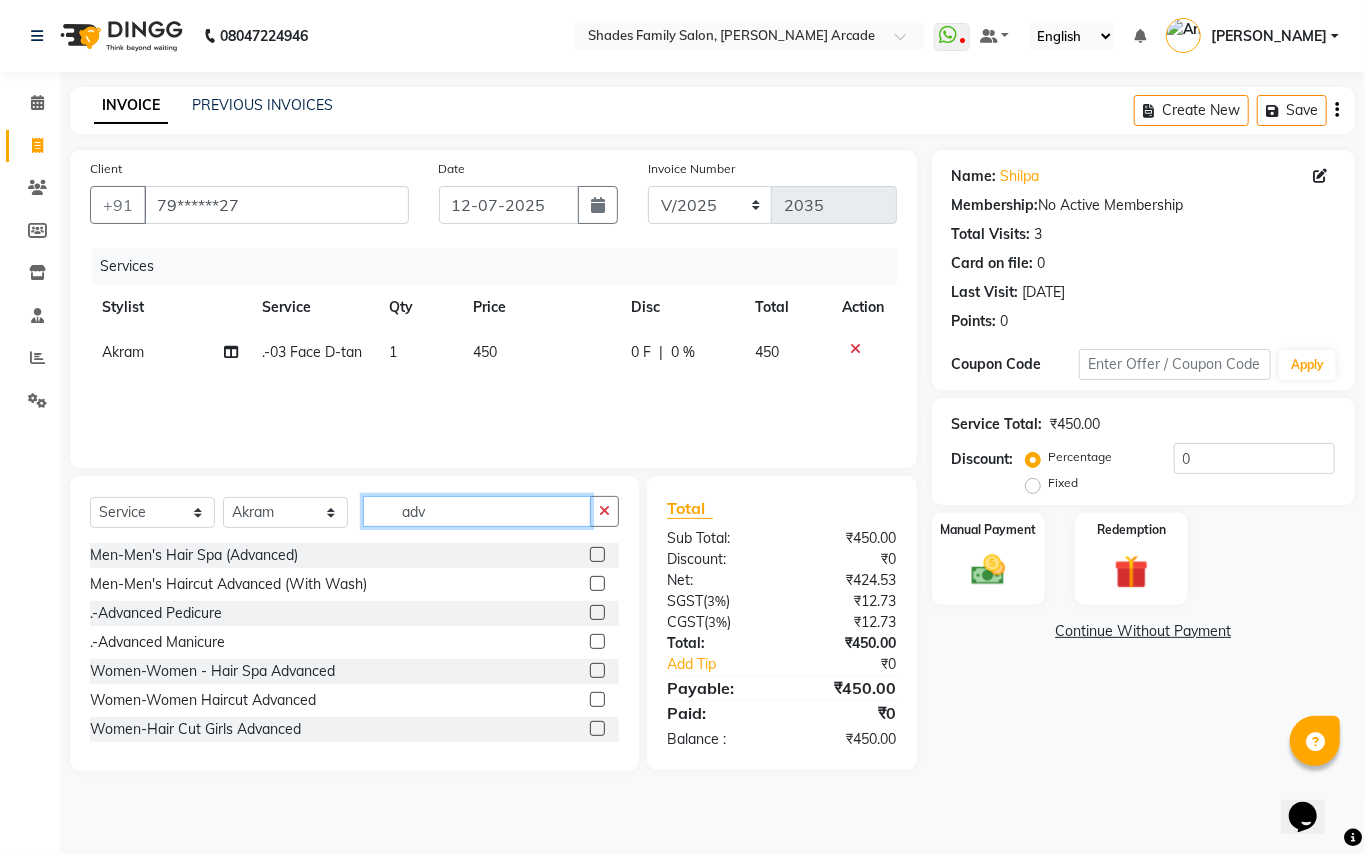 type on "adv" 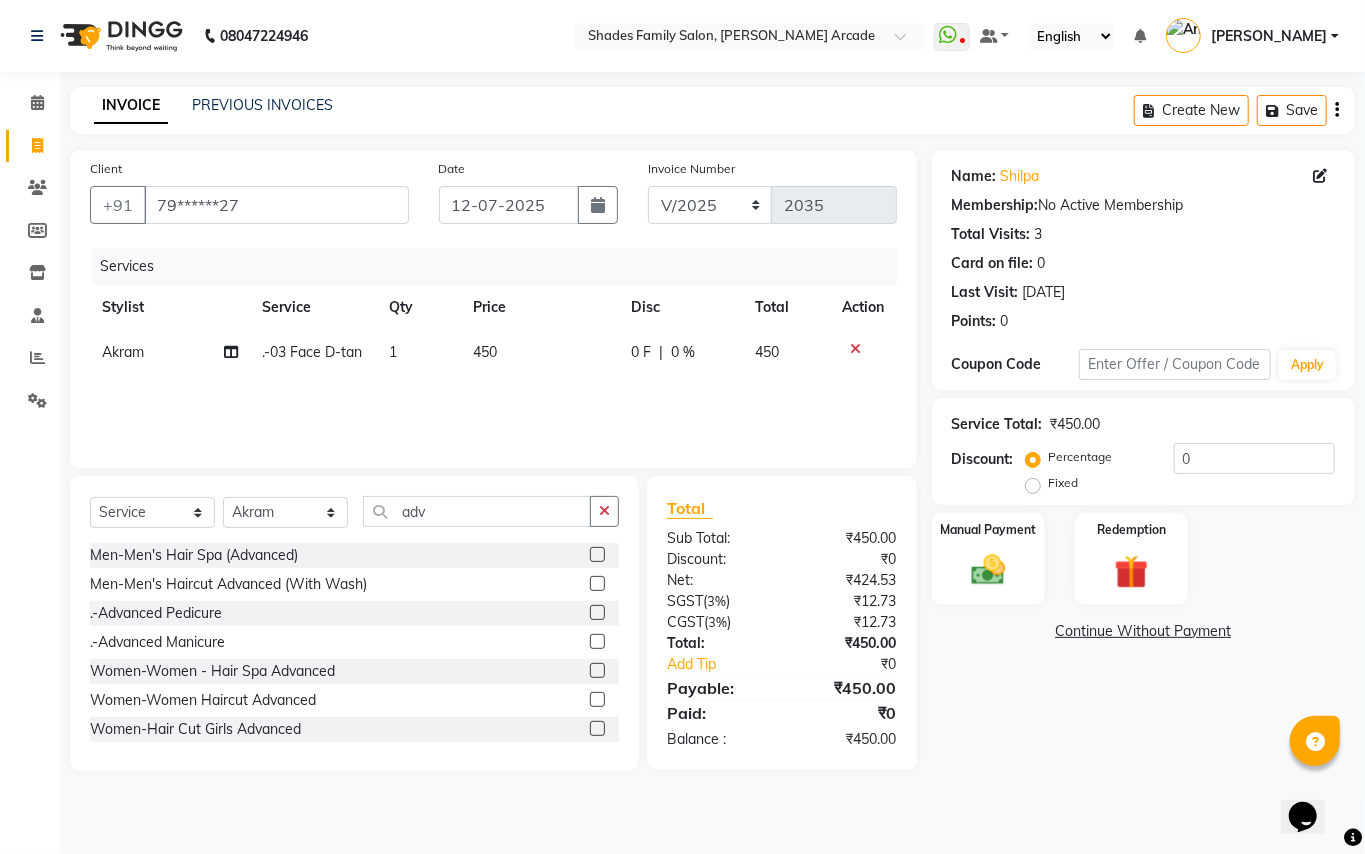 click 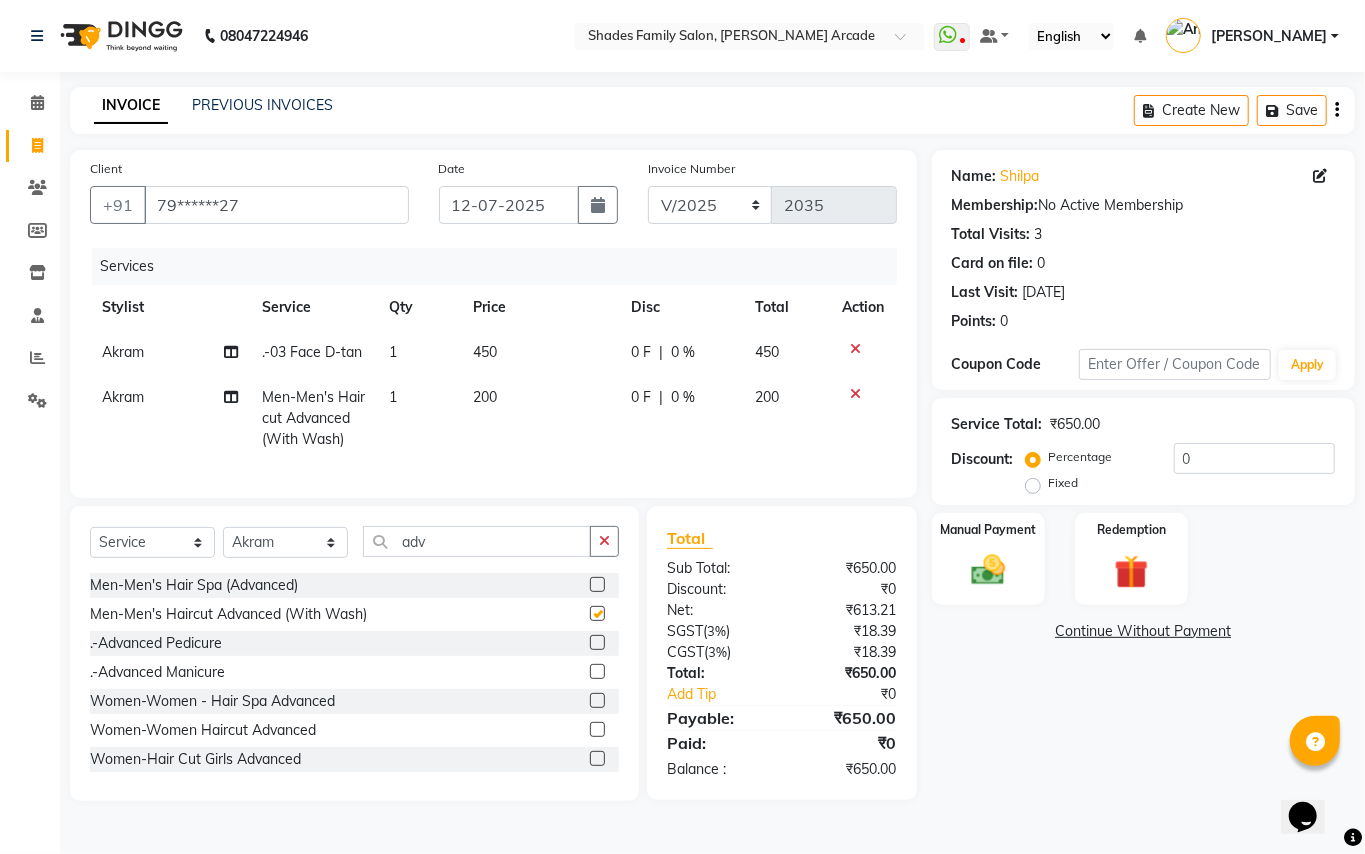checkbox on "false" 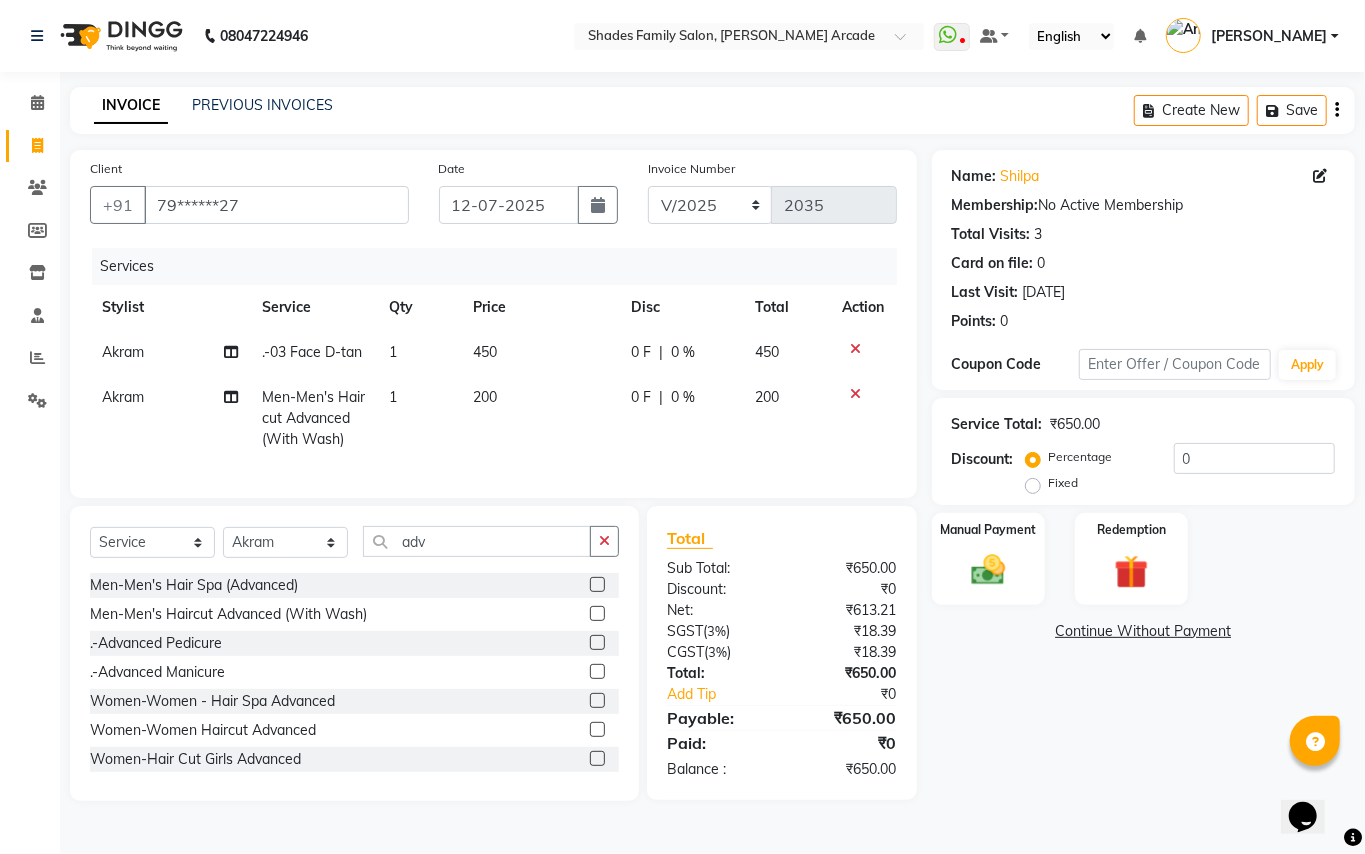 click on "200" 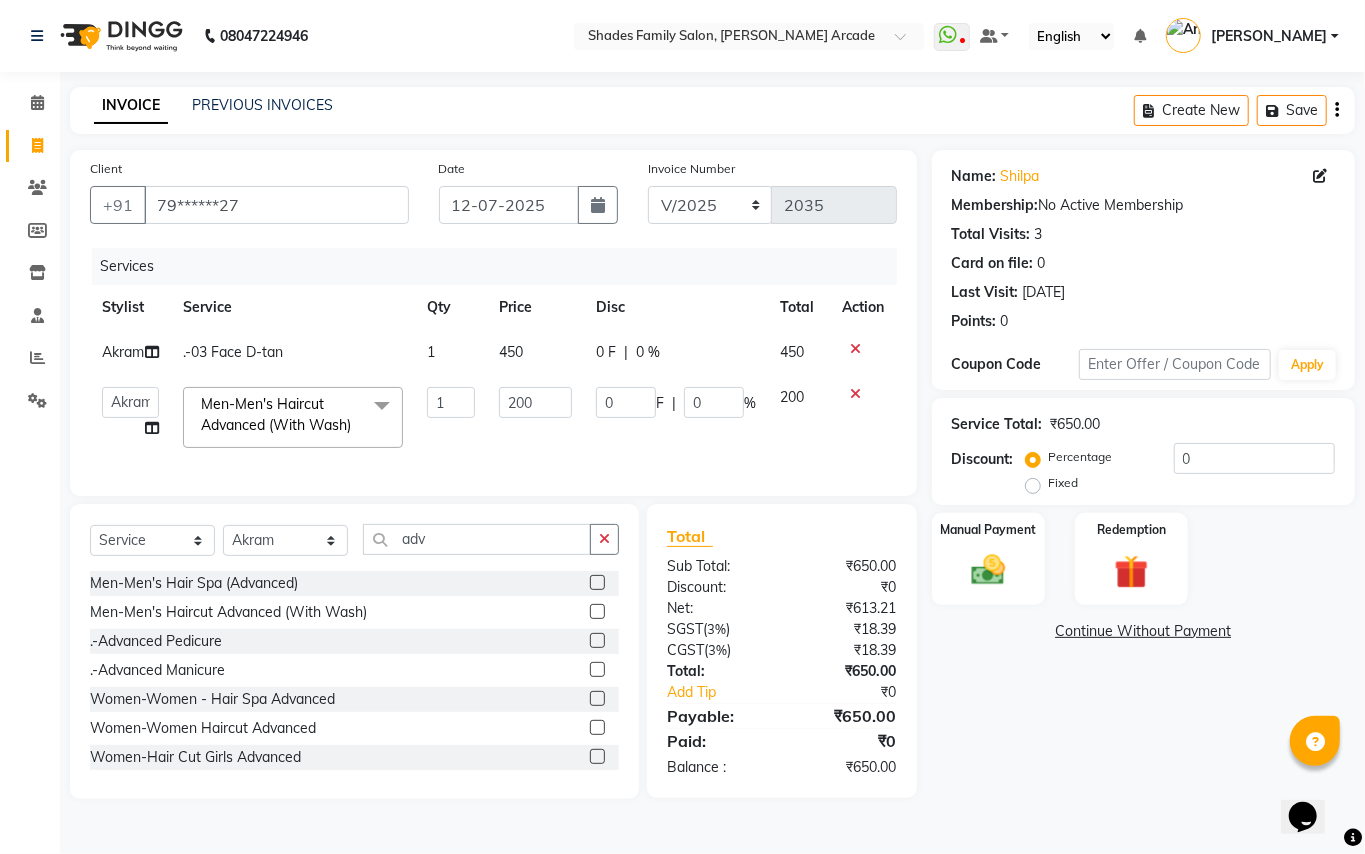 click on "200" 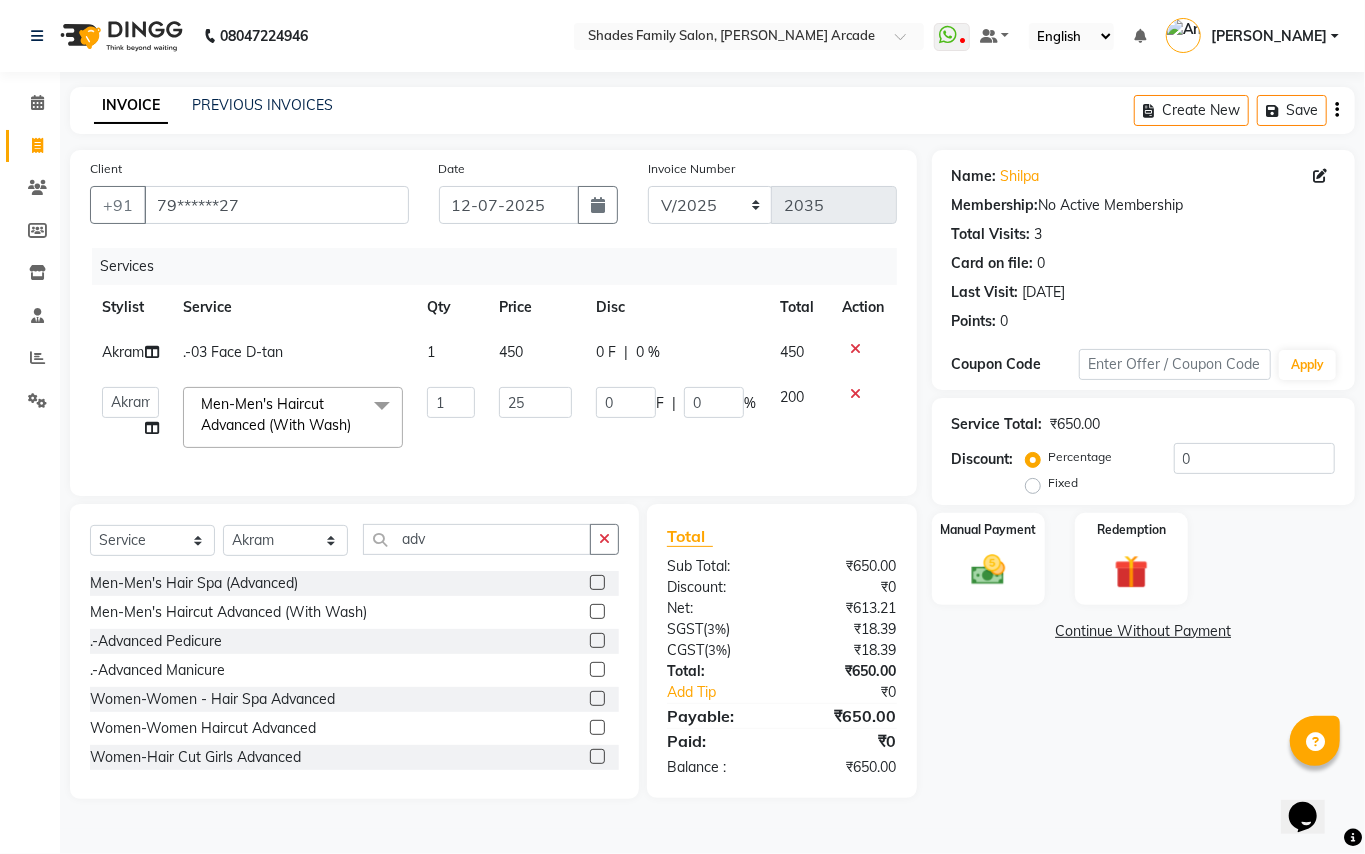 type on "250" 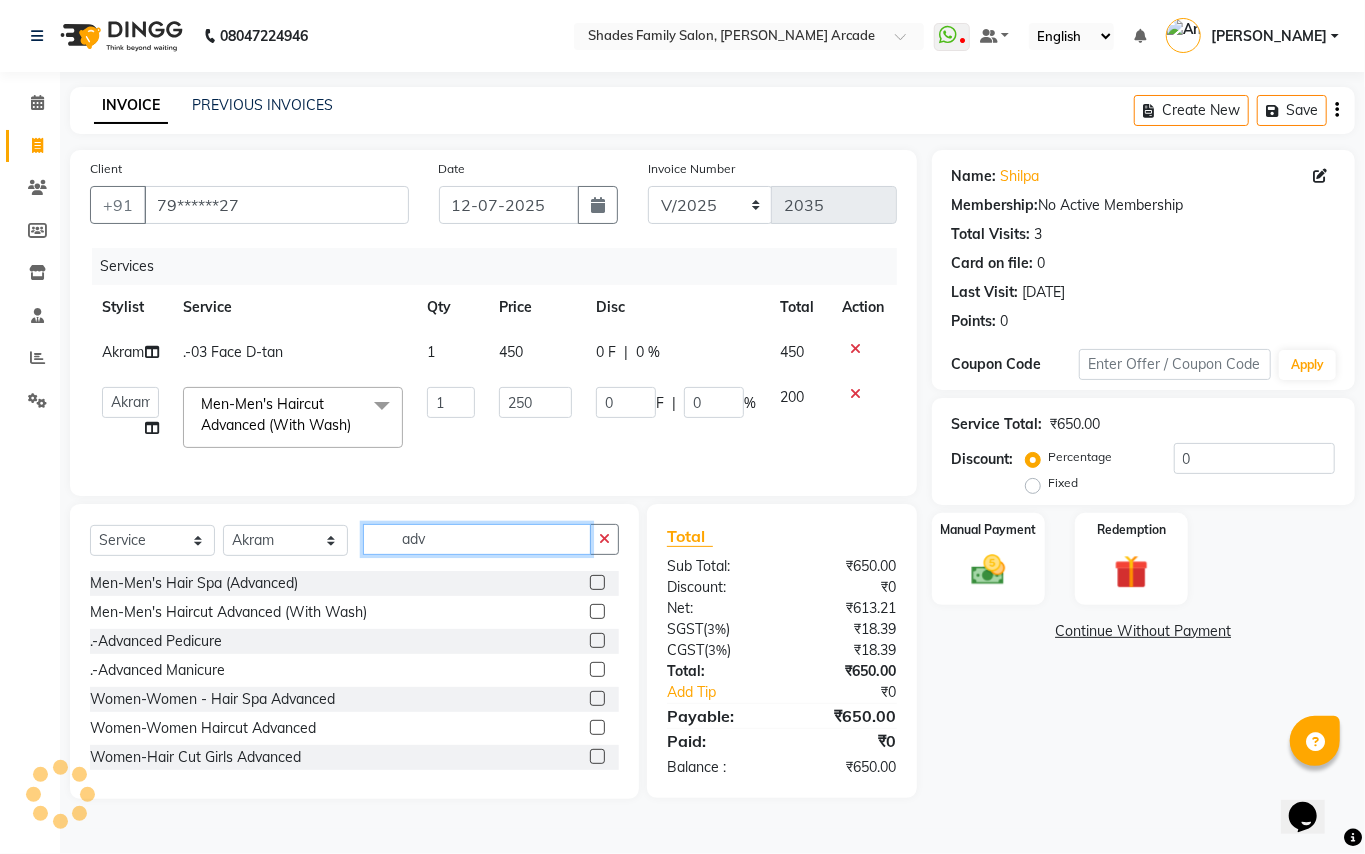 click on "adv" 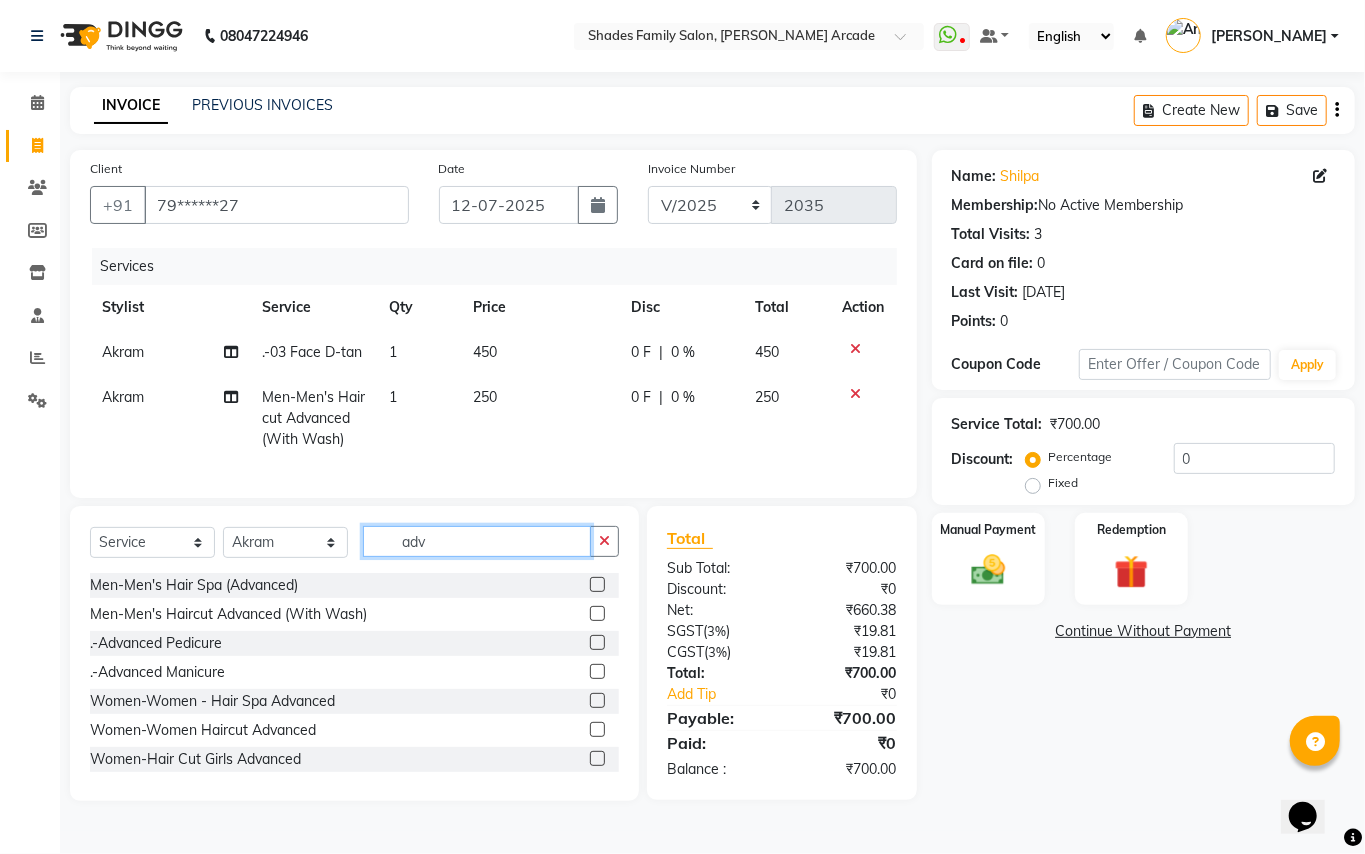 click on "adv" 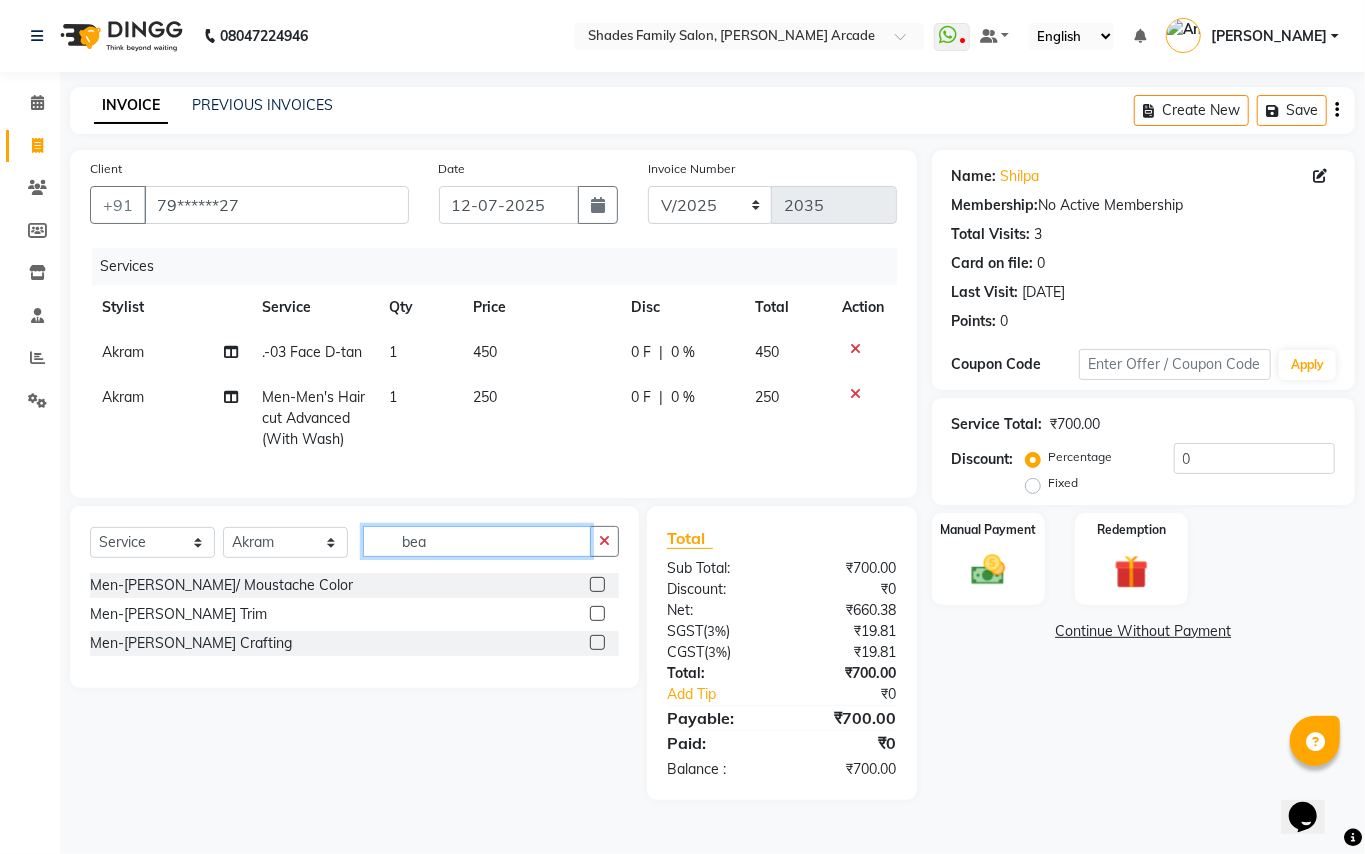 type on "bea" 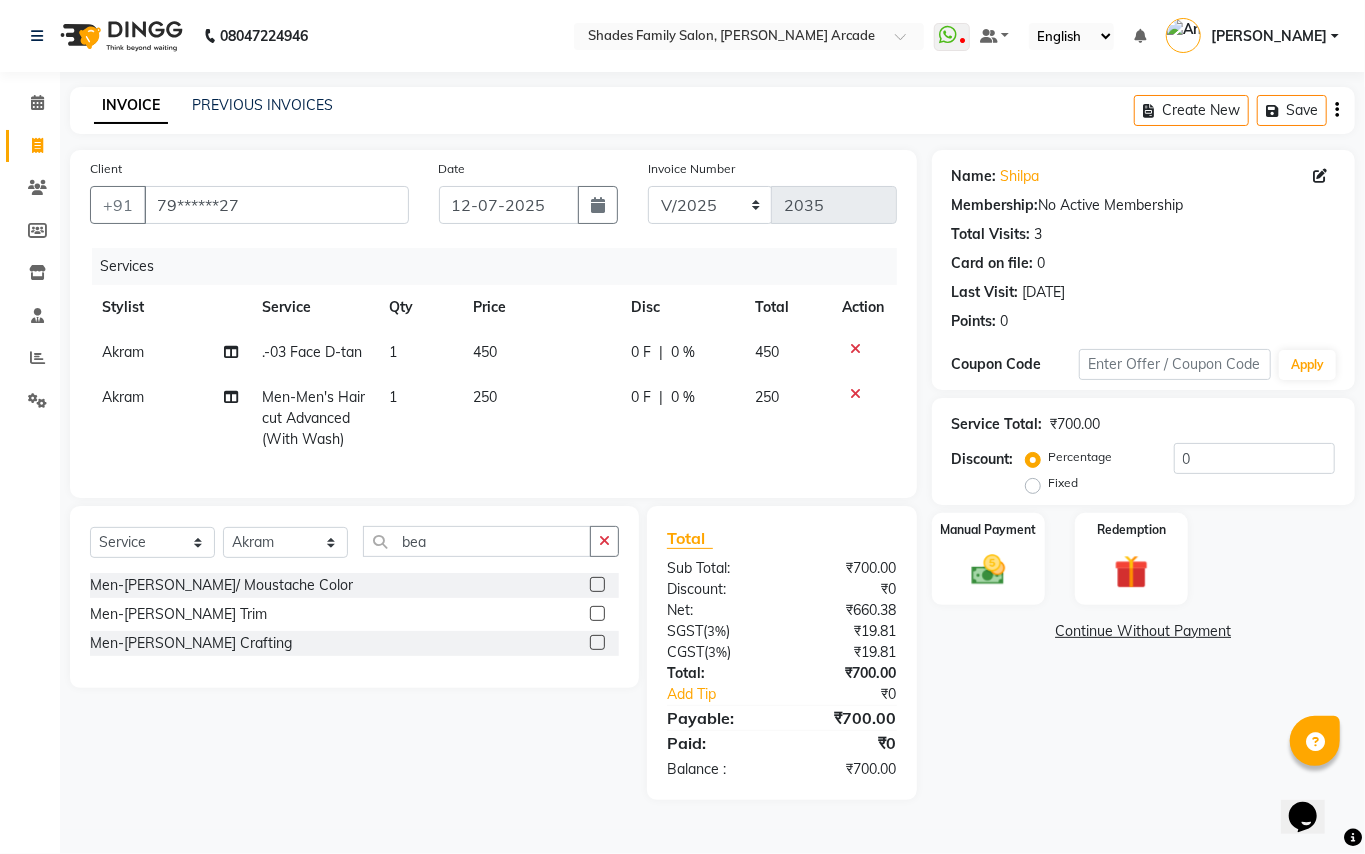 click 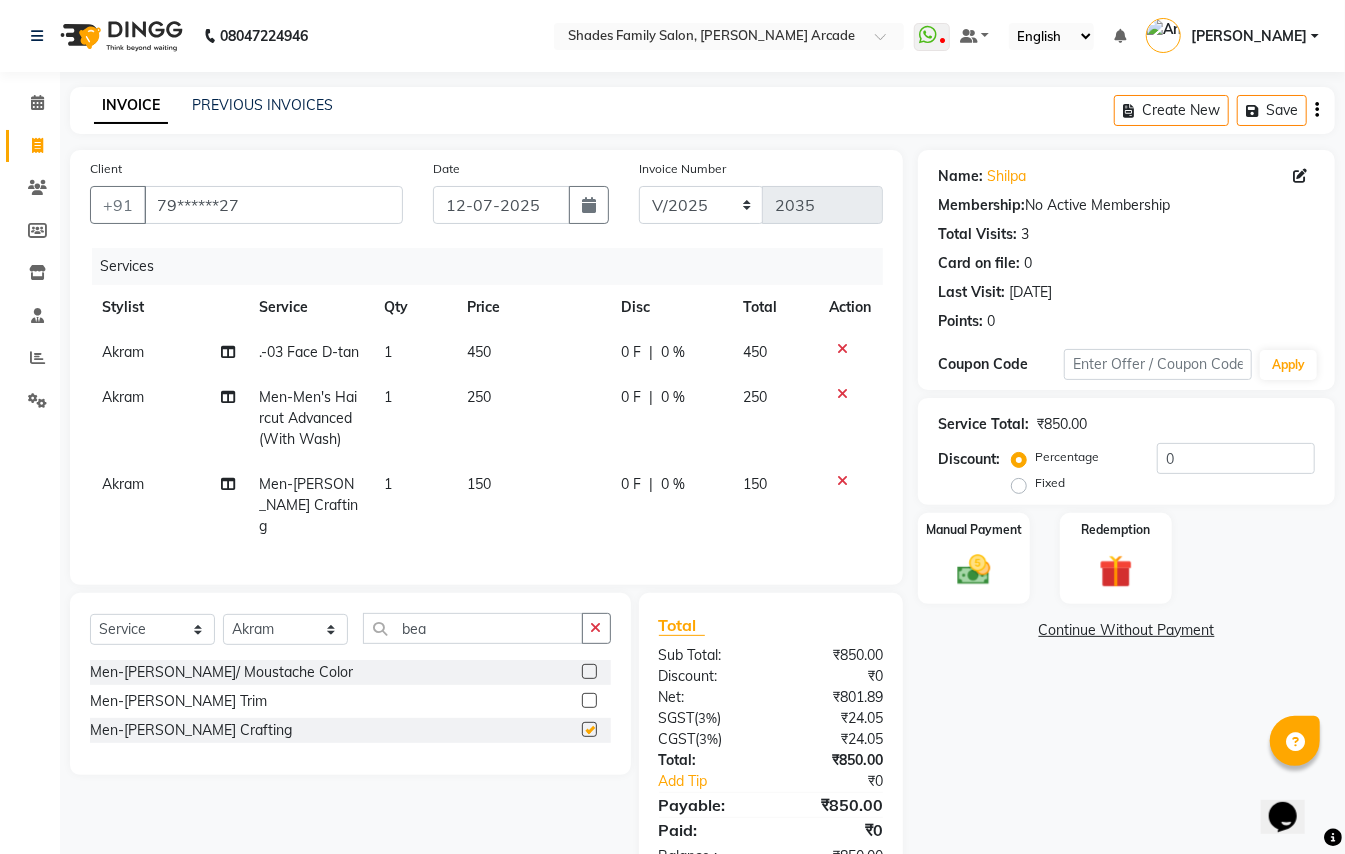 checkbox on "false" 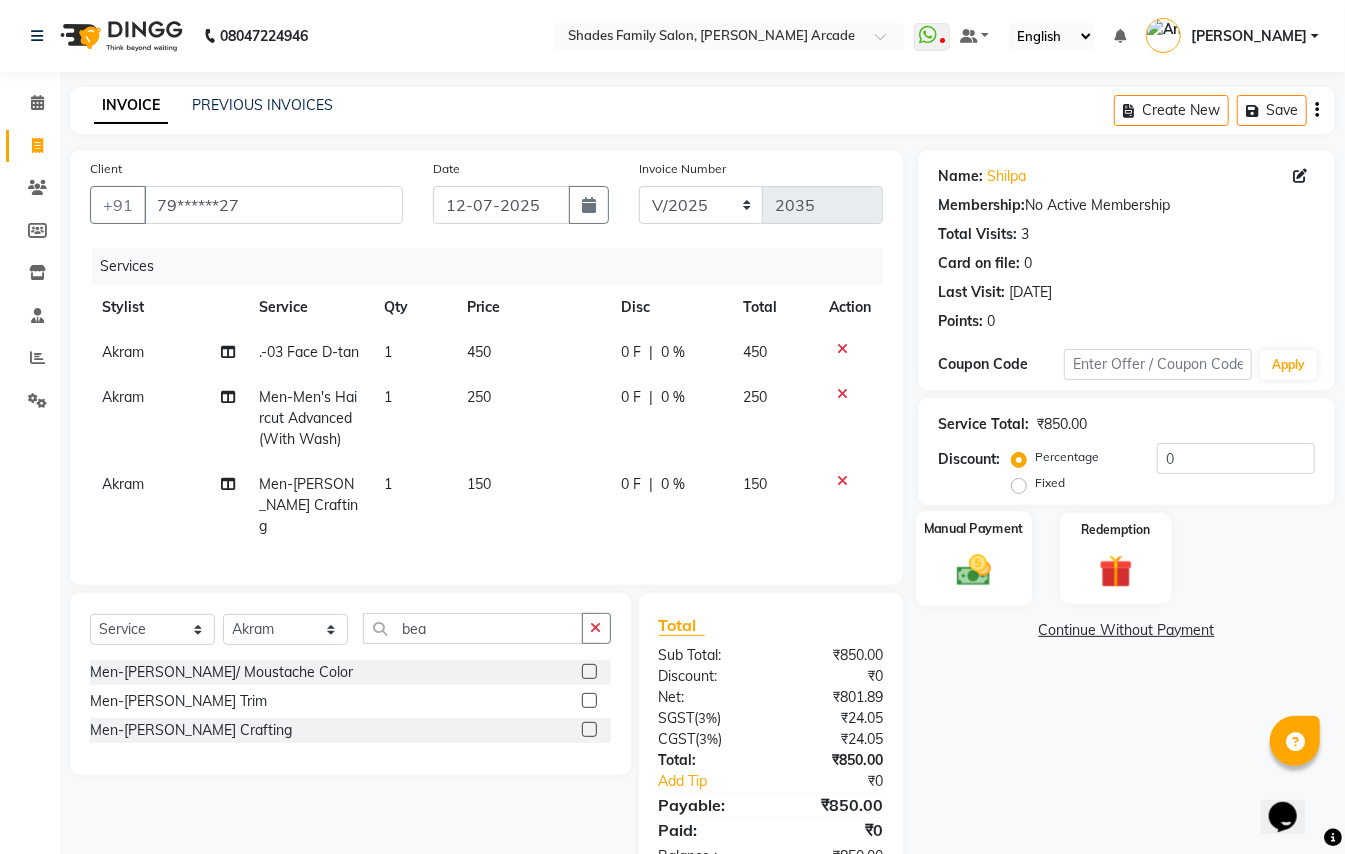 click on "Manual Payment" 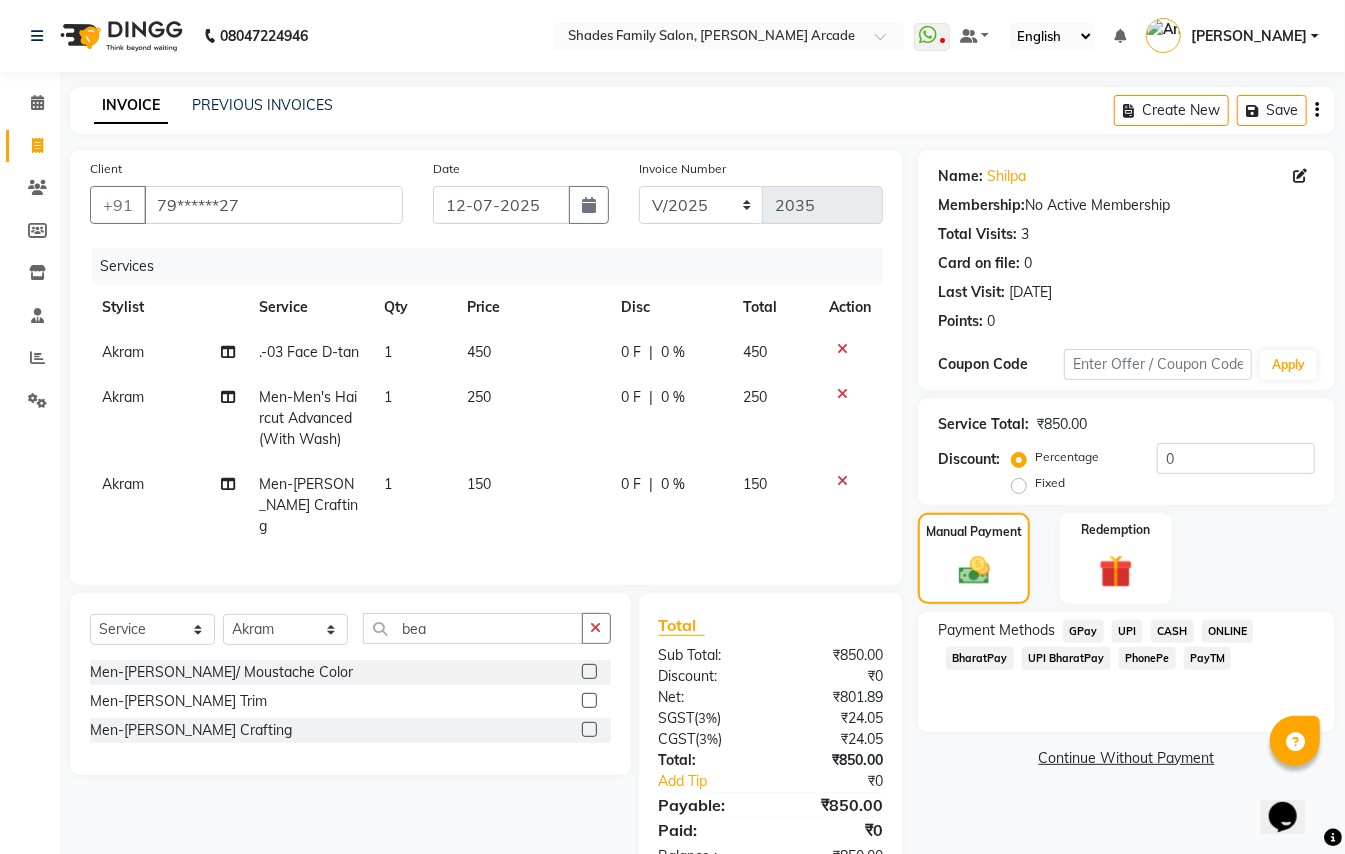 click on "UPI" 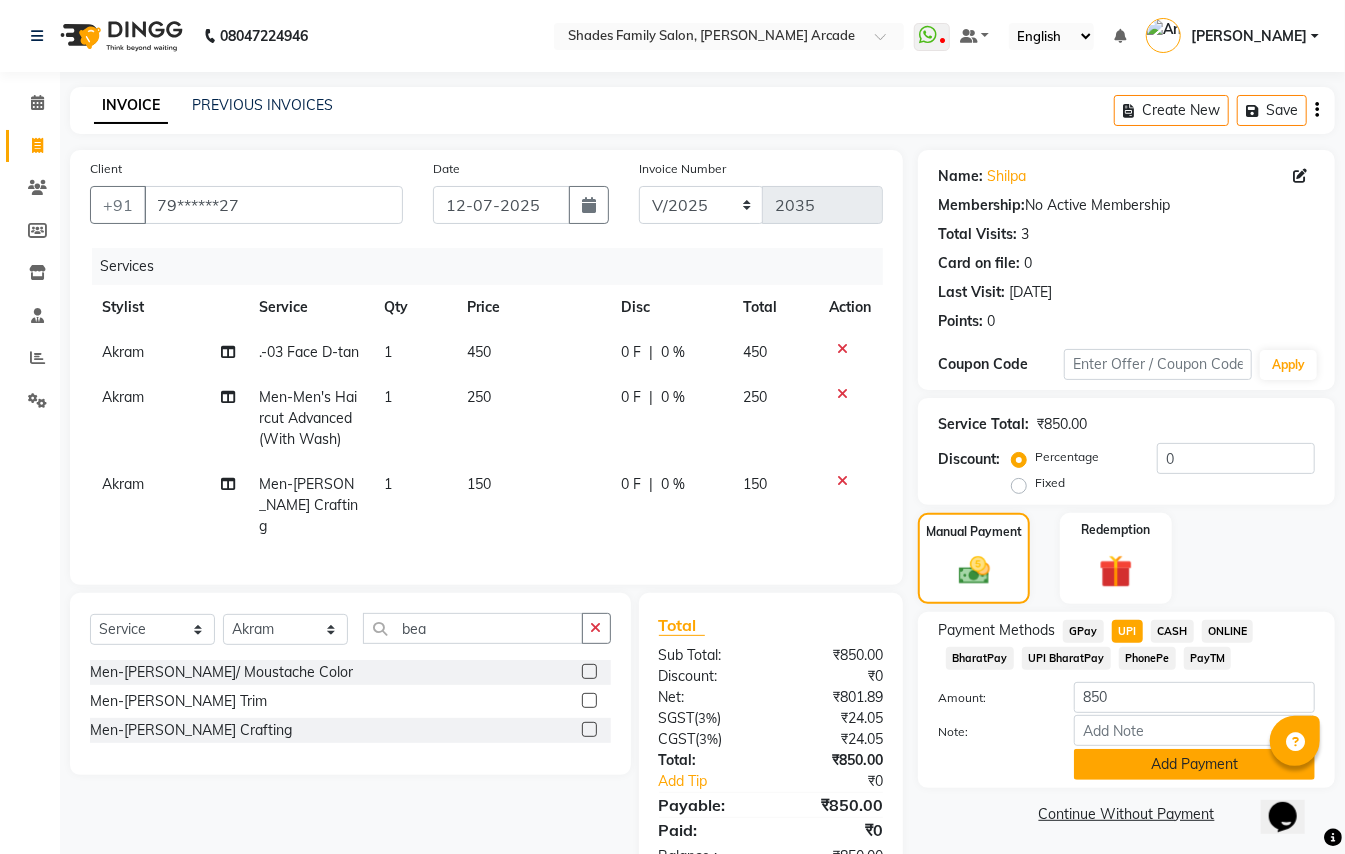 click on "Add Payment" 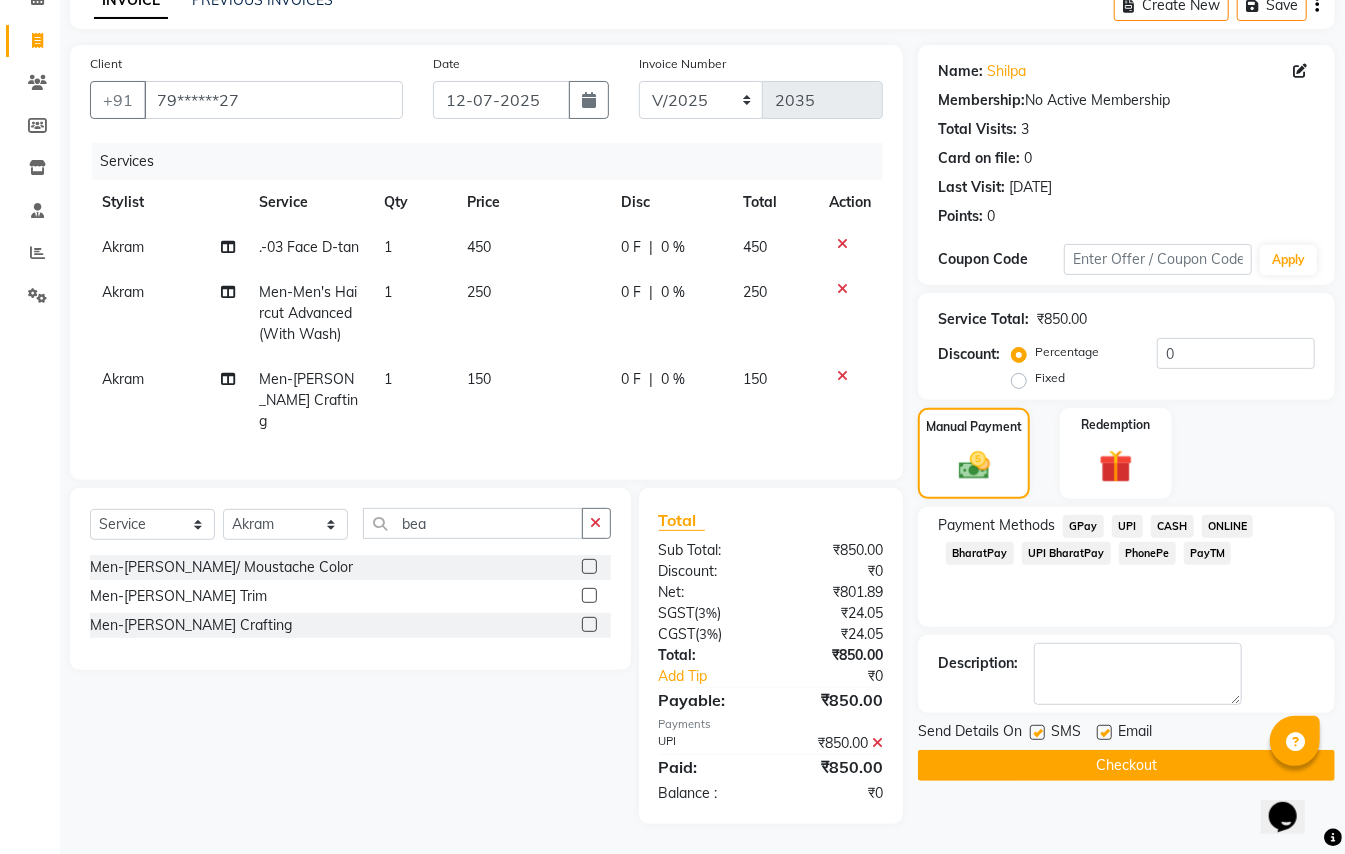 scroll, scrollTop: 125, scrollLeft: 0, axis: vertical 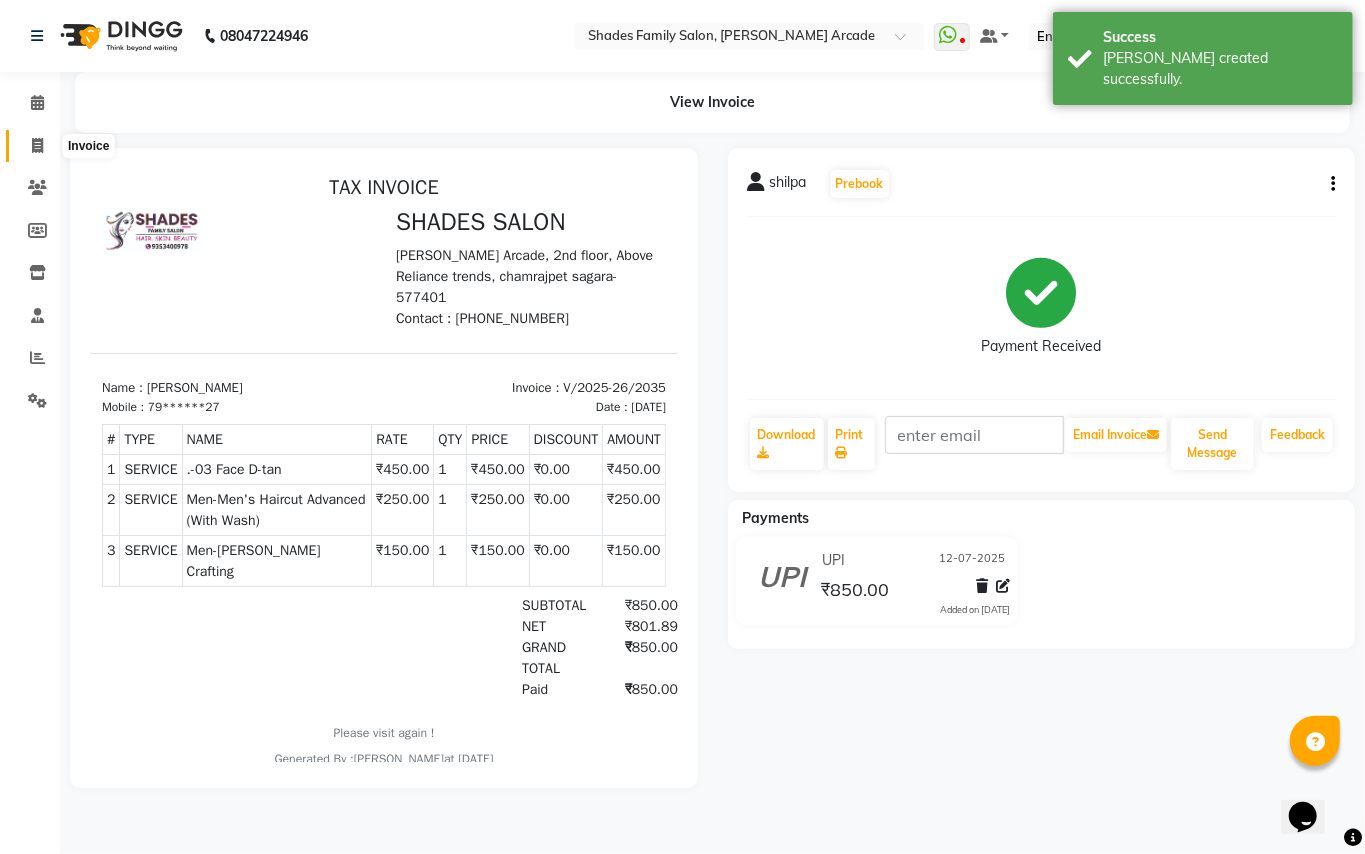 click 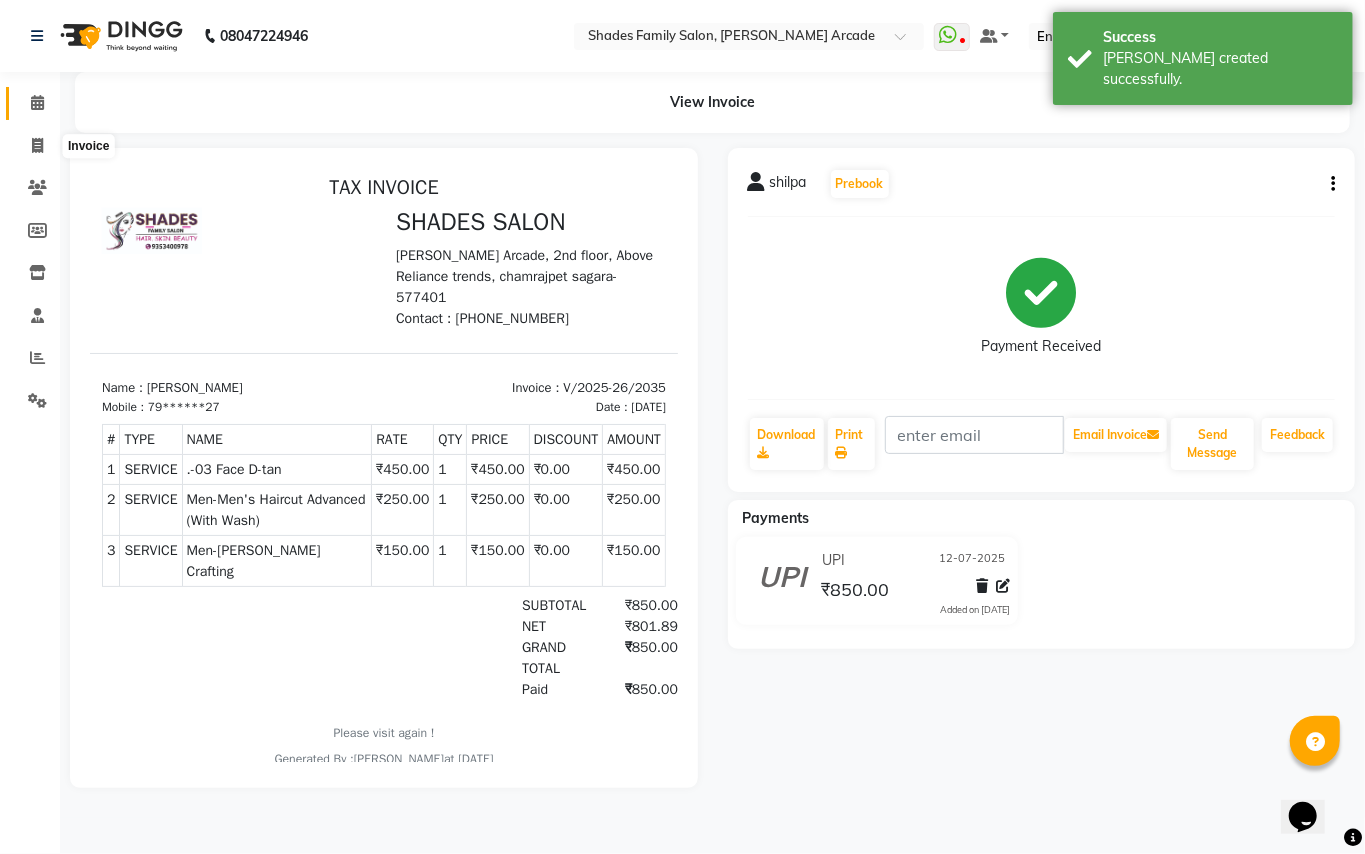select on "5538" 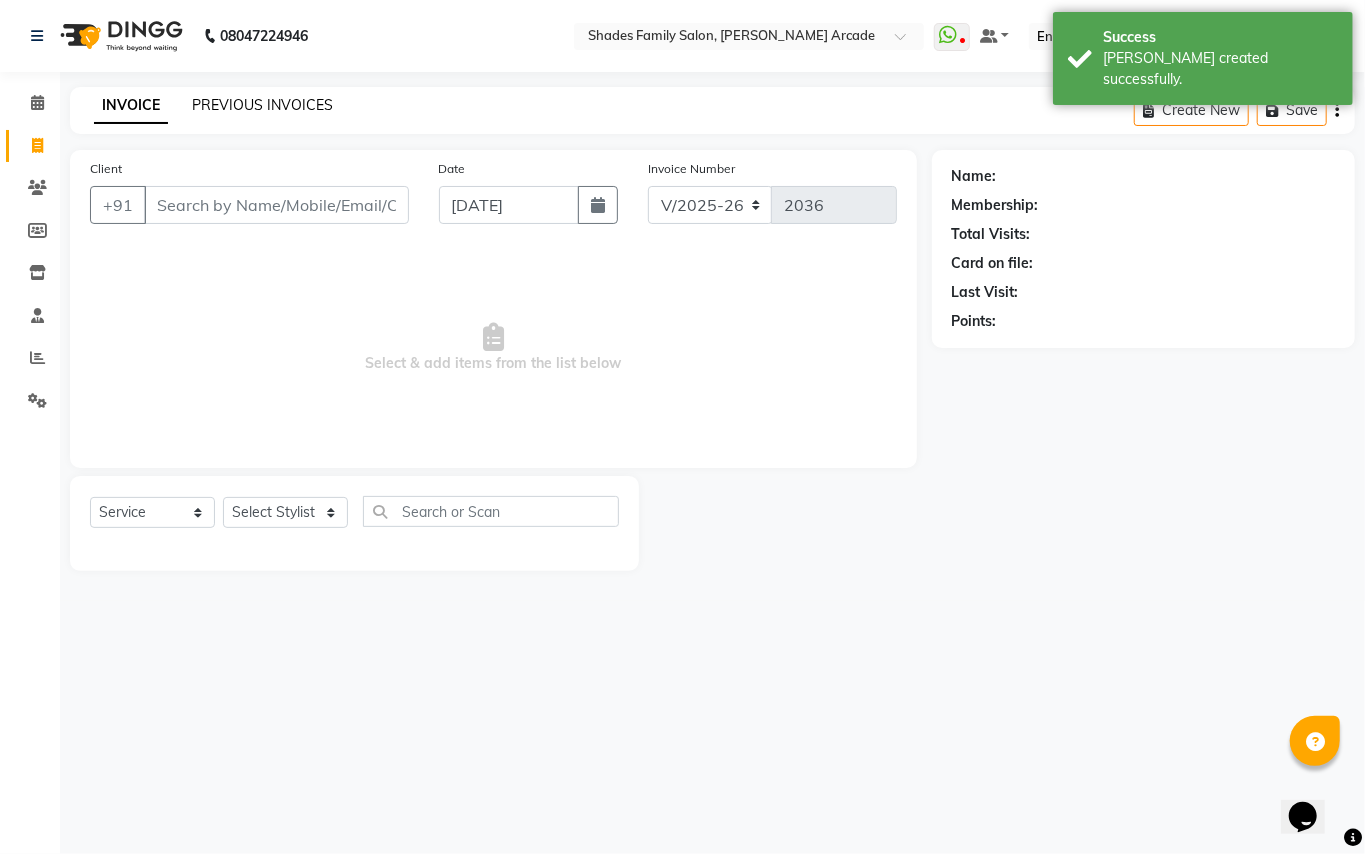 click on "PREVIOUS INVOICES" 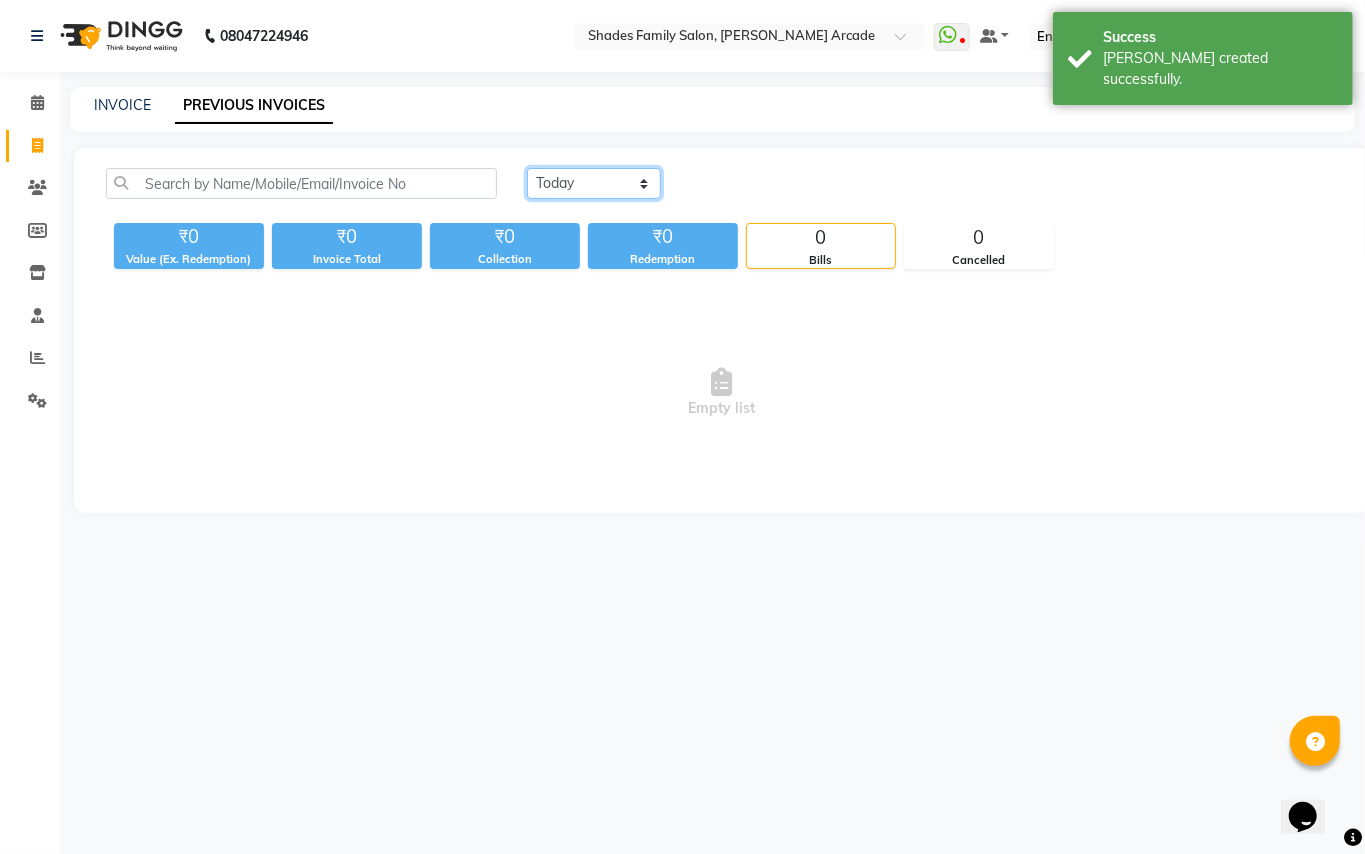 click on "[DATE] [DATE] Custom Range" 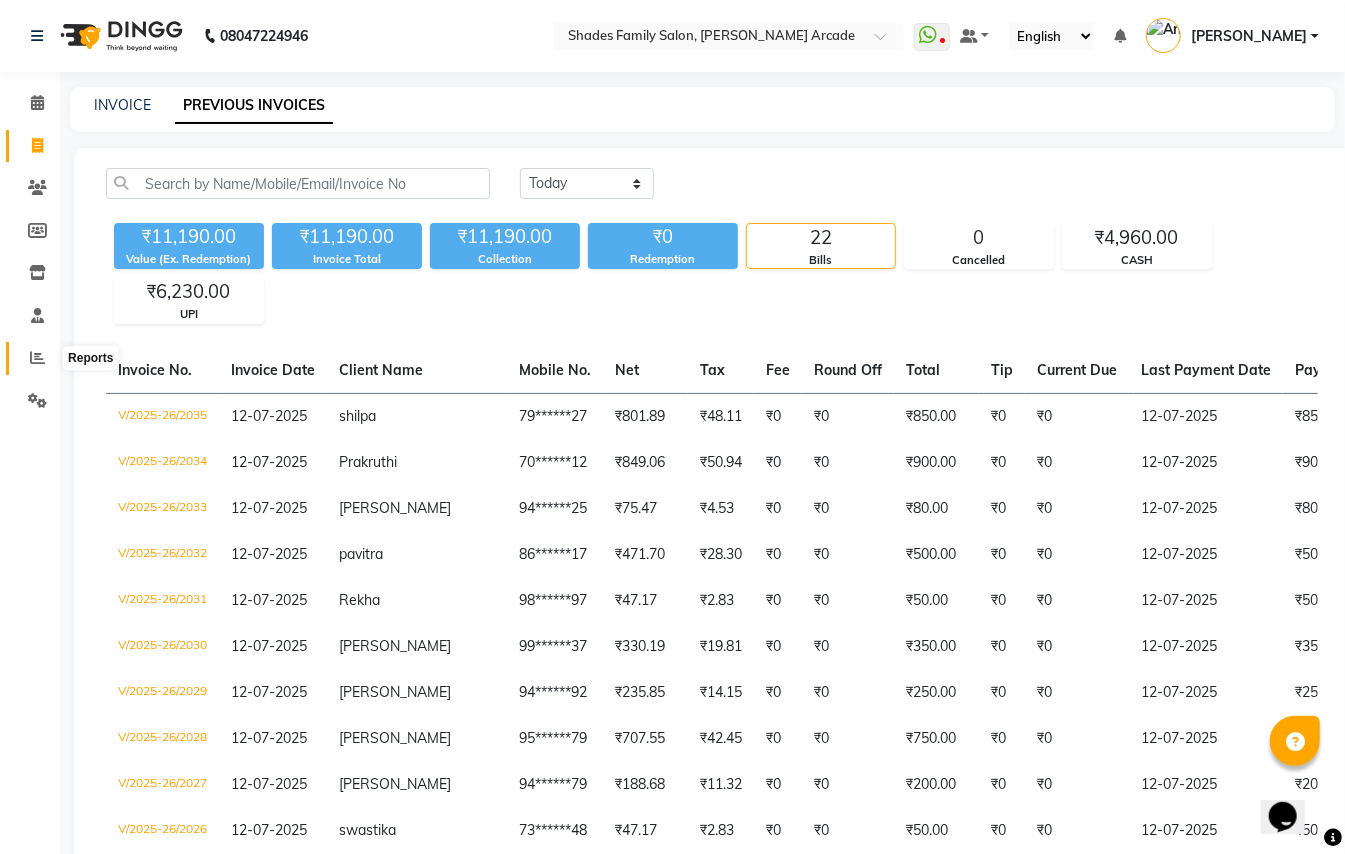 click 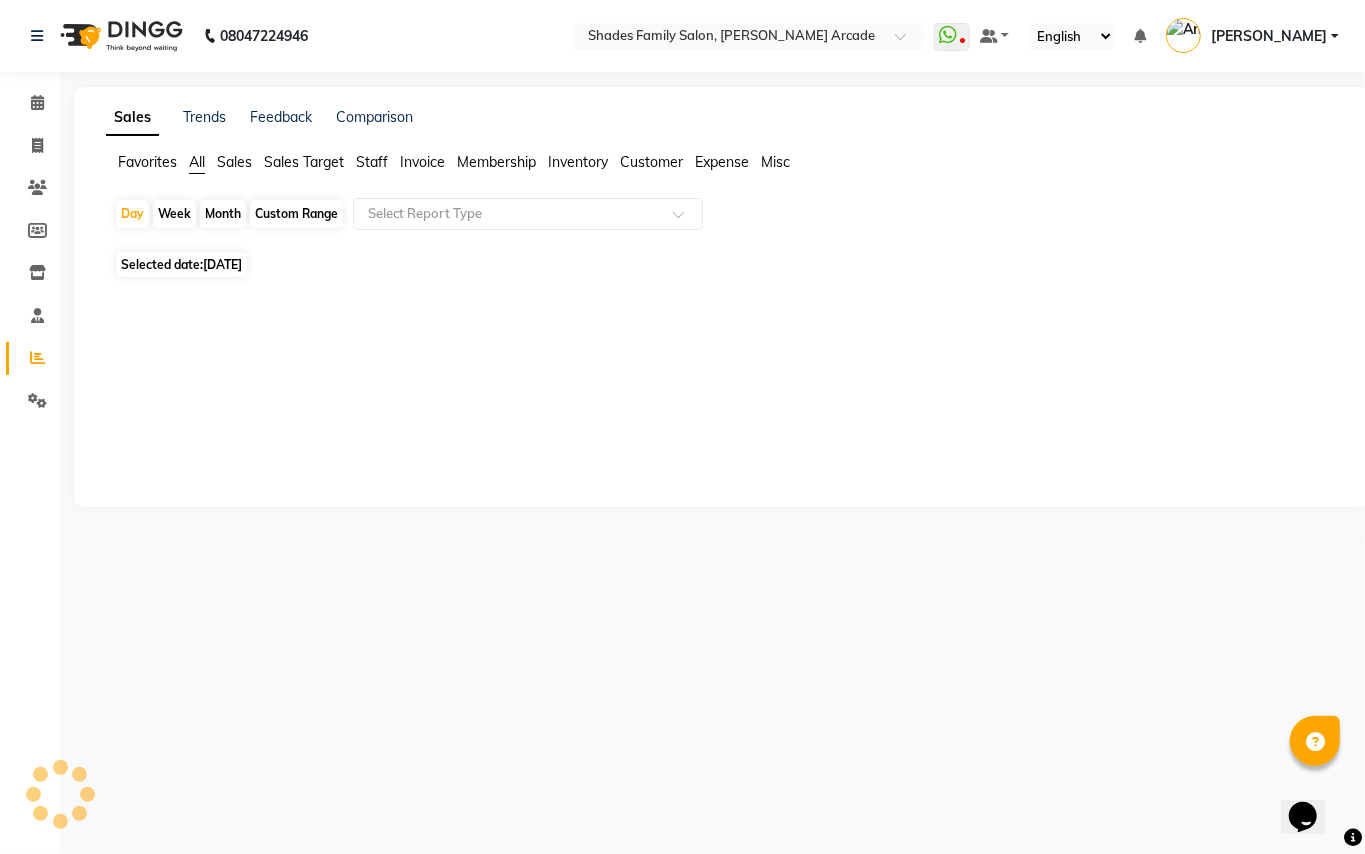 click on "[DATE]" 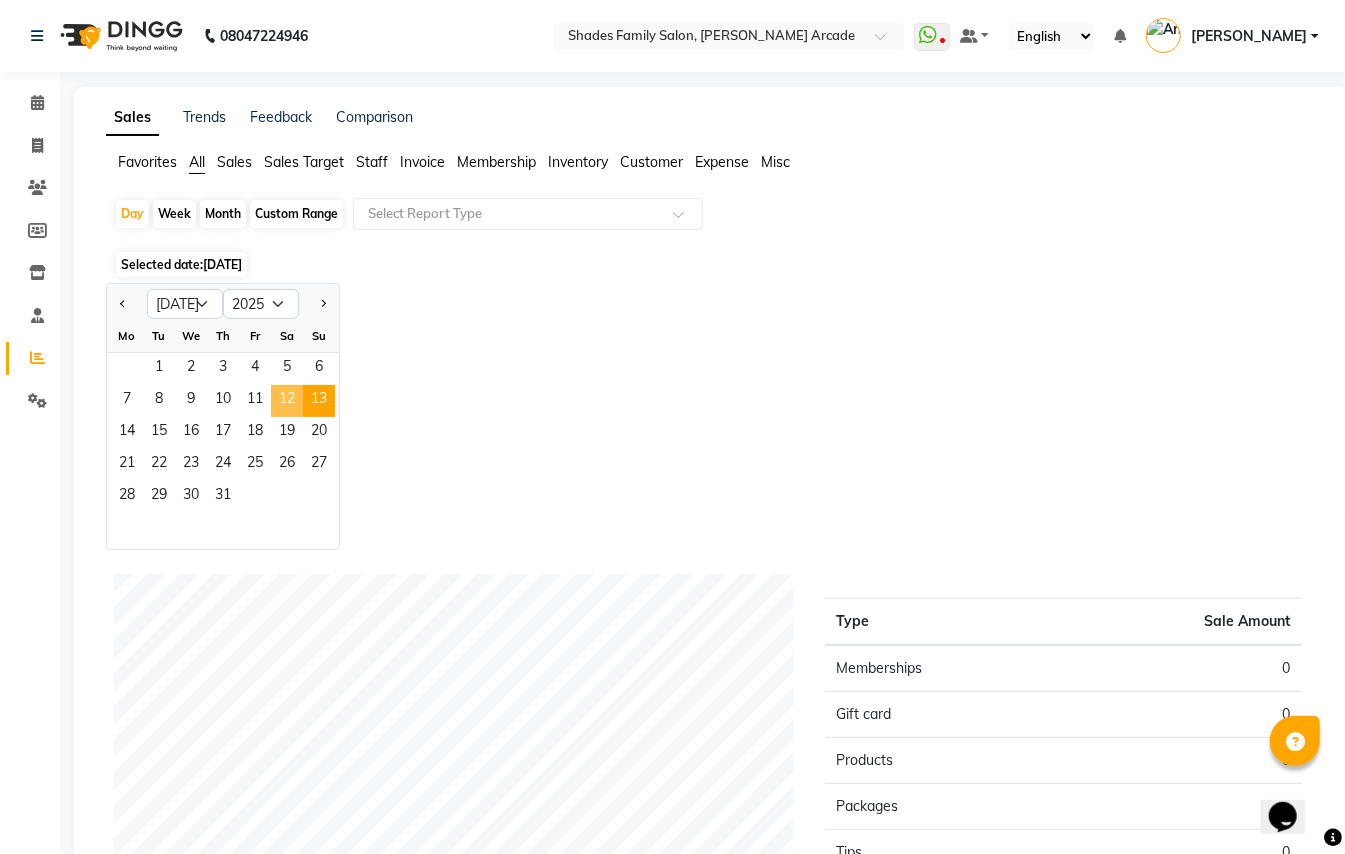 click on "12" 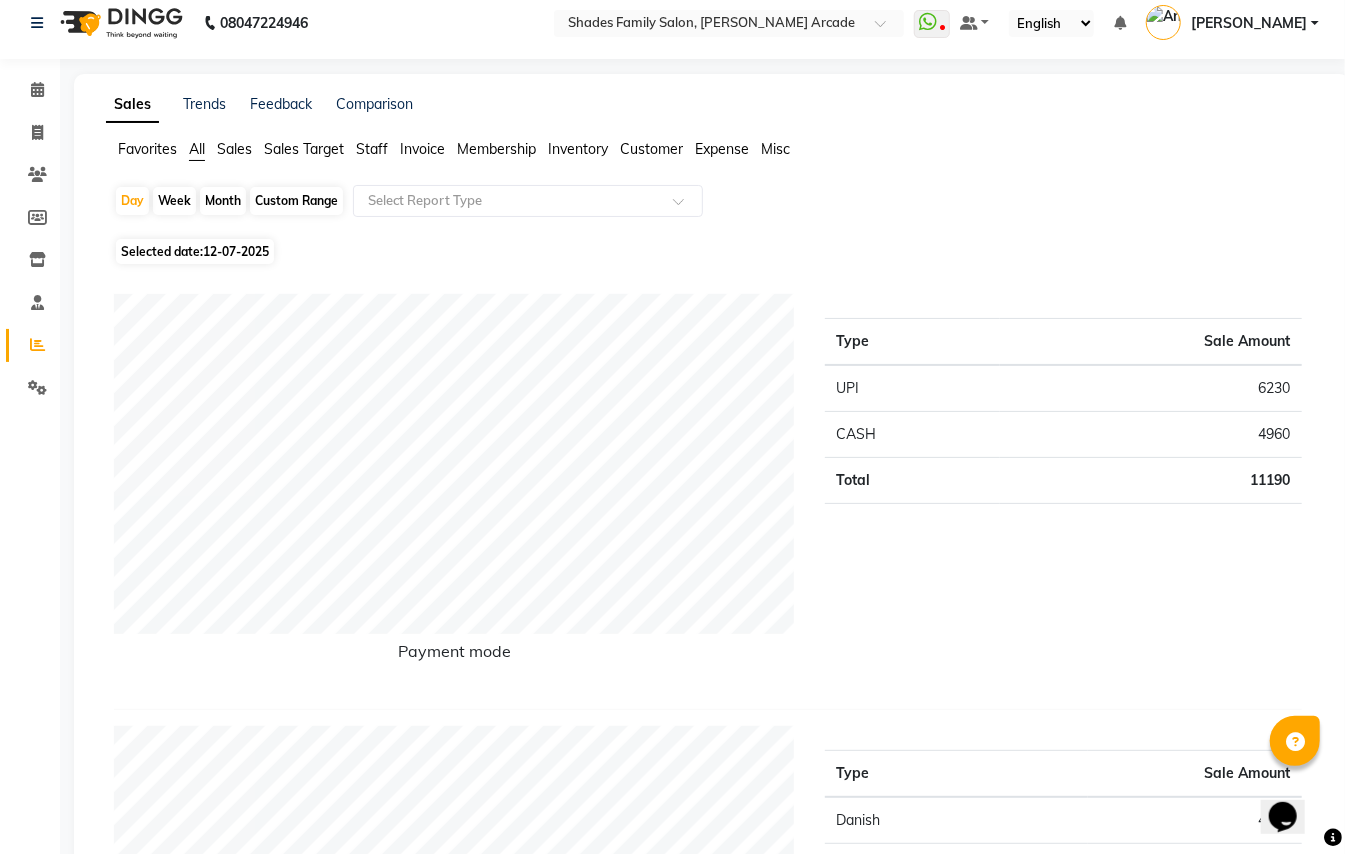 scroll, scrollTop: 0, scrollLeft: 0, axis: both 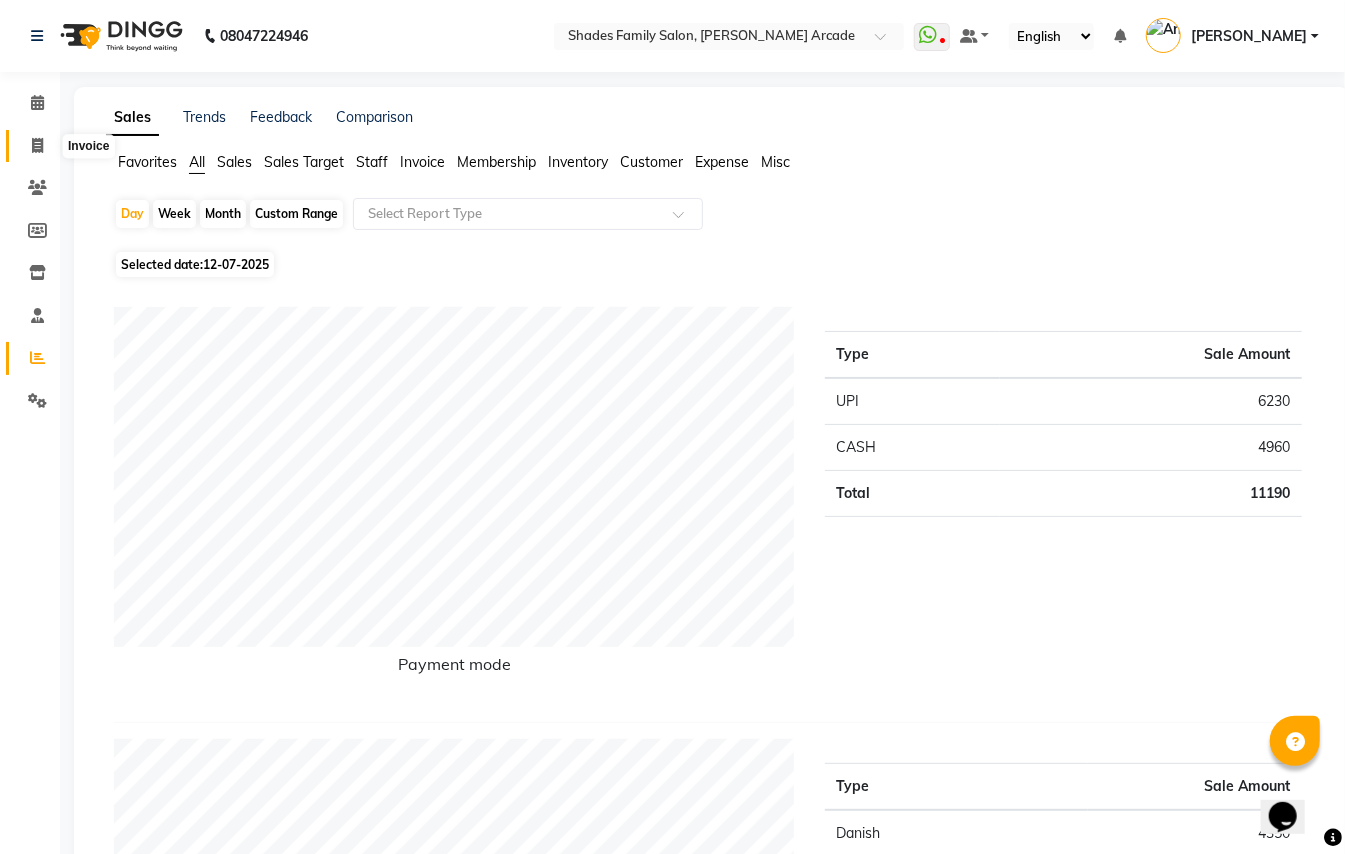 click 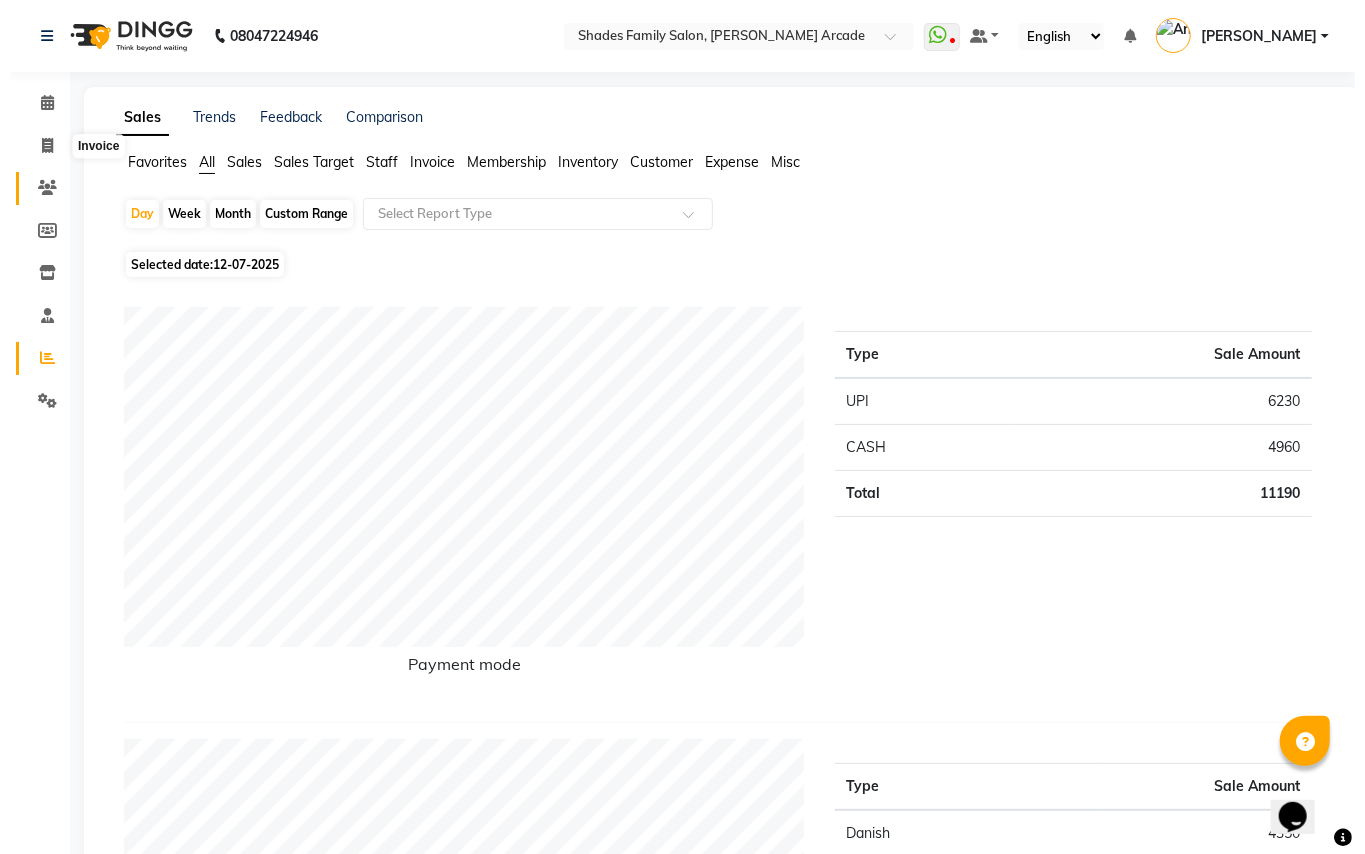 select on "service" 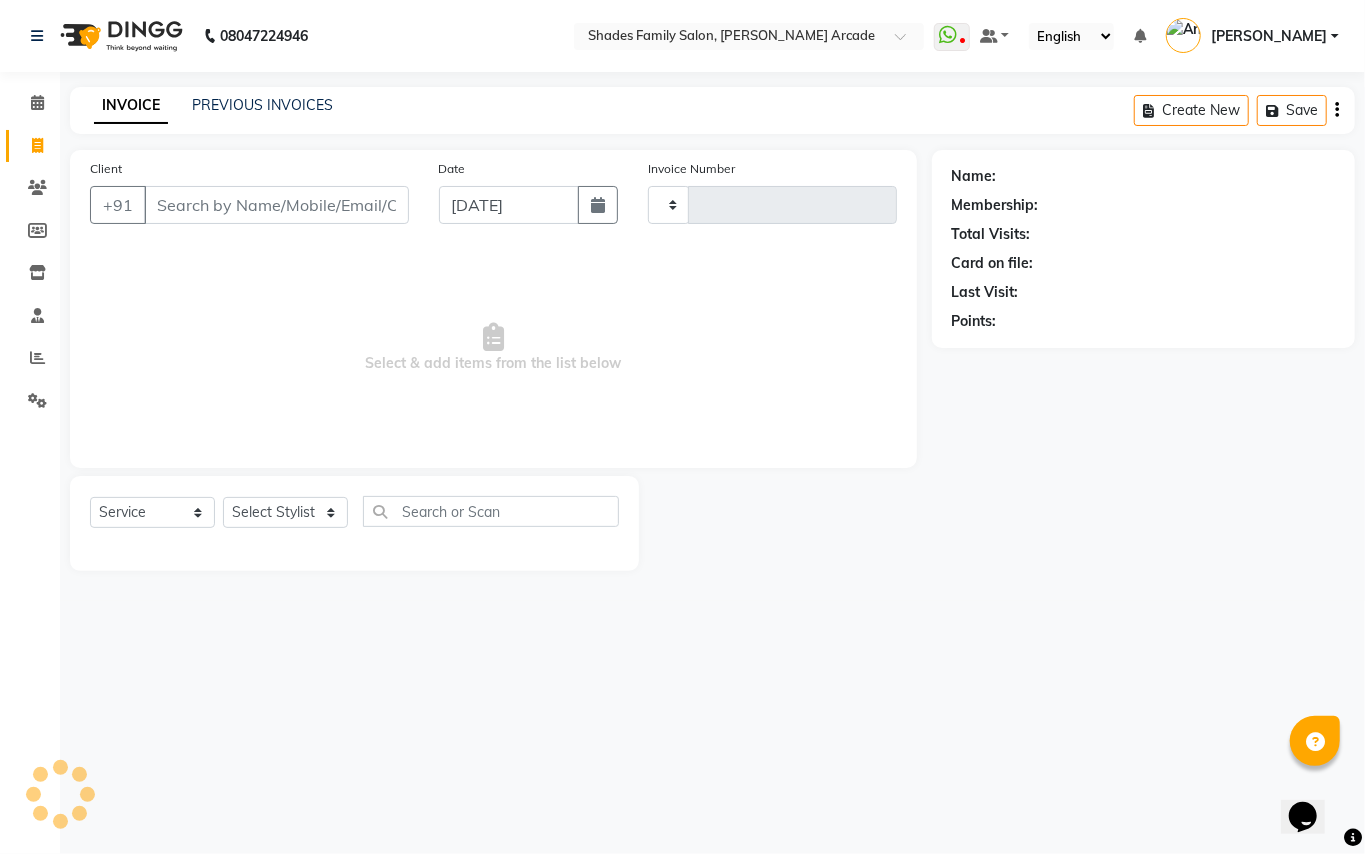 type on "2036" 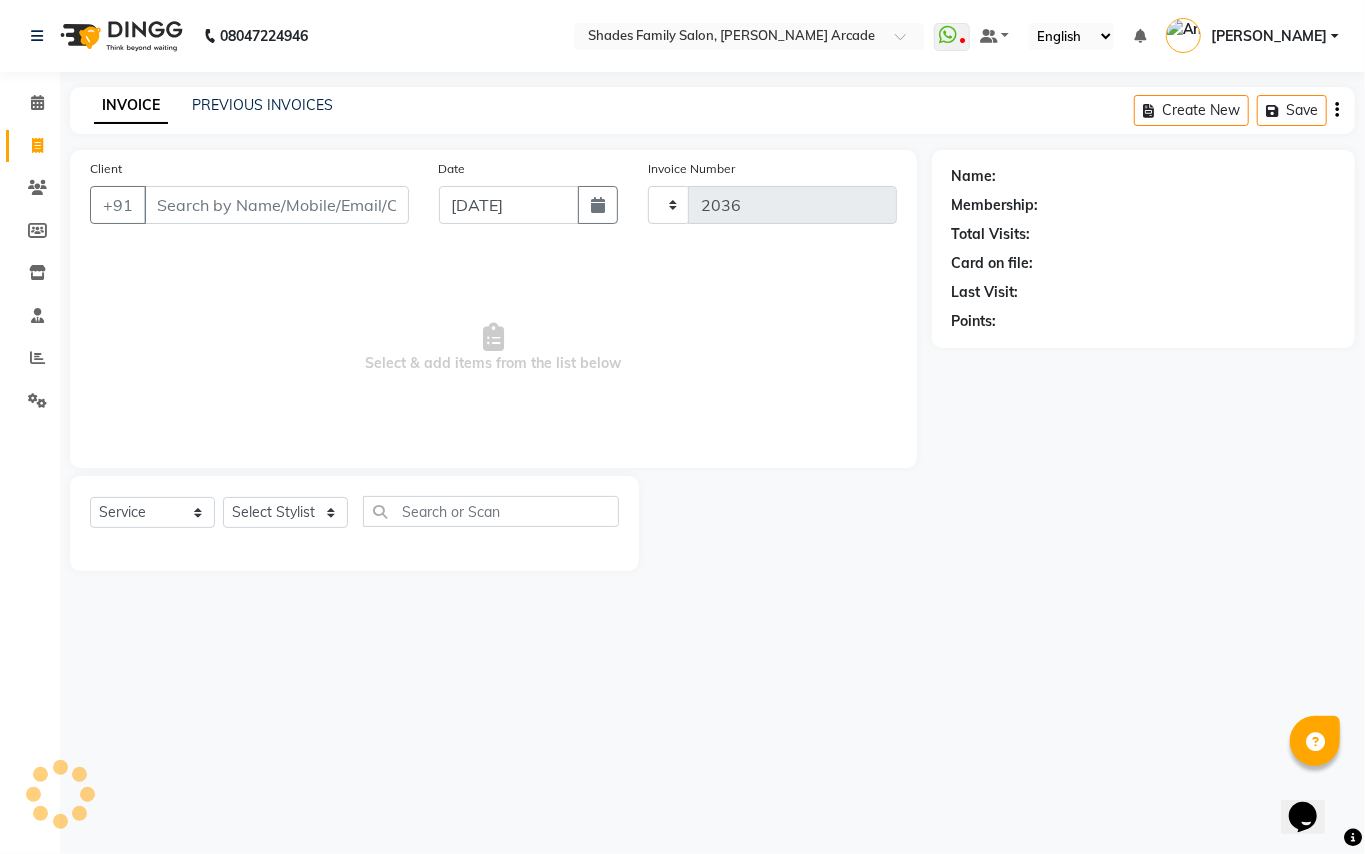 select on "5538" 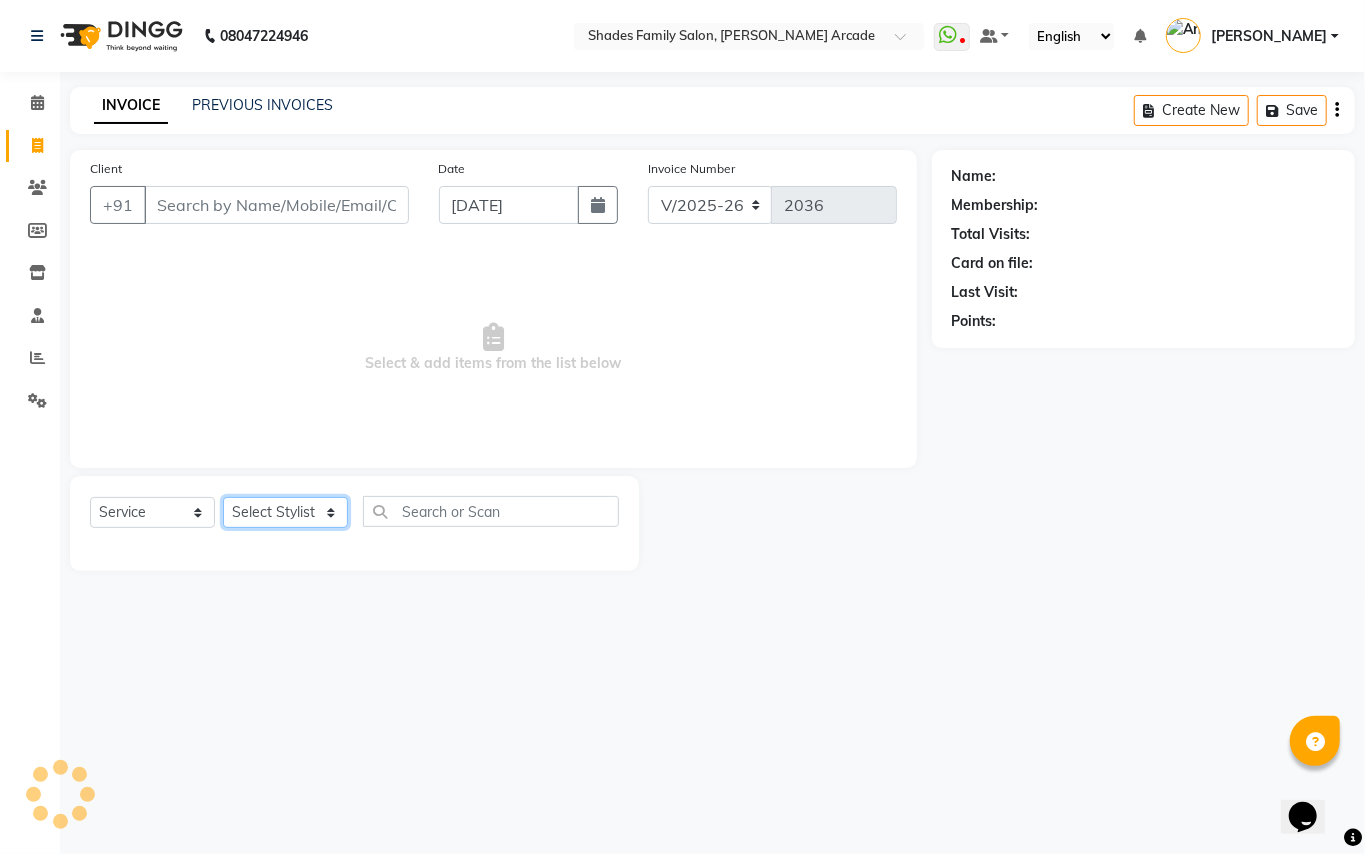 click on "Select Stylist Admin [PERSON_NAME] [PERSON_NAME] Danish  [PERSON_NAME] [PERSON_NAME] Nikhil [PERSON_NAME]  [PERSON_NAME] [PERSON_NAME] [PERSON_NAME] [PERSON_NAME]" 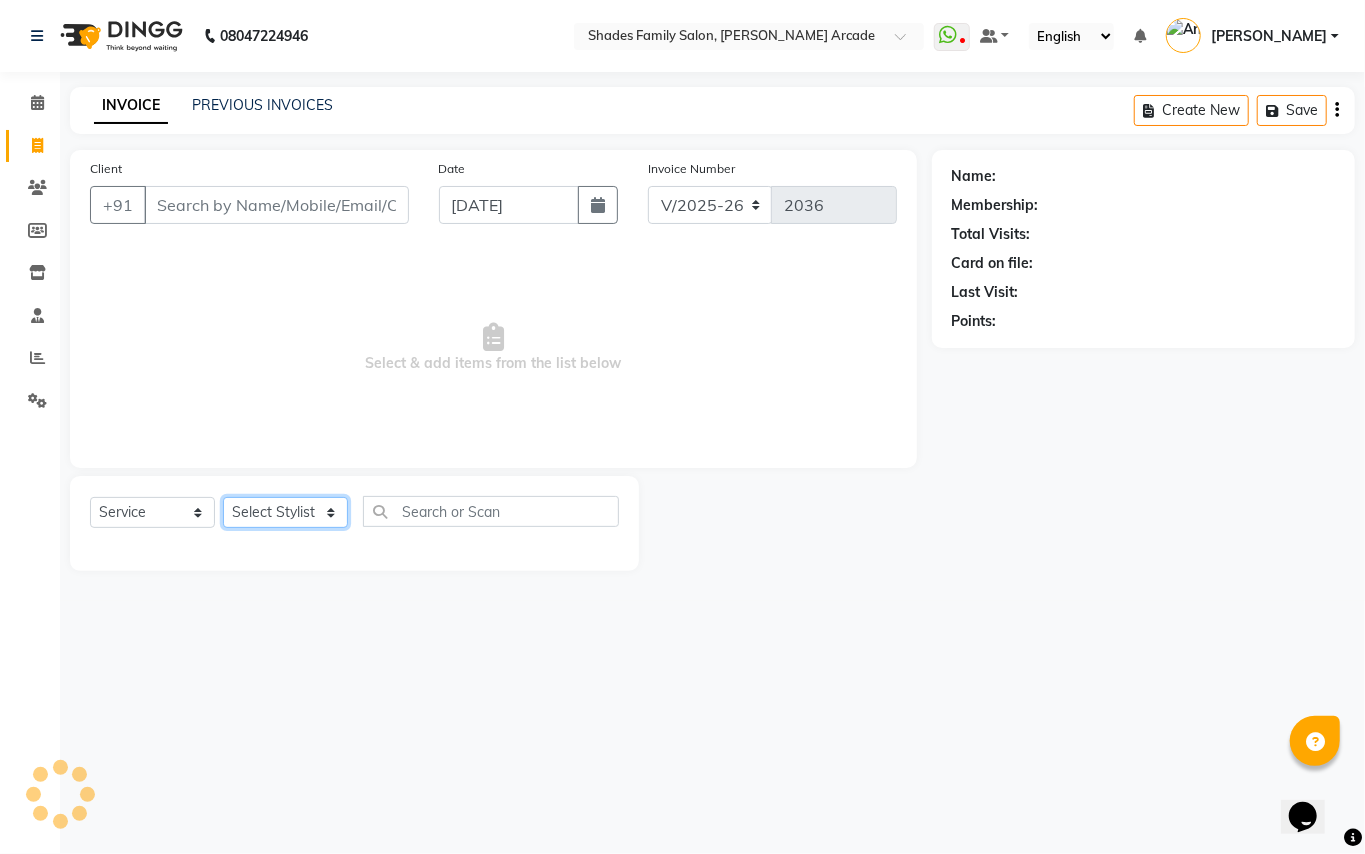 select on "65891" 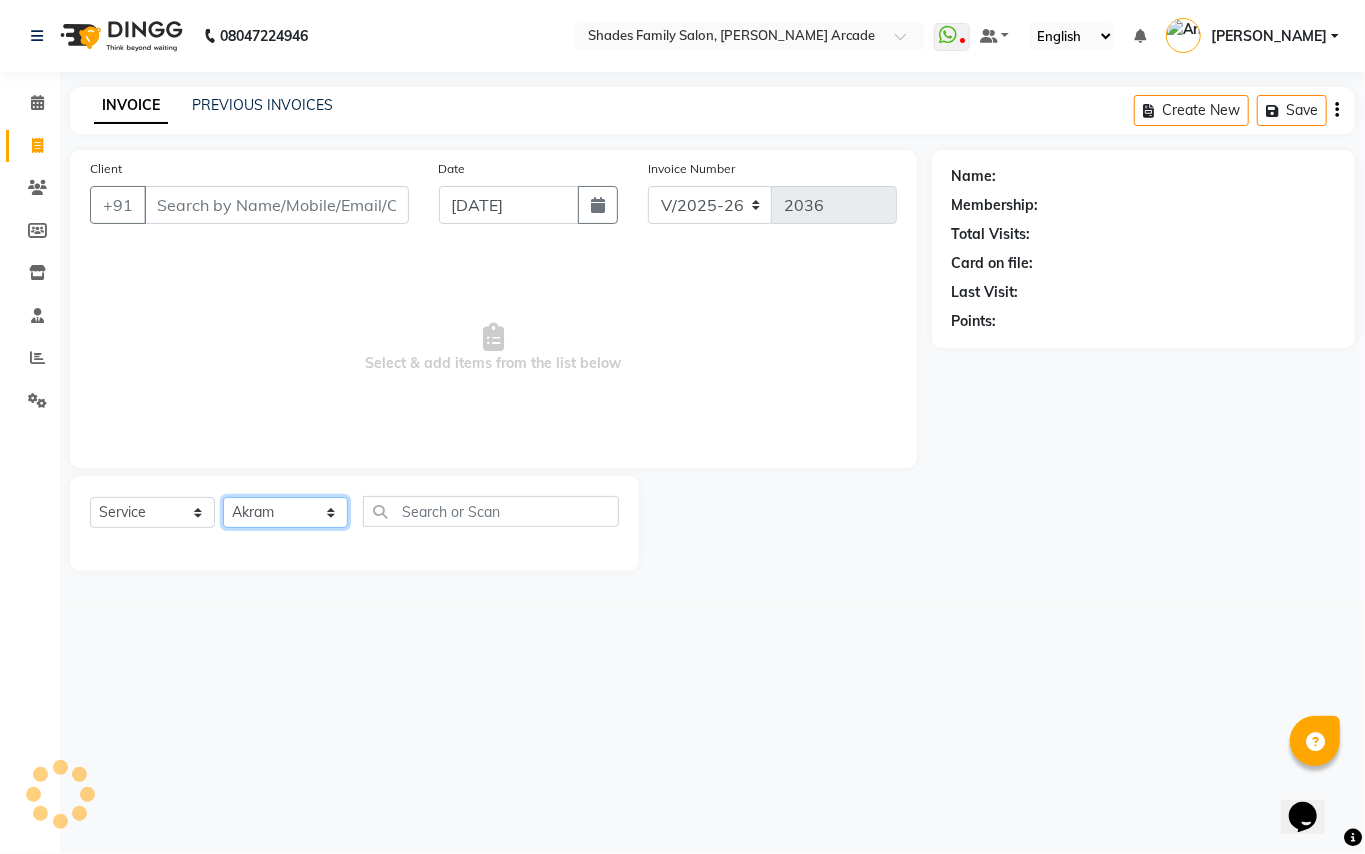 click on "Select Stylist Admin [PERSON_NAME] [PERSON_NAME] Danish  [PERSON_NAME] [PERSON_NAME] Nikhil [PERSON_NAME]  [PERSON_NAME] [PERSON_NAME] [PERSON_NAME] [PERSON_NAME]" 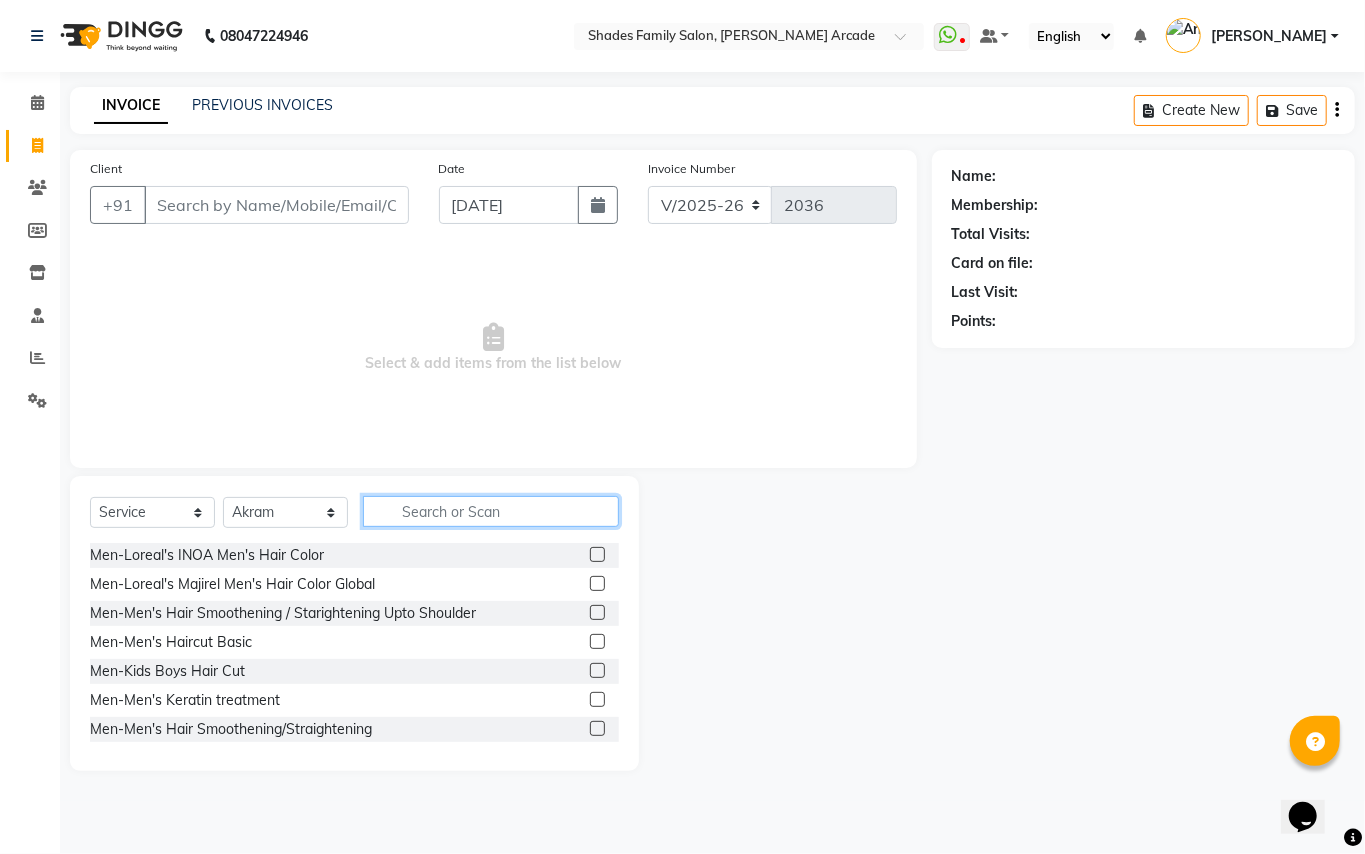 click 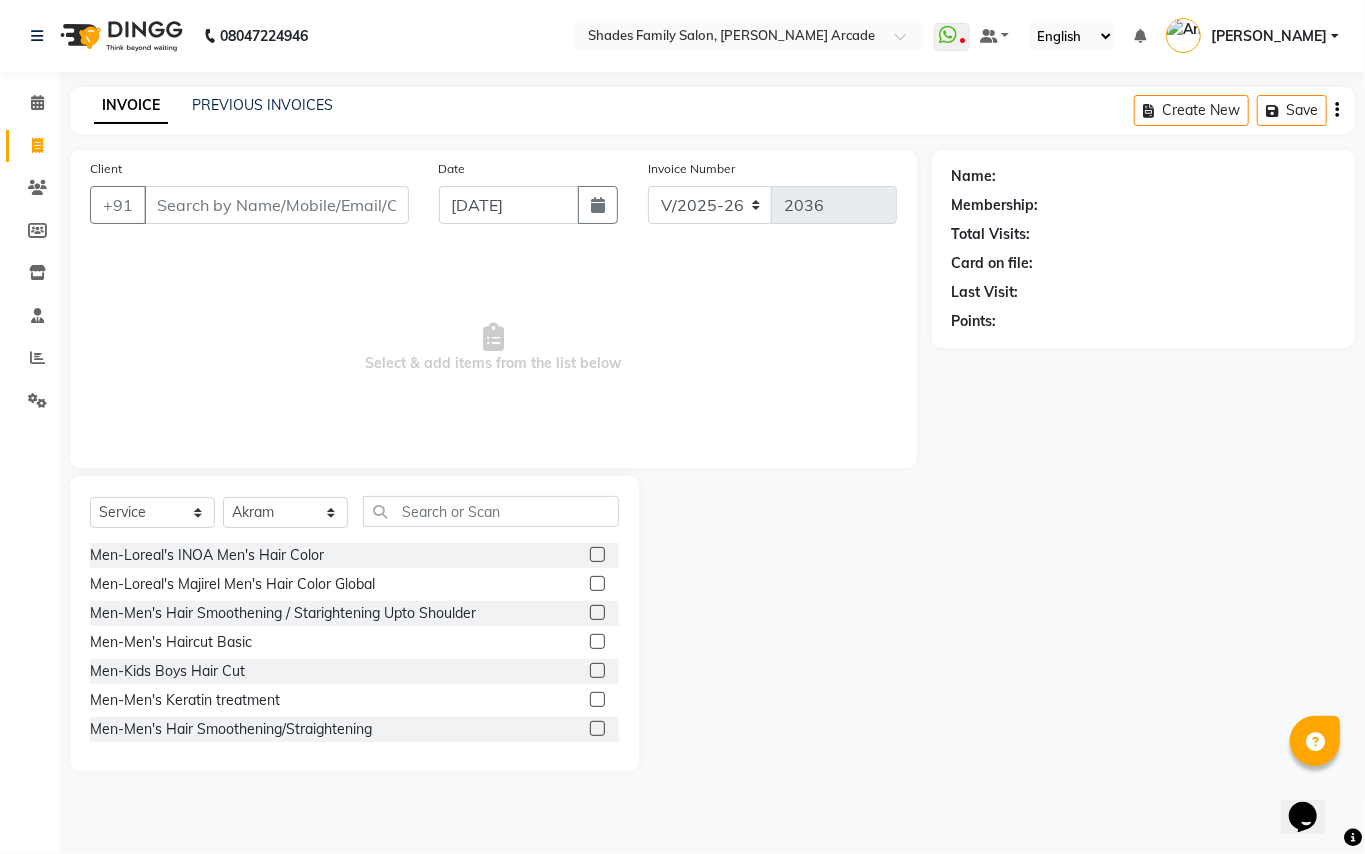 click 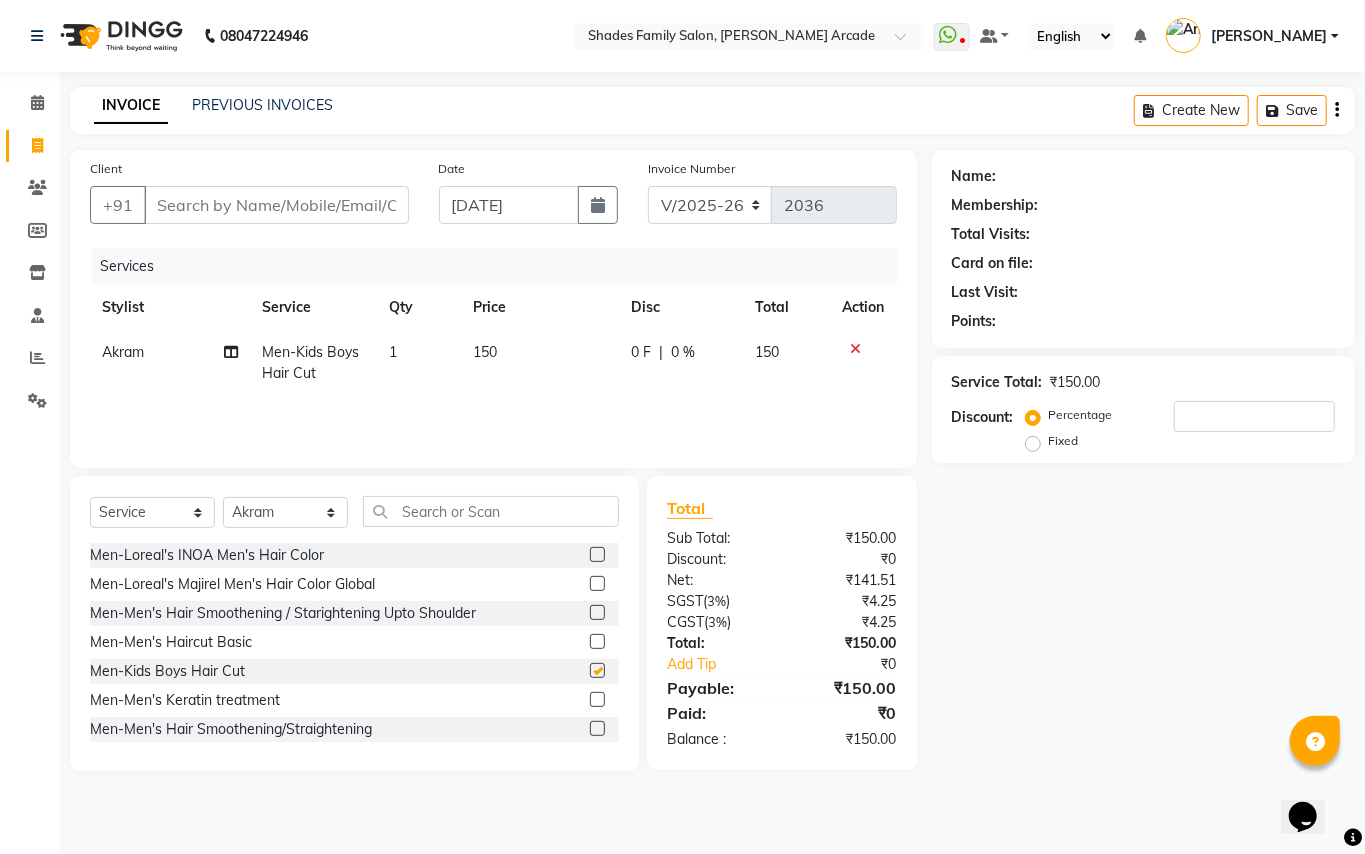 checkbox on "false" 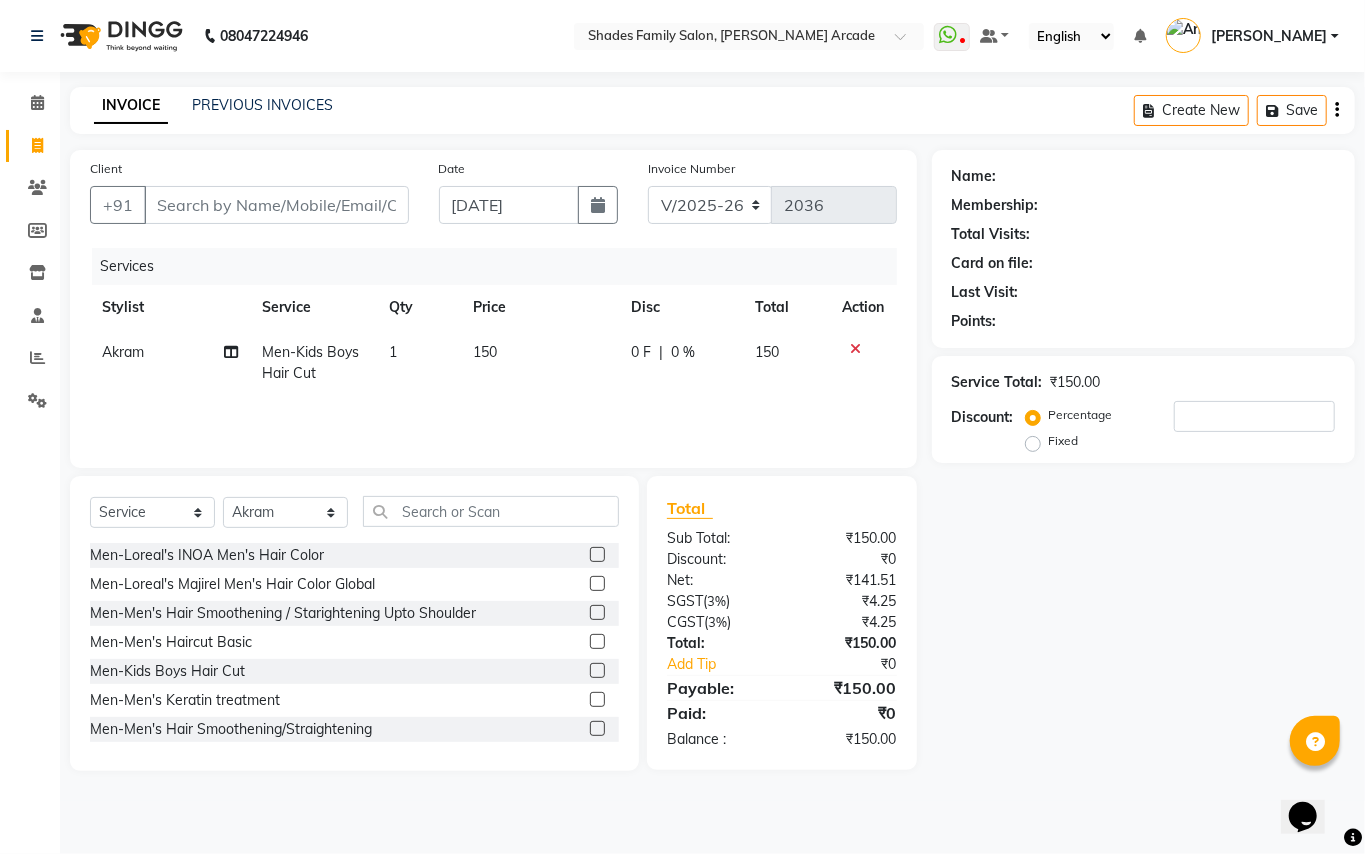 drag, startPoint x: 578, startPoint y: 644, endPoint x: 566, endPoint y: 505, distance: 139.51703 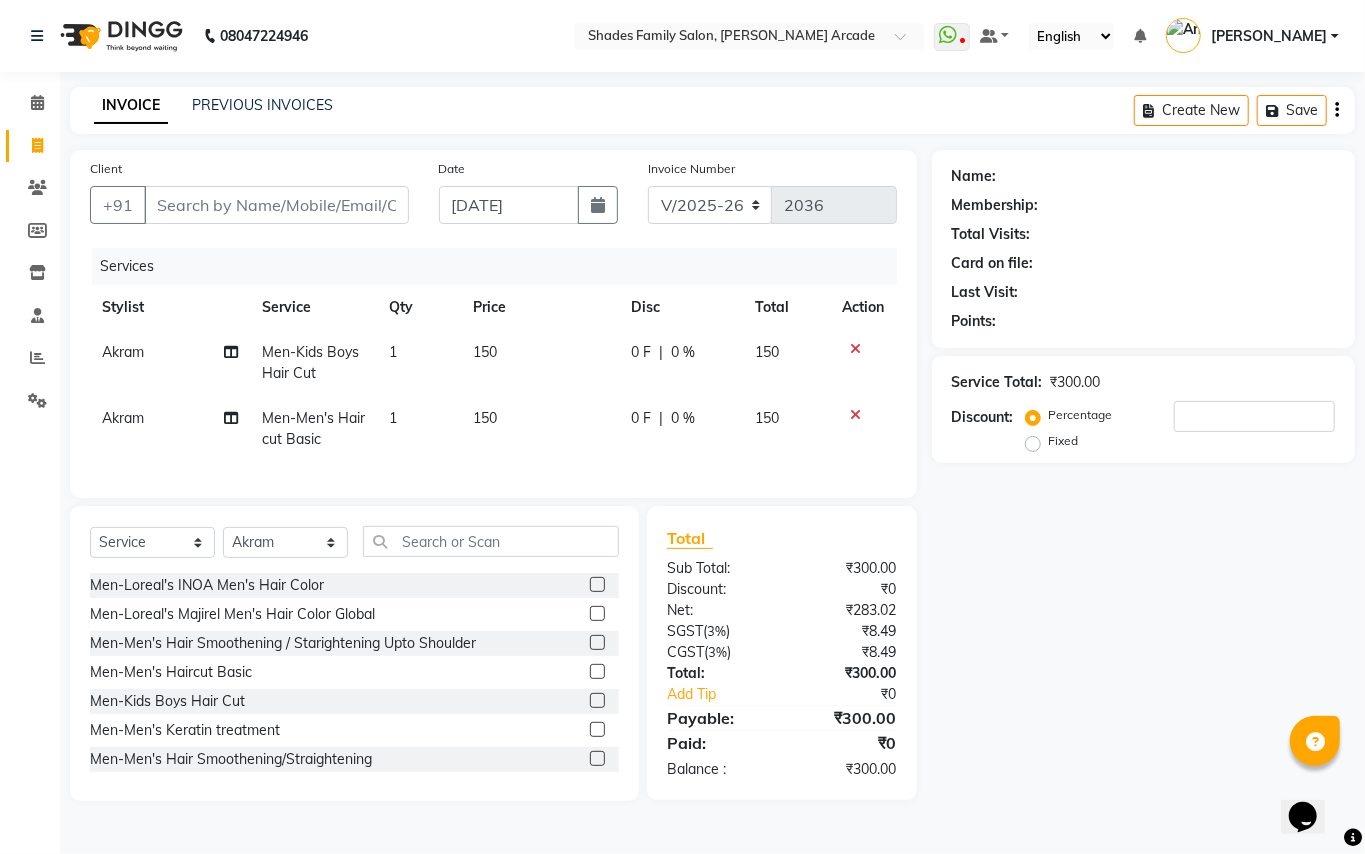 checkbox on "false" 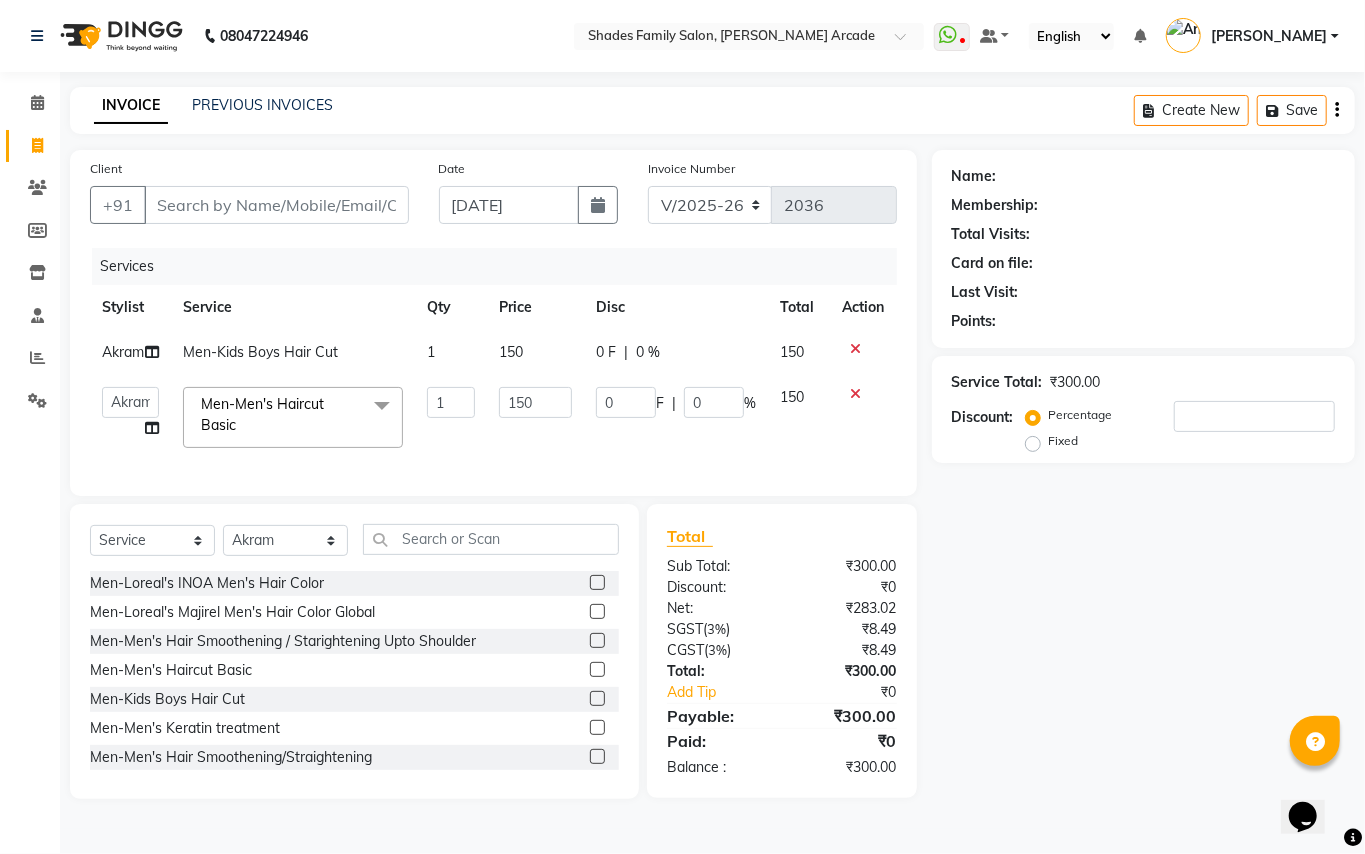 click on "150" 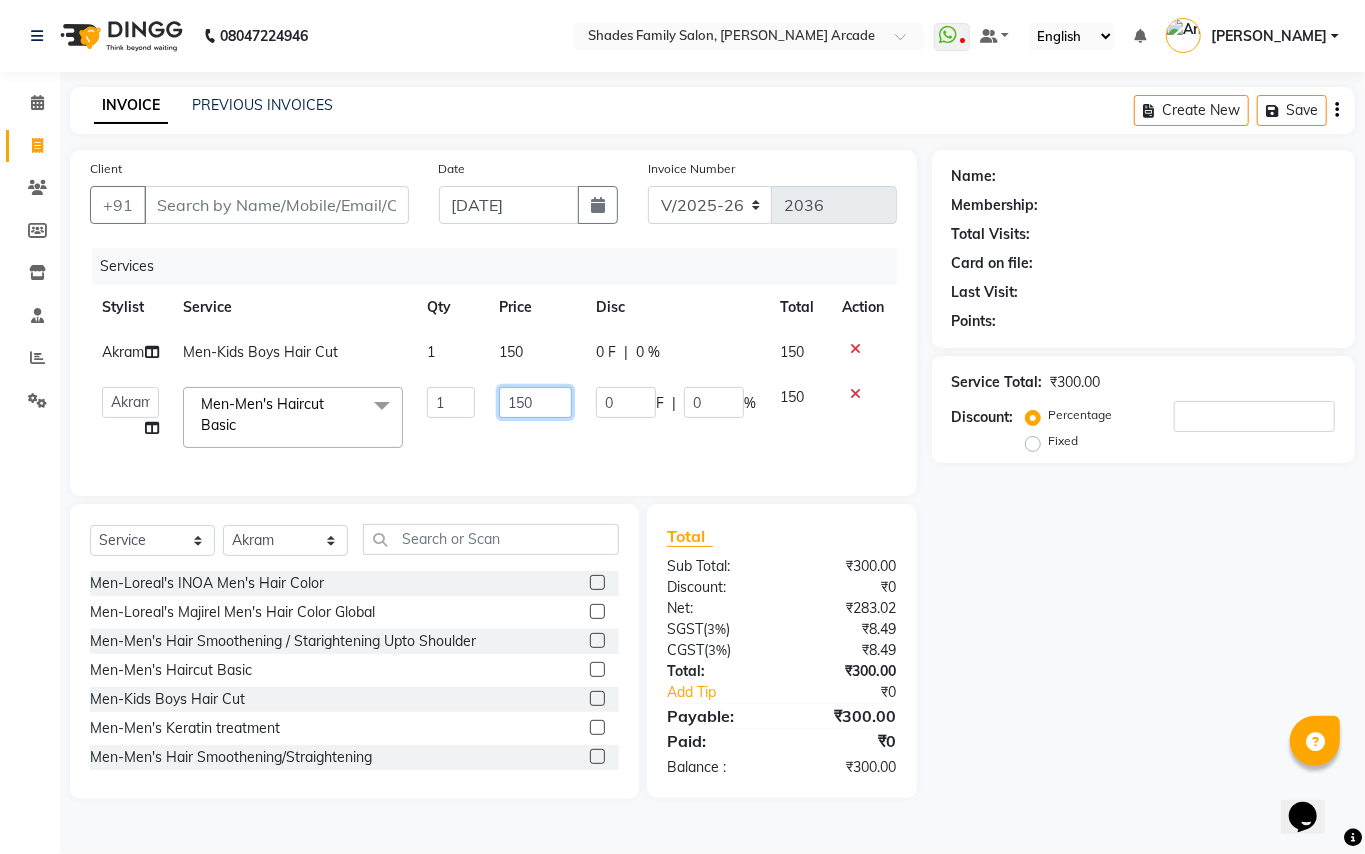 click on "150" 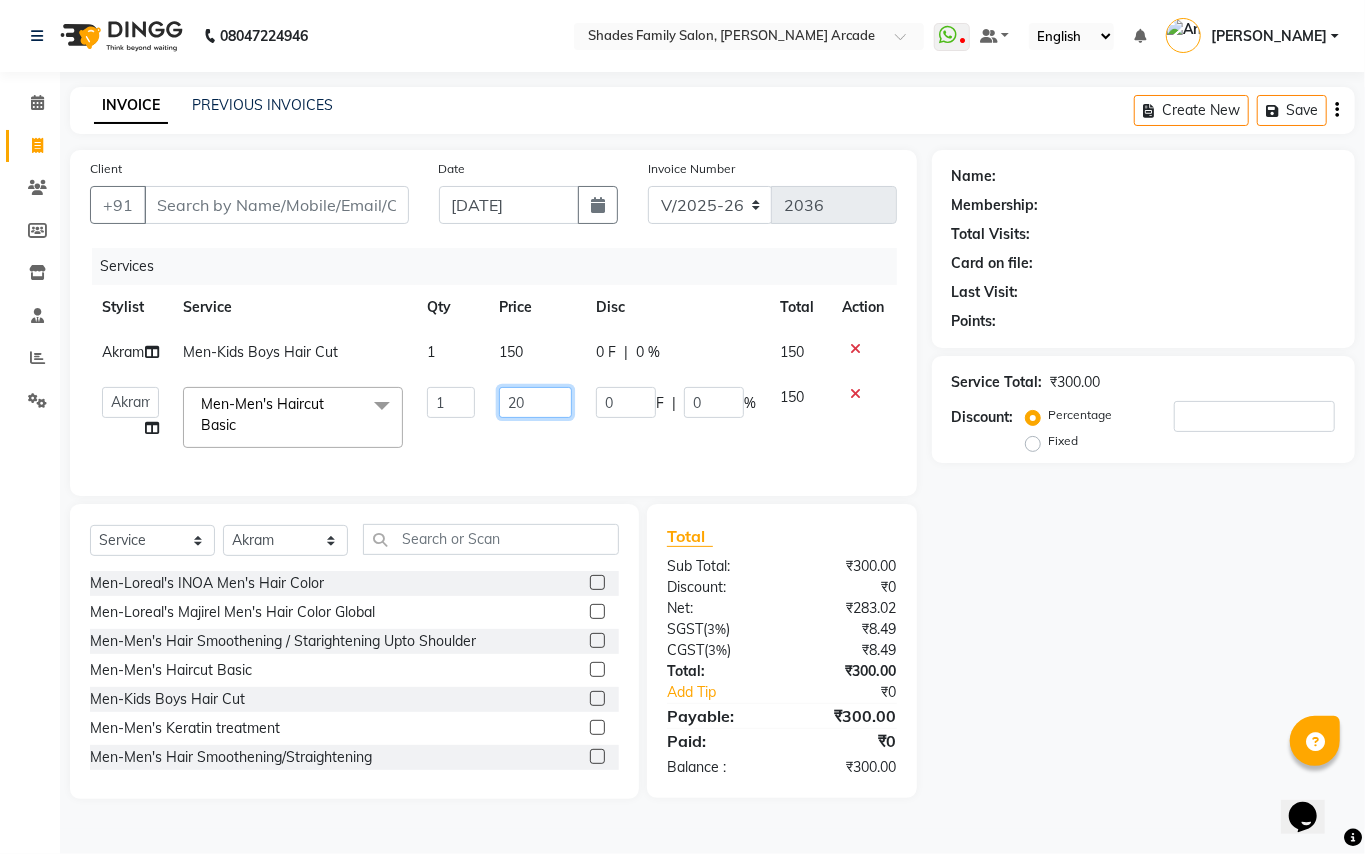 type on "200" 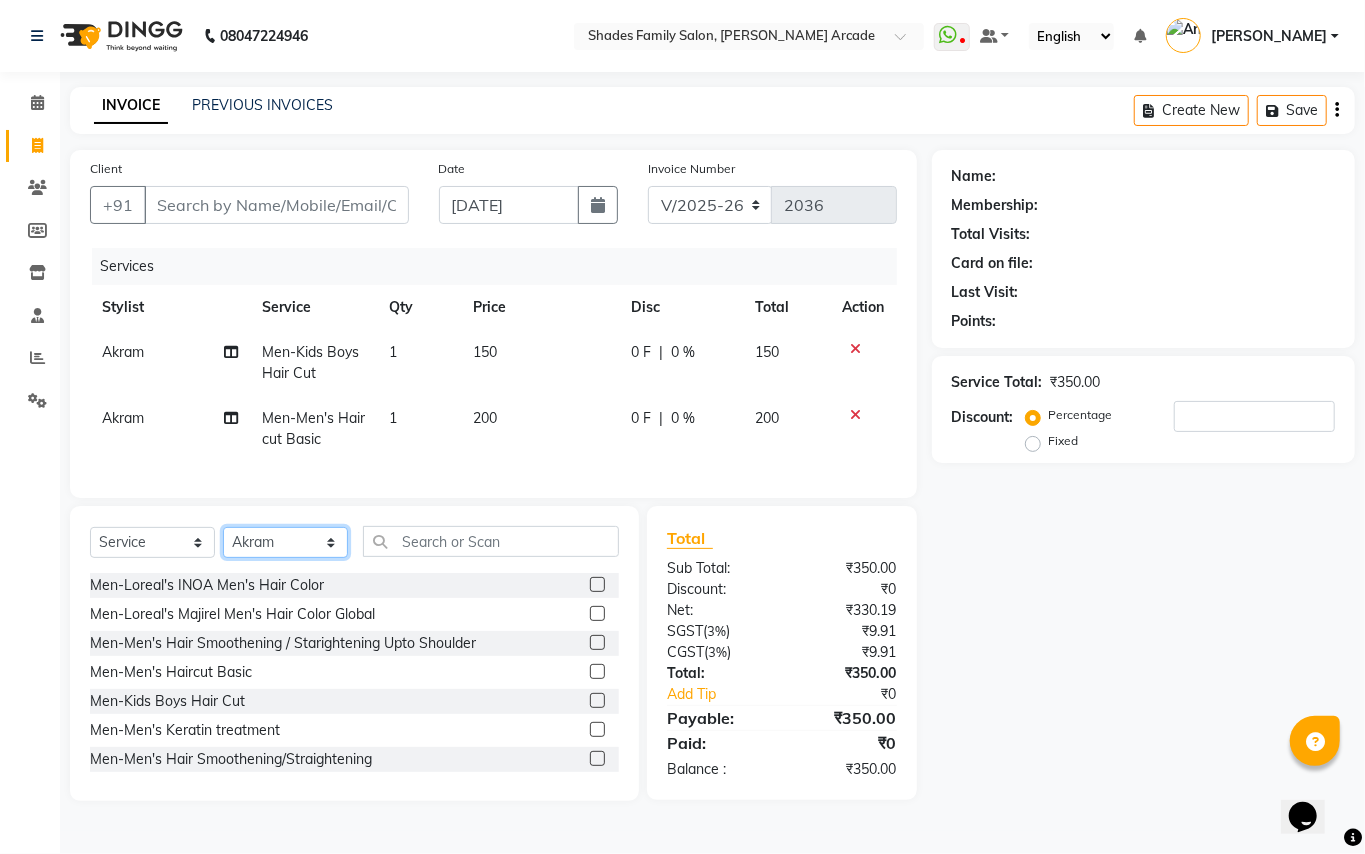 click on "Select Stylist Admin [PERSON_NAME] [PERSON_NAME] Danish  [PERSON_NAME] [PERSON_NAME] Nikhil [PERSON_NAME]  [PERSON_NAME] [PERSON_NAME] [PERSON_NAME] [PERSON_NAME]" 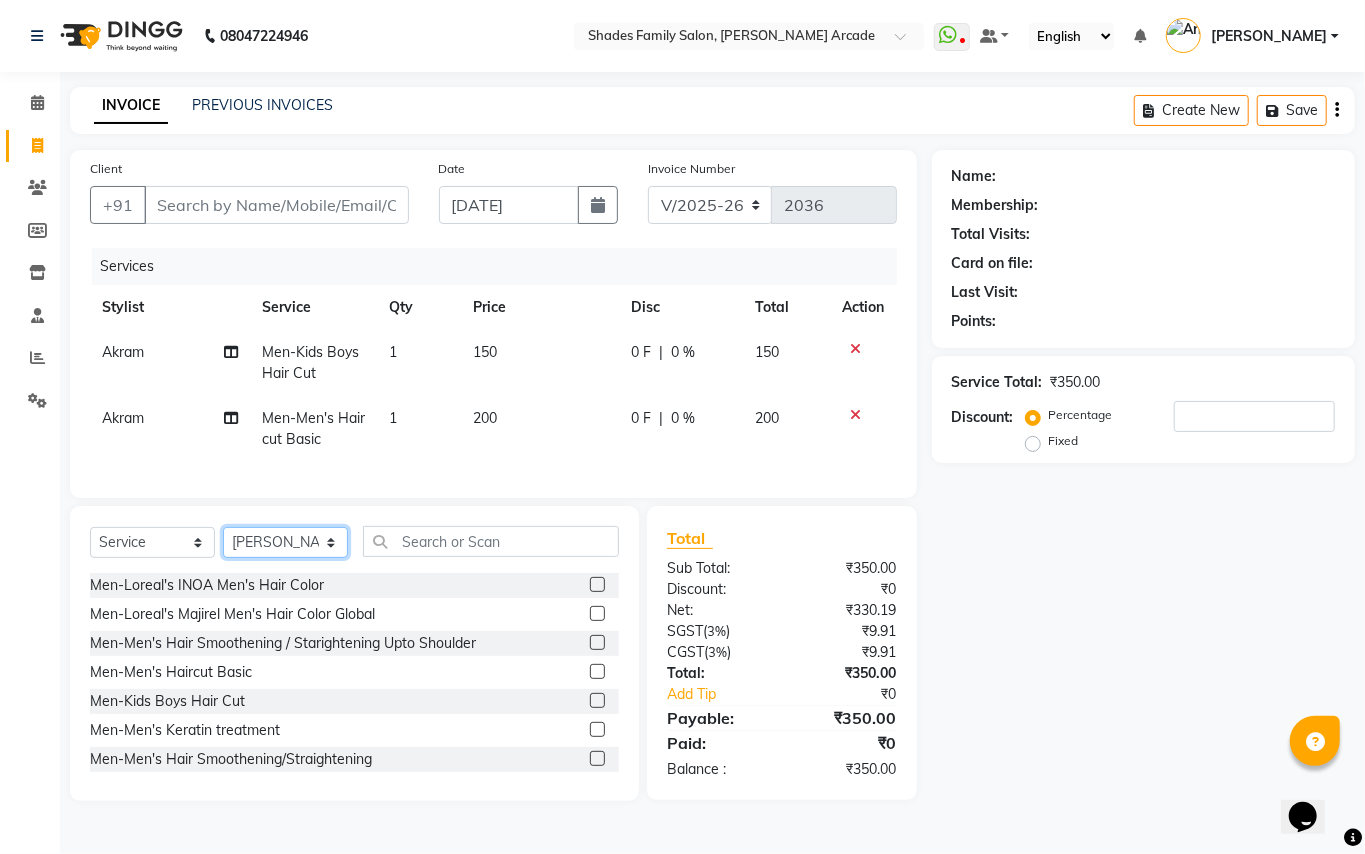 click on "Select Stylist Admin [PERSON_NAME] [PERSON_NAME] Danish  [PERSON_NAME] [PERSON_NAME] Nikhil [PERSON_NAME]  [PERSON_NAME] [PERSON_NAME] [PERSON_NAME] [PERSON_NAME]" 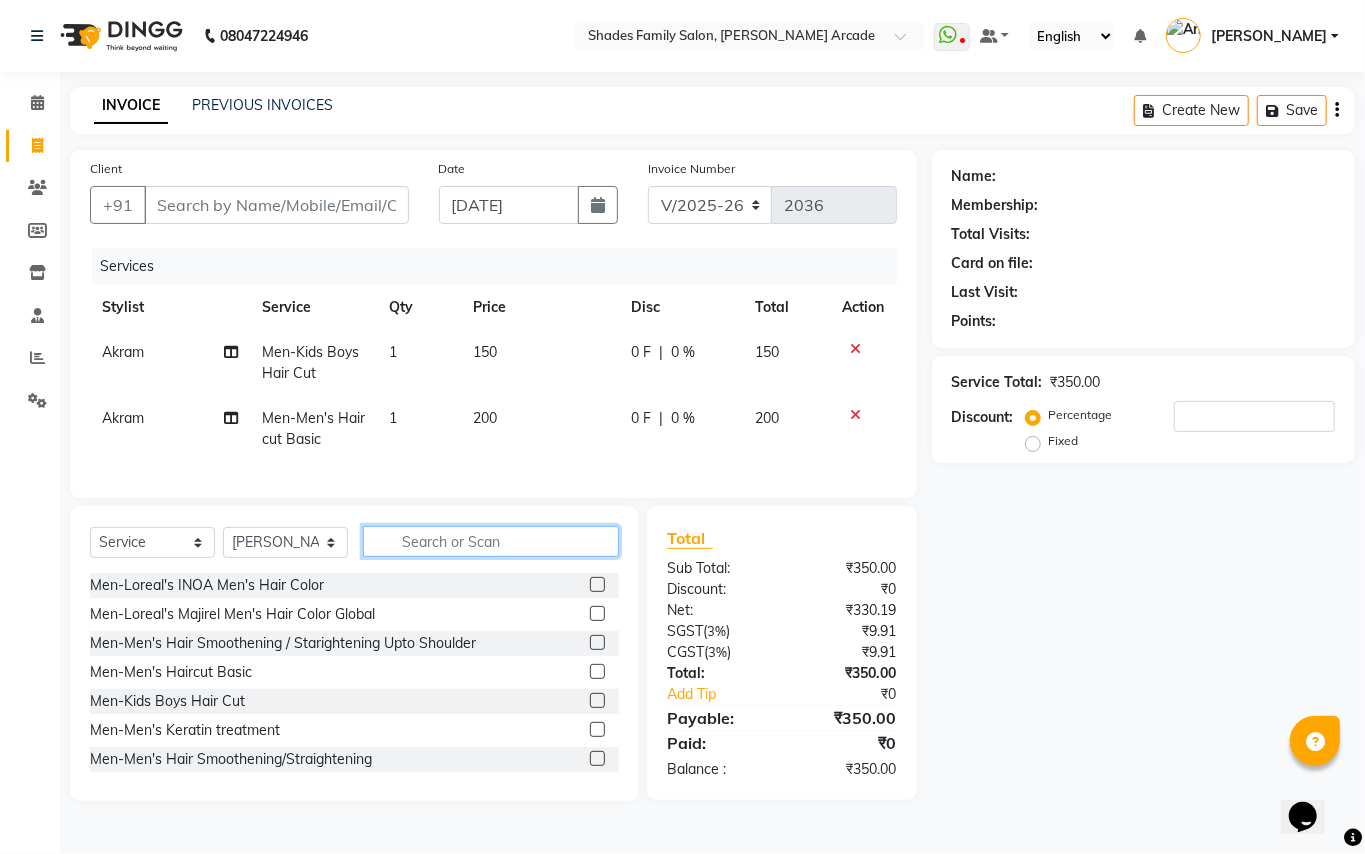click 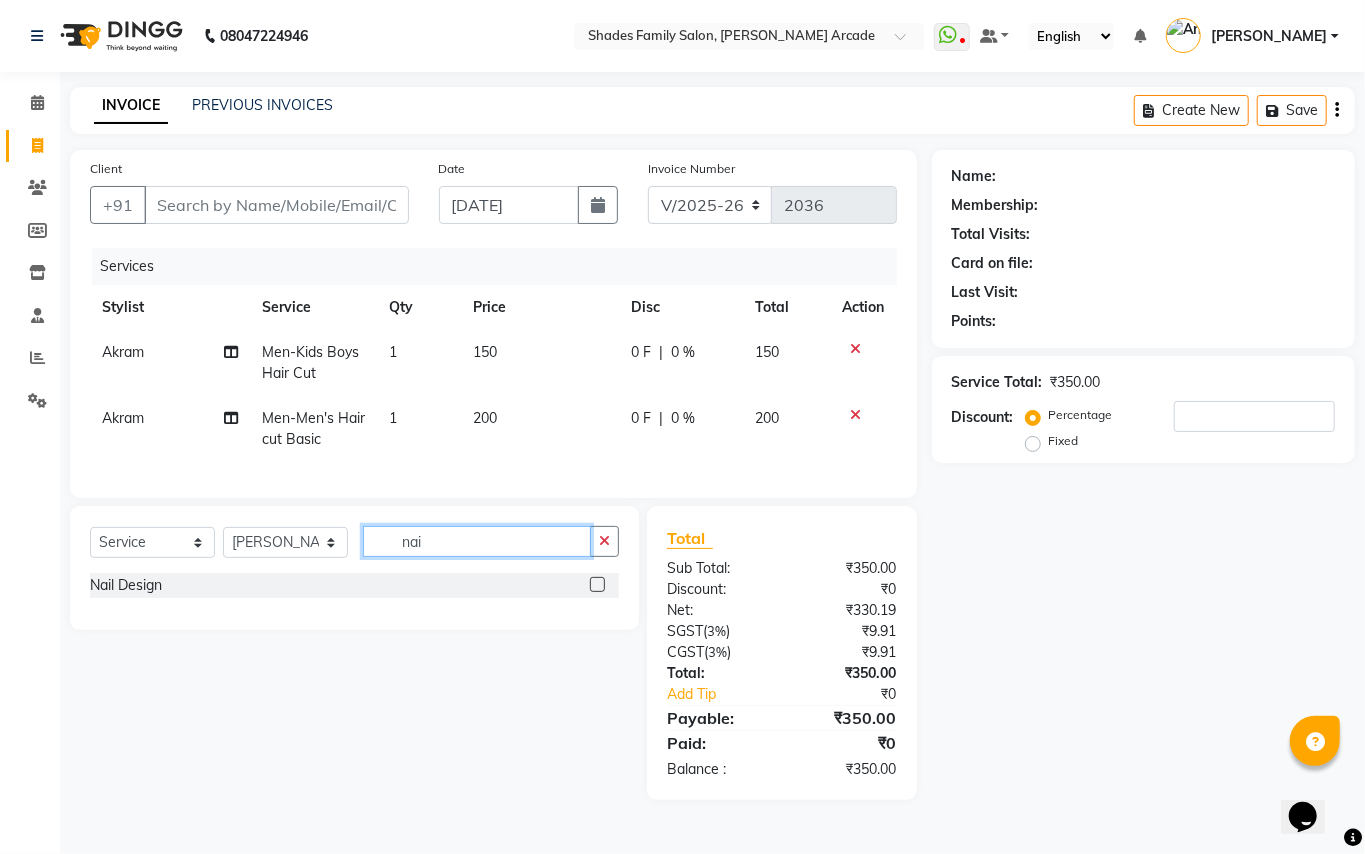 type on "nai" 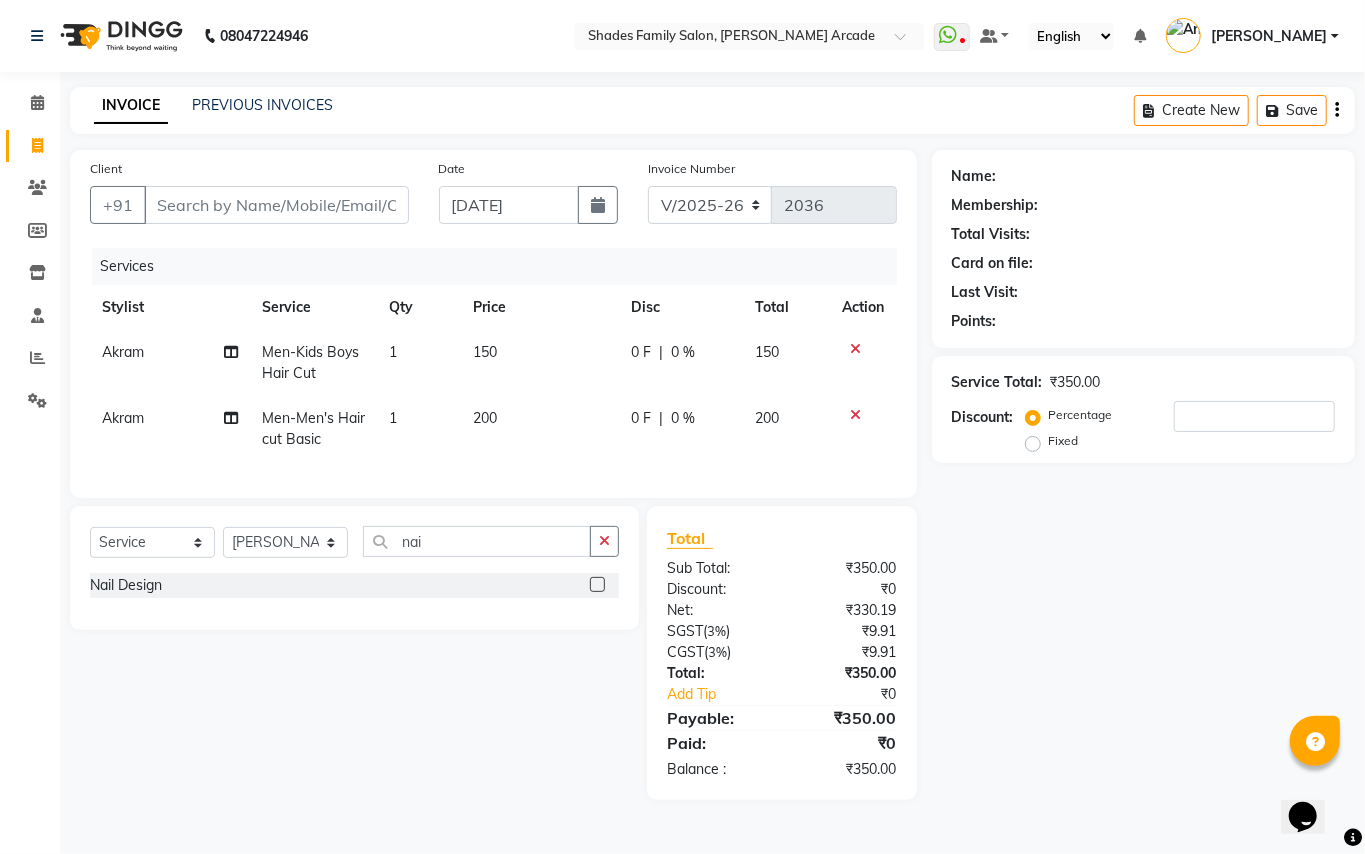 click 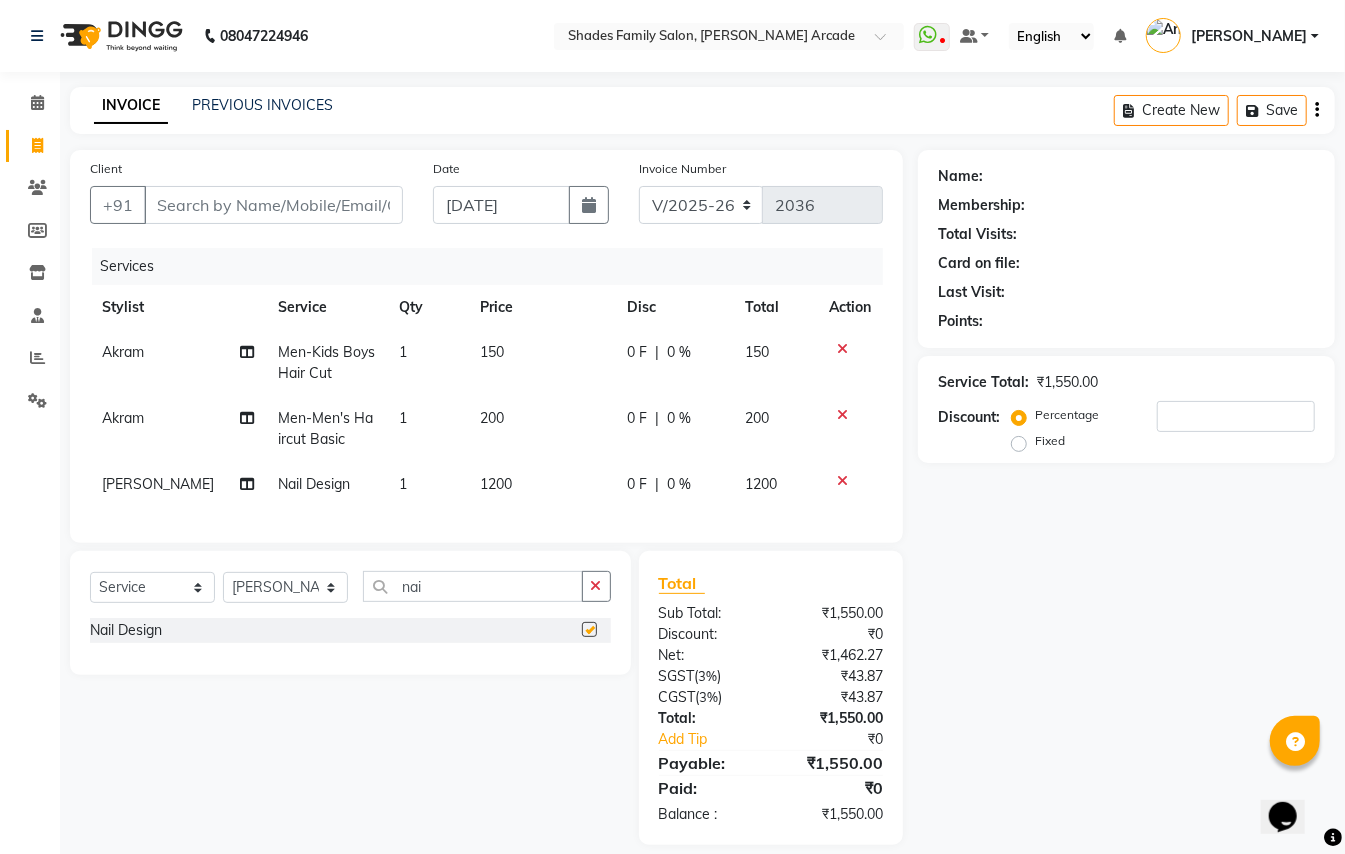 checkbox on "false" 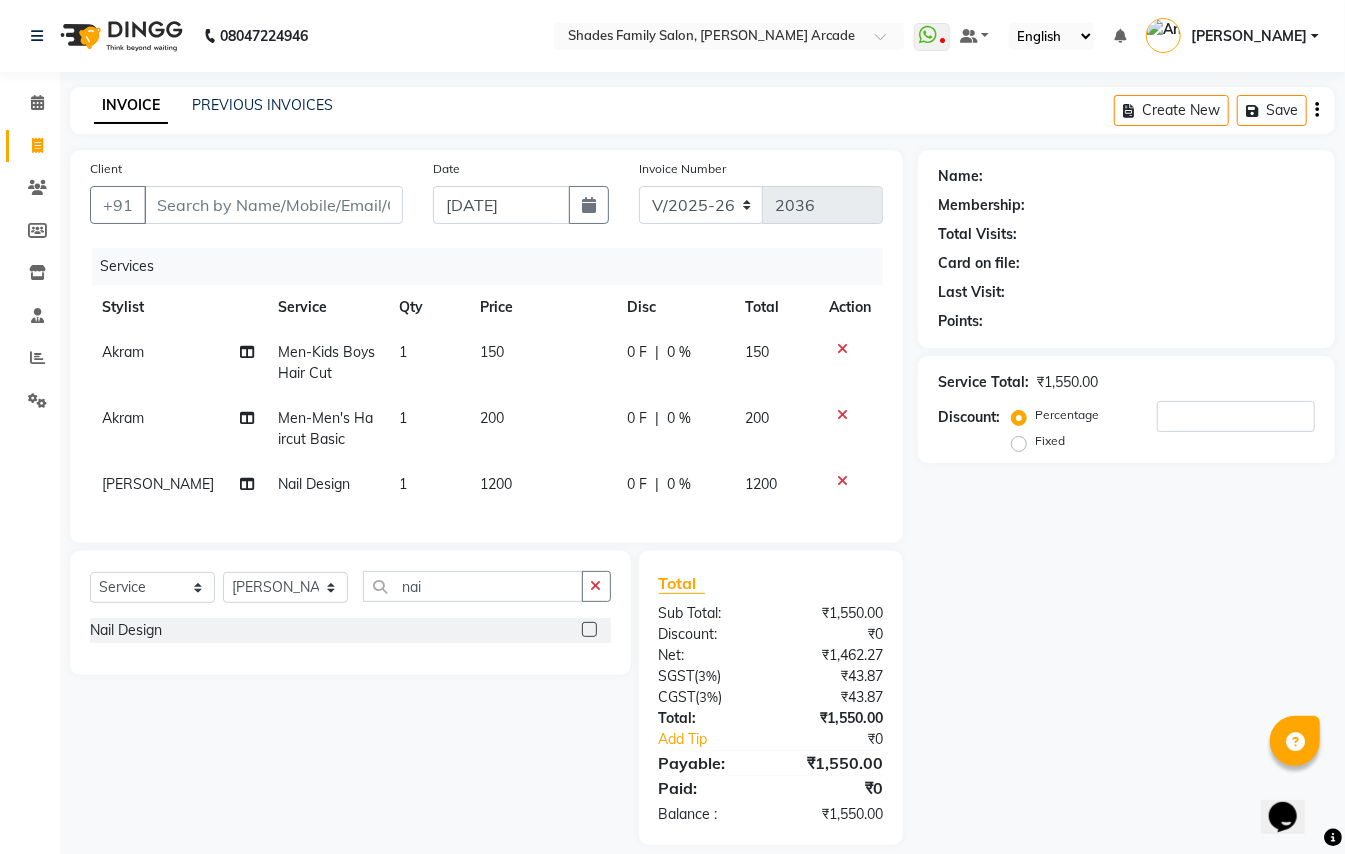 click on "1200" 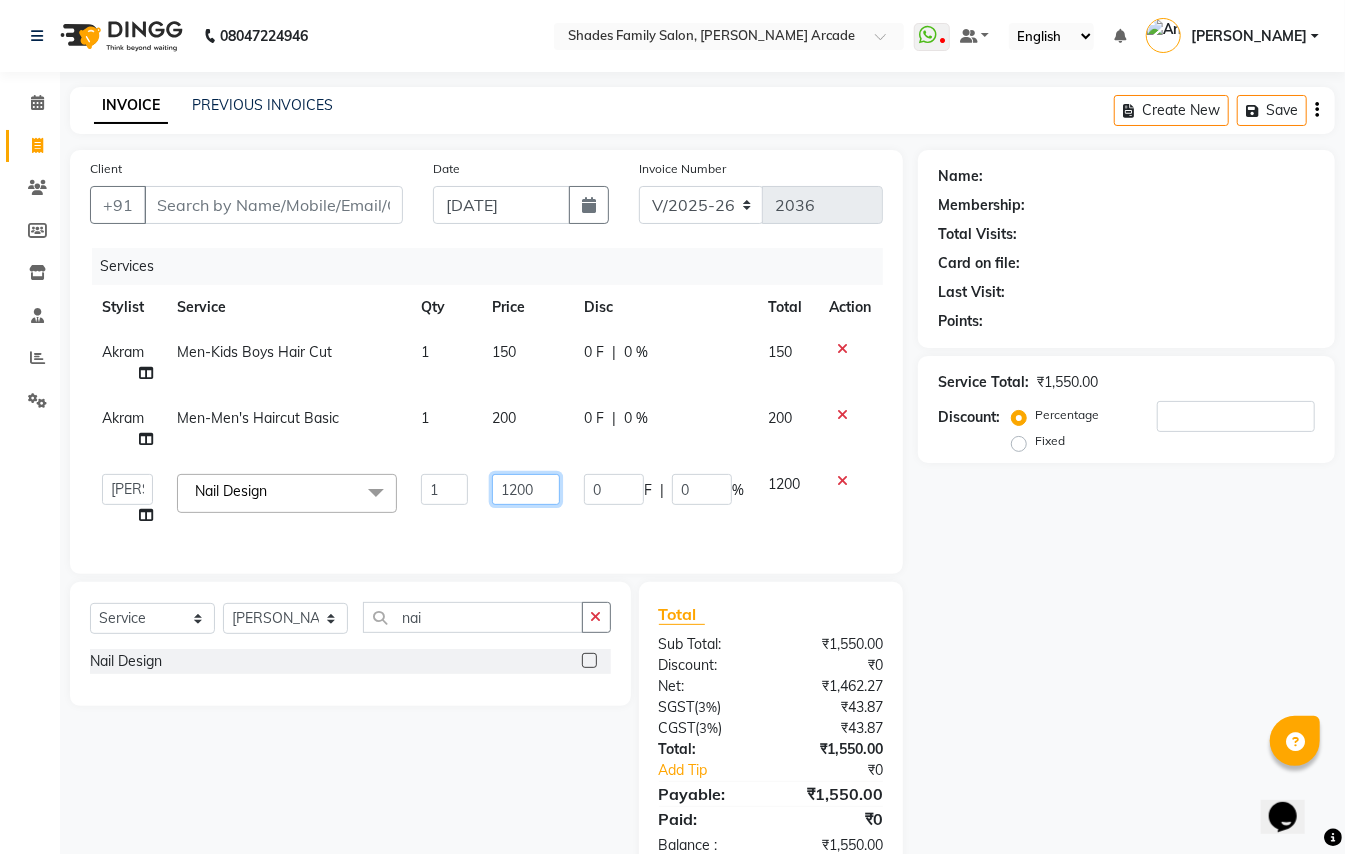 click on "1200" 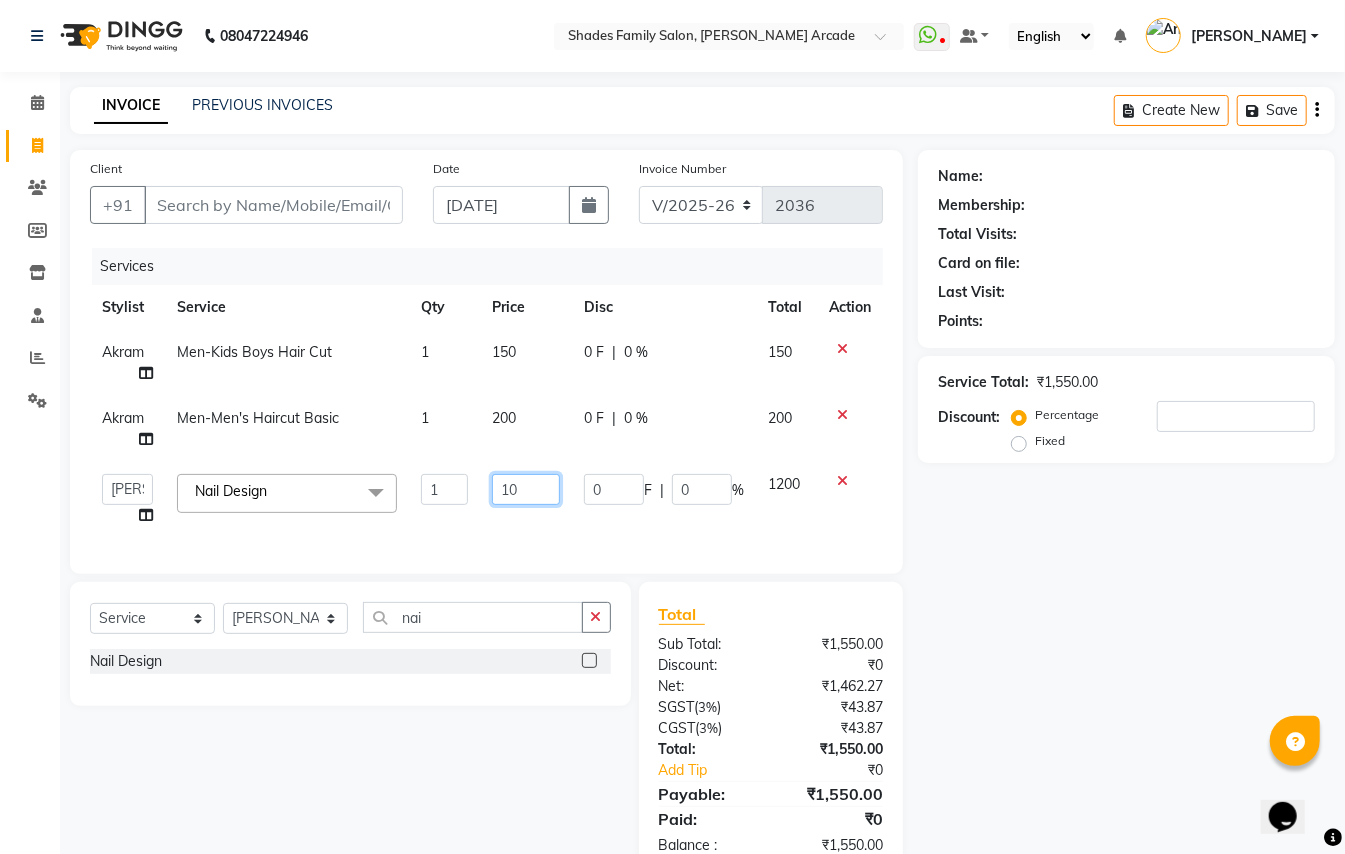 type on "100" 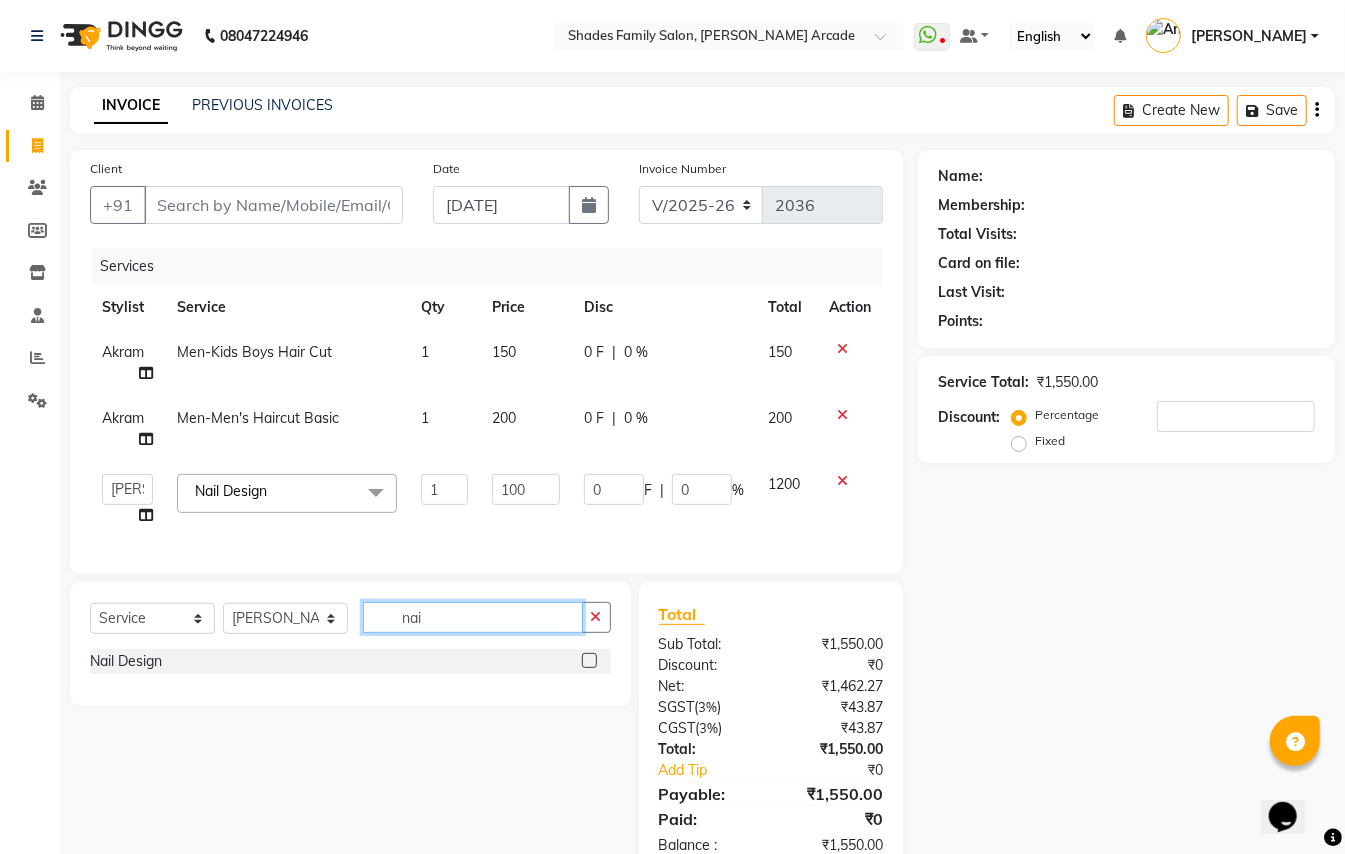 click on "Select  Service  Product  Membership  Package Voucher Prepaid Gift Card  Select Stylist Admin [PERSON_NAME] [PERSON_NAME] Danish  [PERSON_NAME] [PERSON_NAME] Nikhil [PERSON_NAME]  [PERSON_NAME] [PERSON_NAME] [PERSON_NAME] [PERSON_NAME] nai" 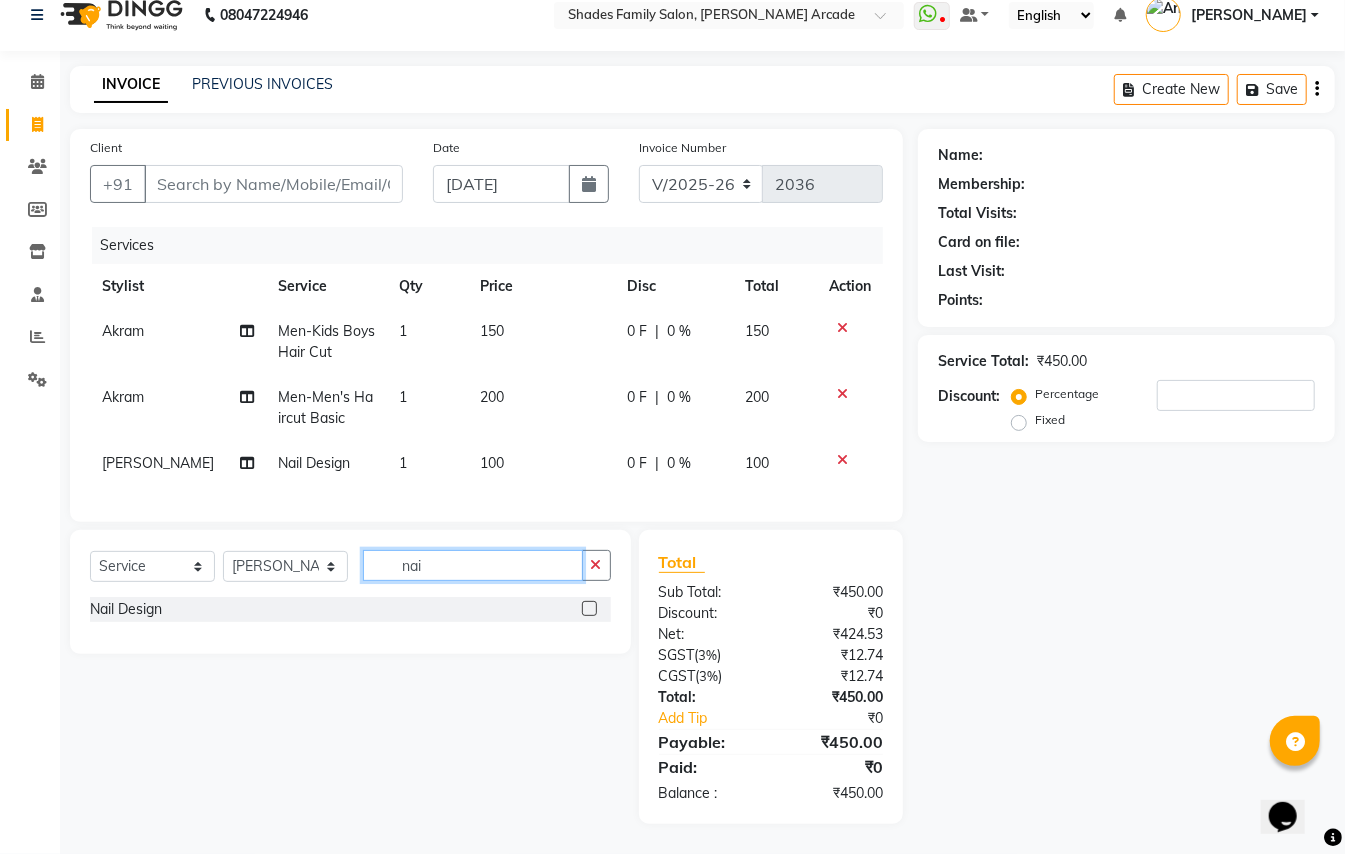 scroll, scrollTop: 41, scrollLeft: 0, axis: vertical 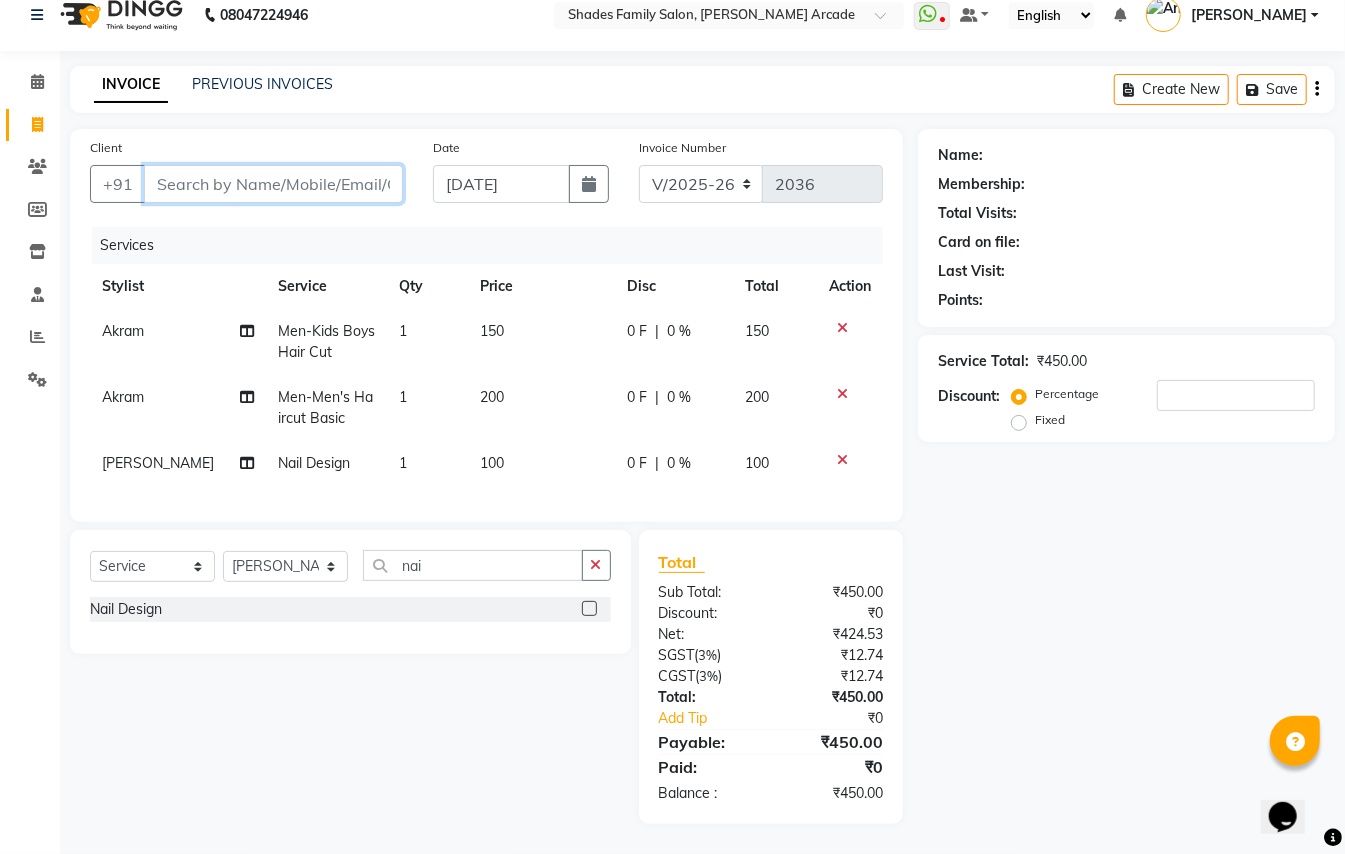 click on "Client" at bounding box center [273, 184] 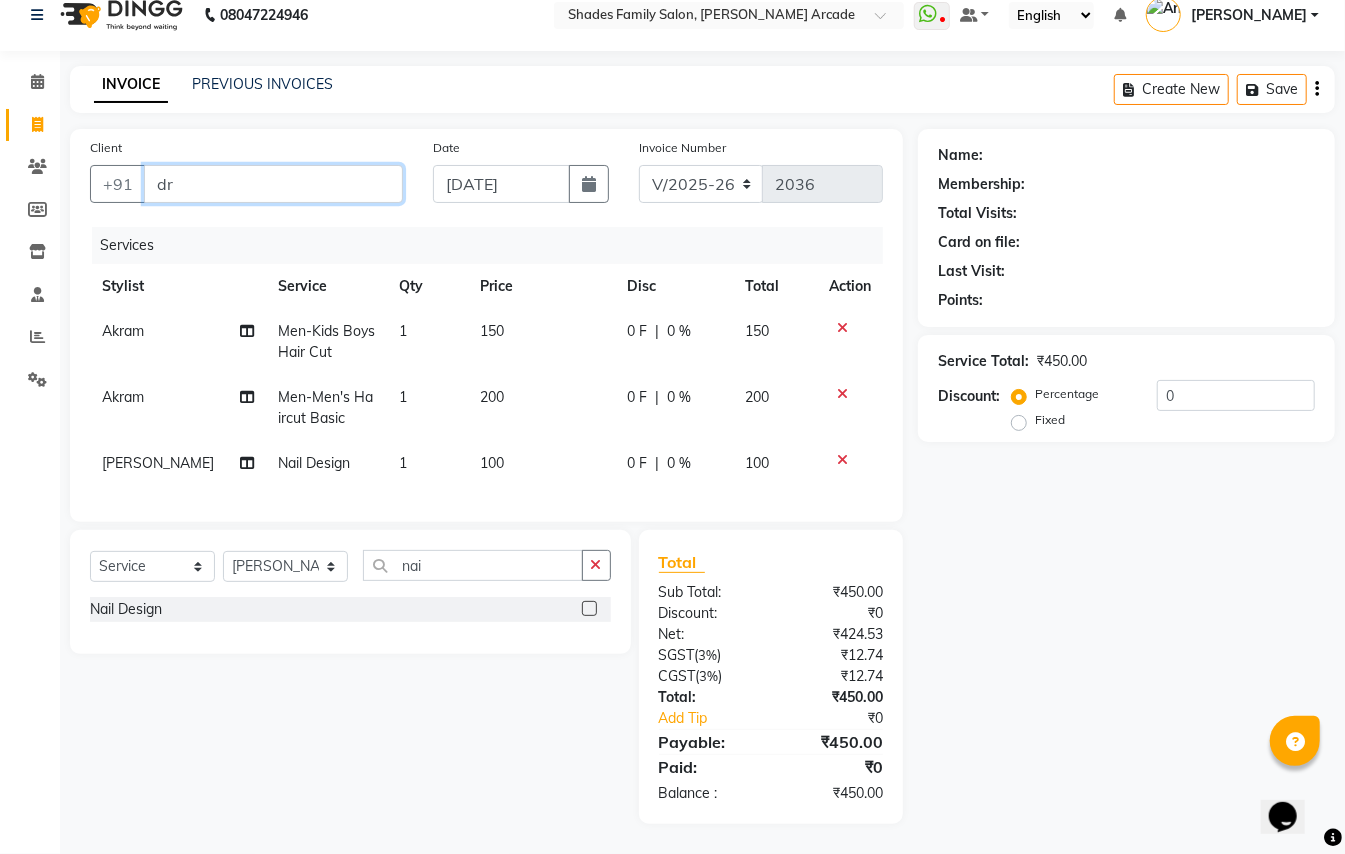 type on "d" 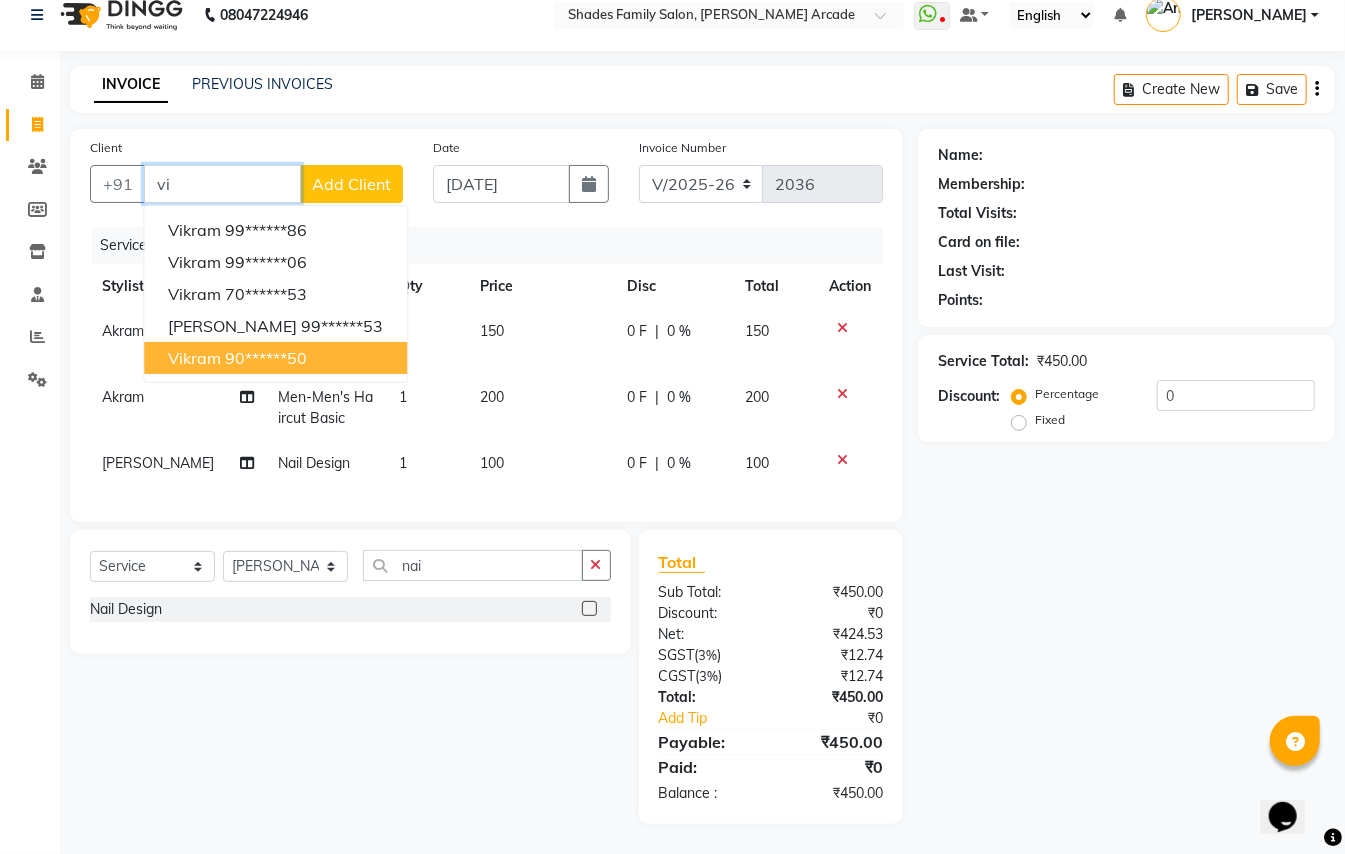 type on "v" 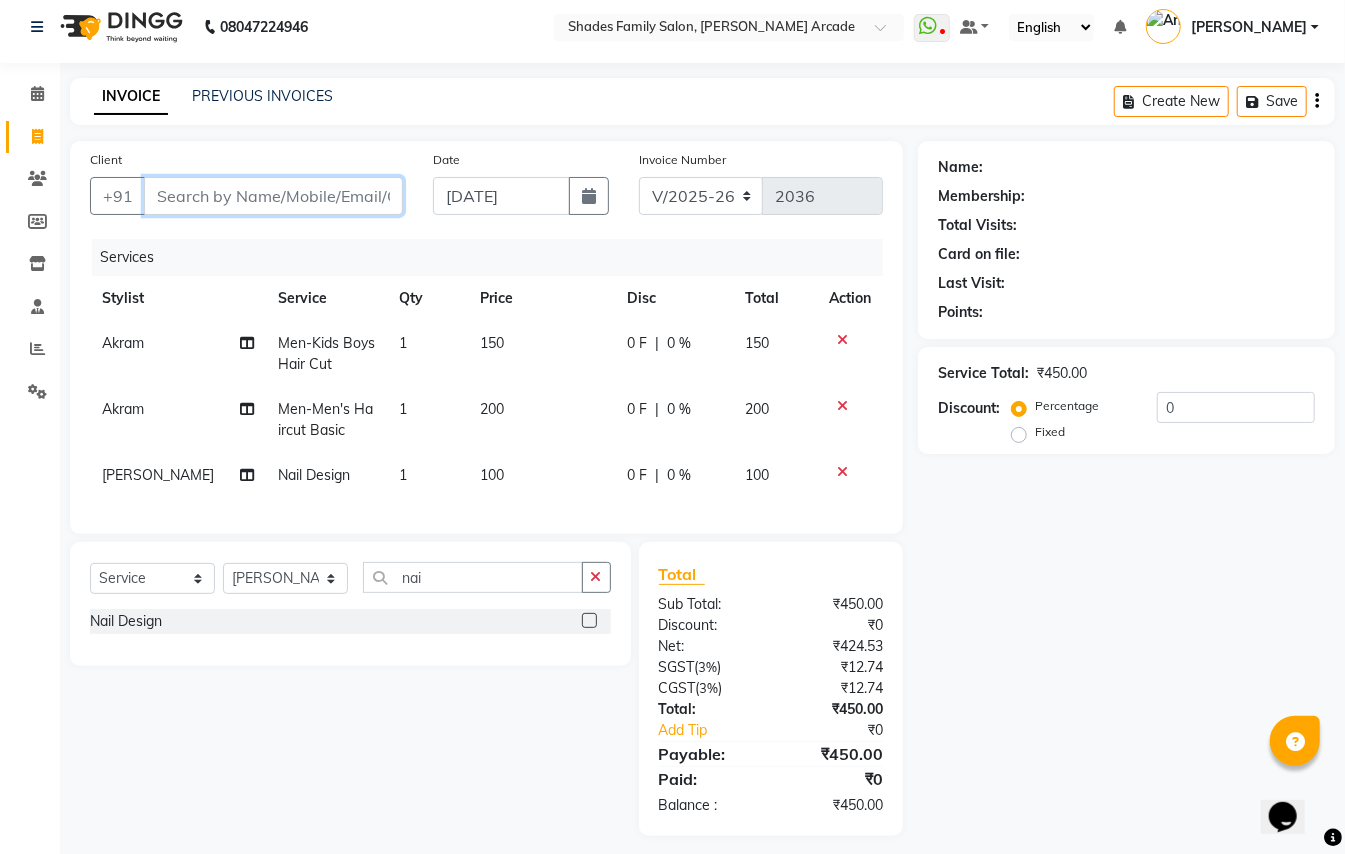 scroll, scrollTop: 0, scrollLeft: 0, axis: both 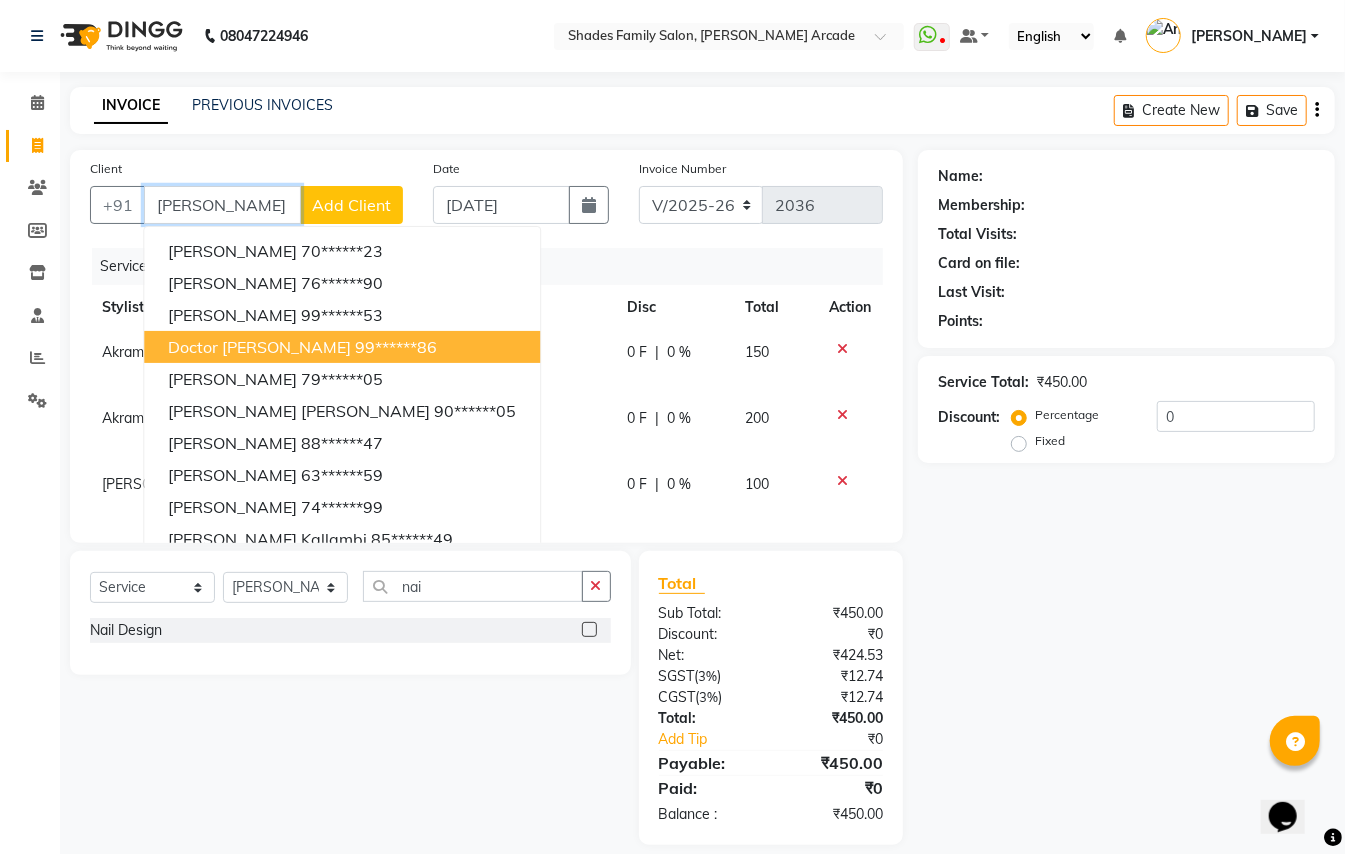 click on "Doctor [PERSON_NAME]" at bounding box center [259, 347] 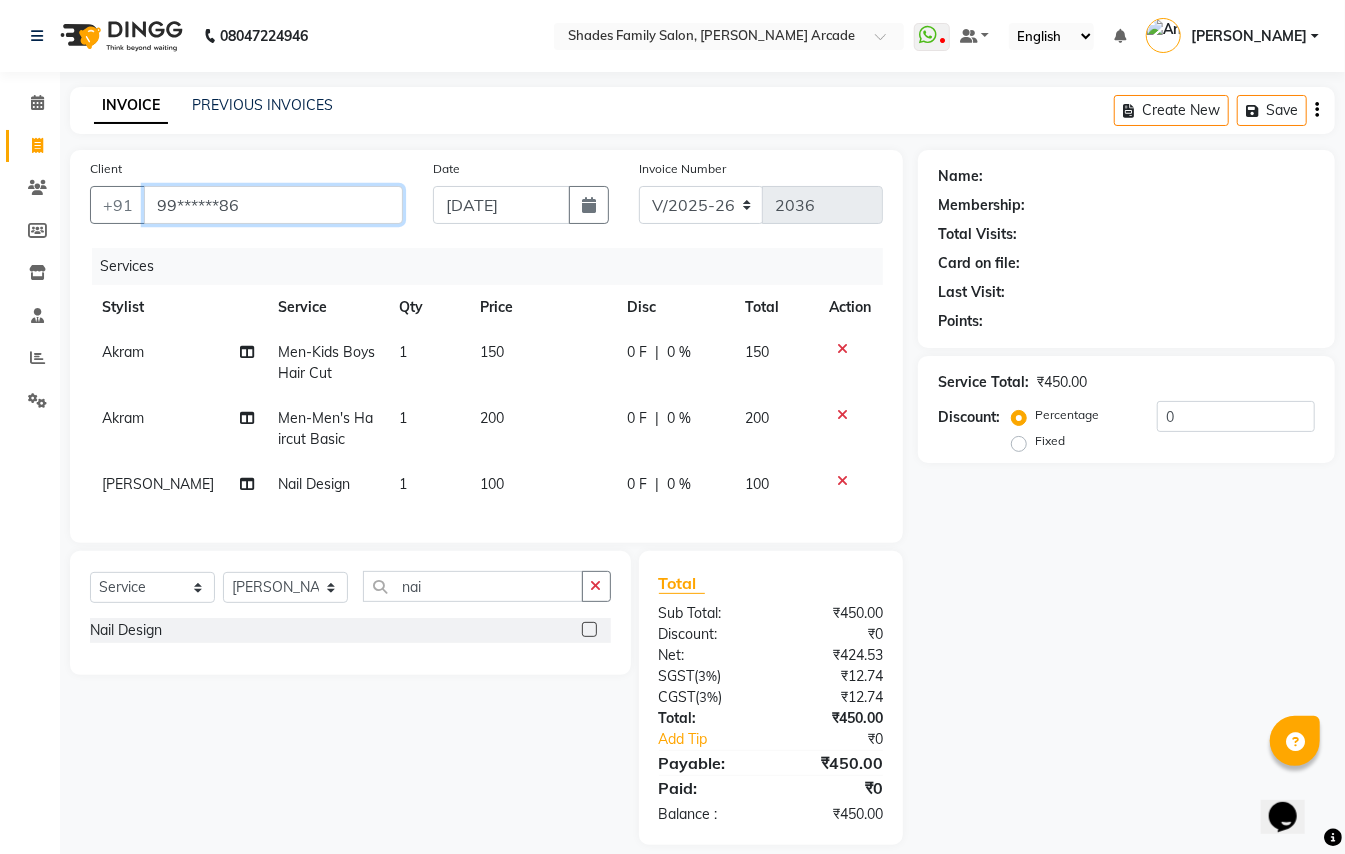 type on "99******86" 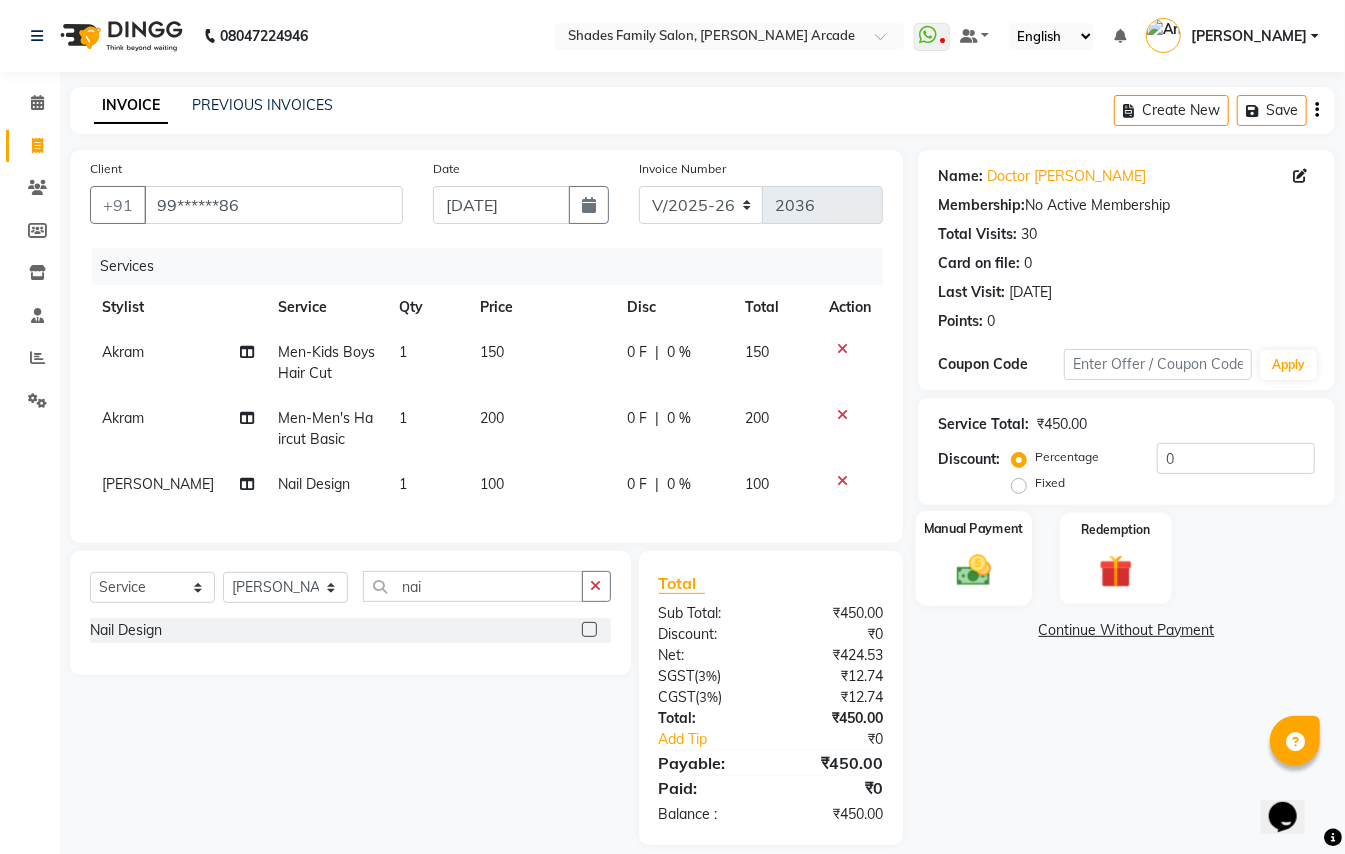 click on "Manual Payment" 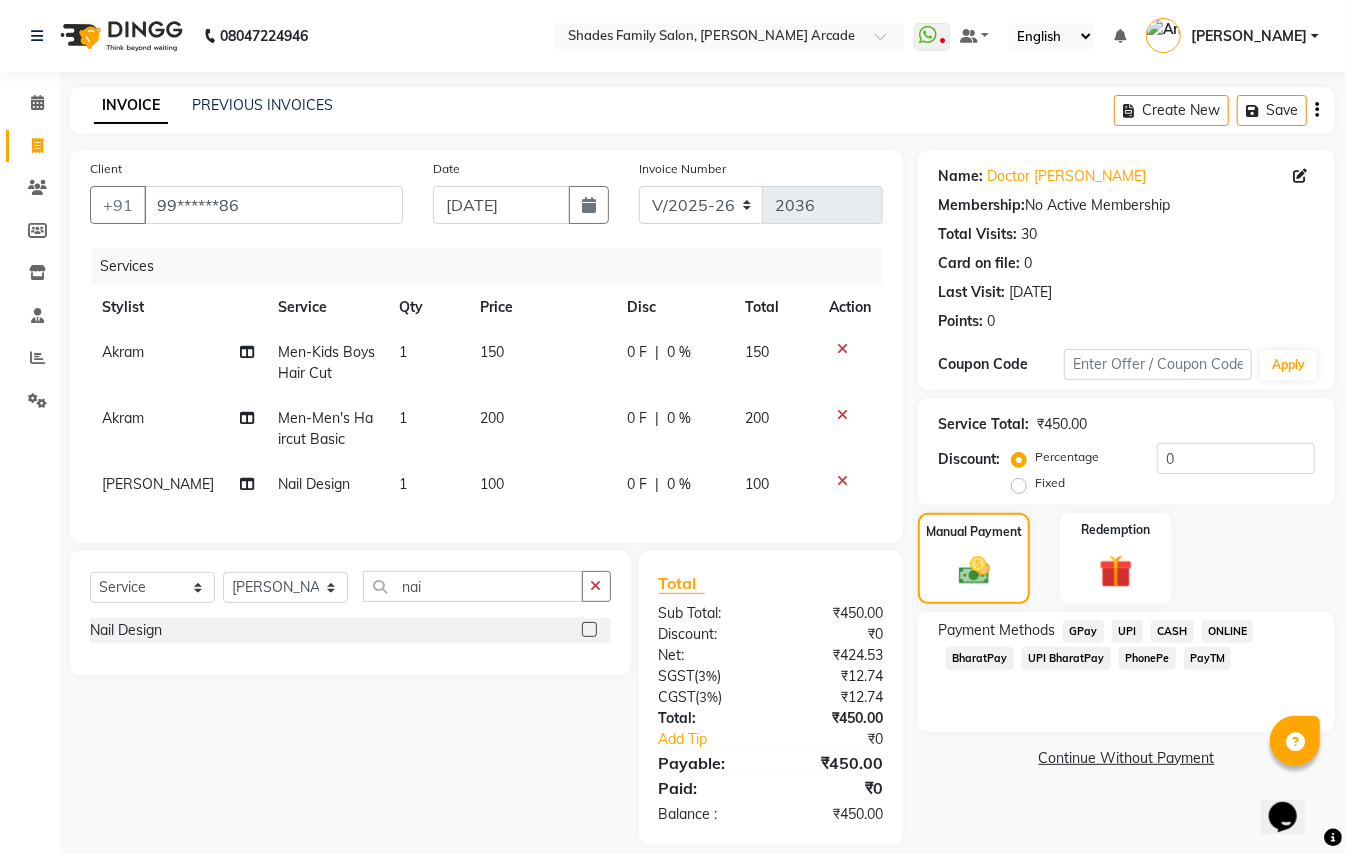 click on "CASH" 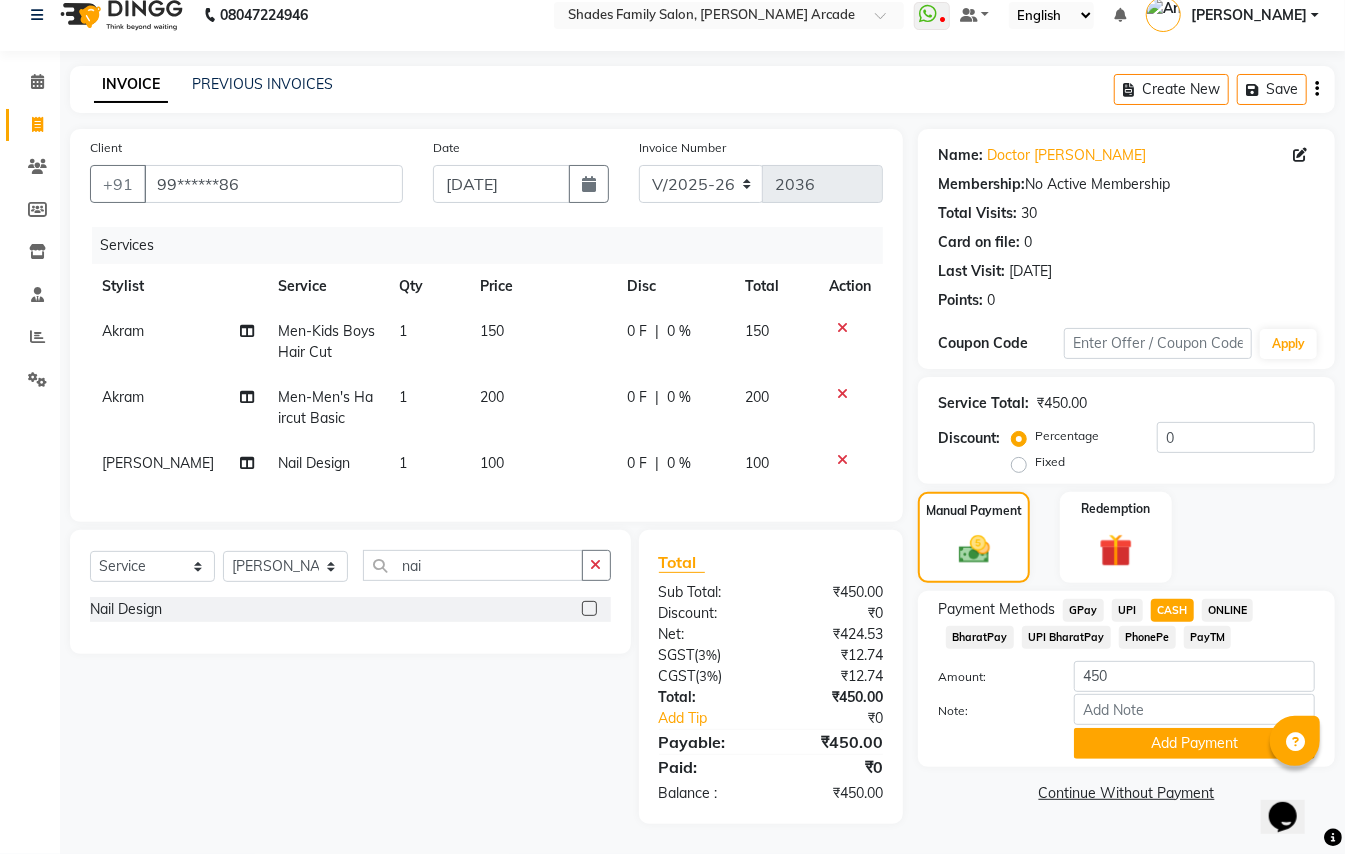 scroll, scrollTop: 41, scrollLeft: 0, axis: vertical 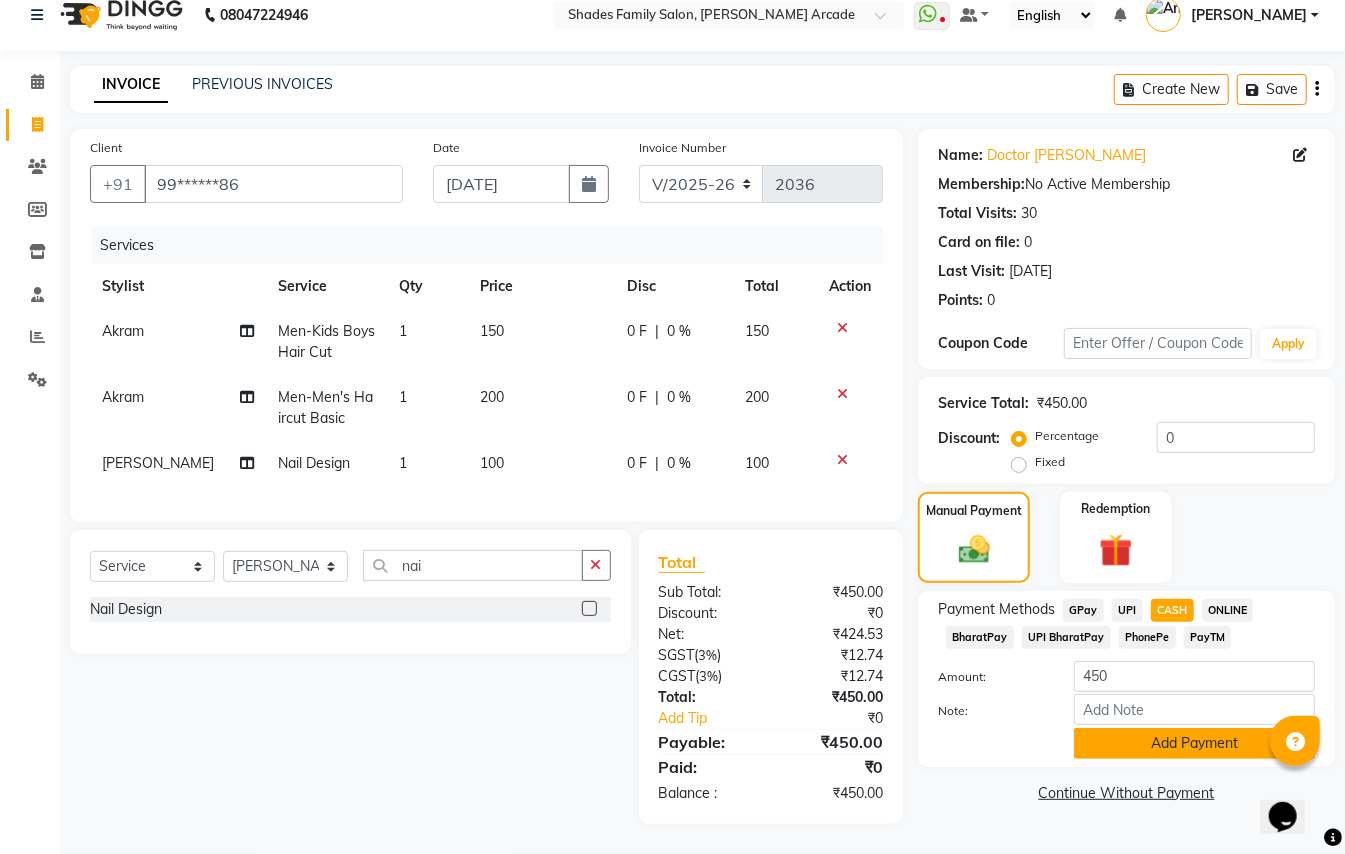 click on "Add Payment" 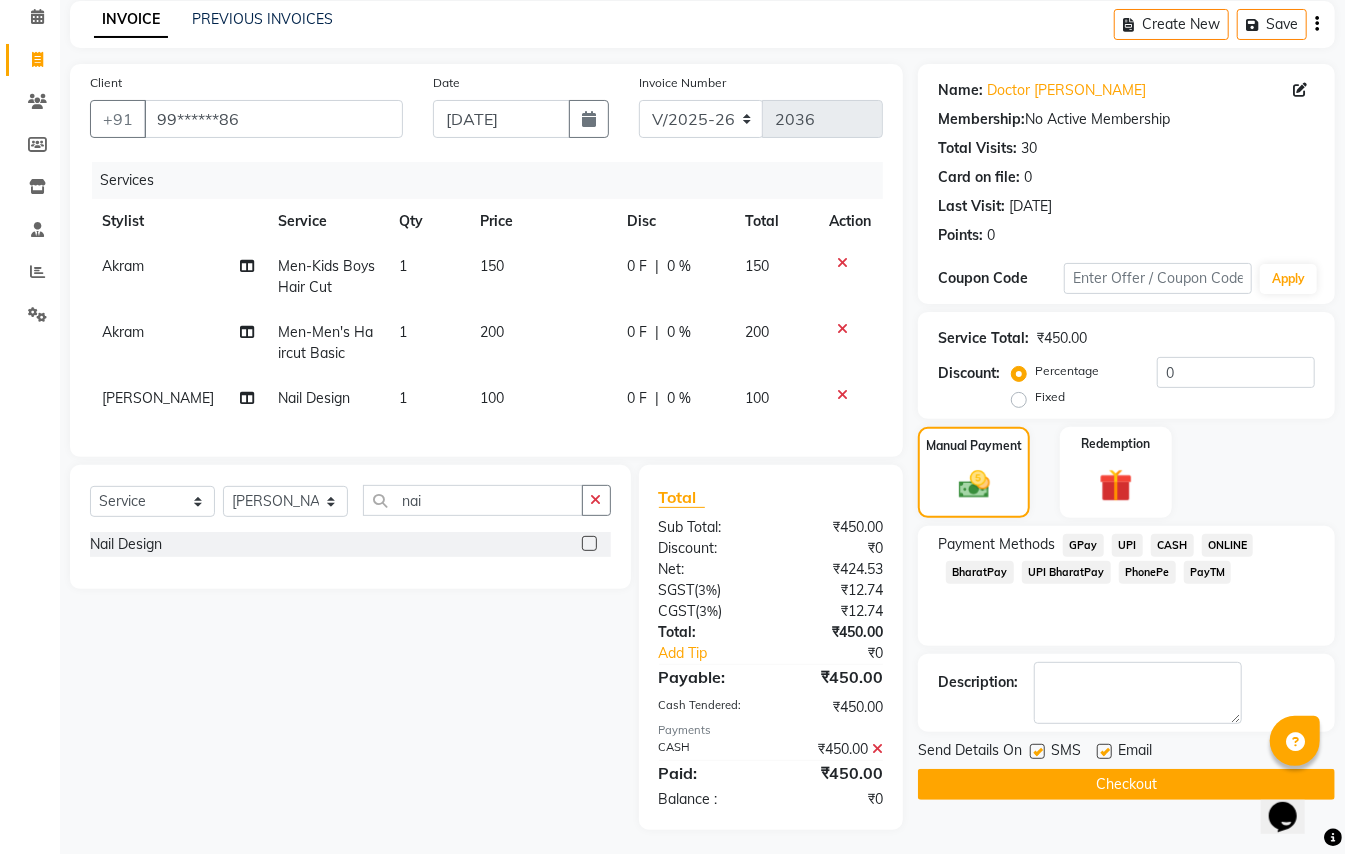 scroll, scrollTop: 112, scrollLeft: 0, axis: vertical 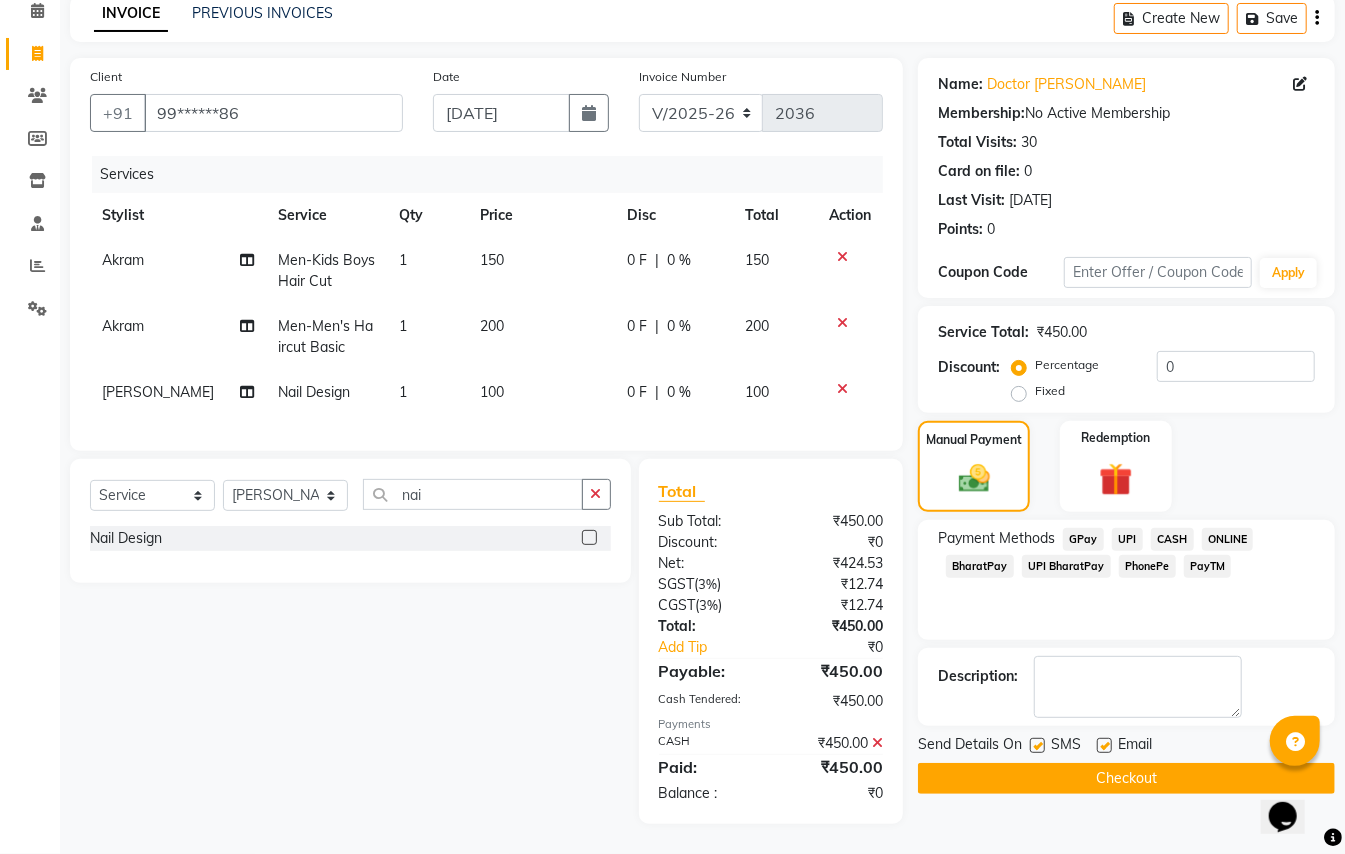 click on "Checkout" 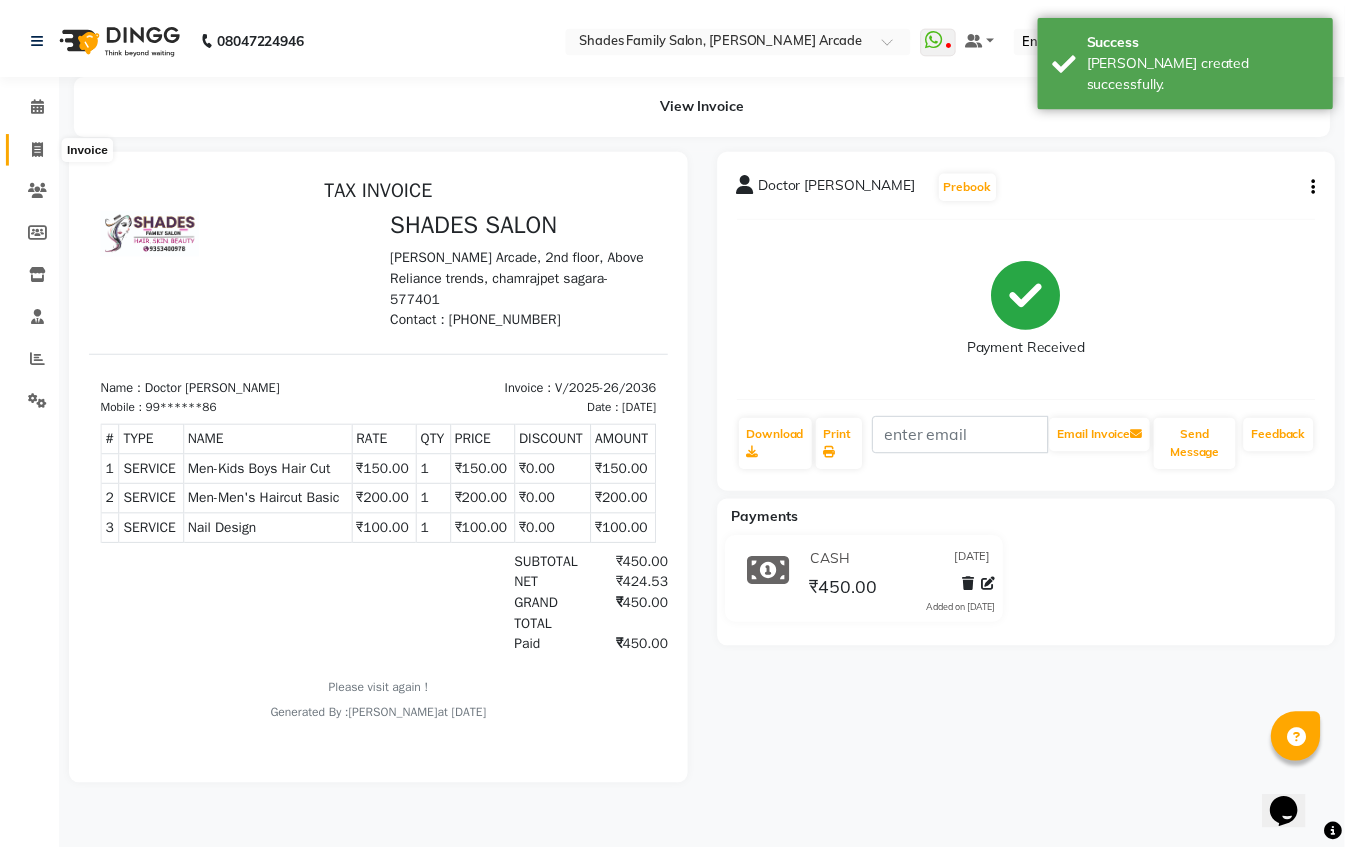 scroll, scrollTop: 0, scrollLeft: 0, axis: both 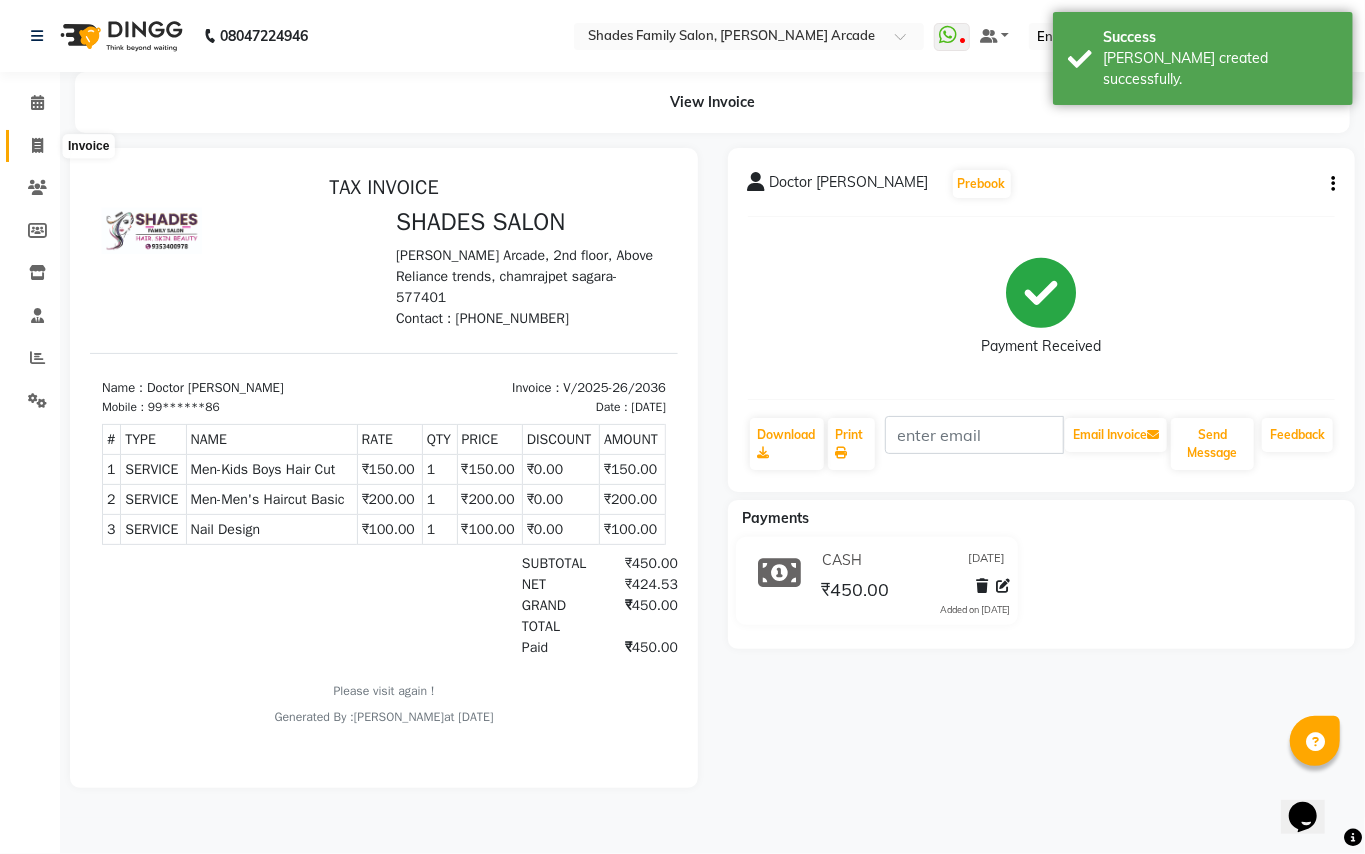 click 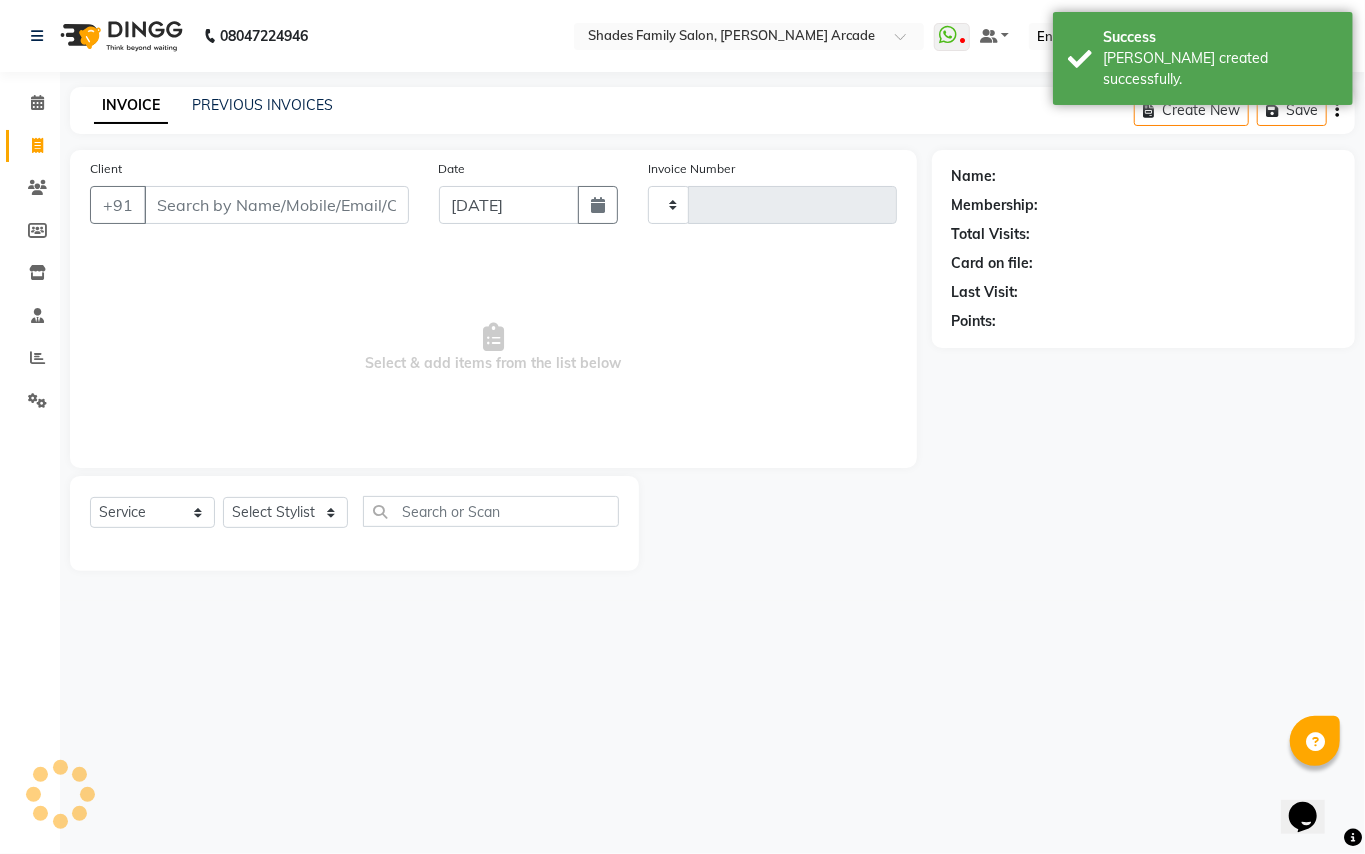 type on "2037" 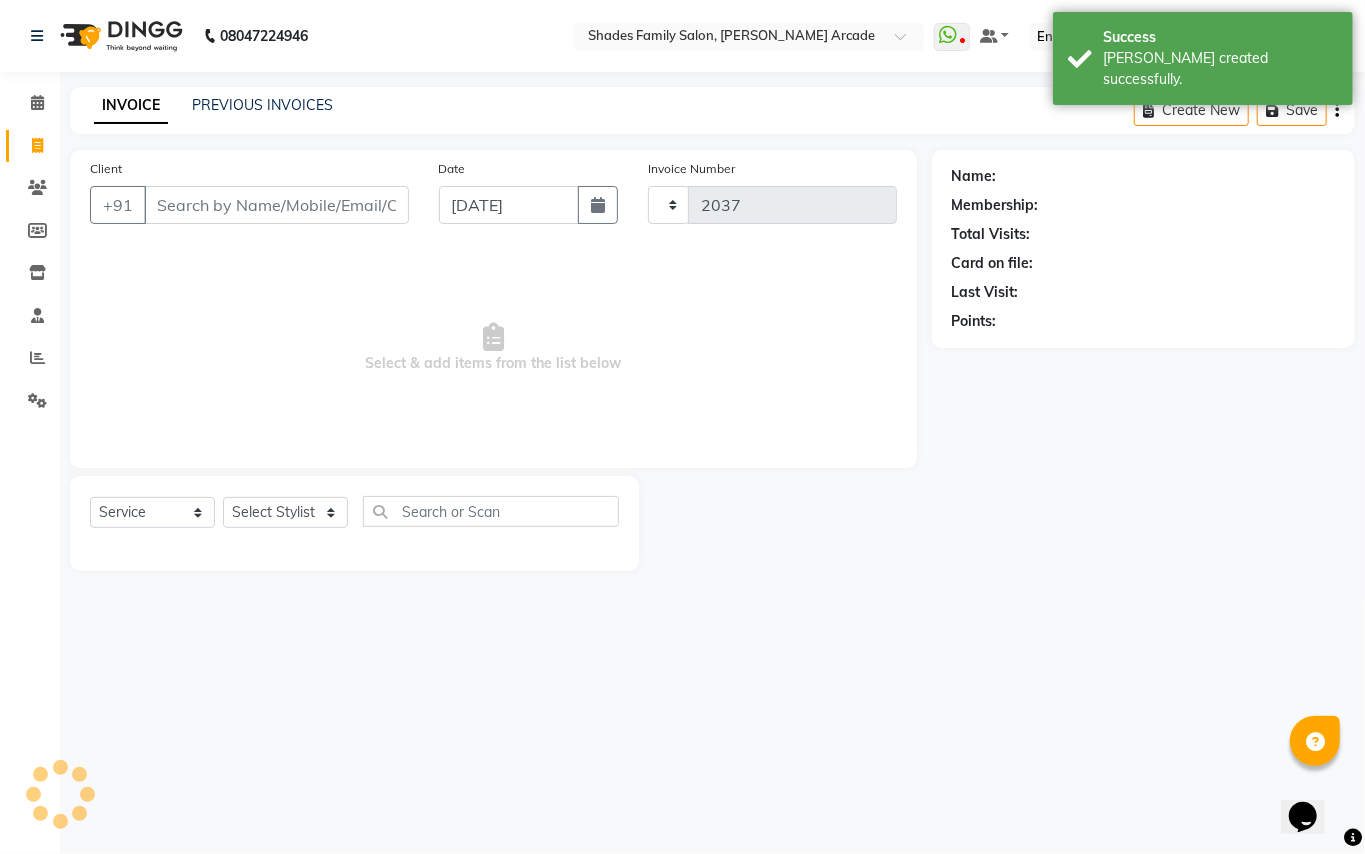 select on "5538" 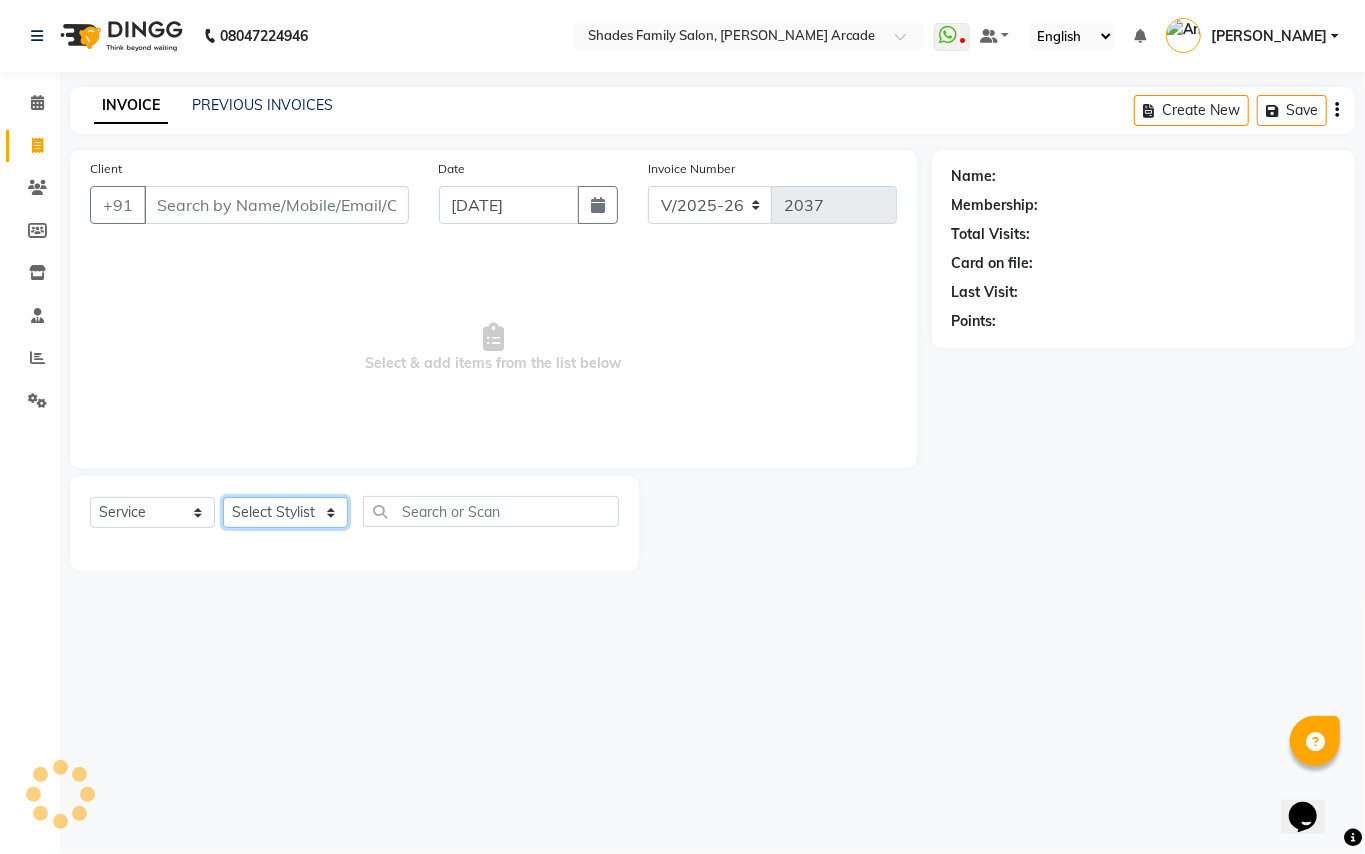 drag, startPoint x: 282, startPoint y: 512, endPoint x: 293, endPoint y: 505, distance: 13.038404 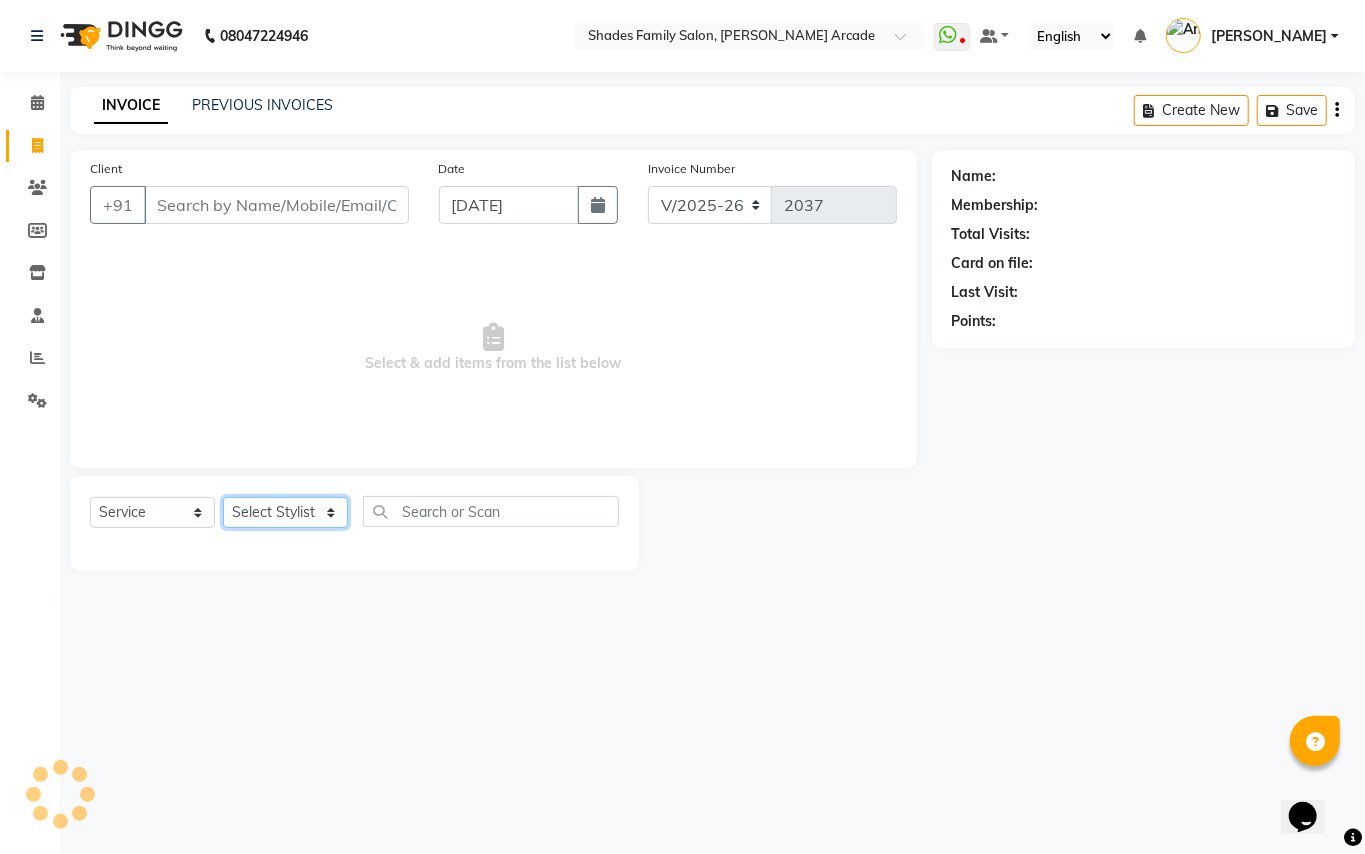 click on "Select Stylist Admin [PERSON_NAME] [PERSON_NAME] Danish  [PERSON_NAME] [PERSON_NAME] Nikhil [PERSON_NAME]  [PERSON_NAME] [PERSON_NAME] [PERSON_NAME] [PERSON_NAME]" 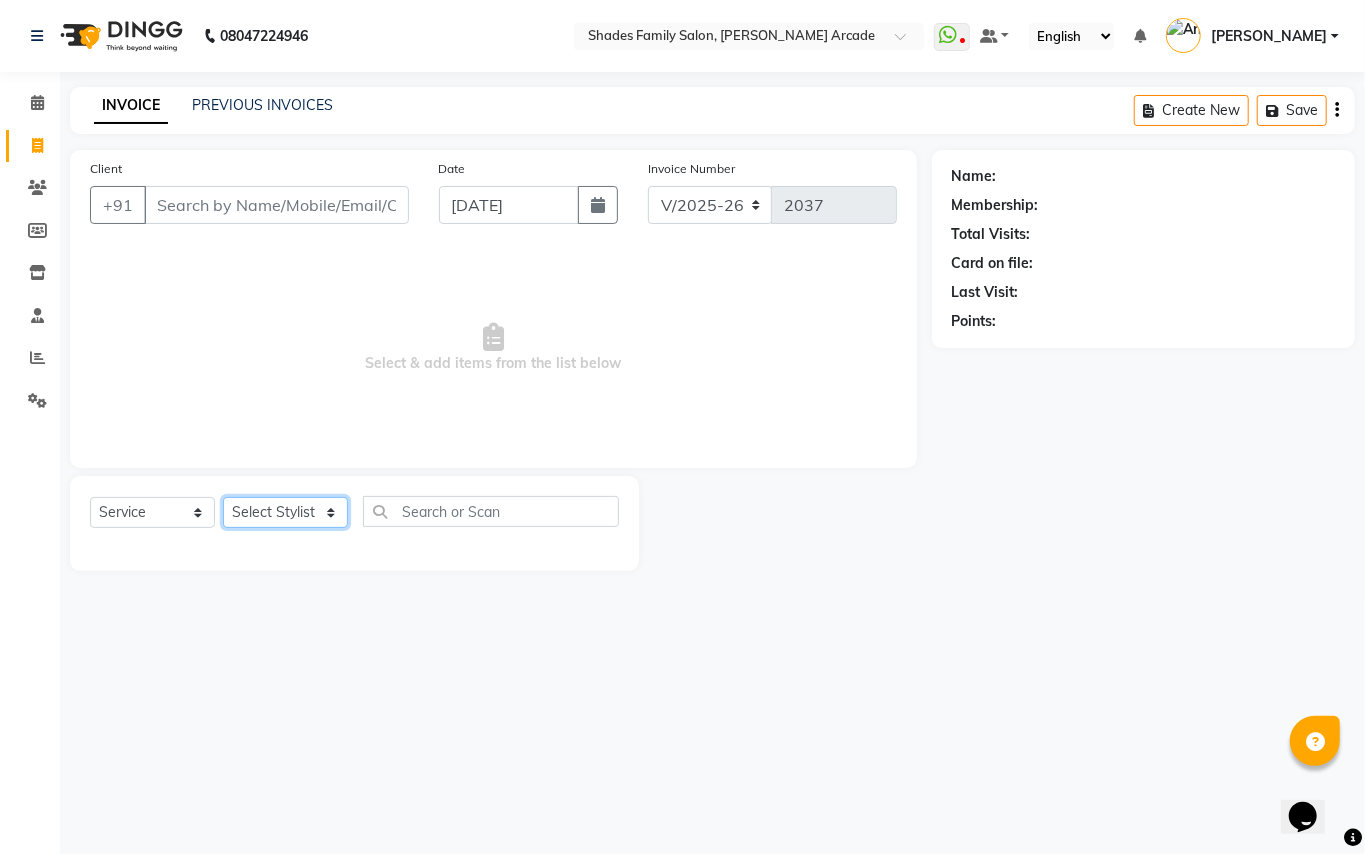 select on "84156" 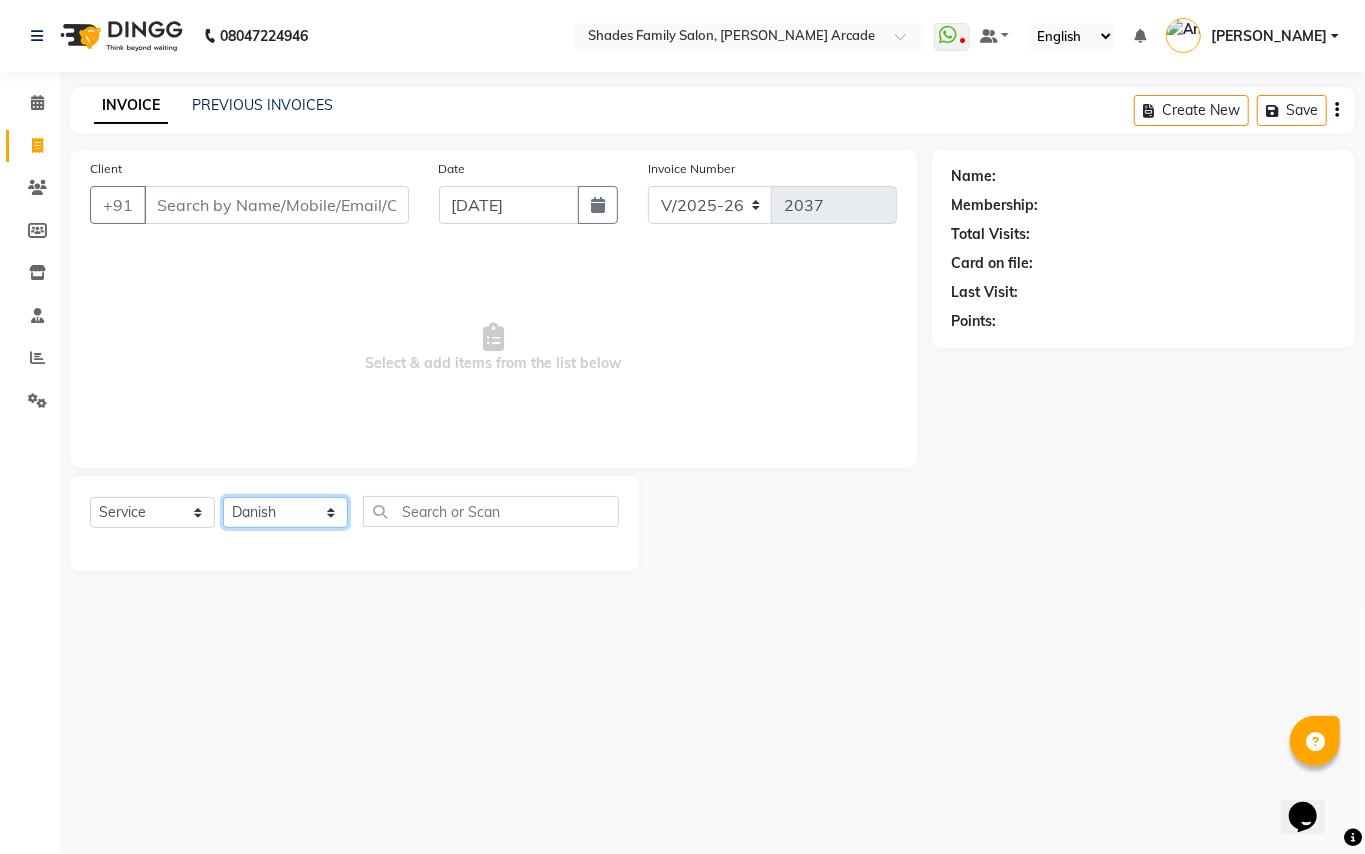 click on "Select Stylist Admin [PERSON_NAME] [PERSON_NAME] Danish  [PERSON_NAME] [PERSON_NAME] Nikhil [PERSON_NAME]  [PERSON_NAME] [PERSON_NAME] [PERSON_NAME] [PERSON_NAME]" 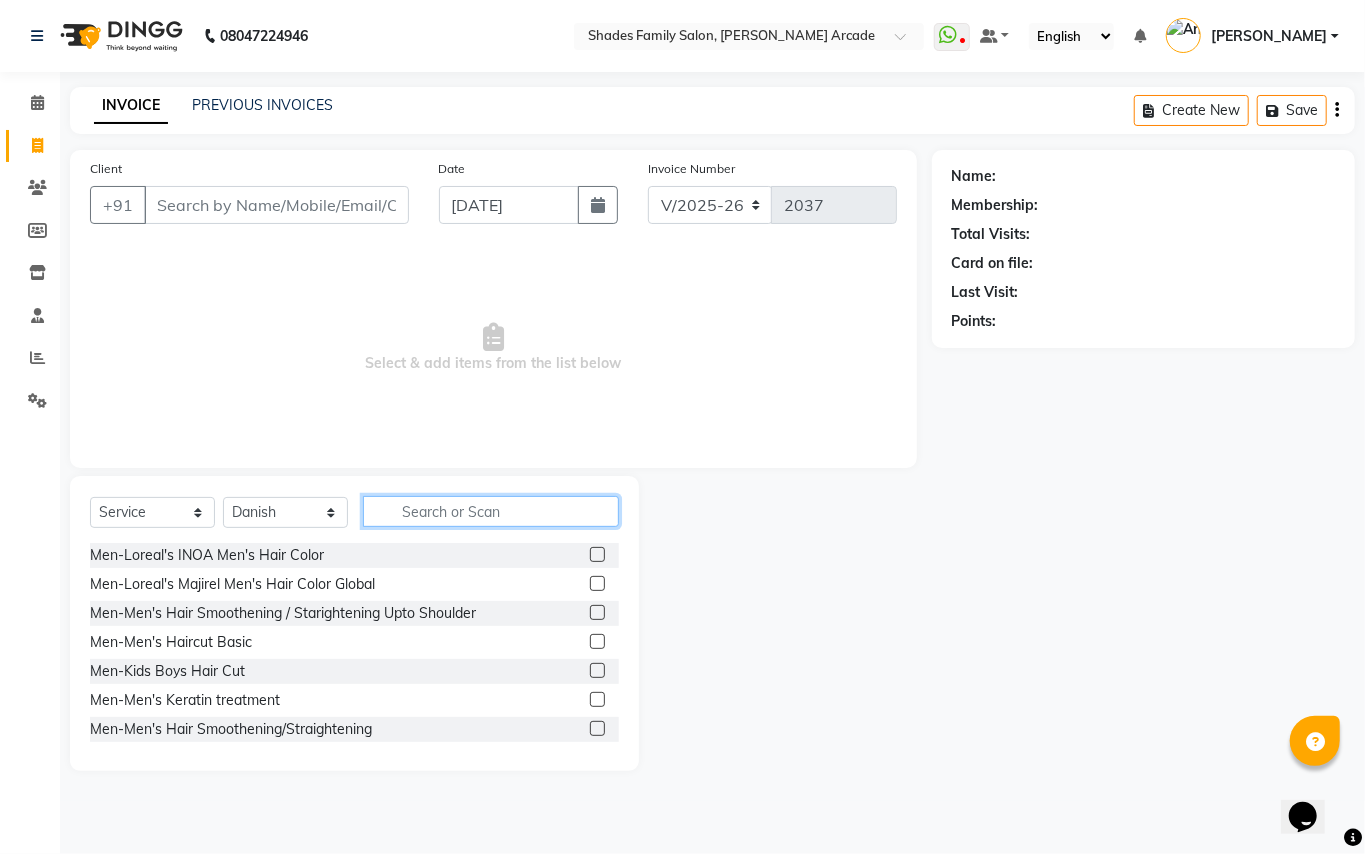 click 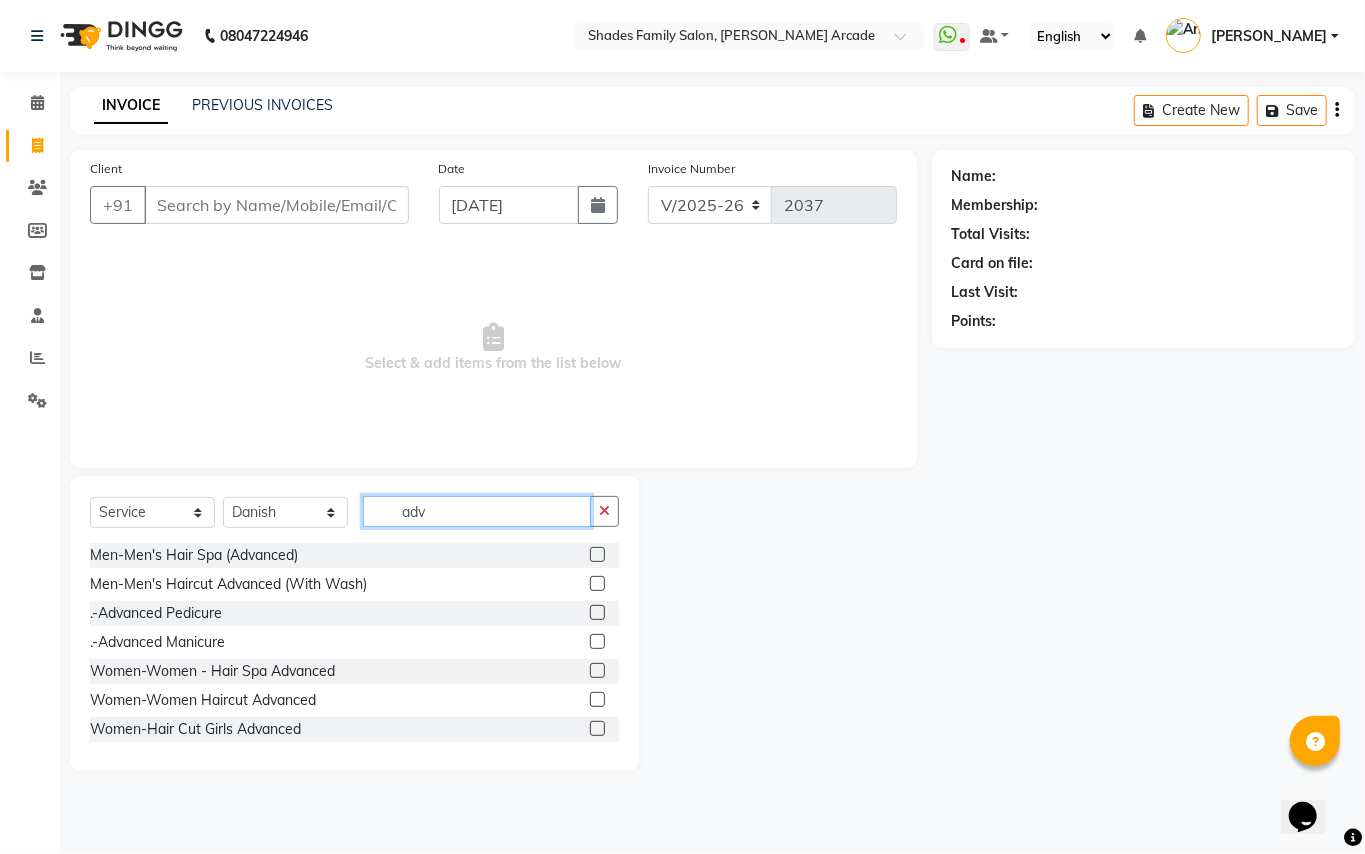 type on "adv" 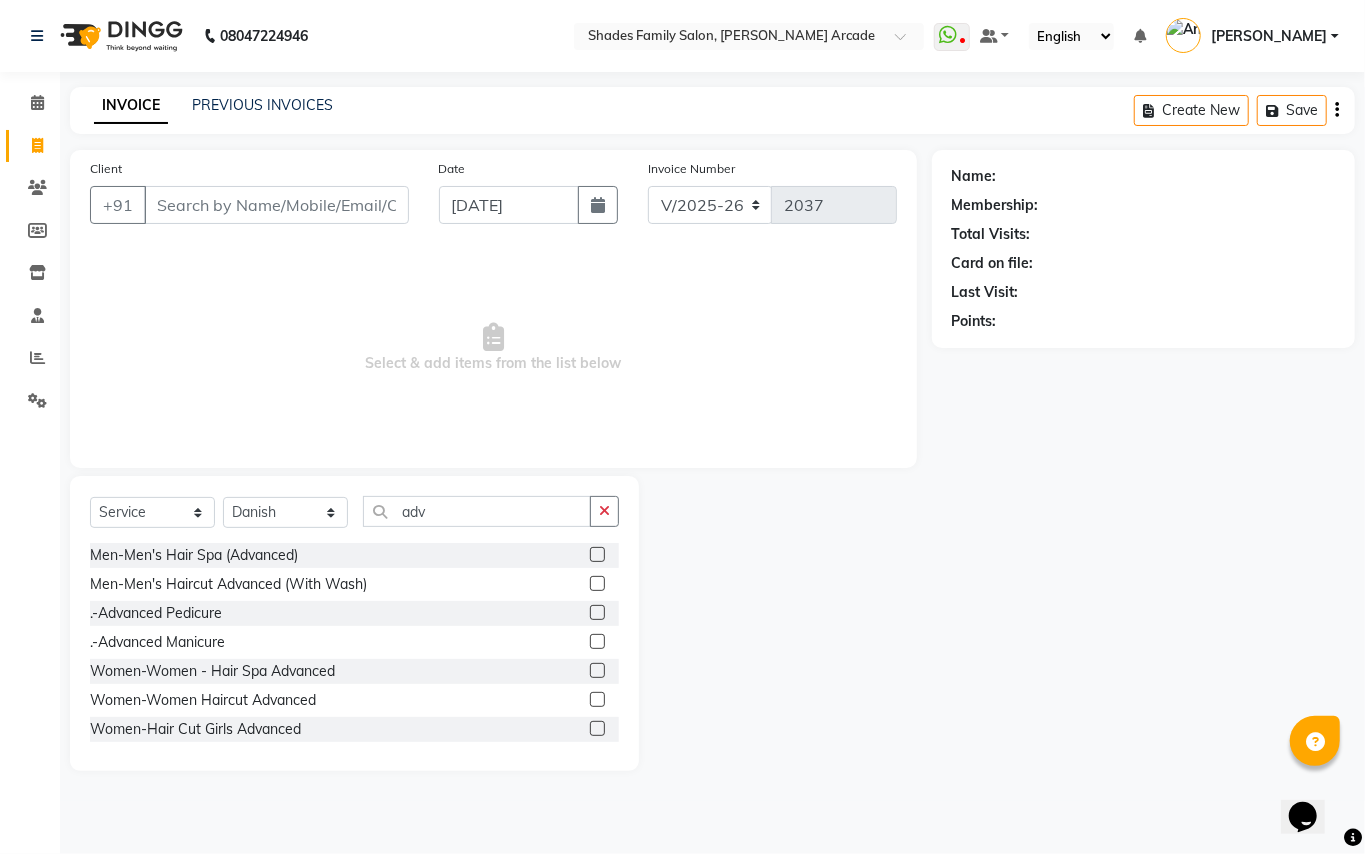 click 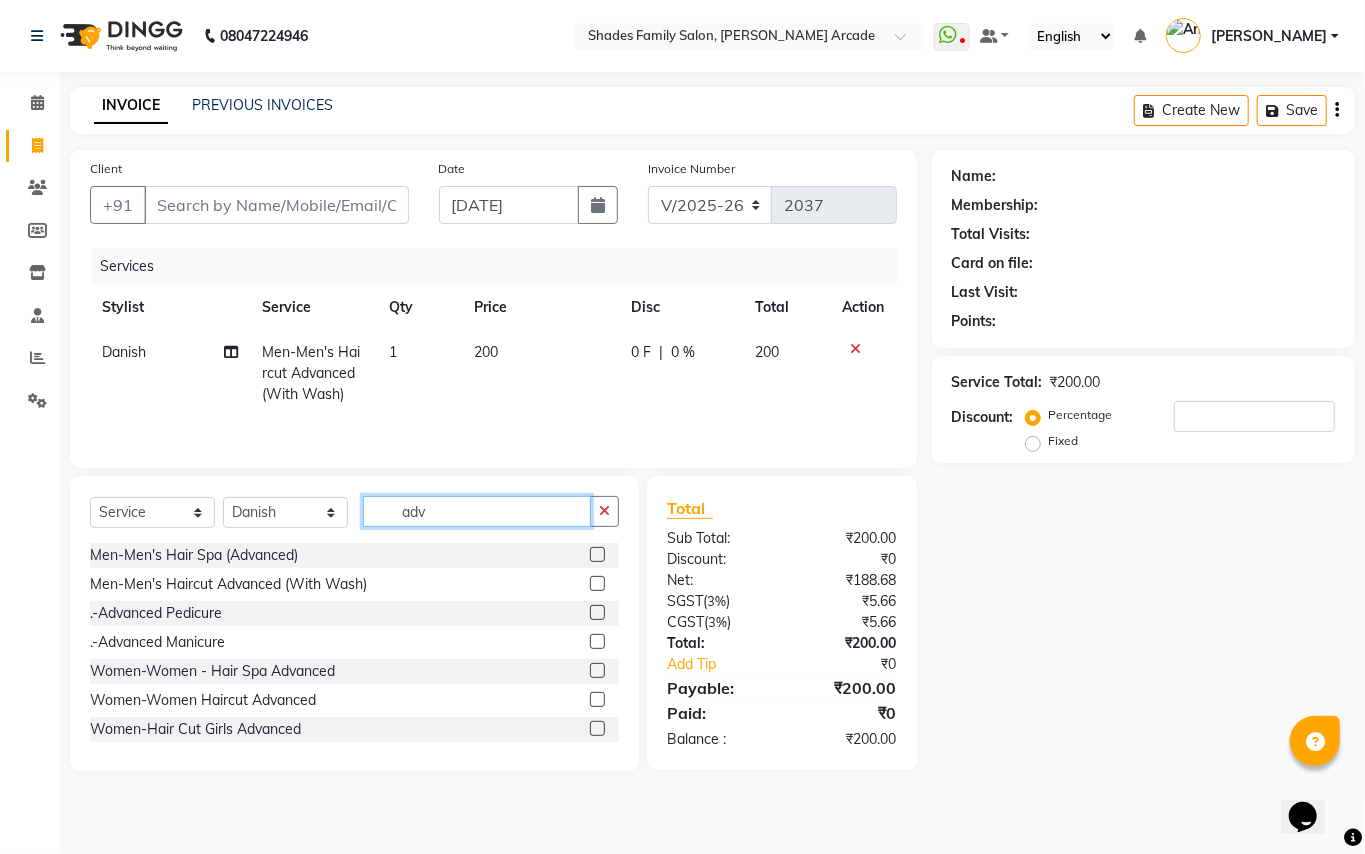 checkbox on "false" 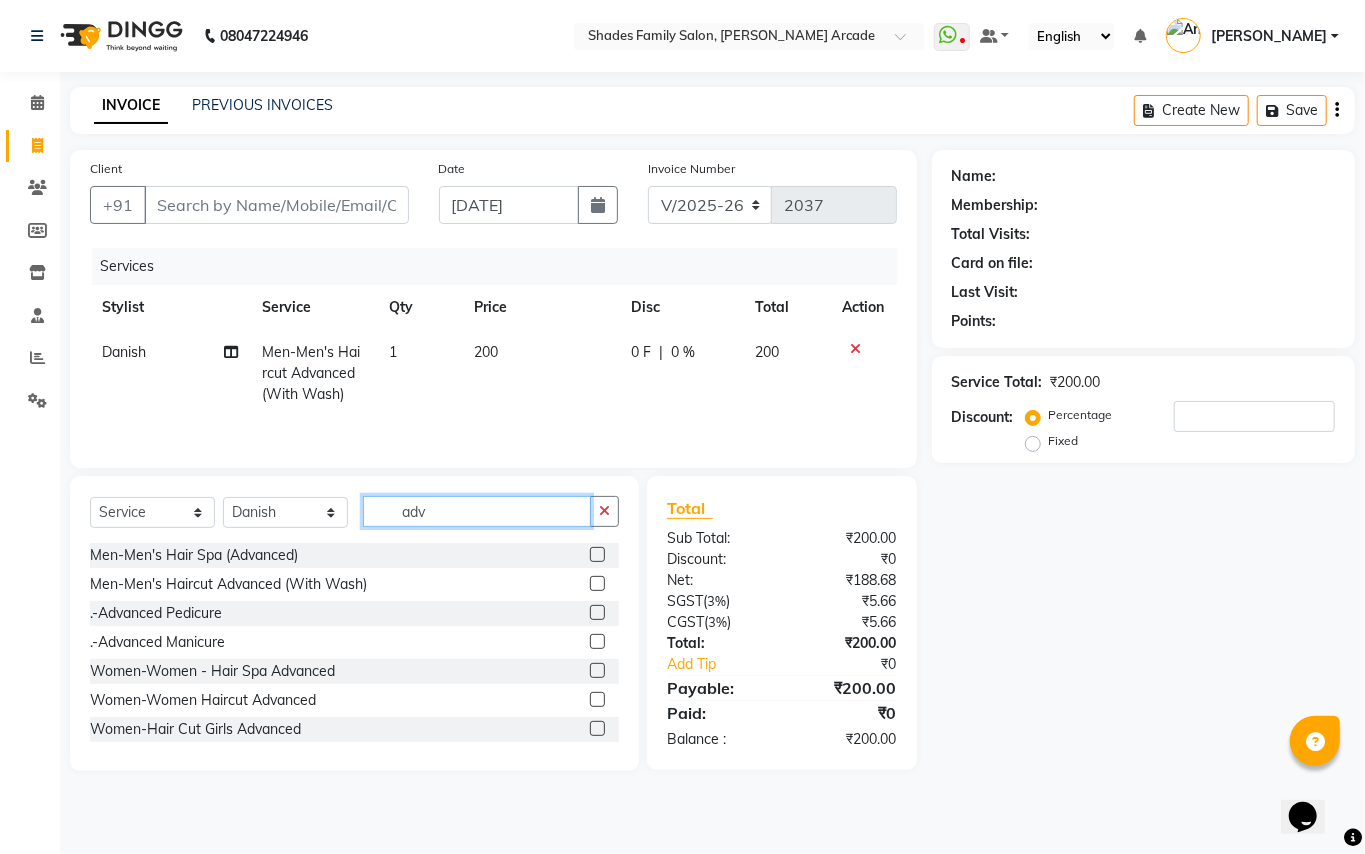 click on "adv" 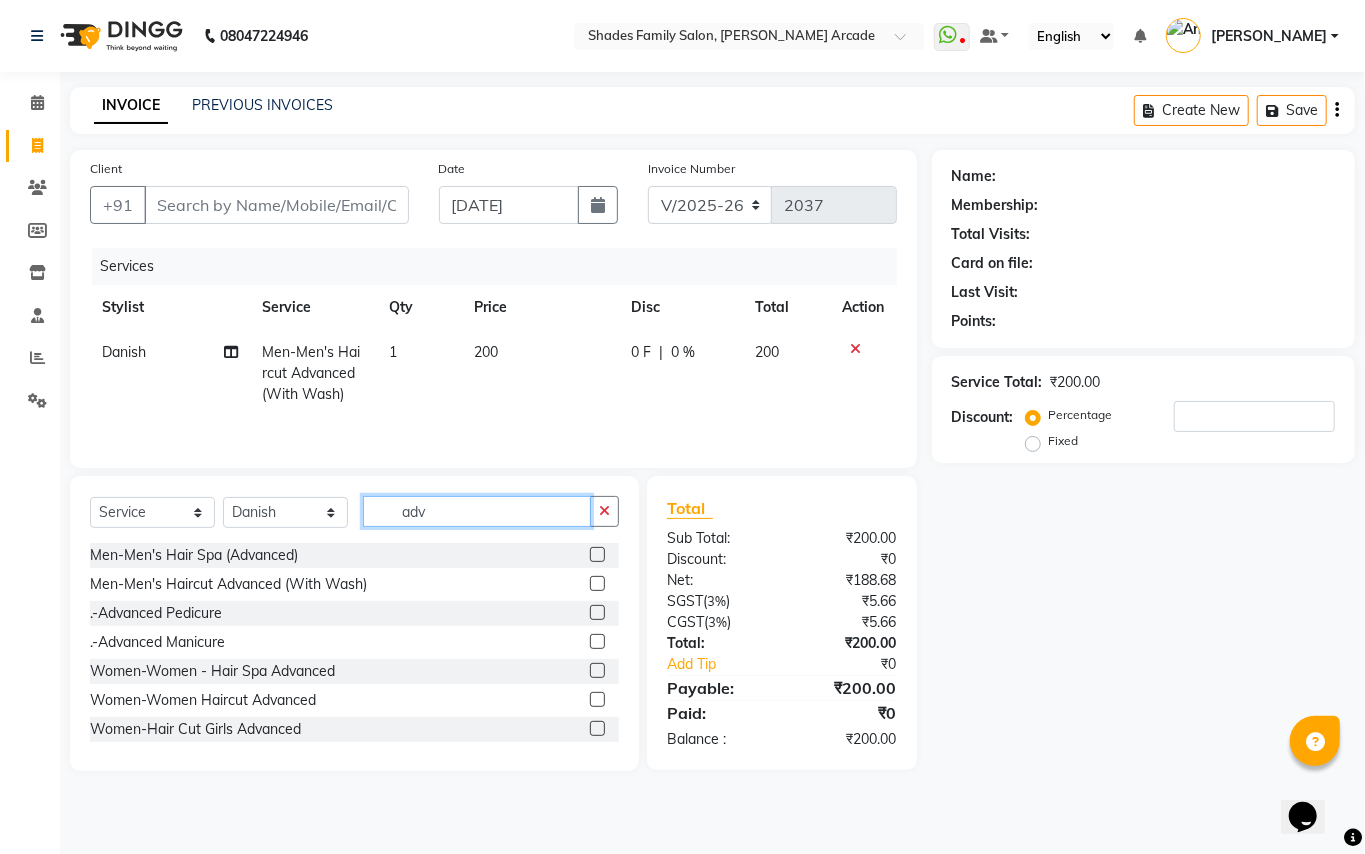 click on "adv" 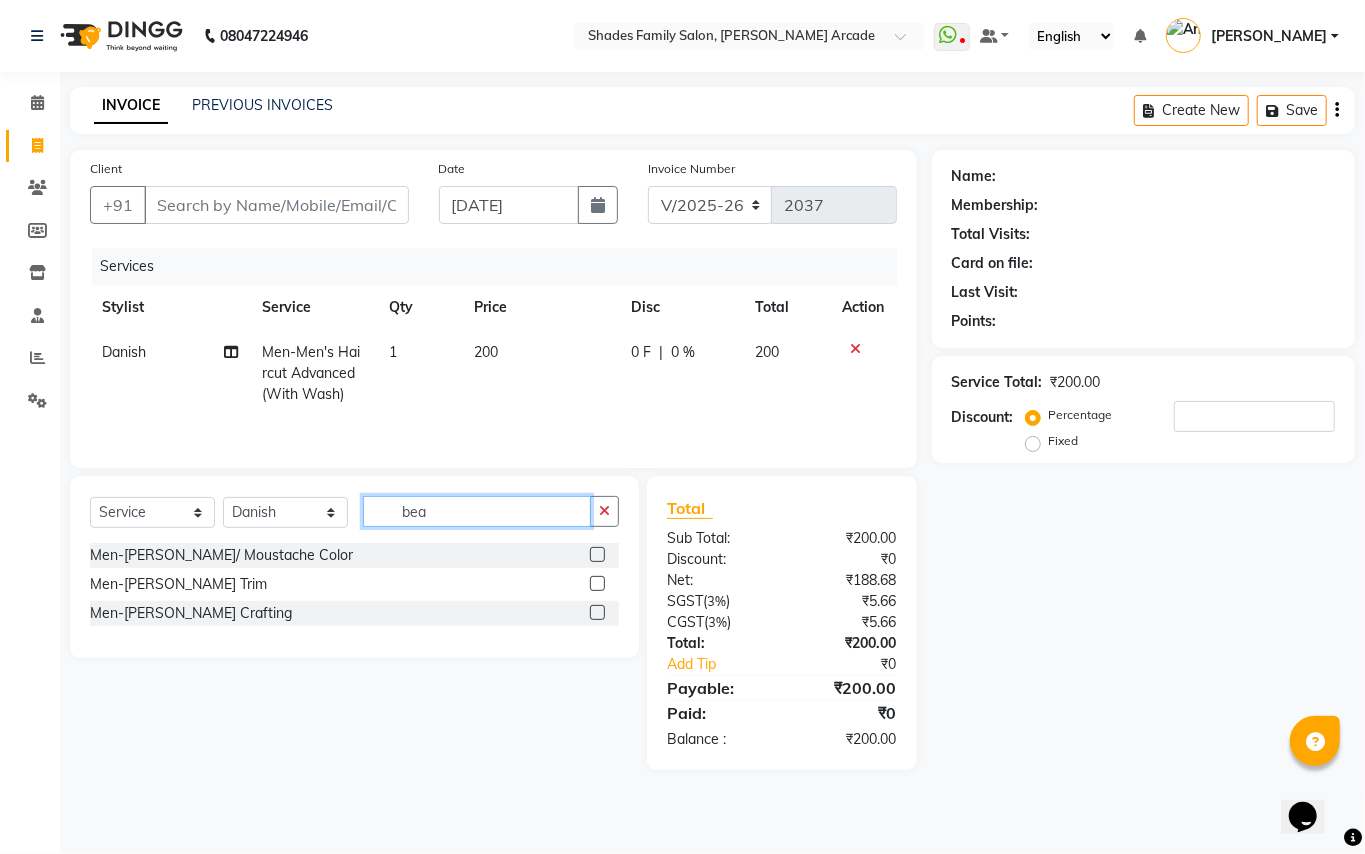 type on "bea" 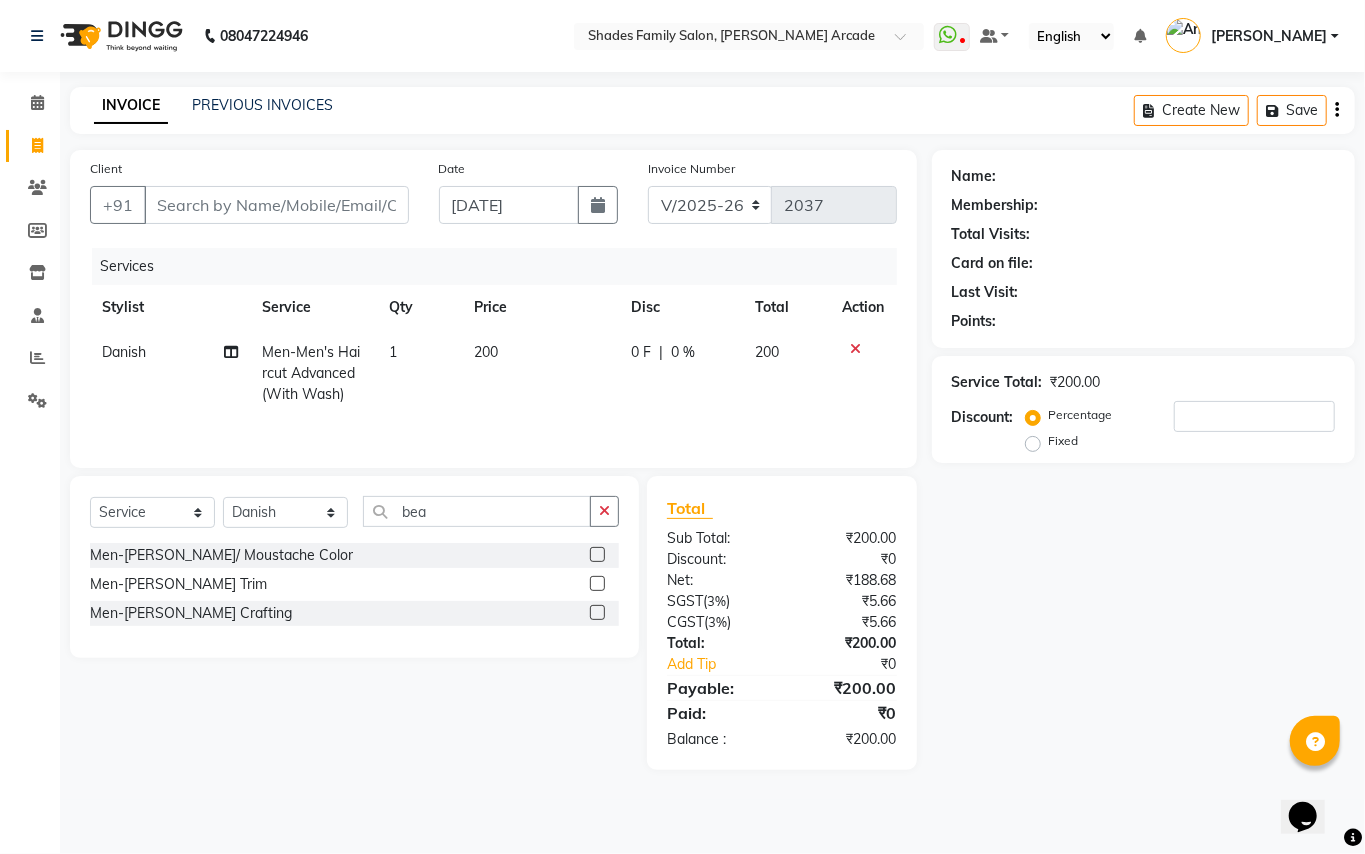 click 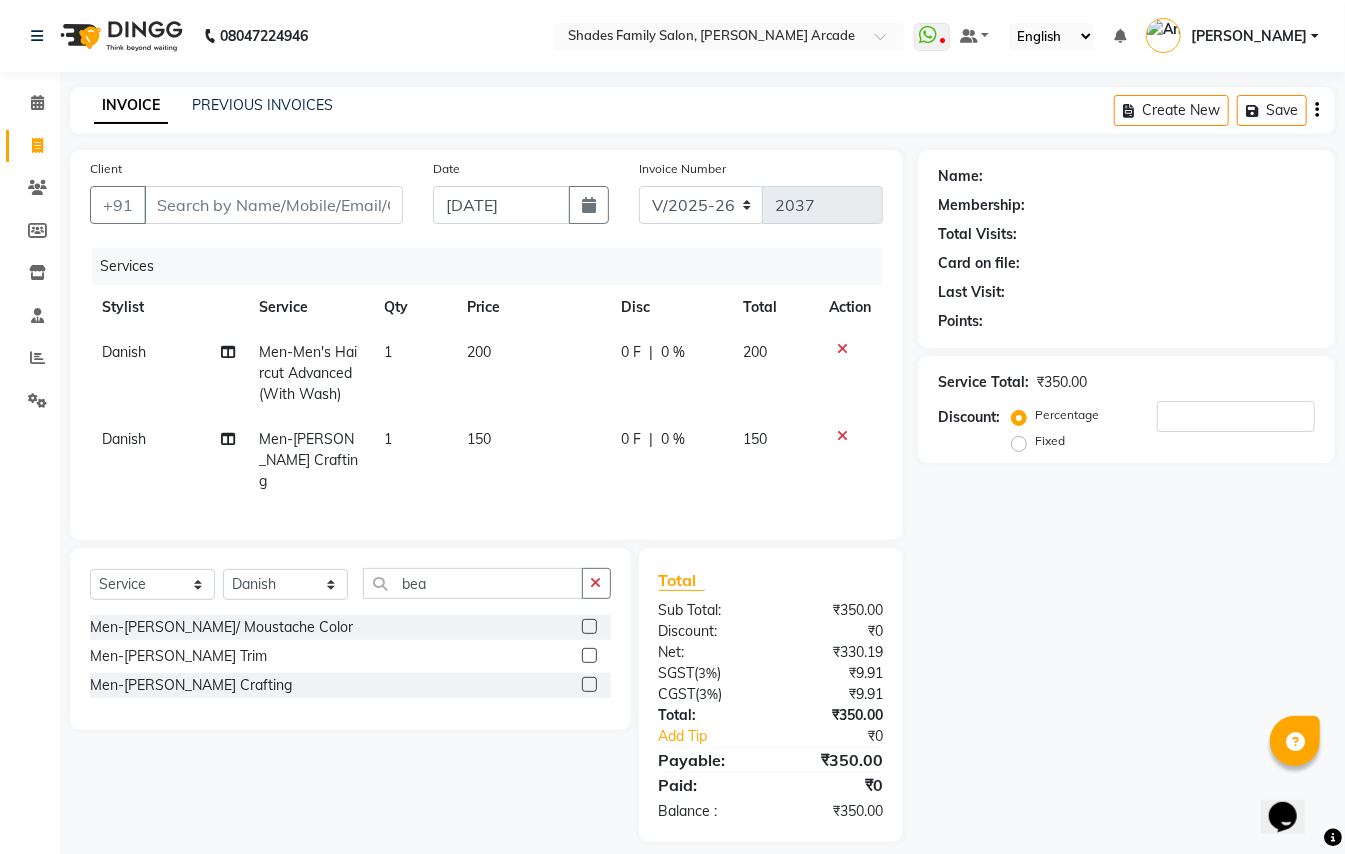 checkbox on "false" 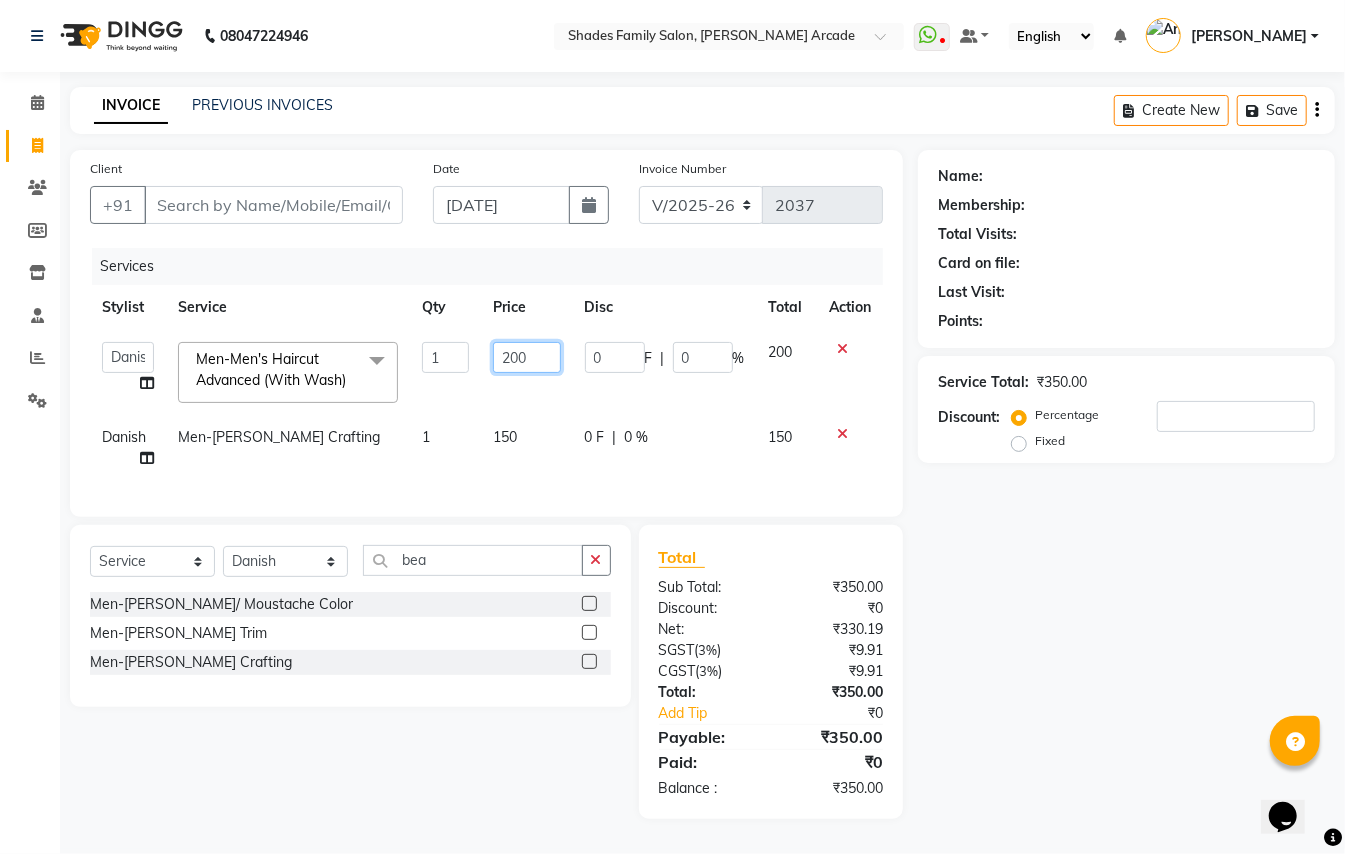 click on "200" 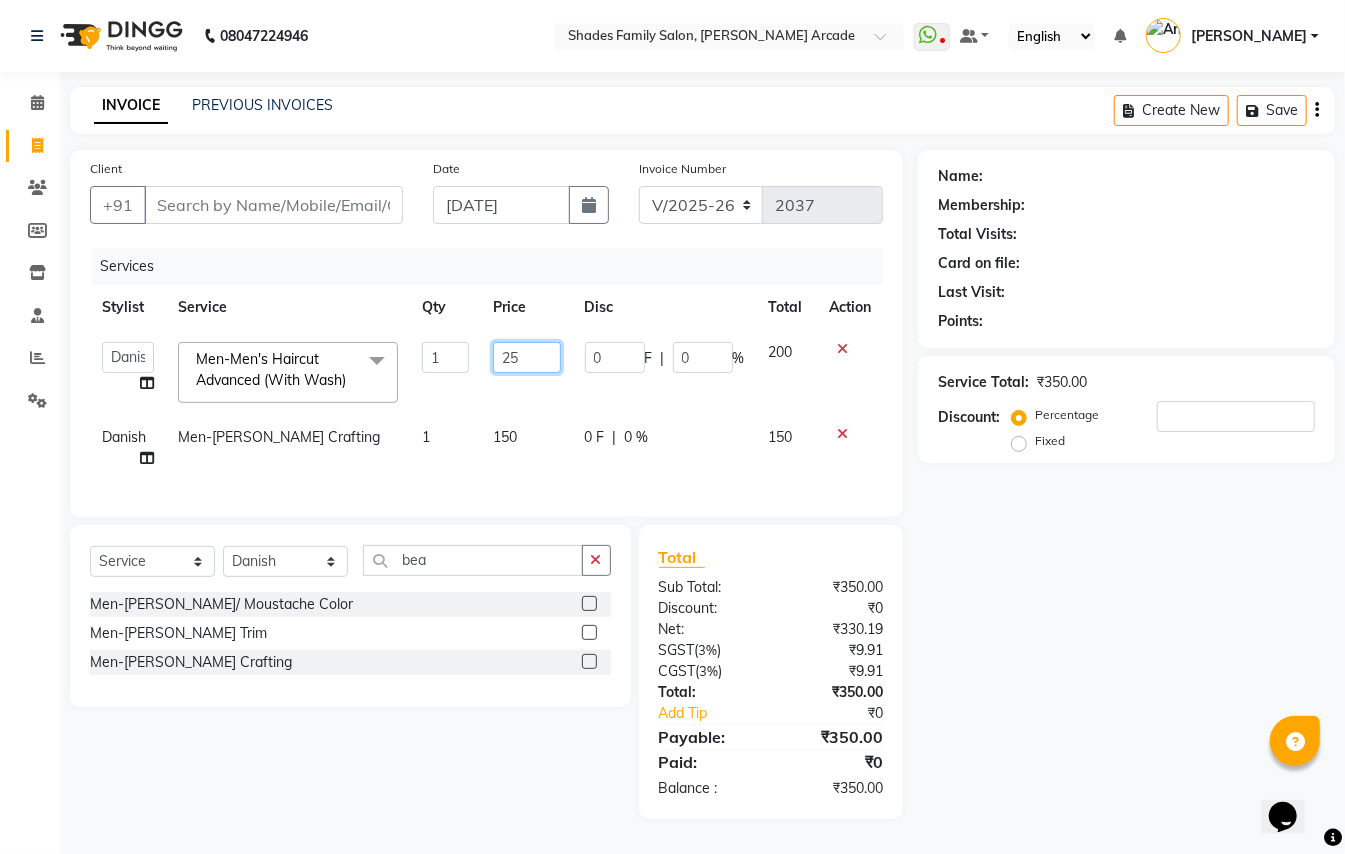 type on "250" 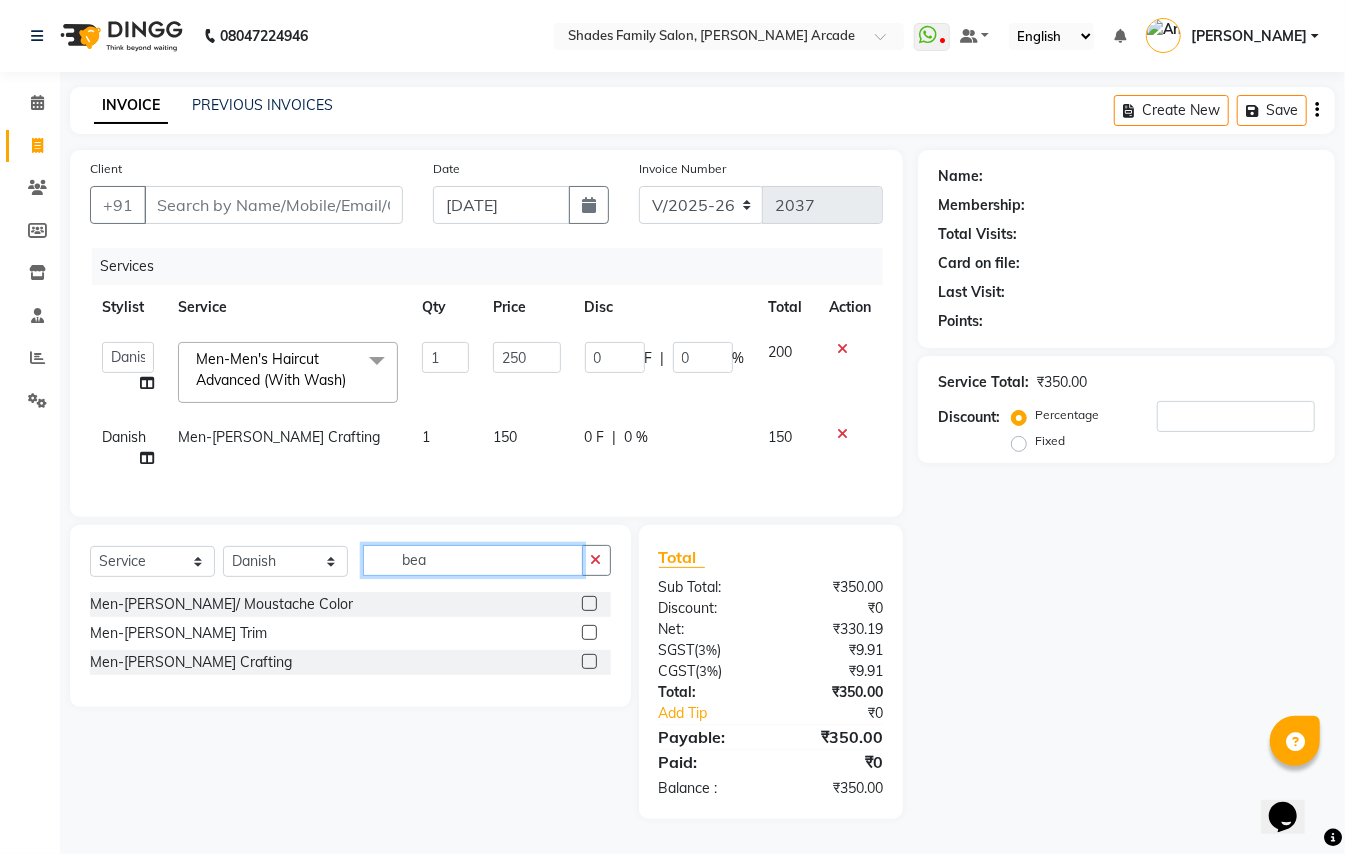 click on "bea" 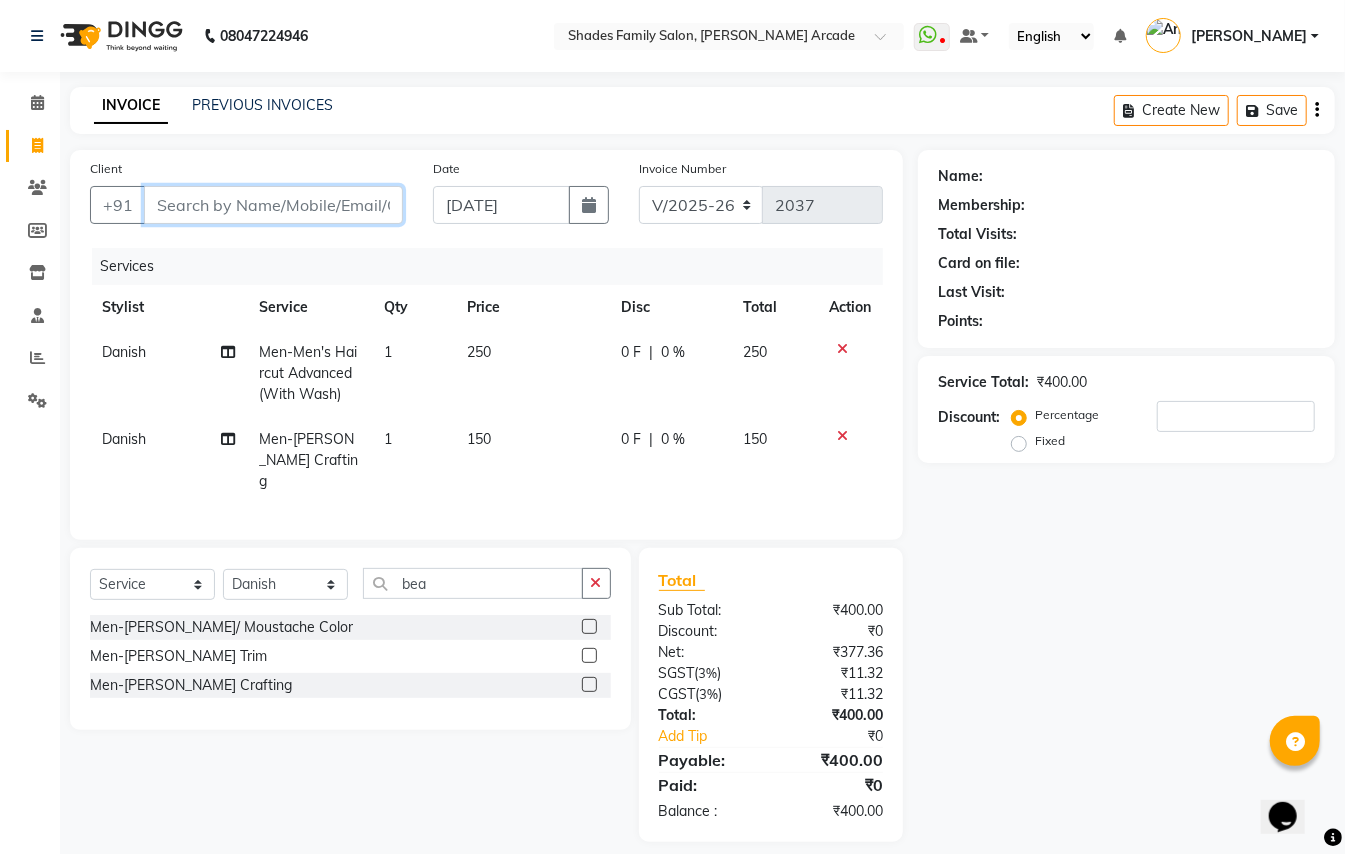 click on "Client" at bounding box center (273, 205) 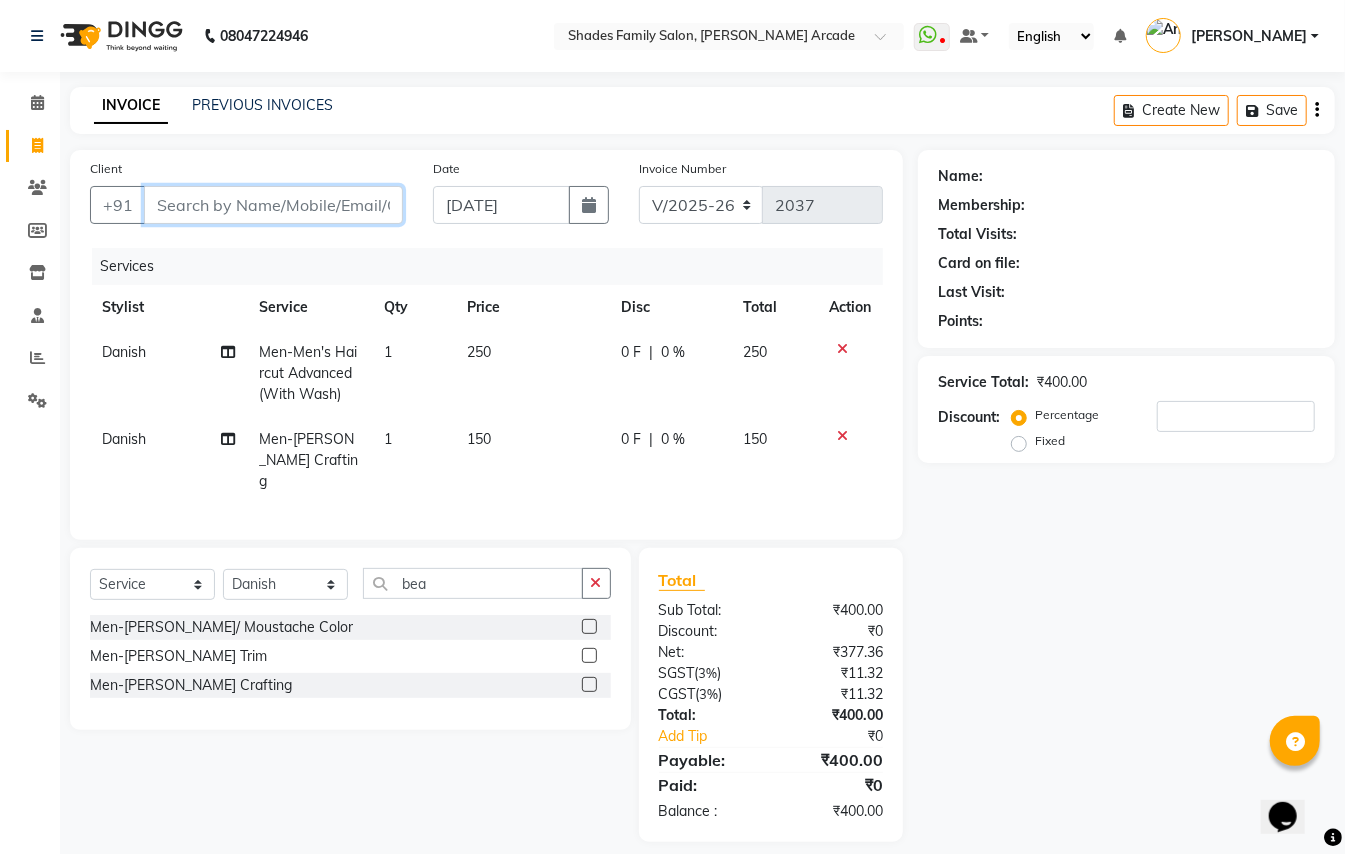 click on "INVOICE PREVIOUS INVOICES Create New   Save  Client +91 Date [DATE] Invoice Number V/2025 V/[PHONE_NUMBER] Services Stylist Service Qty Price Disc Total Action Danish  Men-Men's Haircut Advanced (With Wash) 1 250 0 F | 0 % 250 Danish  Men-[PERSON_NAME] Crafting 1 150 0 F | 0 % 150 Select  Service  Product  Membership  Package Voucher Prepaid Gift Card  Select Stylist Admin [PERSON_NAME] Ashwini Ayesha [PERSON_NAME] Danish  [PERSON_NAME] [PERSON_NAME] Nikhil [PERSON_NAME]  [PERSON_NAME] [PERSON_NAME] [PERSON_NAME] [PERSON_NAME] bea Men-[PERSON_NAME]/ Moustache Color  Men-[PERSON_NAME] Trim  Men-[PERSON_NAME] Crafting  Total Sub Total: ₹400.00 Discount: ₹0 Net: ₹377.36 SGST  ( 3% ) ₹11.32 CGST  ( 3% ) ₹11.32 Total: ₹400.00 Add Tip ₹0 Payable: ₹400.00 Paid: ₹0 Balance   : ₹400.00 Name: Membership: Total Visits: Card on file: Last Visit:  Points:  Service Total:  ₹400.00  Discount:  Percentage   Fixed" 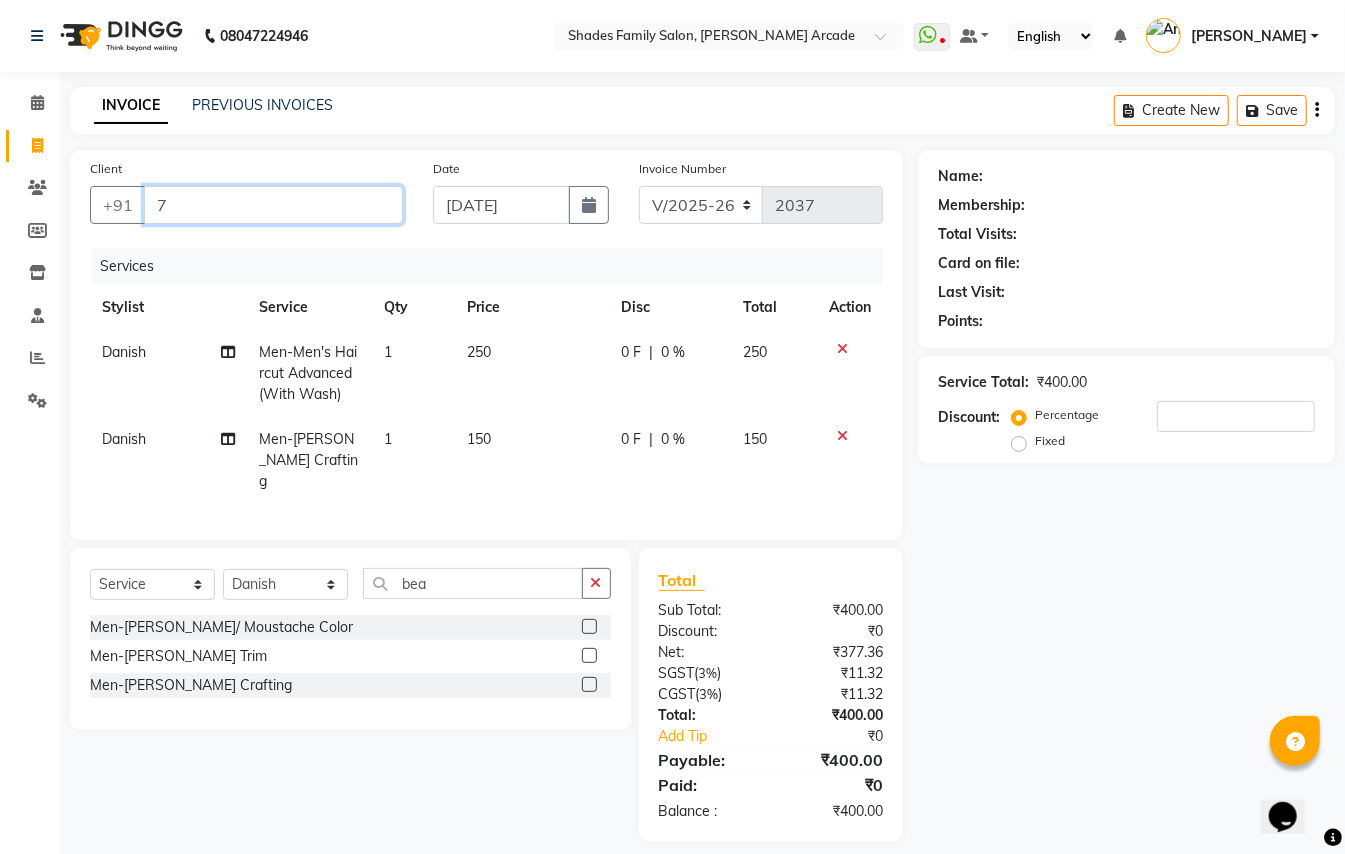 type on "0" 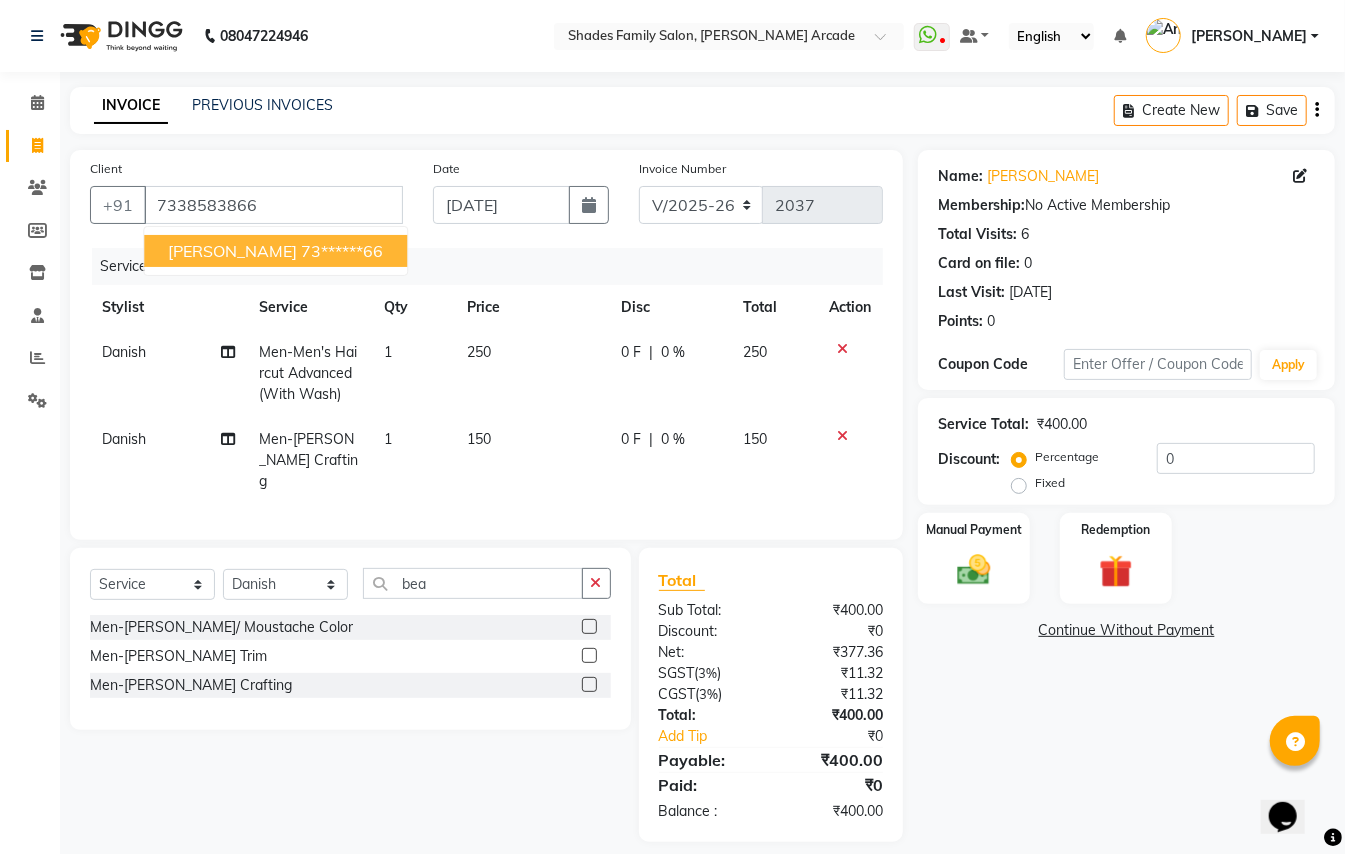 click on "73******66" at bounding box center [342, 251] 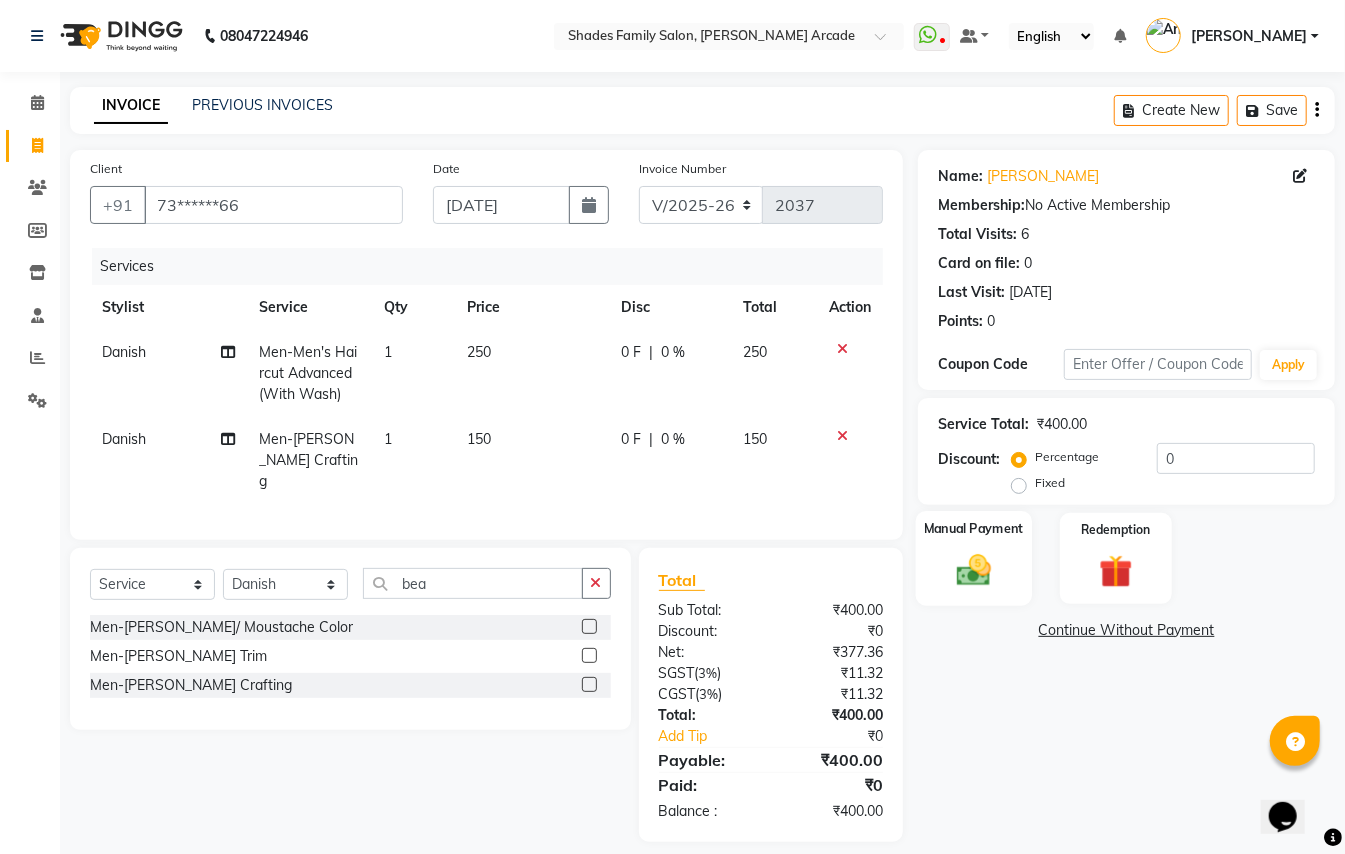 click on "Manual Payment" 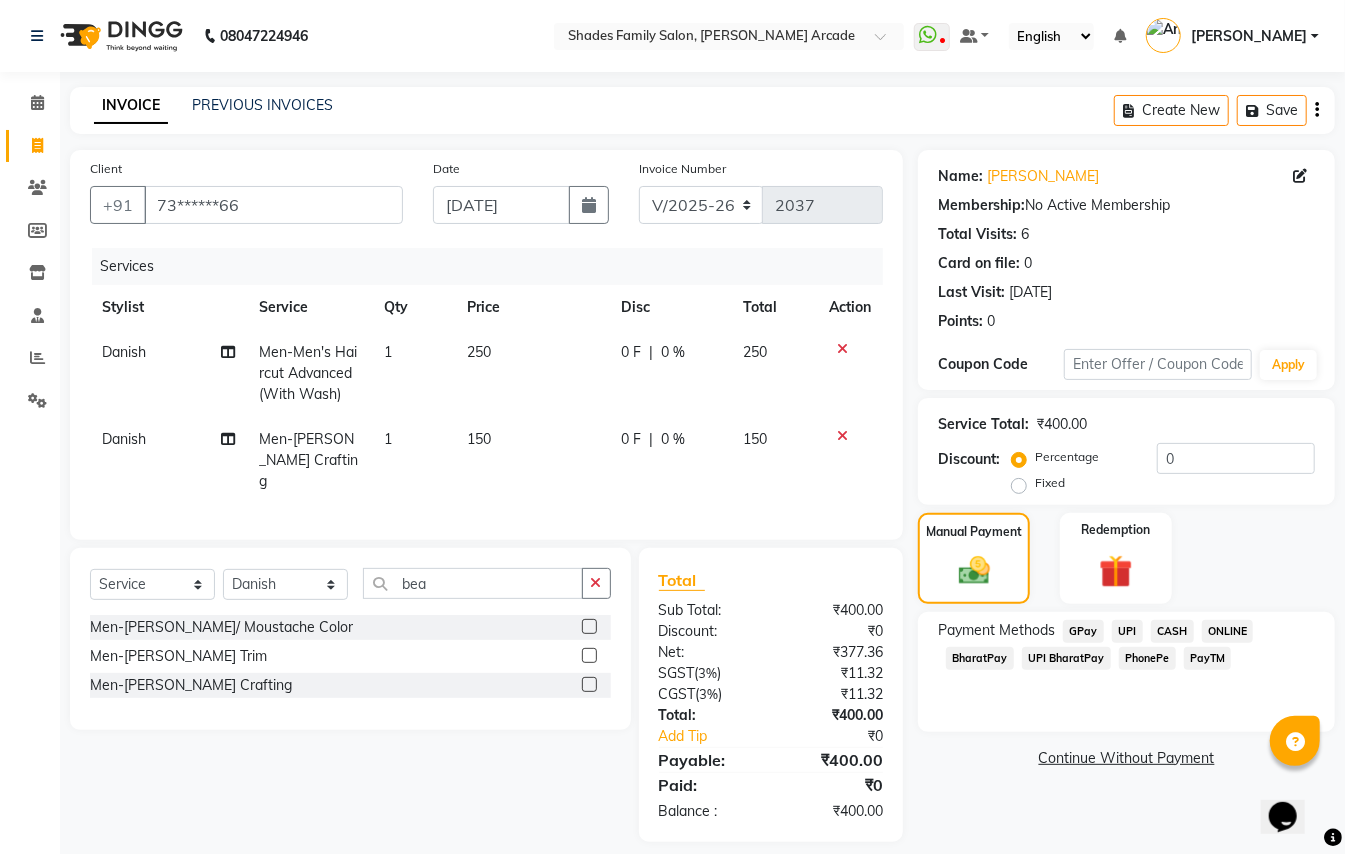 click on "CASH" 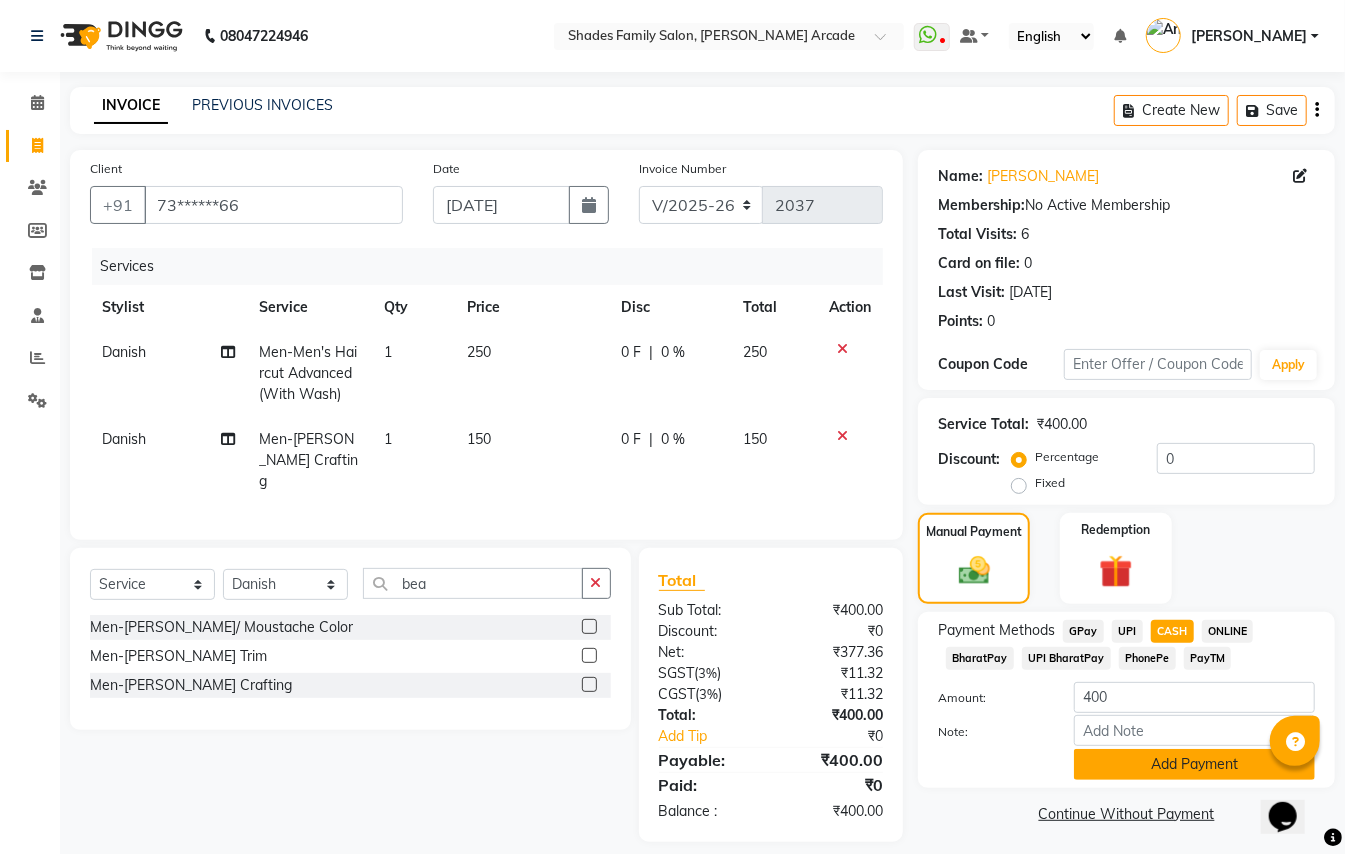 click on "Add Payment" 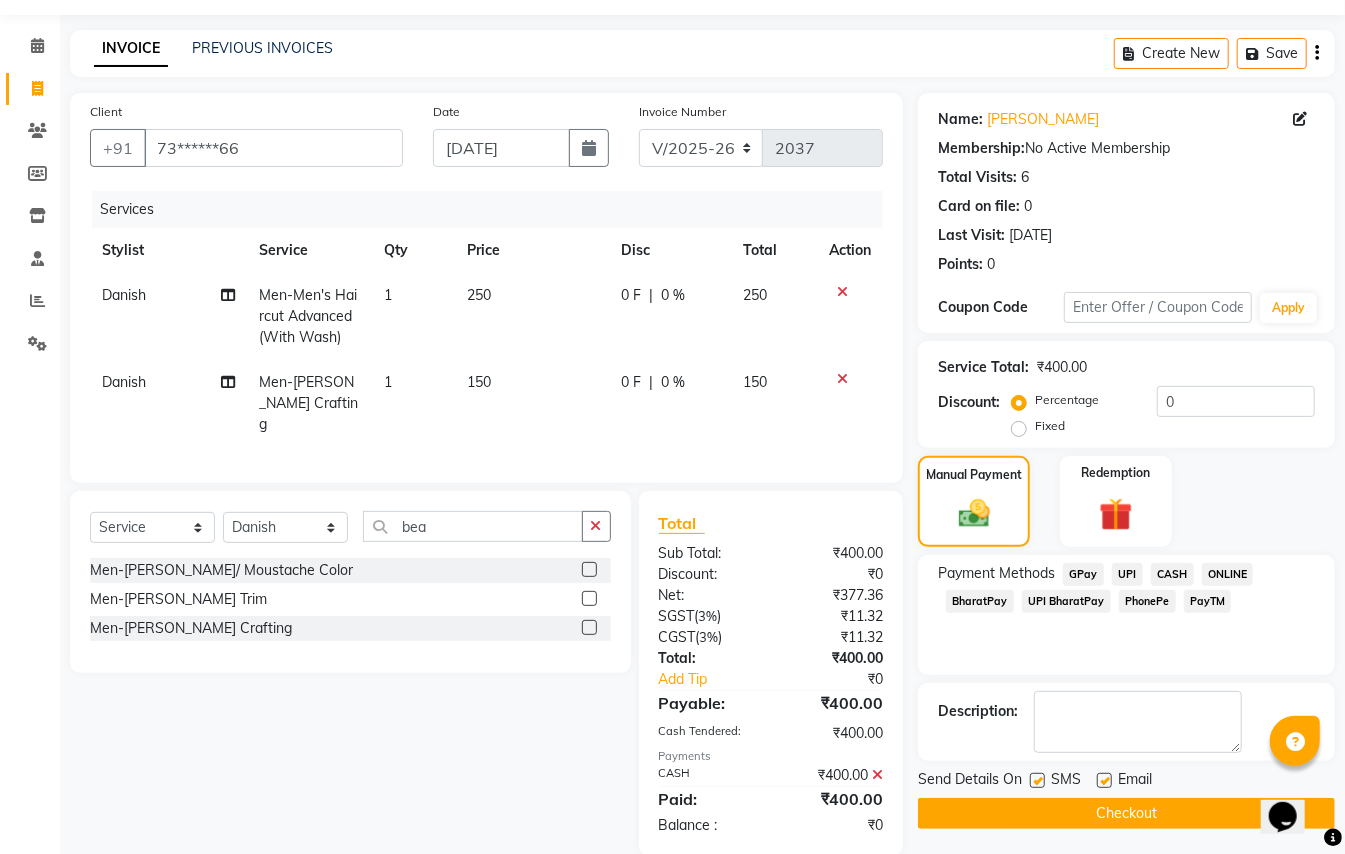 scroll, scrollTop: 88, scrollLeft: 0, axis: vertical 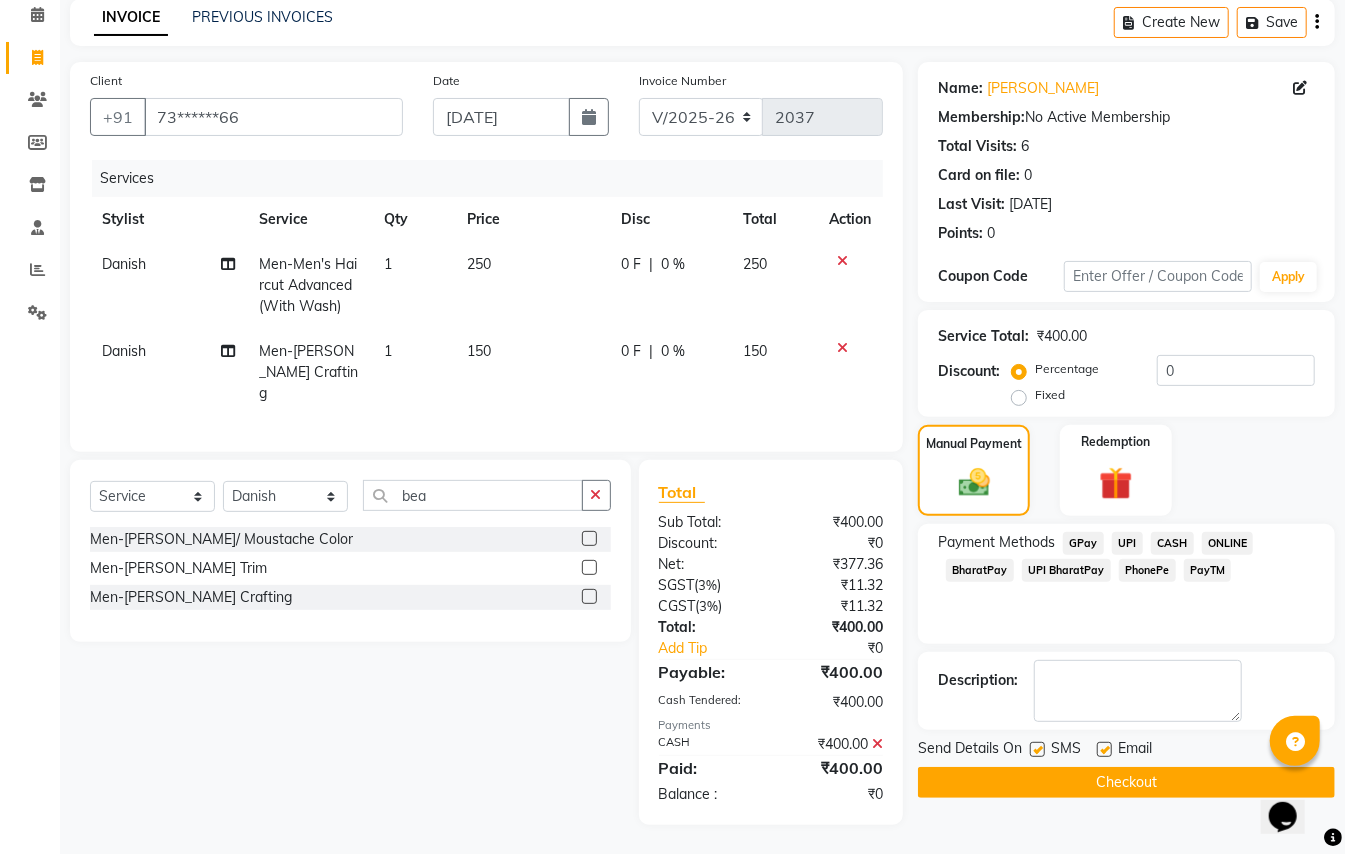 click on "Checkout" 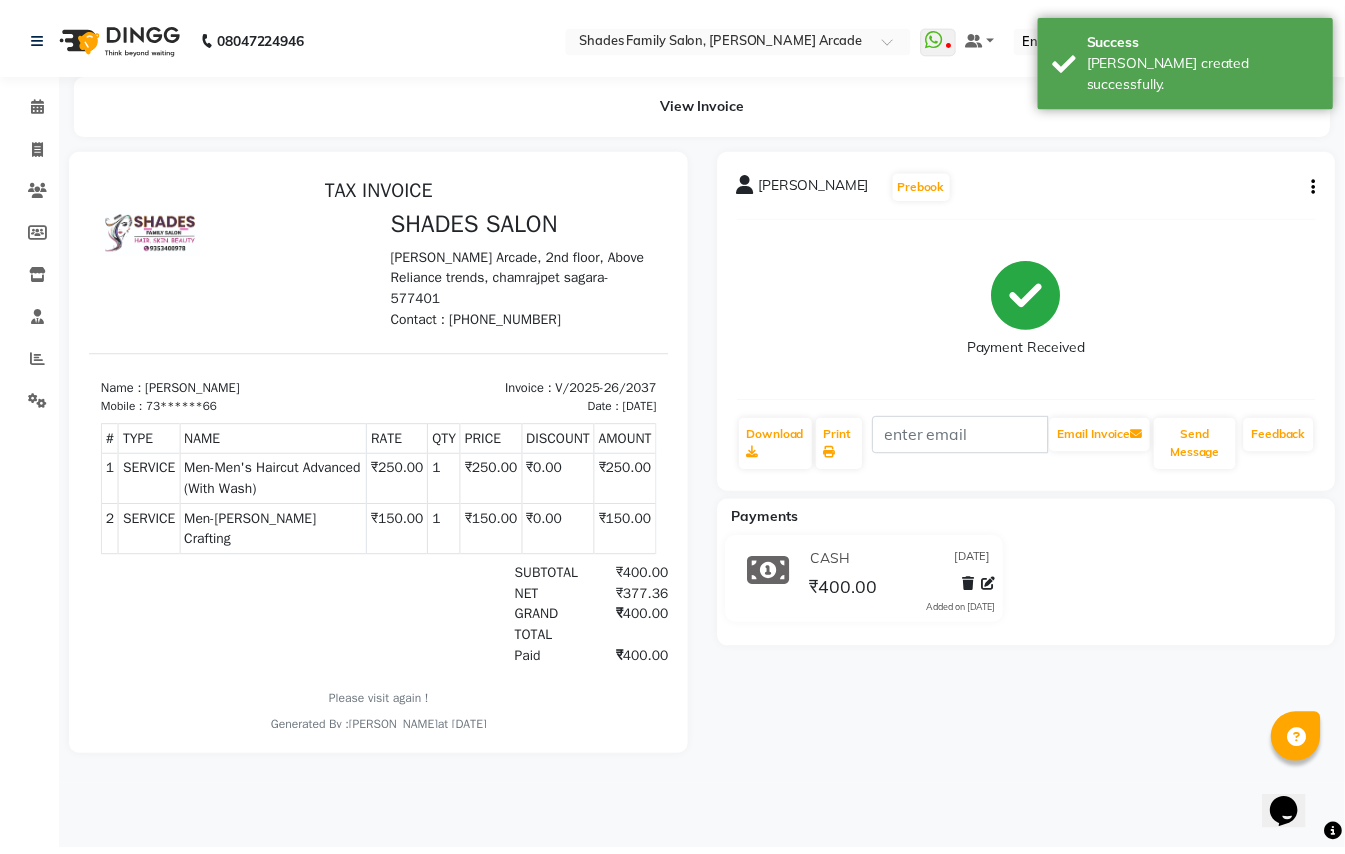 scroll, scrollTop: 0, scrollLeft: 0, axis: both 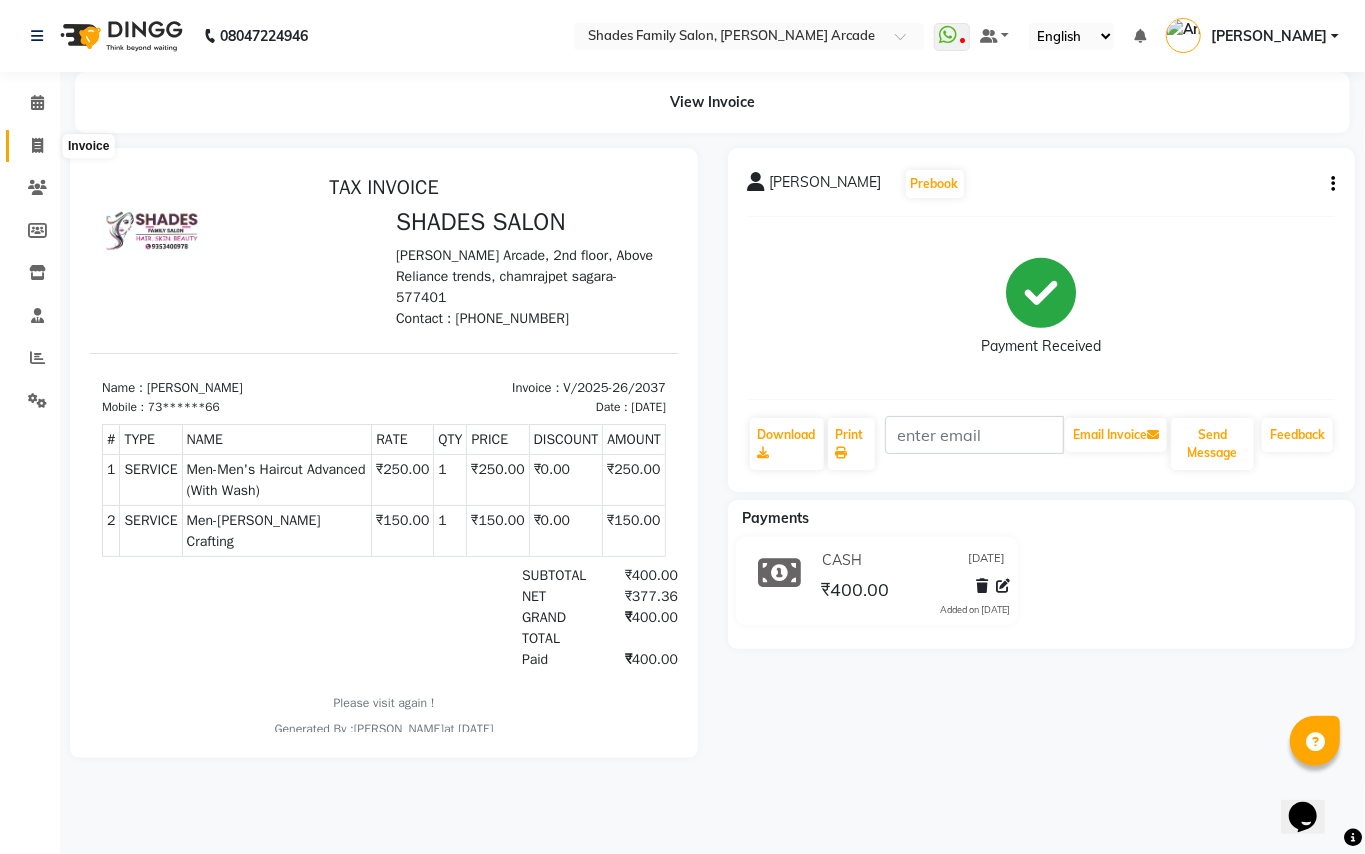click 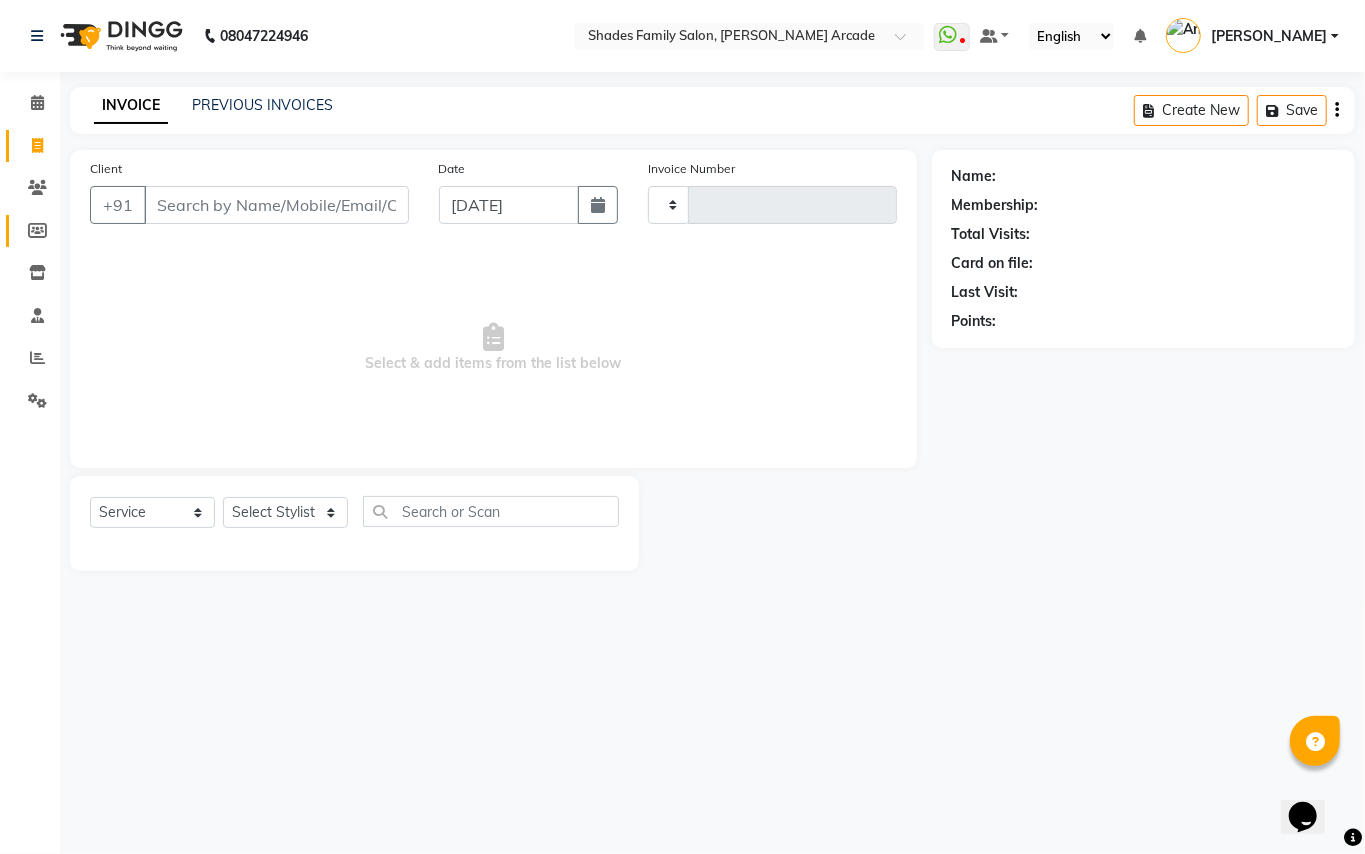 type on "2038" 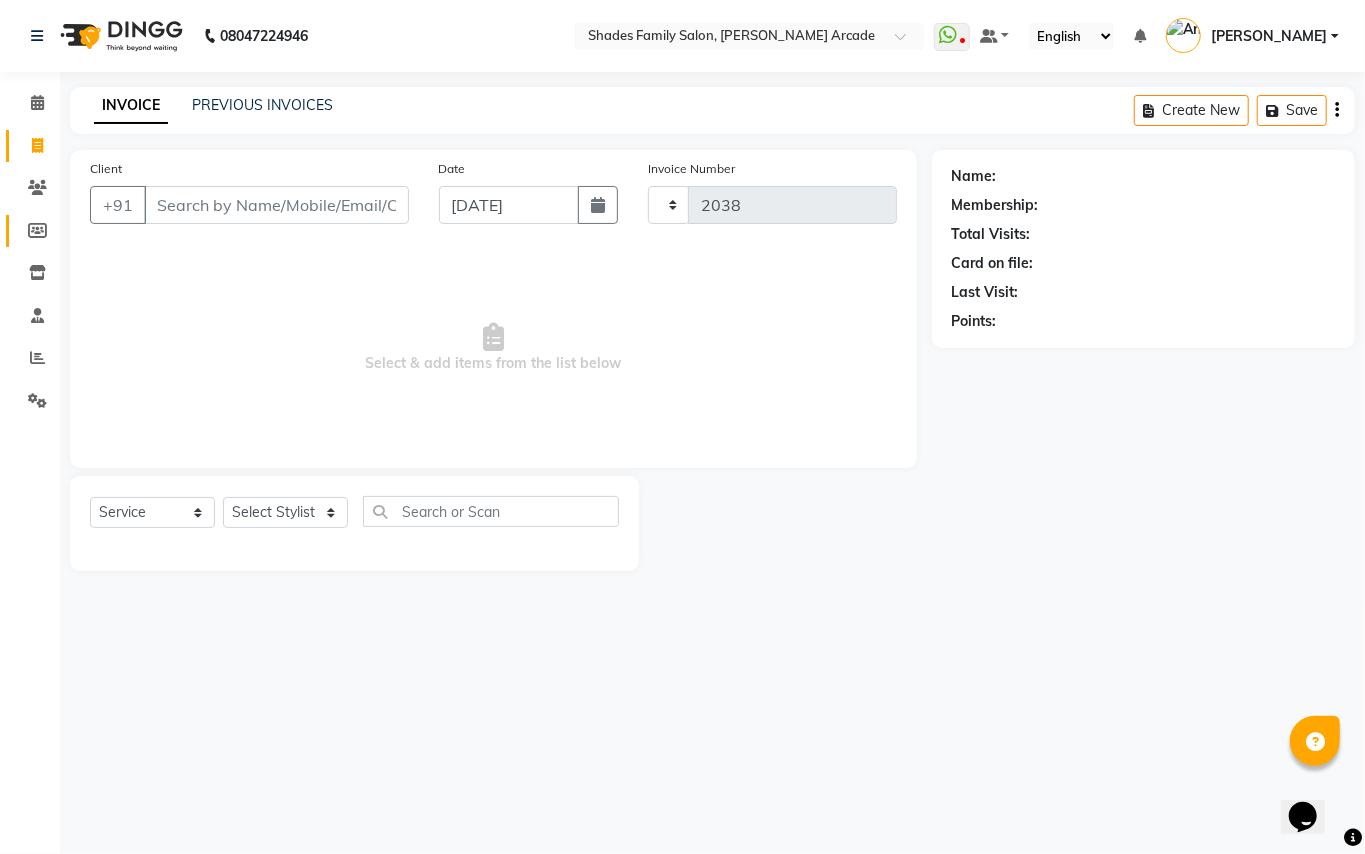 select on "5538" 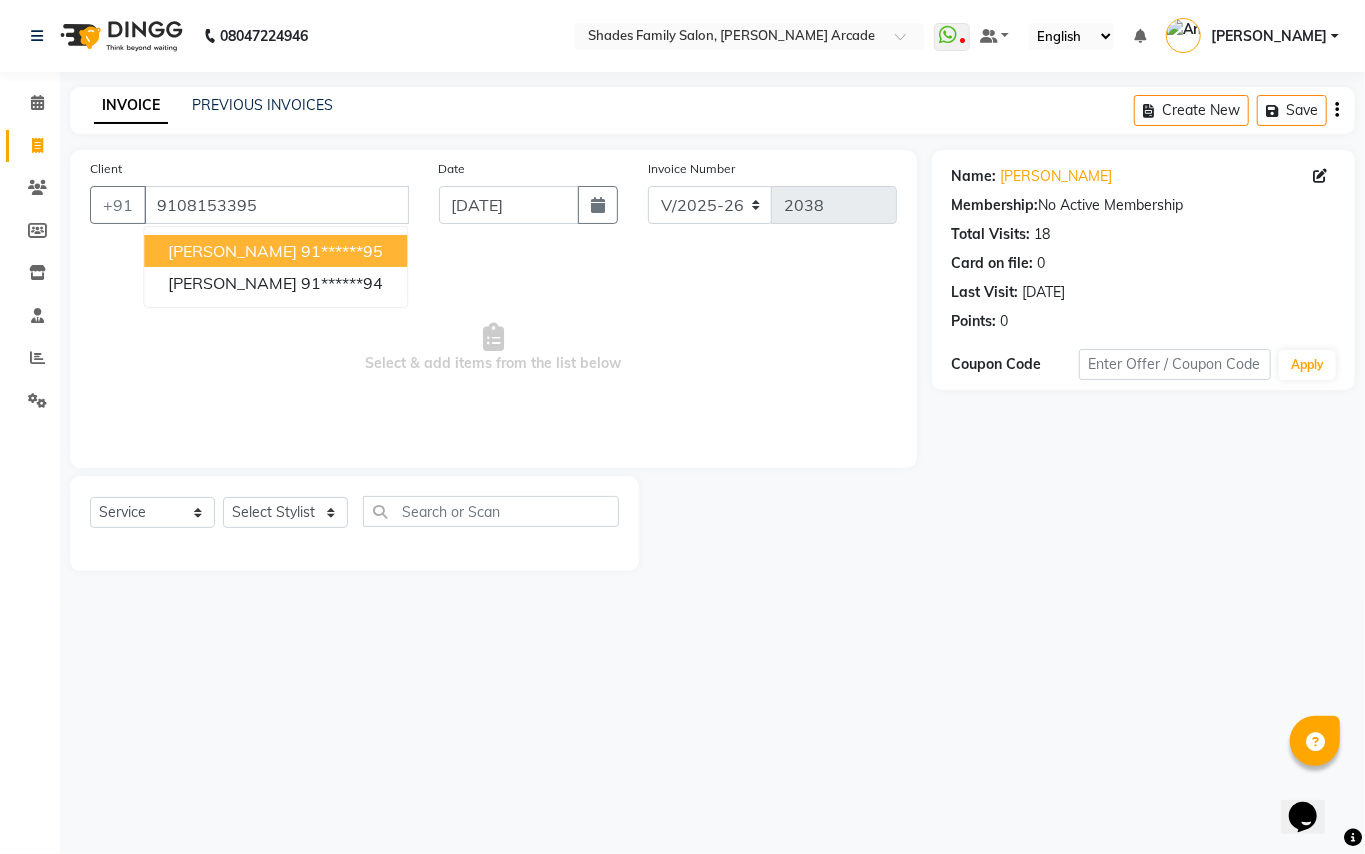click on "91******95" at bounding box center (342, 251) 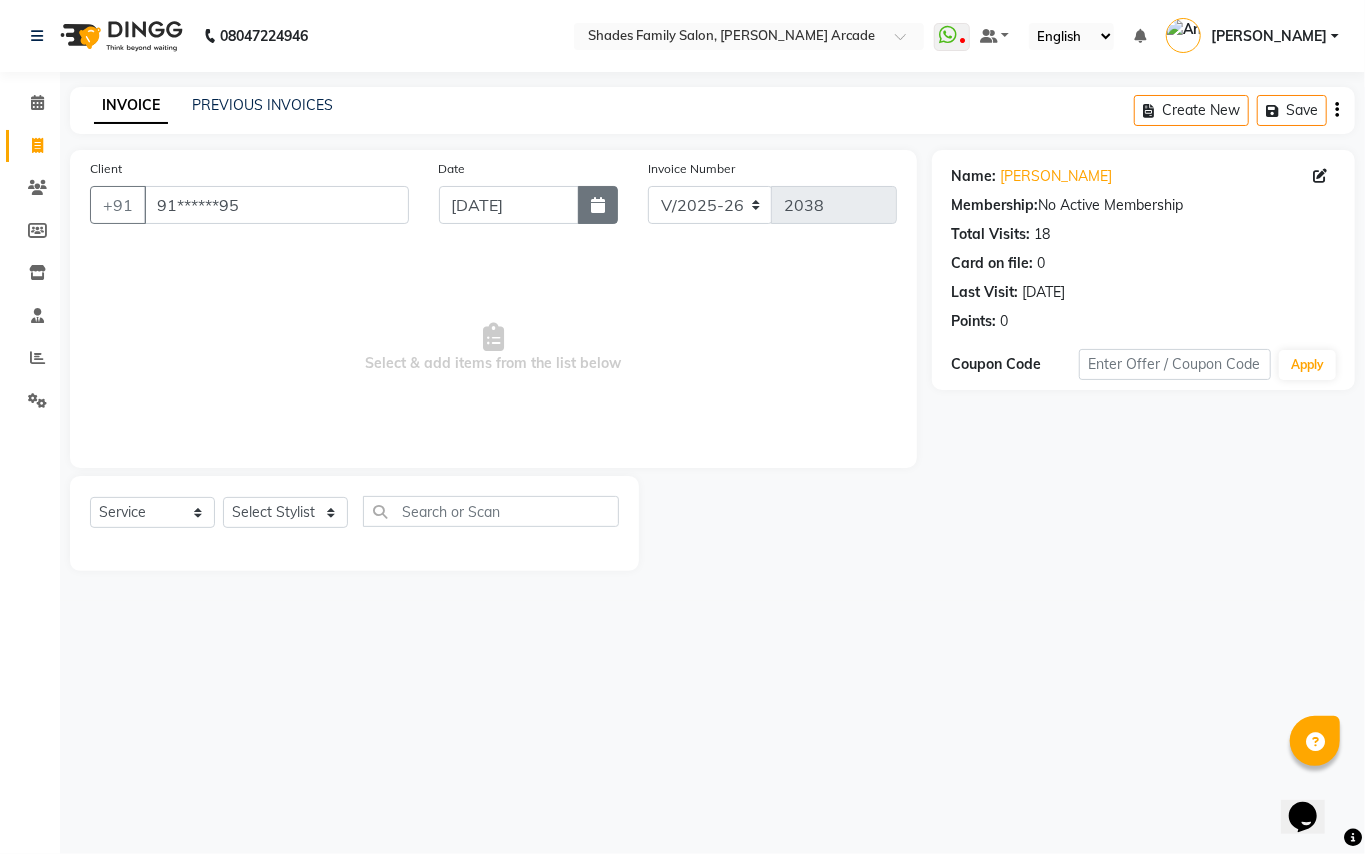 click 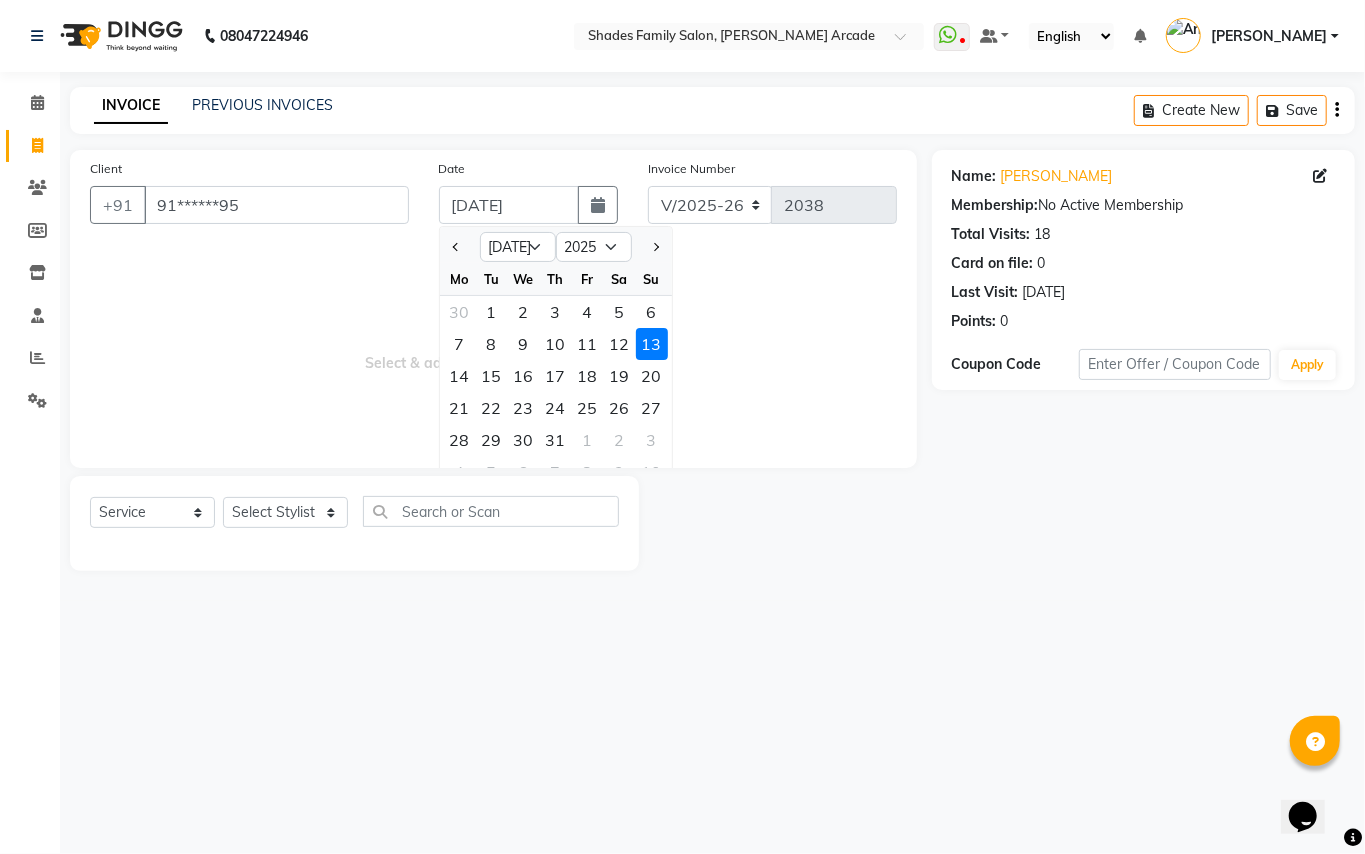 drag, startPoint x: 664, startPoint y: 340, endPoint x: 410, endPoint y: 421, distance: 266.6027 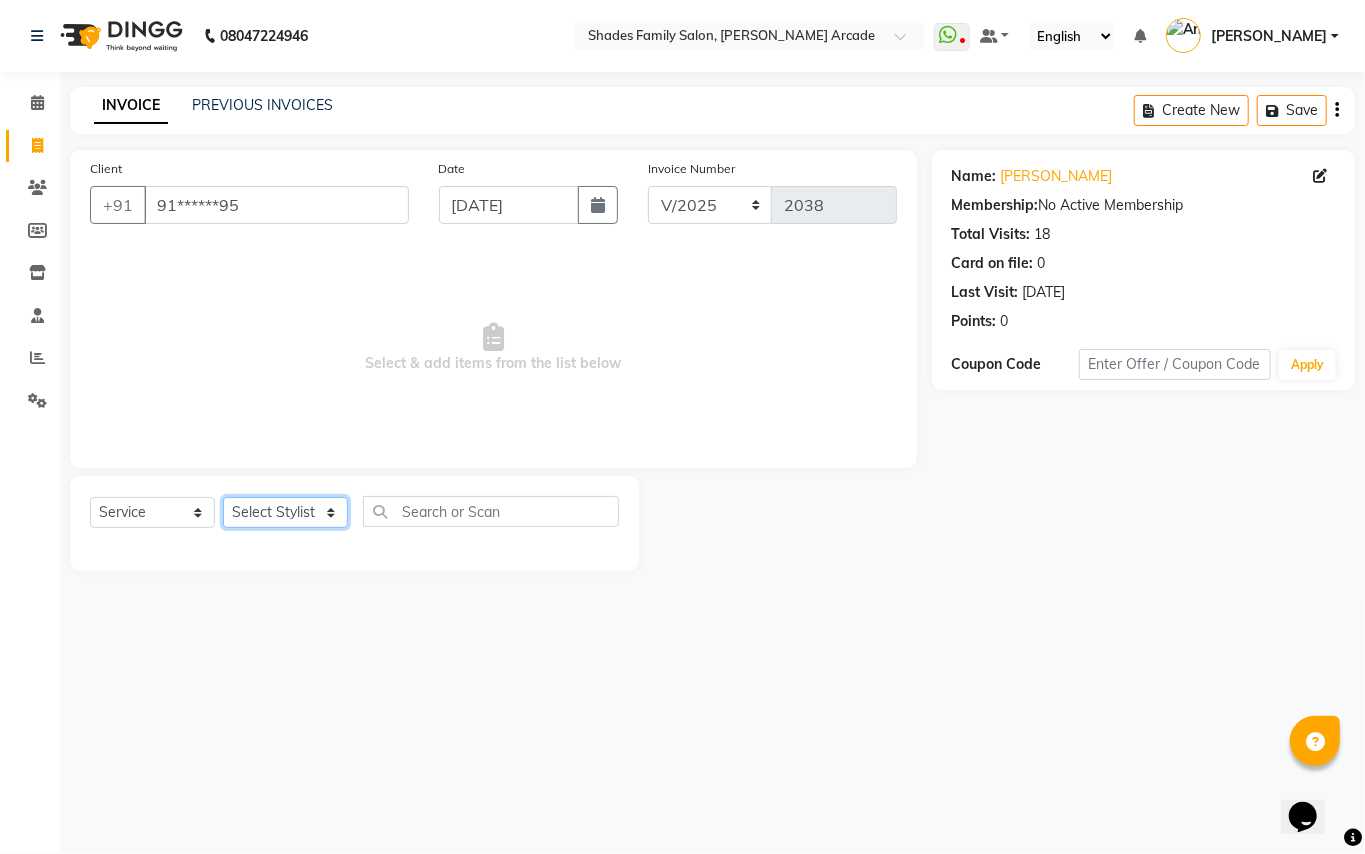 click on "Select Stylist Admin [PERSON_NAME] [PERSON_NAME] Danish  [PERSON_NAME] [PERSON_NAME] Nikhil [PERSON_NAME]  [PERSON_NAME] [PERSON_NAME] [PERSON_NAME] [PERSON_NAME]" 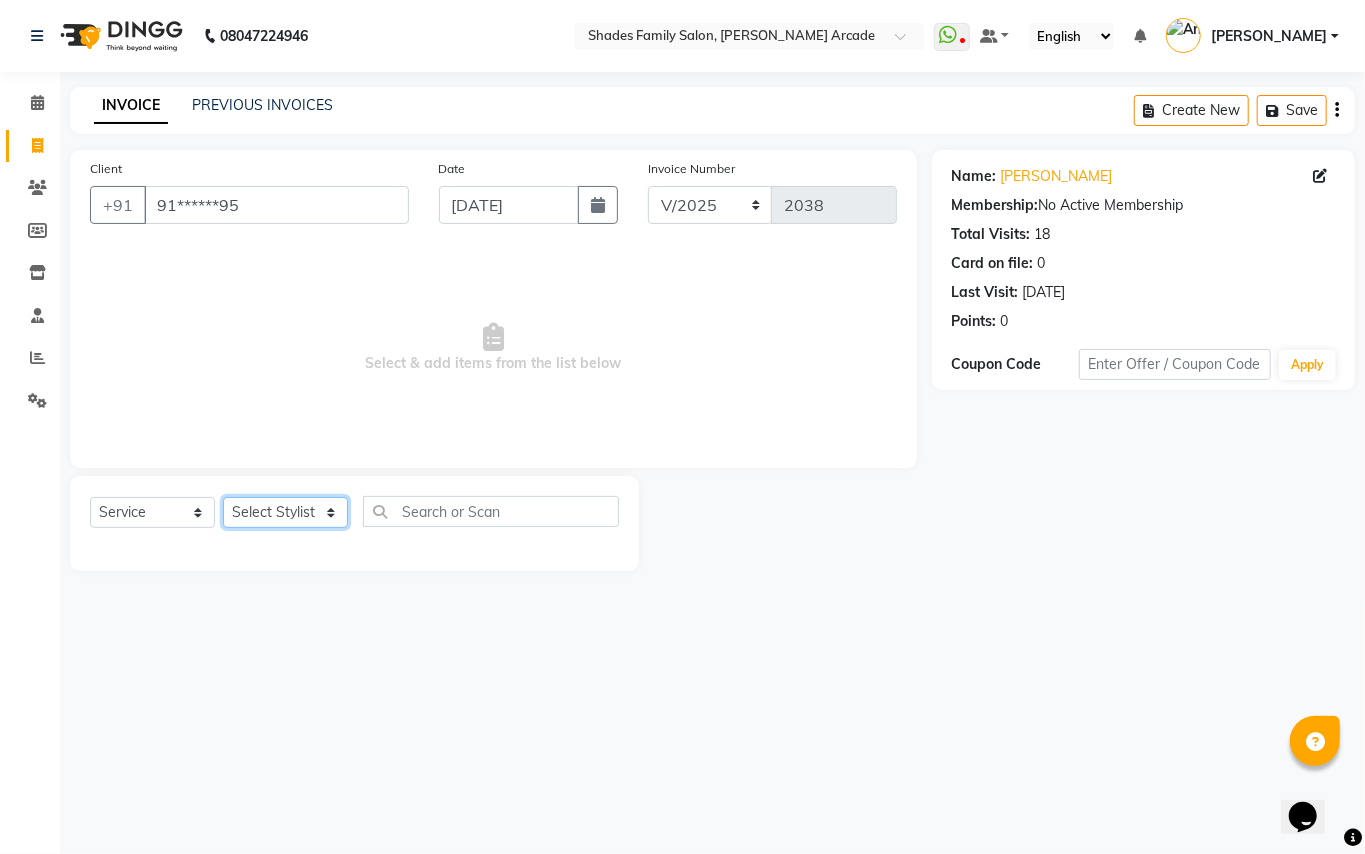 select on "85016" 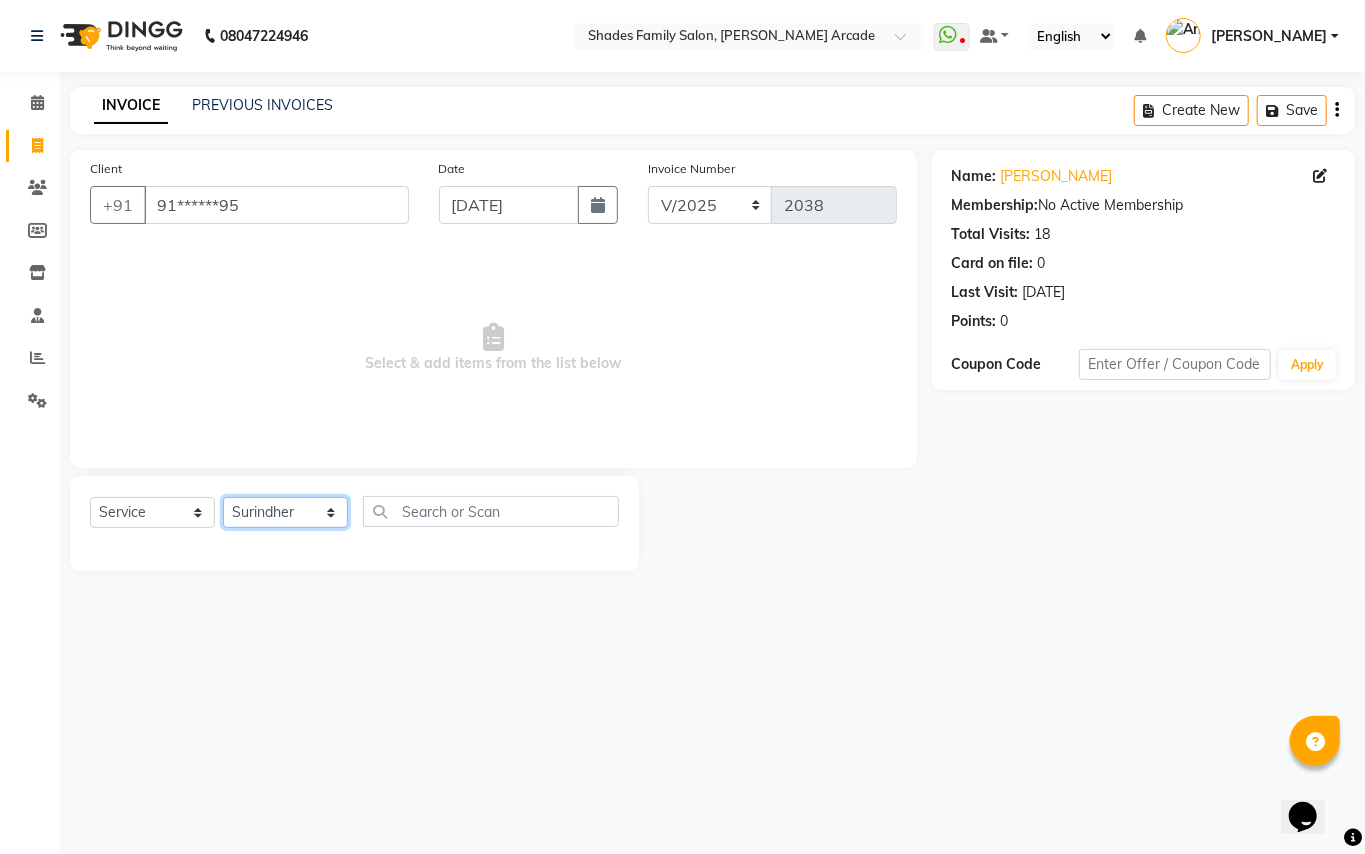 click on "Select Stylist Admin [PERSON_NAME] [PERSON_NAME] Danish  [PERSON_NAME] [PERSON_NAME] Nikhil [PERSON_NAME]  [PERSON_NAME] [PERSON_NAME] [PERSON_NAME] [PERSON_NAME]" 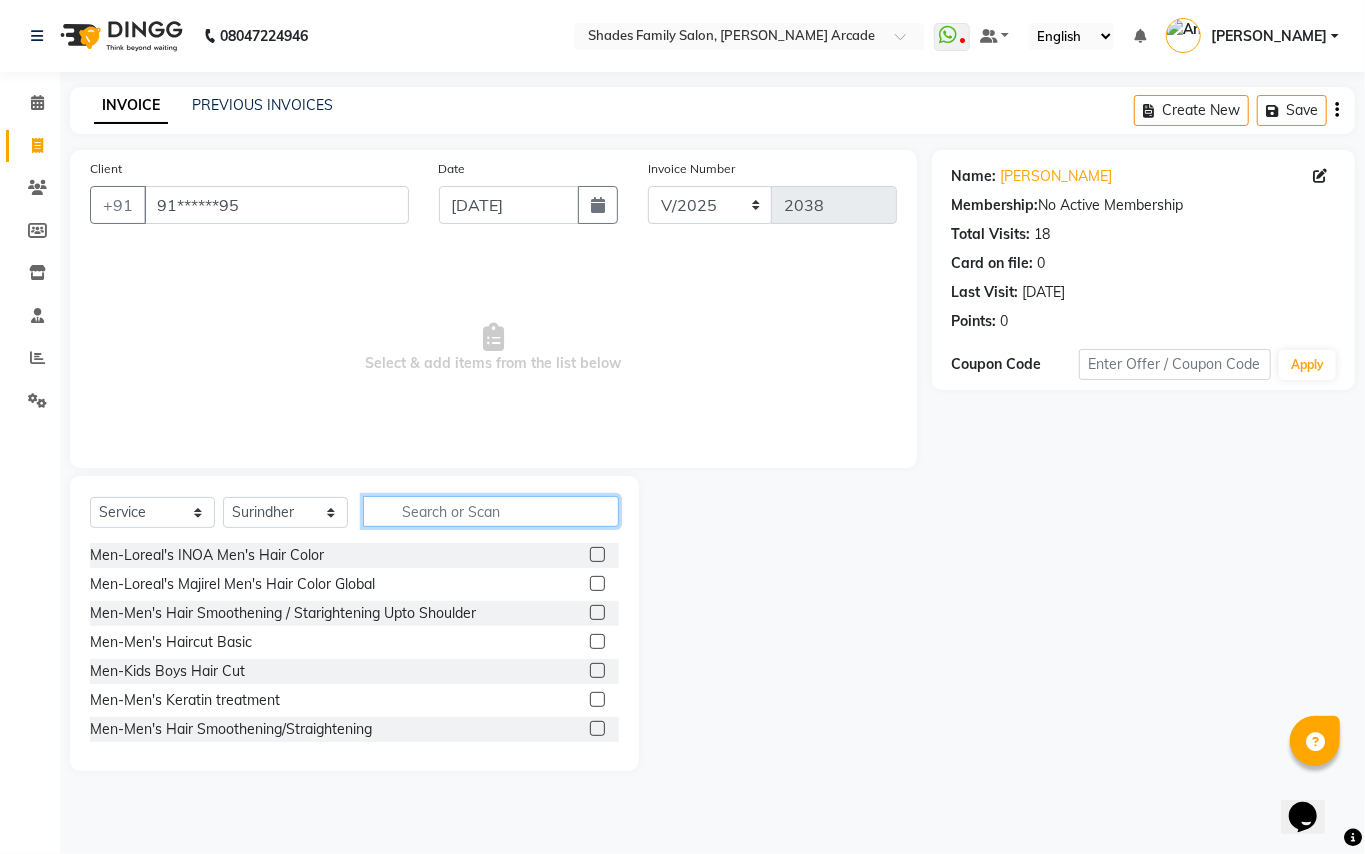 click 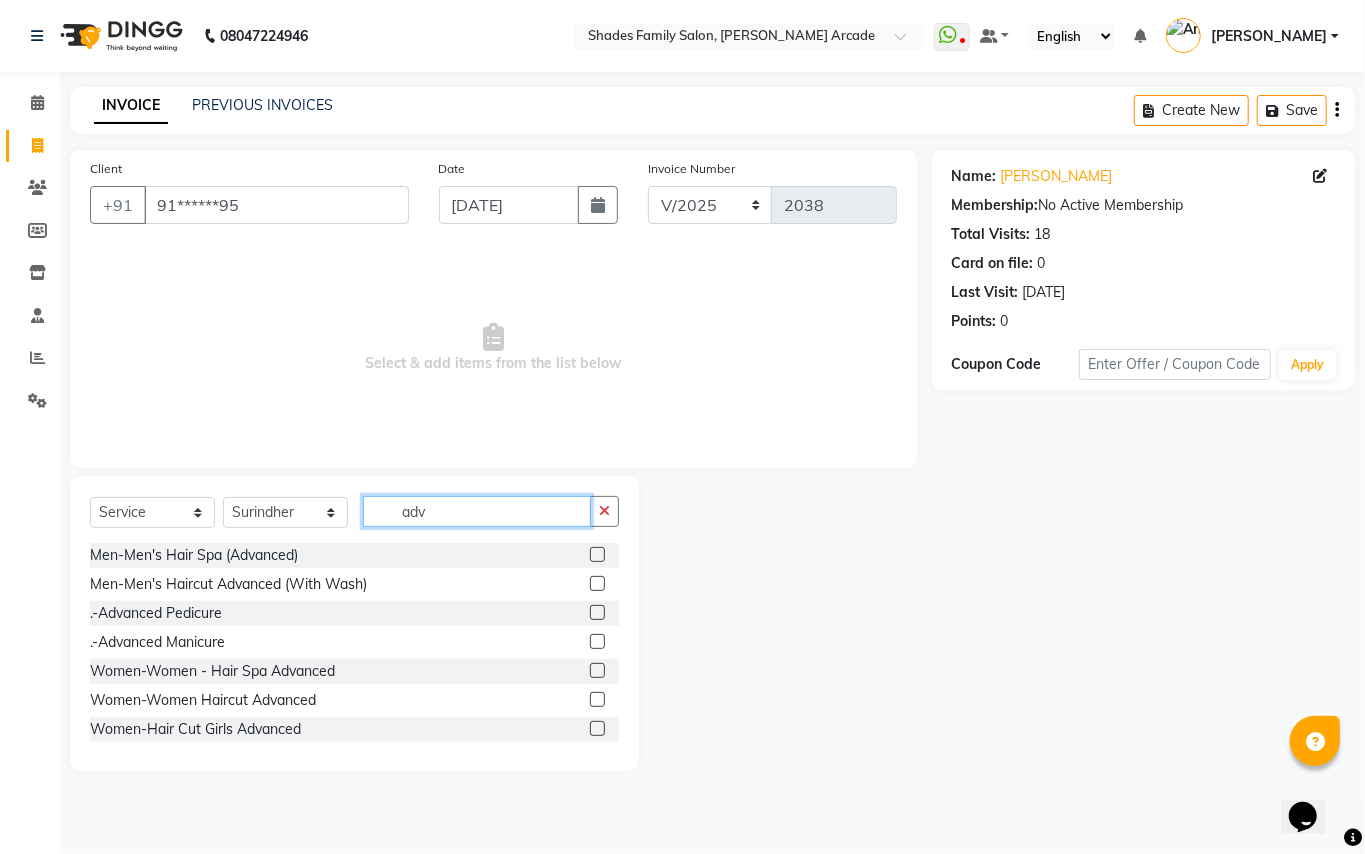 type on "adv" 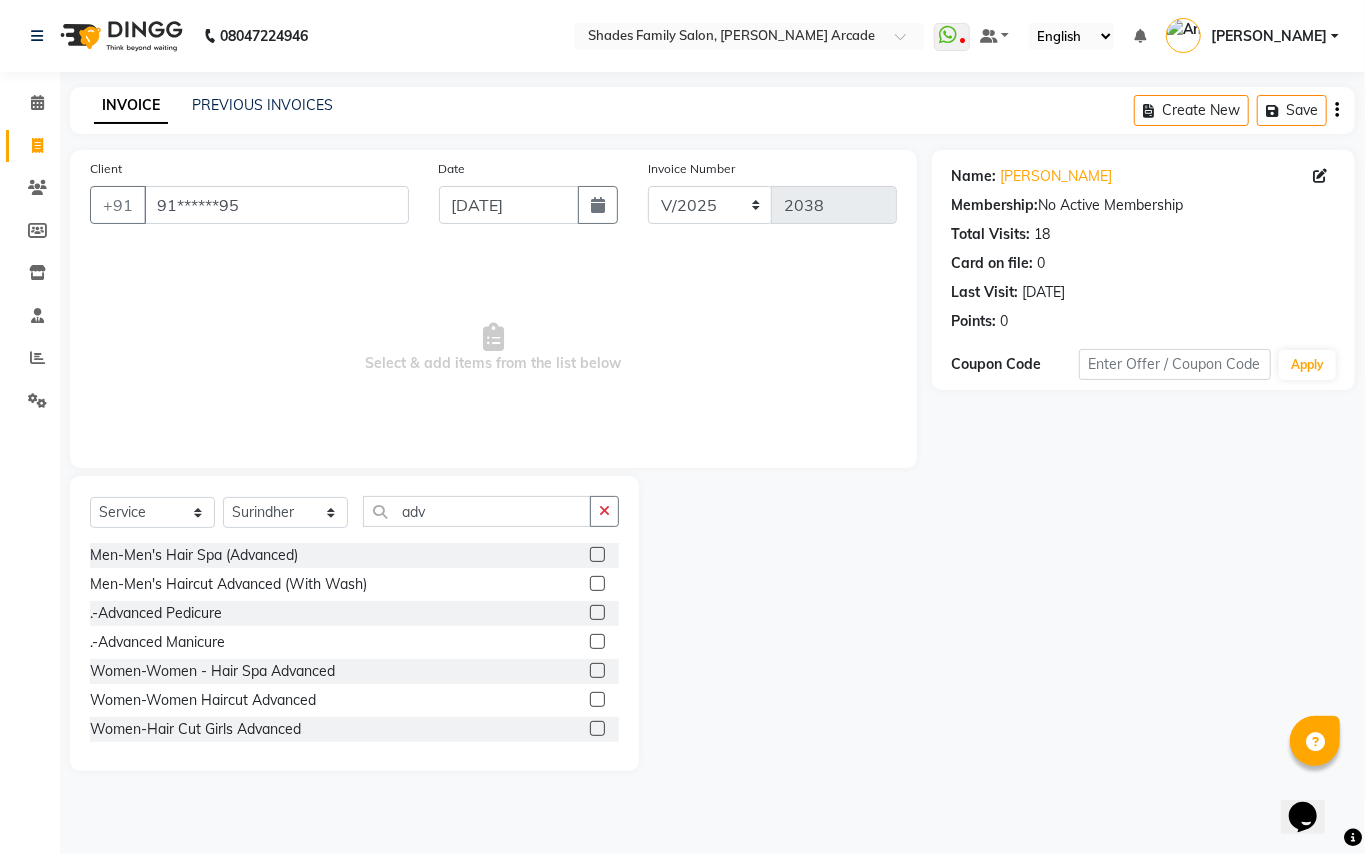 click 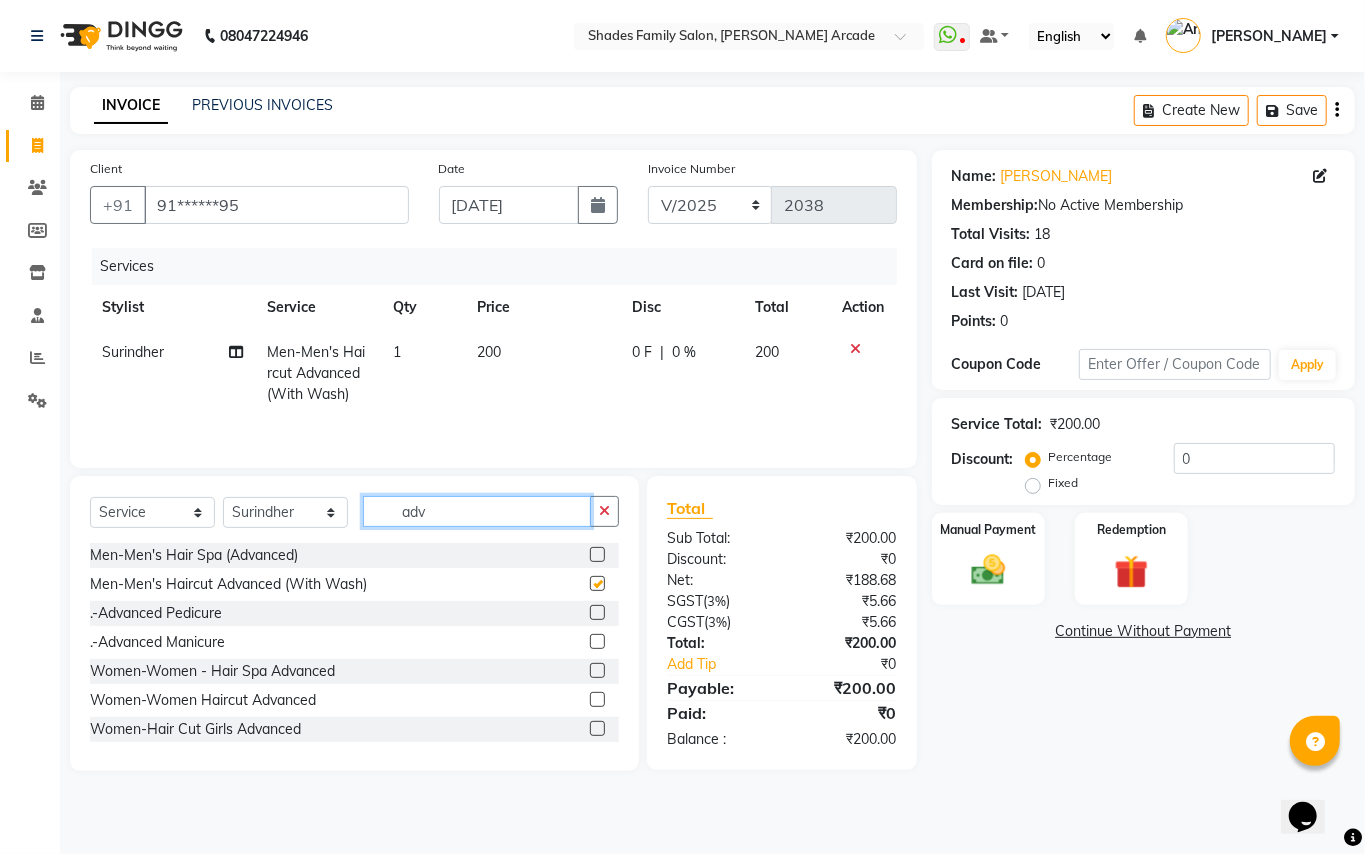click on "adv" 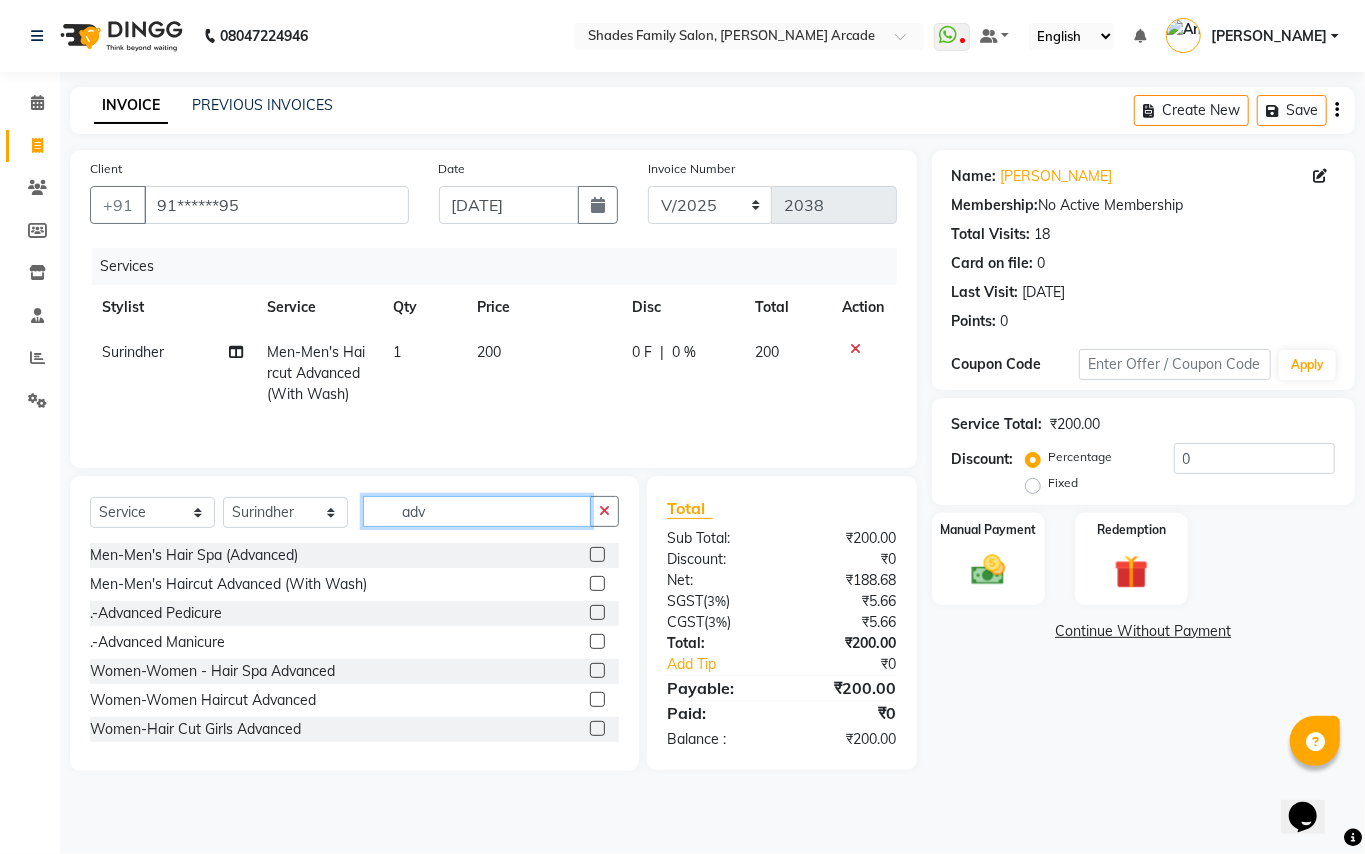 checkbox on "false" 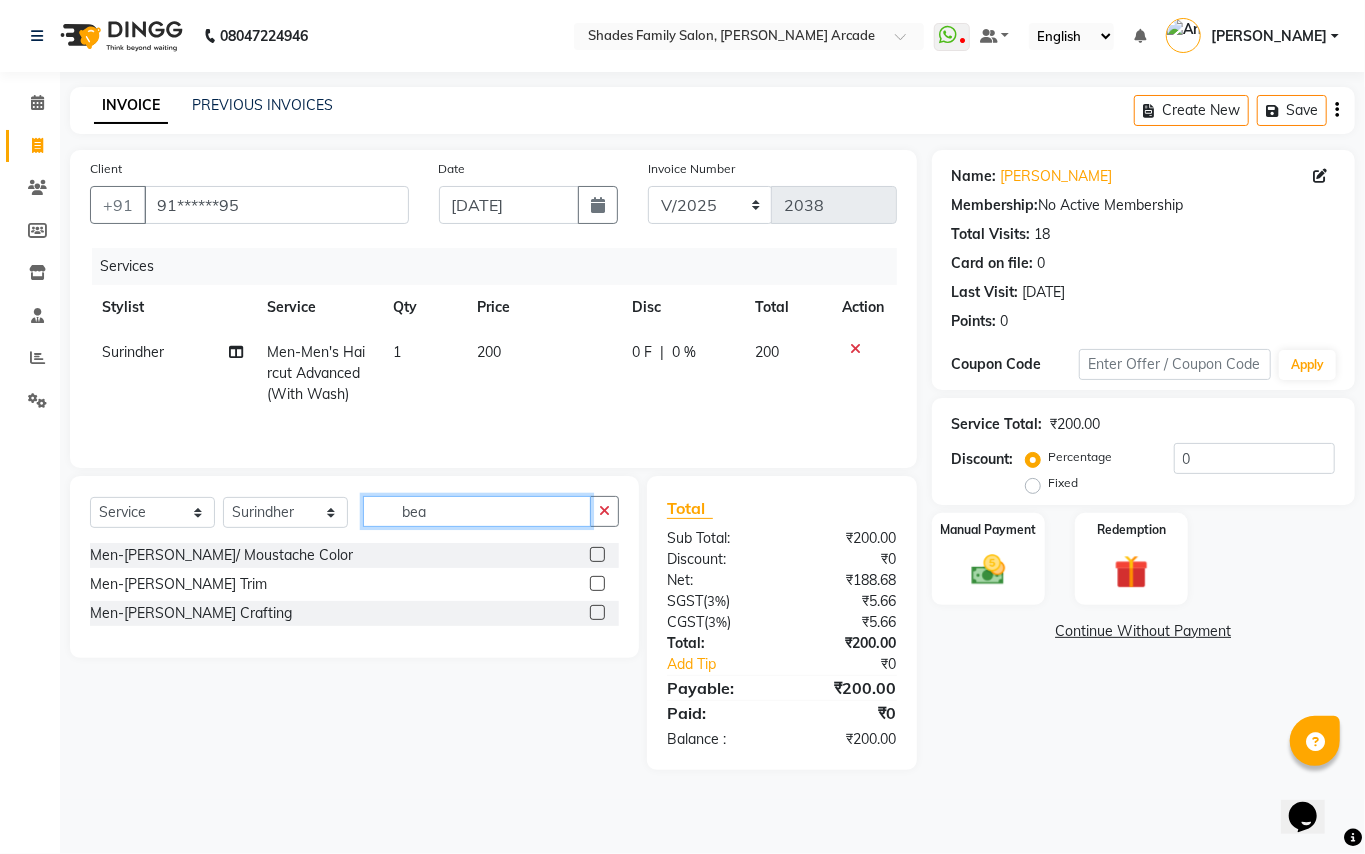 type on "bea" 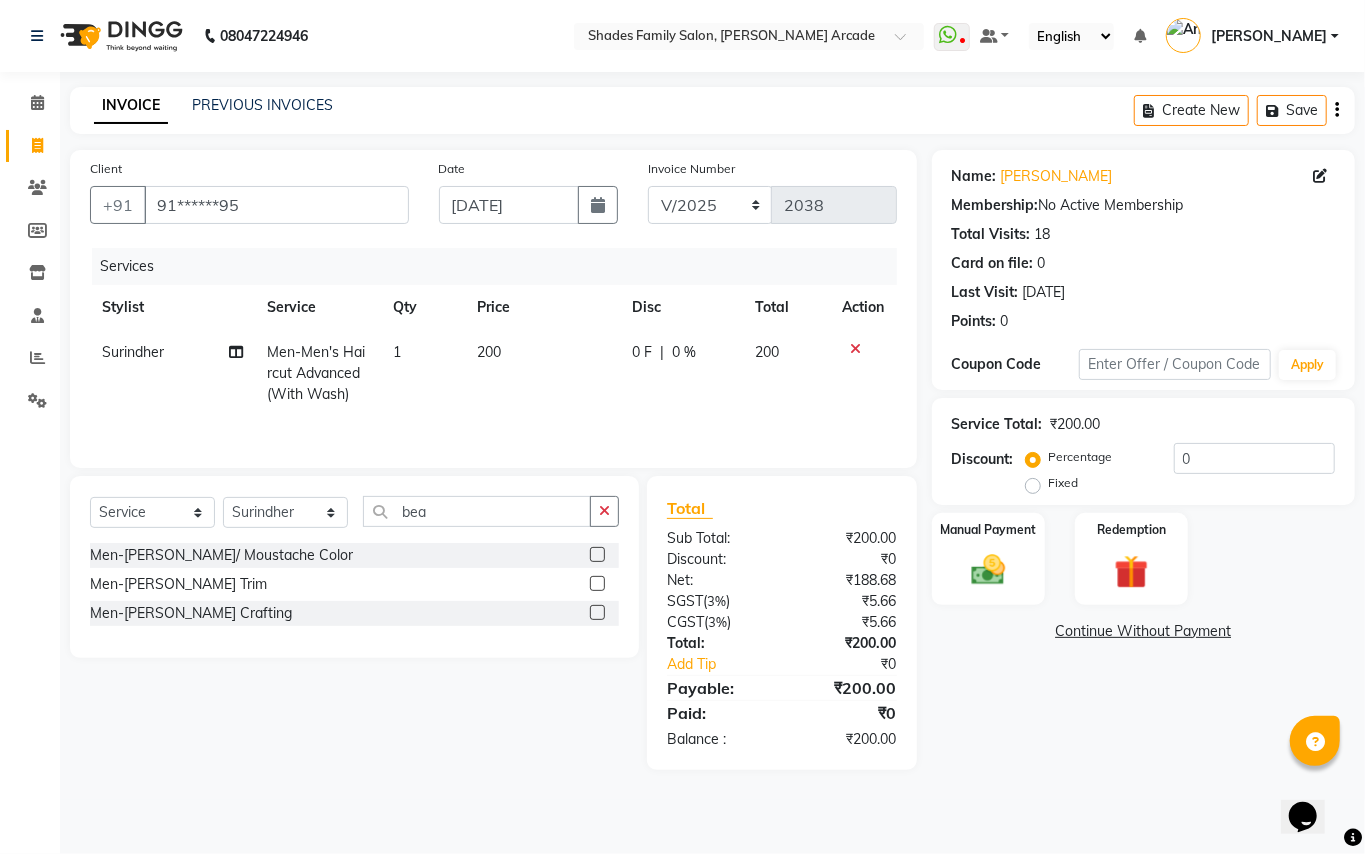 click 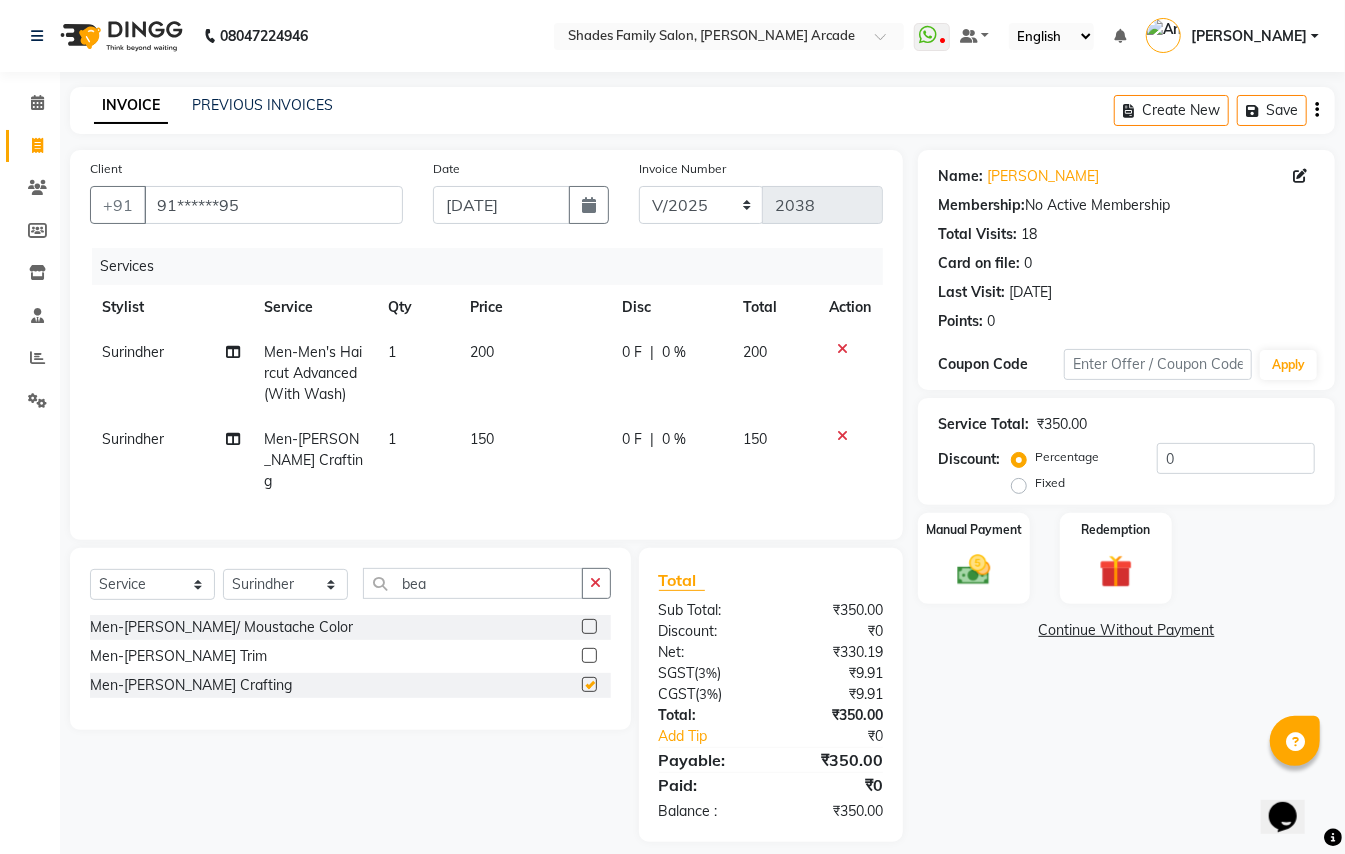 checkbox on "false" 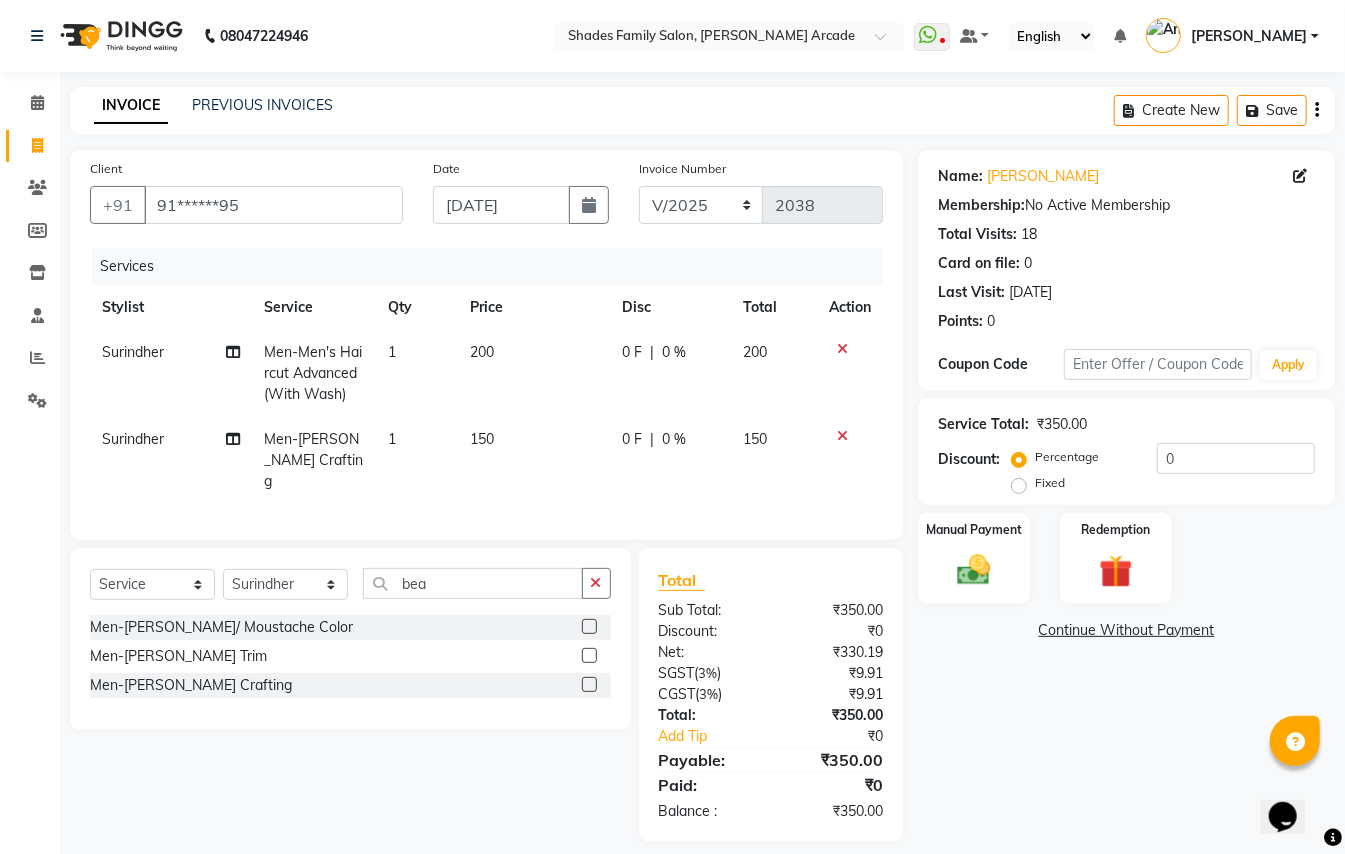 click on "200" 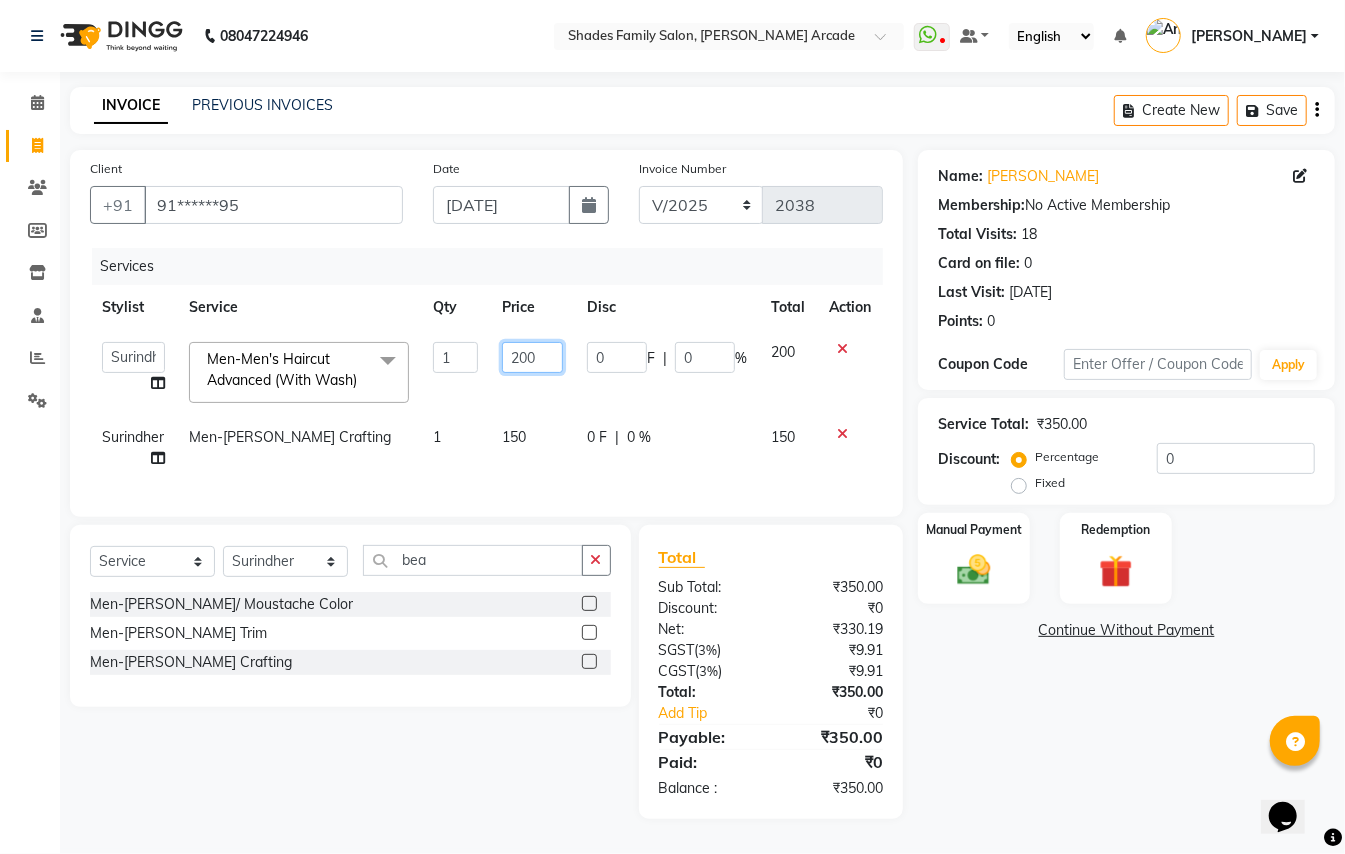 click on "200" 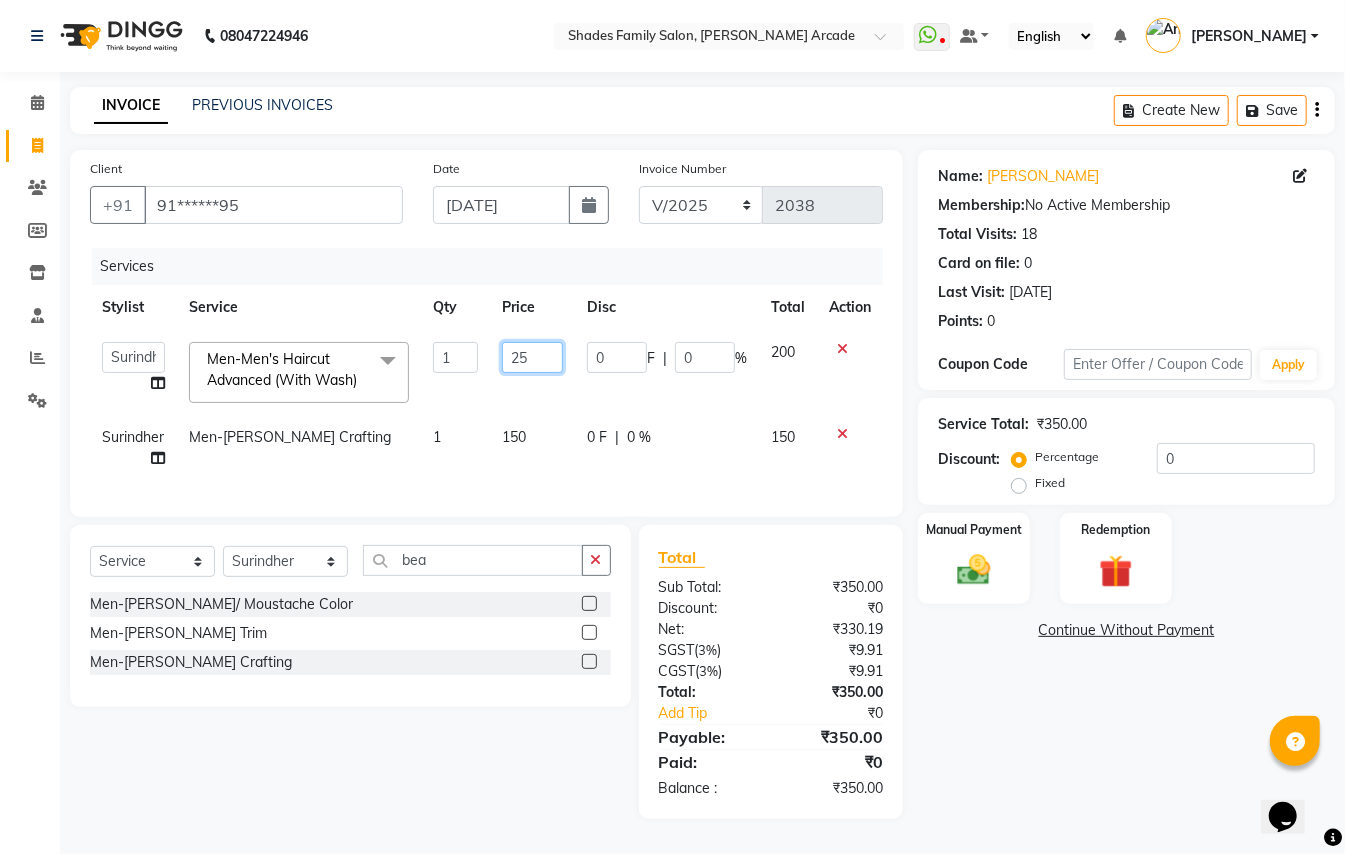 type on "250" 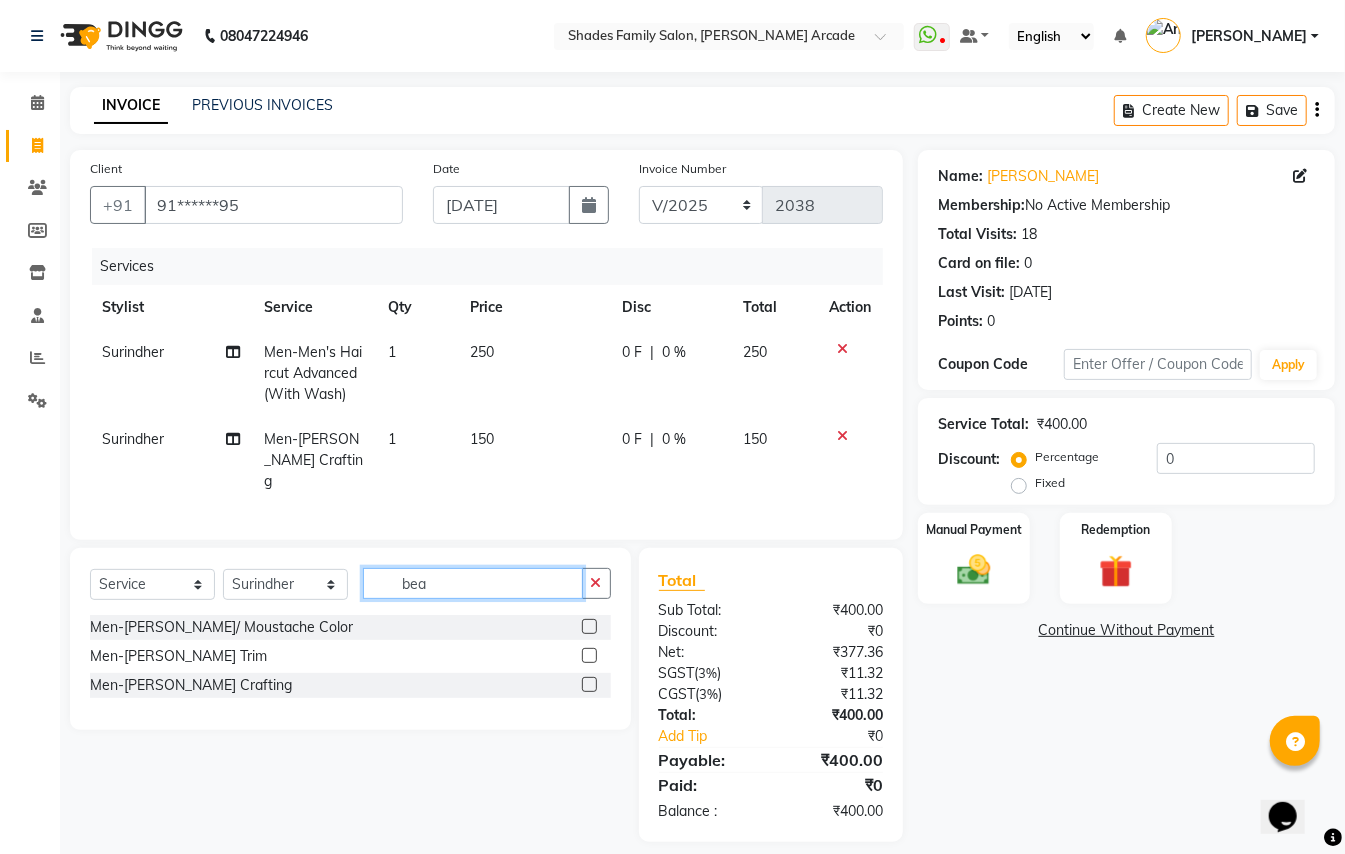 click on "bea" 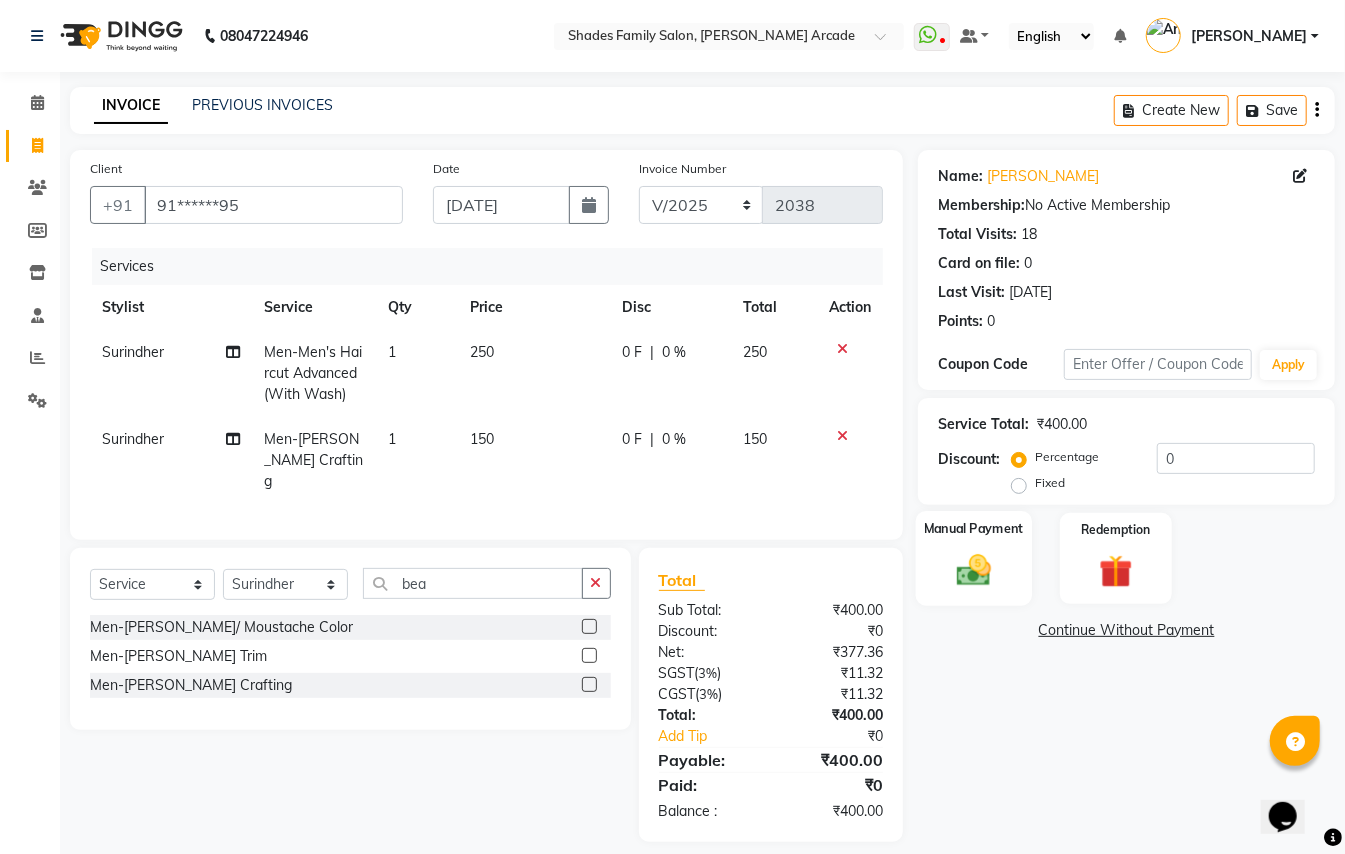 click on "Manual Payment" 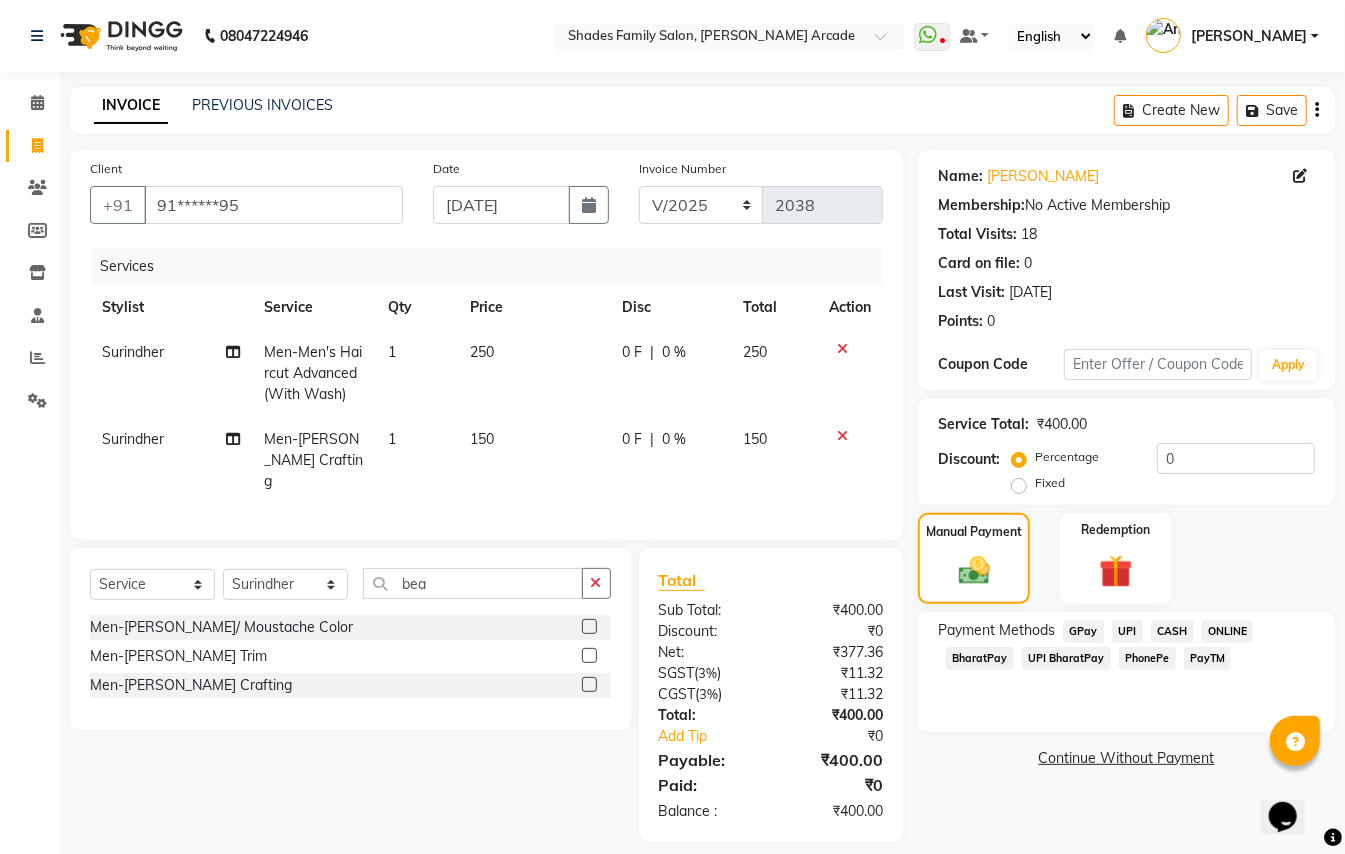 click on "UPI" 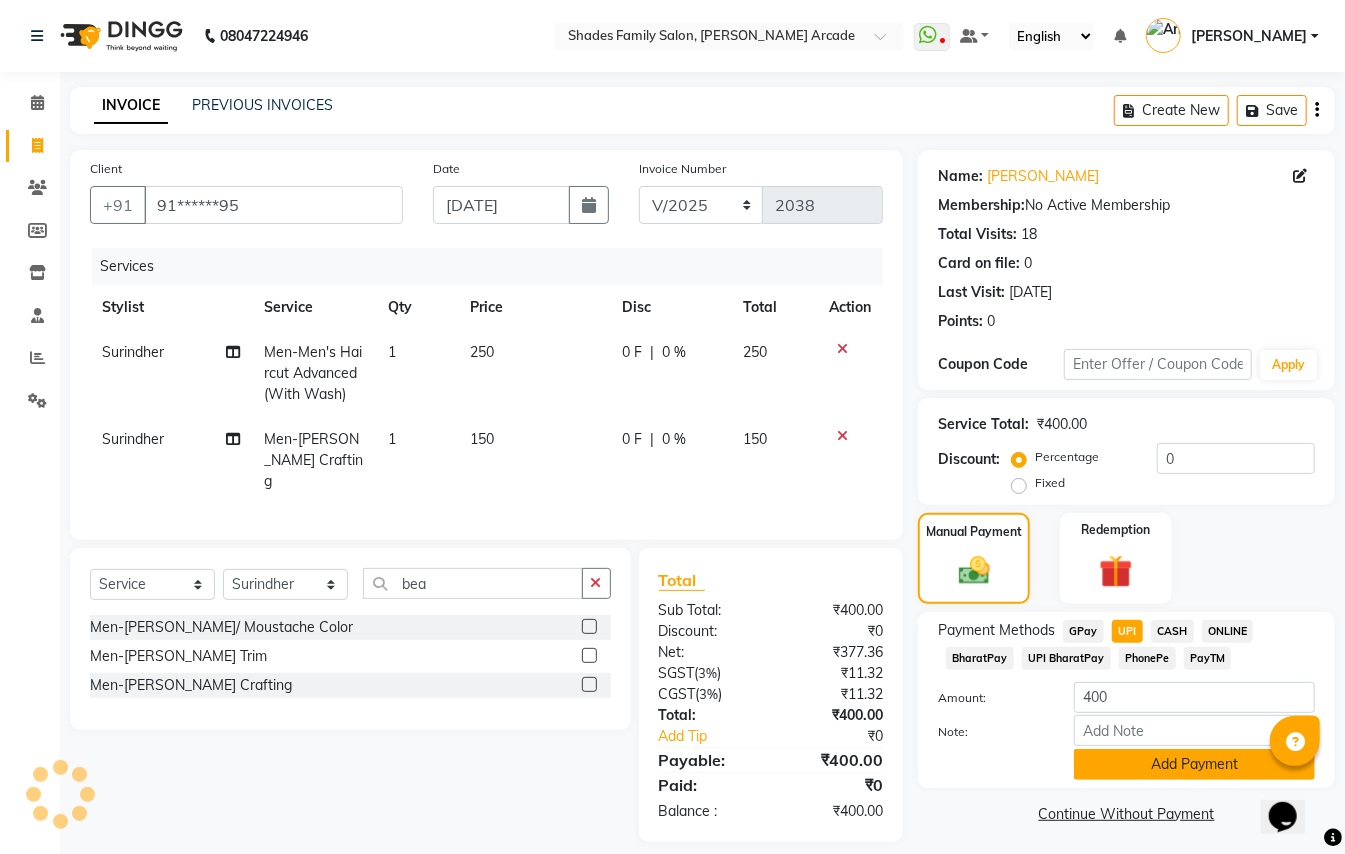 click on "Add Payment" 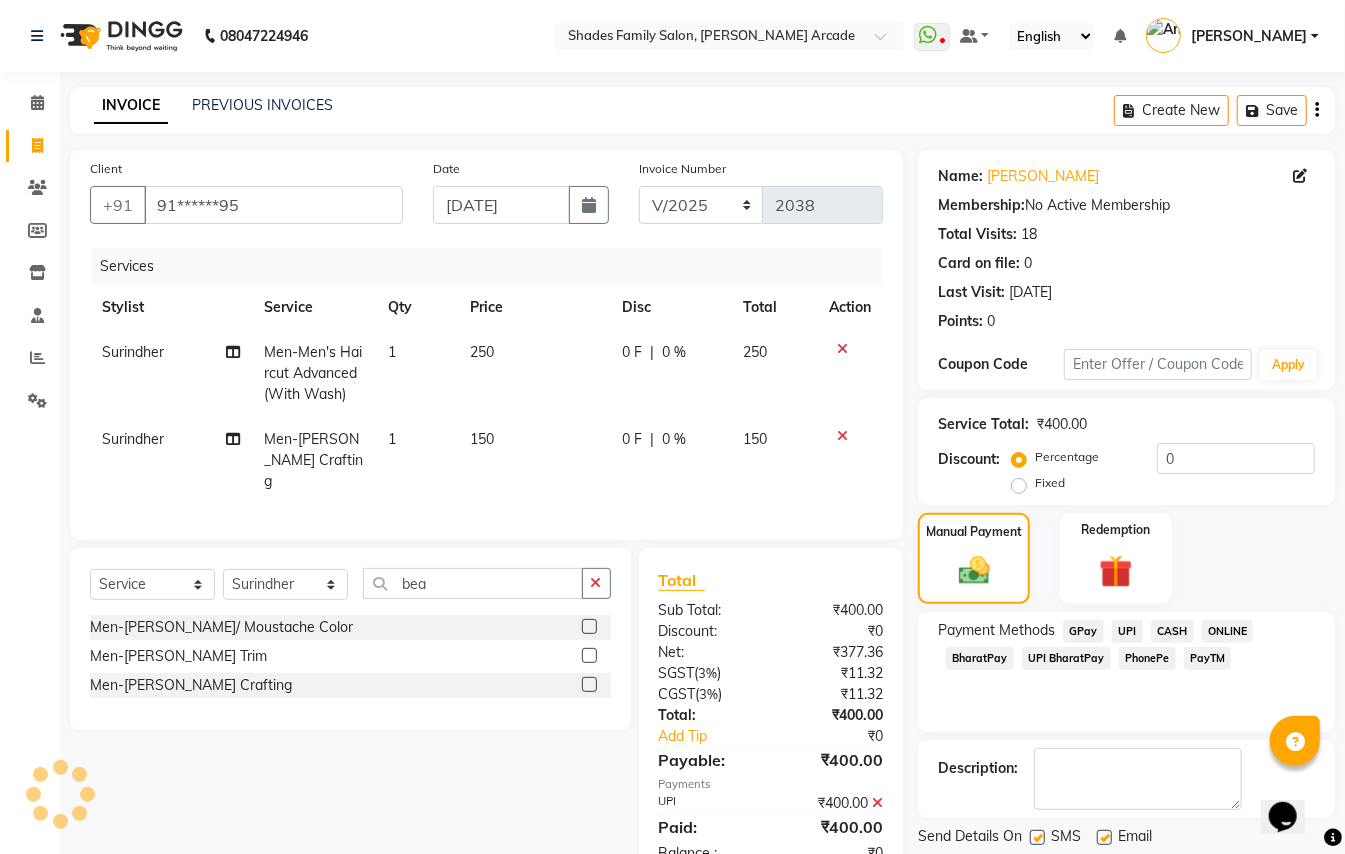scroll, scrollTop: 62, scrollLeft: 0, axis: vertical 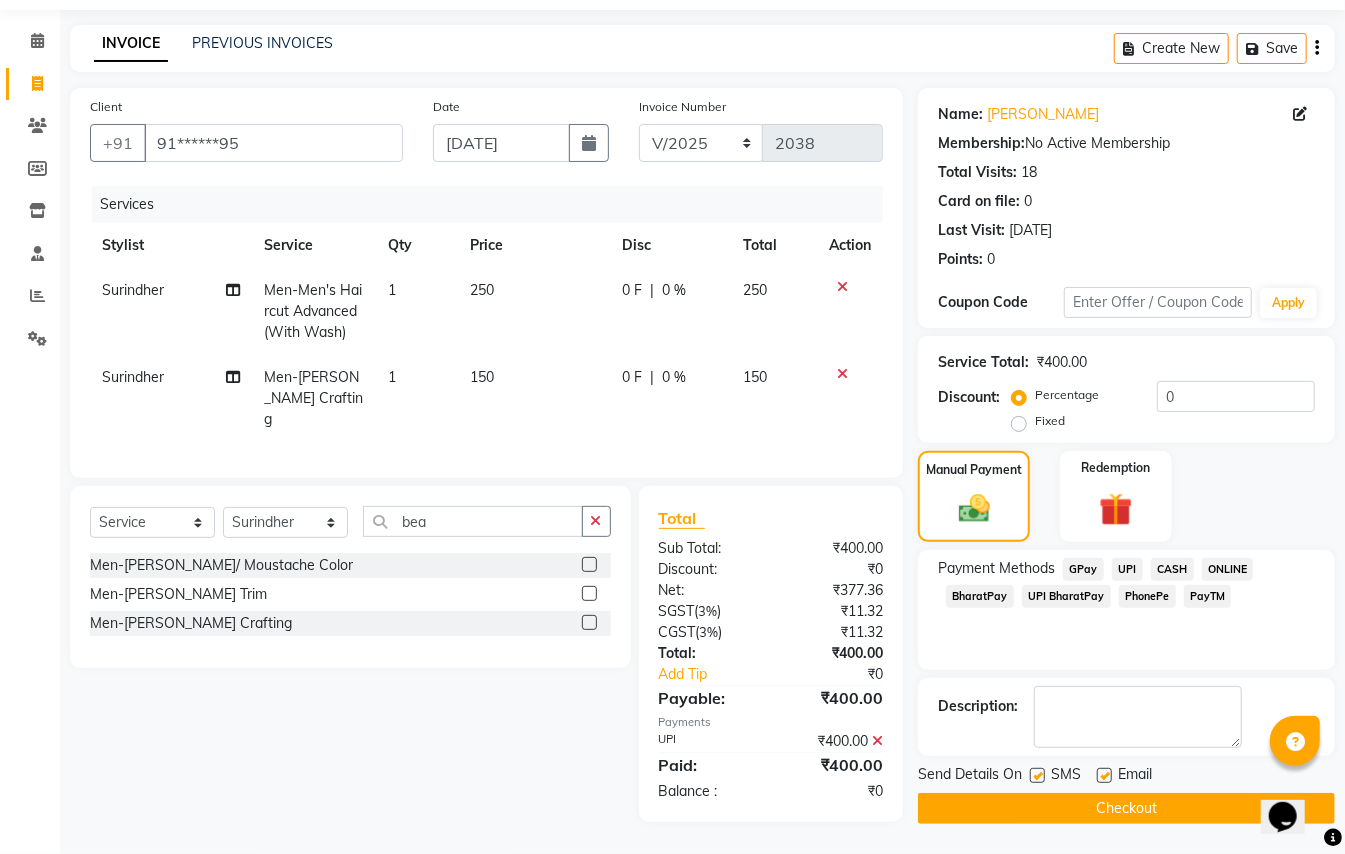 click on "Checkout" 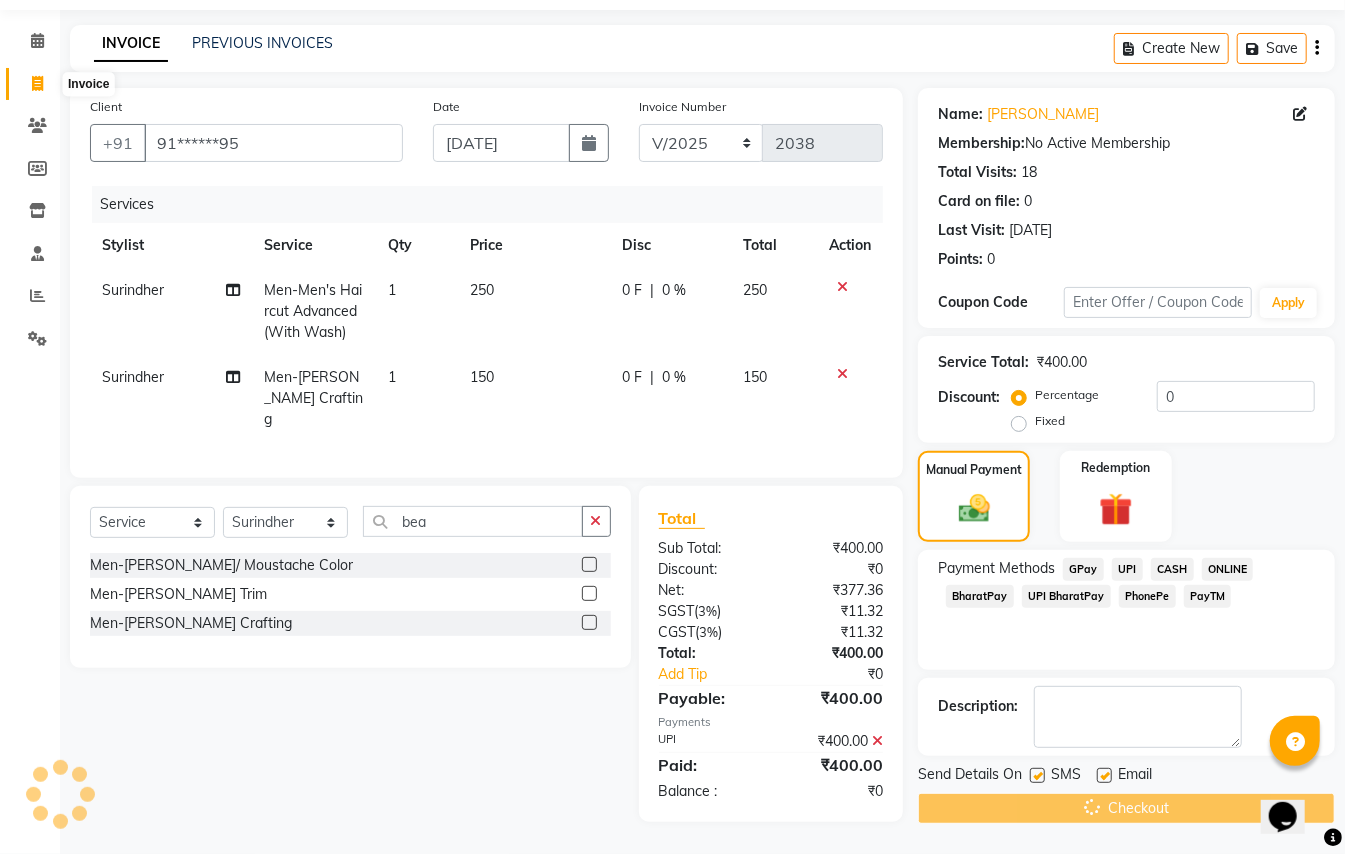 scroll, scrollTop: 0, scrollLeft: 0, axis: both 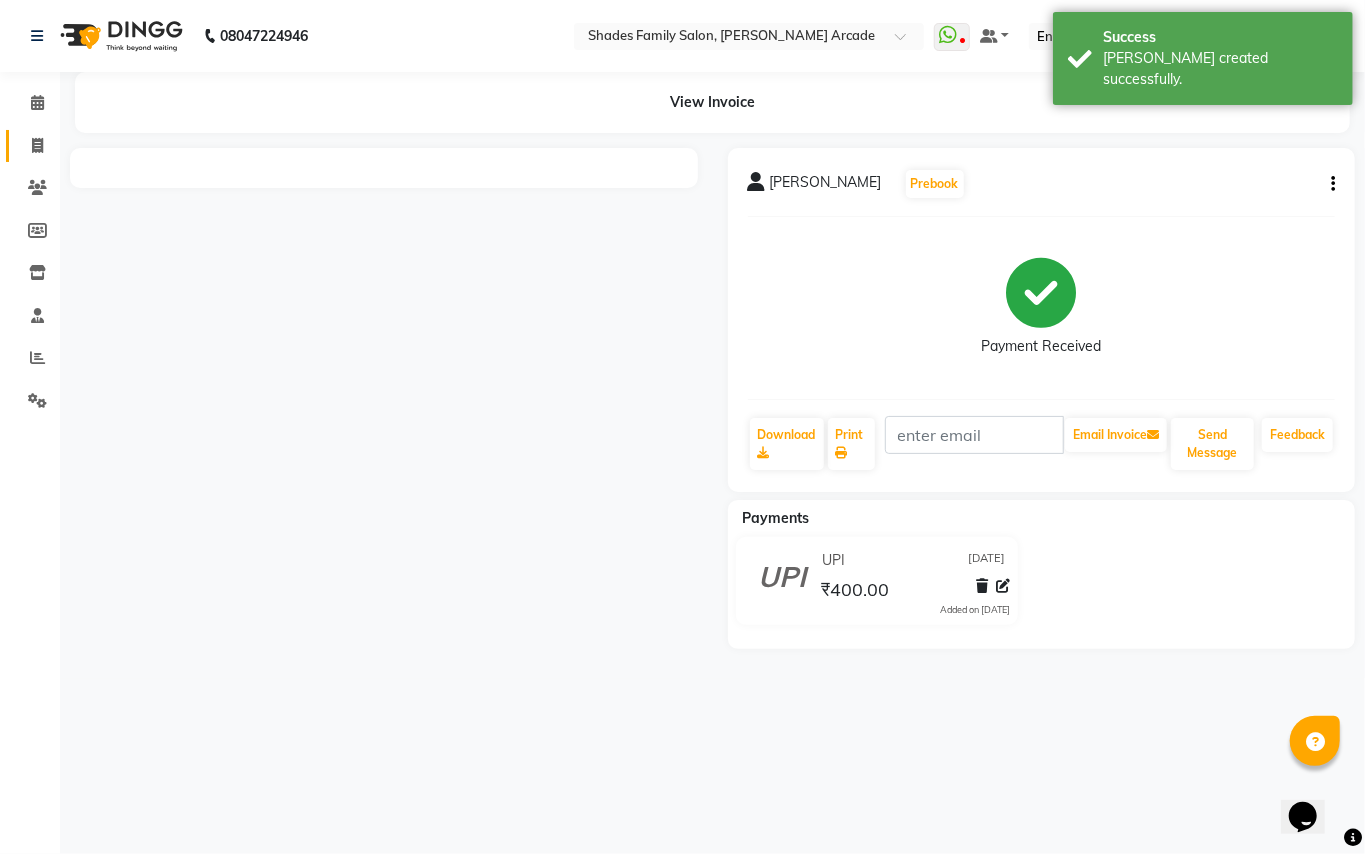 click 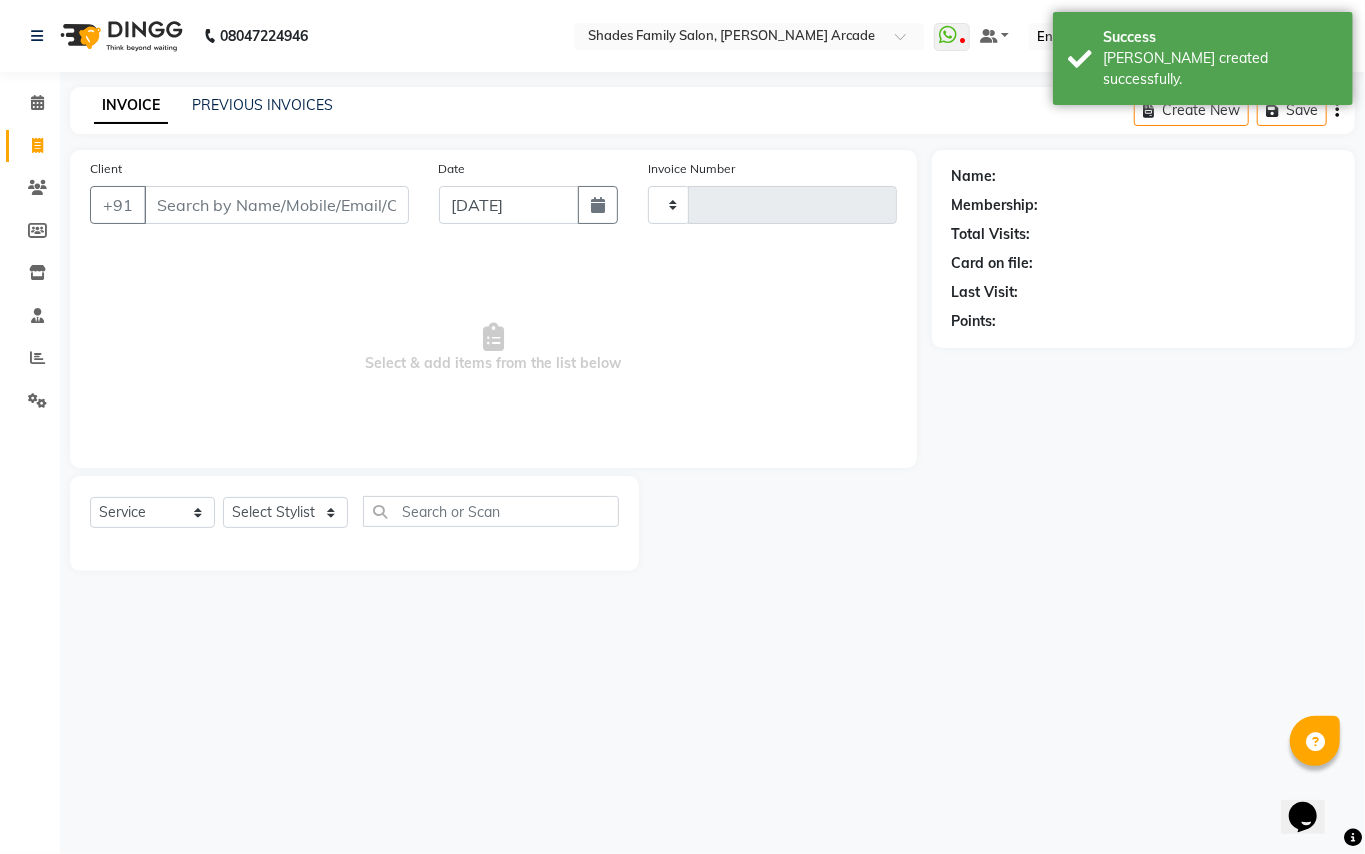 type on "2039" 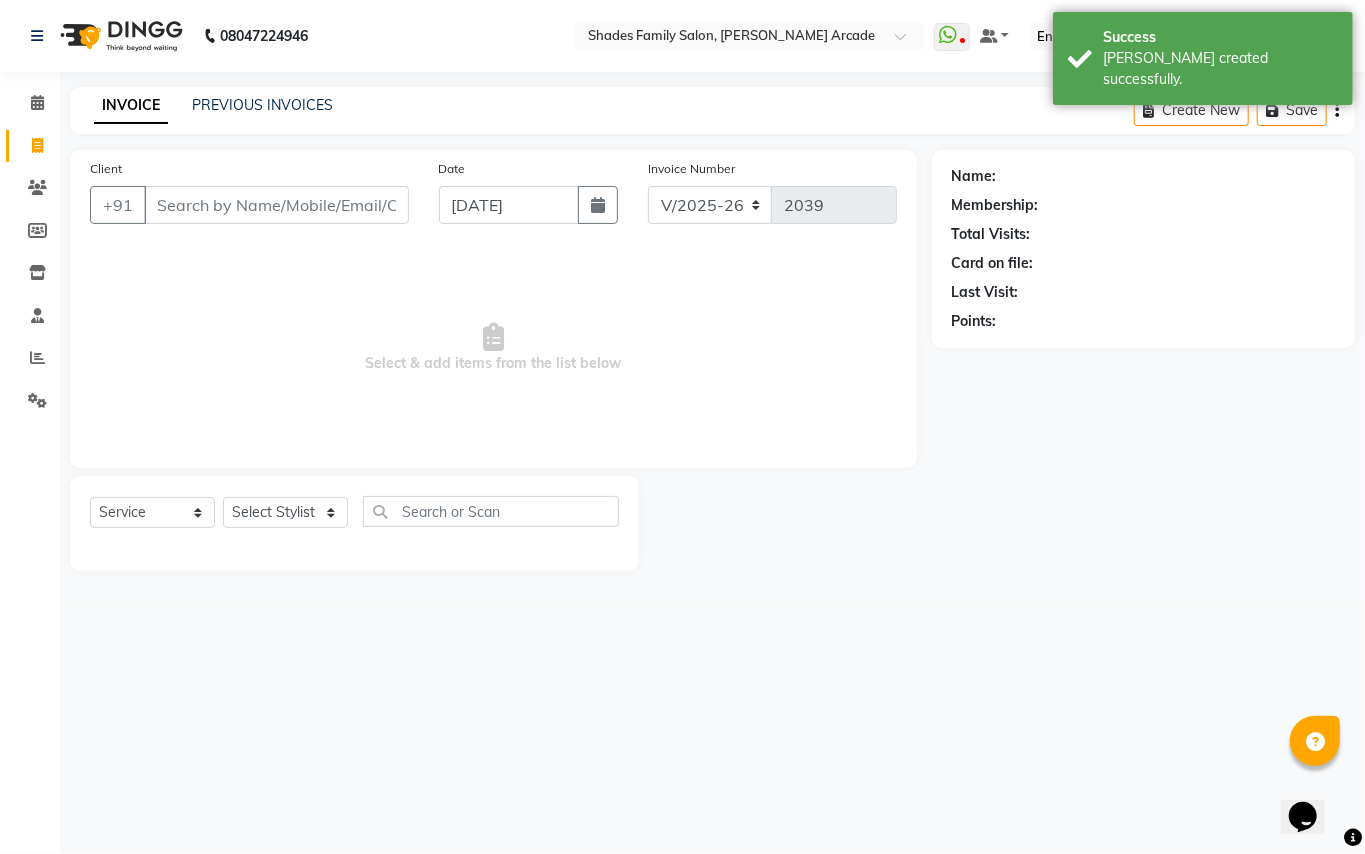 type on "9" 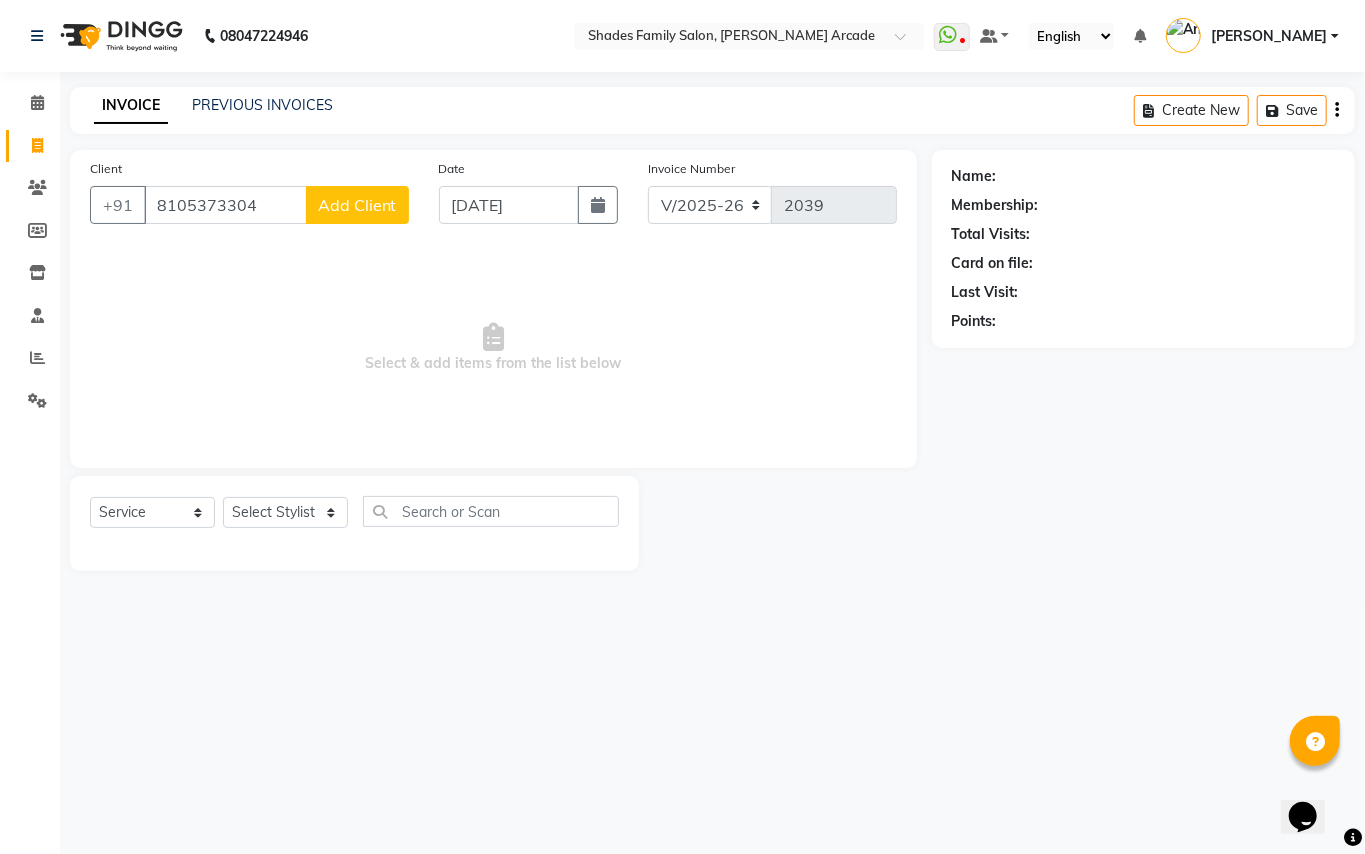 click on "8105373304" at bounding box center (225, 205) 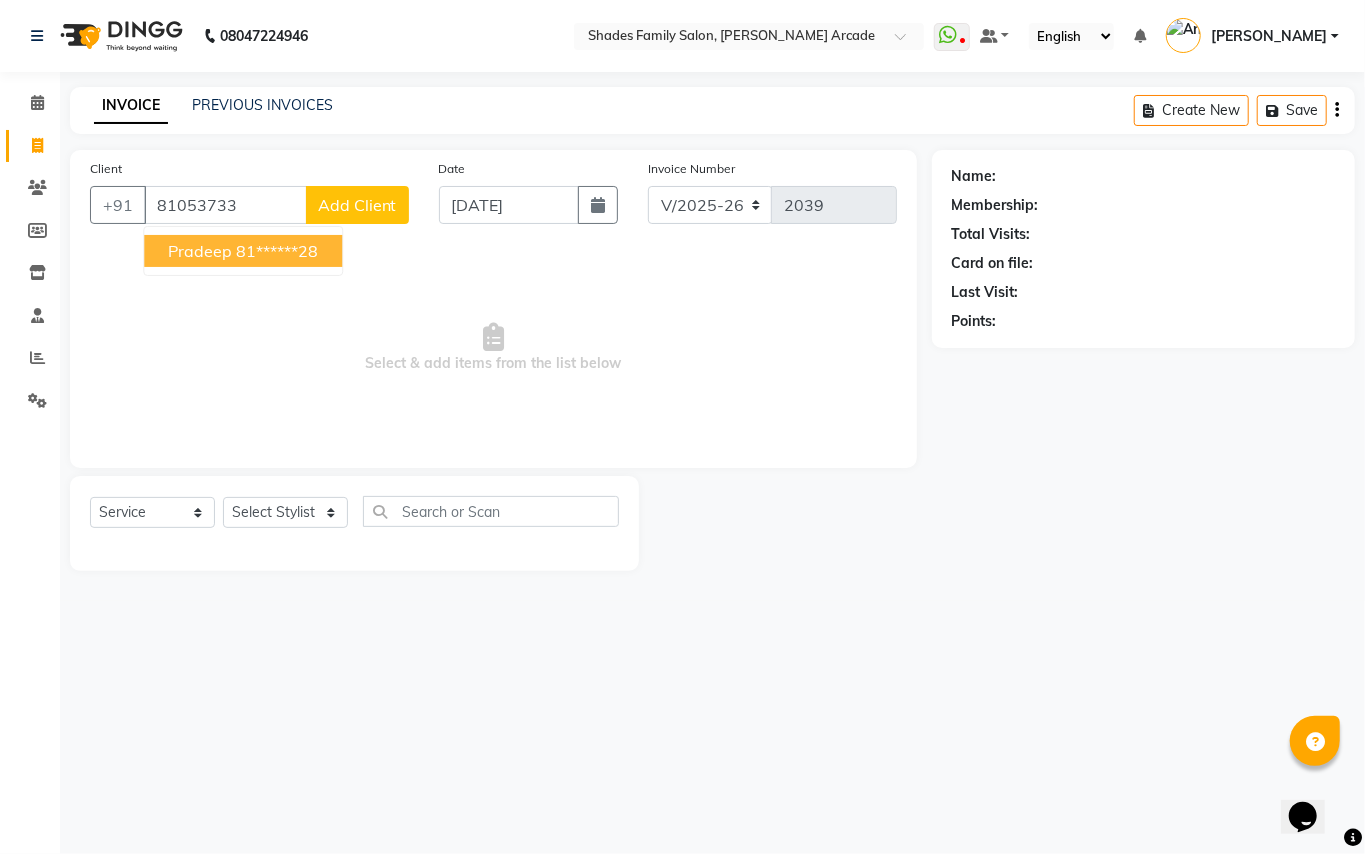 click on "81******28" at bounding box center (277, 251) 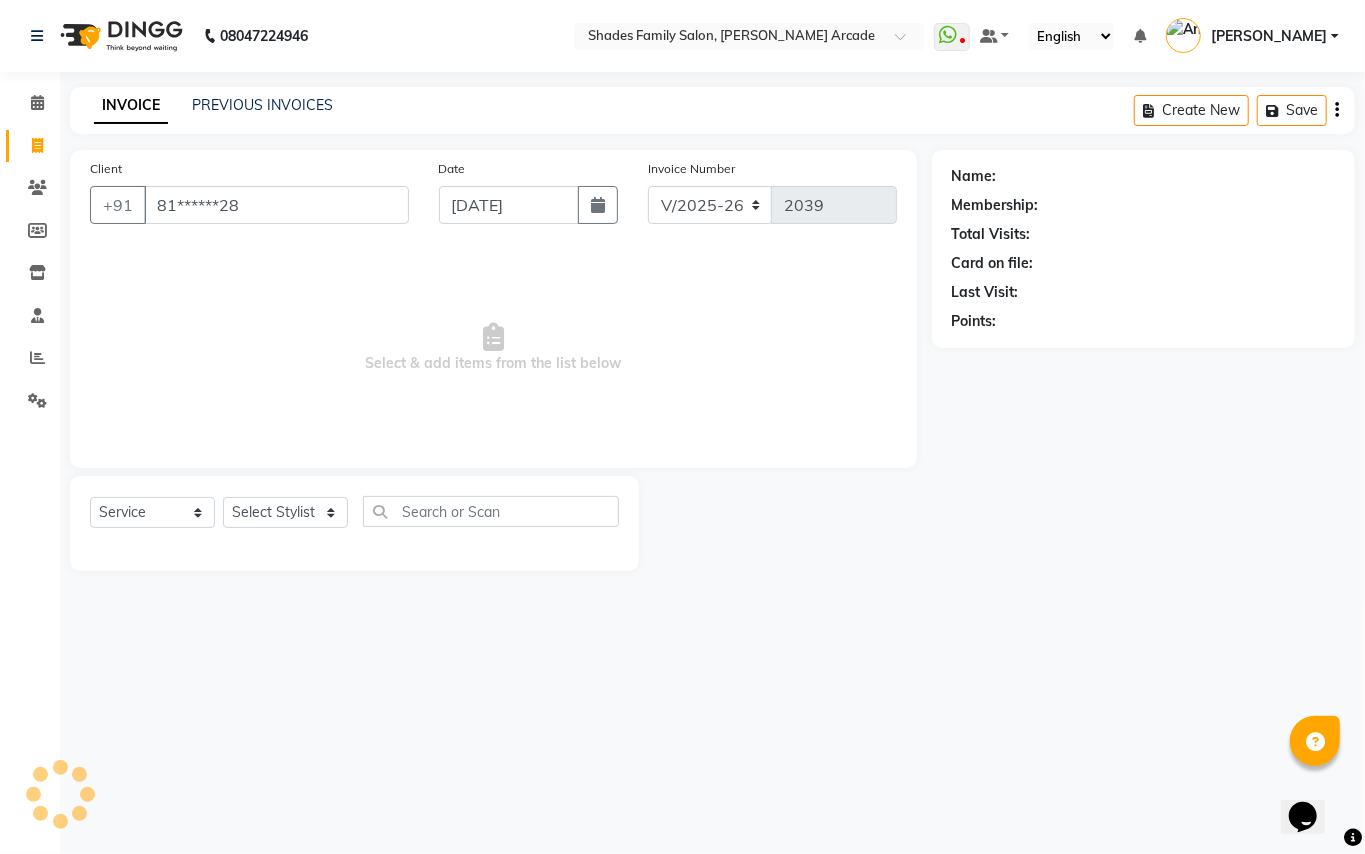 type on "81******28" 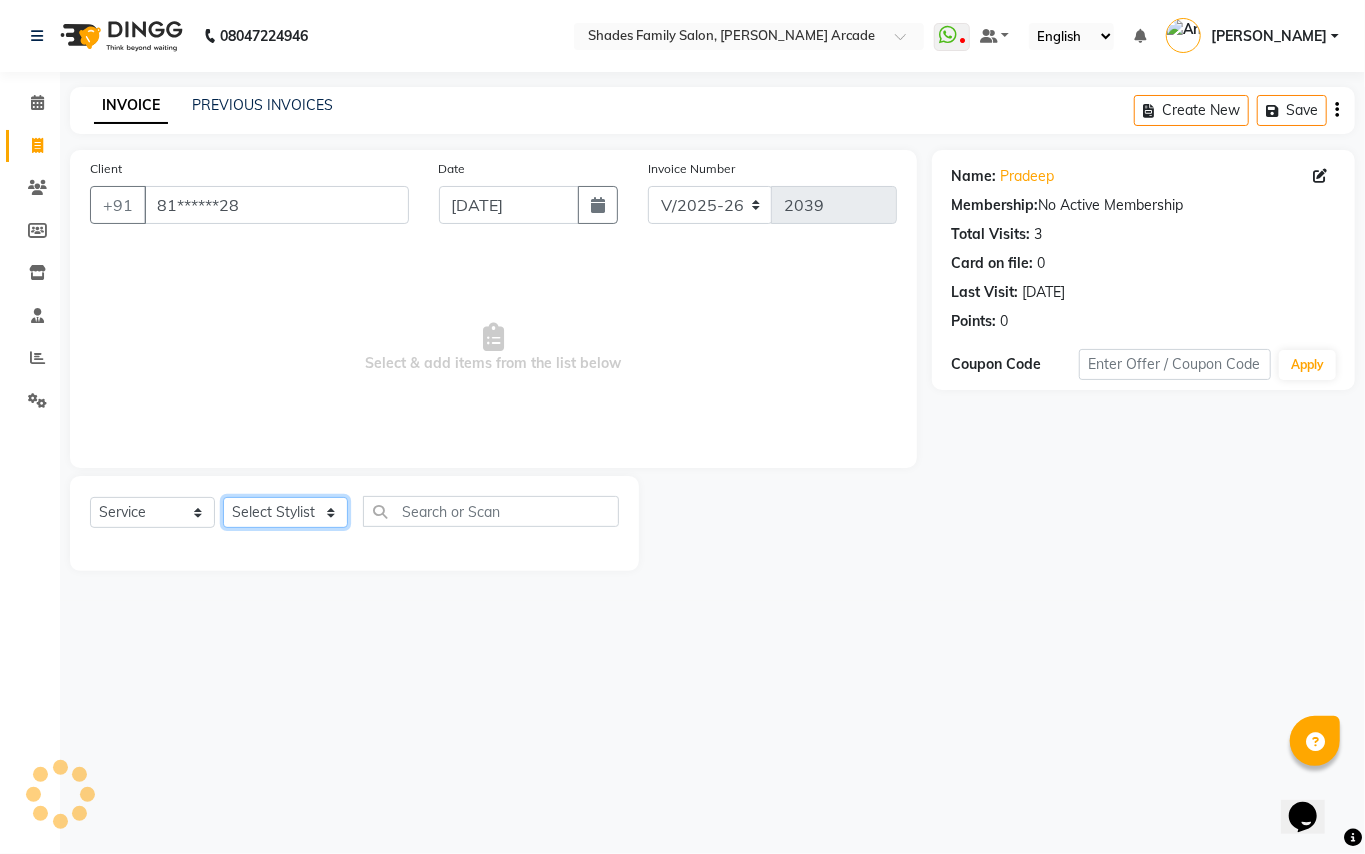 click on "Select Stylist Admin [PERSON_NAME] [PERSON_NAME] Danish  [PERSON_NAME] [PERSON_NAME] Nikhil [PERSON_NAME]  [PERSON_NAME] [PERSON_NAME] [PERSON_NAME] [PERSON_NAME]" 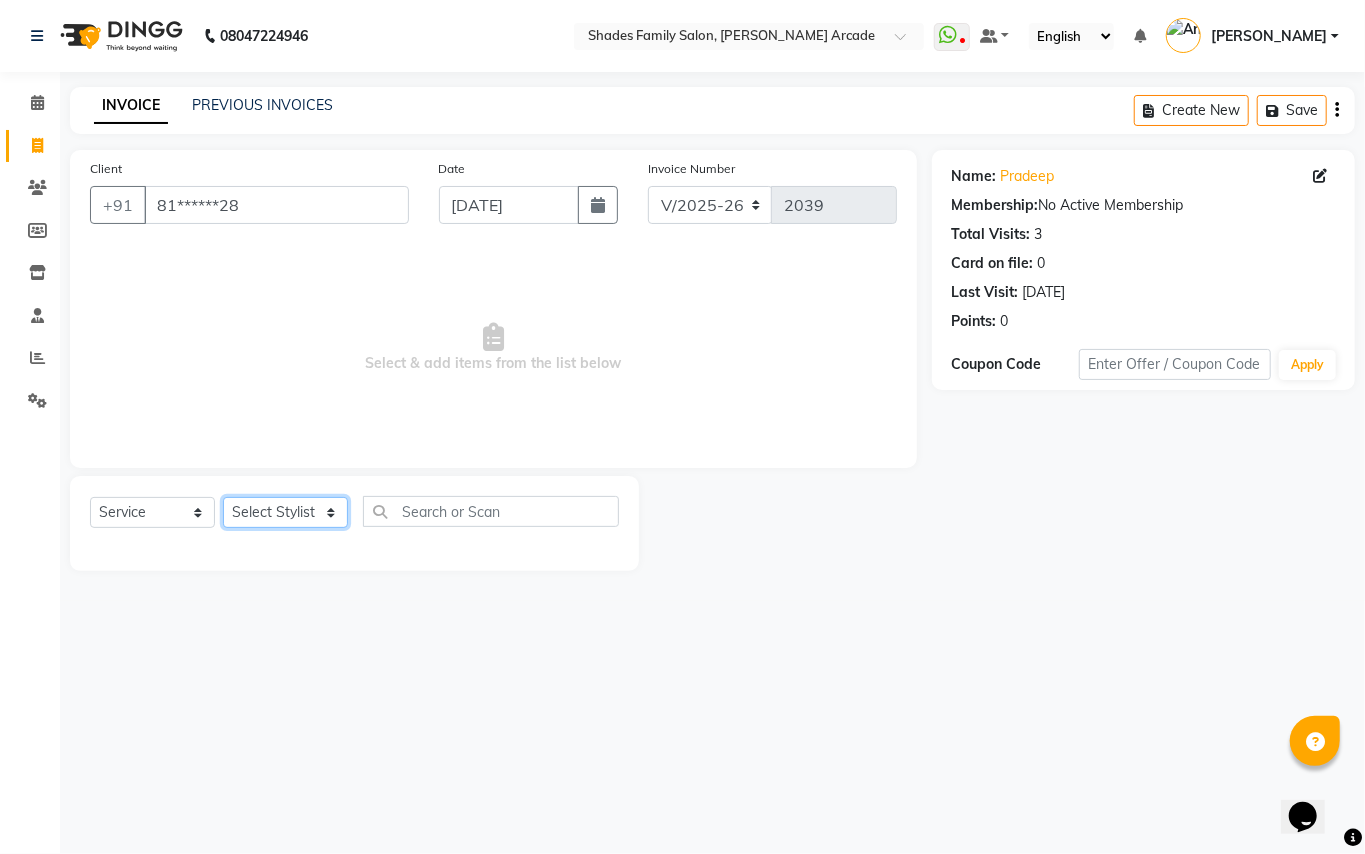 select on "85016" 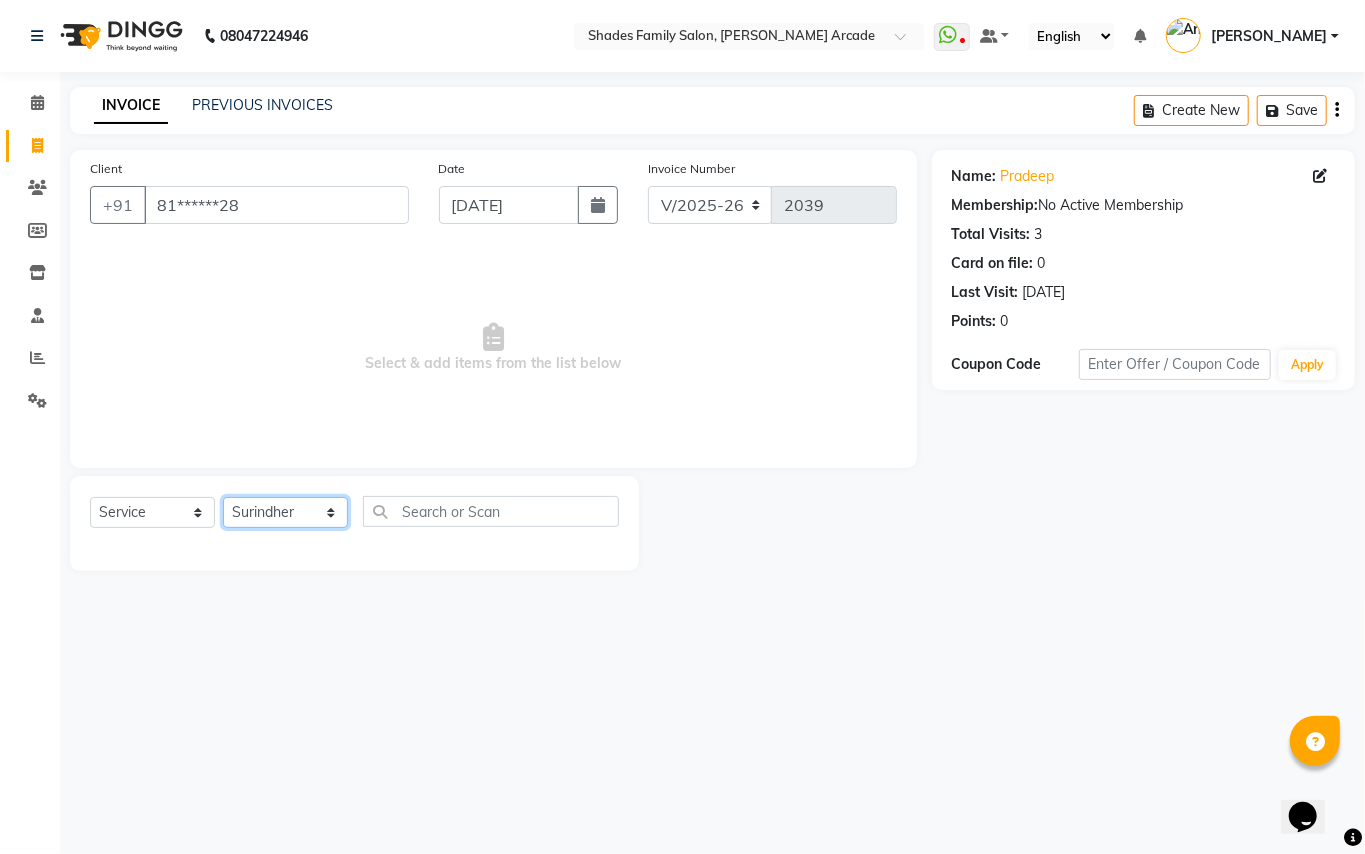 click on "Select Stylist Admin [PERSON_NAME] [PERSON_NAME] Danish  [PERSON_NAME] [PERSON_NAME] Nikhil [PERSON_NAME]  [PERSON_NAME] [PERSON_NAME] [PERSON_NAME] [PERSON_NAME]" 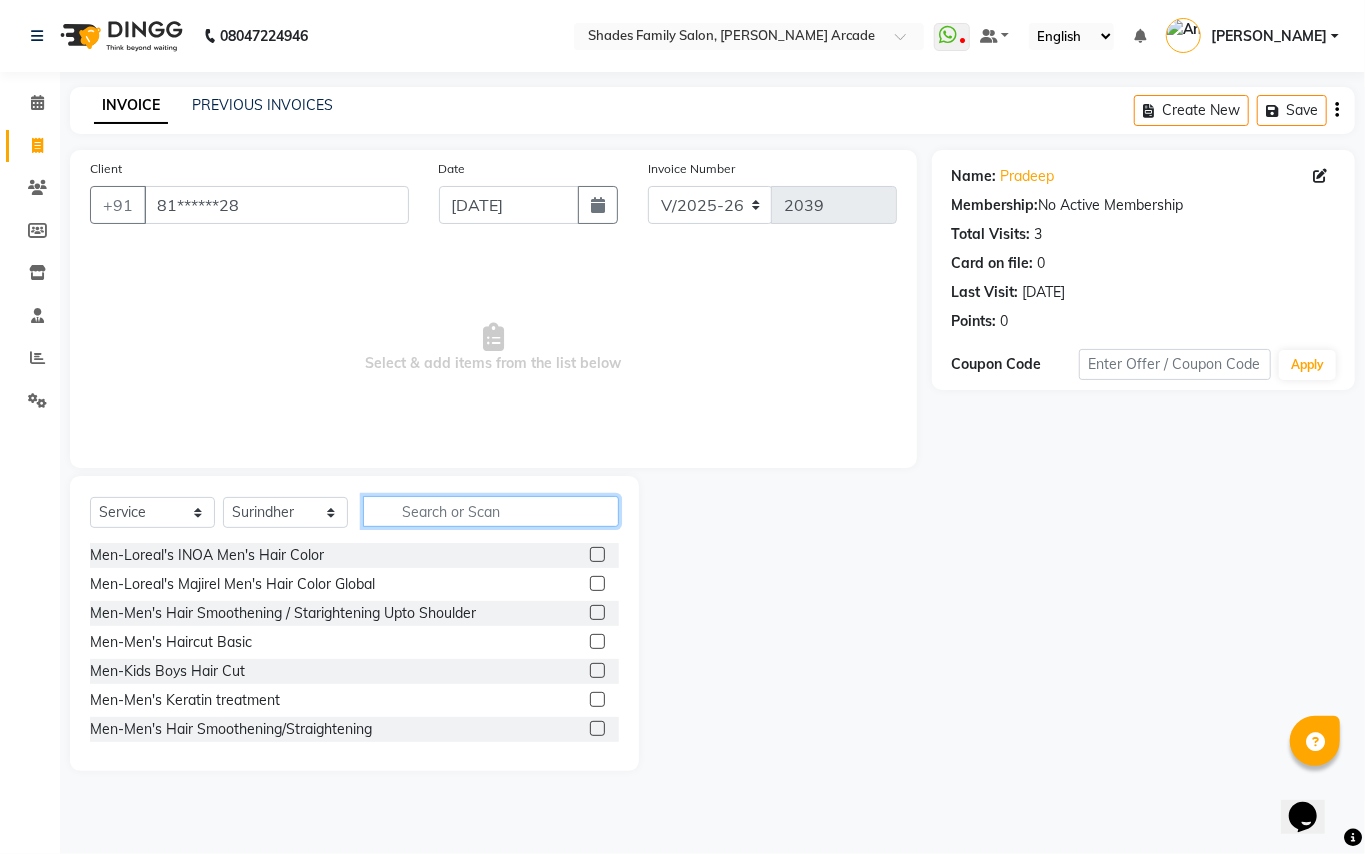 click 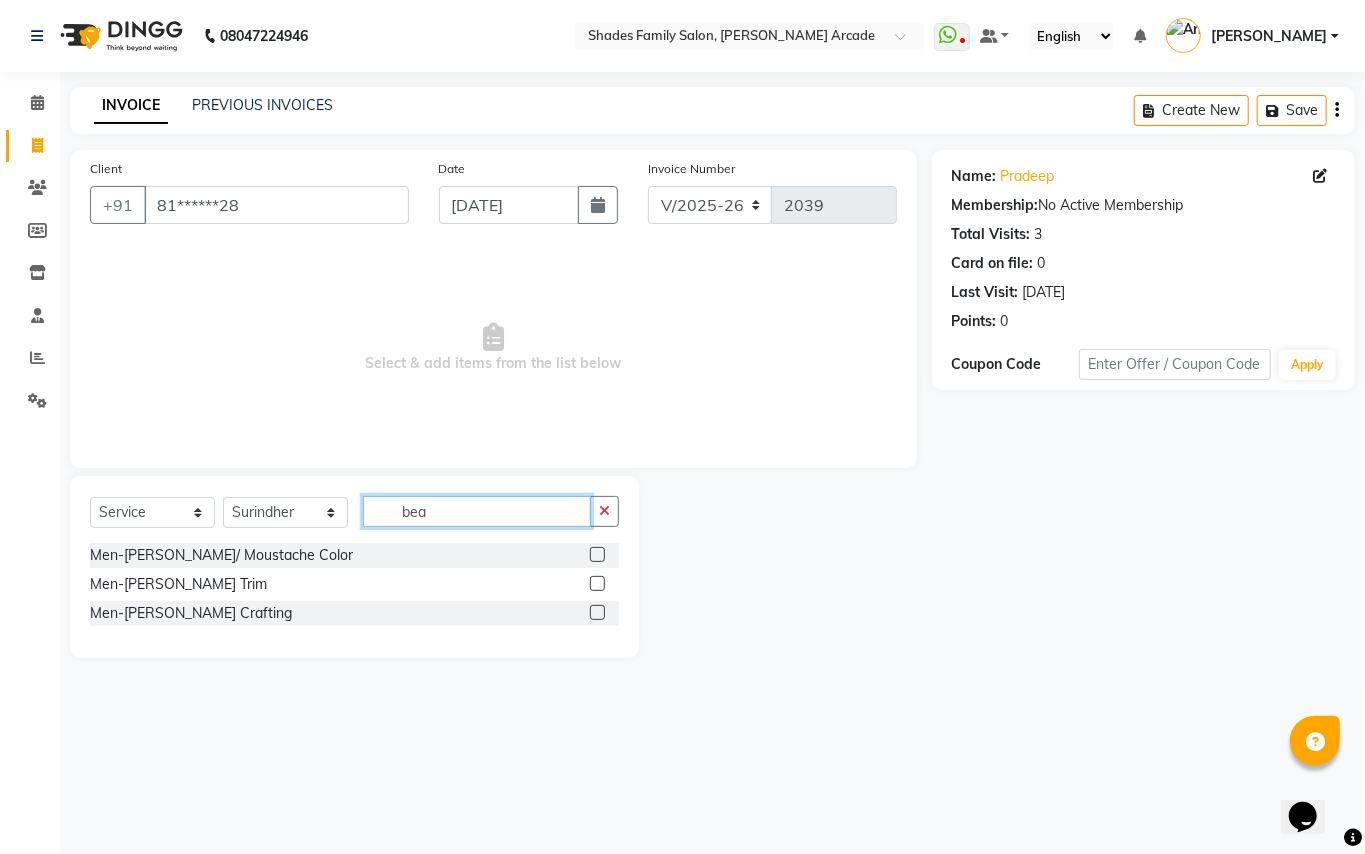 type on "bea" 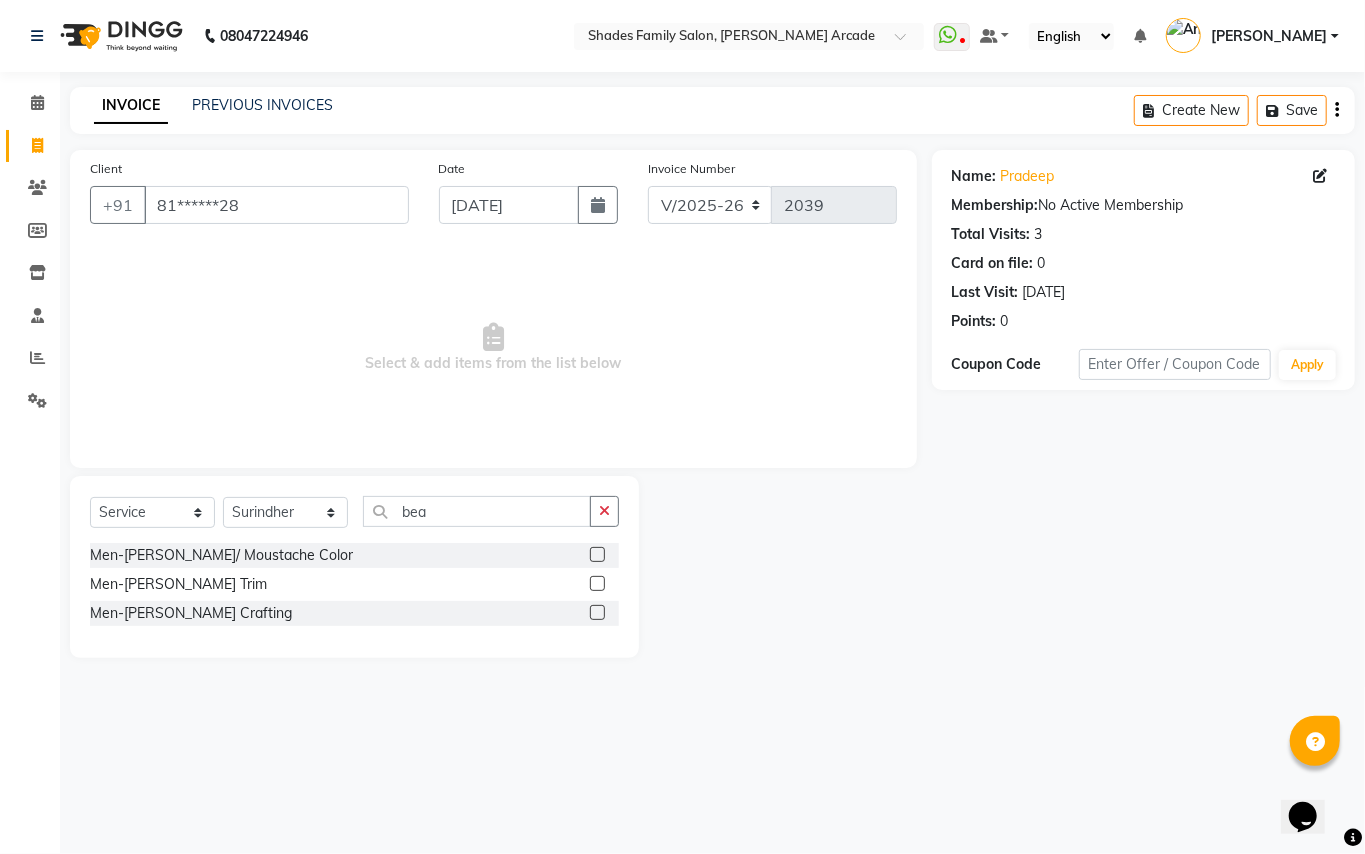 click 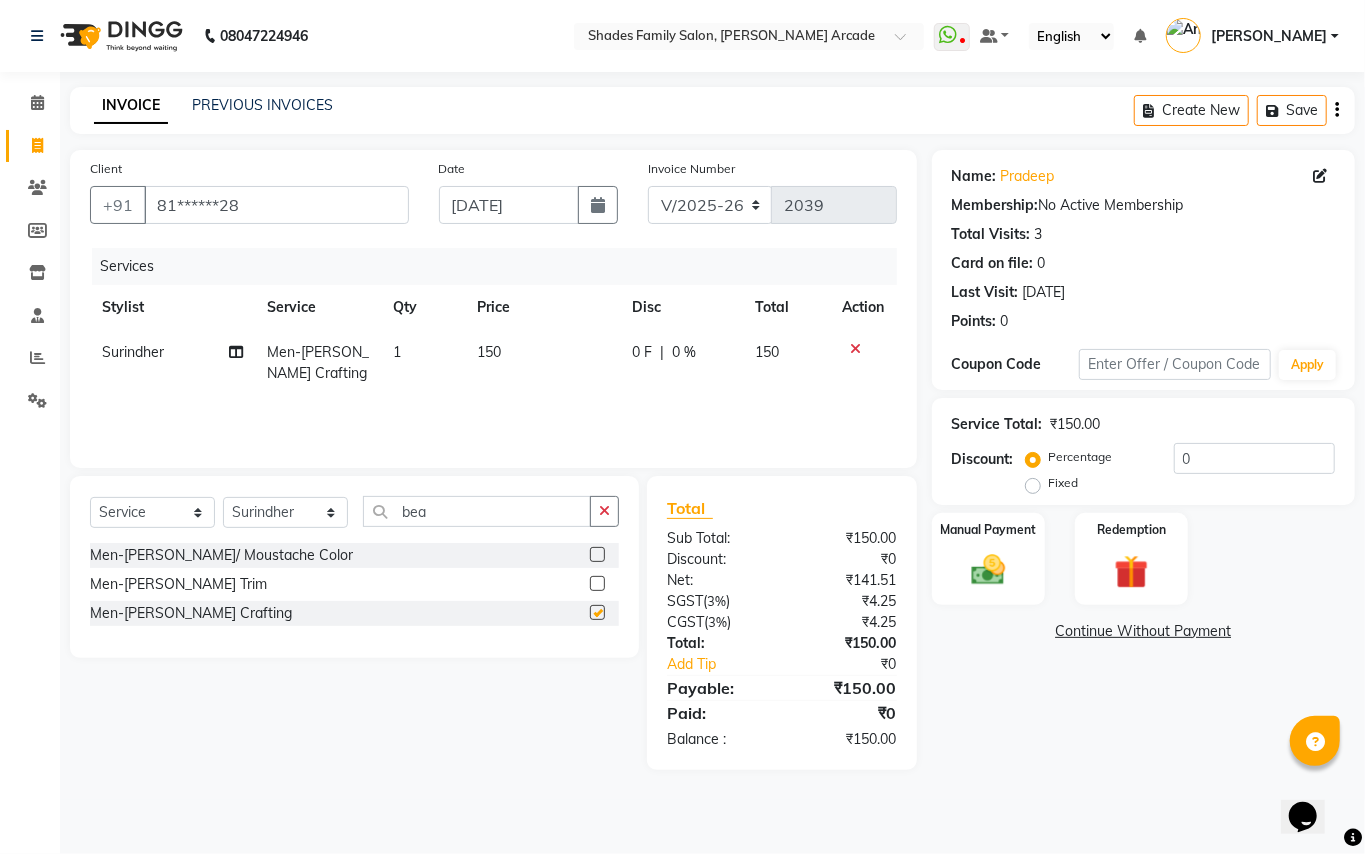 checkbox on "false" 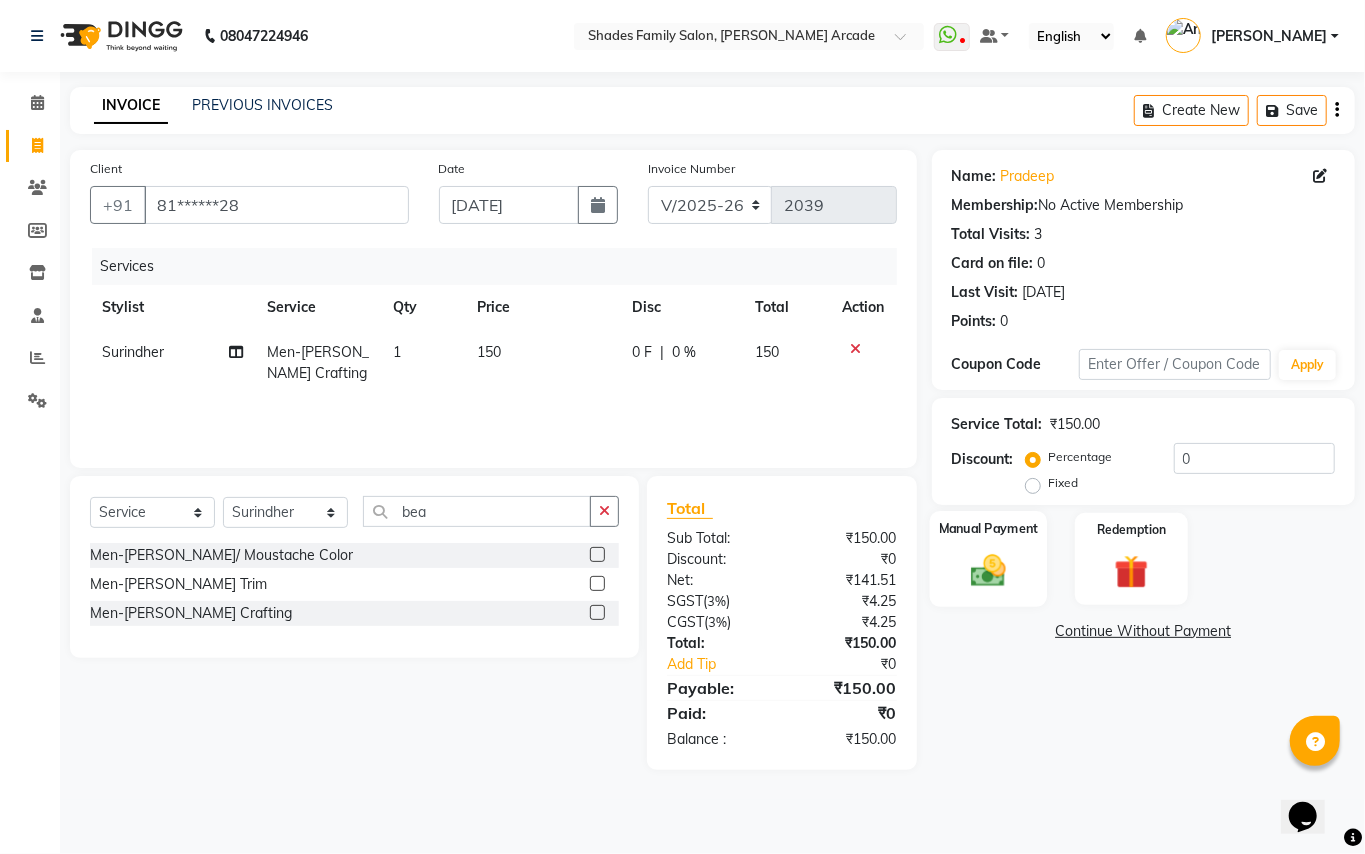 click on "Manual Payment" 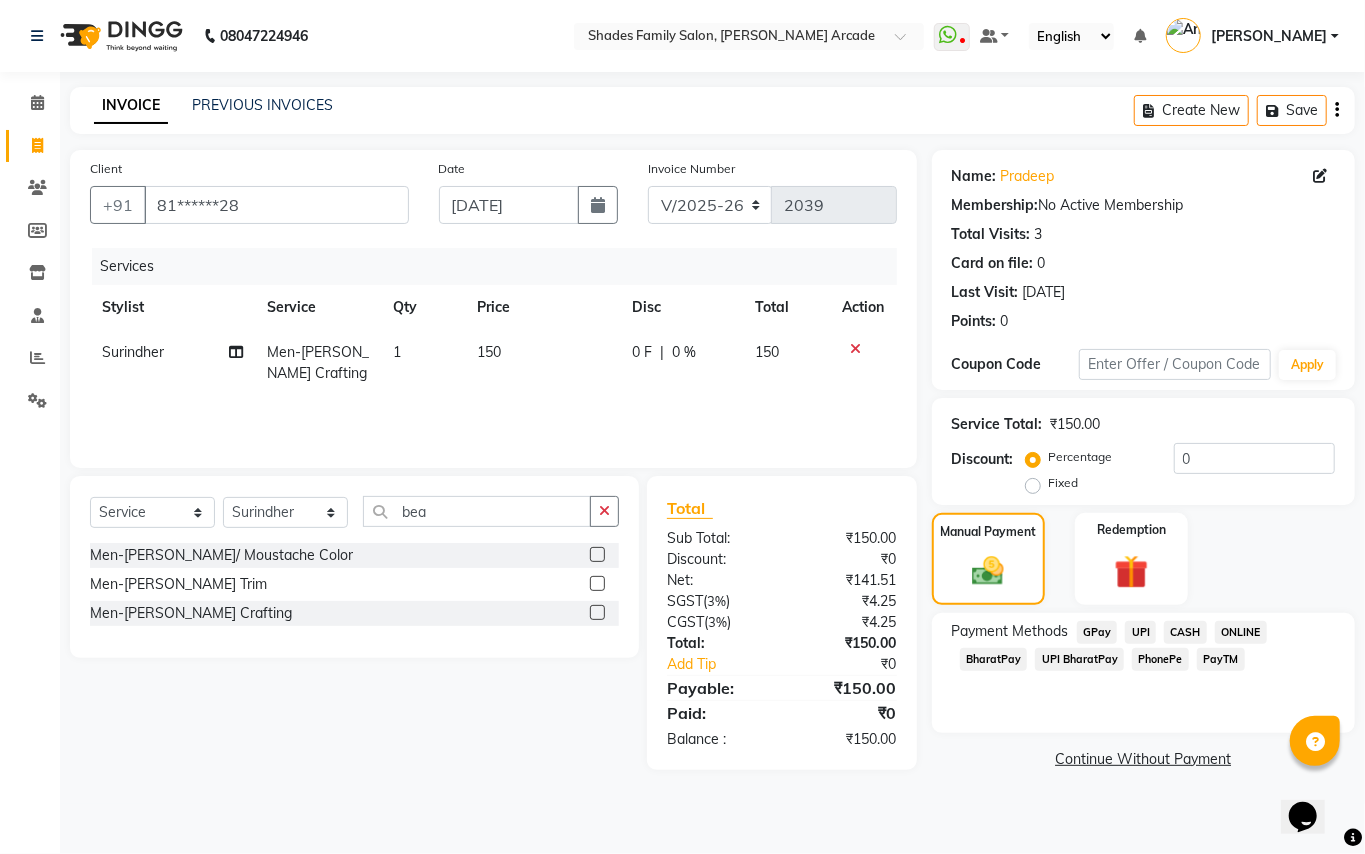 drag, startPoint x: 1145, startPoint y: 630, endPoint x: 1153, endPoint y: 673, distance: 43.737854 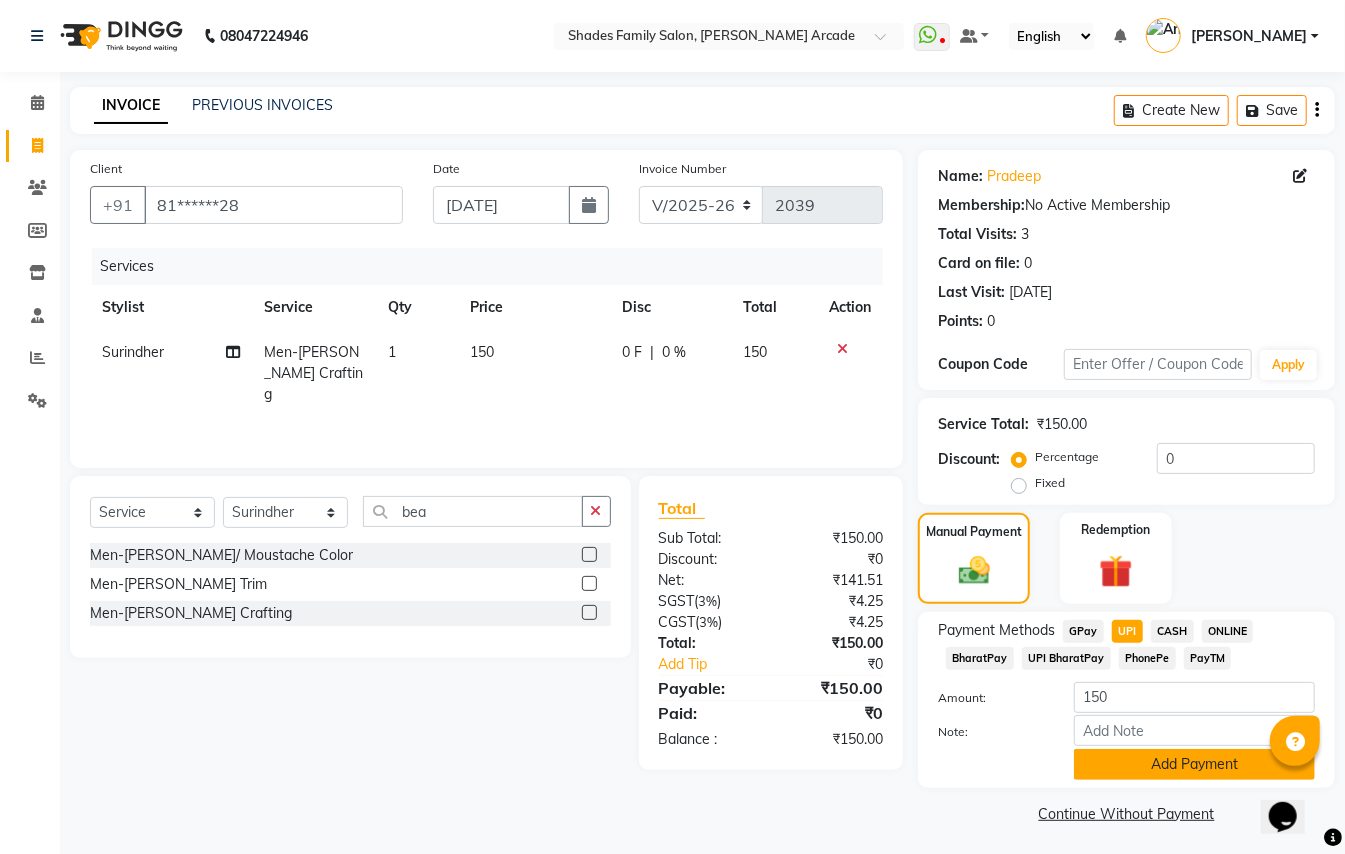 click on "Add Payment" 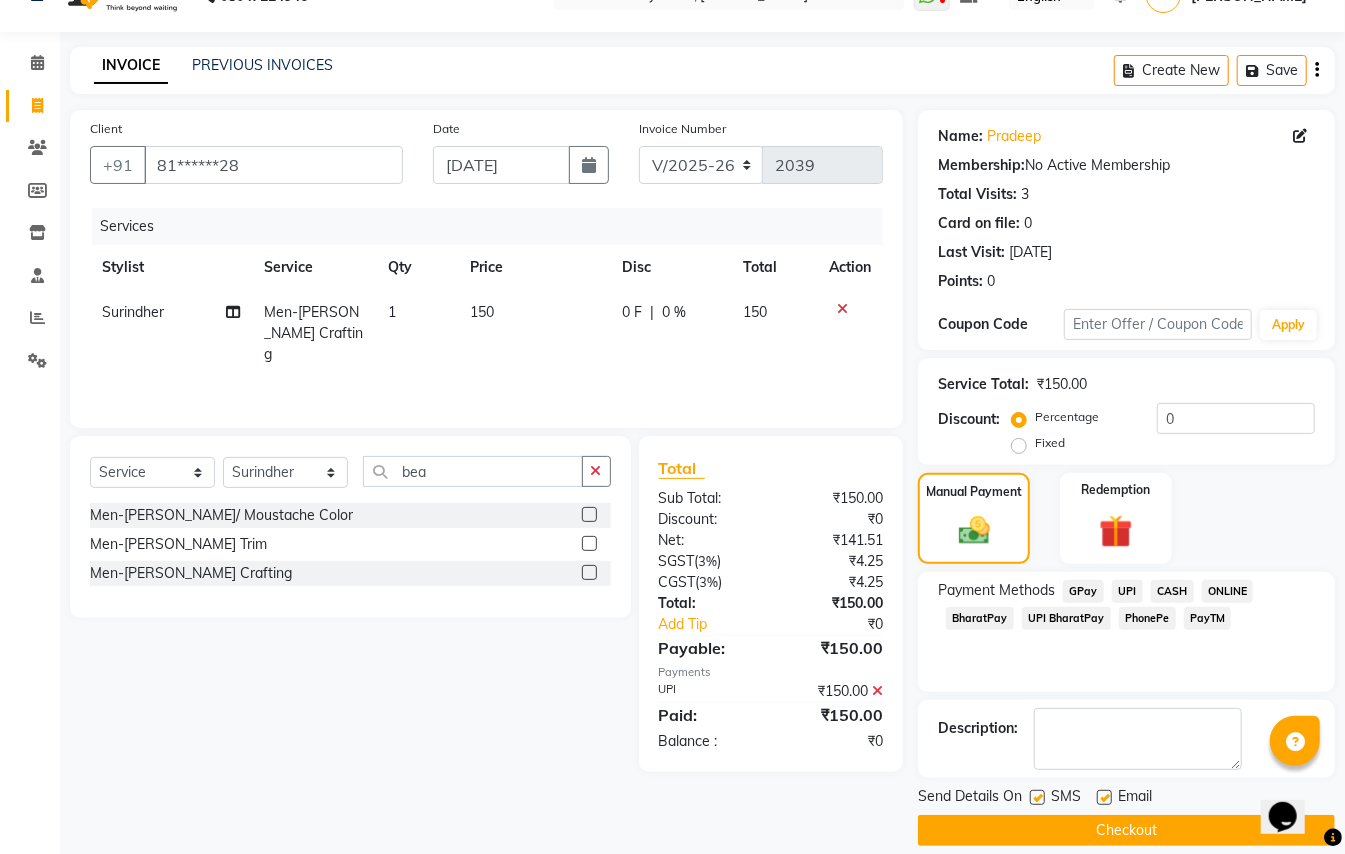 scroll, scrollTop: 62, scrollLeft: 0, axis: vertical 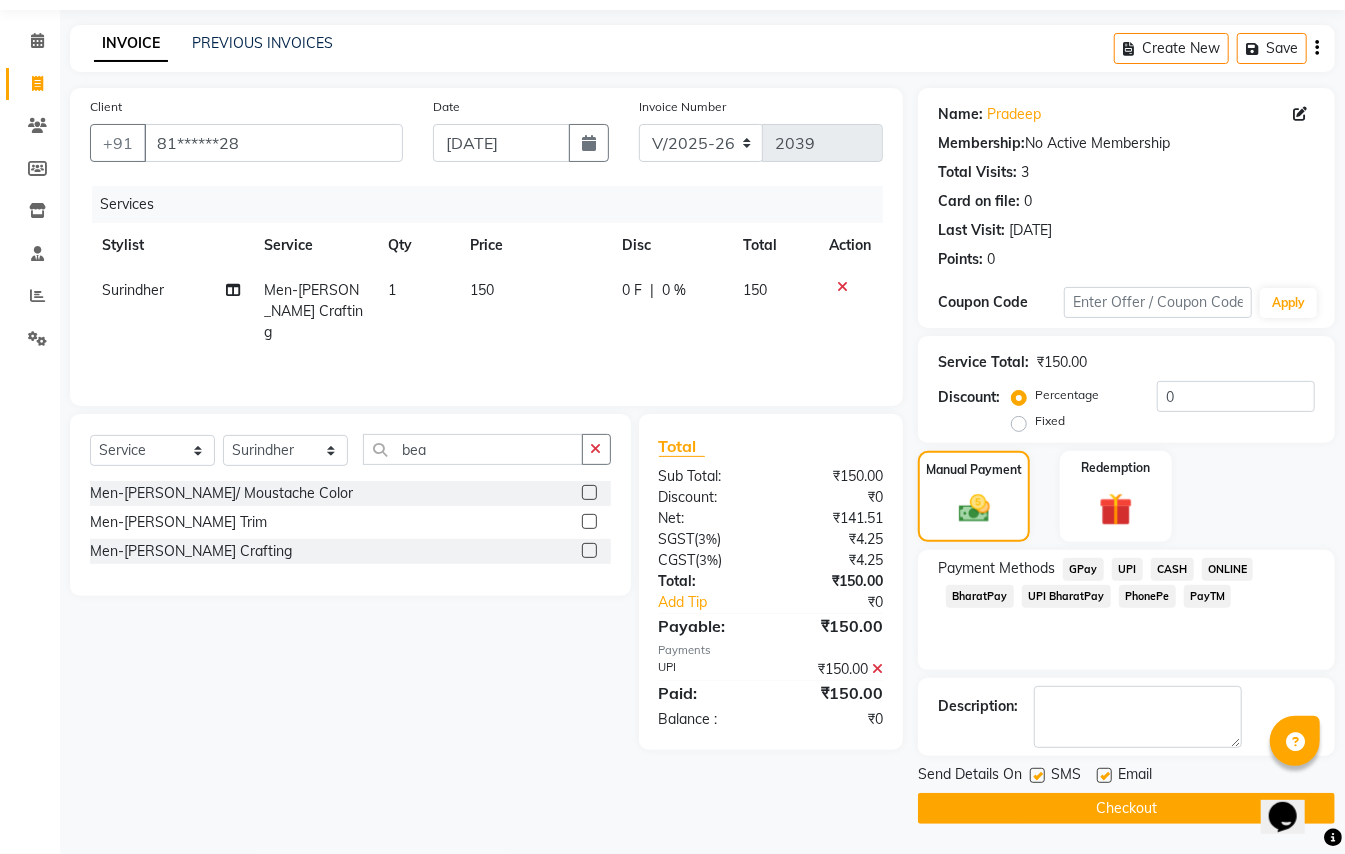 click on "Checkout" 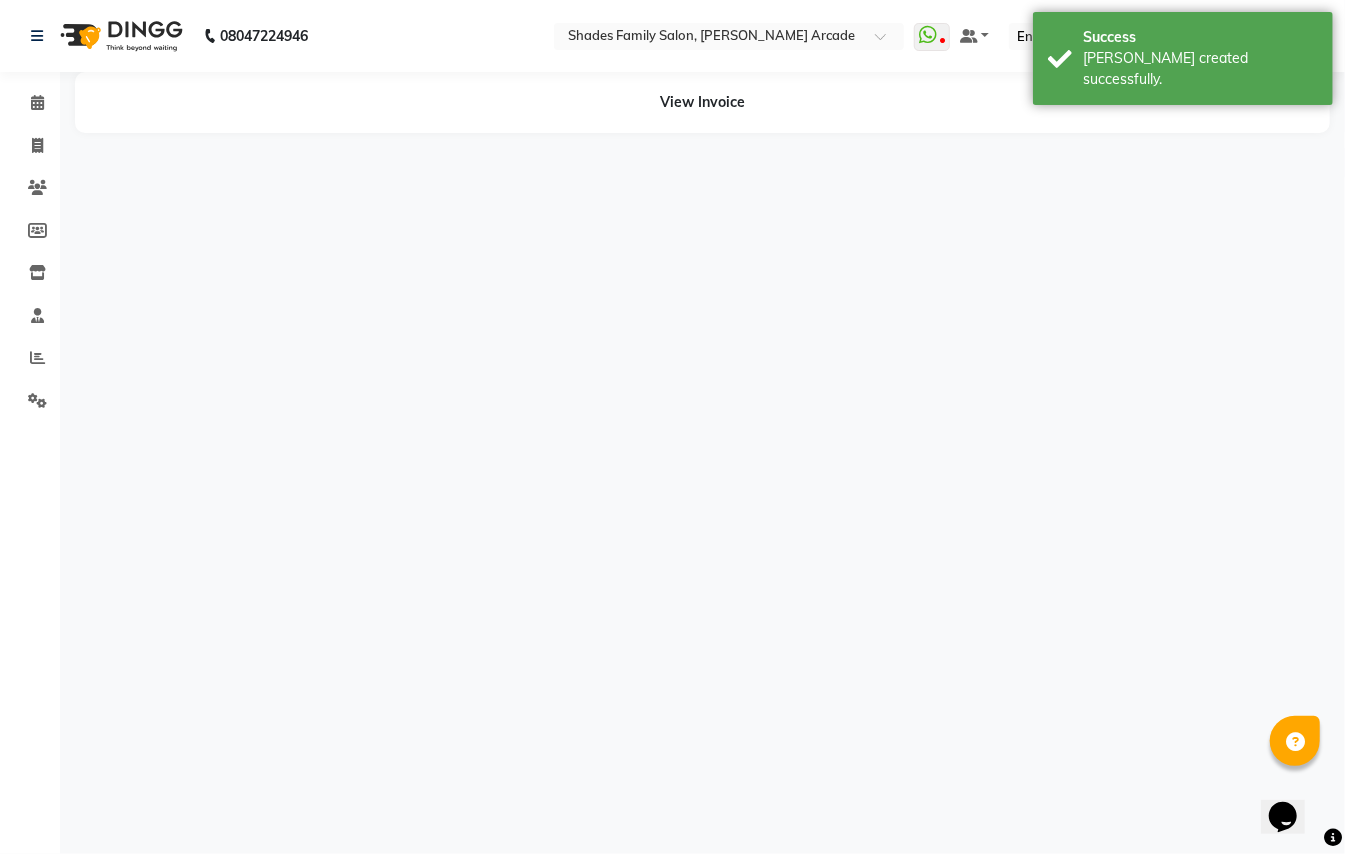 scroll, scrollTop: 0, scrollLeft: 0, axis: both 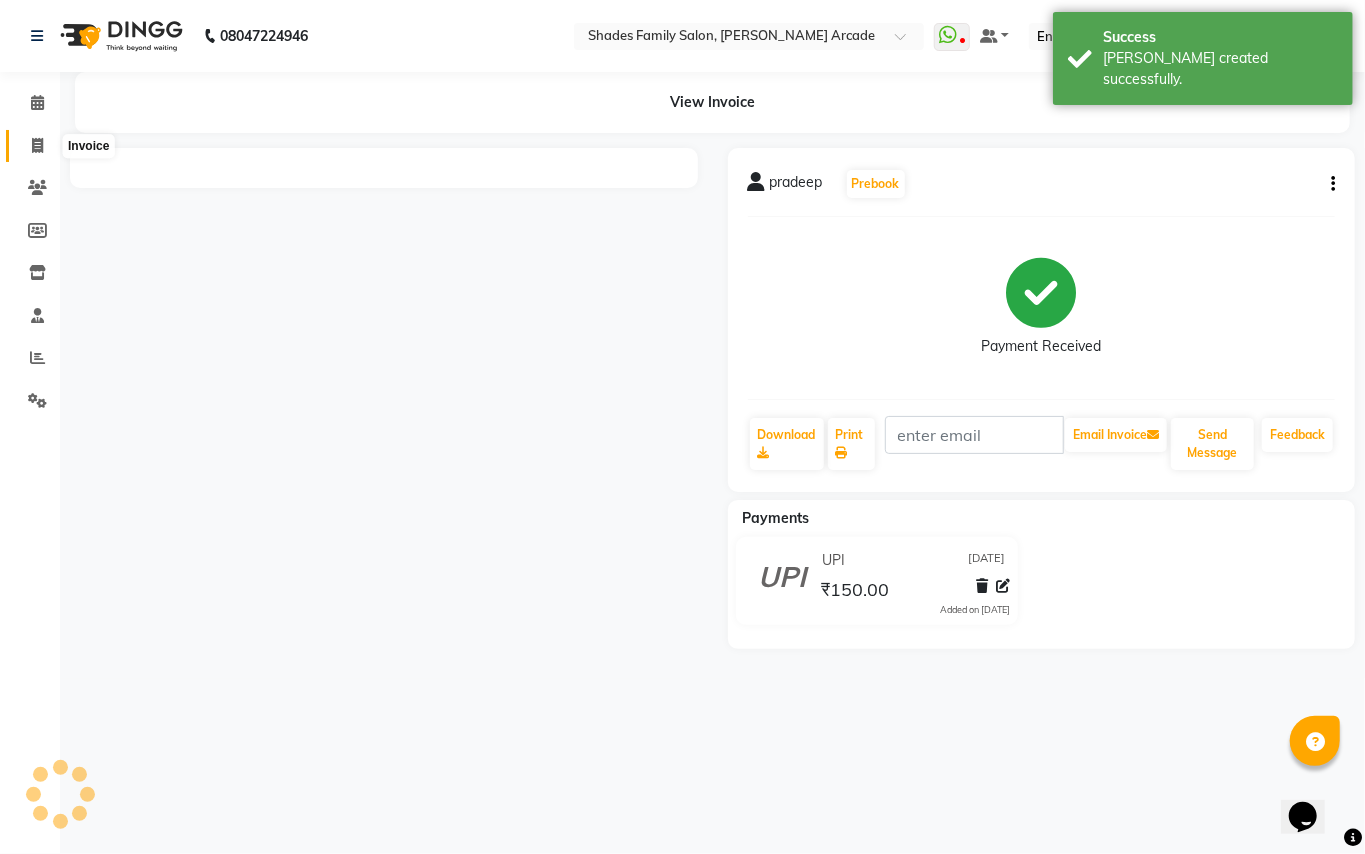click 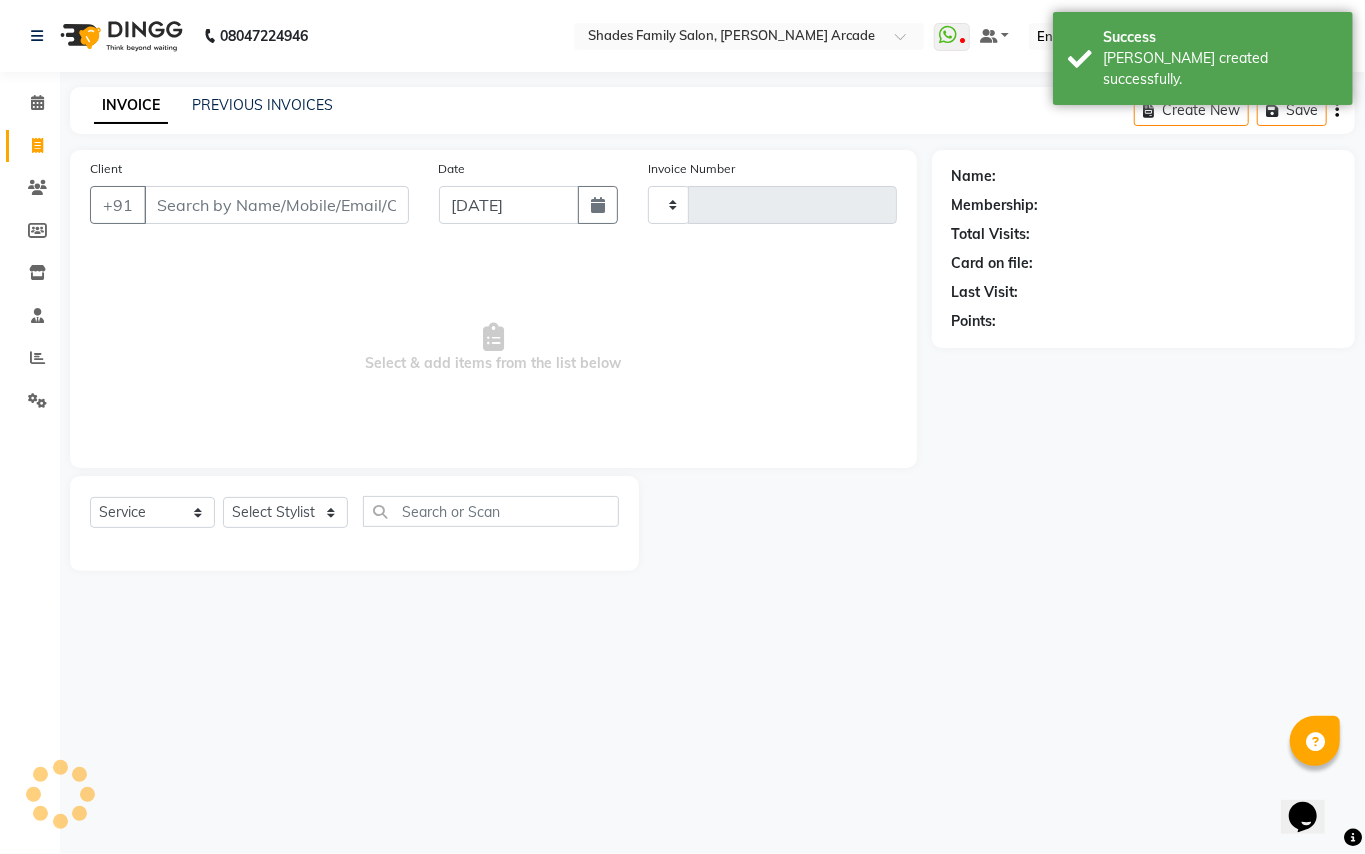 type on "2040" 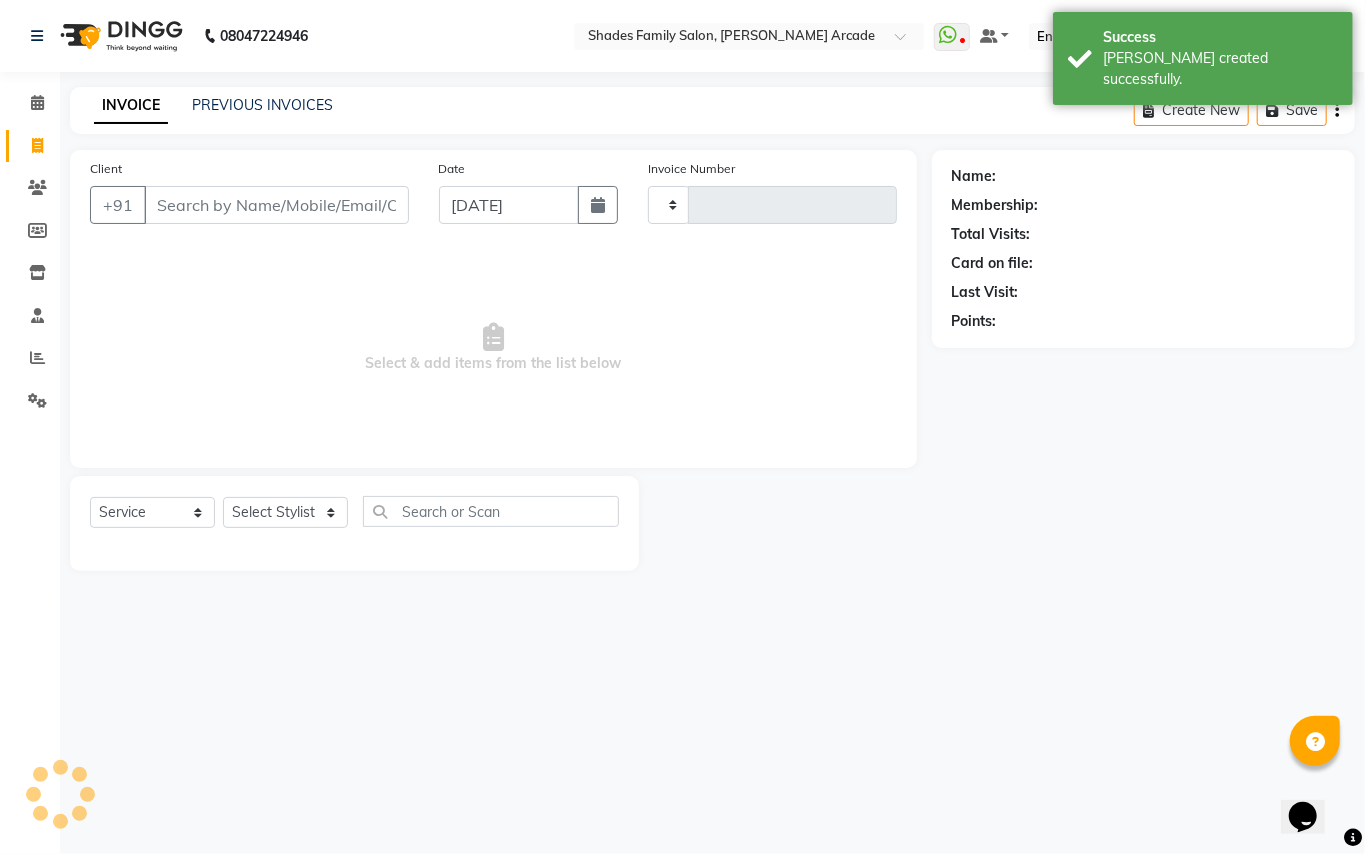 select on "5538" 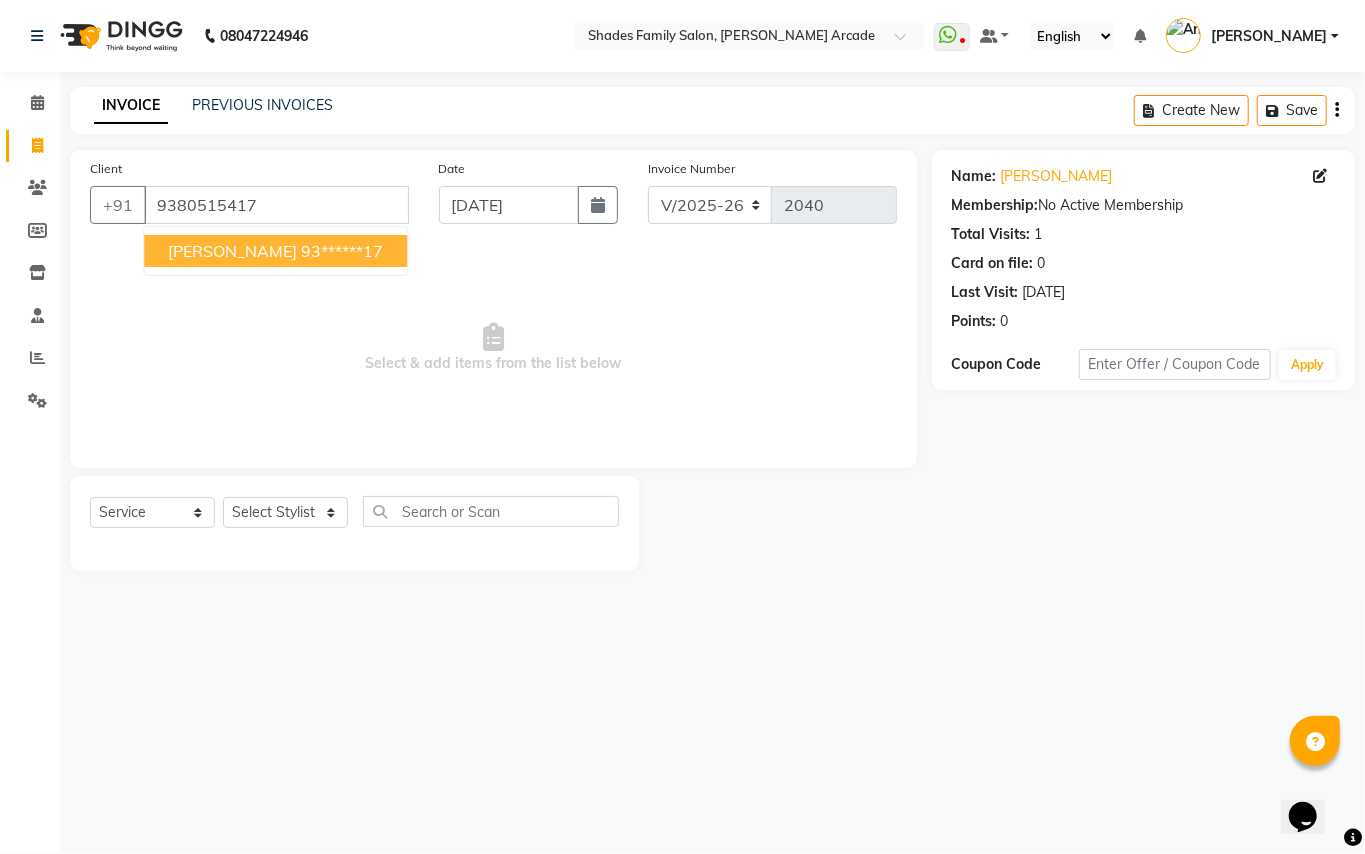click on "[PERSON_NAME]  93******17" at bounding box center (275, 251) 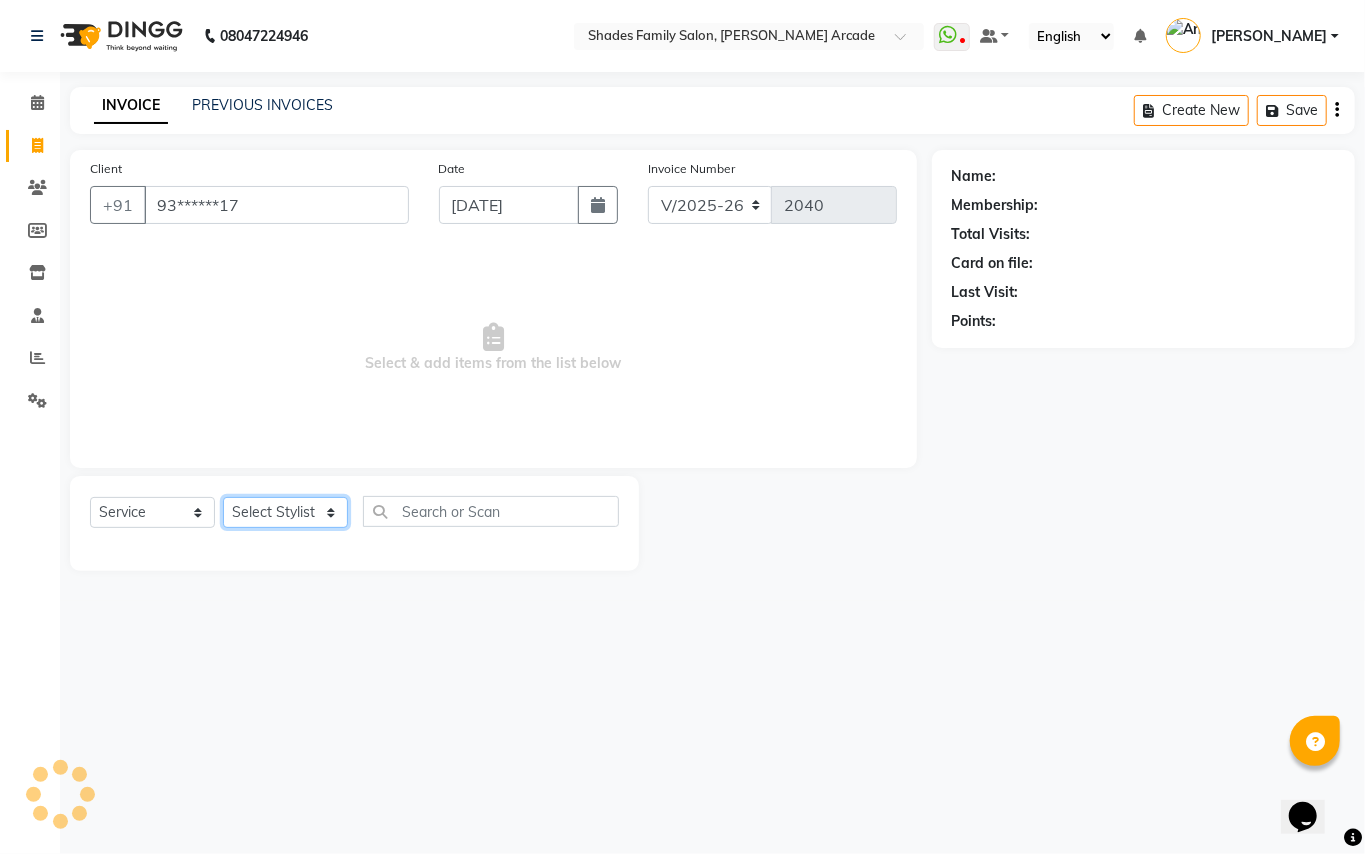 click on "Select Stylist Admin [PERSON_NAME] [PERSON_NAME] Danish  [PERSON_NAME] [PERSON_NAME] Nikhil [PERSON_NAME]  [PERSON_NAME] [PERSON_NAME] [PERSON_NAME] [PERSON_NAME]" 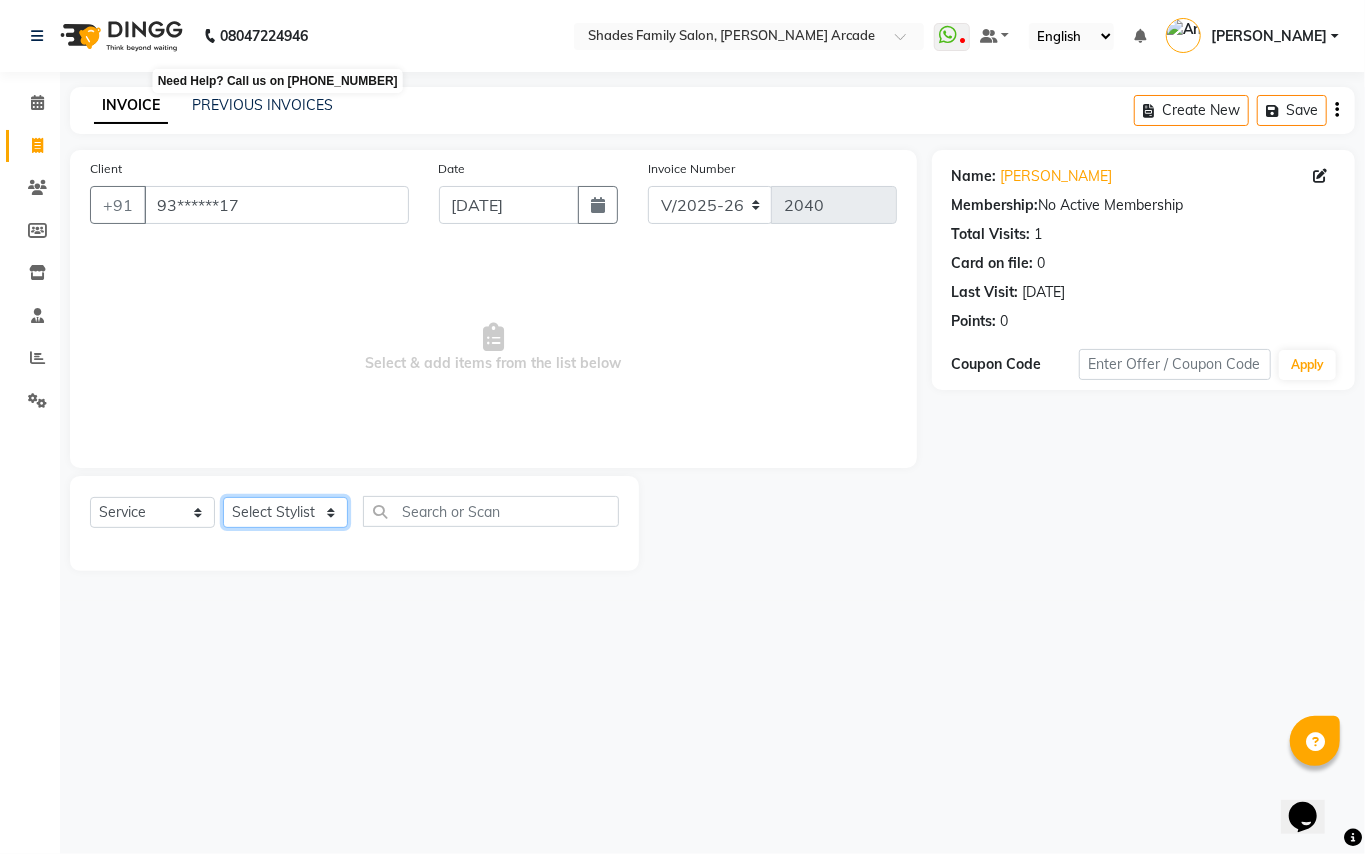 select on "65891" 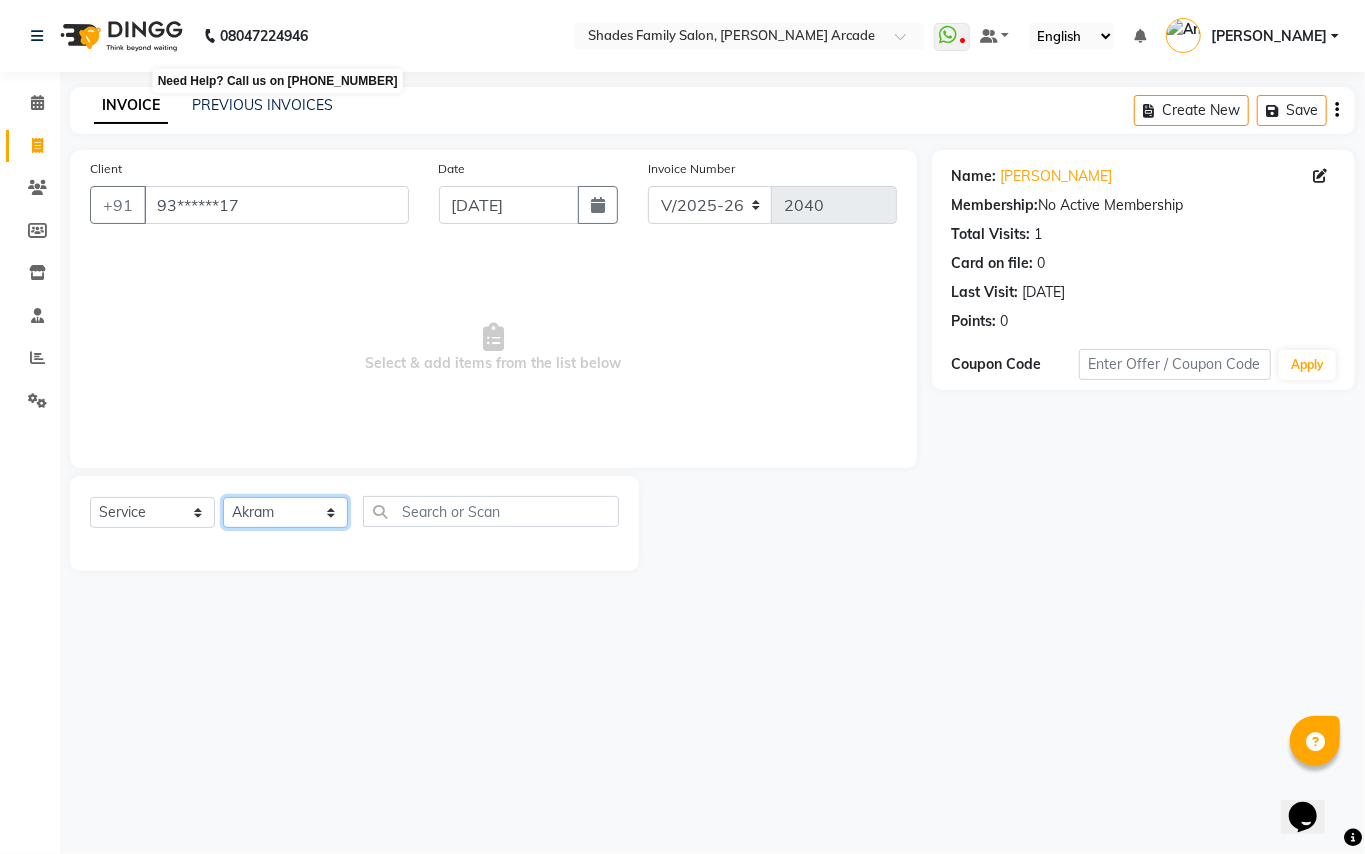 click on "Select Stylist Admin [PERSON_NAME] [PERSON_NAME] Danish  [PERSON_NAME] [PERSON_NAME] Nikhil [PERSON_NAME]  [PERSON_NAME] [PERSON_NAME] [PERSON_NAME] [PERSON_NAME]" 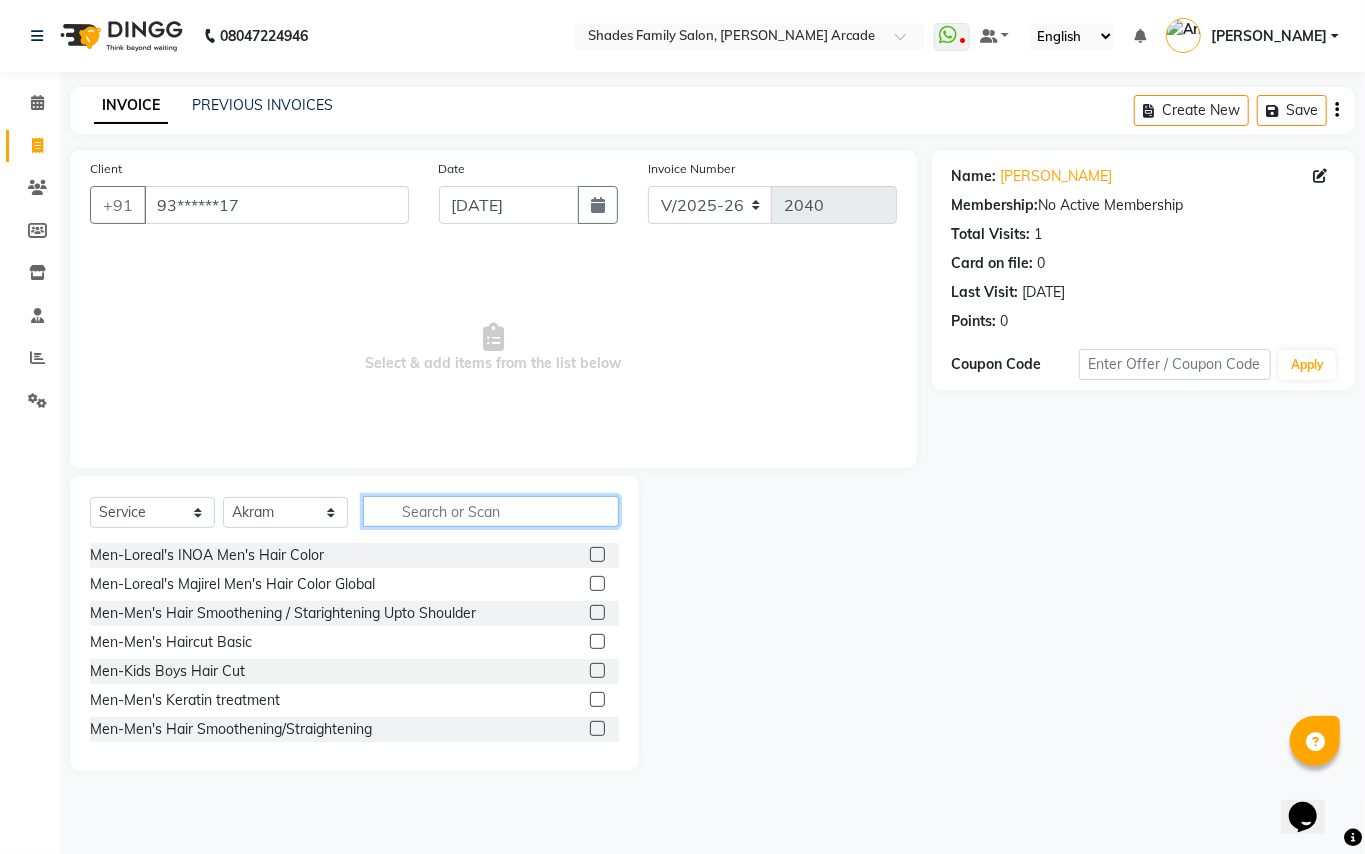 click 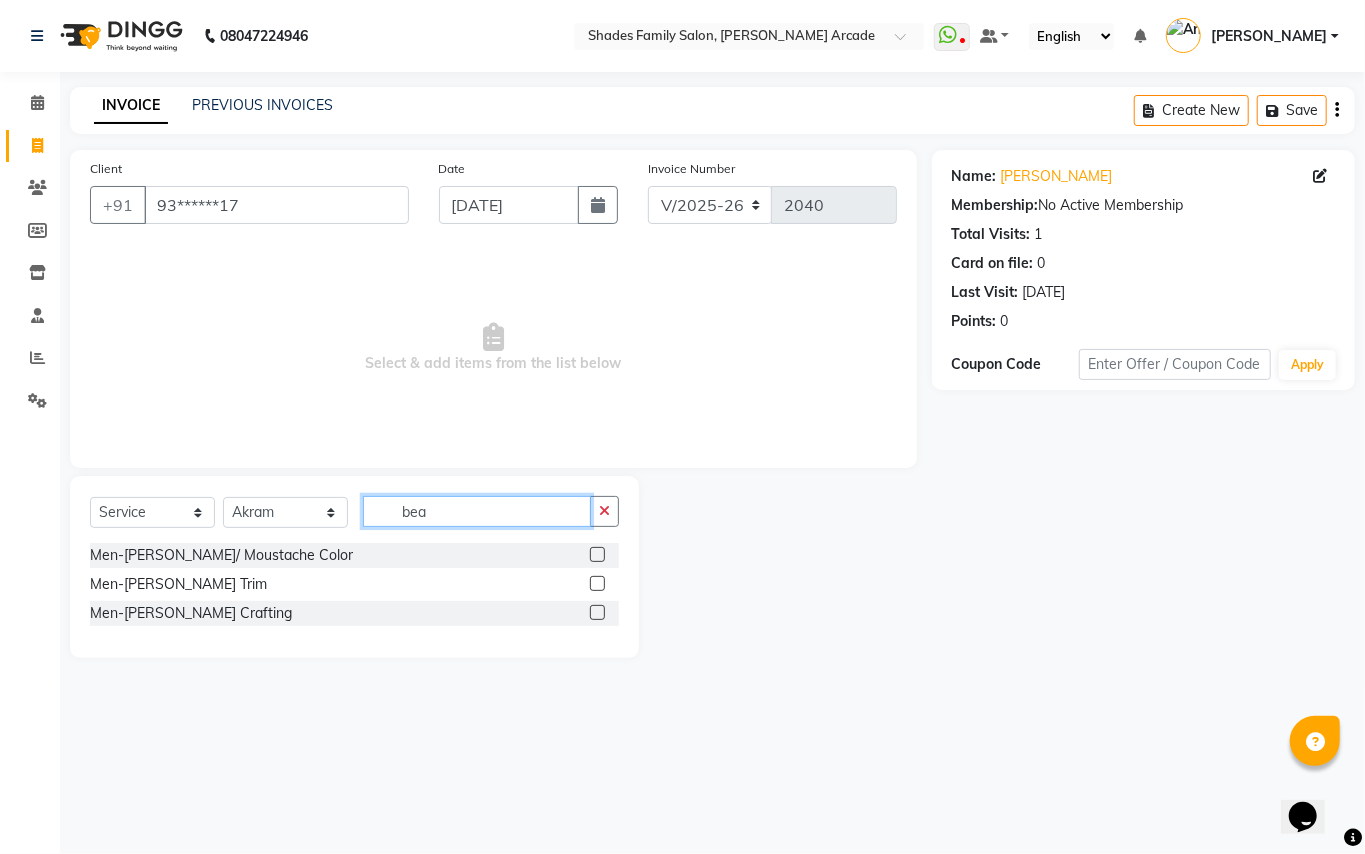 type on "bea" 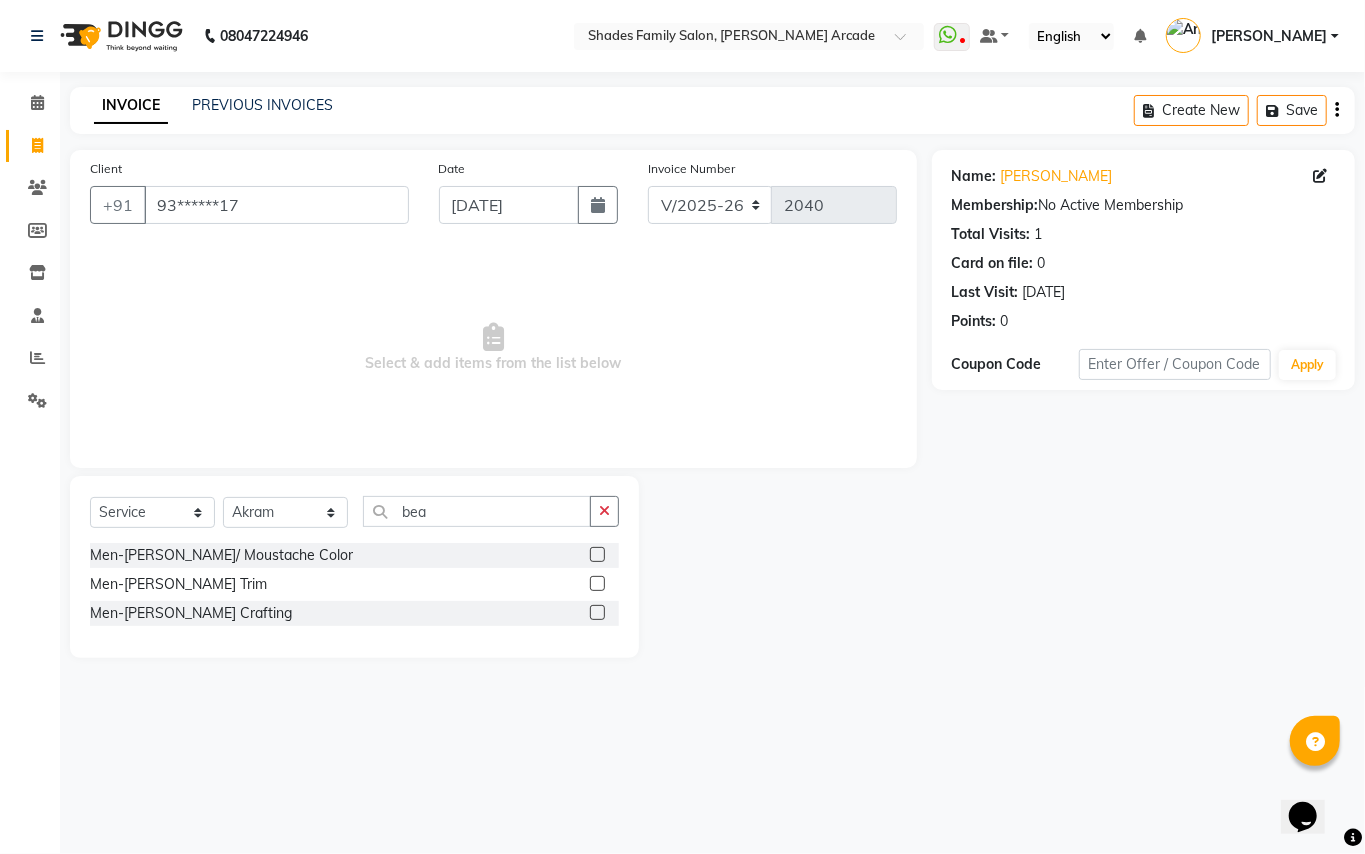 click 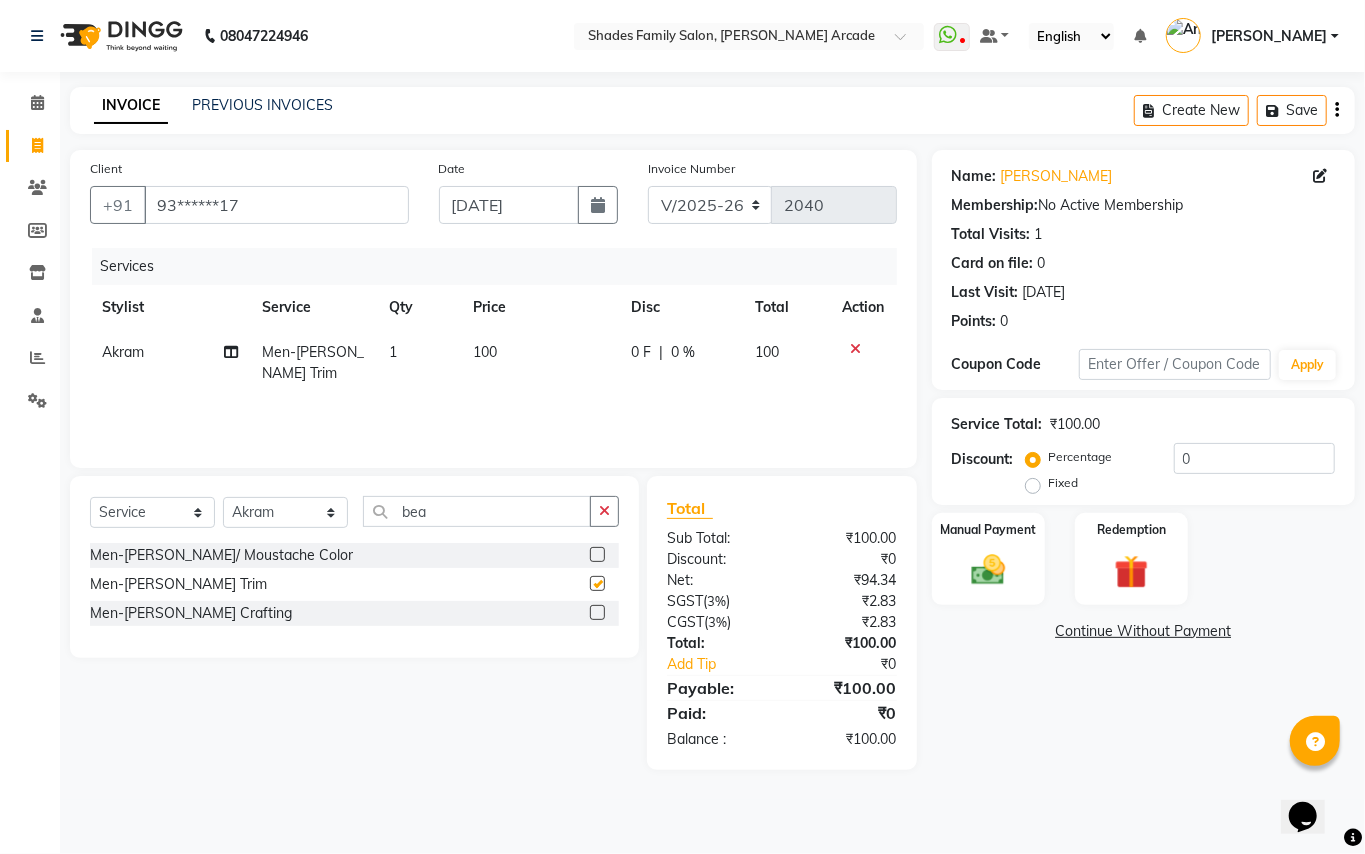 checkbox on "false" 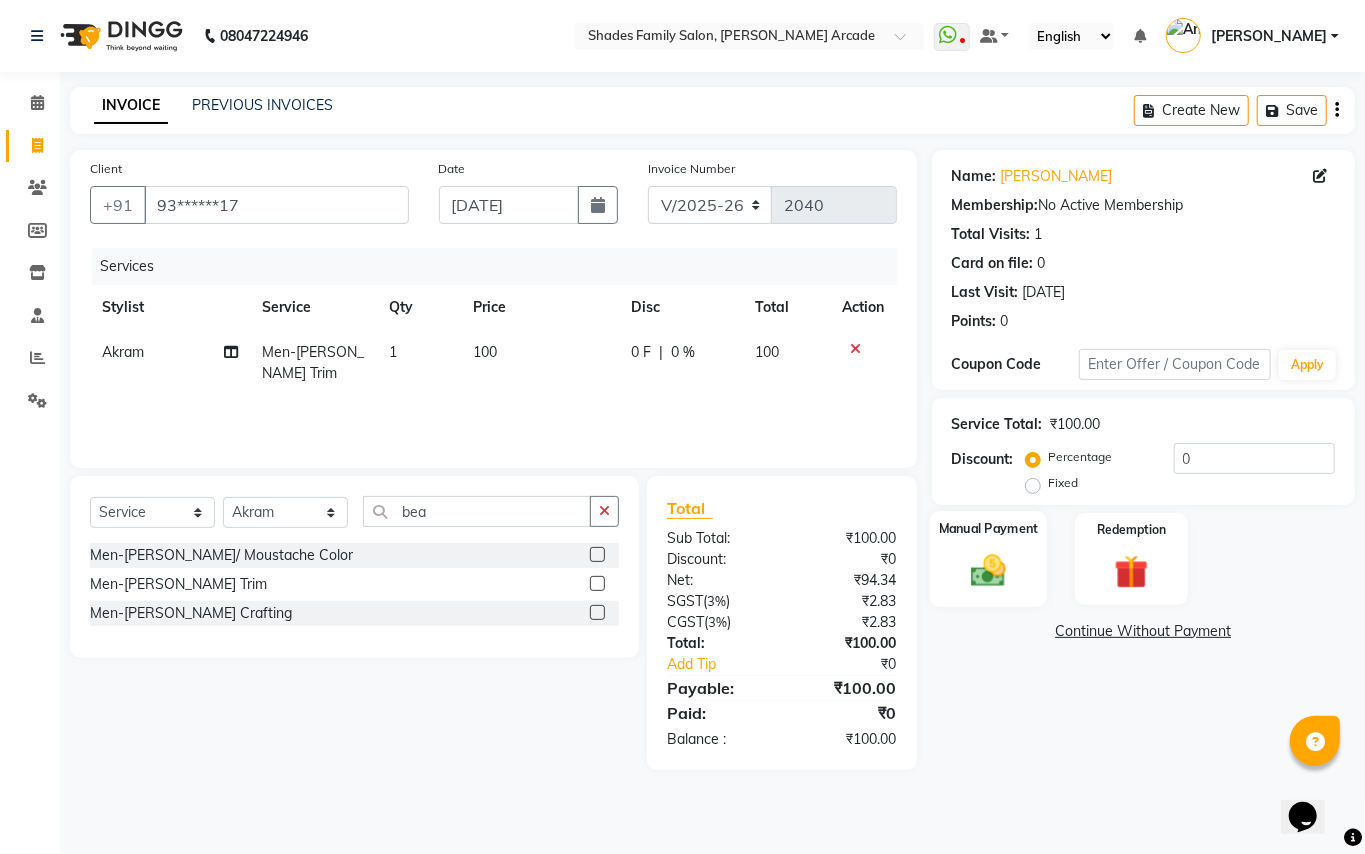 click on "Manual Payment" 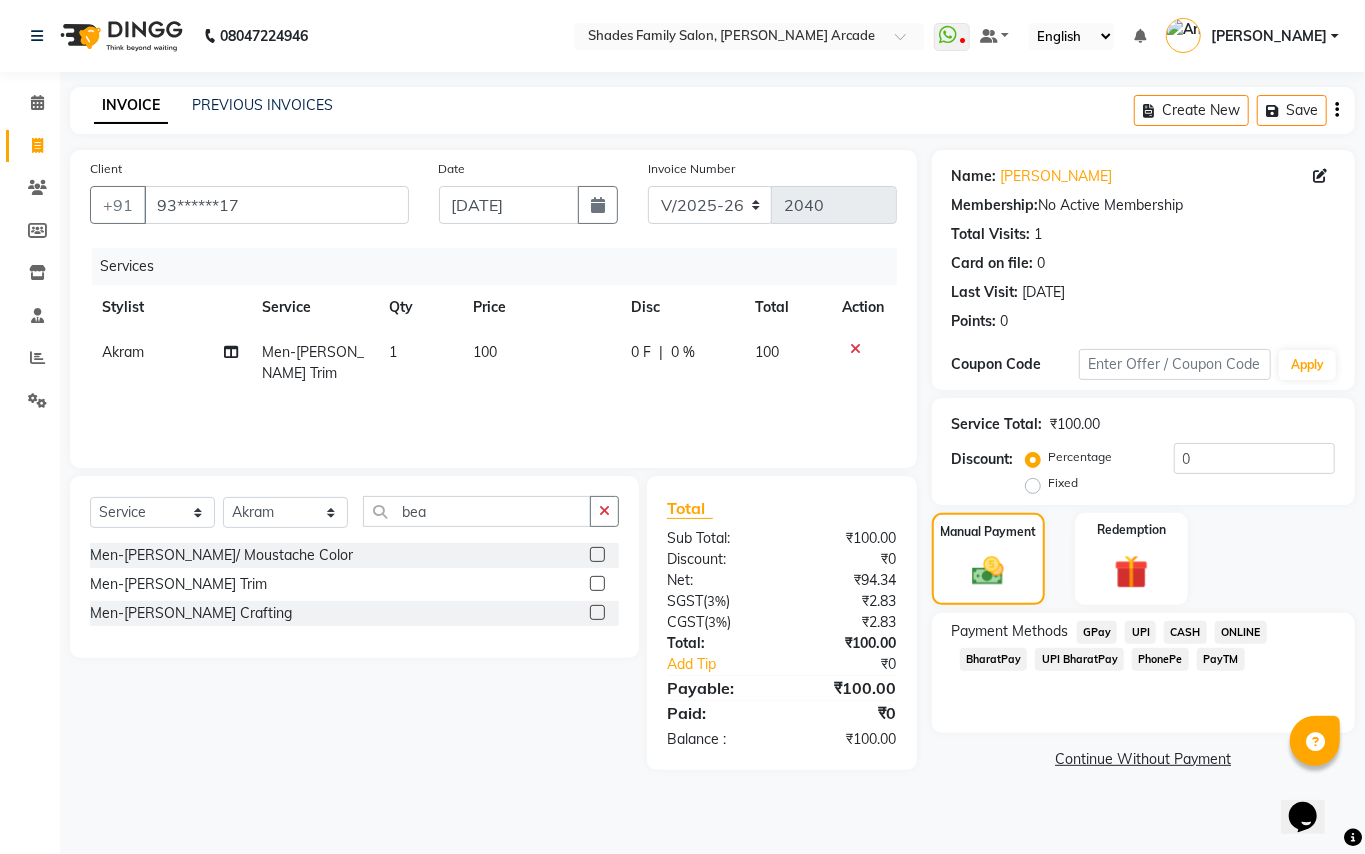 click on "Payment Methods  GPay   UPI   CASH   ONLINE   BharatPay   UPI BharatPay   PhonePe   PayTM" 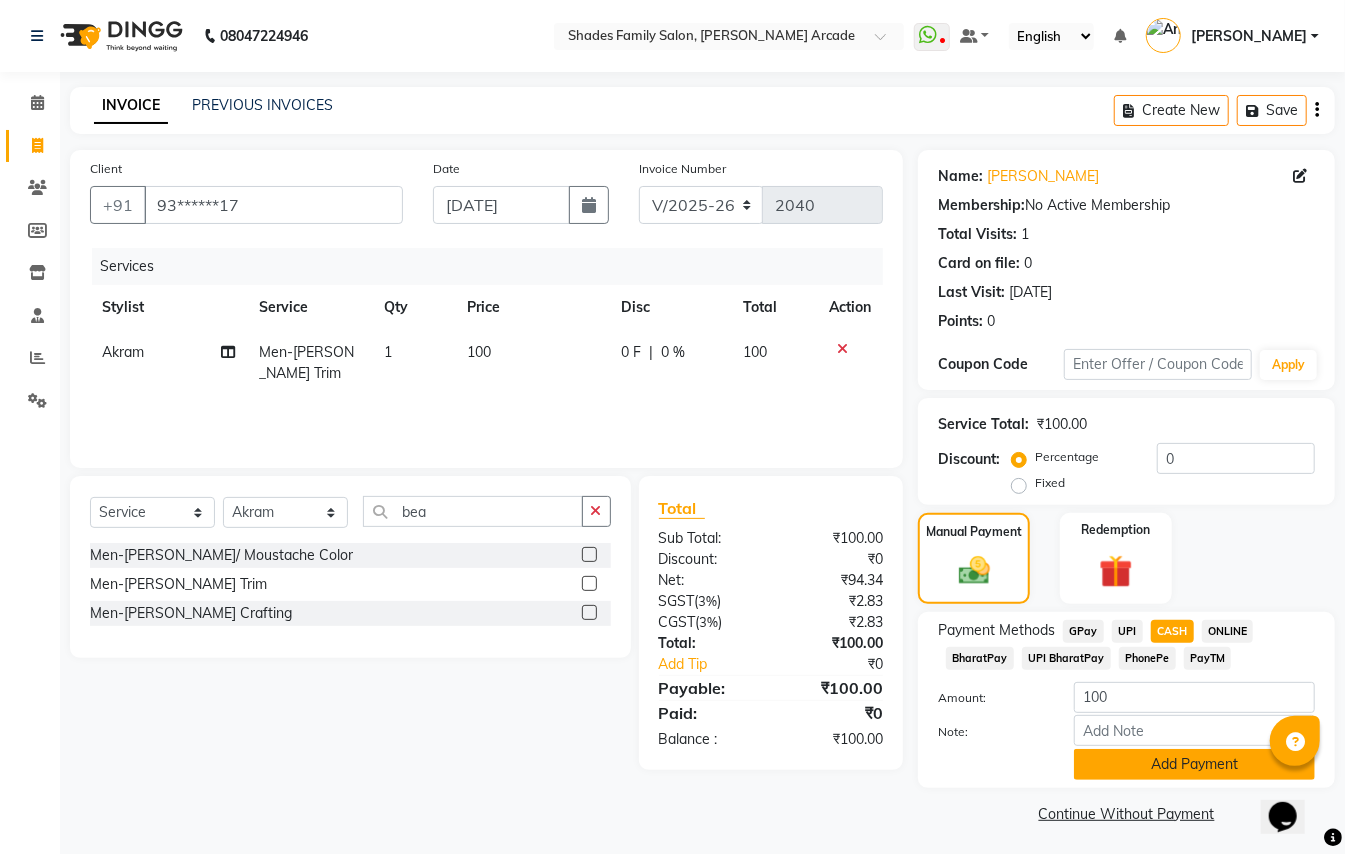 click on "Add Payment" 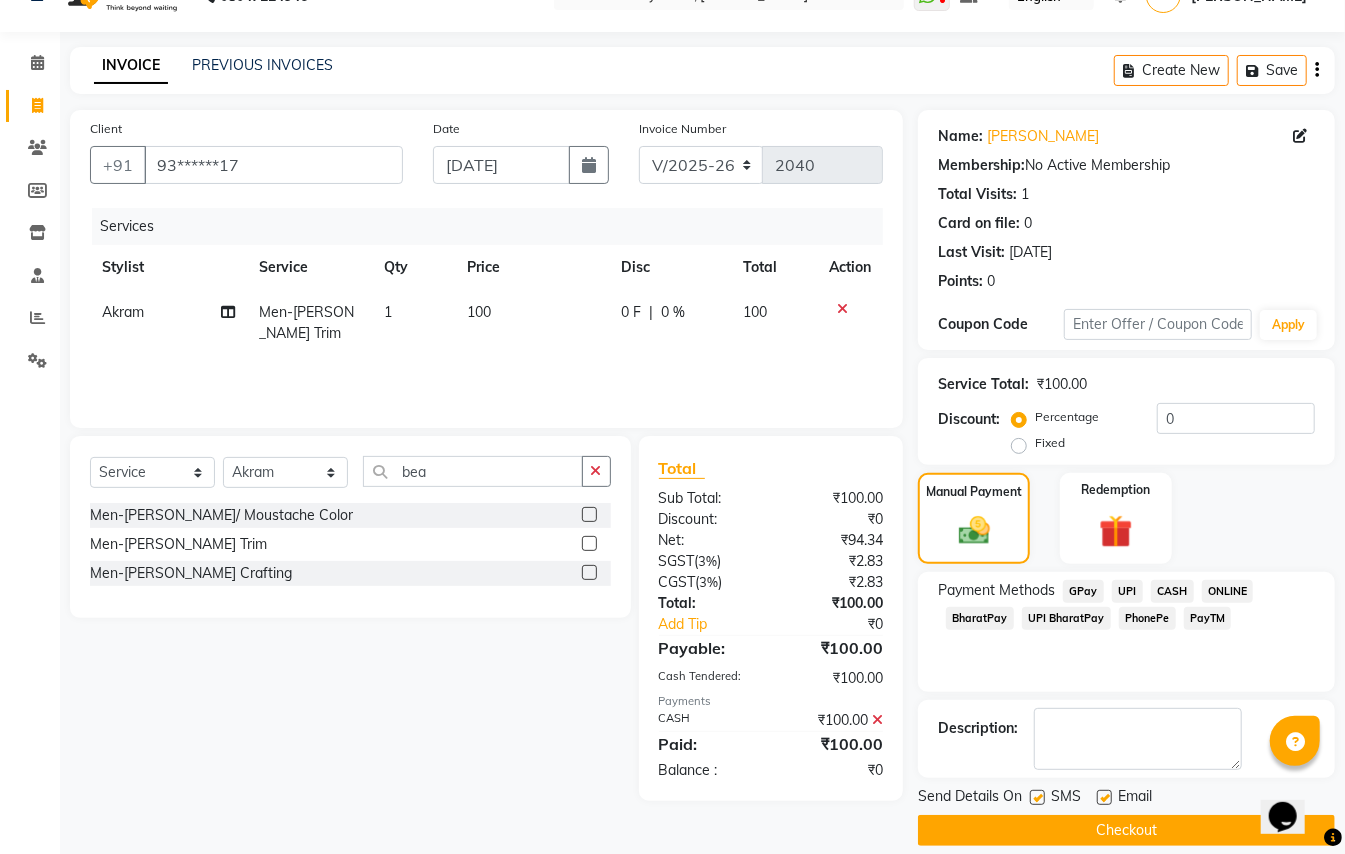 scroll, scrollTop: 62, scrollLeft: 0, axis: vertical 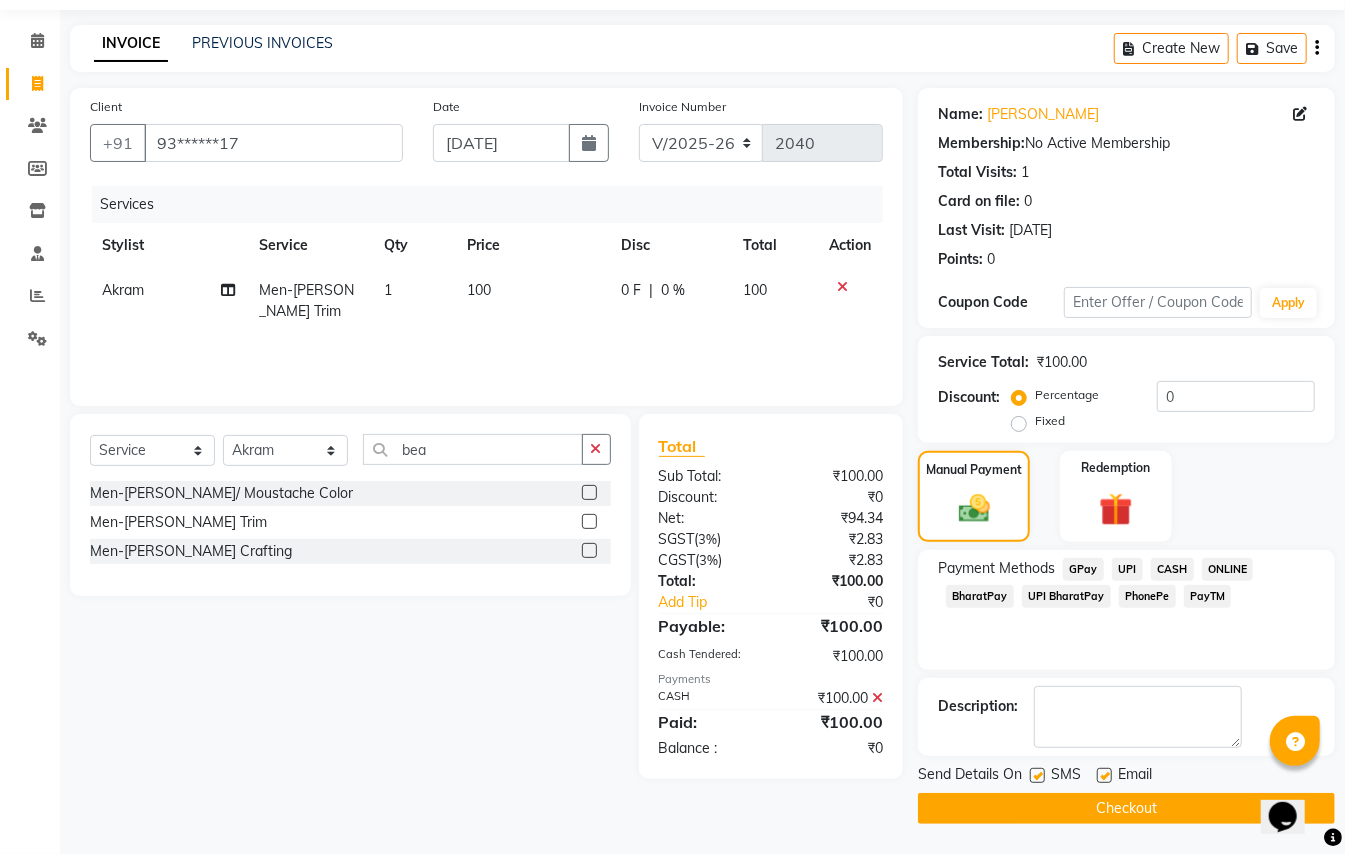 click on "Checkout" 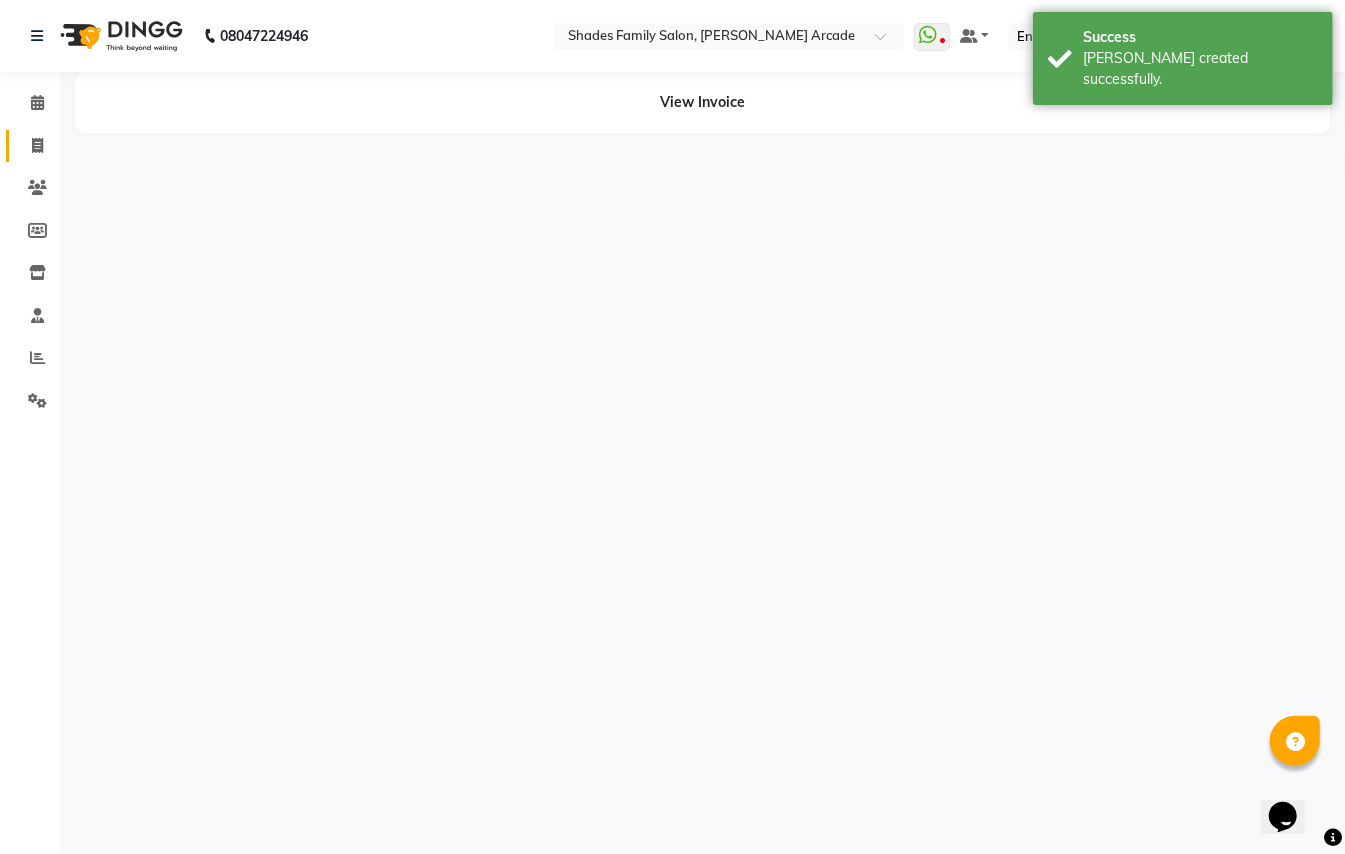 scroll, scrollTop: 0, scrollLeft: 0, axis: both 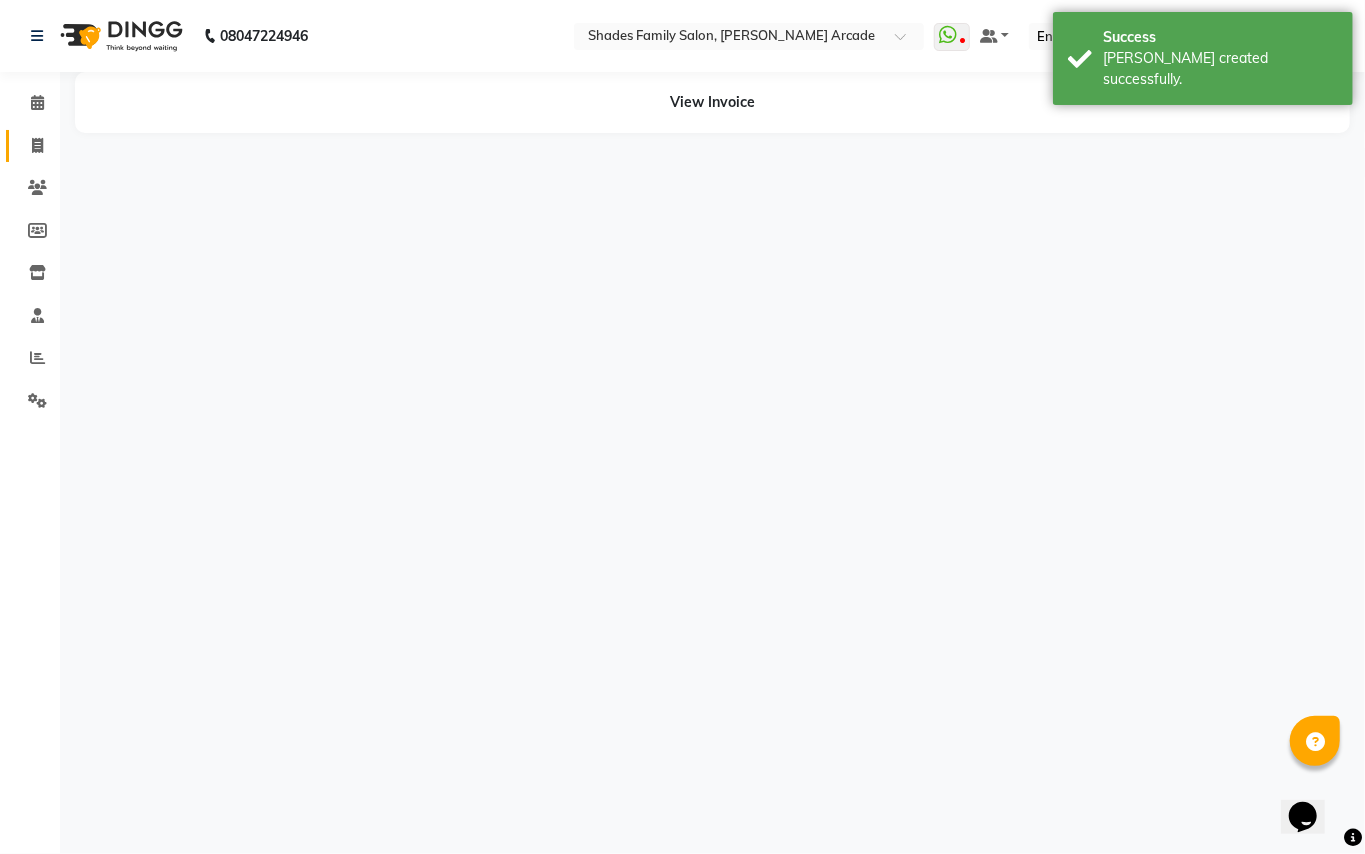 click 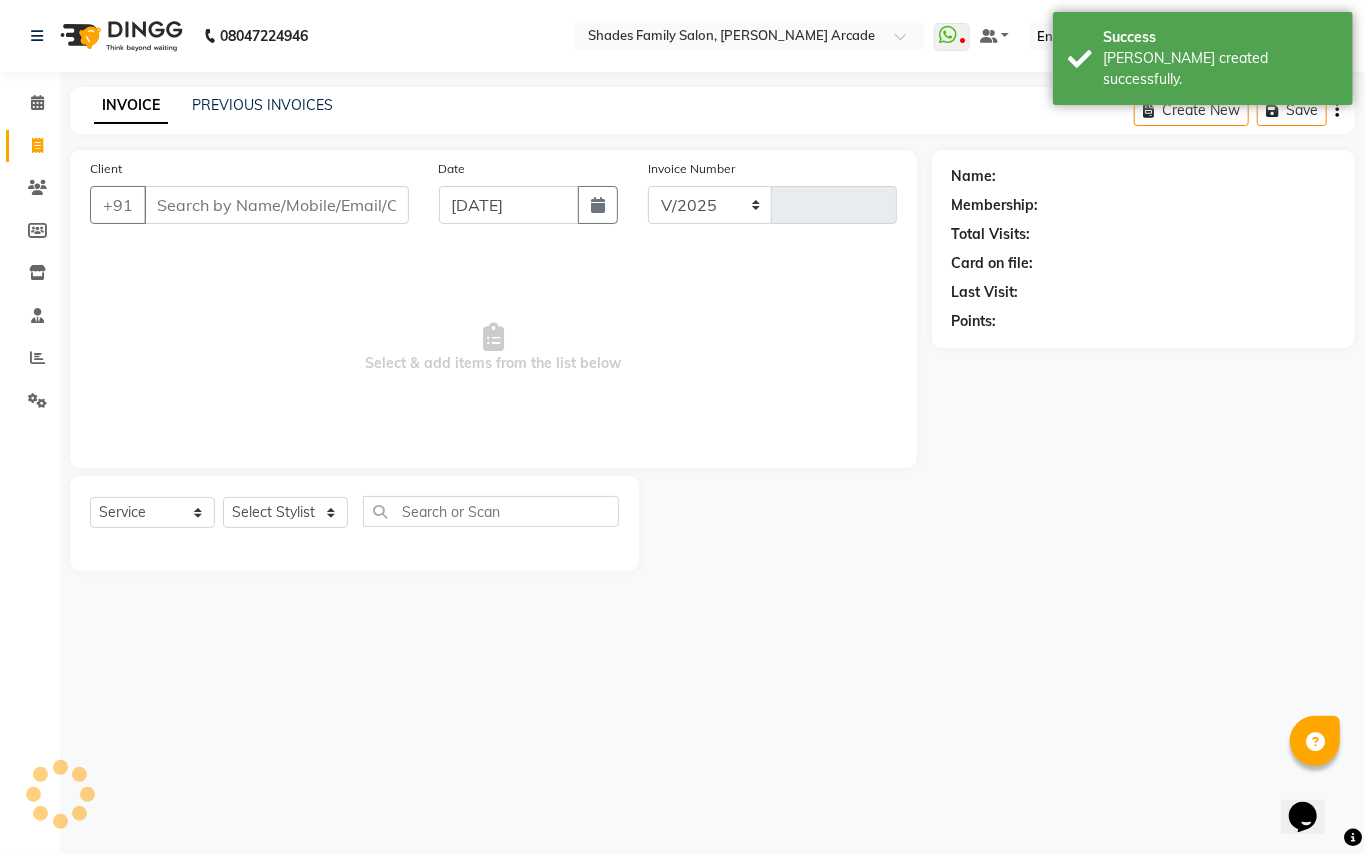 select on "5538" 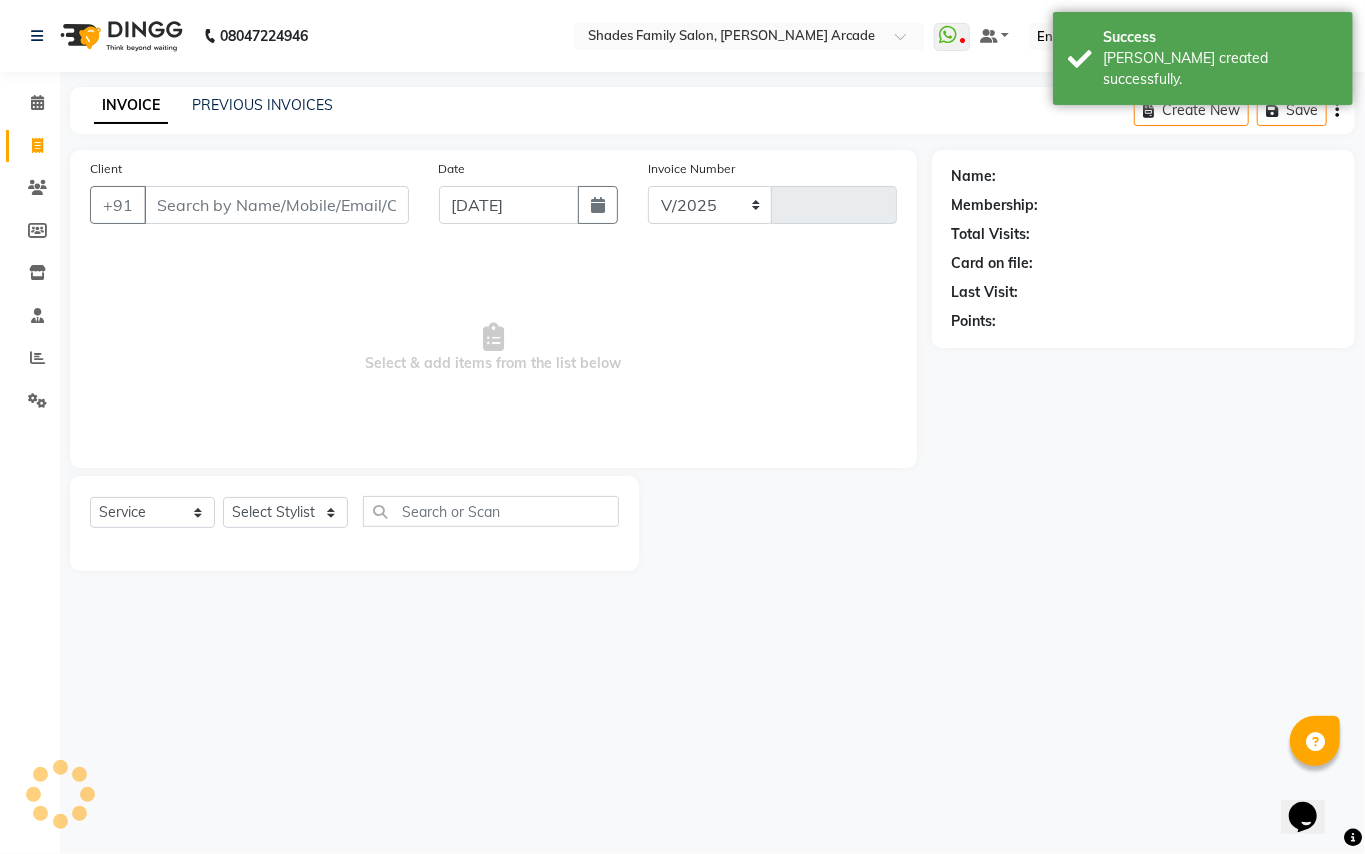 type on "2041" 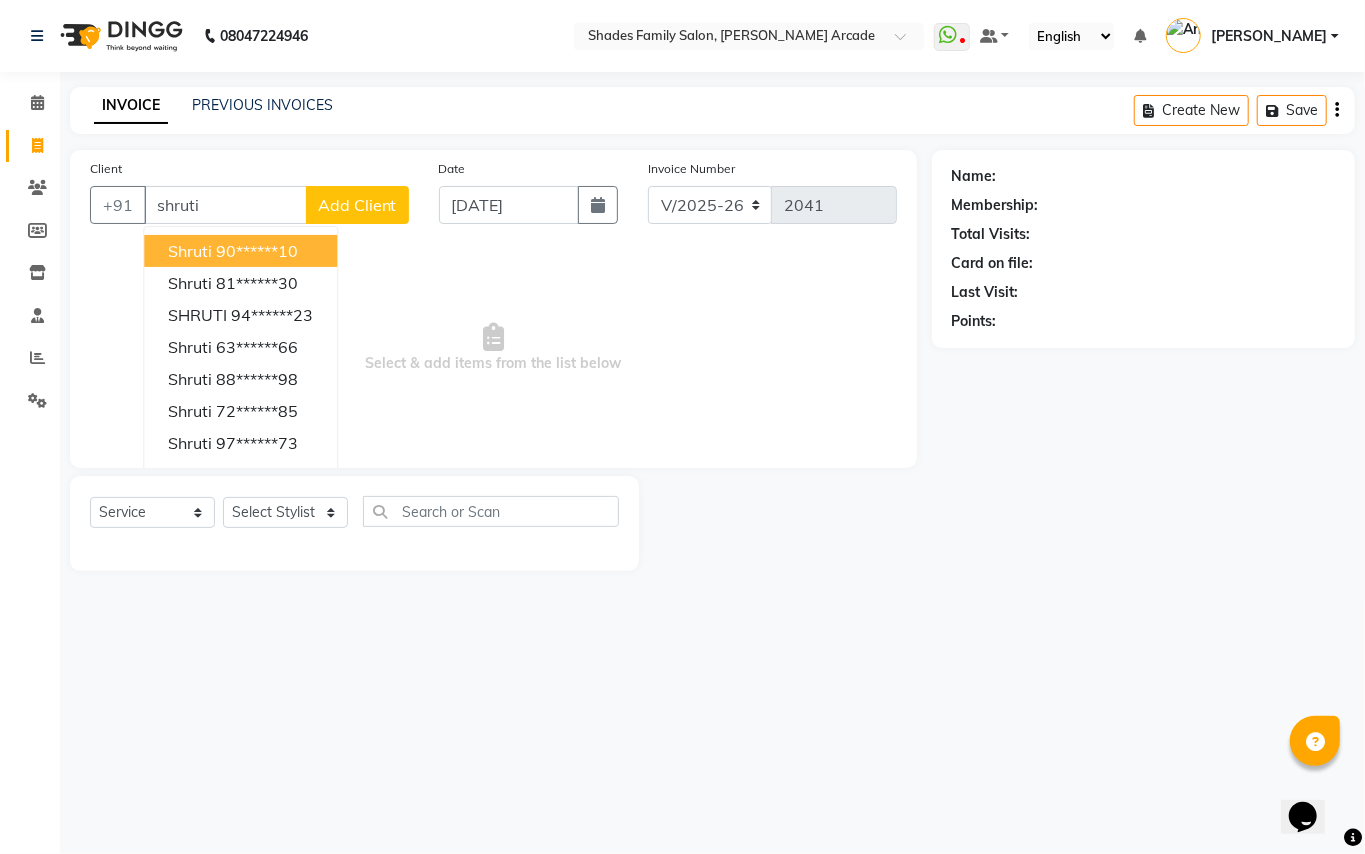 click on "90******10" at bounding box center (257, 251) 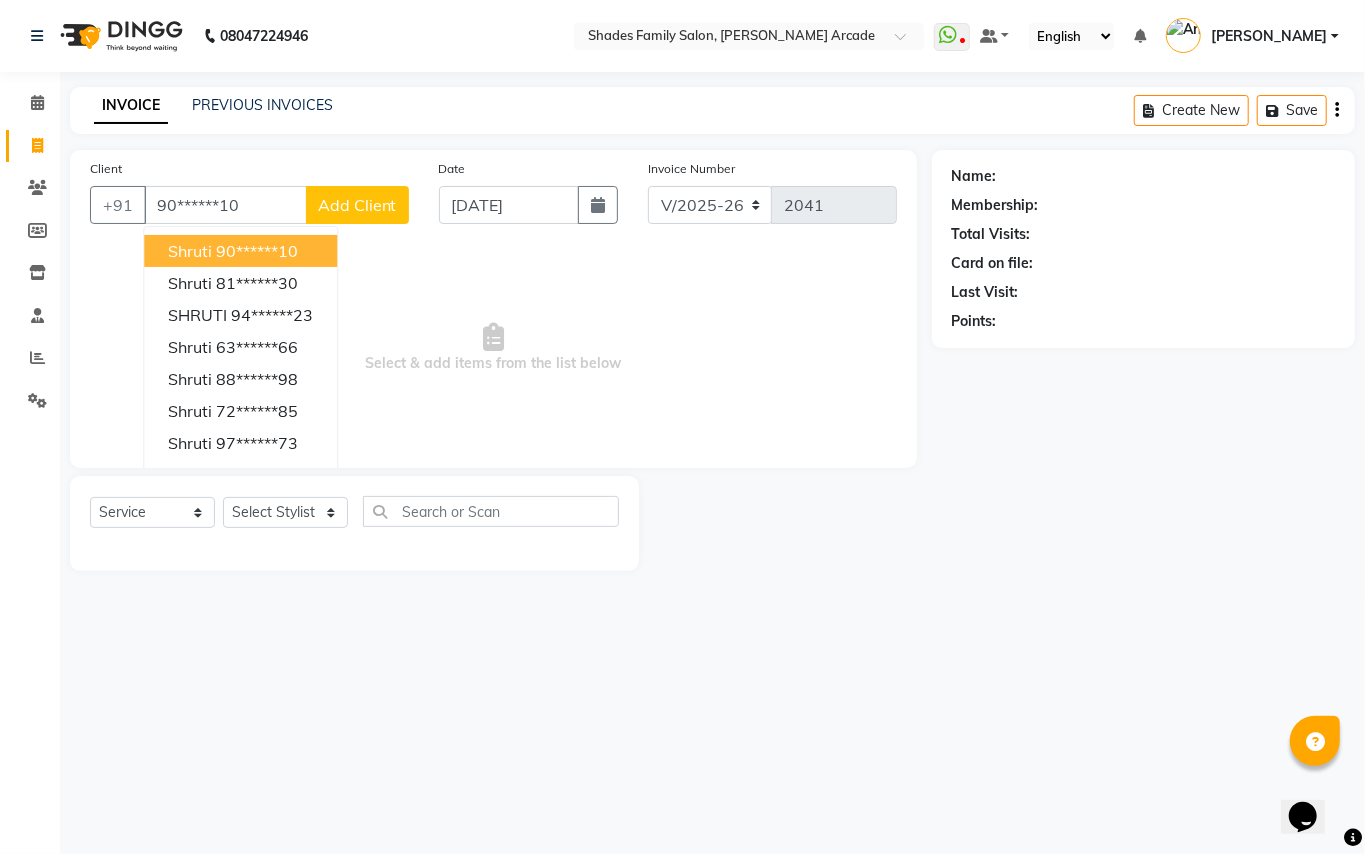 type on "90******10" 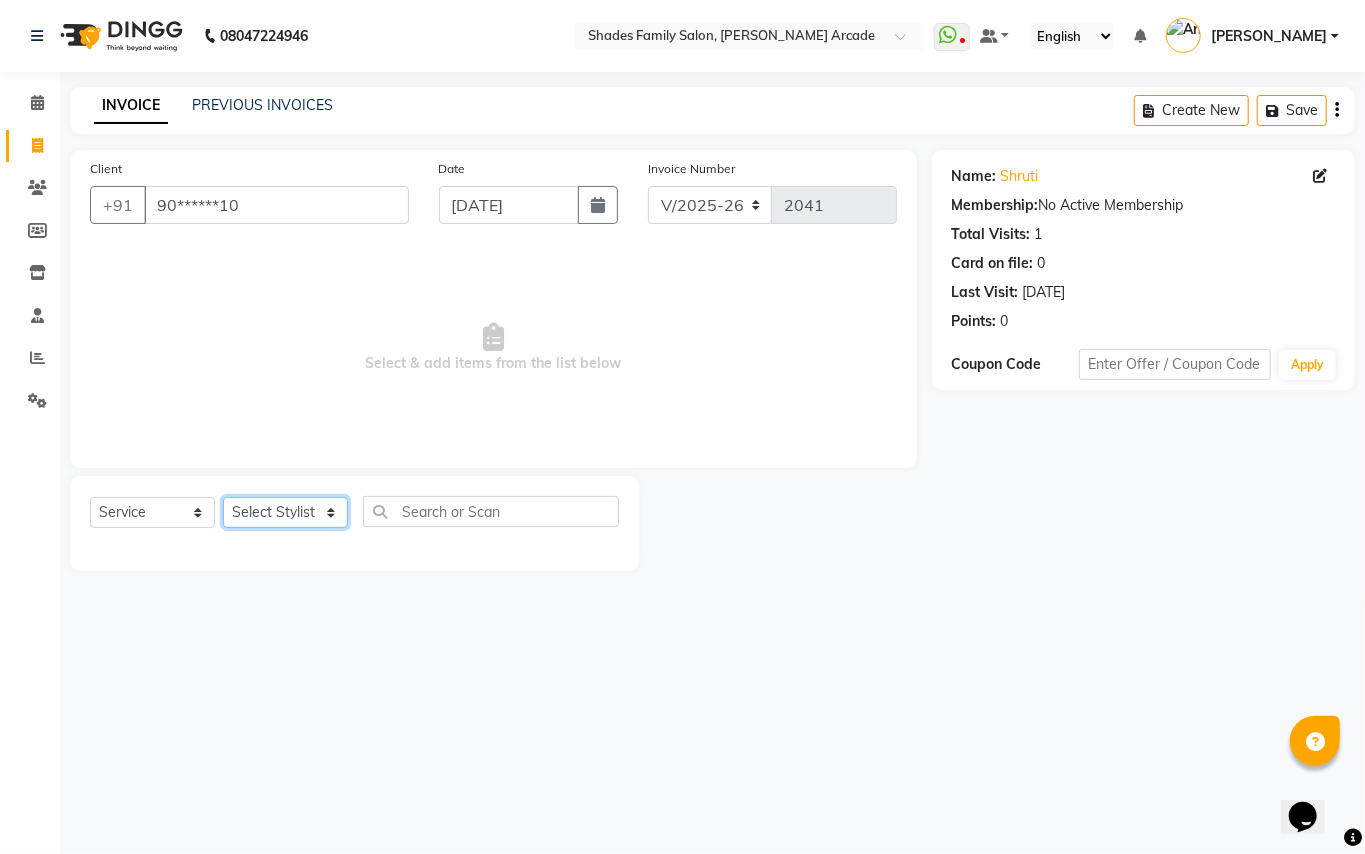 click on "Select Stylist Admin [PERSON_NAME] [PERSON_NAME] Danish  [PERSON_NAME] [PERSON_NAME] Nikhil [PERSON_NAME]  [PERSON_NAME] [PERSON_NAME] [PERSON_NAME] [PERSON_NAME]" 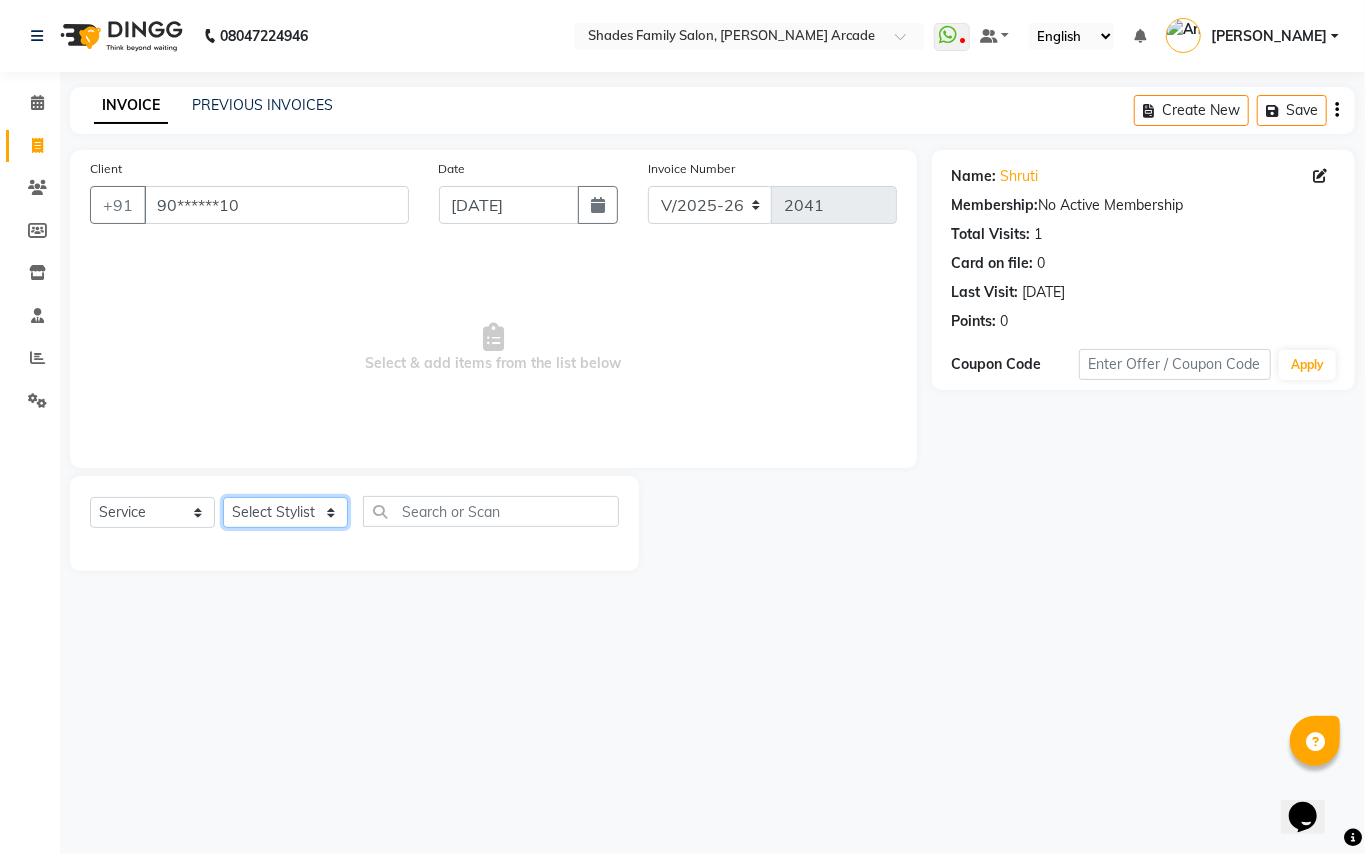 select on "84156" 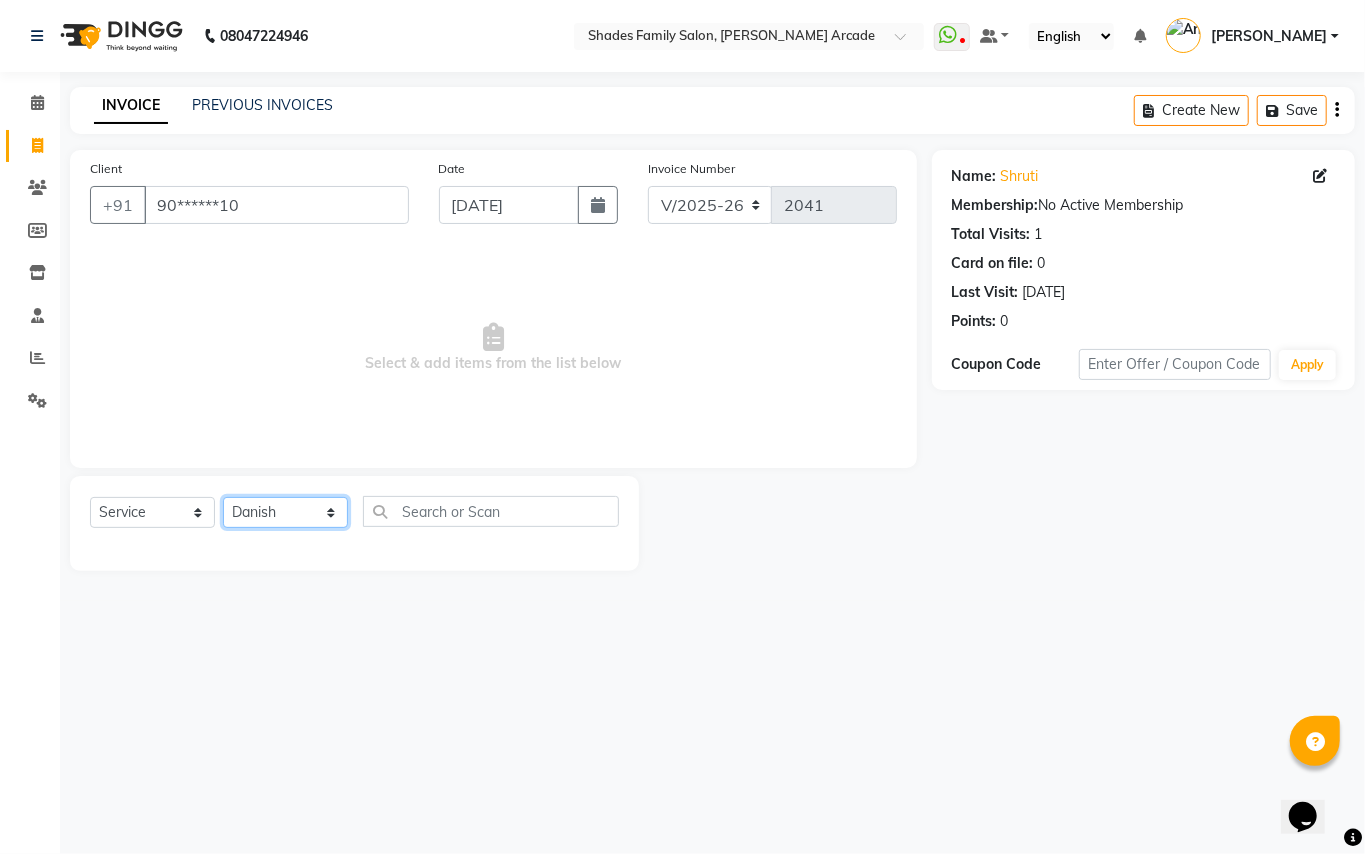 click on "Select Stylist Admin [PERSON_NAME] [PERSON_NAME] Danish  [PERSON_NAME] [PERSON_NAME] Nikhil [PERSON_NAME]  [PERSON_NAME] [PERSON_NAME] [PERSON_NAME] [PERSON_NAME]" 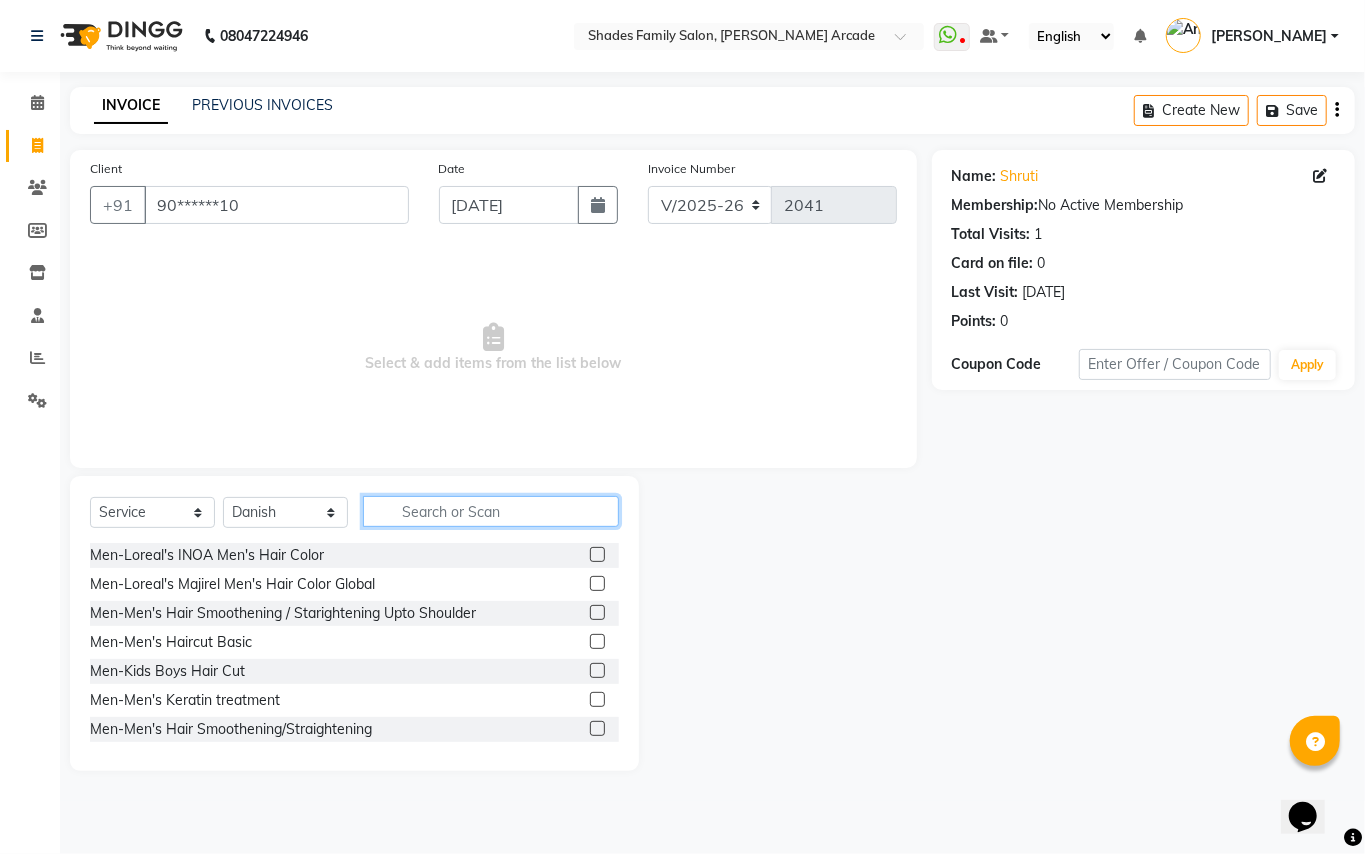 click 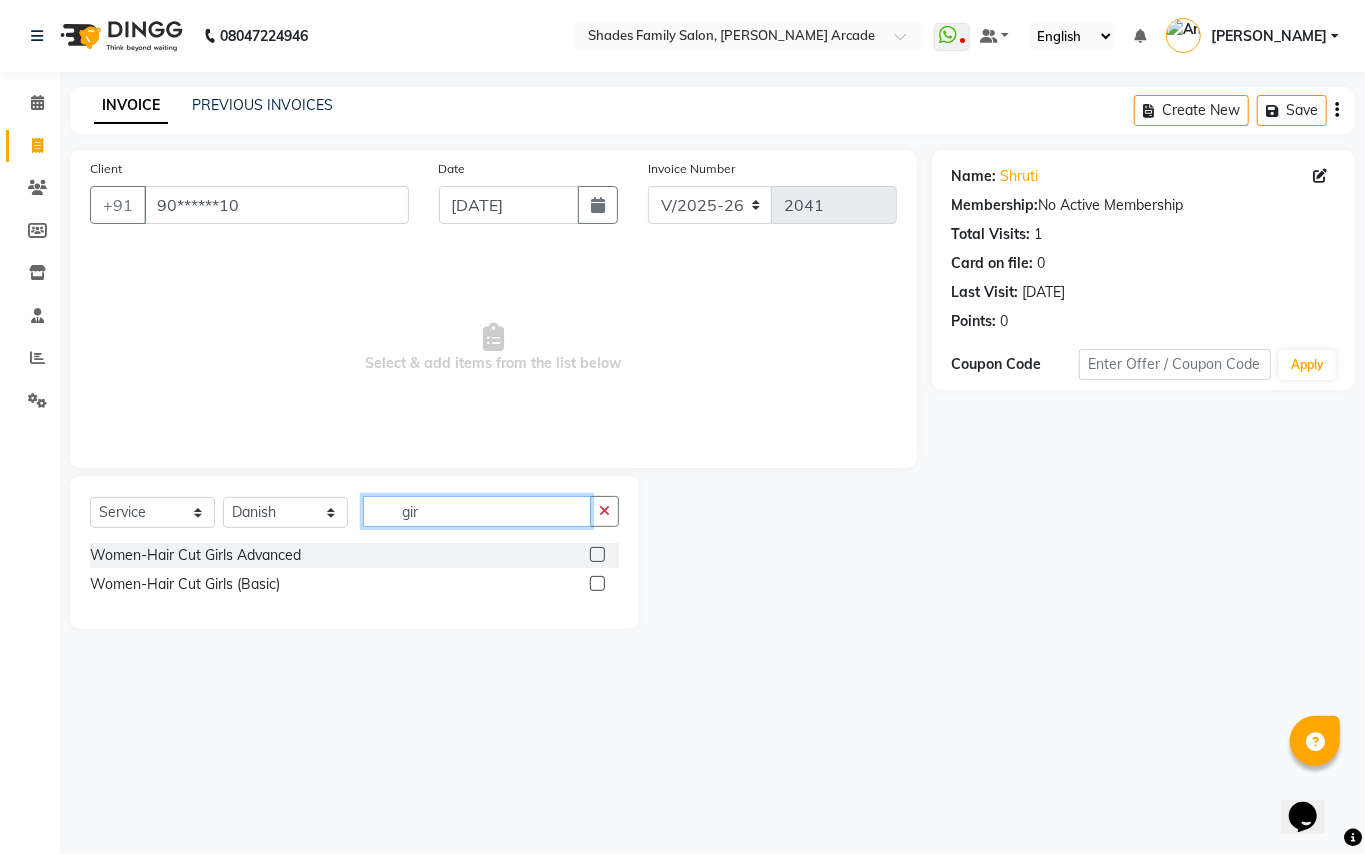 type on "gir" 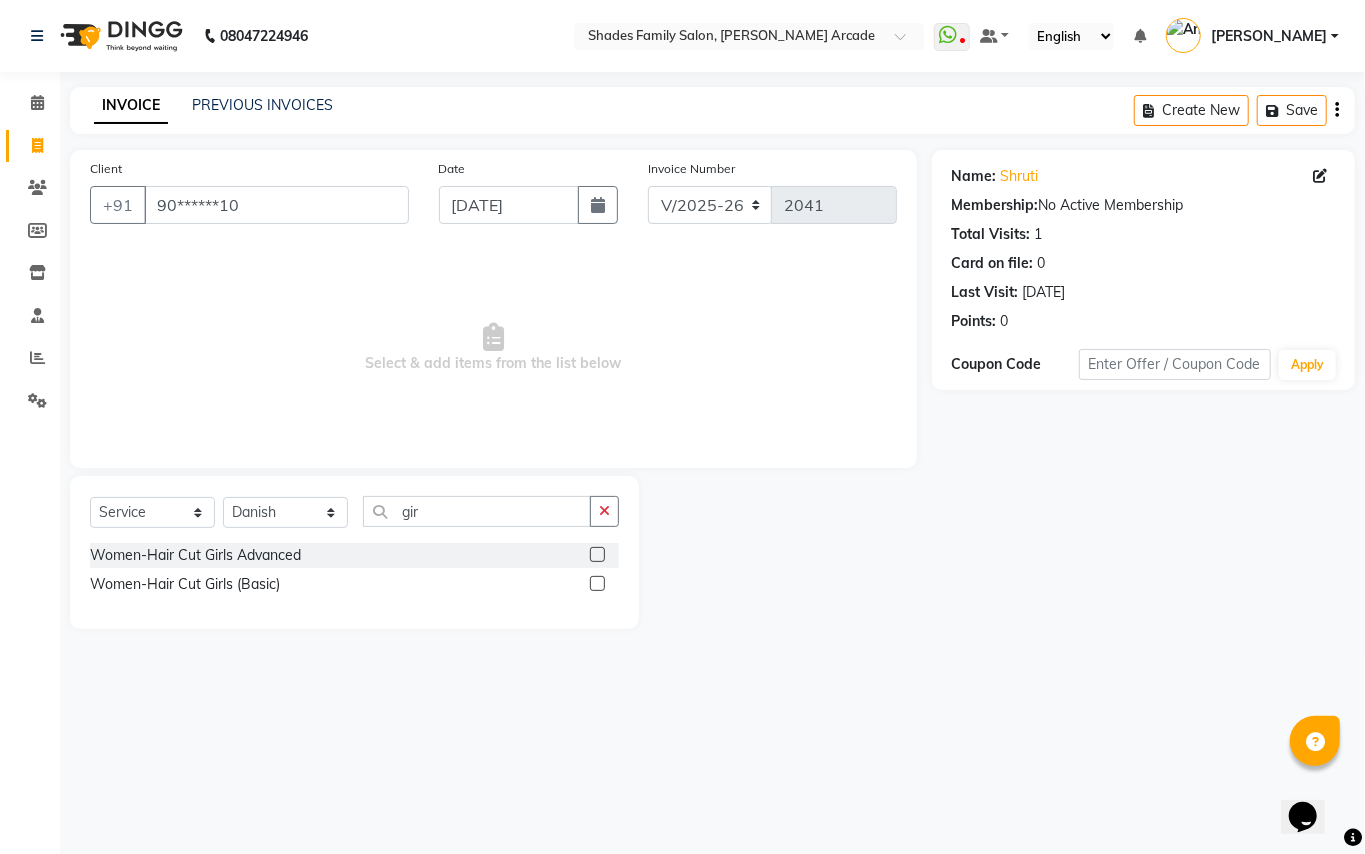 click 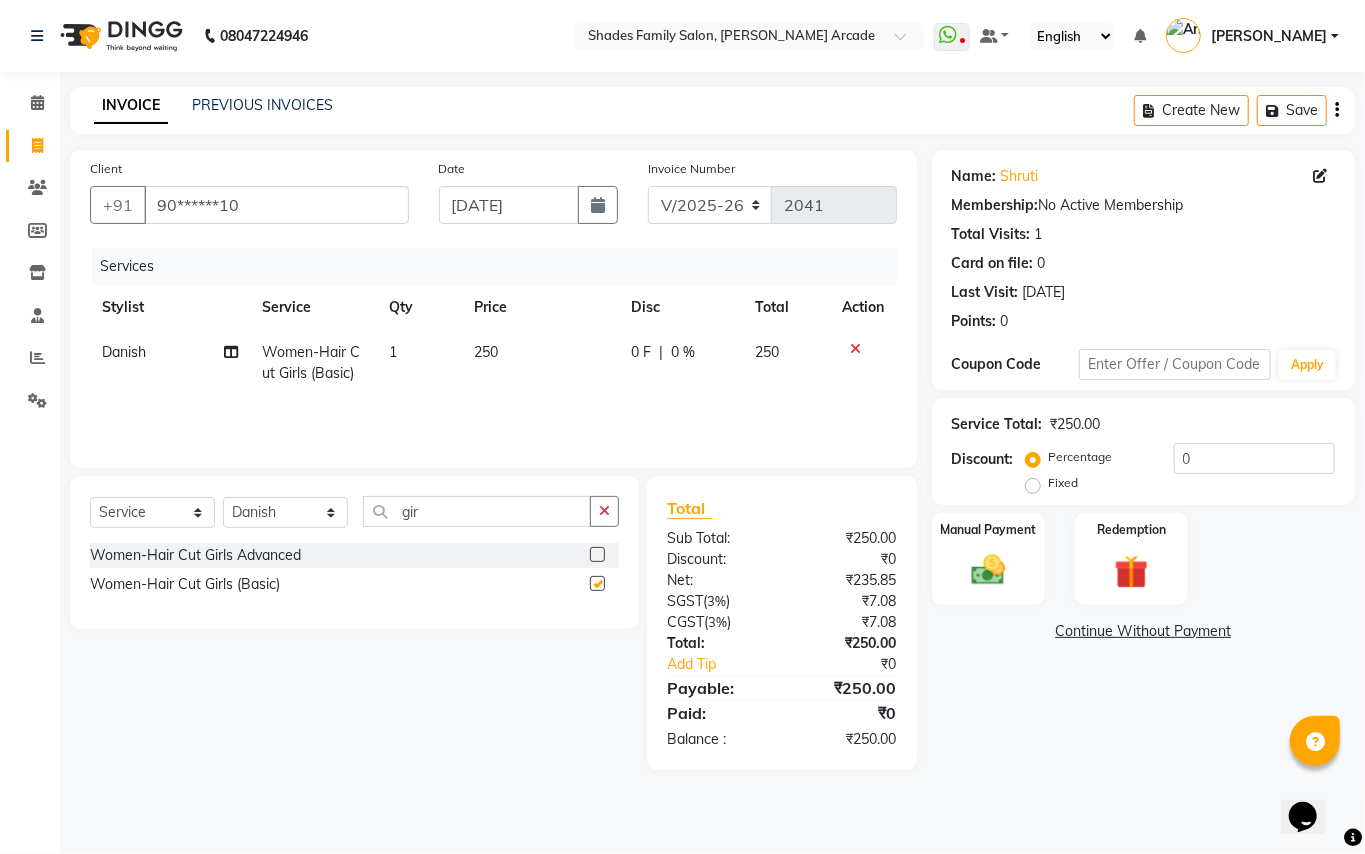checkbox on "false" 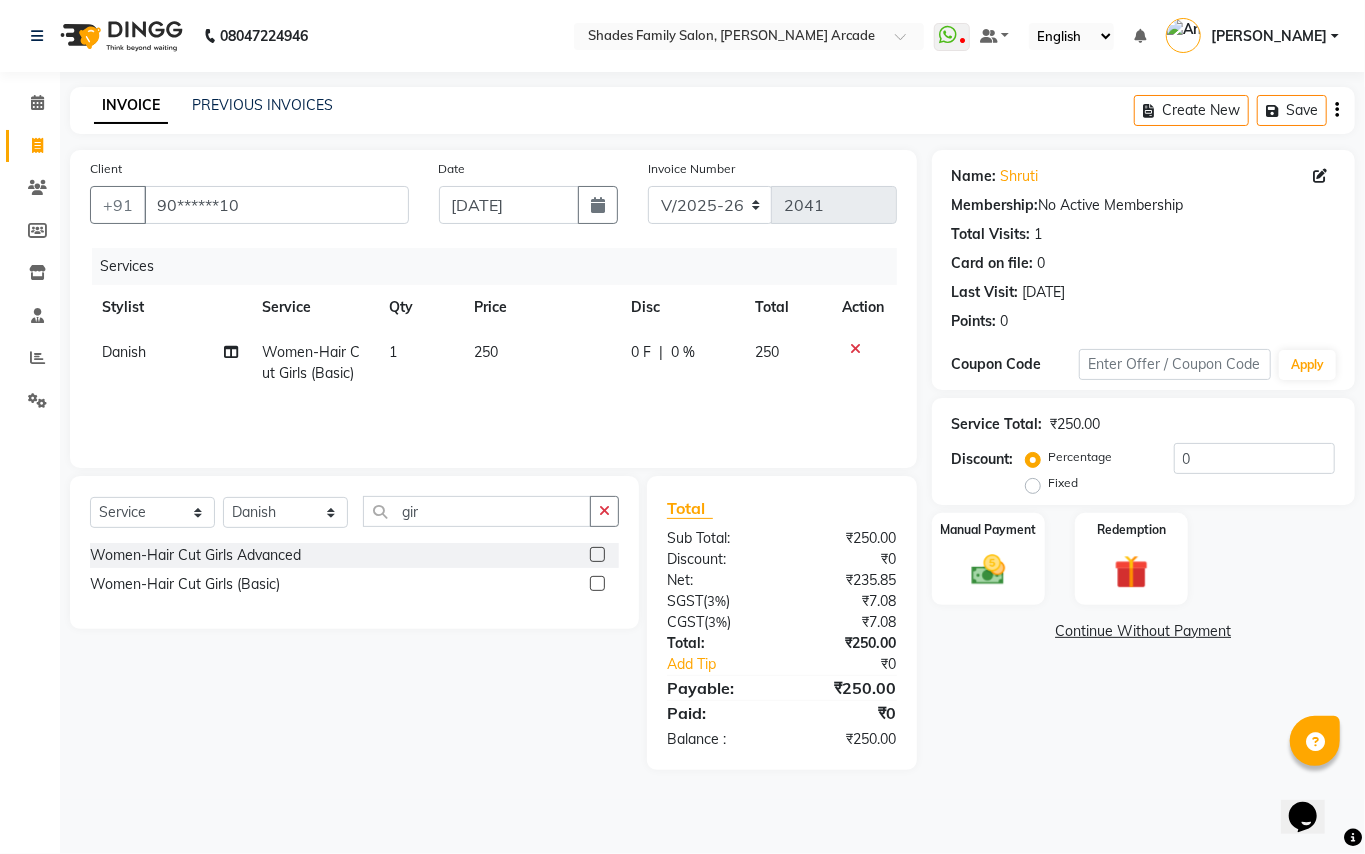 click on "250" 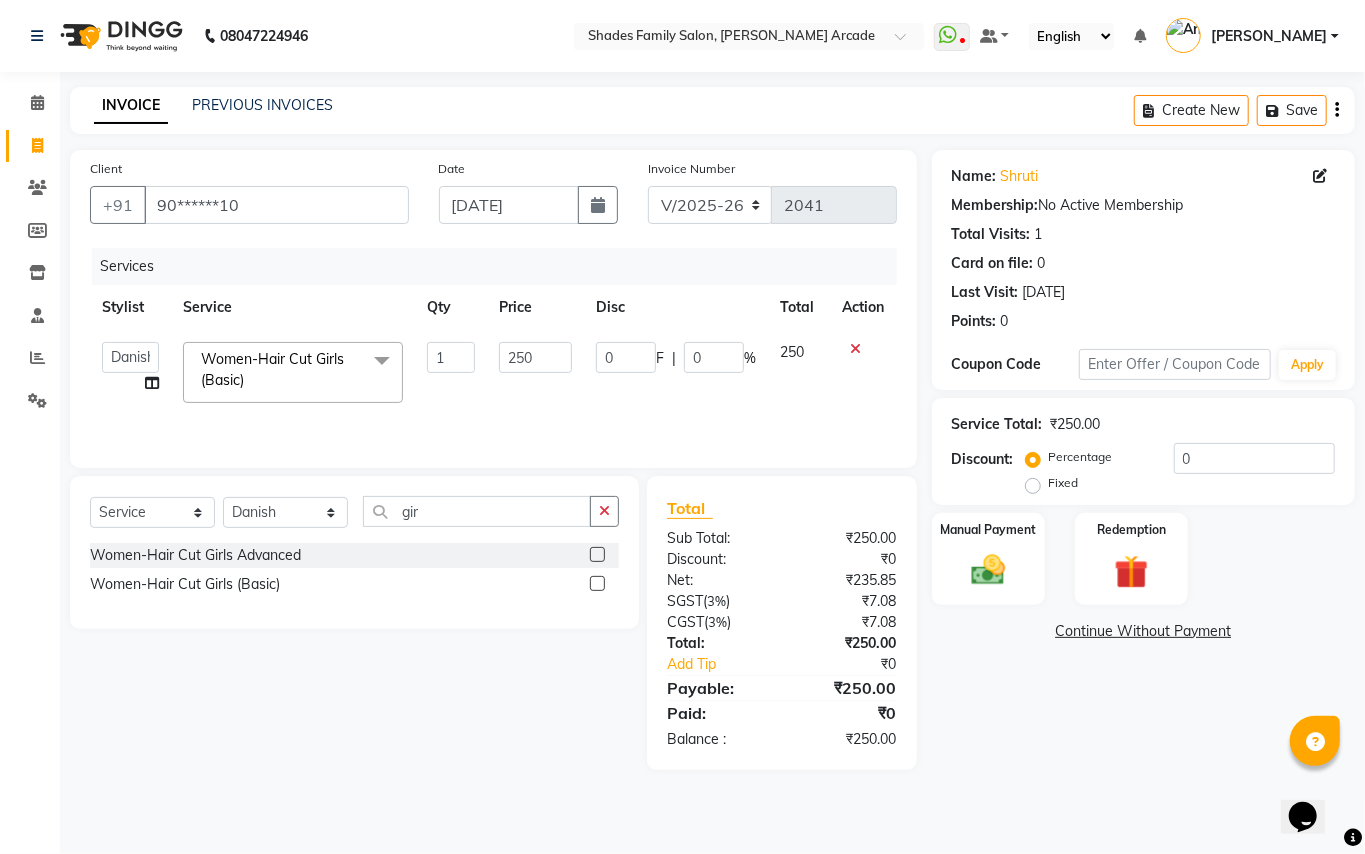 click on "250" 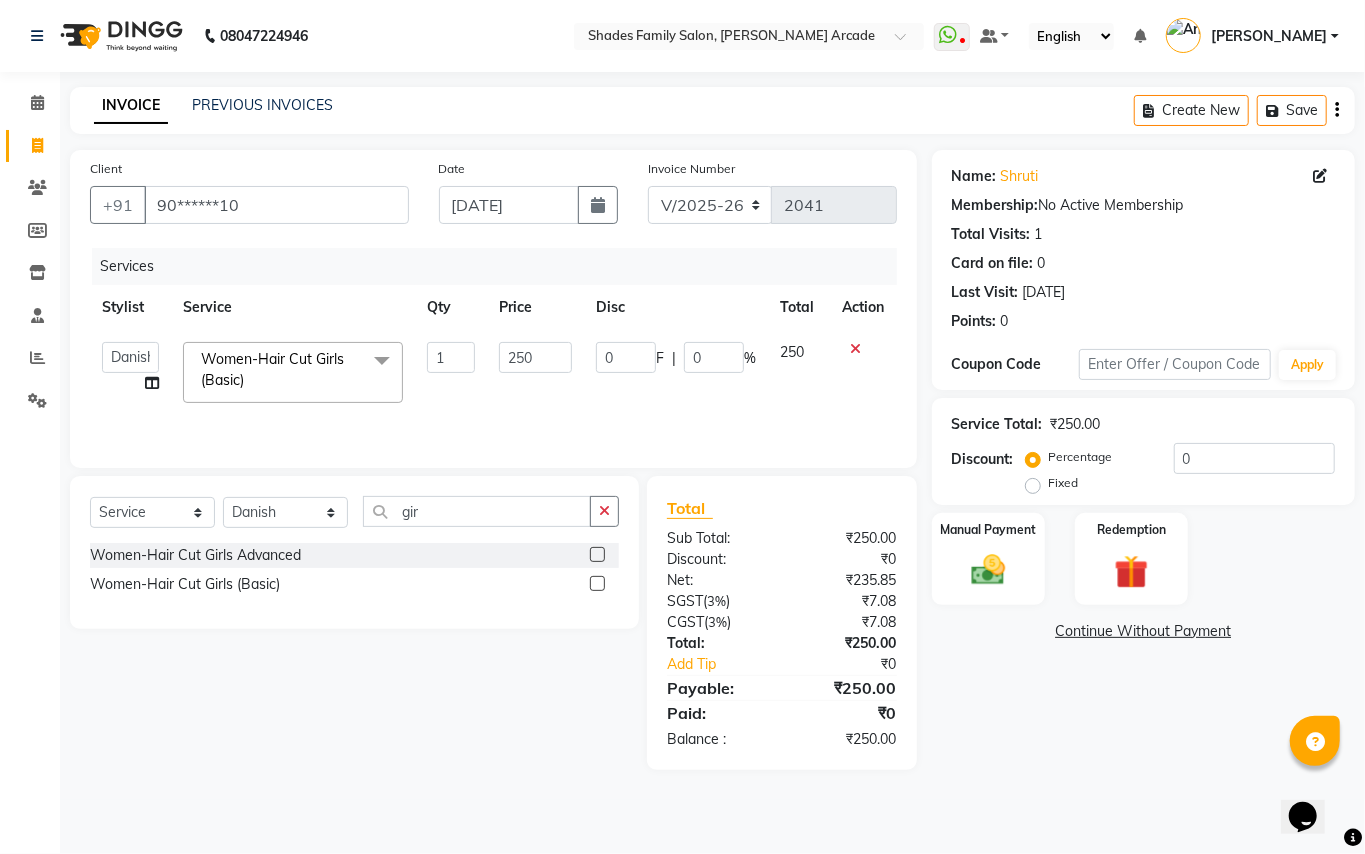 click on "250" 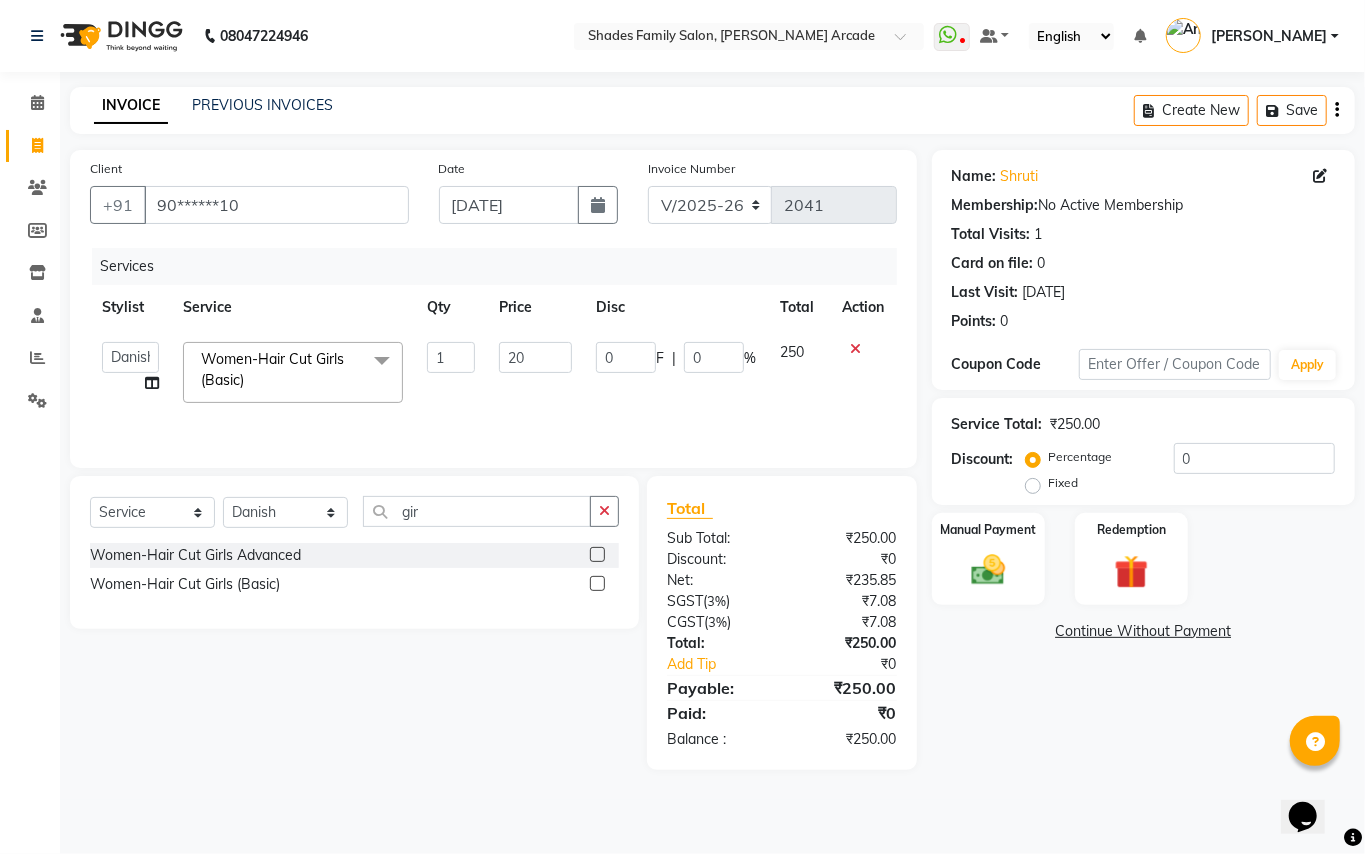 type on "2" 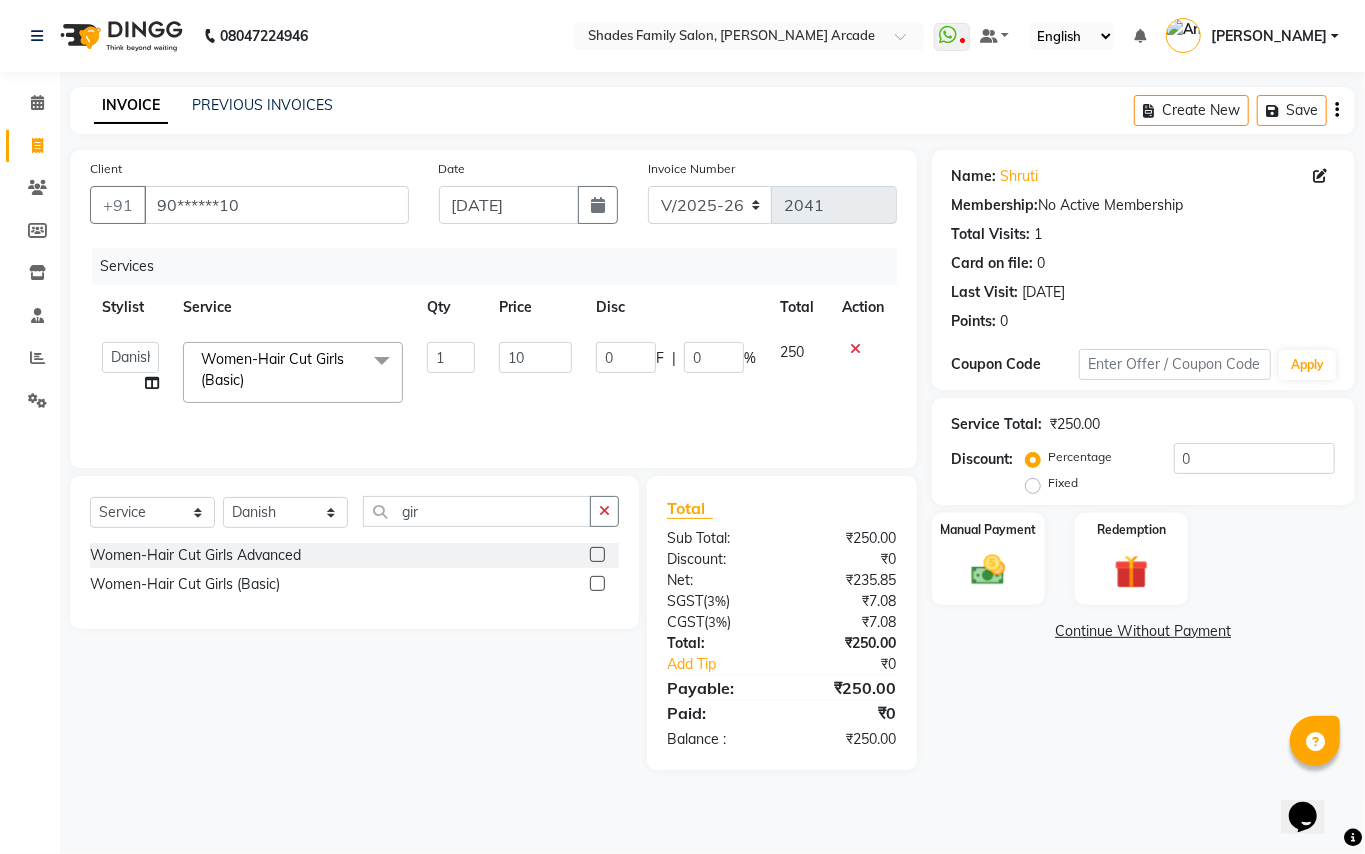 type on "100" 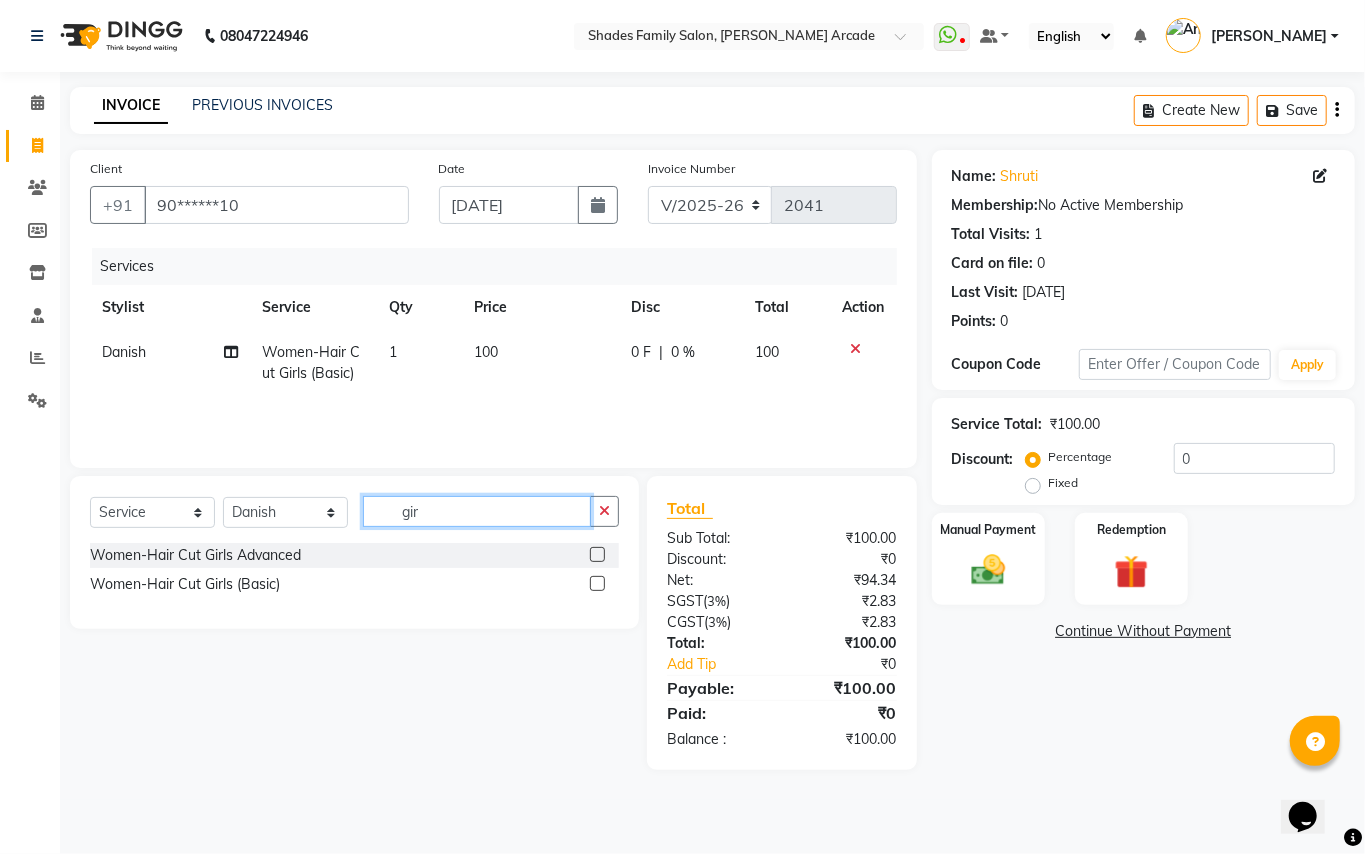 click on "gir" 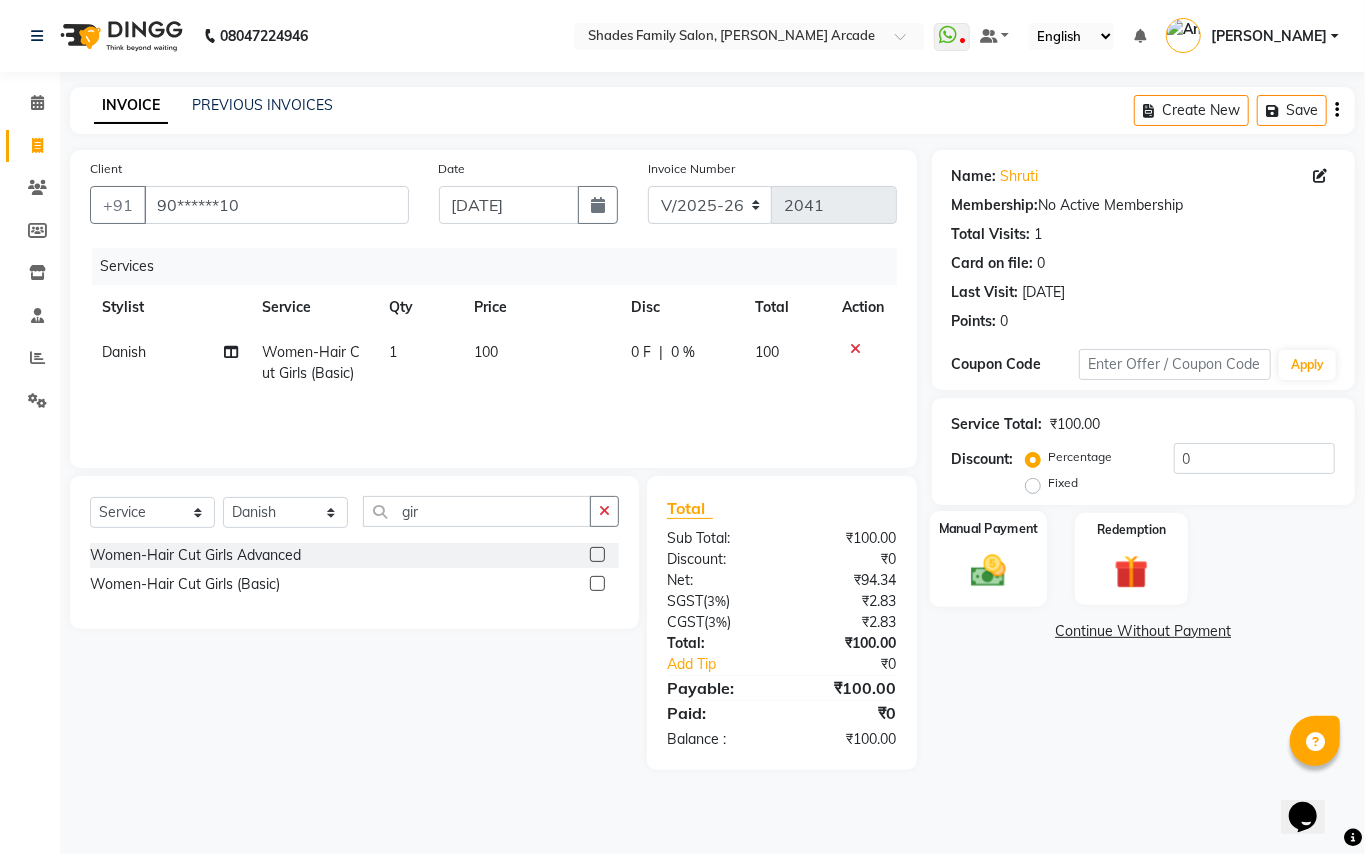 click on "Manual Payment" 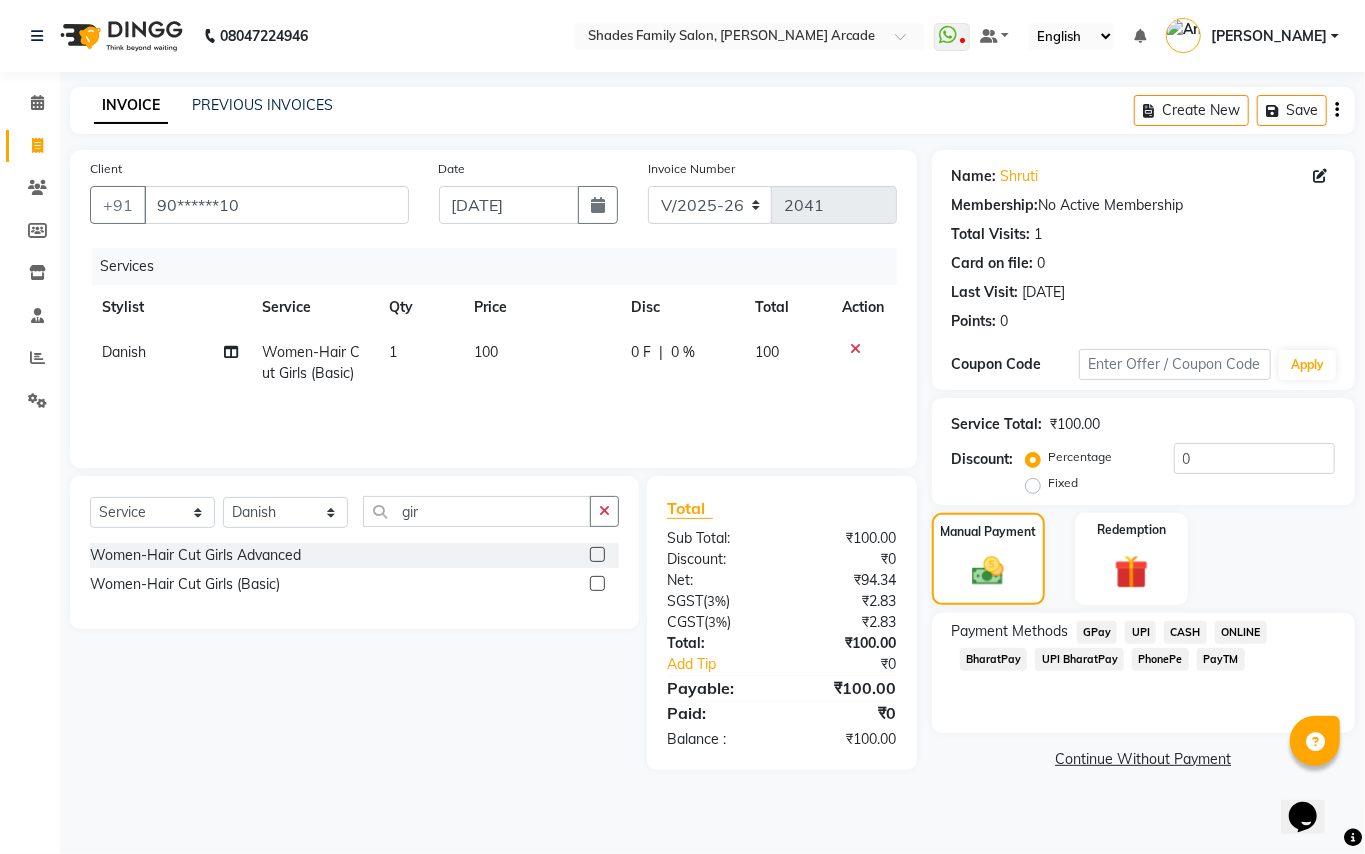 click on "CASH" 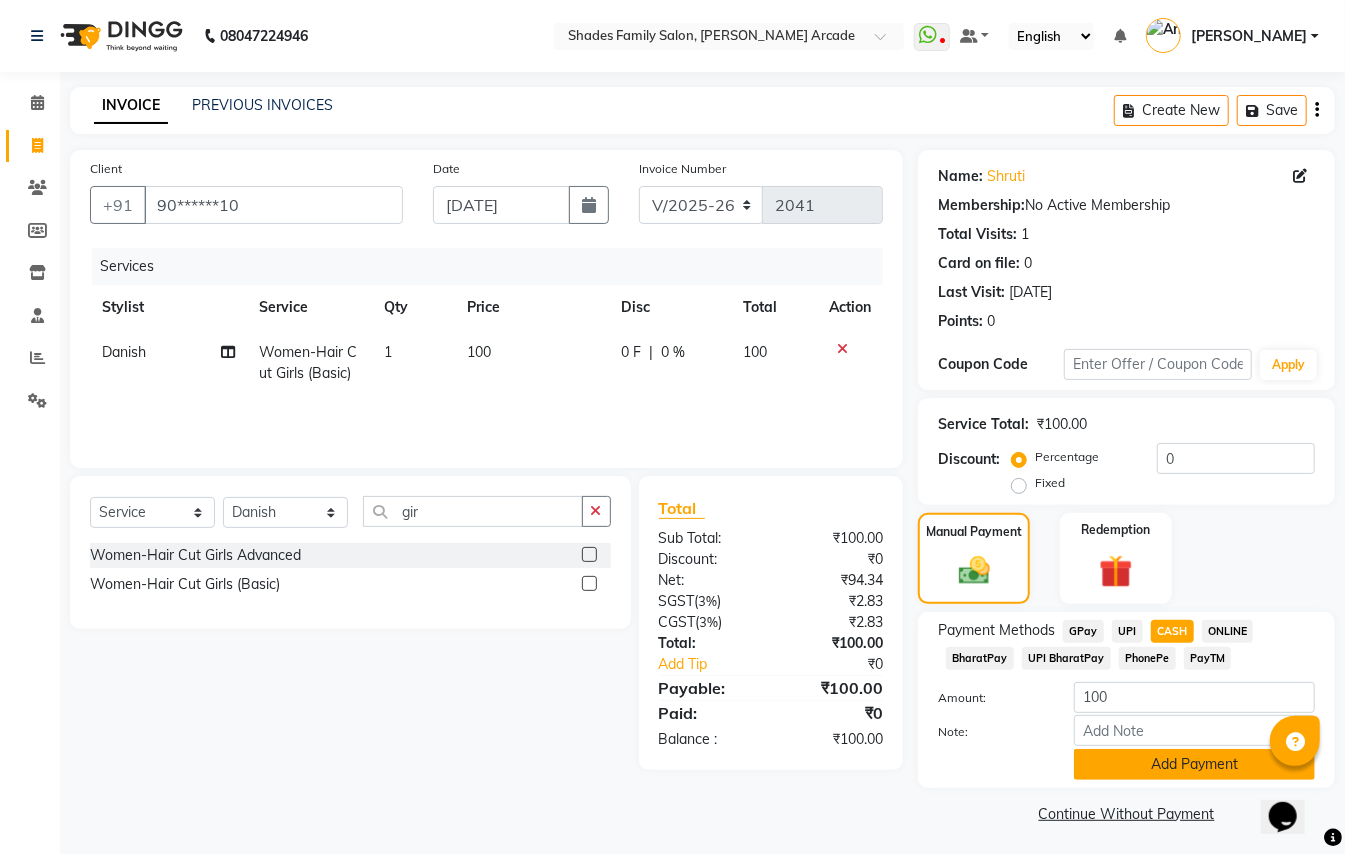 click on "Add Payment" 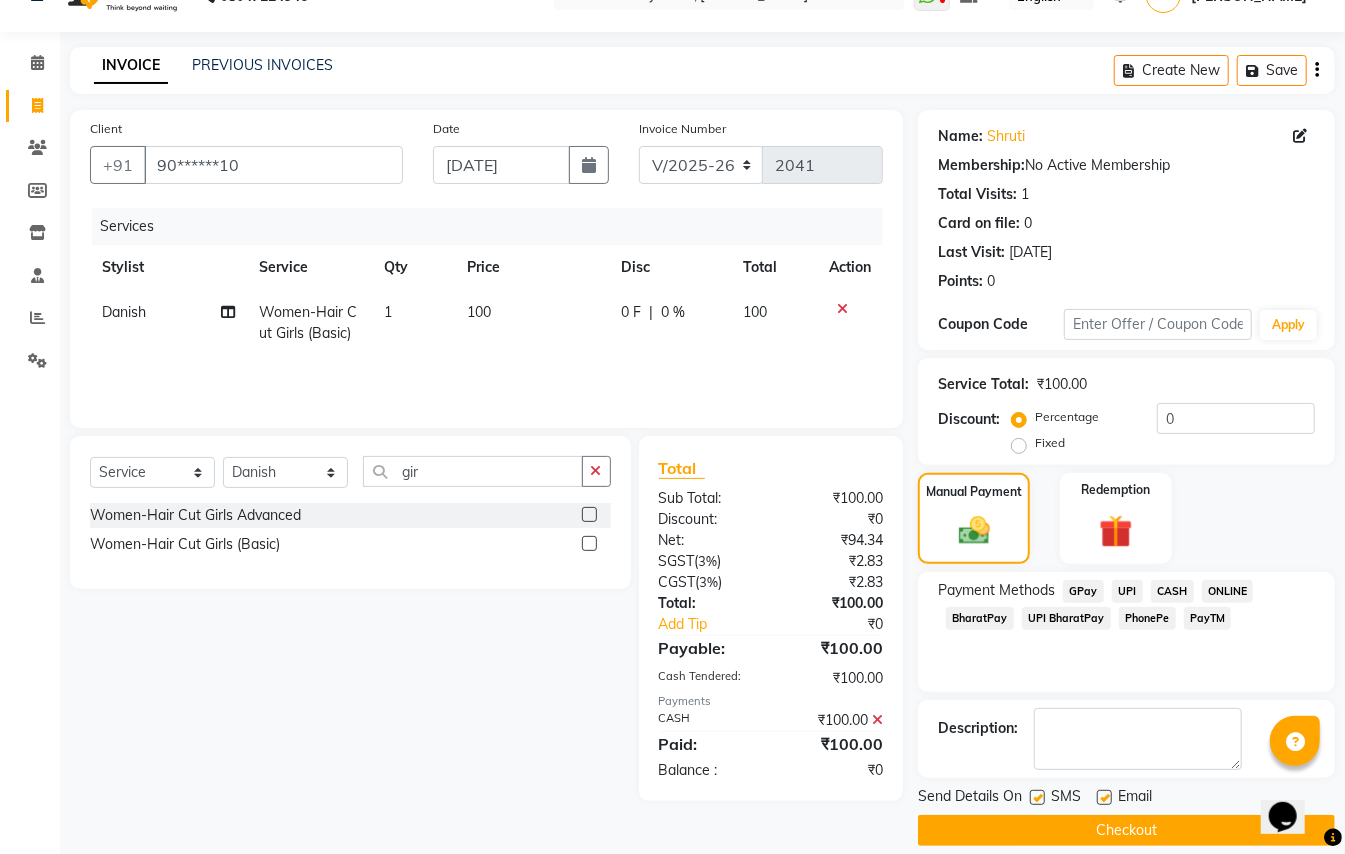 scroll, scrollTop: 62, scrollLeft: 0, axis: vertical 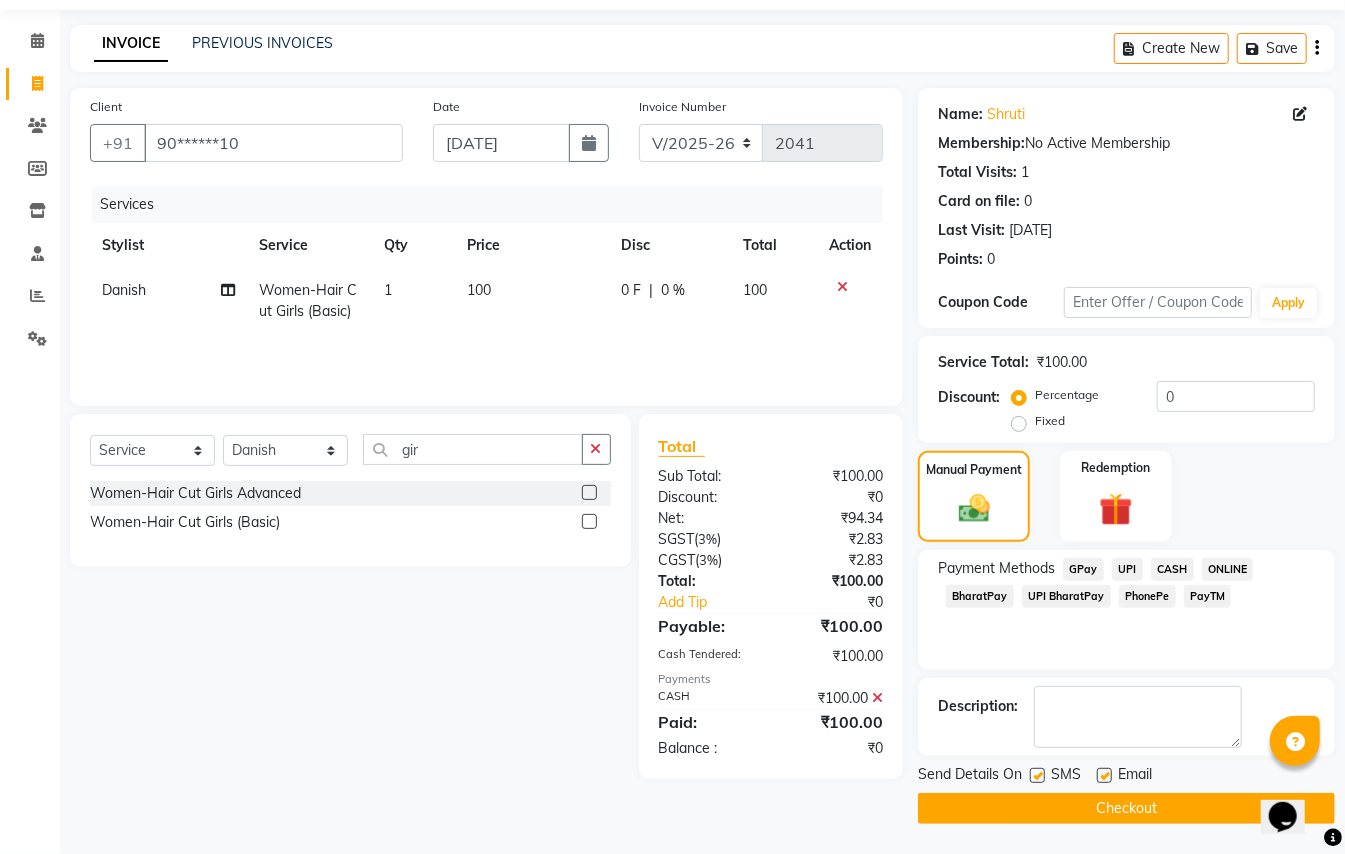 click on "Checkout" 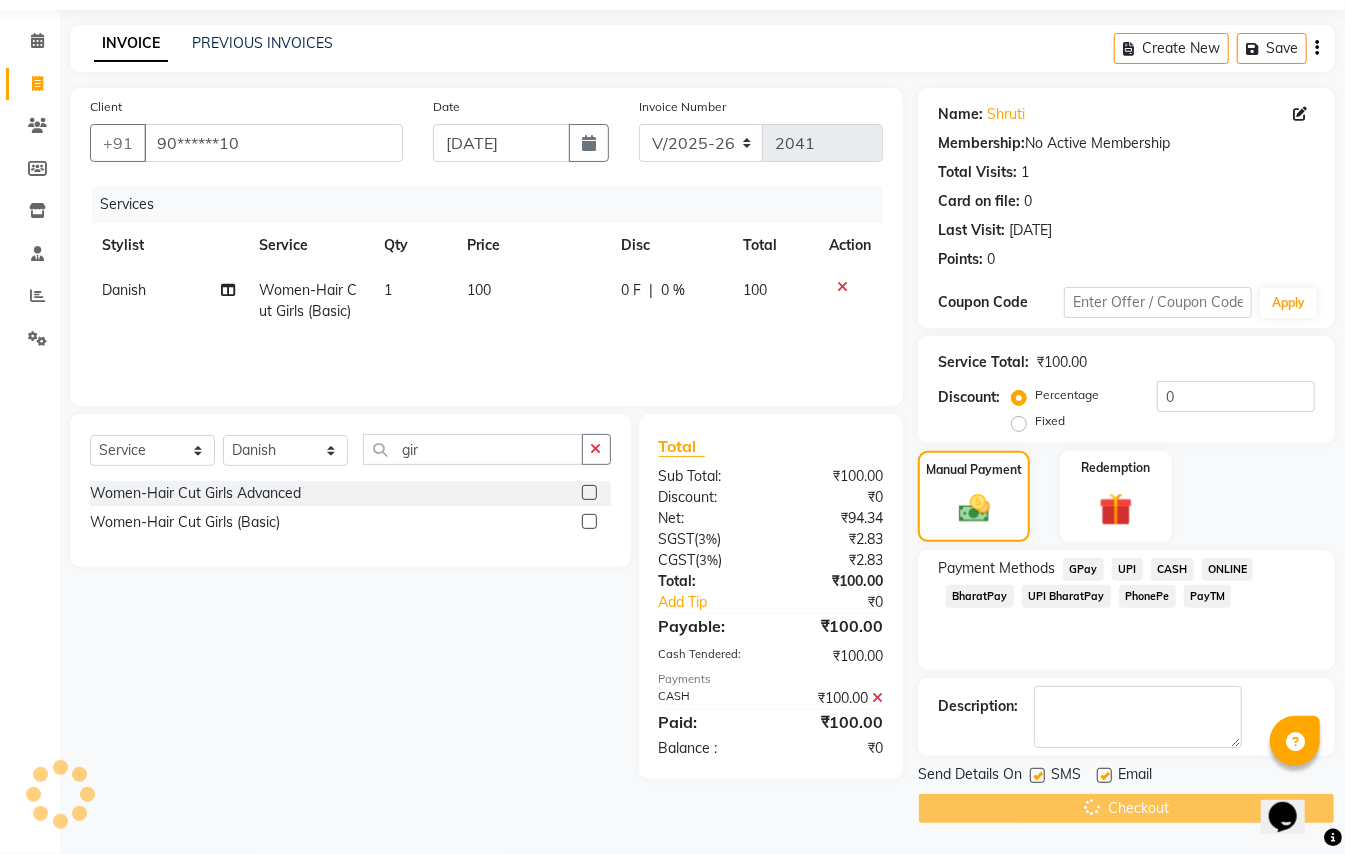 scroll, scrollTop: 0, scrollLeft: 0, axis: both 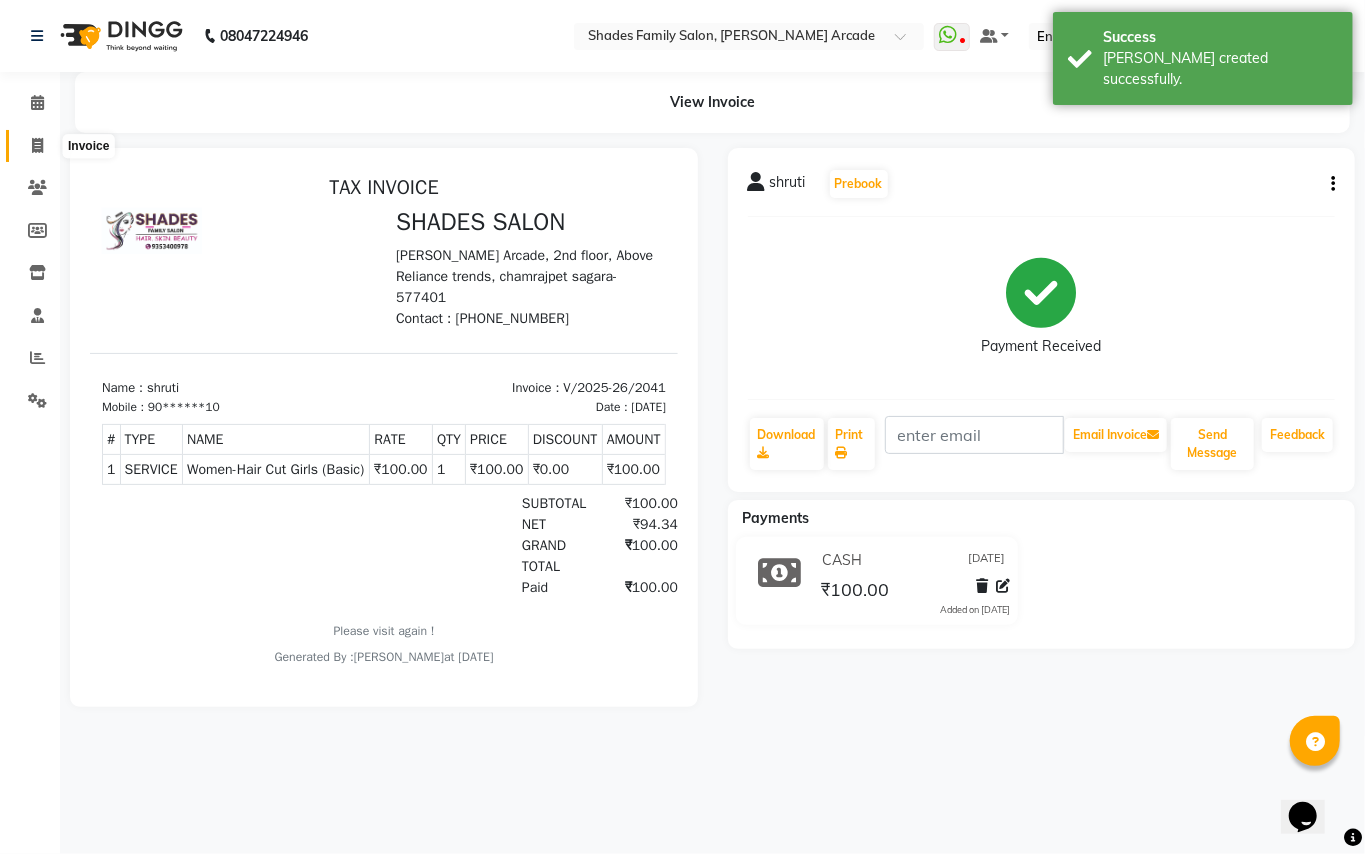 click 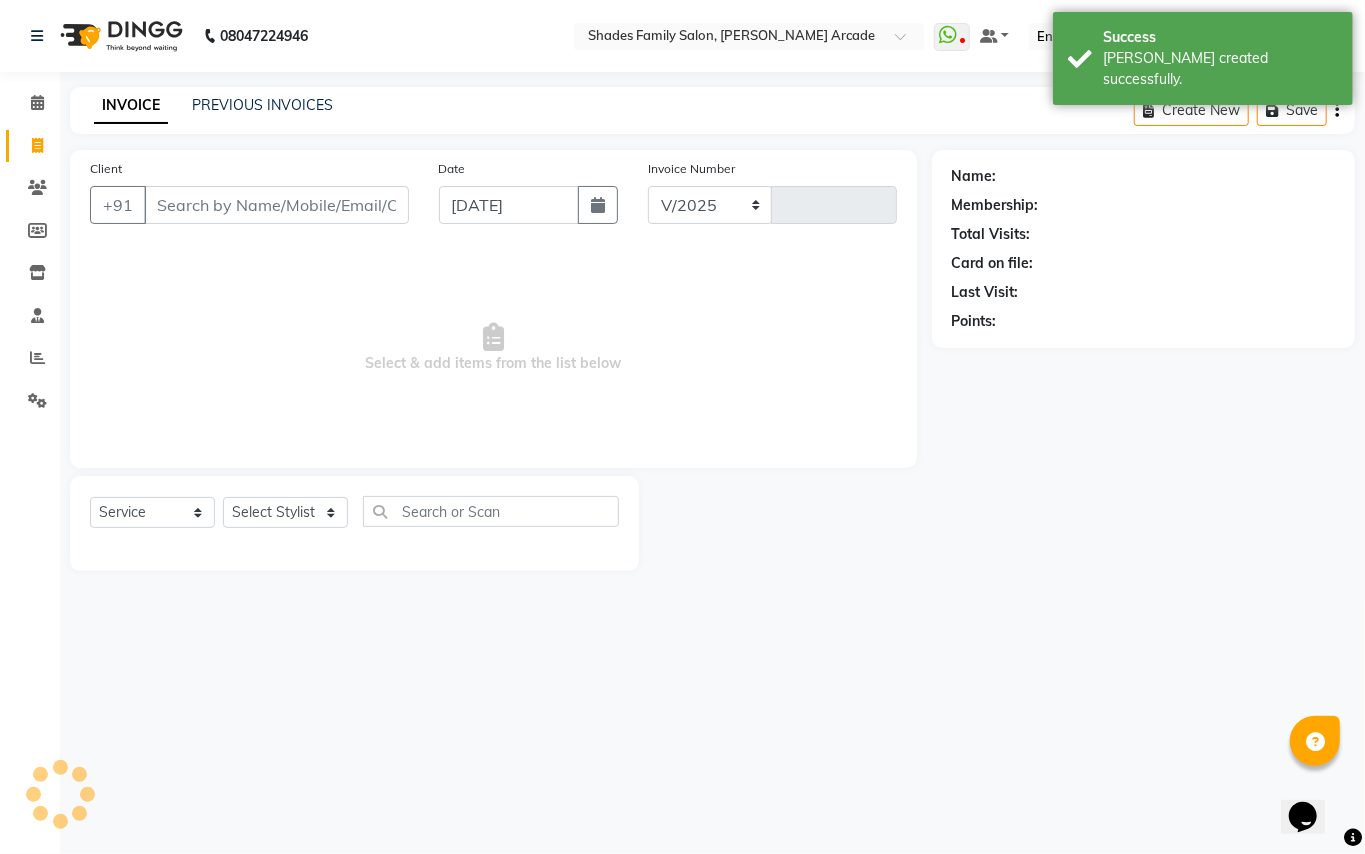 select on "5538" 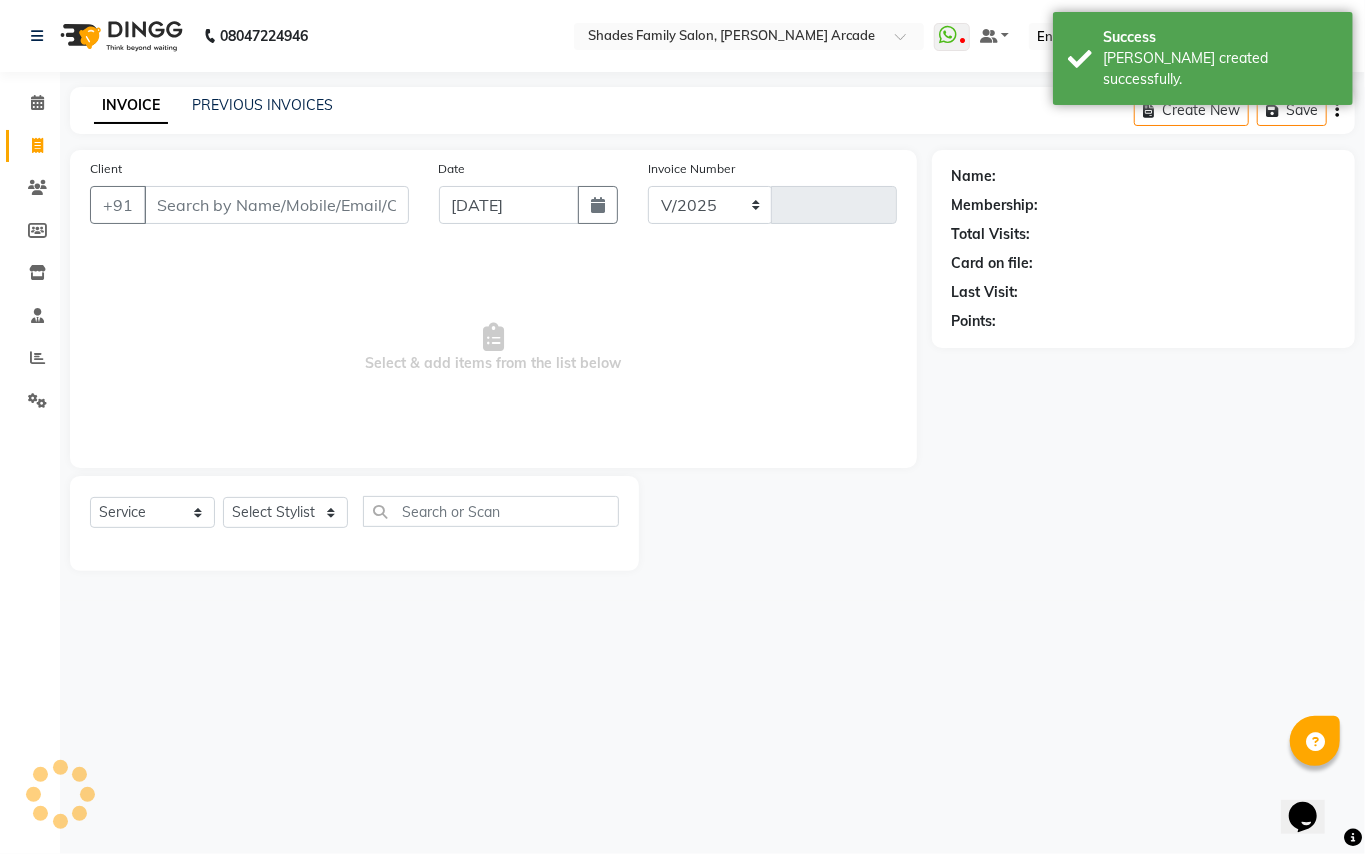 type on "2042" 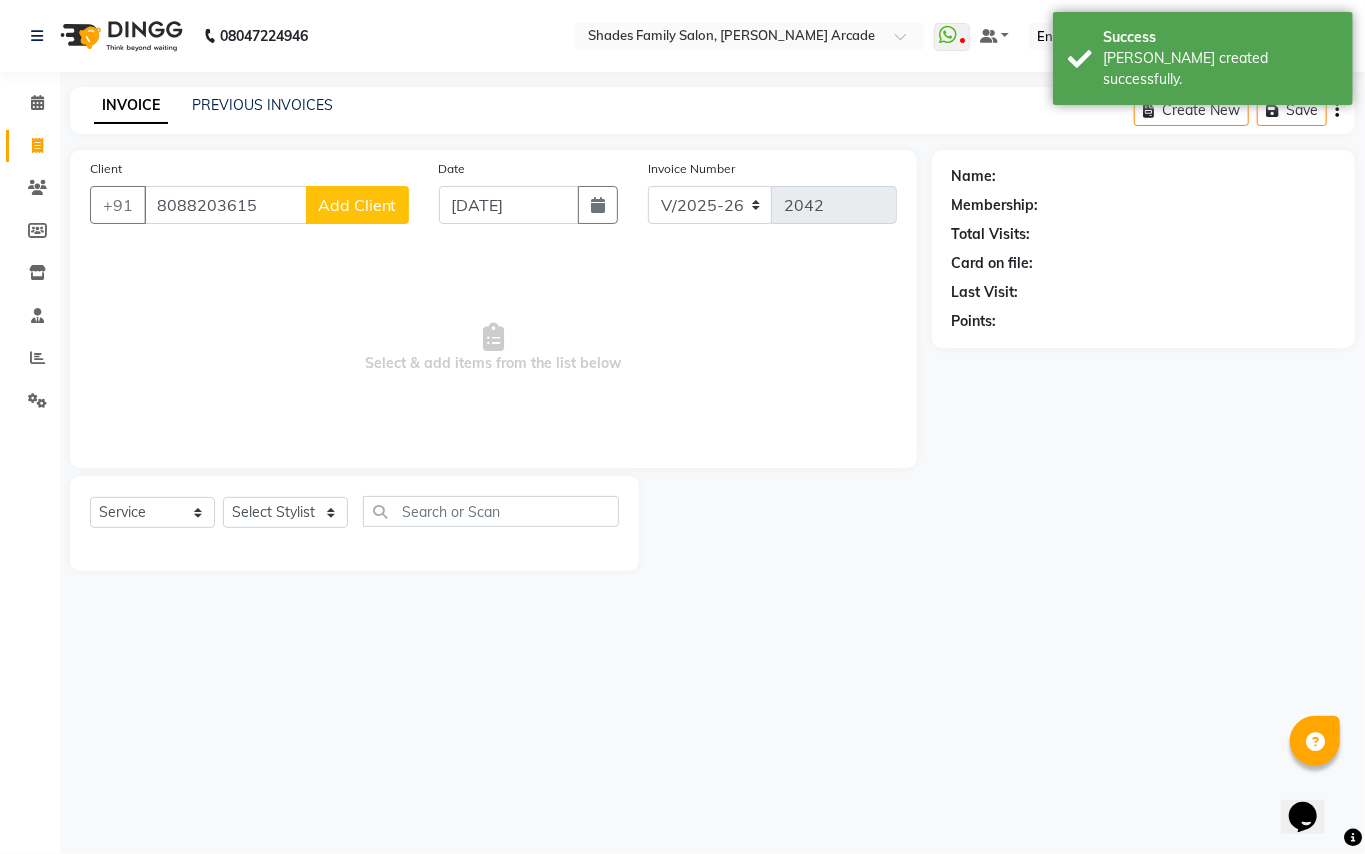 type on "8088203615" 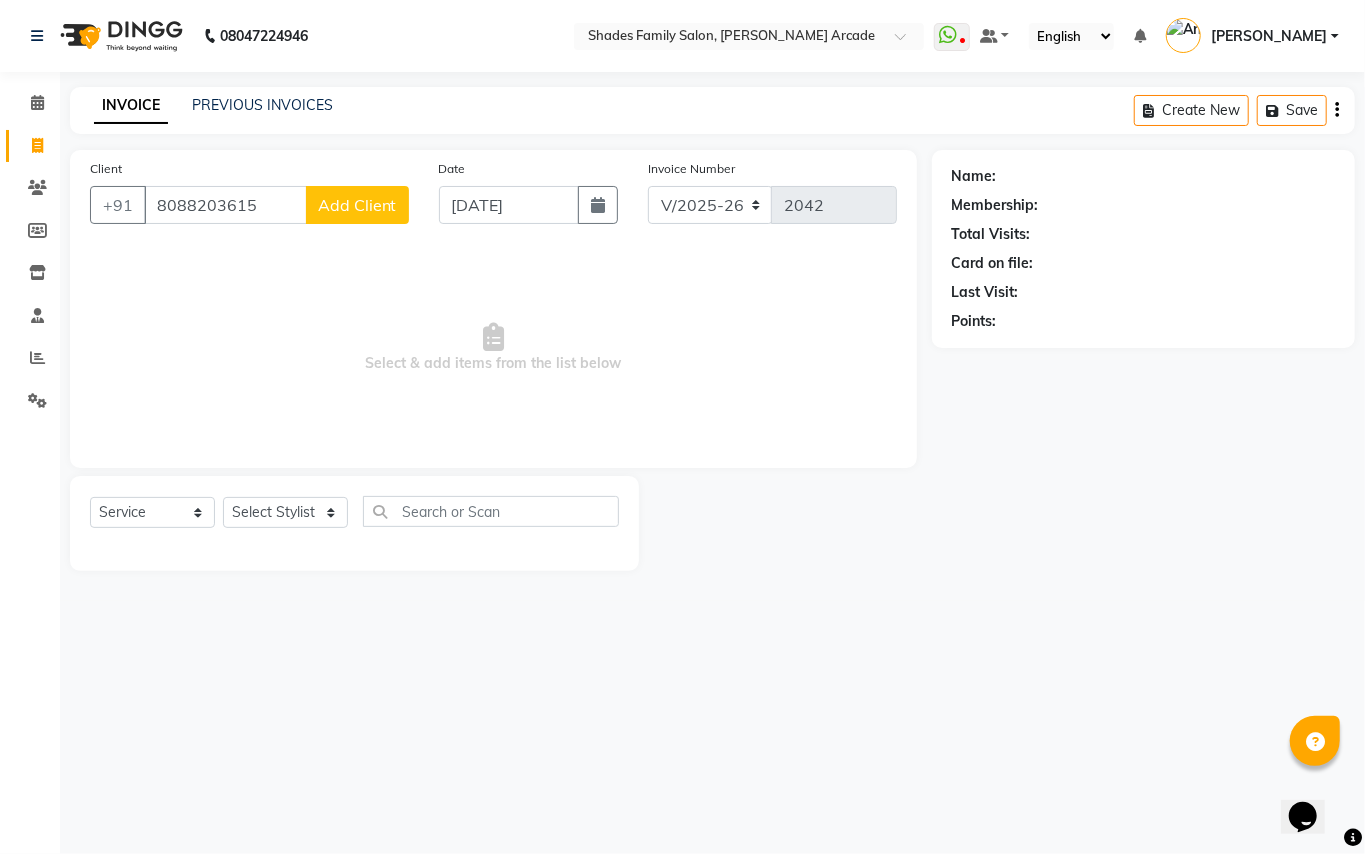 click on "Add Client" 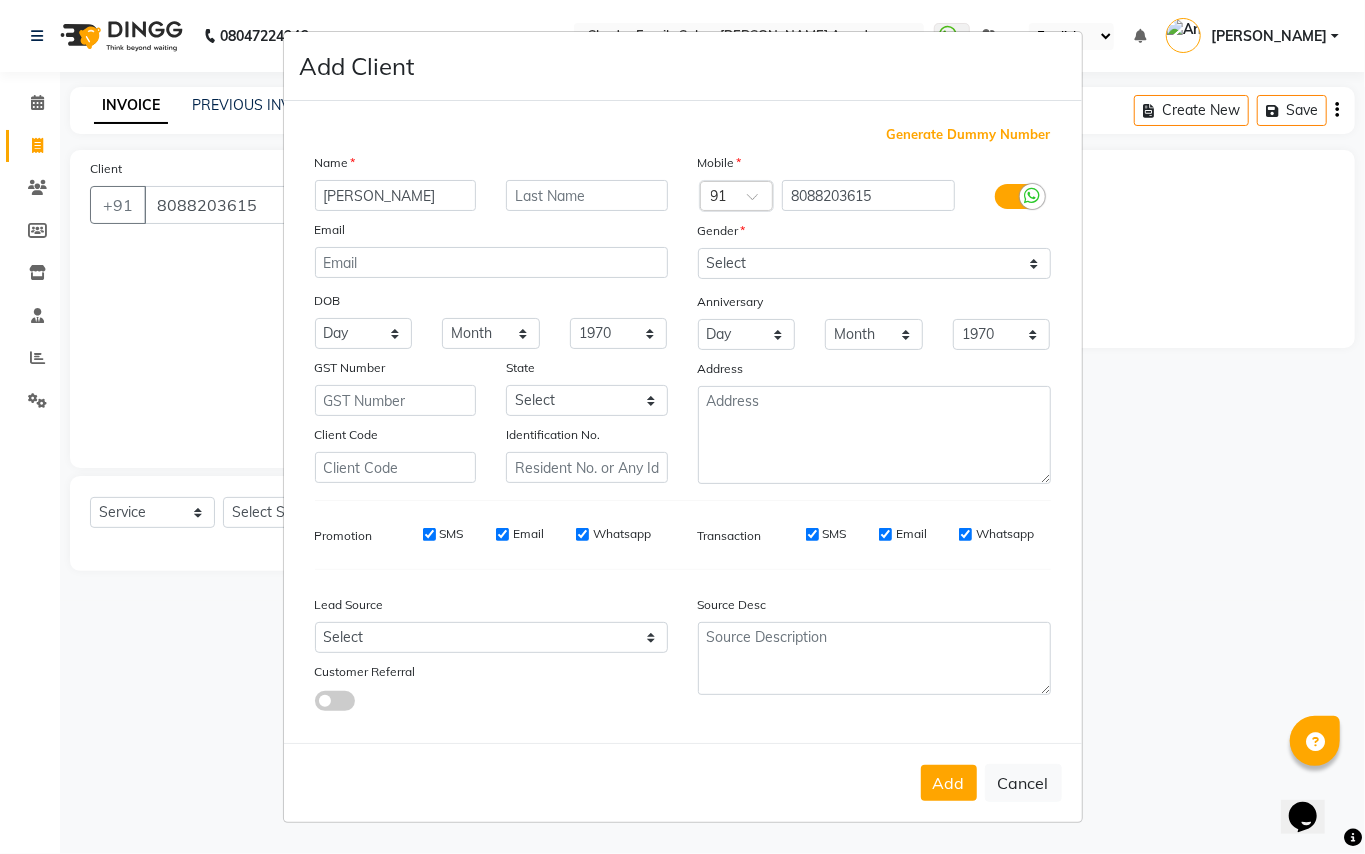 type on "[PERSON_NAME]" 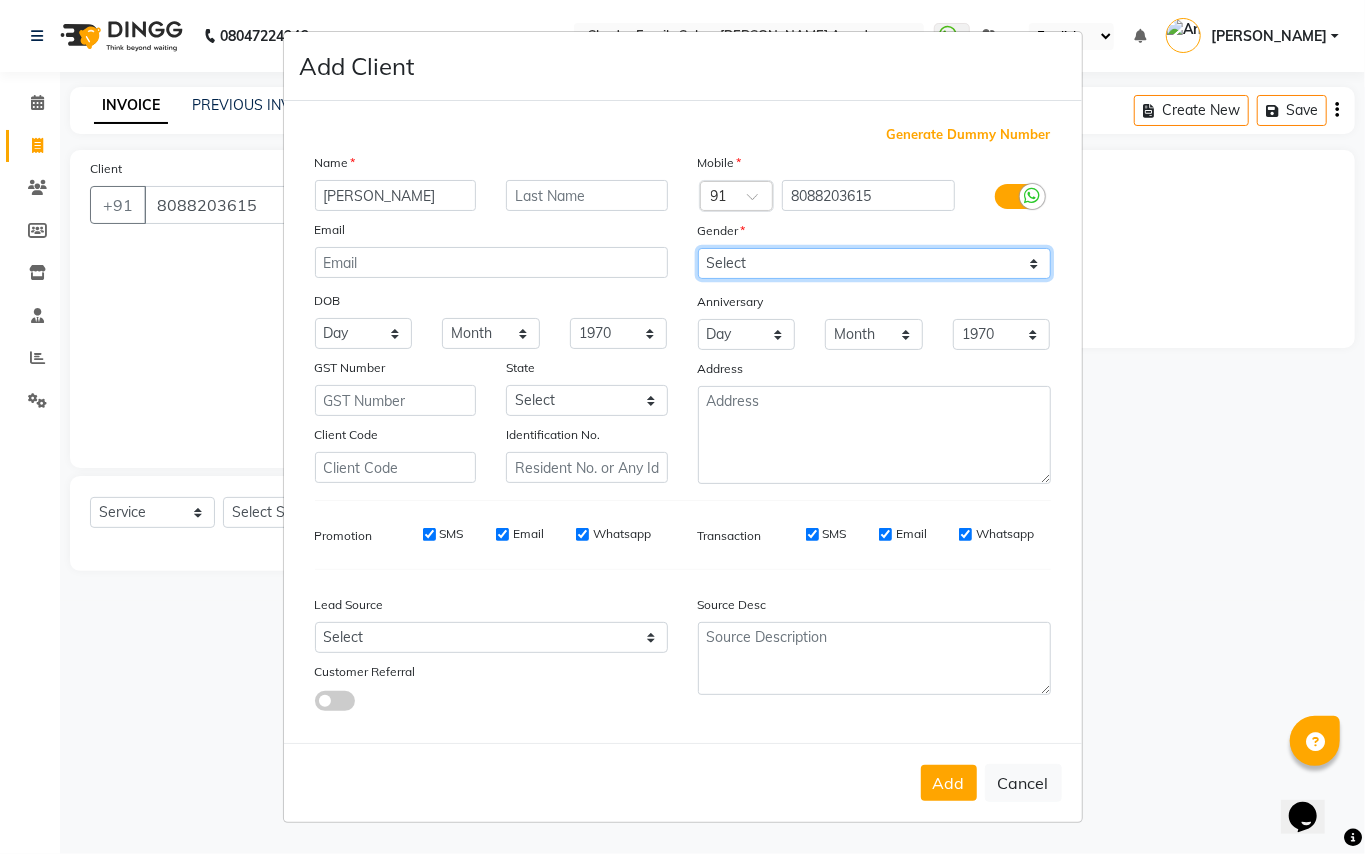 click on "Select [DEMOGRAPHIC_DATA] [DEMOGRAPHIC_DATA] Other Prefer Not To Say" at bounding box center [874, 263] 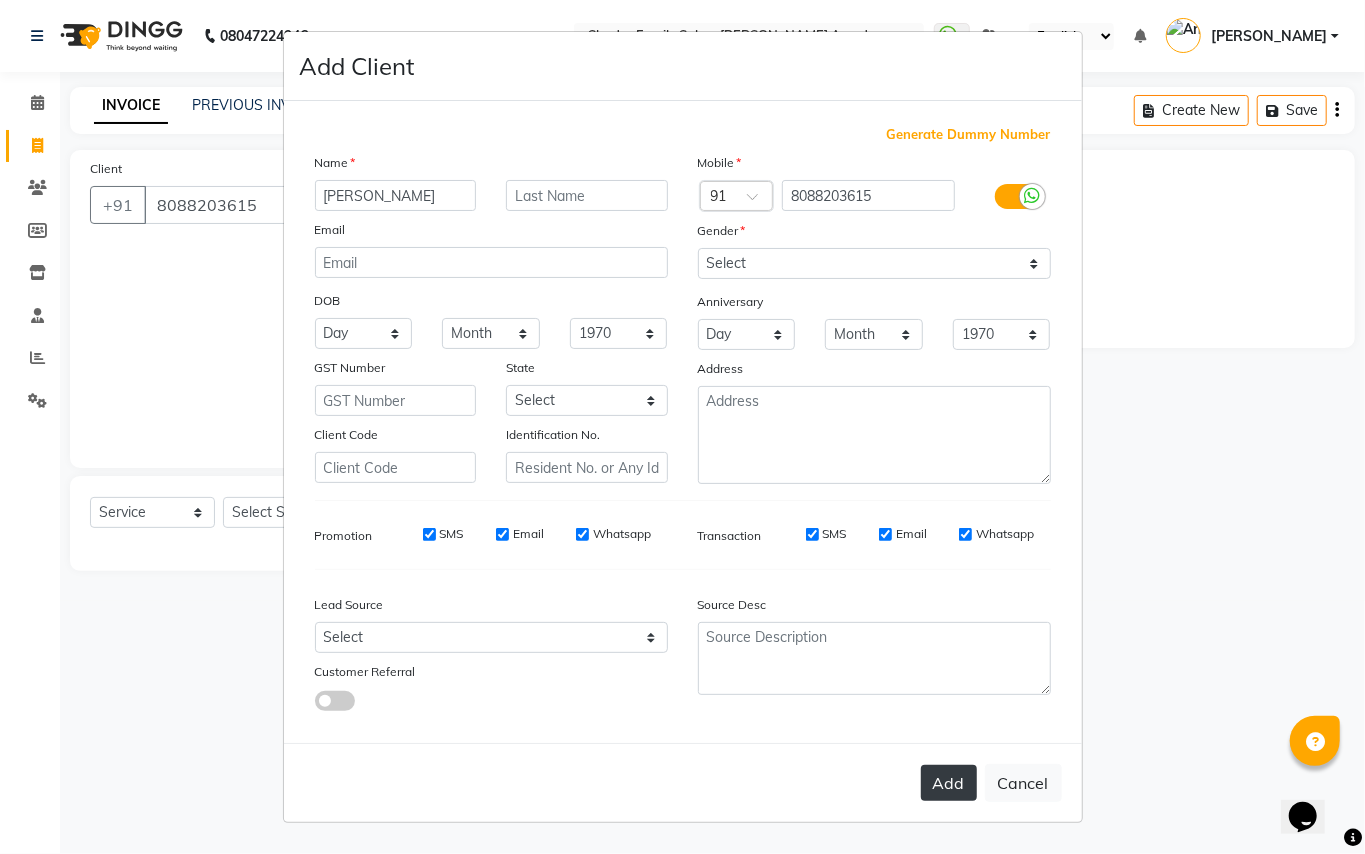 click on "Add" at bounding box center [949, 783] 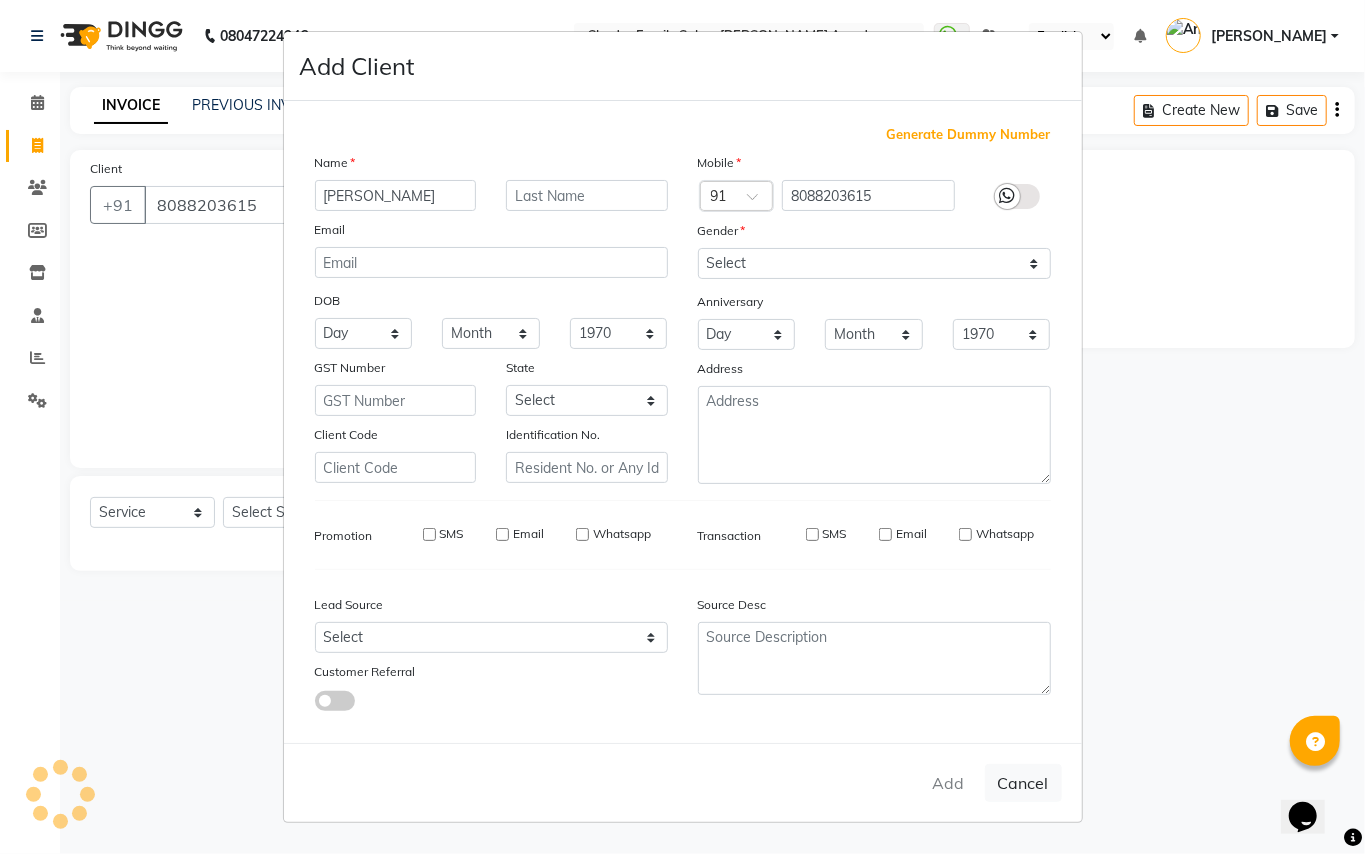 type on "80******15" 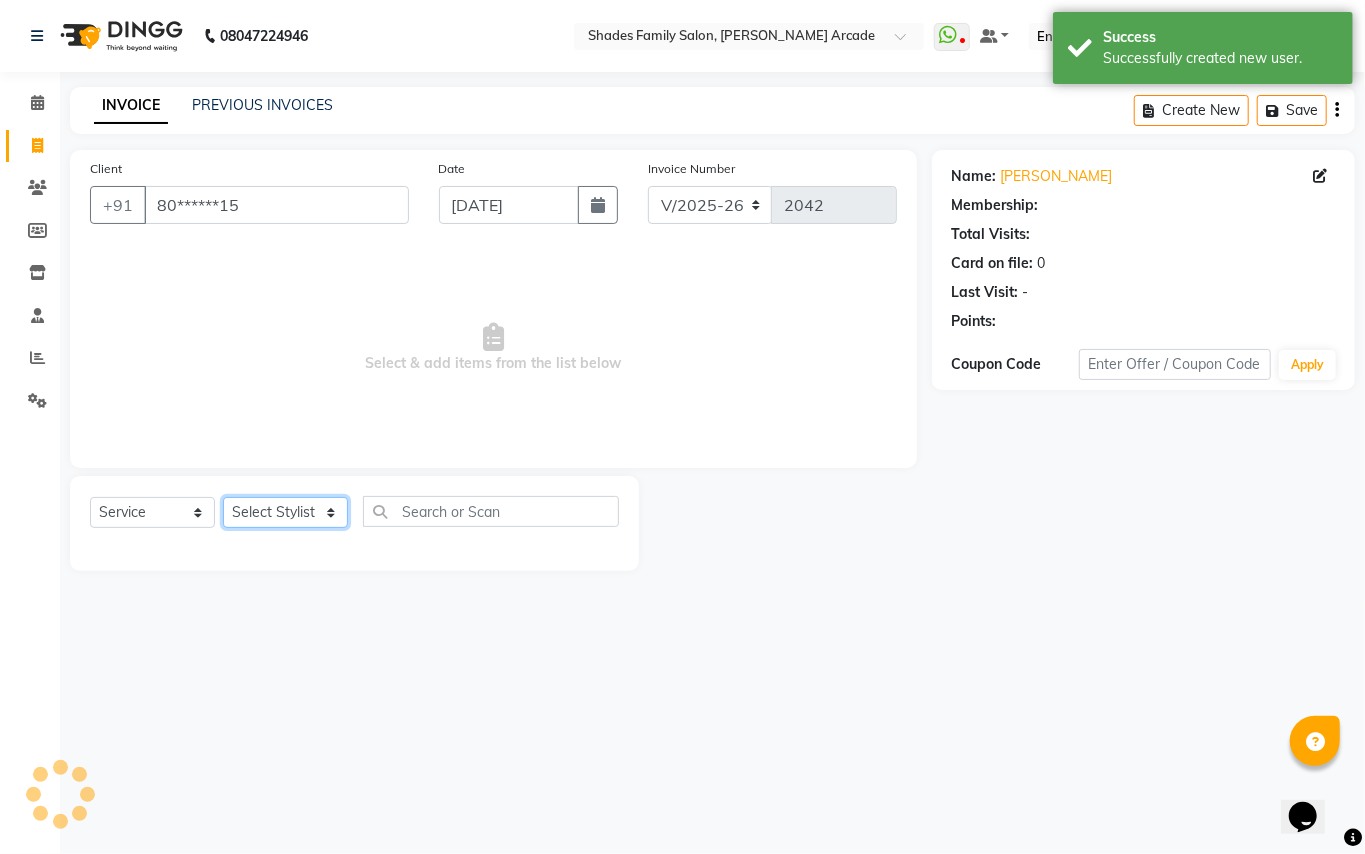 click on "Select Stylist Admin [PERSON_NAME] [PERSON_NAME] Danish  [PERSON_NAME] [PERSON_NAME] Nikhil [PERSON_NAME]  [PERSON_NAME] [PERSON_NAME] [PERSON_NAME] [PERSON_NAME]" 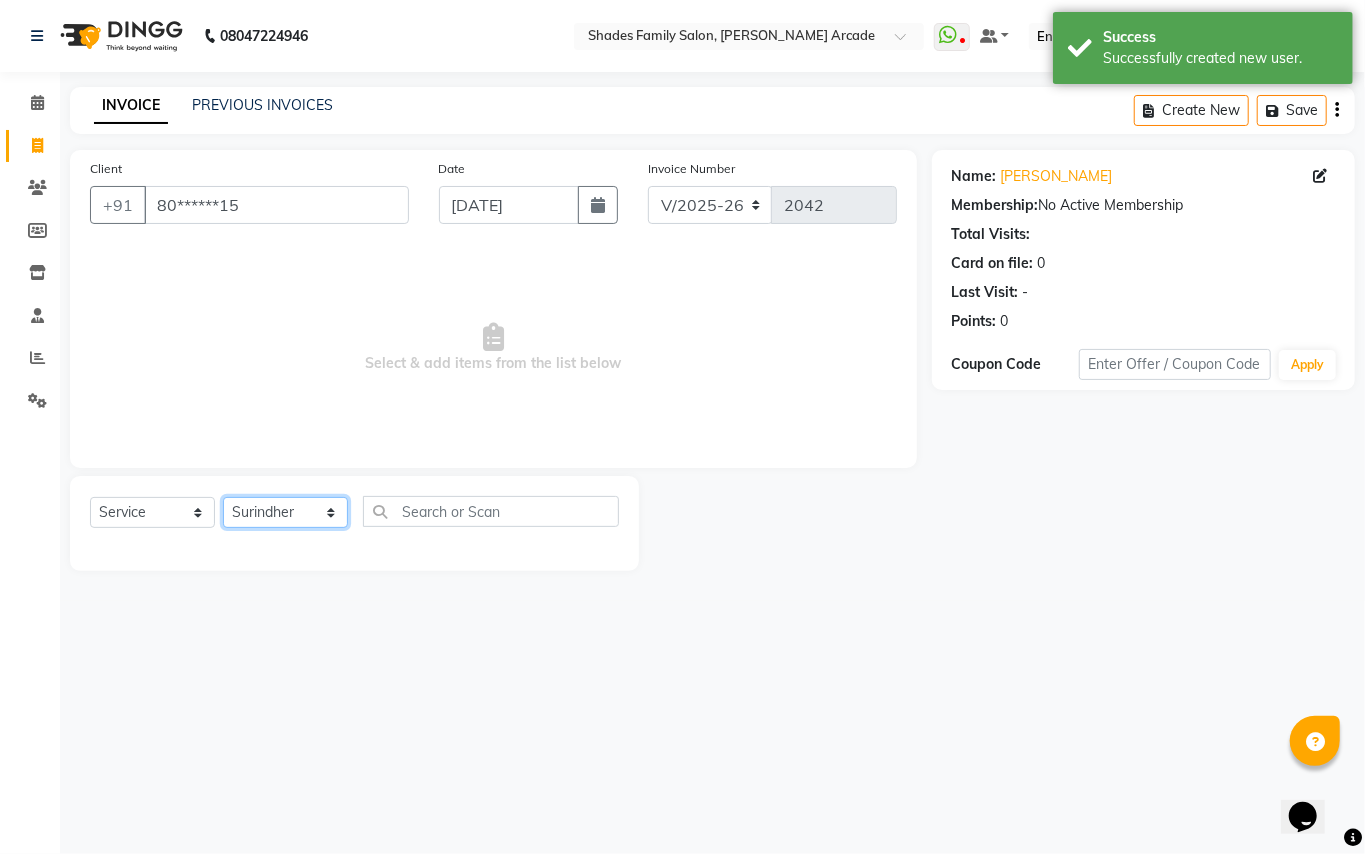 click on "Select Stylist Admin [PERSON_NAME] [PERSON_NAME] Danish  [PERSON_NAME] [PERSON_NAME] Nikhil [PERSON_NAME]  [PERSON_NAME] [PERSON_NAME] [PERSON_NAME] [PERSON_NAME]" 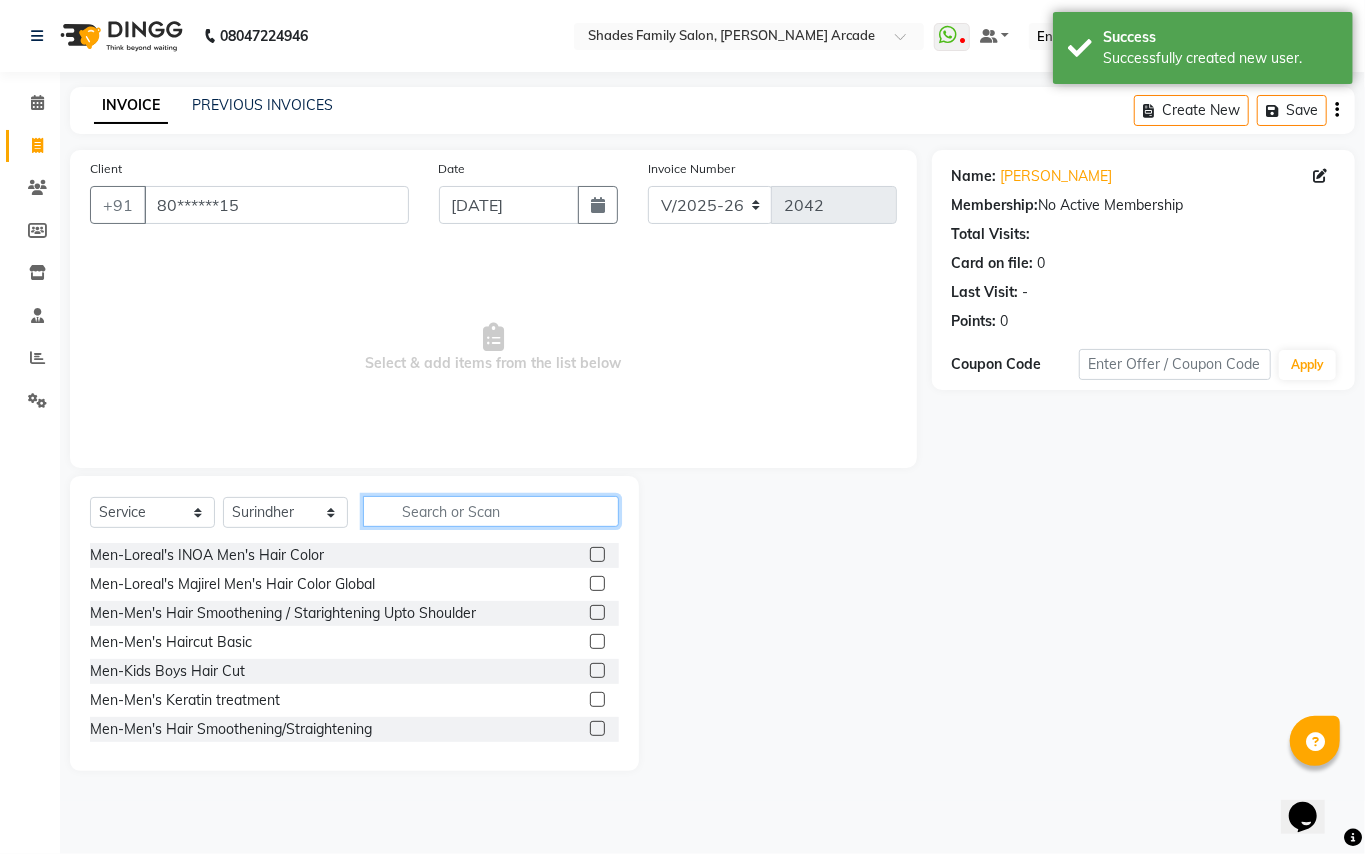 click 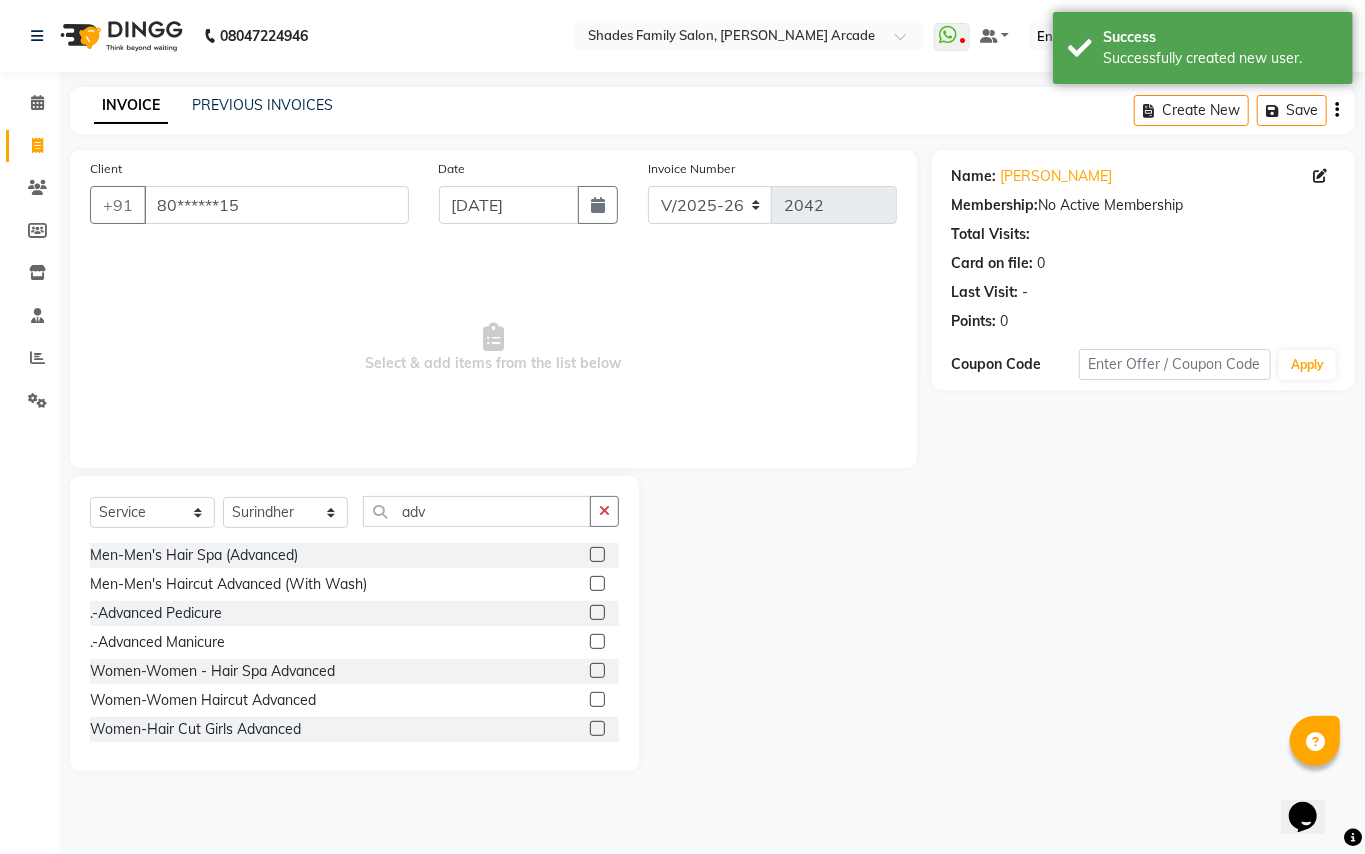 click 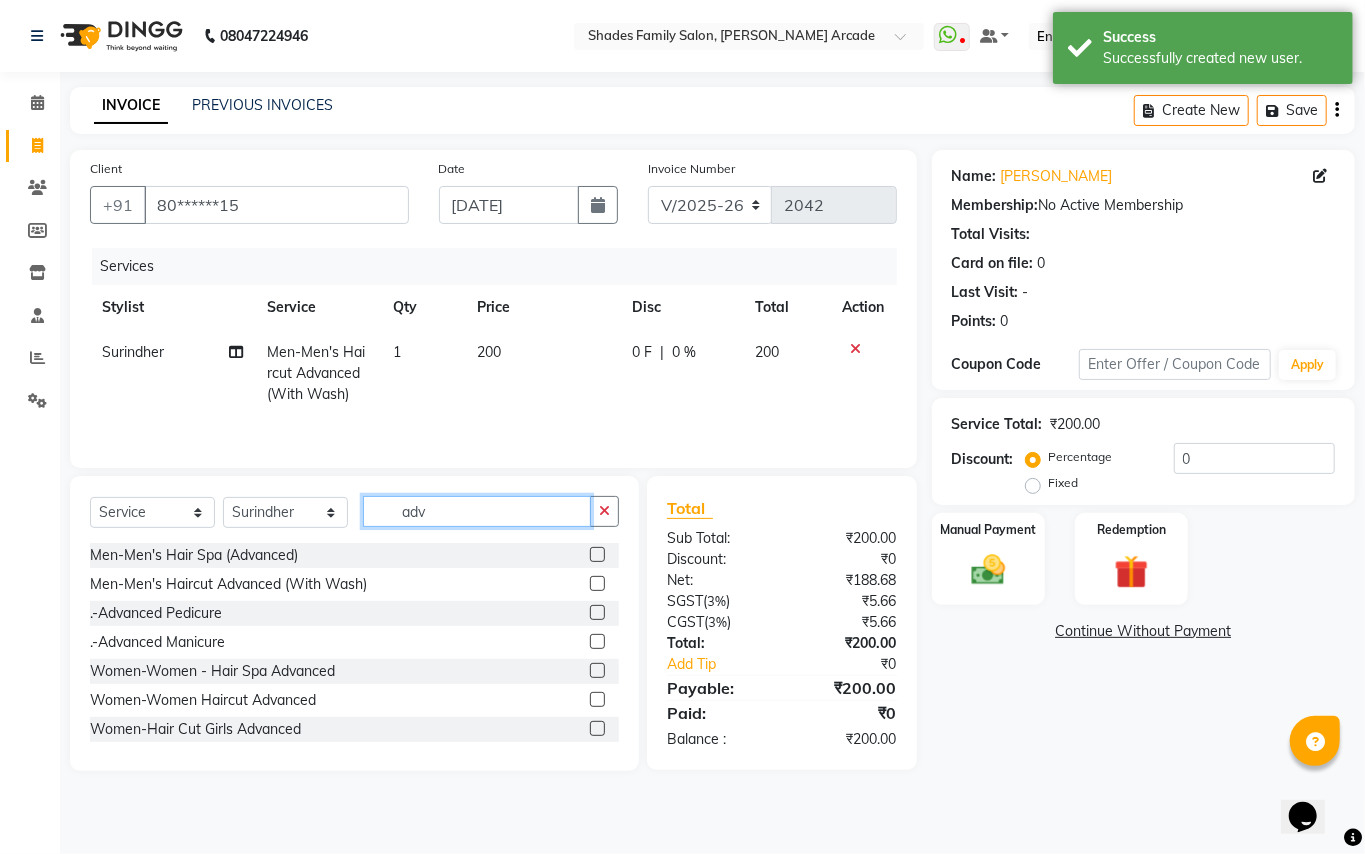 click on "adv" 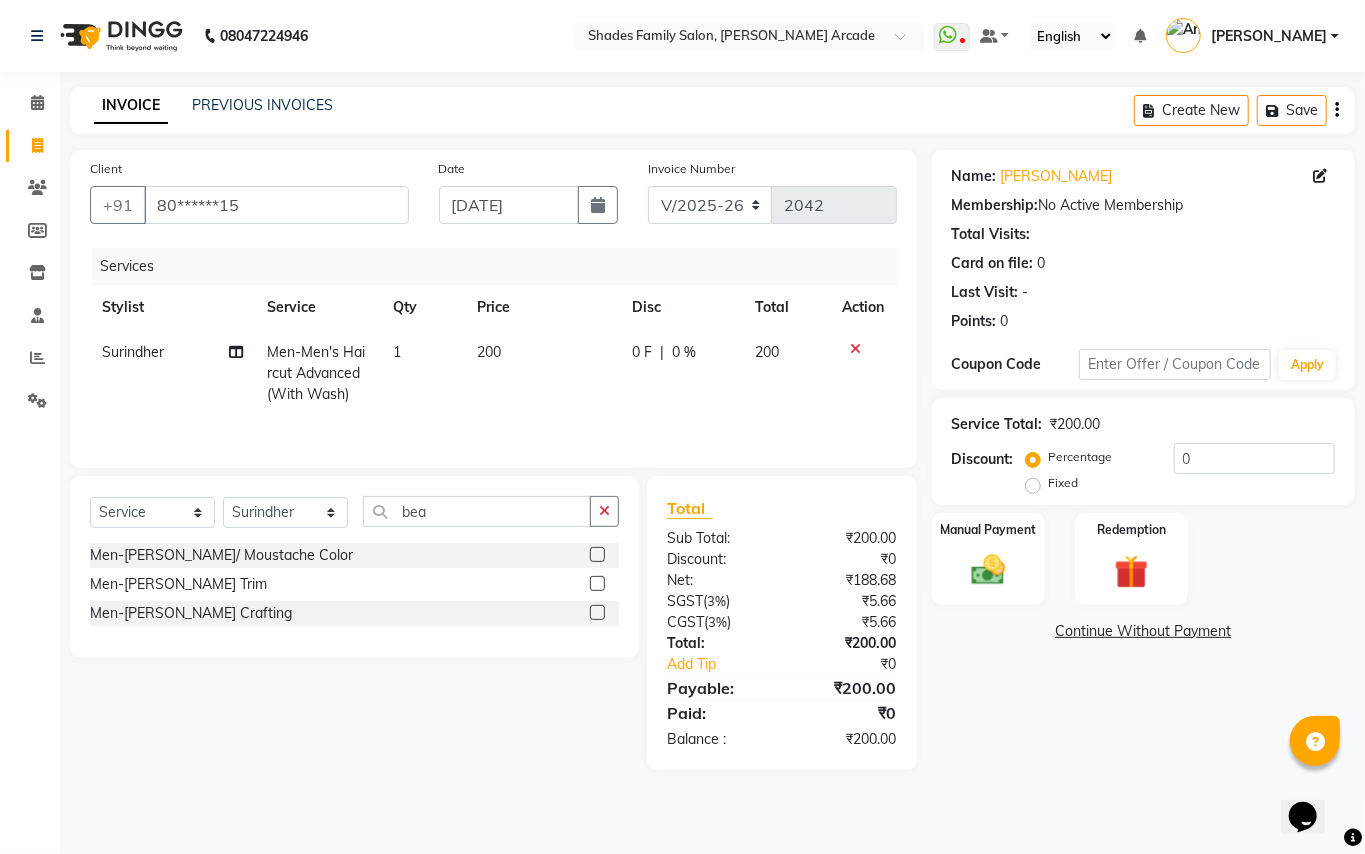 click 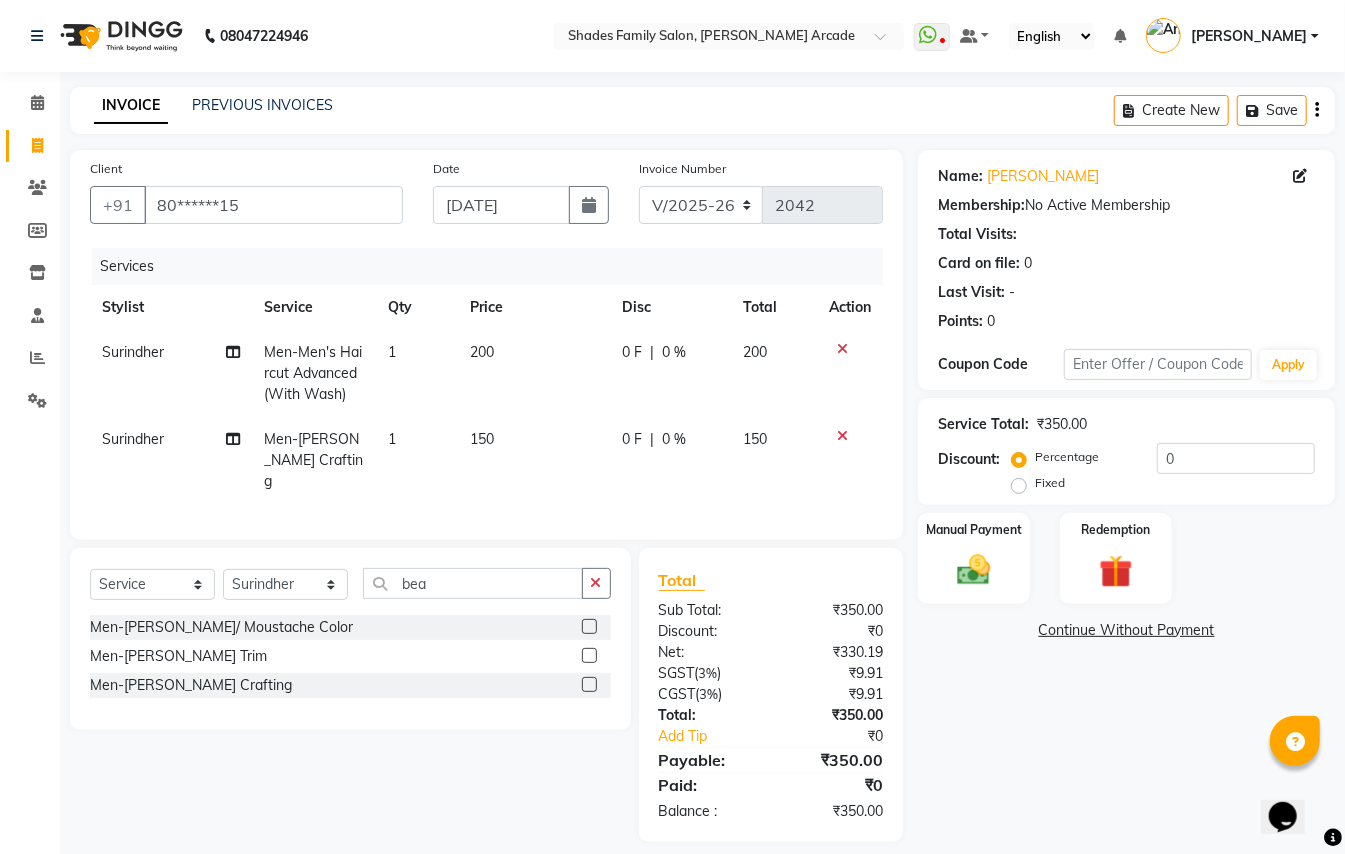 drag, startPoint x: 505, startPoint y: 330, endPoint x: 505, endPoint y: 341, distance: 11 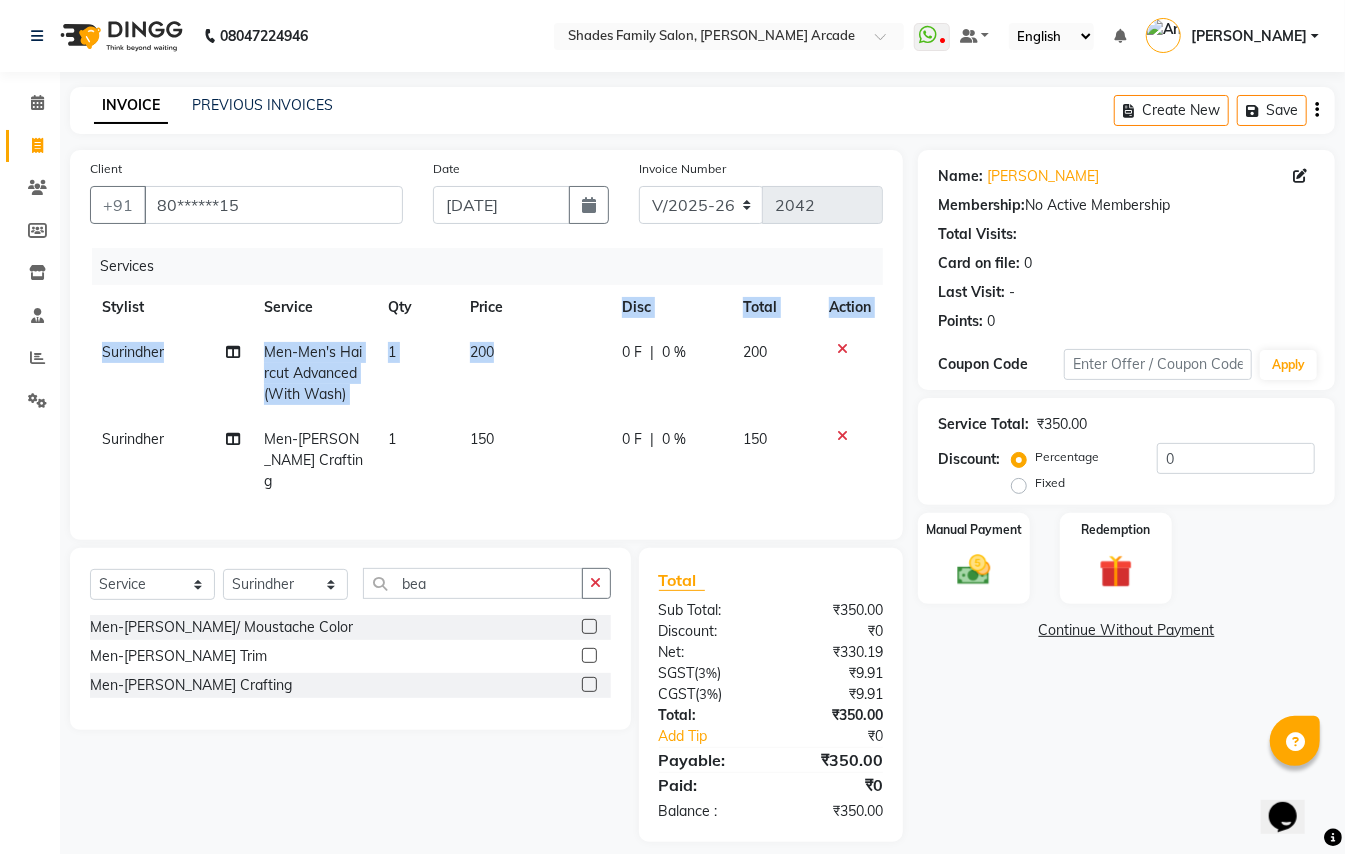 click on "200" 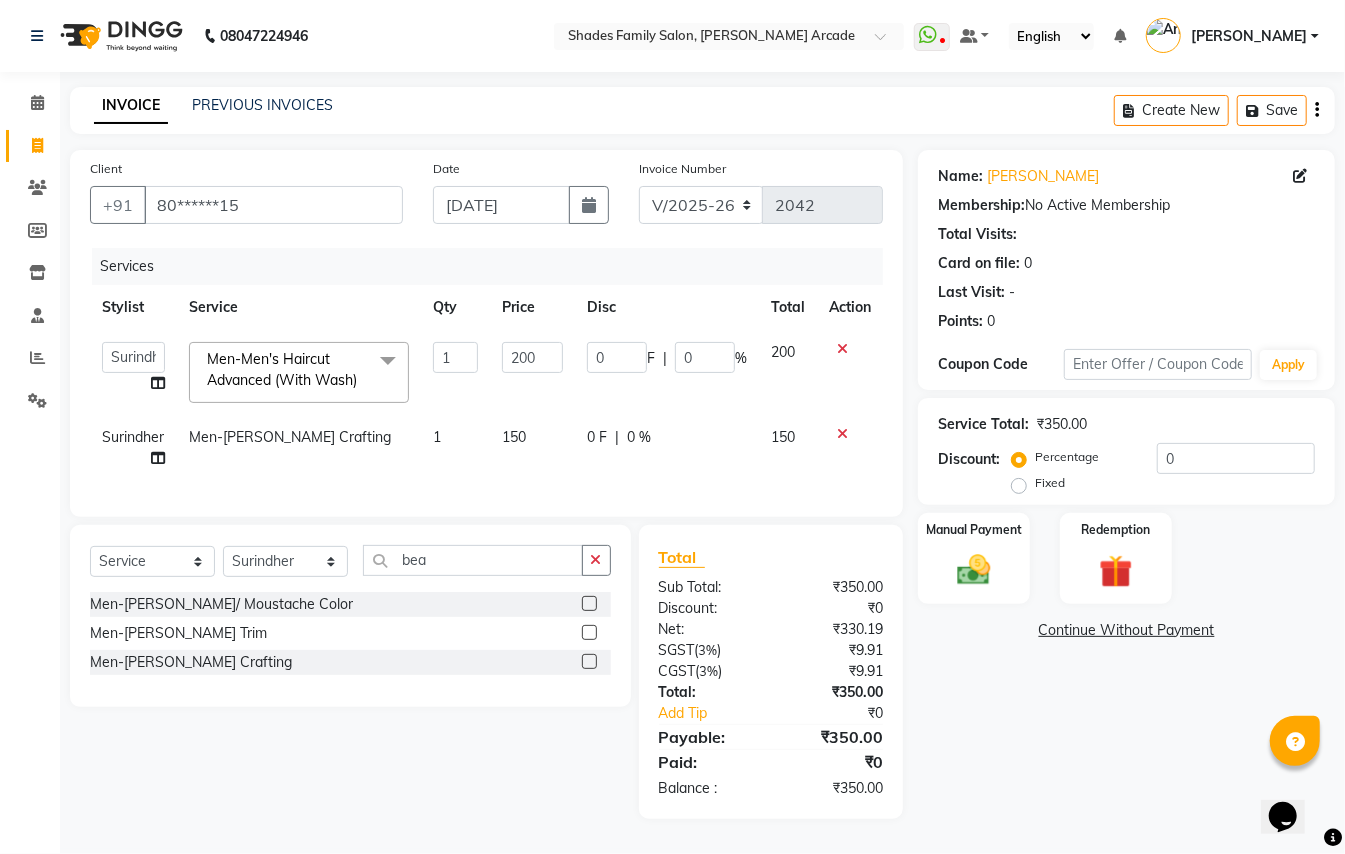 click on "200" 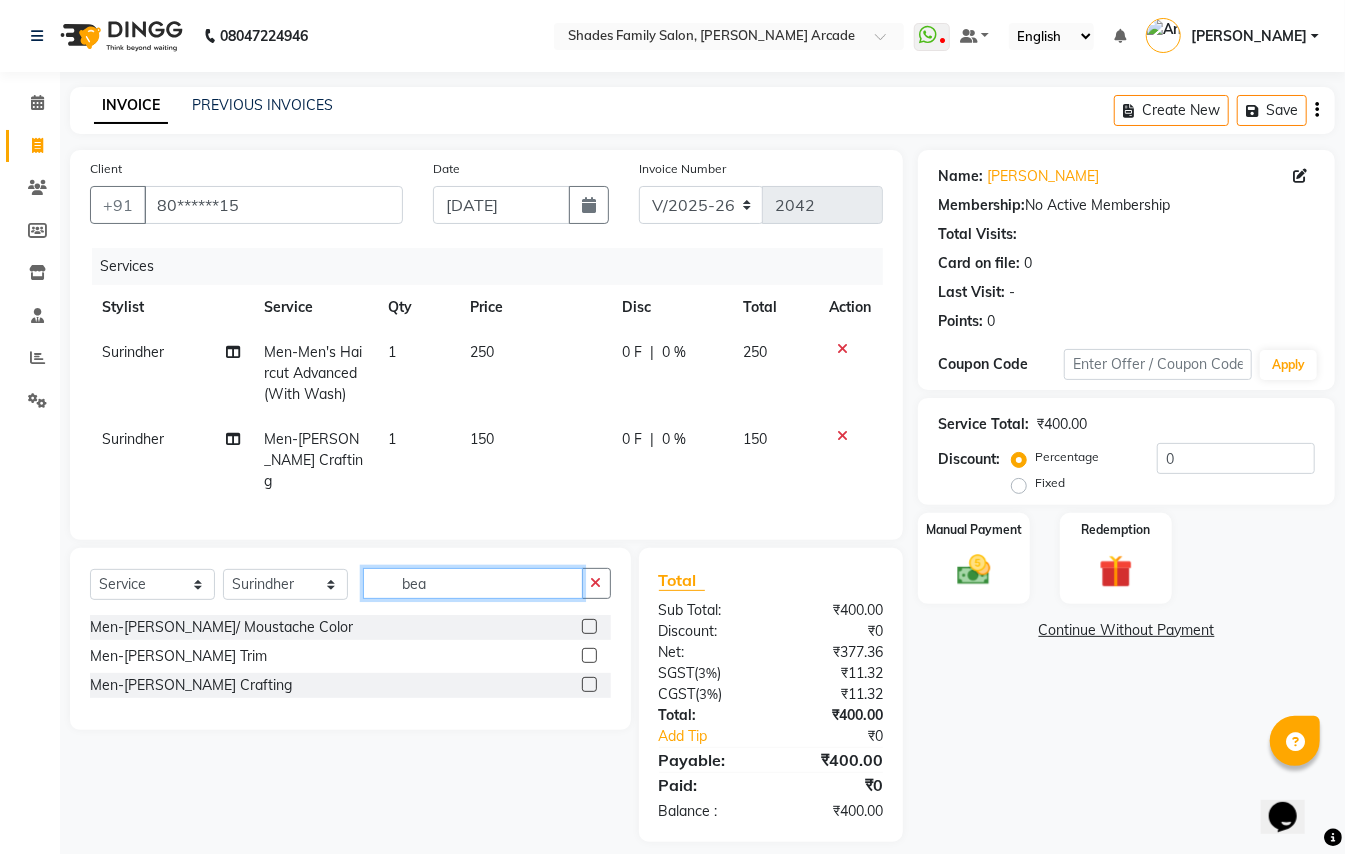 click on "bea" 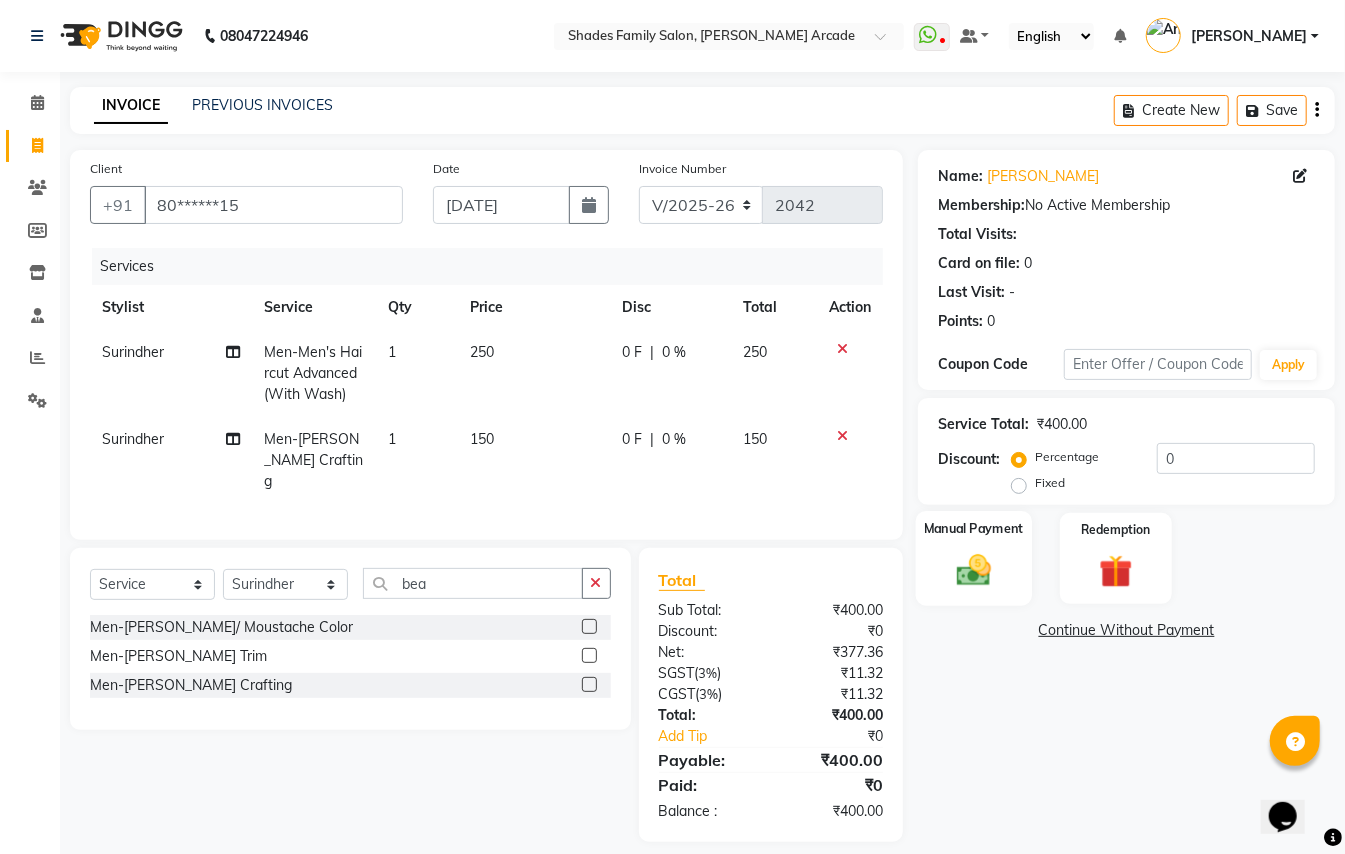 click on "Manual Payment" 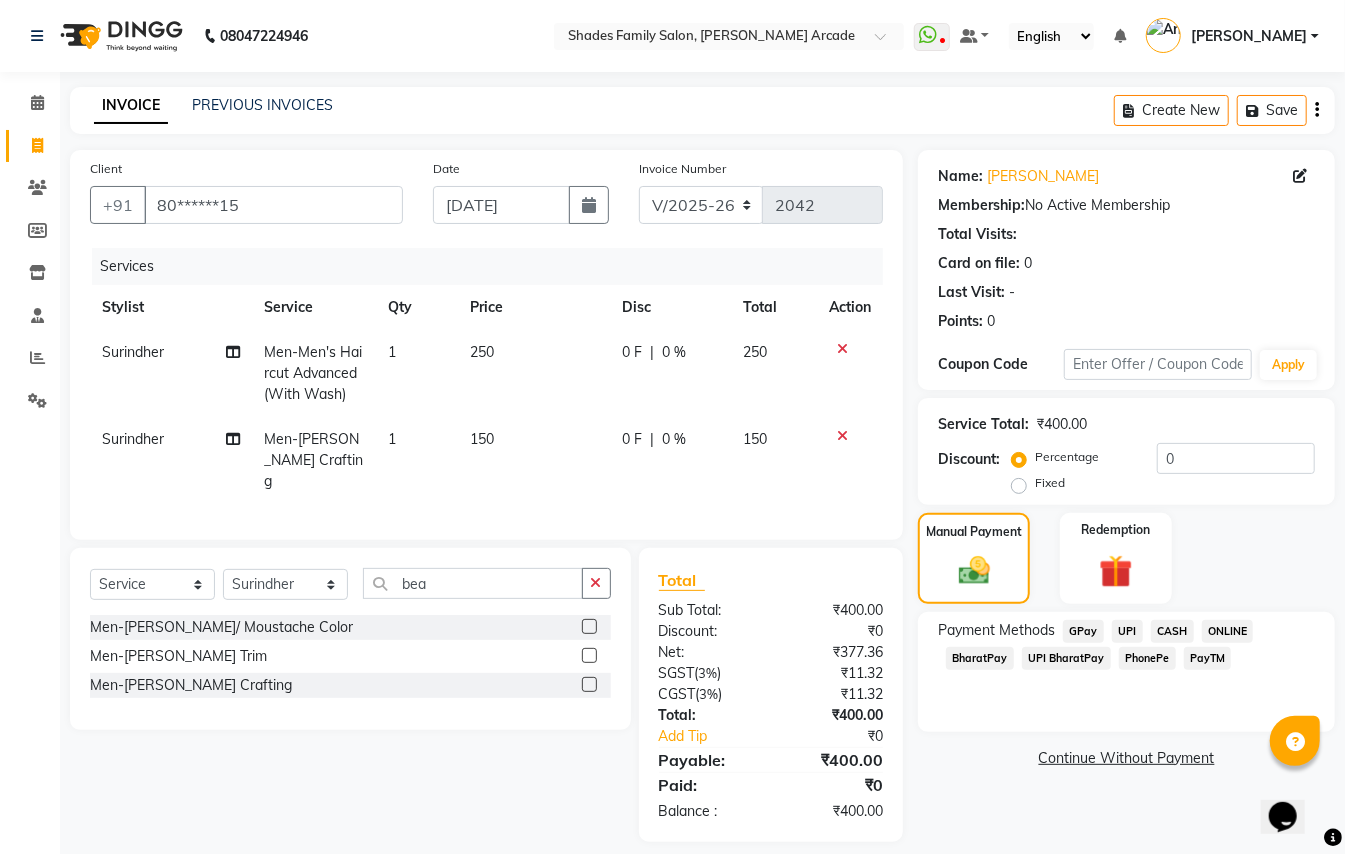 click on "CASH" 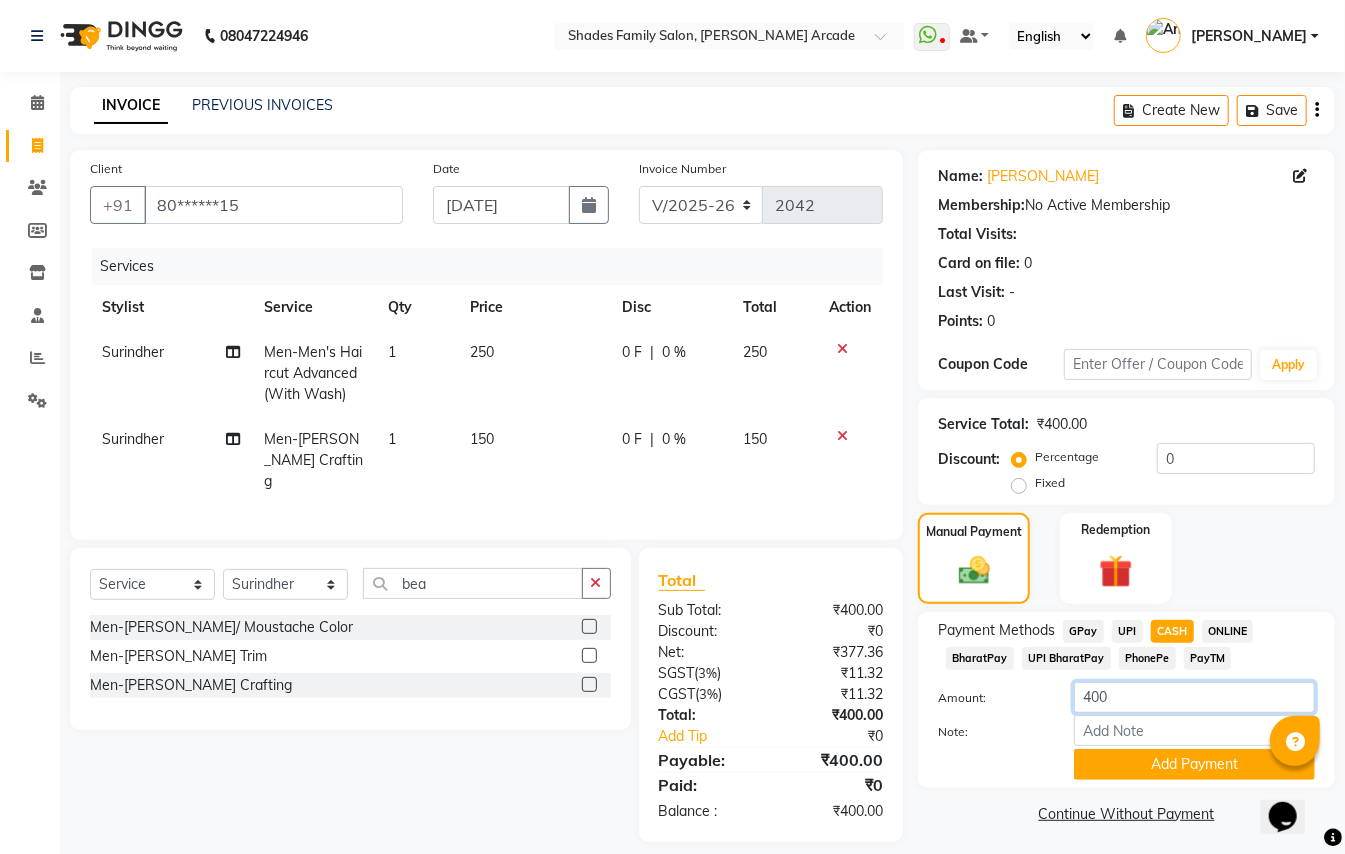click on "400" 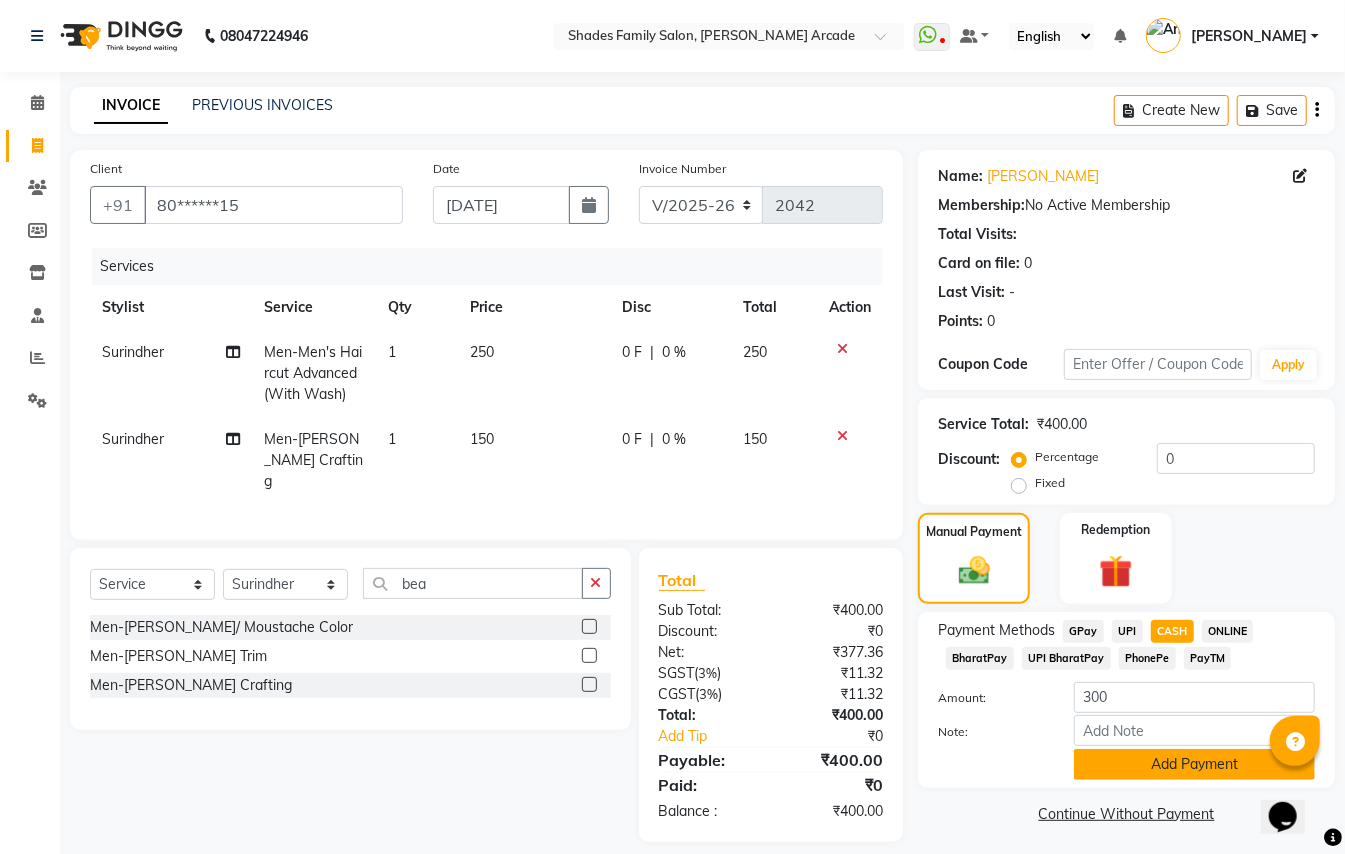 click on "Add Payment" 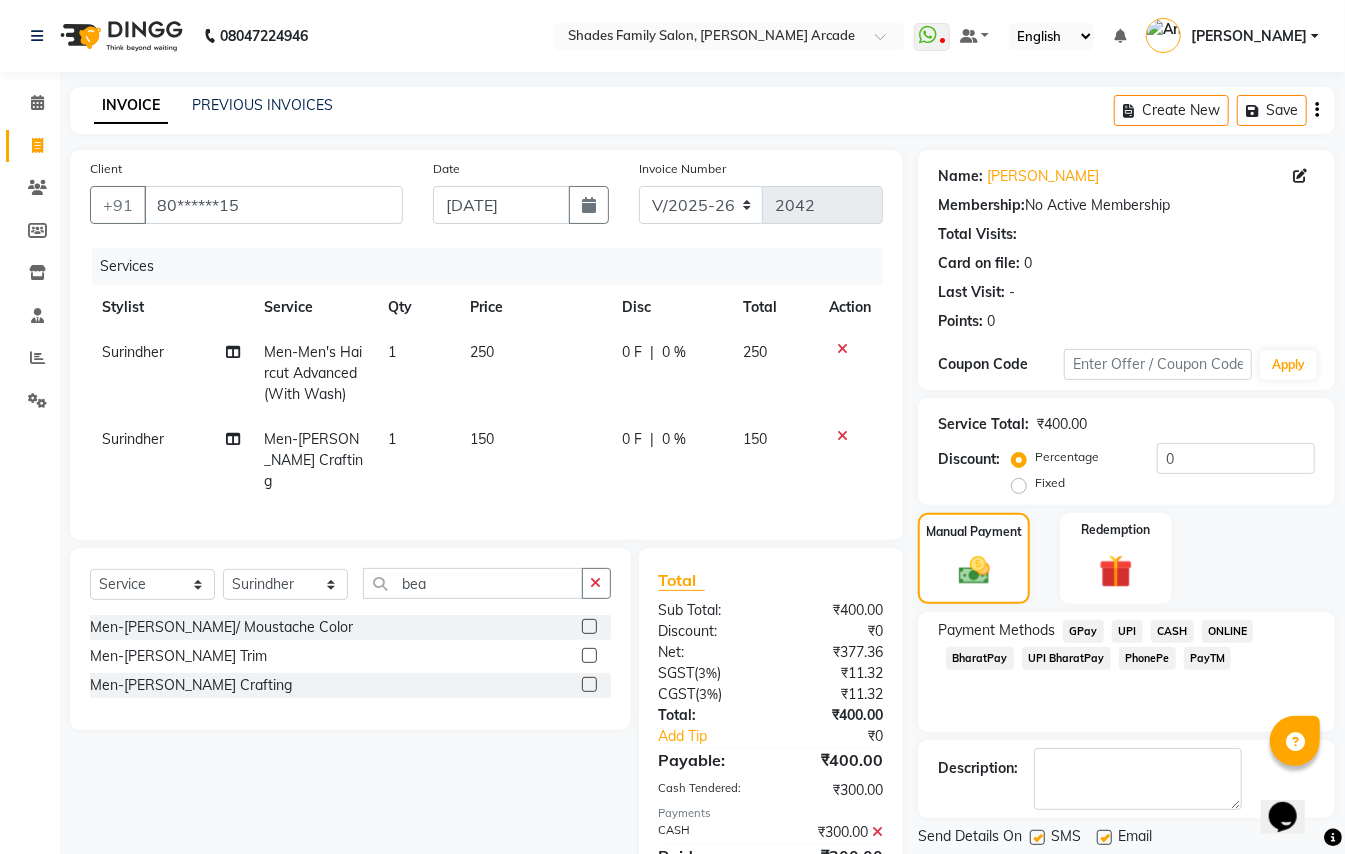 click on "UPI" 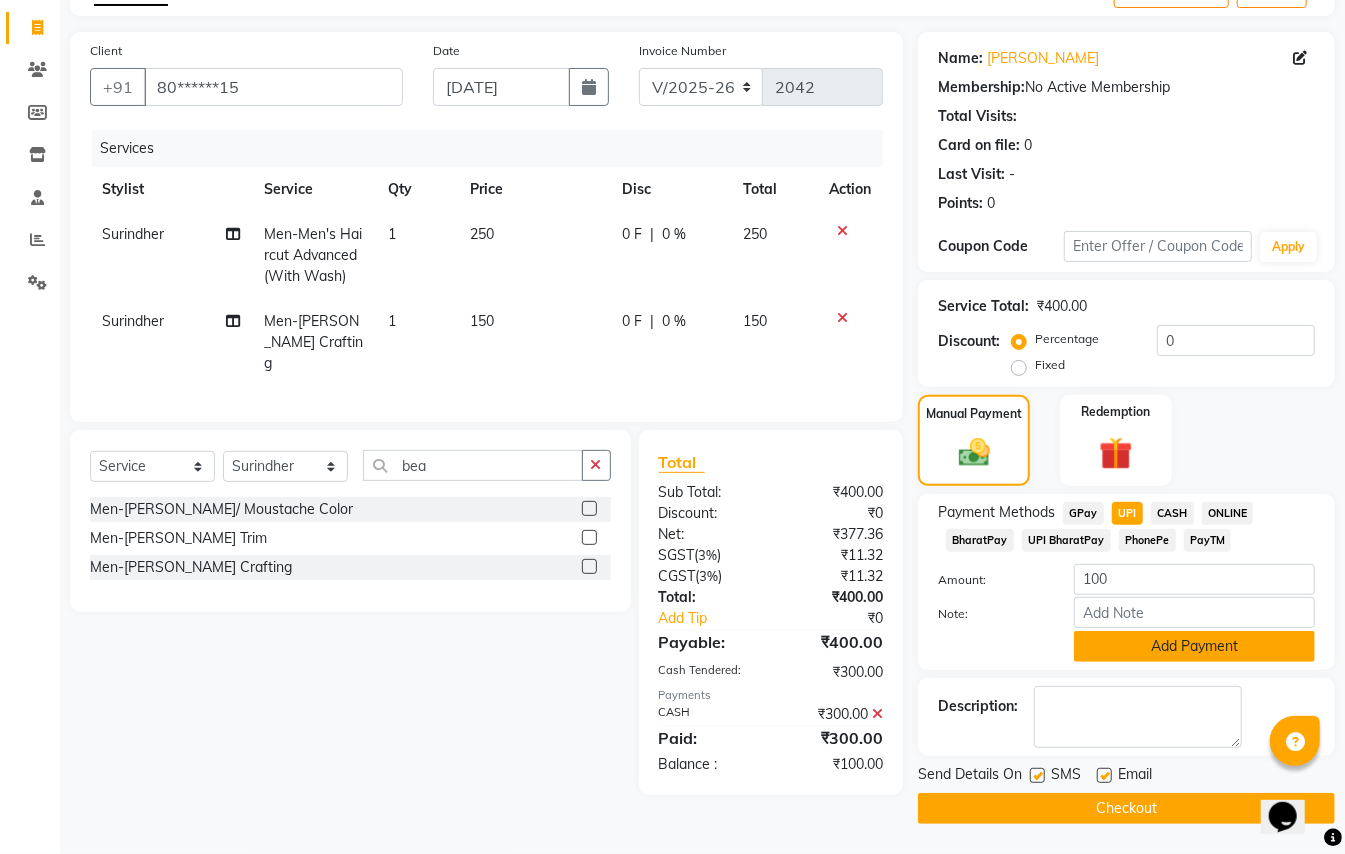 click on "Add Payment" 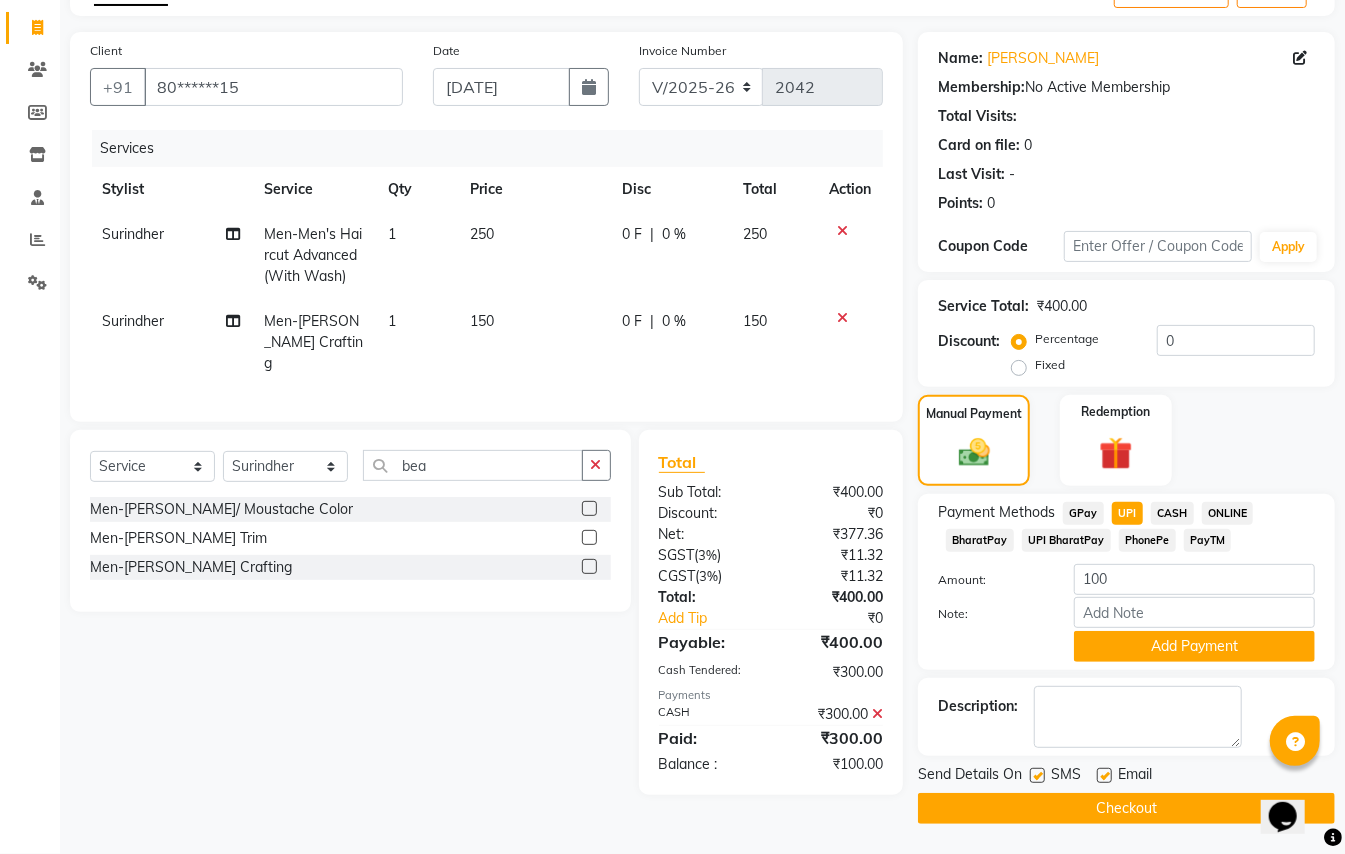 scroll, scrollTop: 109, scrollLeft: 0, axis: vertical 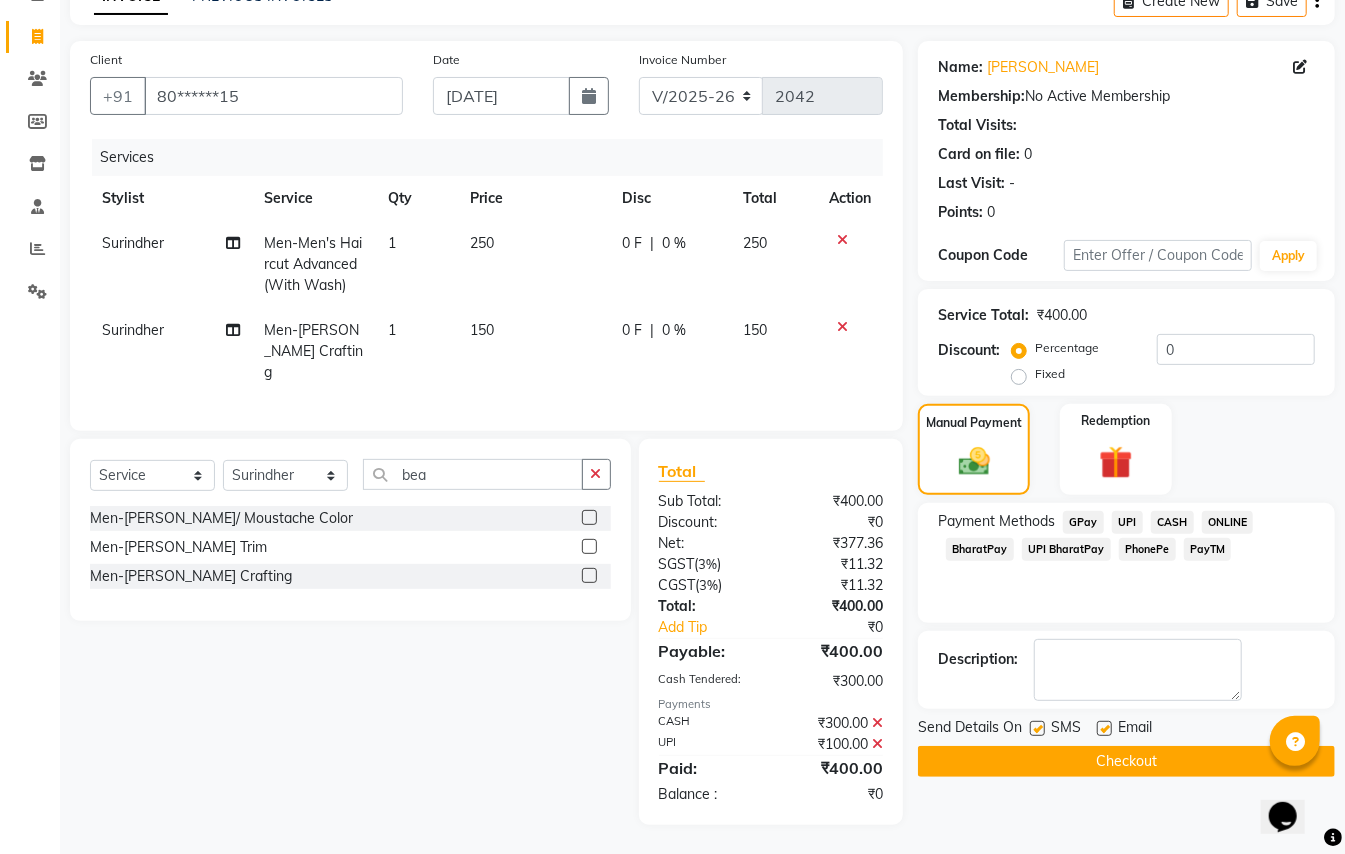 click on "Checkout" 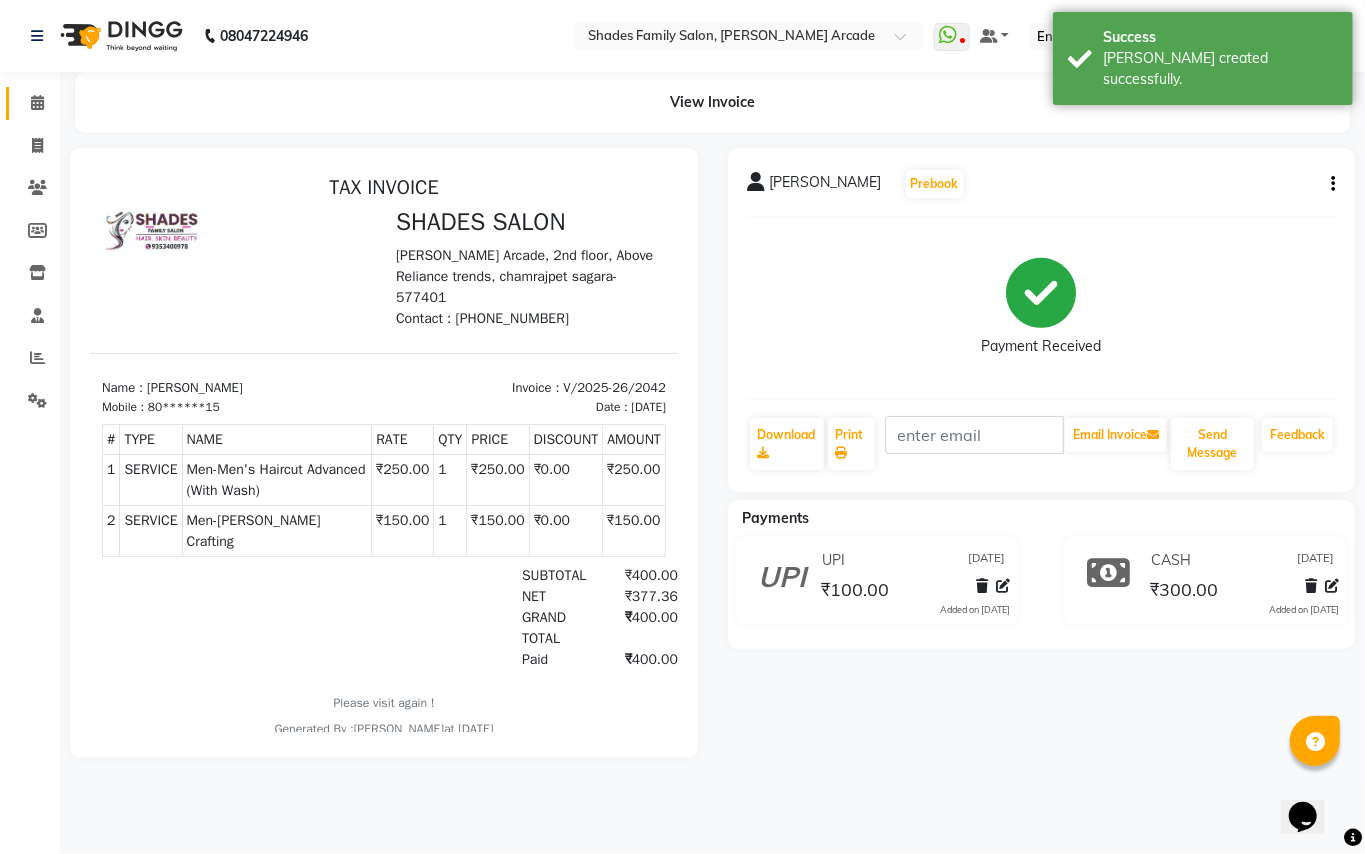 scroll, scrollTop: 0, scrollLeft: 0, axis: both 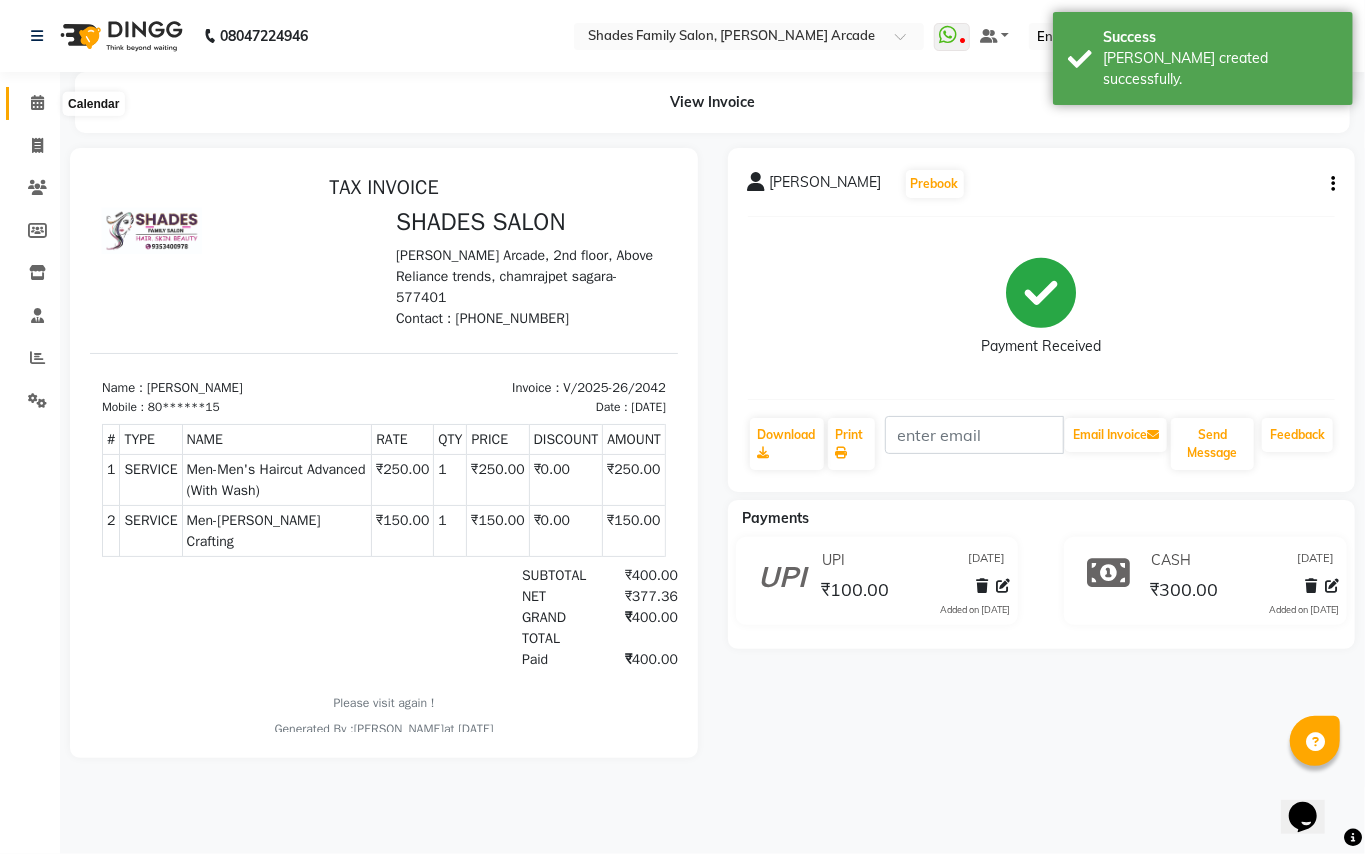 click 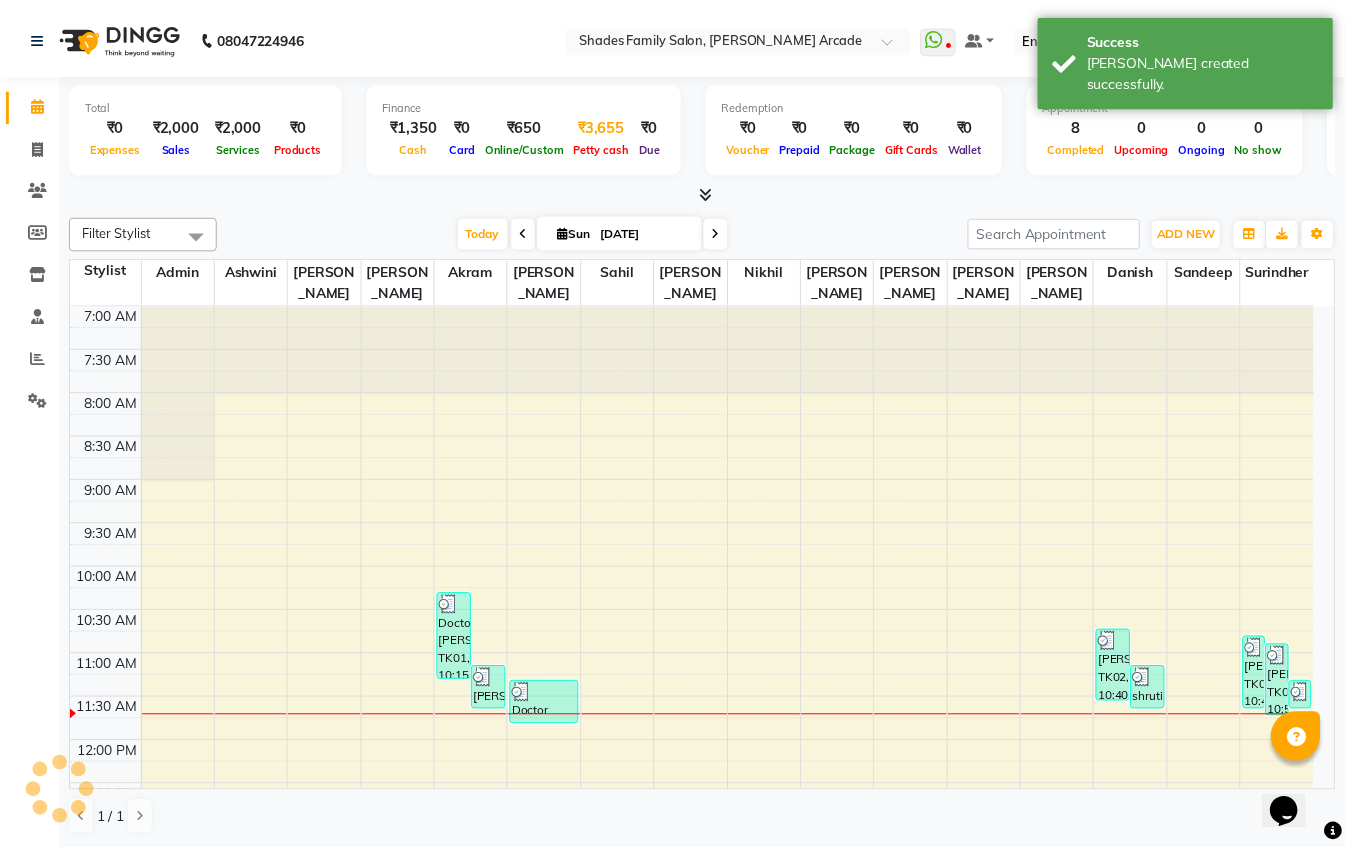scroll, scrollTop: 0, scrollLeft: 0, axis: both 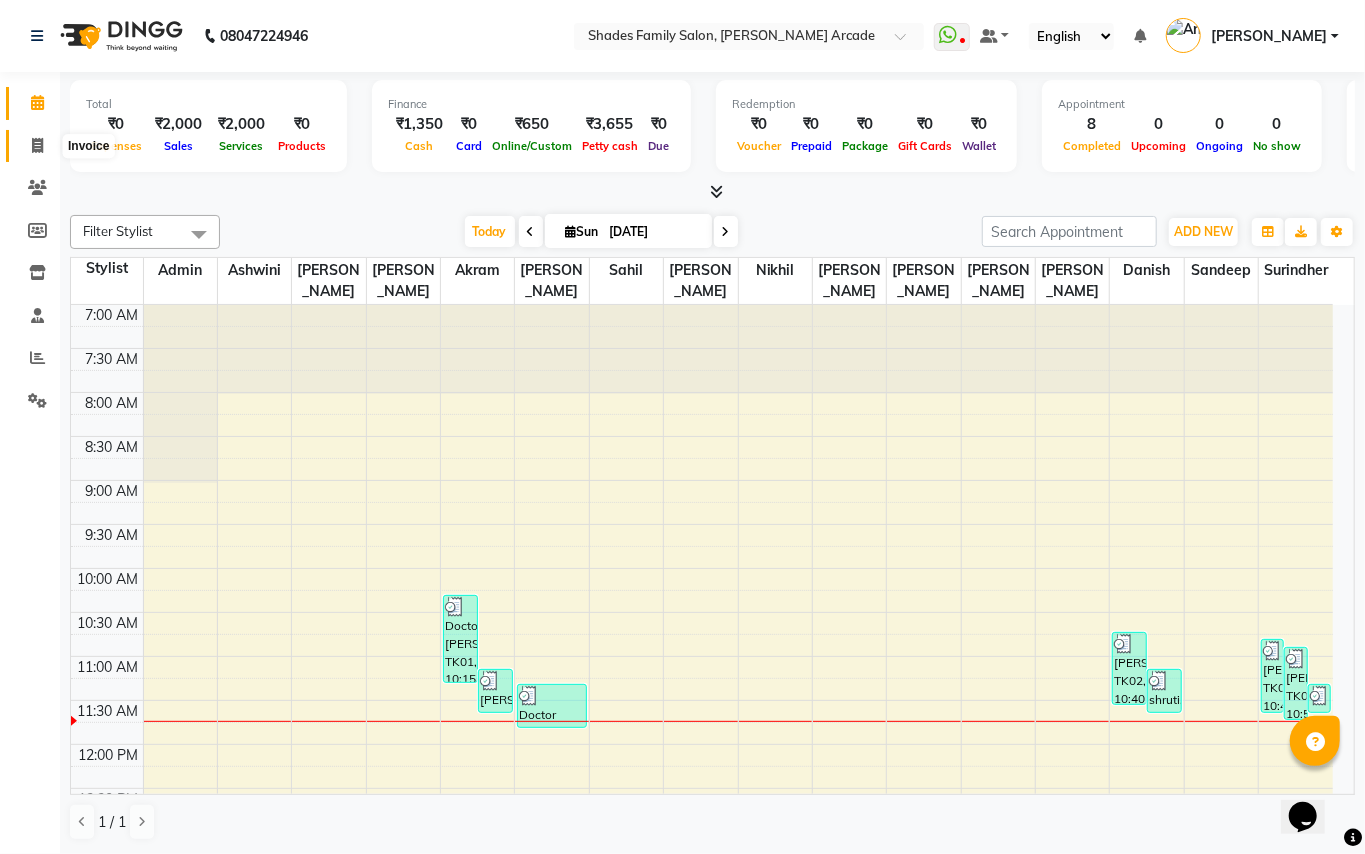 drag, startPoint x: 37, startPoint y: 138, endPoint x: 49, endPoint y: 130, distance: 14.422205 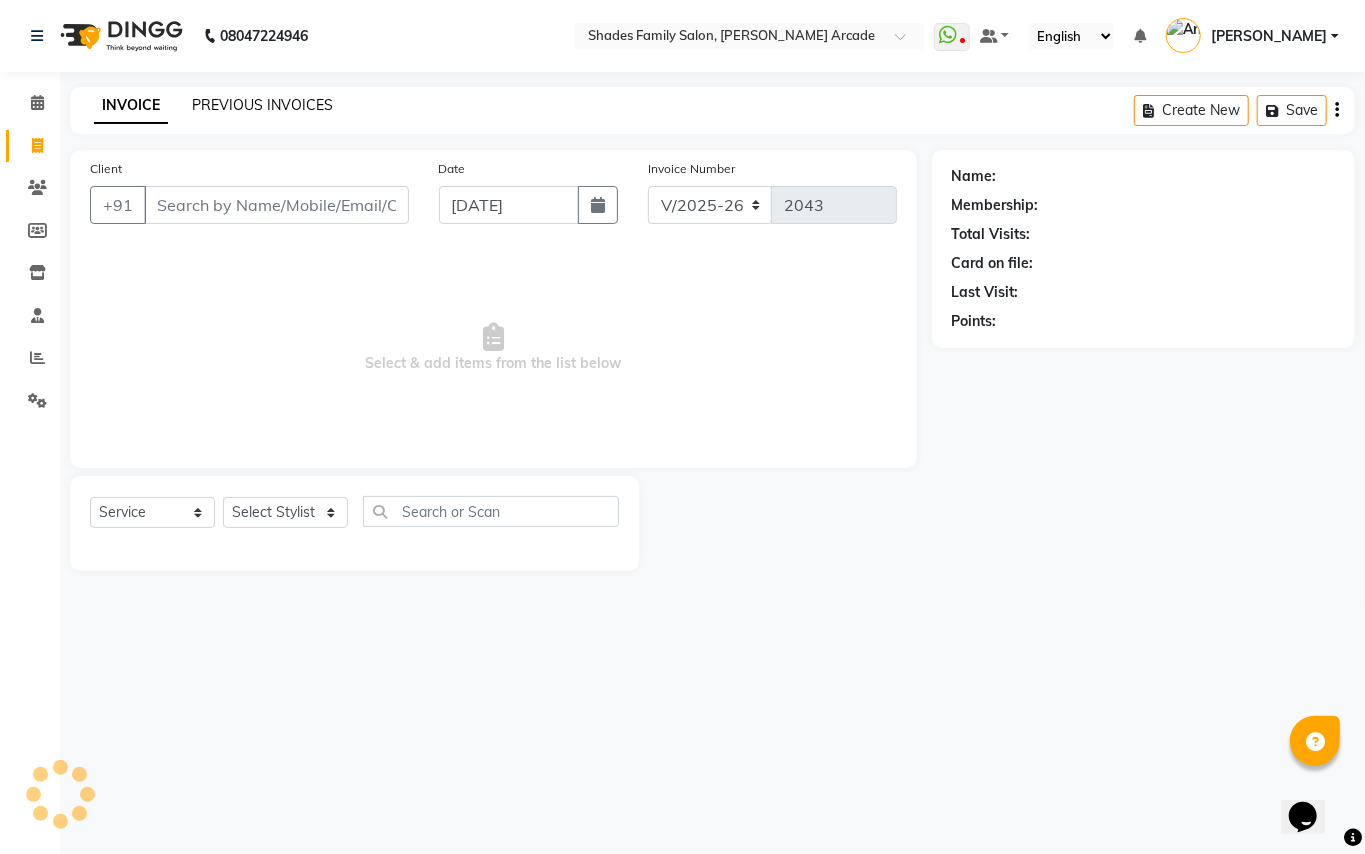click on "PREVIOUS INVOICES" 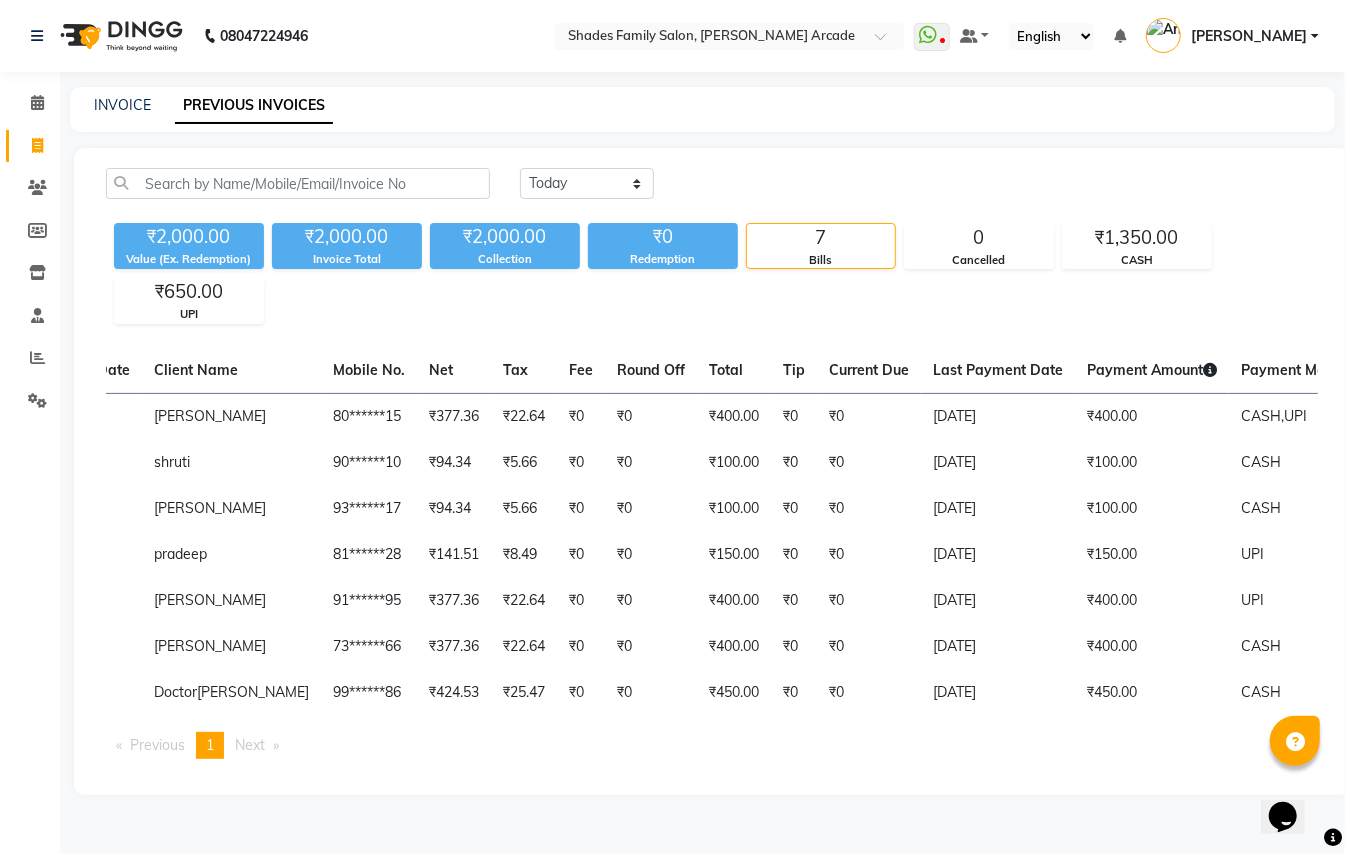 scroll, scrollTop: 0, scrollLeft: 188, axis: horizontal 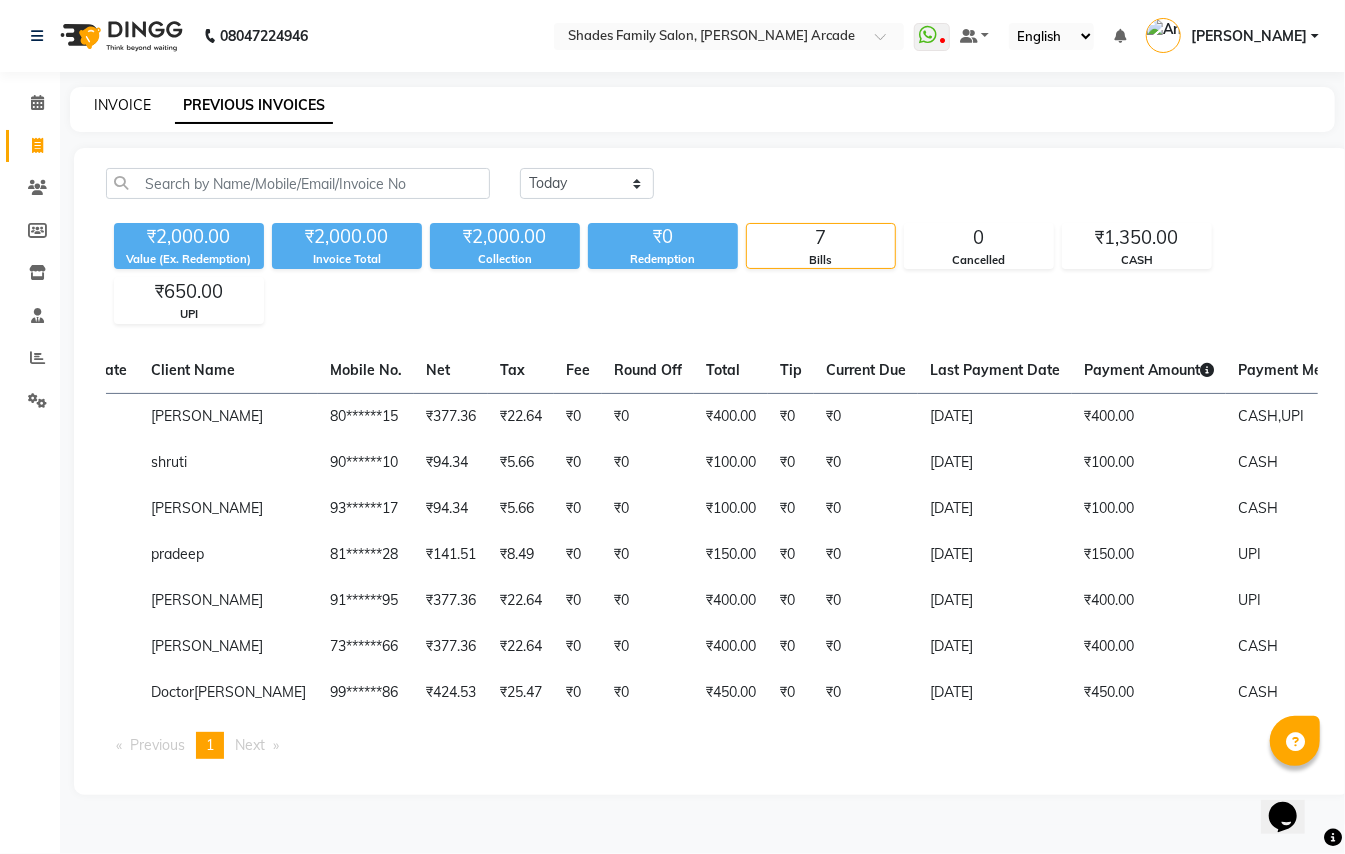 click on "INVOICE" 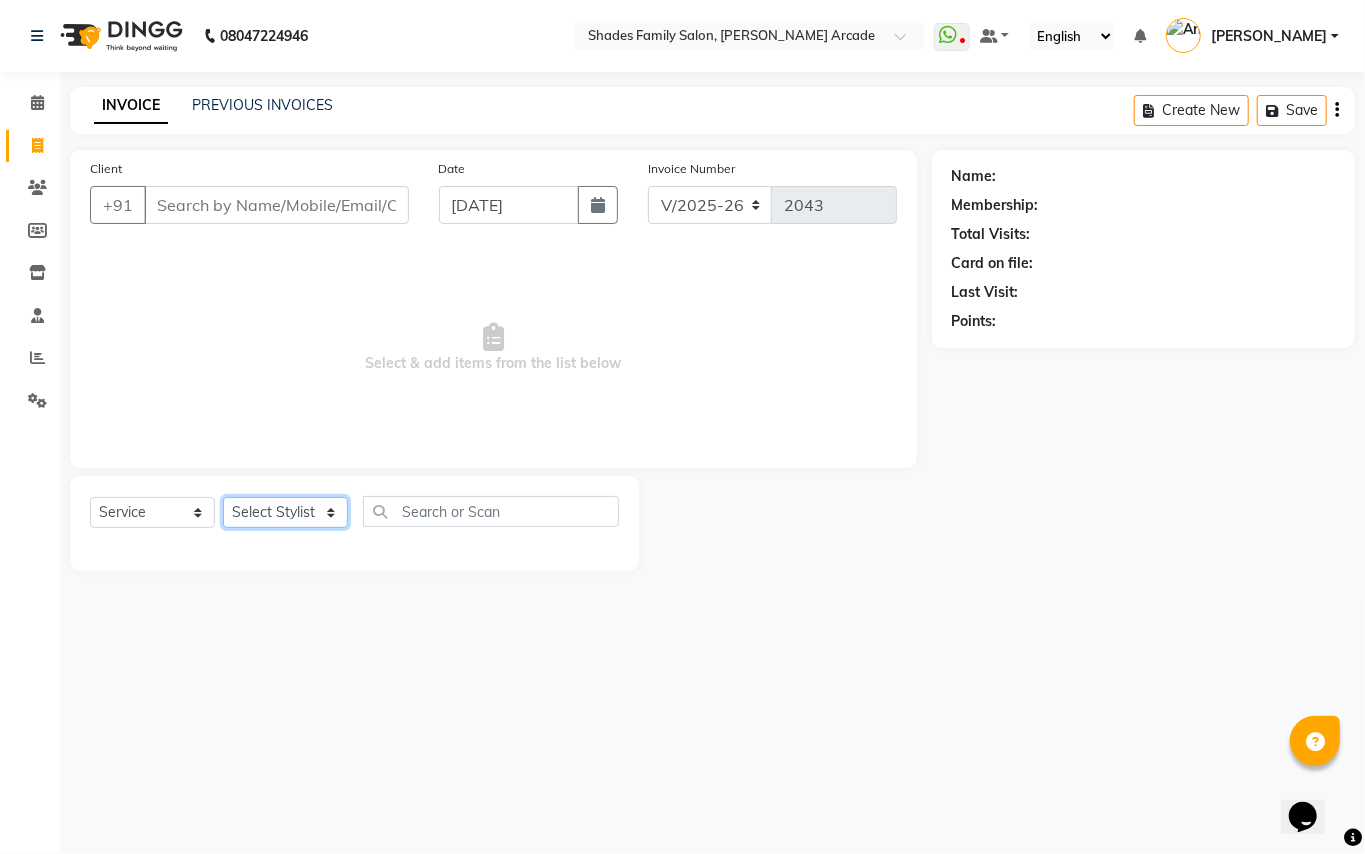 click on "Select Stylist Admin [PERSON_NAME] [PERSON_NAME] Danish  [PERSON_NAME] [PERSON_NAME] Nikhil [PERSON_NAME]  [PERSON_NAME] [PERSON_NAME] [PERSON_NAME] [PERSON_NAME]" 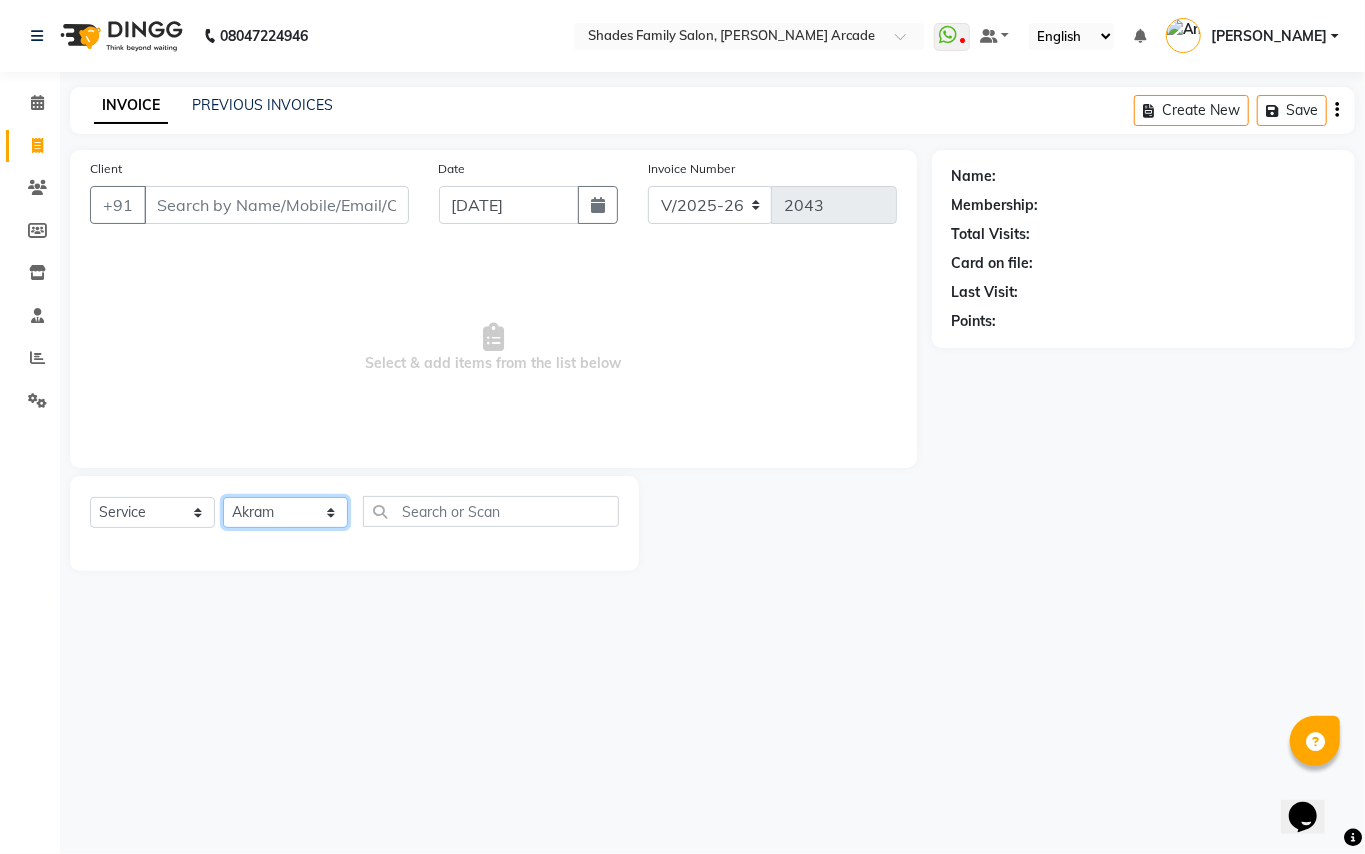 click on "Select Stylist Admin [PERSON_NAME] [PERSON_NAME] Danish  [PERSON_NAME] [PERSON_NAME] Nikhil [PERSON_NAME]  [PERSON_NAME] [PERSON_NAME] [PERSON_NAME] [PERSON_NAME]" 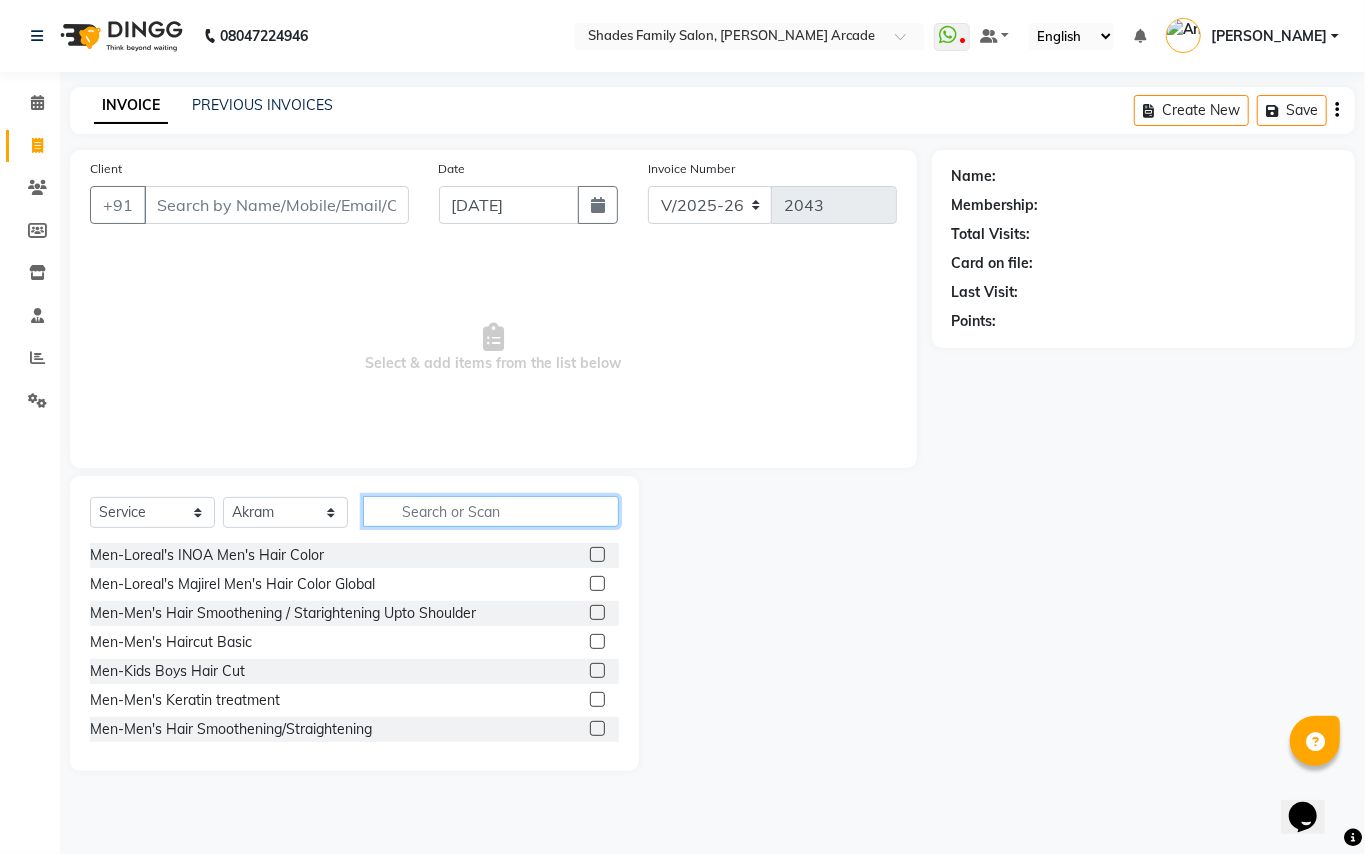 click 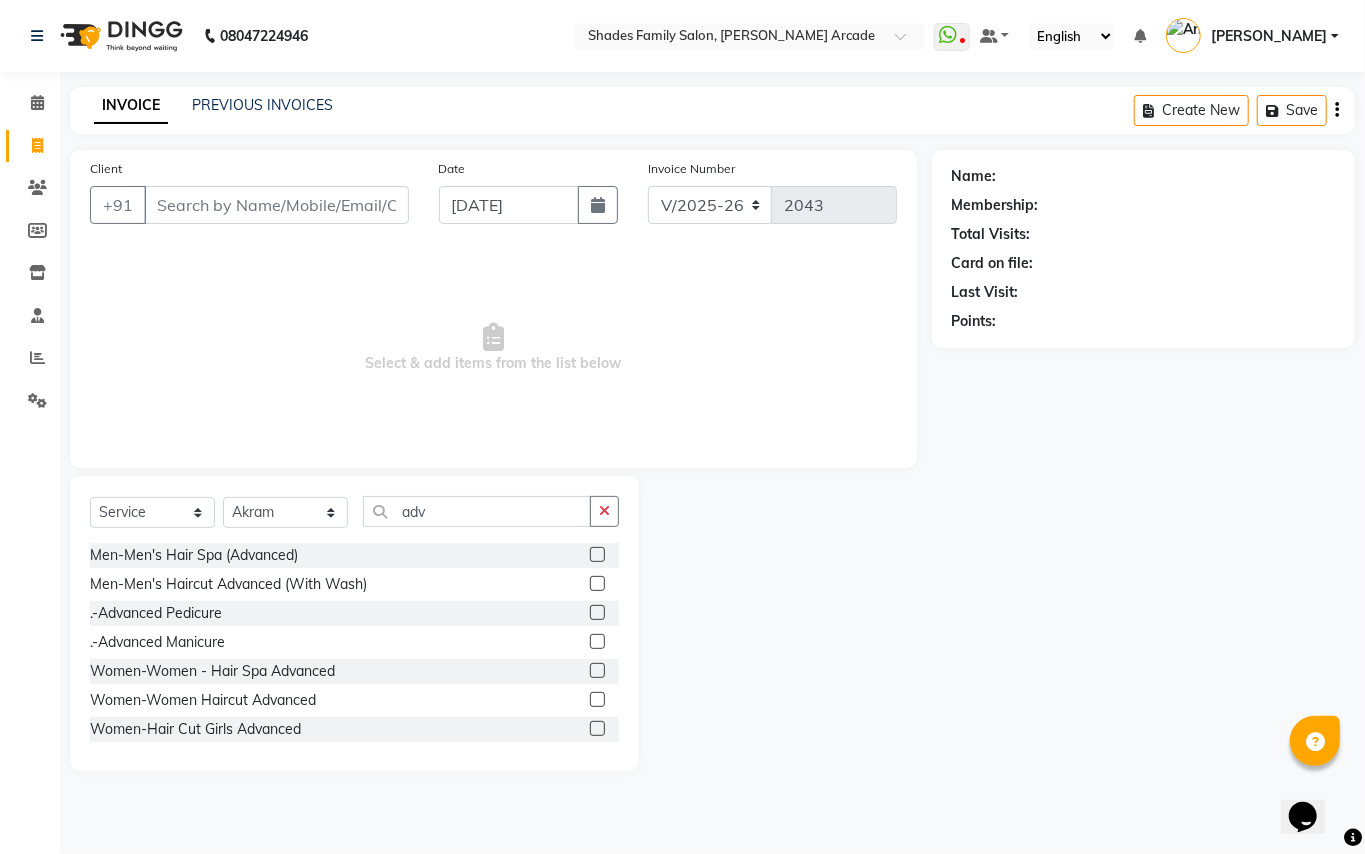 click 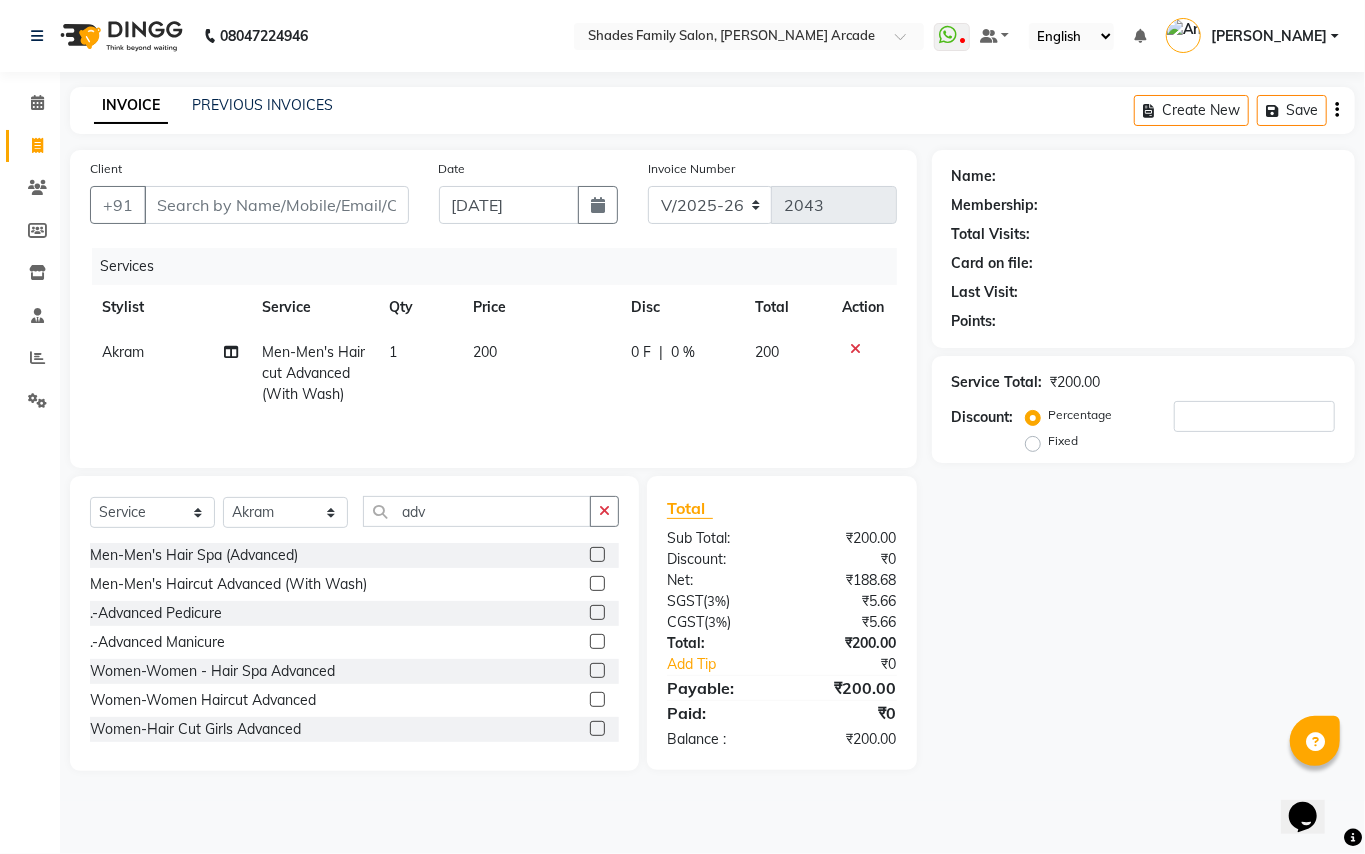 click on "200" 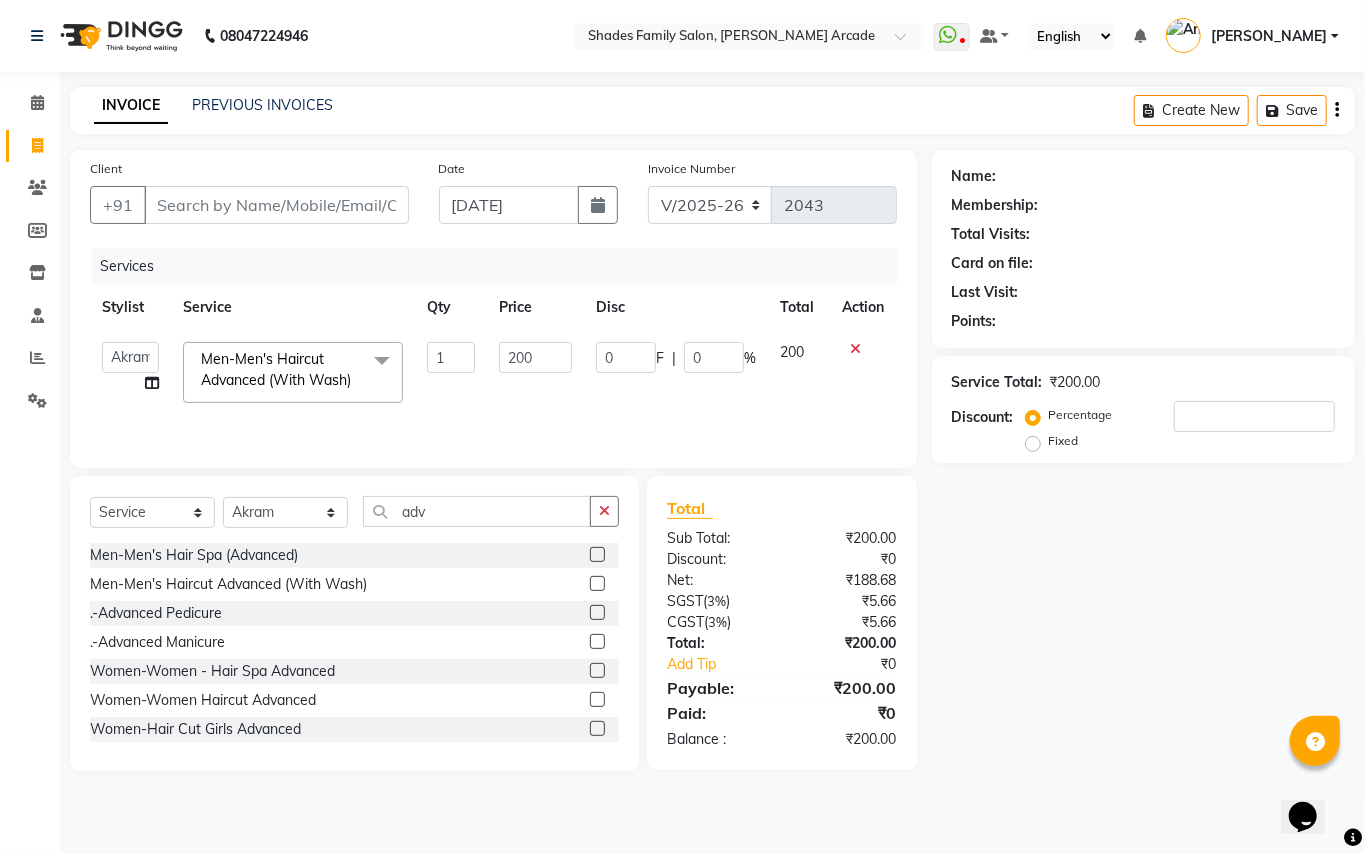 click on "200" 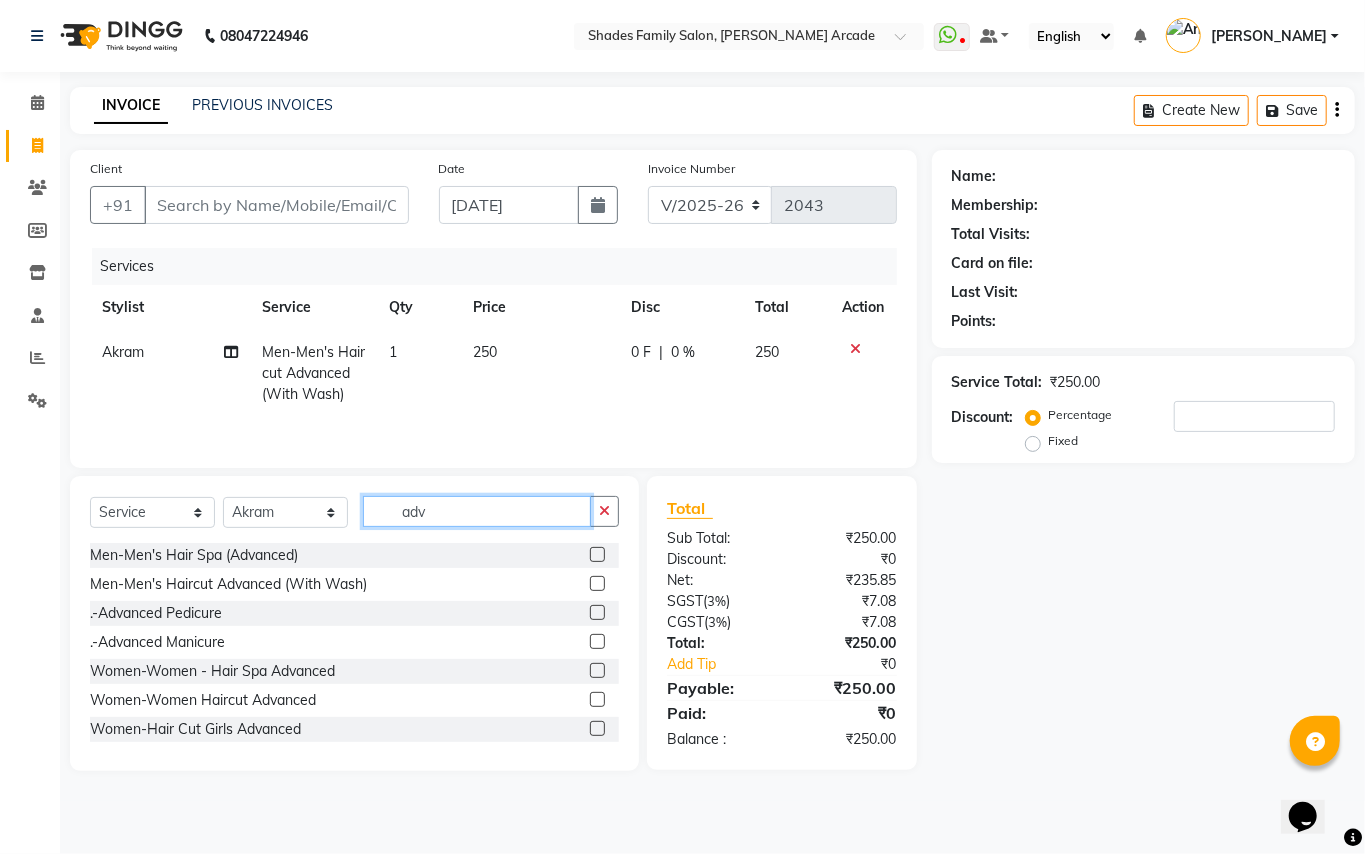 click on "adv" 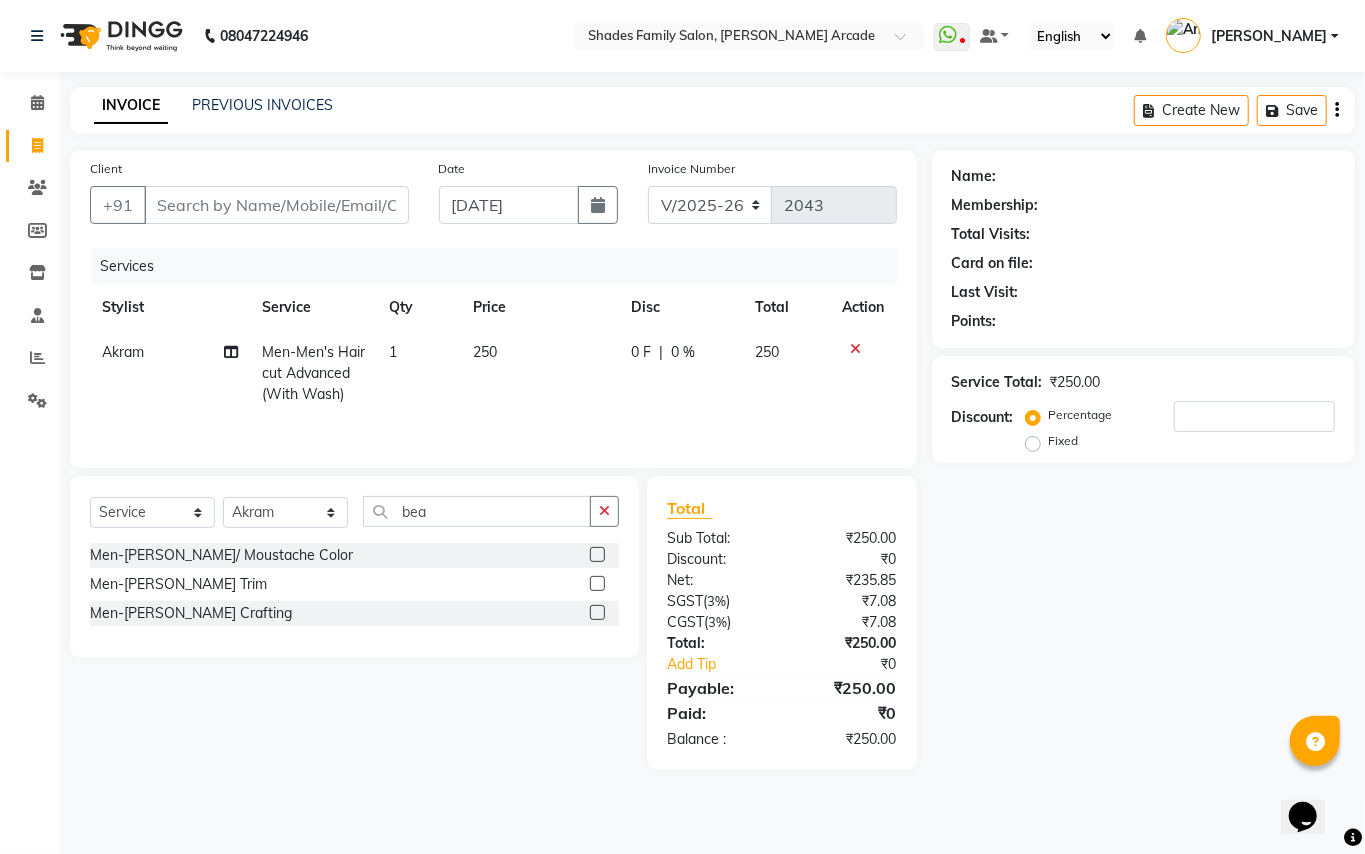 click 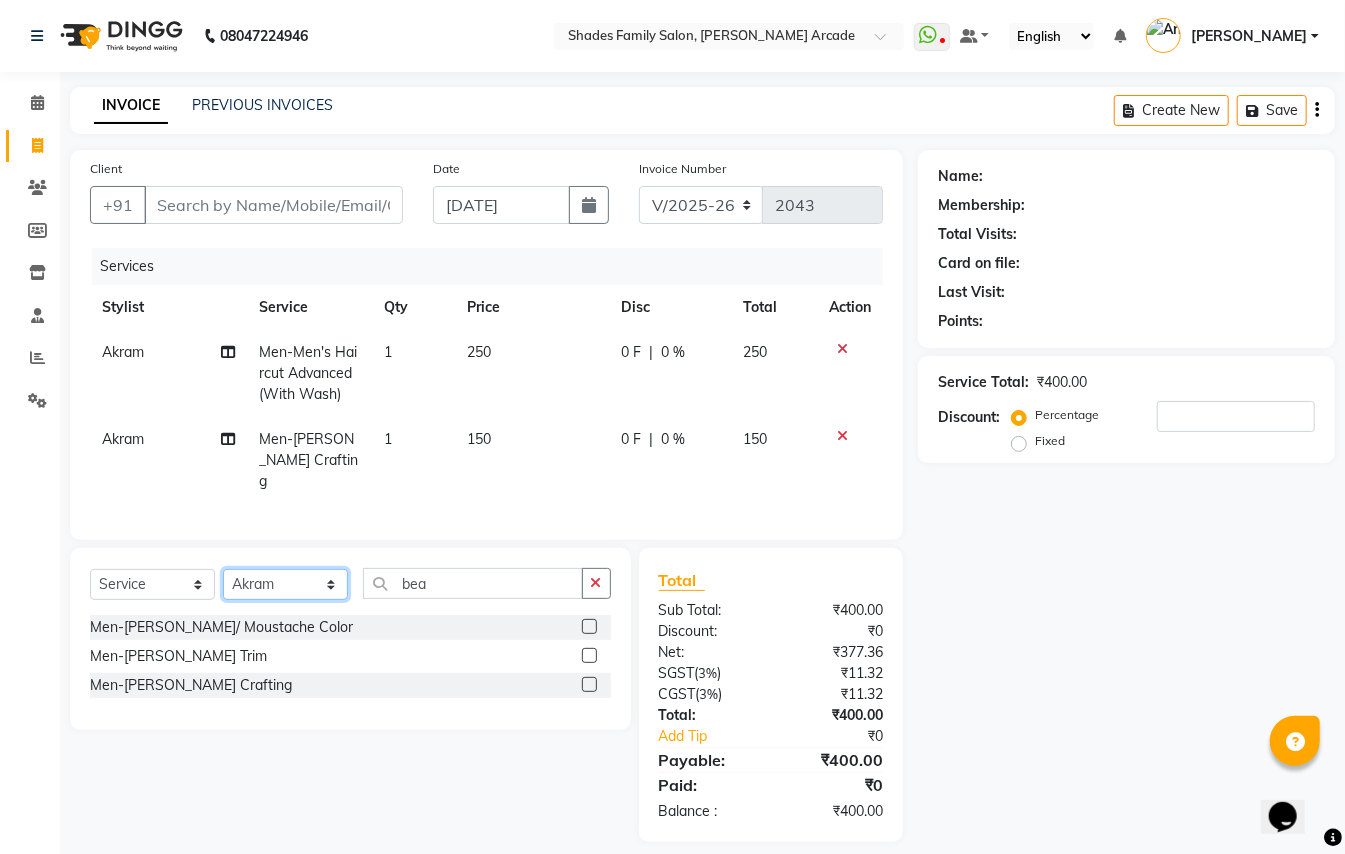 drag, startPoint x: 260, startPoint y: 582, endPoint x: 280, endPoint y: 570, distance: 23.323807 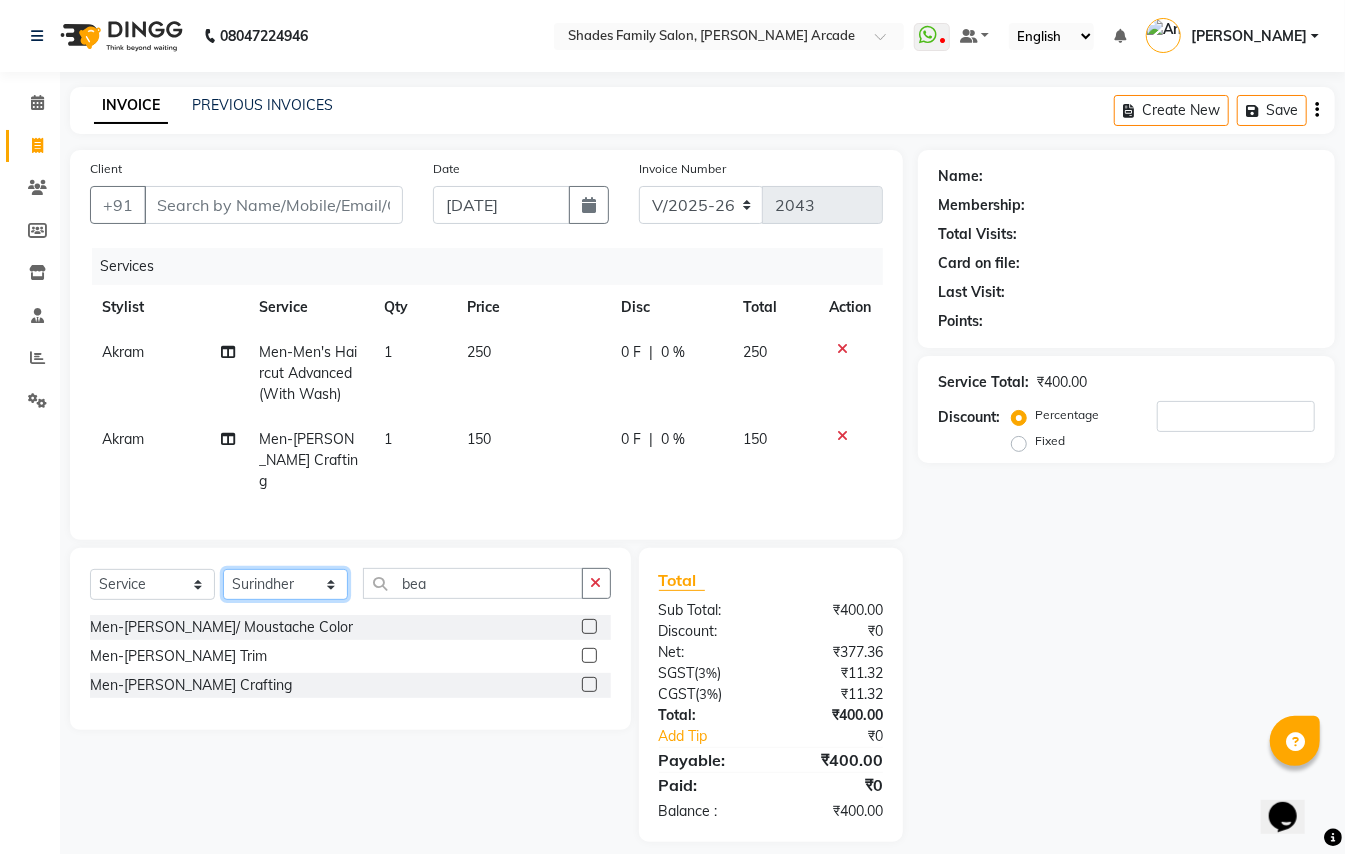 click on "Select Stylist Admin [PERSON_NAME] [PERSON_NAME] Danish  [PERSON_NAME] [PERSON_NAME] Nikhil [PERSON_NAME]  [PERSON_NAME] [PERSON_NAME] [PERSON_NAME] [PERSON_NAME]" 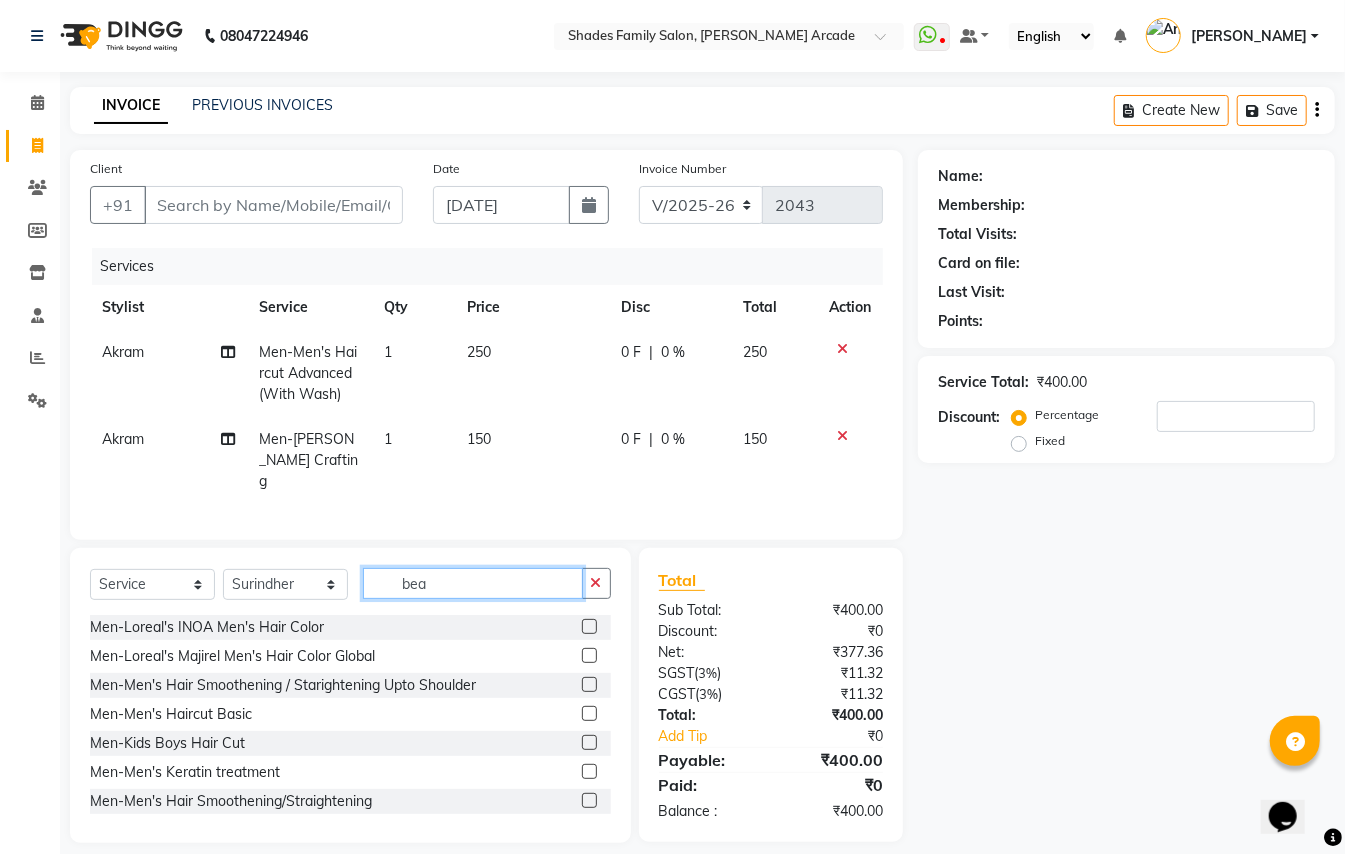 click on "bea" 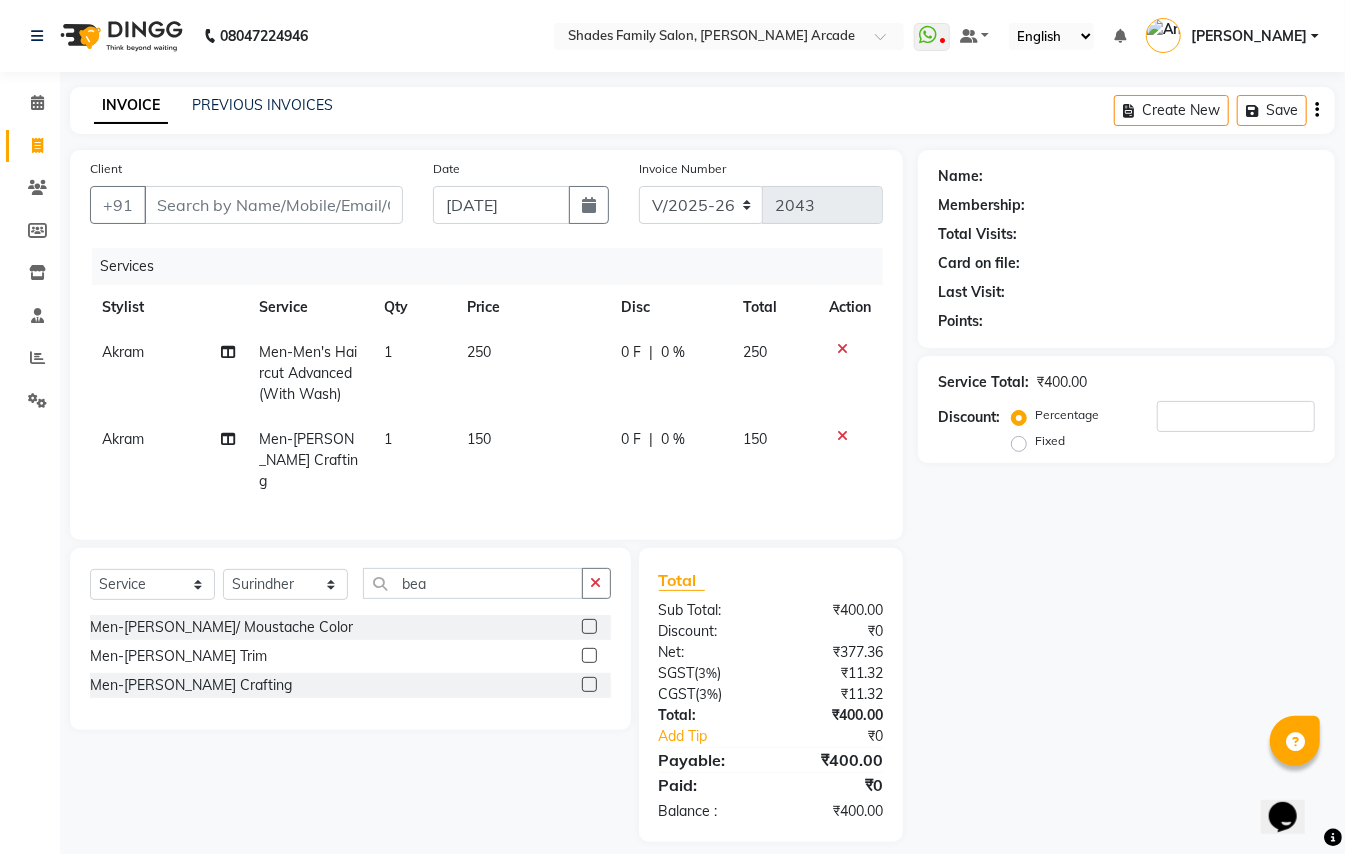 click 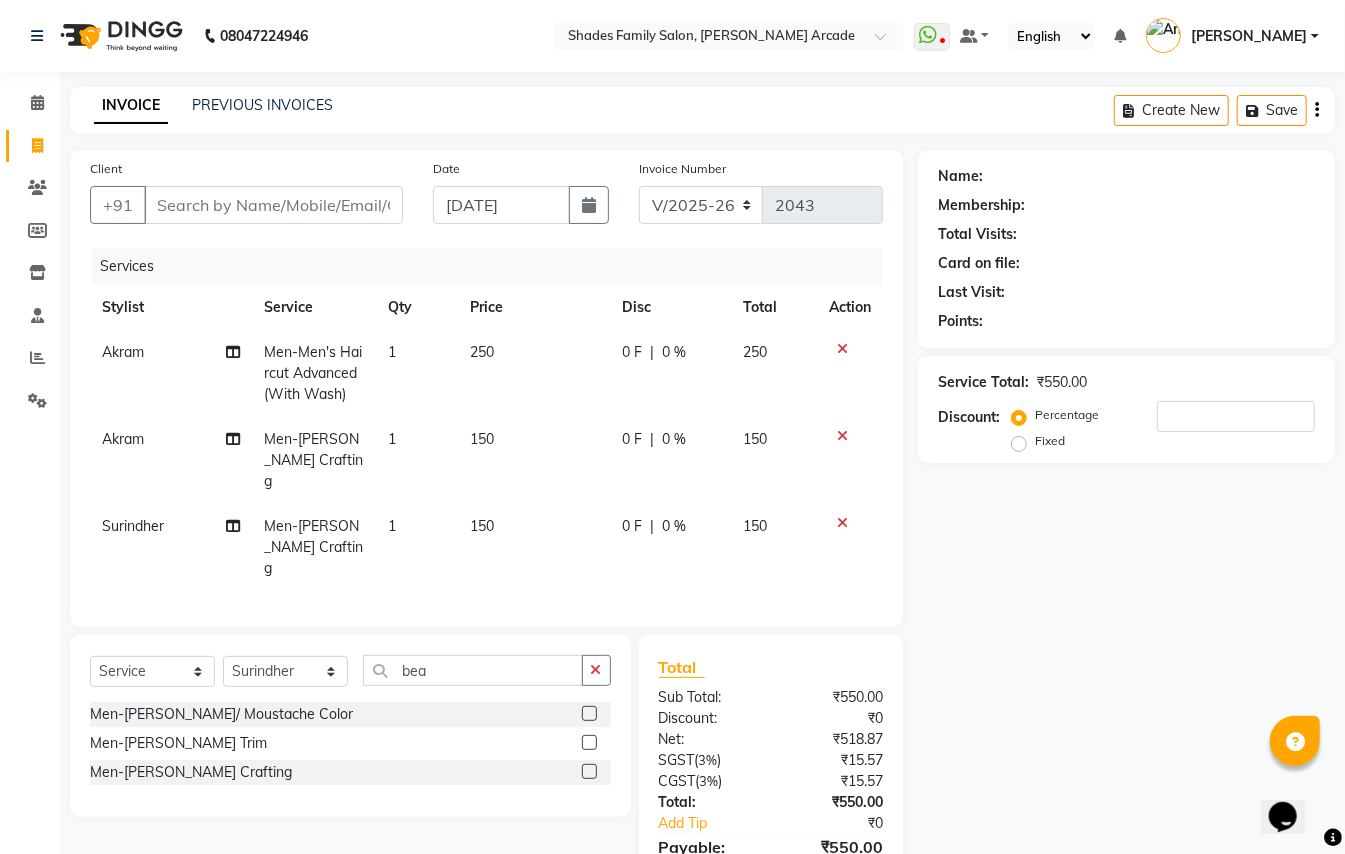 click on "Select  Service  Product  Membership  Package Voucher Prepaid Gift Card  Select Stylist Admin [PERSON_NAME] [PERSON_NAME] Danish  [PERSON_NAME] [PERSON_NAME] Nikhil [PERSON_NAME]  [PERSON_NAME] [PERSON_NAME] [PERSON_NAME] [PERSON_NAME] bea Men-[PERSON_NAME]/ Moustache Color  Men-[PERSON_NAME] Trim  Men-[PERSON_NAME] Crafting" 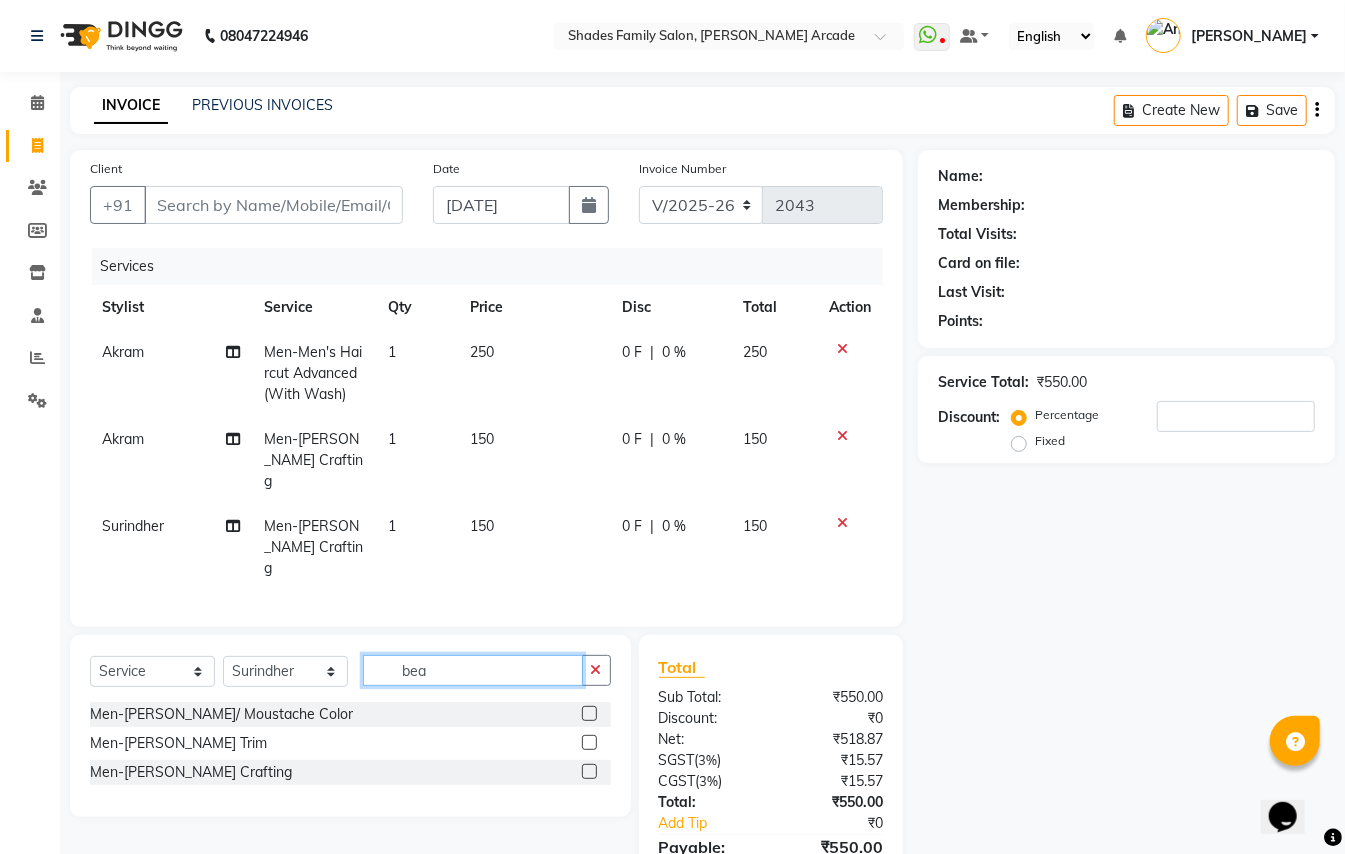 click on "bea" 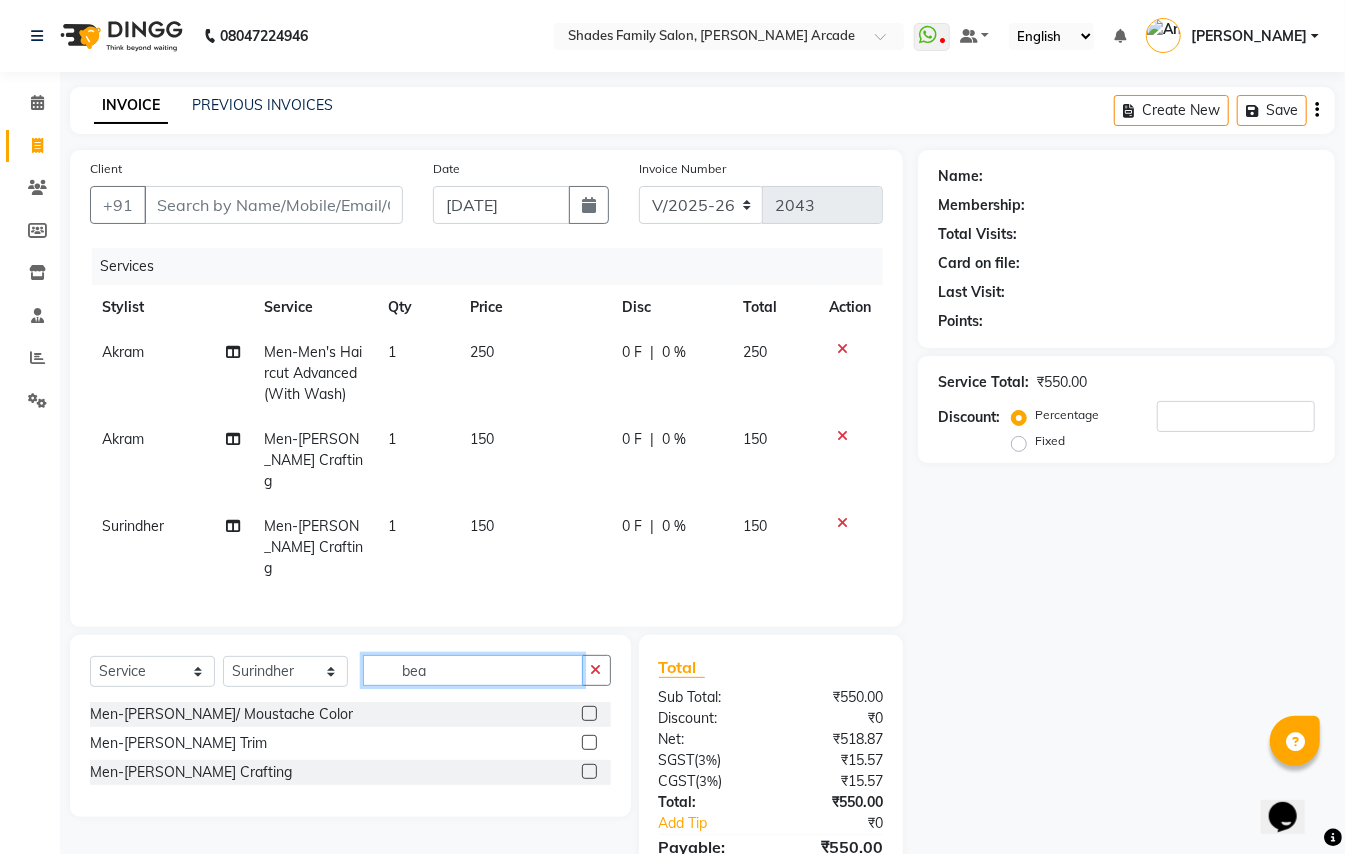 click on "bea" 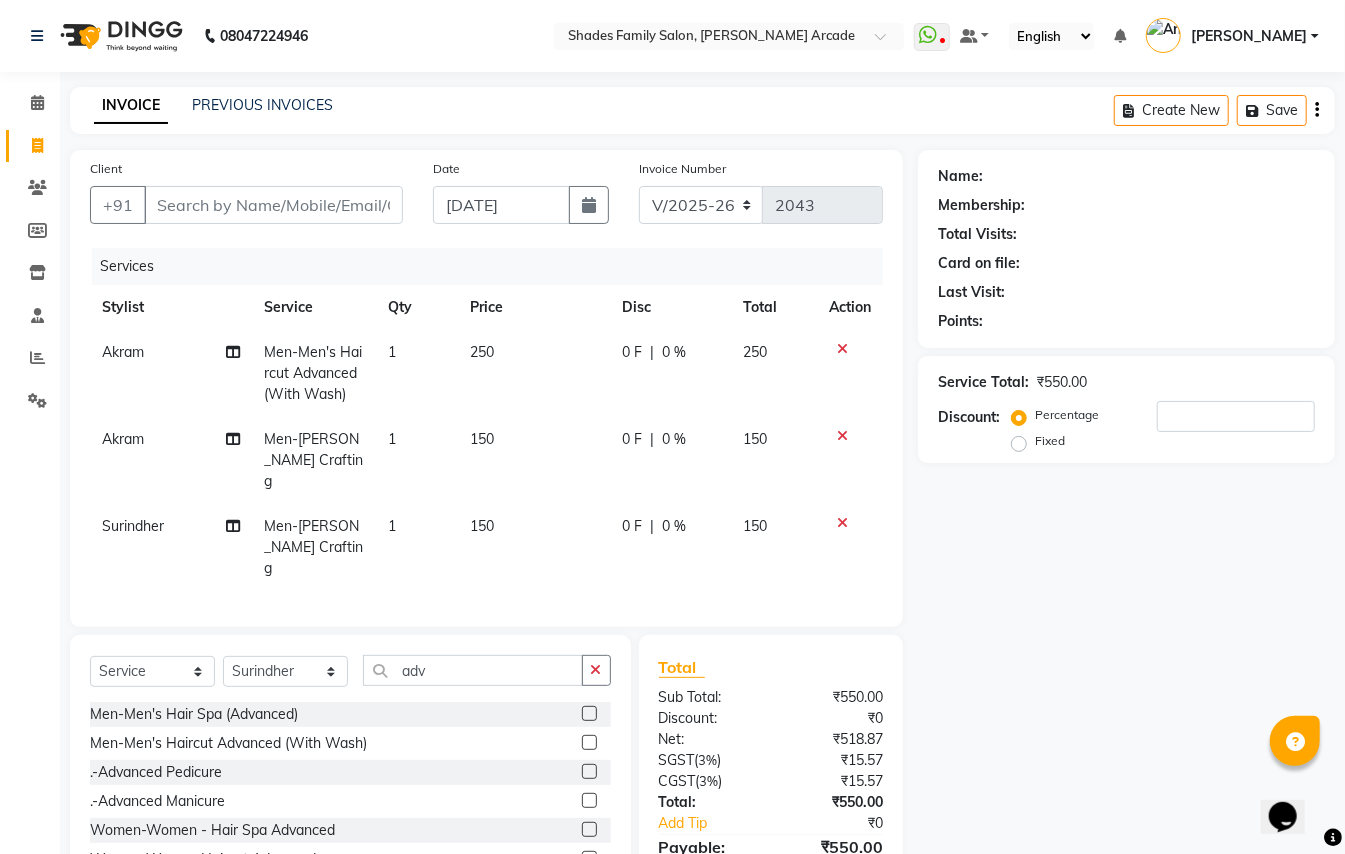 click 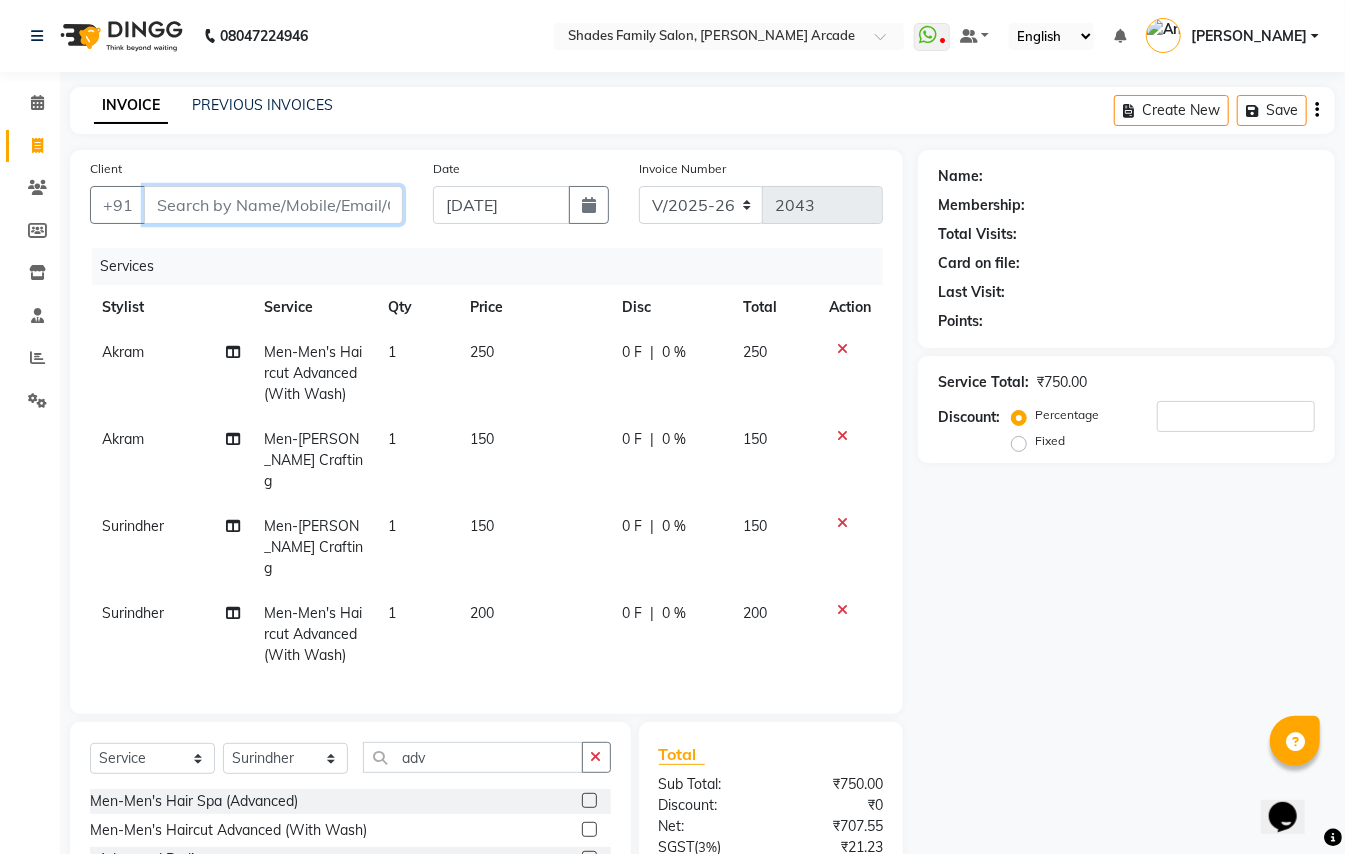 click on "Client" at bounding box center [273, 205] 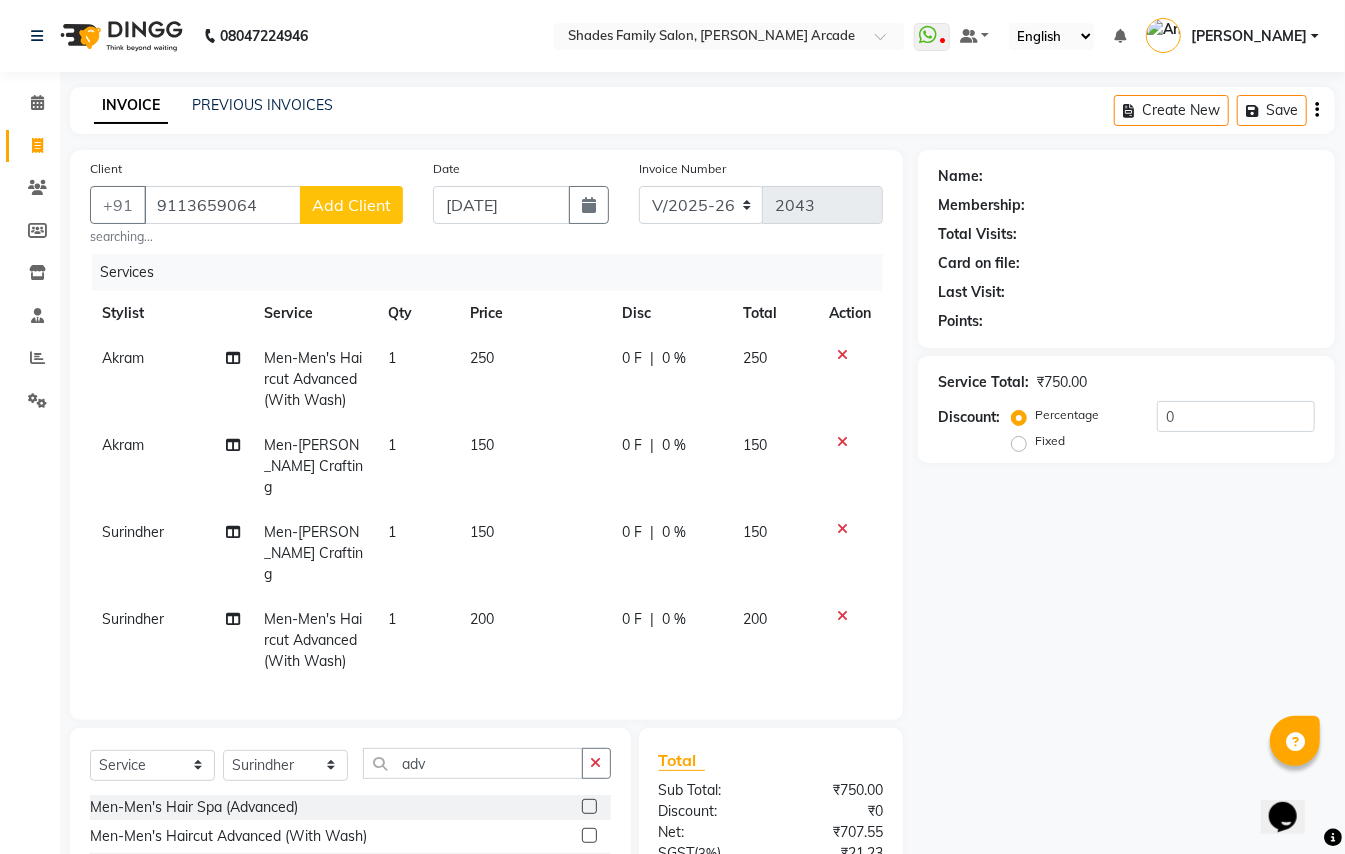 click on "Add Client" 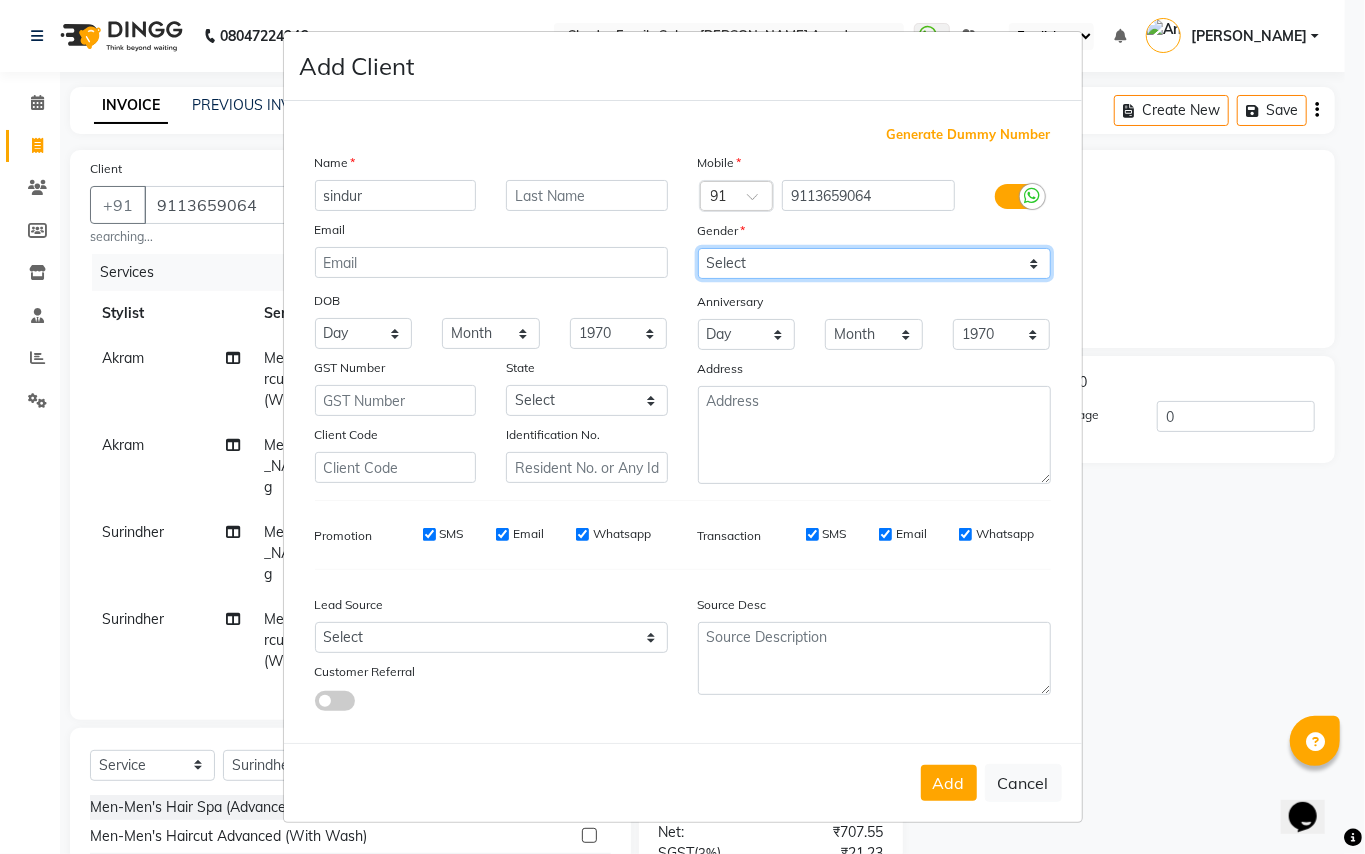 click on "Select [DEMOGRAPHIC_DATA] [DEMOGRAPHIC_DATA] Other Prefer Not To Say" at bounding box center (874, 263) 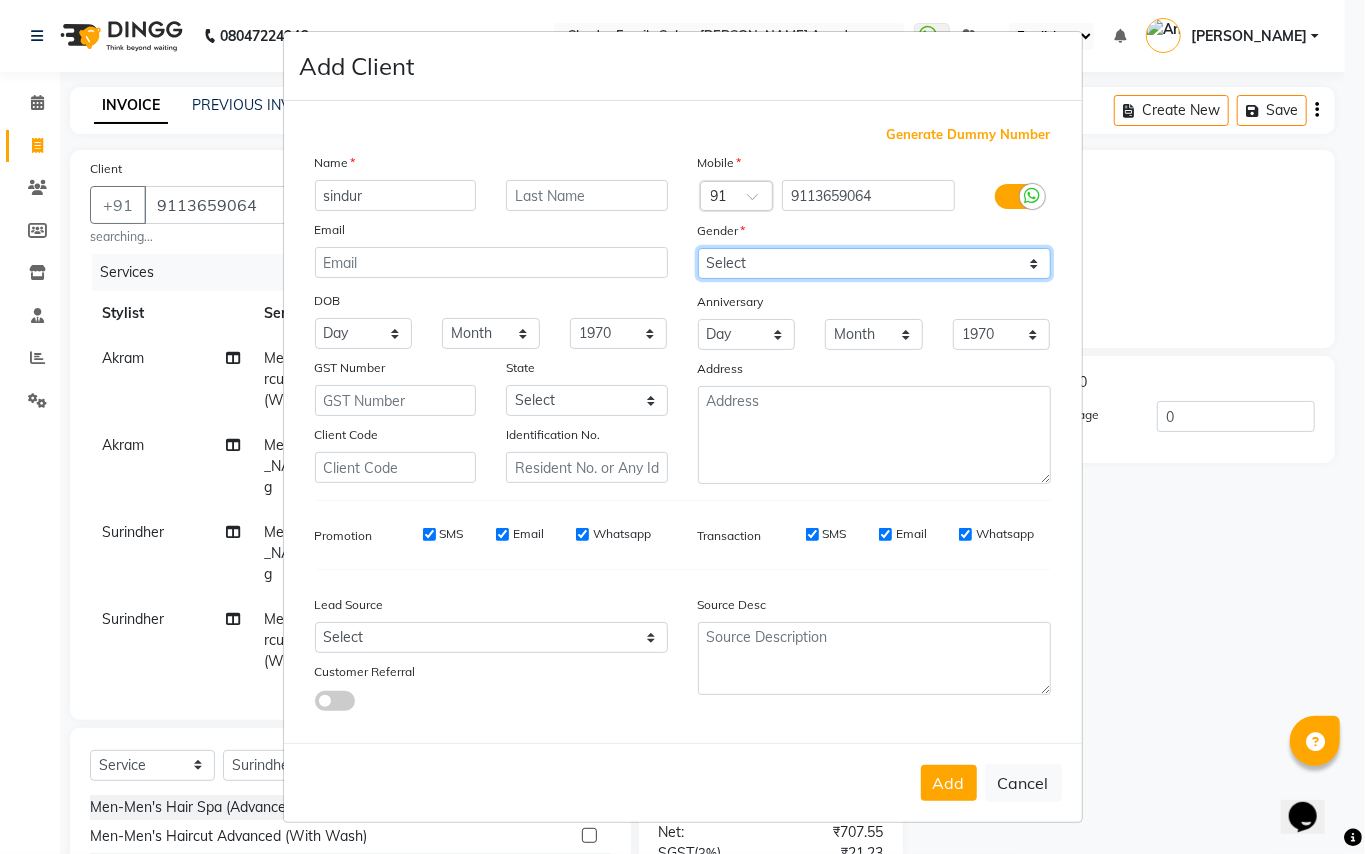 click on "Select [DEMOGRAPHIC_DATA] [DEMOGRAPHIC_DATA] Other Prefer Not To Say" at bounding box center [874, 263] 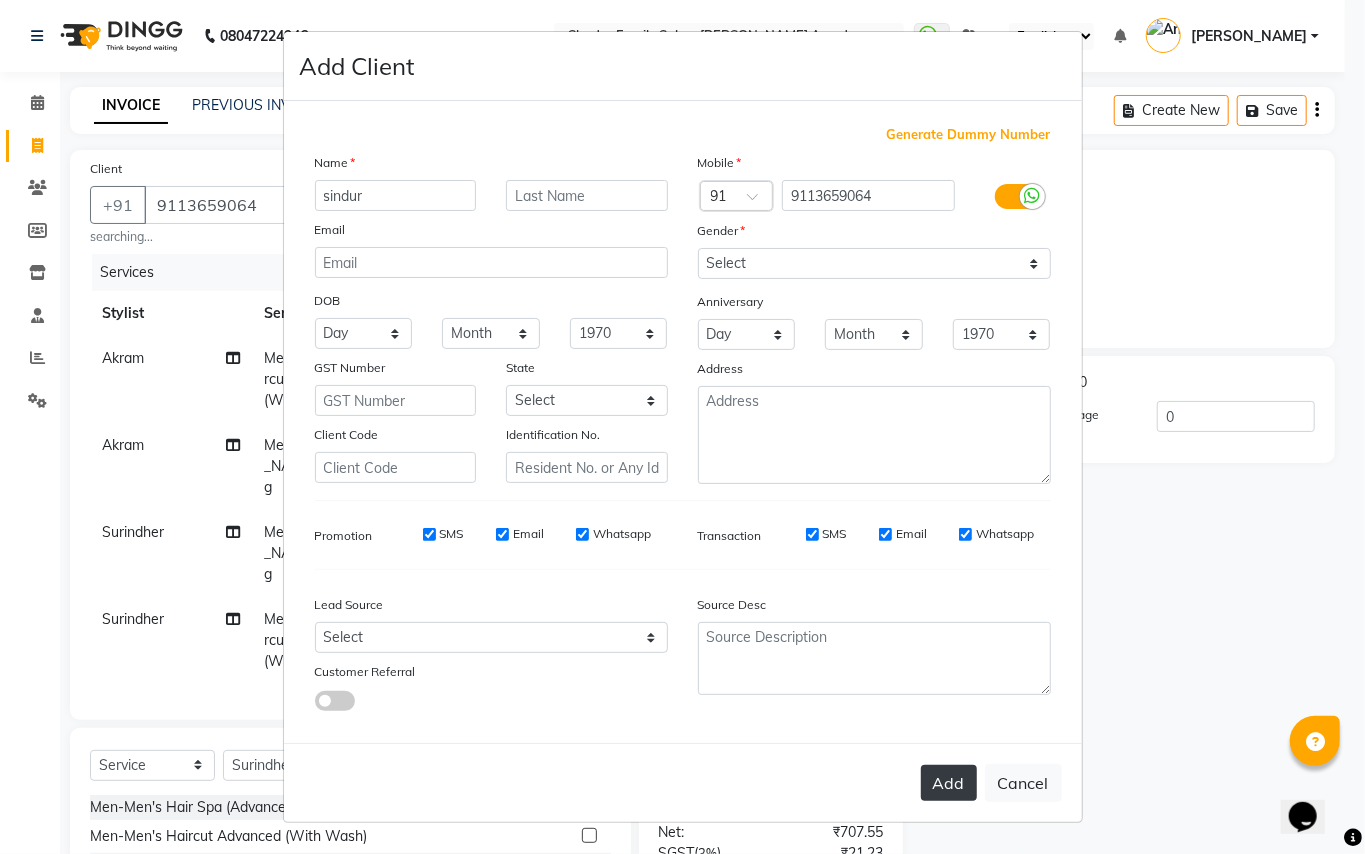 click on "Add" at bounding box center [949, 783] 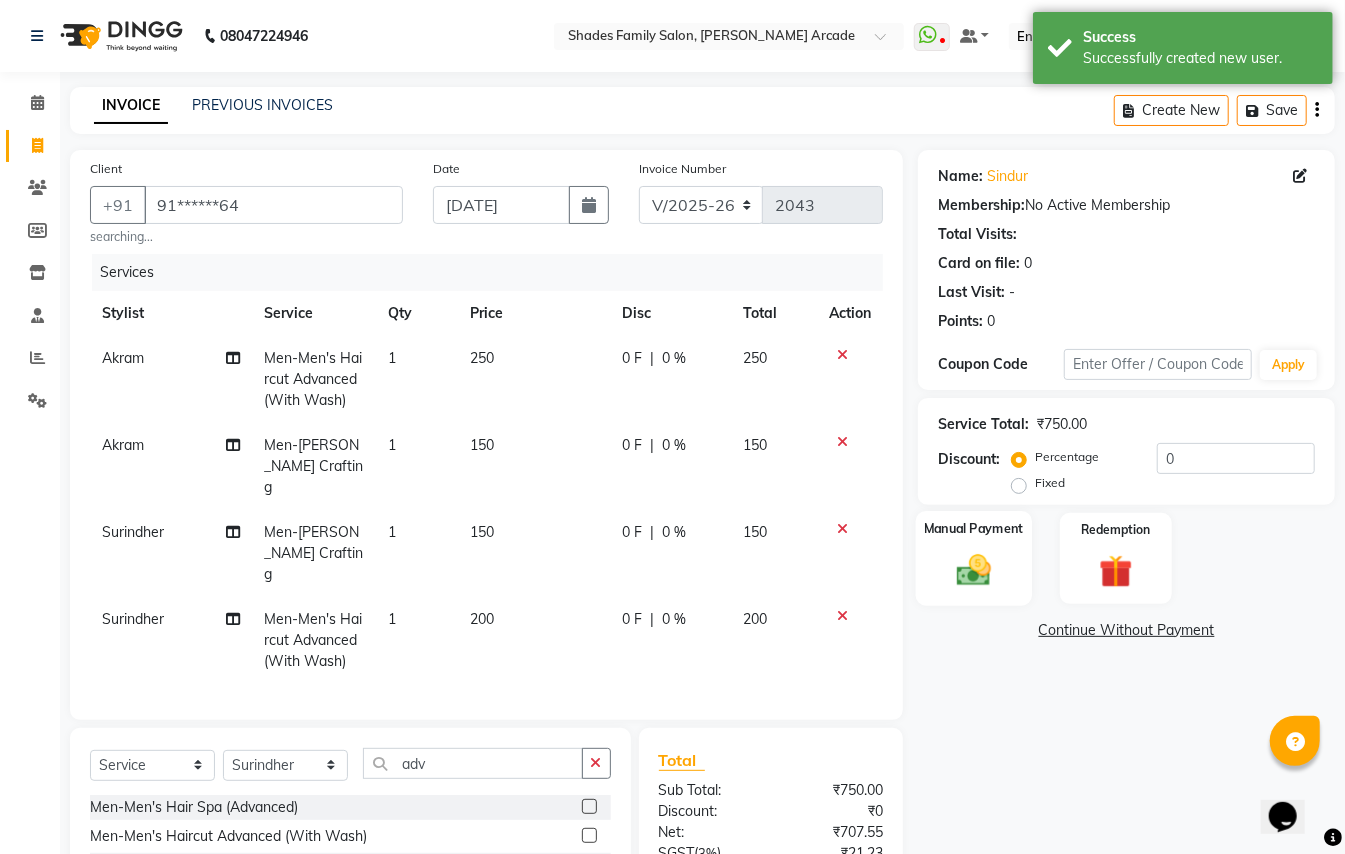 click on "Manual Payment" 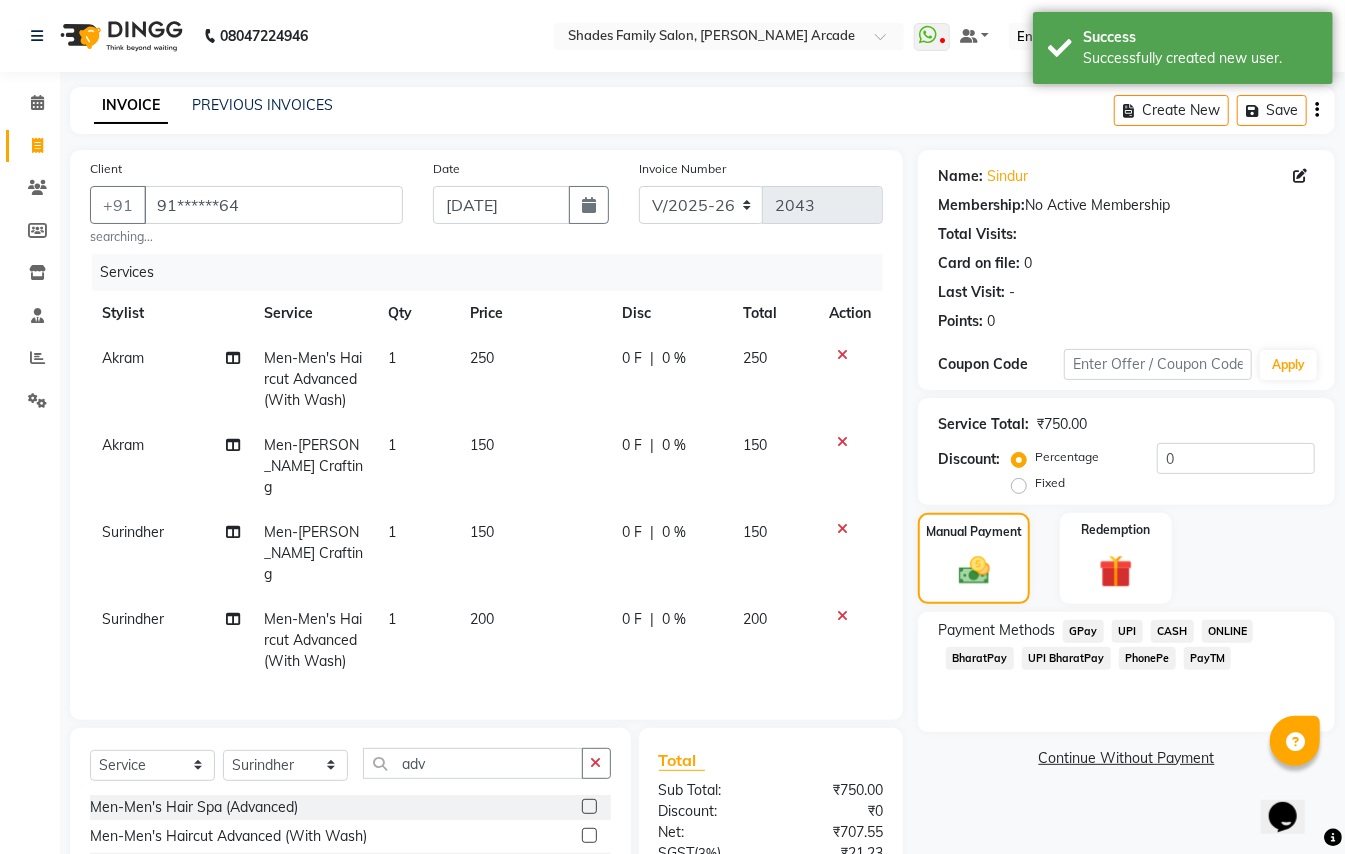 scroll, scrollTop: 178, scrollLeft: 0, axis: vertical 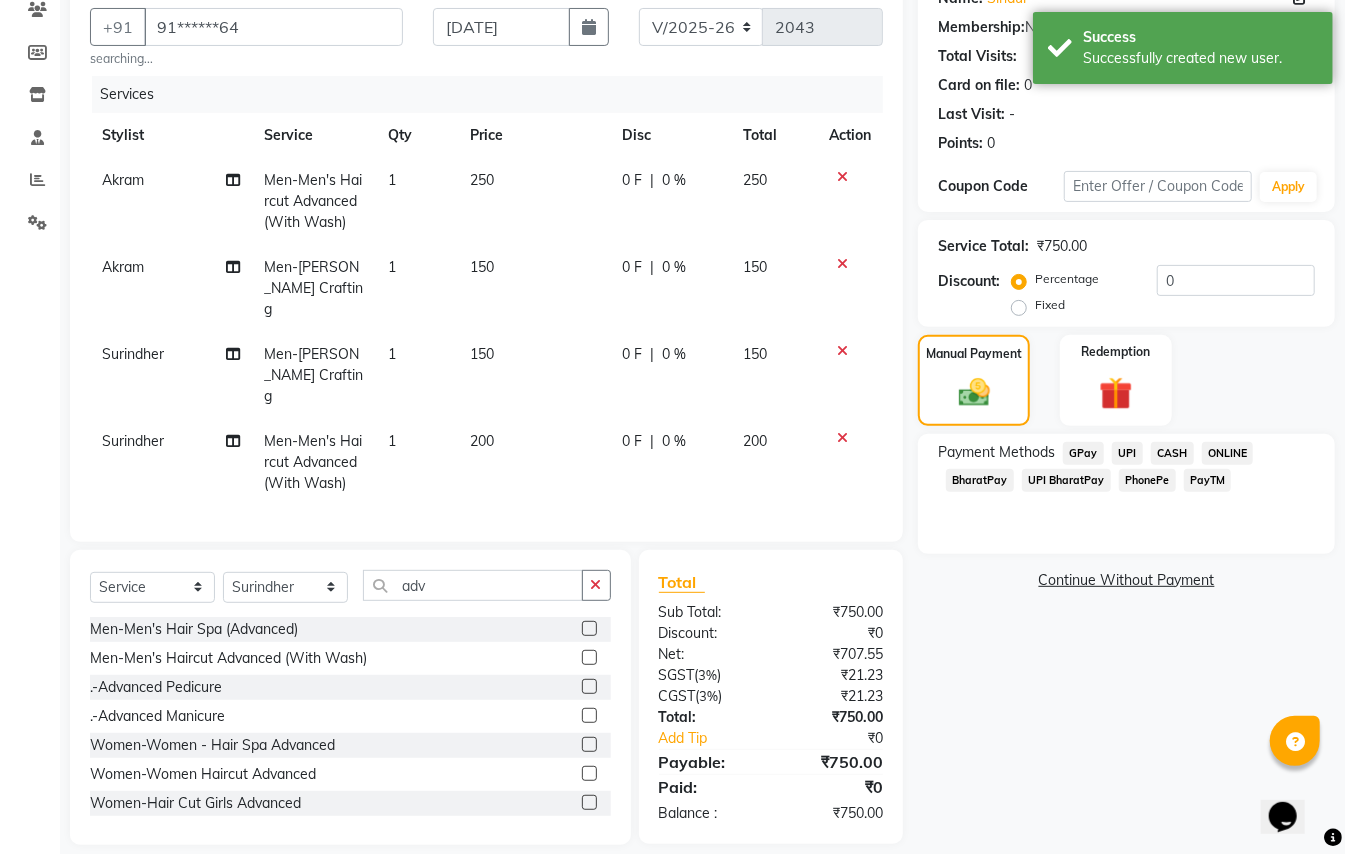 click on "200" 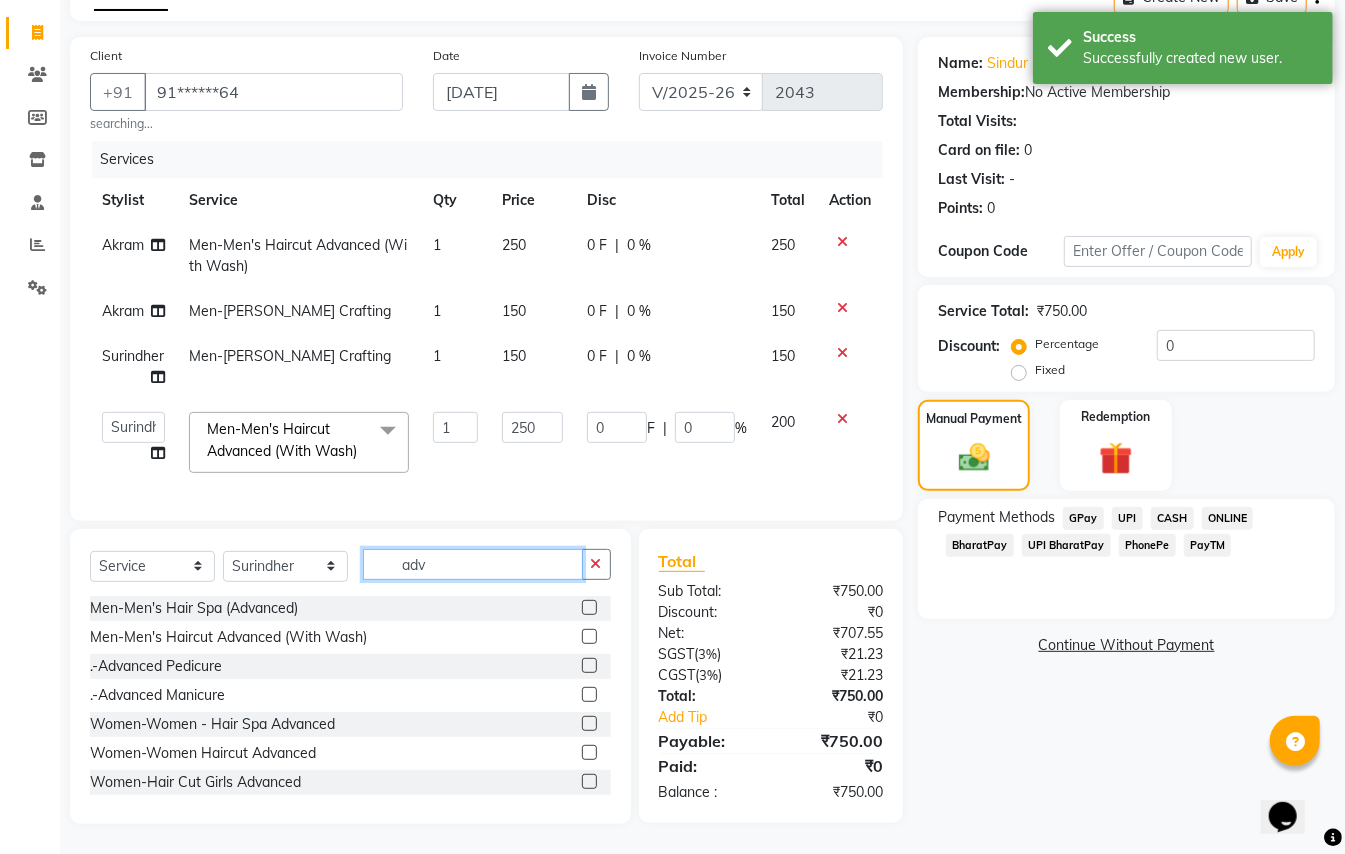 click on "Client +91 91******64 searching... Date [DATE] Invoice Number V/2025 V/[PHONE_NUMBER] Services Stylist Service Qty Price Disc Total Action Akram Men-Men's Haircut Advanced (With Wash) 1 250 0 F | 0 % 250 Akram Men-[PERSON_NAME] Crafting 1 150 0 F | 0 % 150 Surindher Men-[PERSON_NAME] Crafting 1 150 0 F | 0 % 150  Admin   [PERSON_NAME]   Ashwini   Ayesha   [PERSON_NAME]   Danish    [PERSON_NAME]   [PERSON_NAME]   Nikhil   [PERSON_NAME]    [PERSON_NAME]   [PERSON_NAME]   [PERSON_NAME]   [PERSON_NAME]  Men-Men's Haircut Advanced (With Wash)  x Men-Loreal's INOA Men's Hair Color Men-Loreal's Majirel Men's Hair Color Global Men-Men's Hair Smoothening / Starightening Upto Shoulder Men-Men's Haircut Basic Men-Kids Boys Hair Cut Men-Men's Keratin treatment Men-Men's Hair Smoothening/Straightening Men-Men's Hair Highlights (Special Effect) Men-Men's Hair Highlights (Normal) Men-[PERSON_NAME]/ Moustache Color Men-[PERSON_NAME] Trim Men-Men's Hair Spa (Advanced) Men-Men's Hair Spa (Basic) Men-Shaving Men-[PERSON_NAME] Crafting Men-Men's Haircut Advanced (With Wash) .-Facial 1" 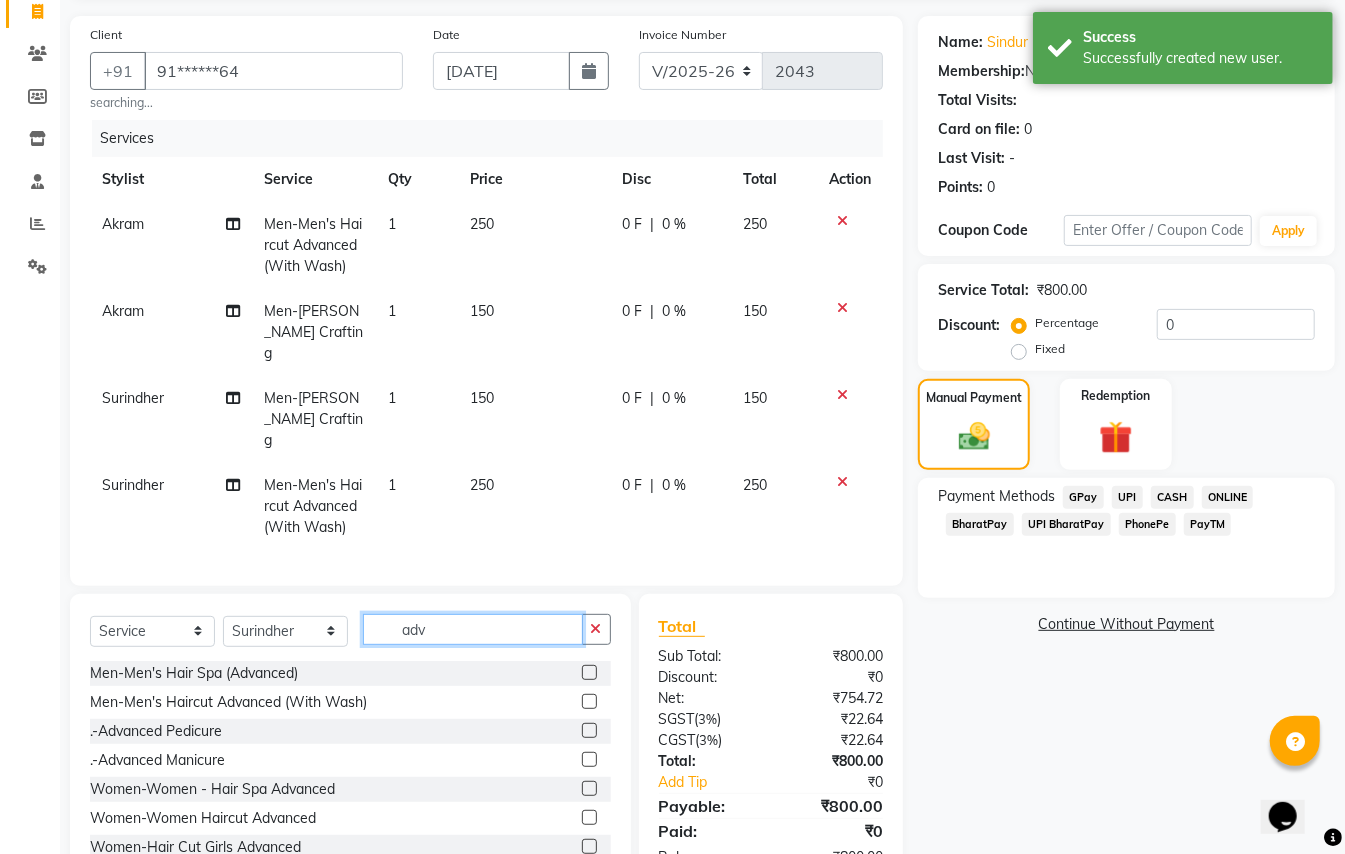 scroll, scrollTop: 178, scrollLeft: 0, axis: vertical 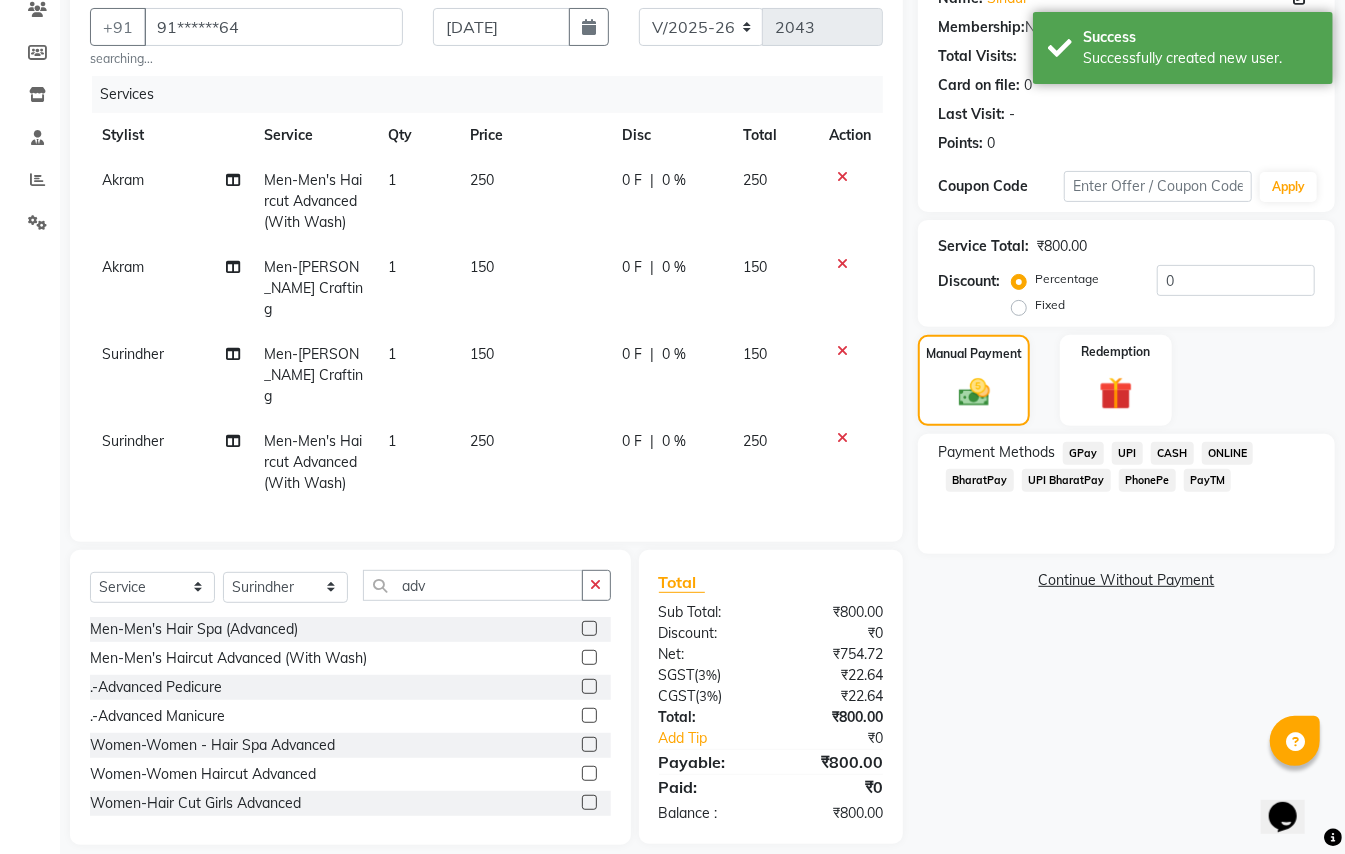 click on "UPI" 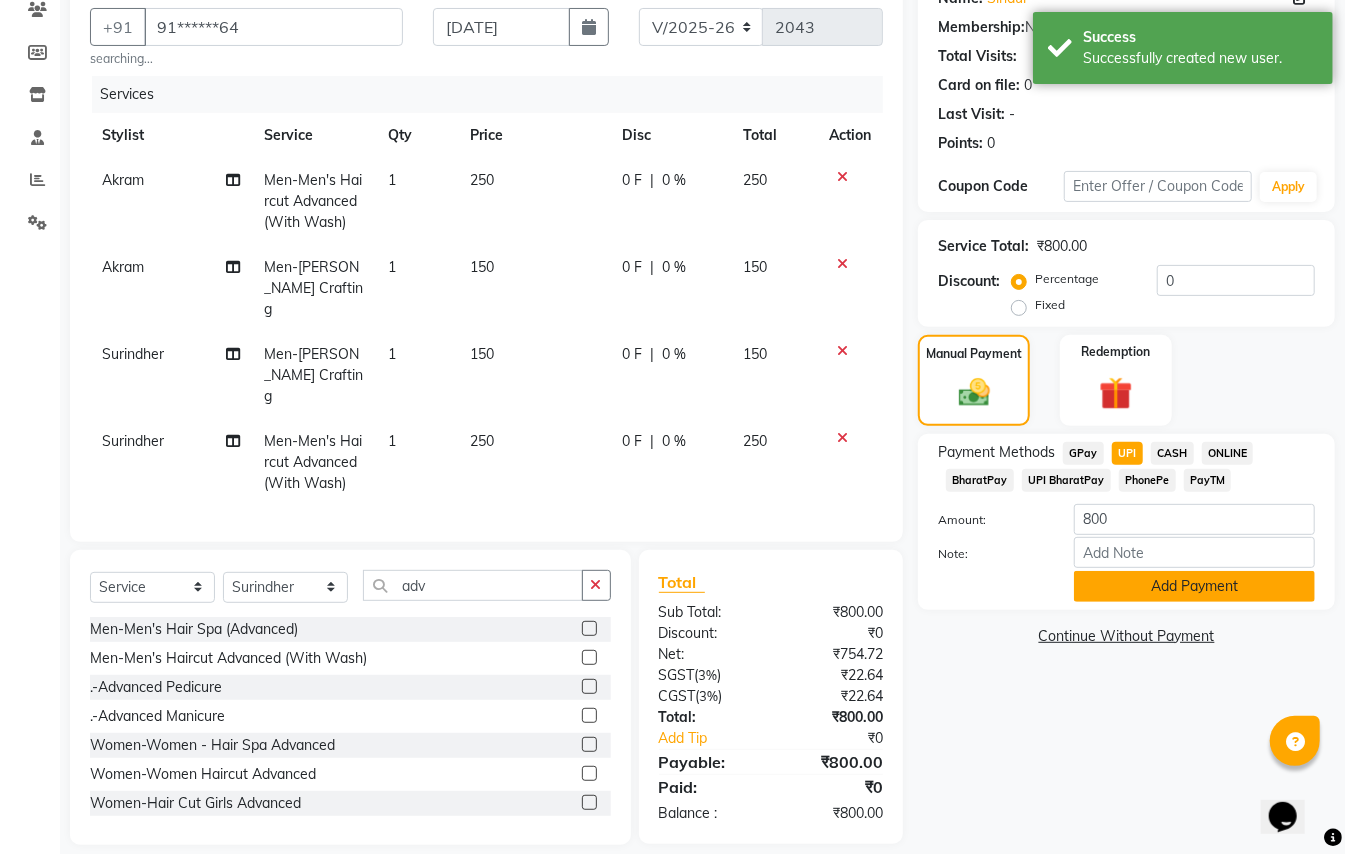 click on "Add Payment" 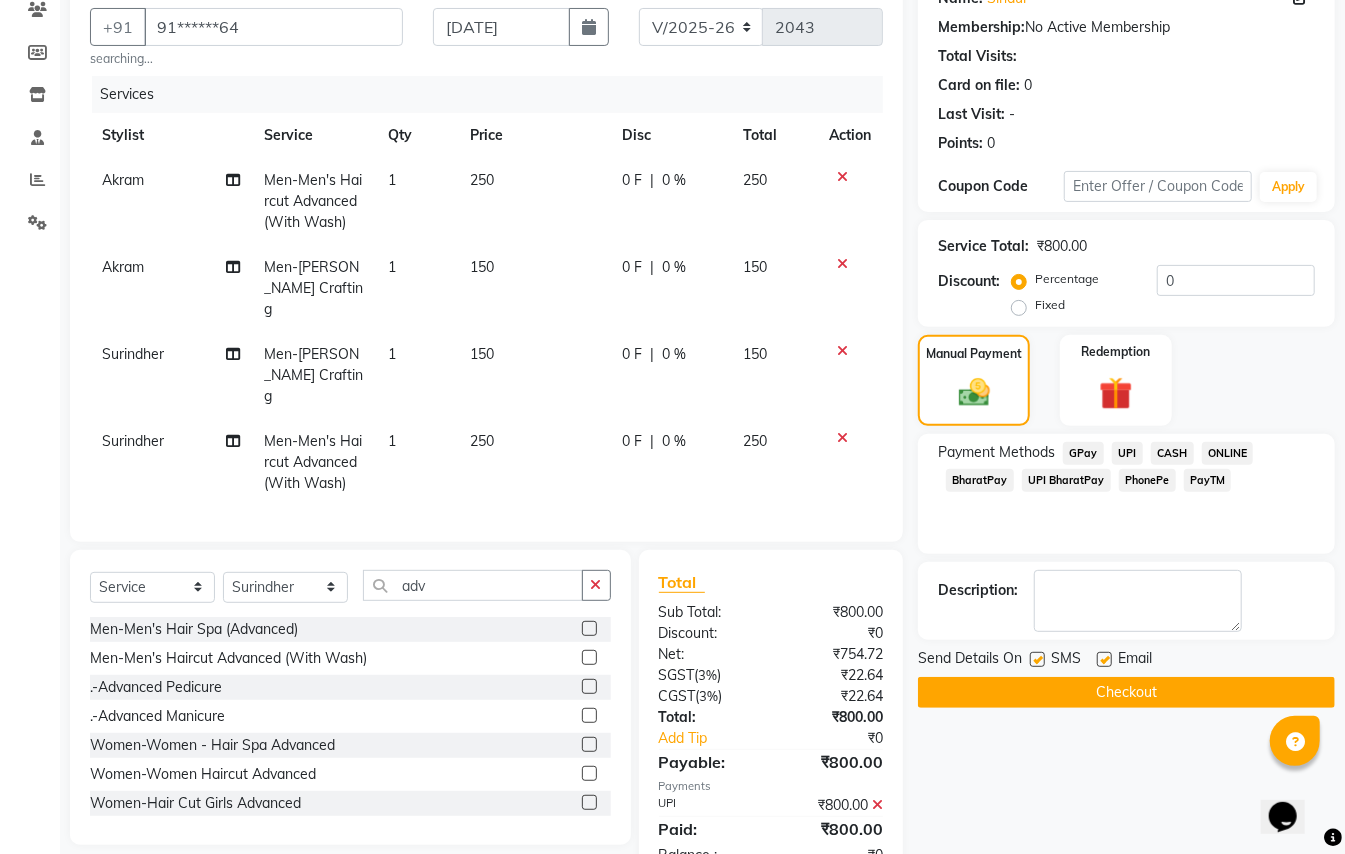 click on "Checkout" 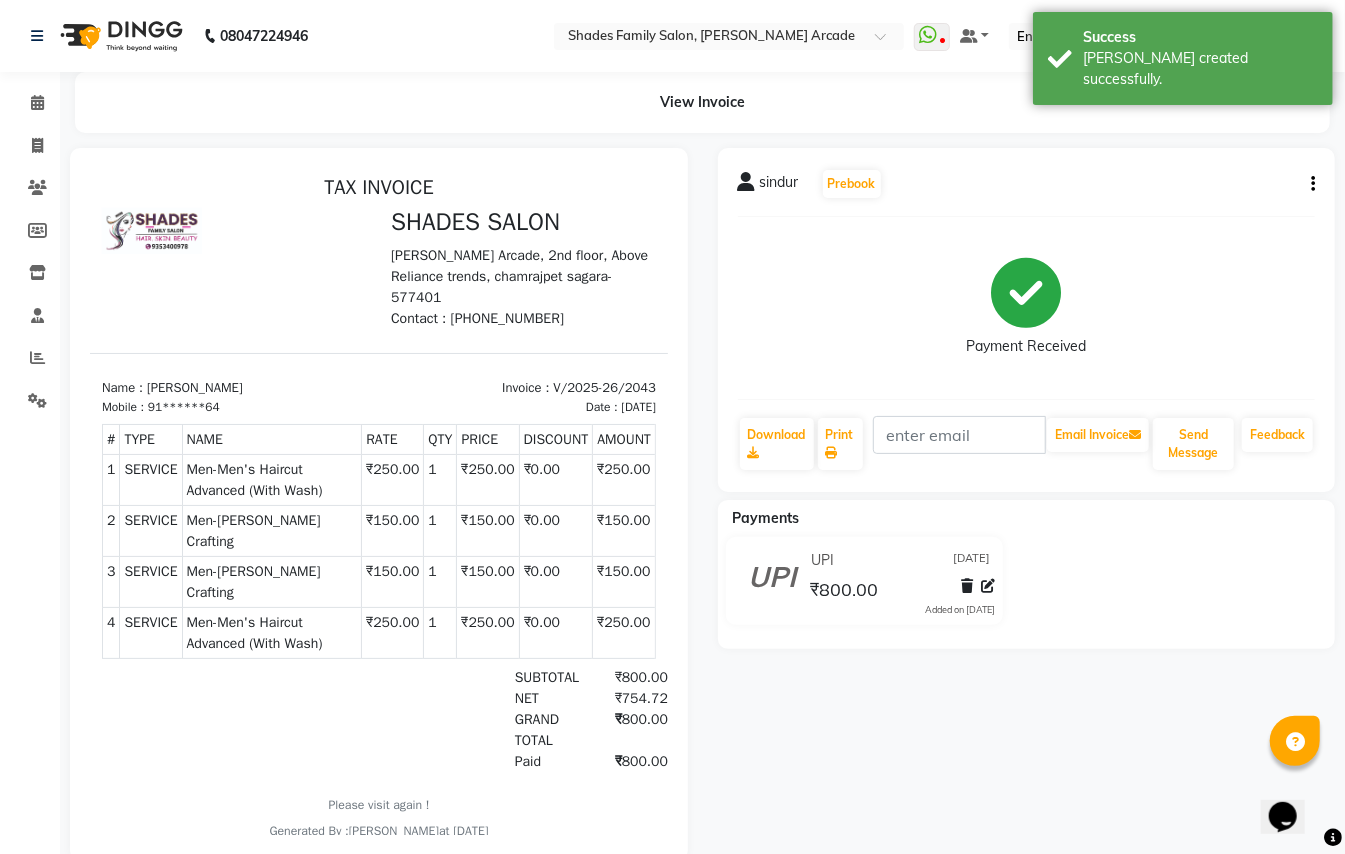 scroll, scrollTop: 0, scrollLeft: 0, axis: both 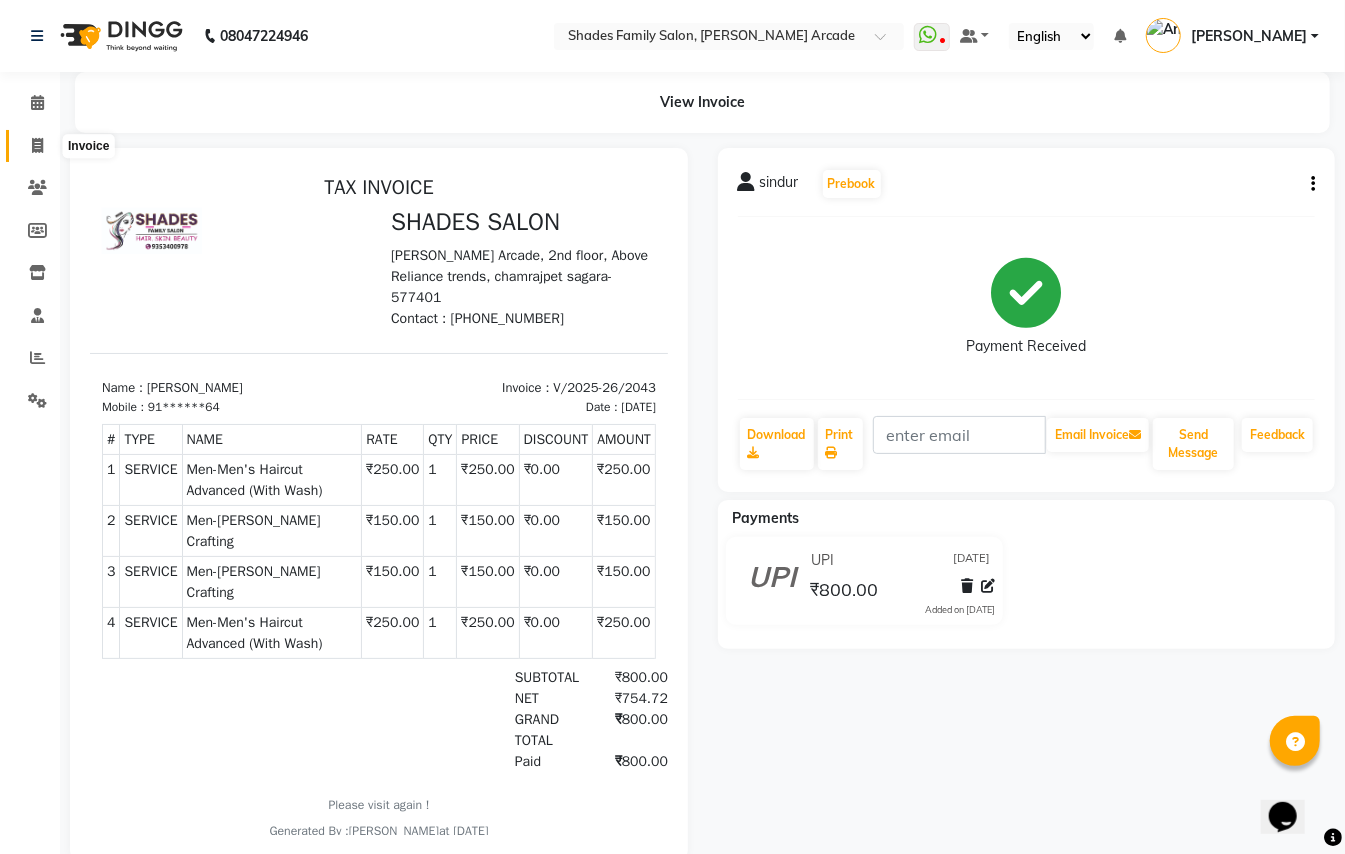 click 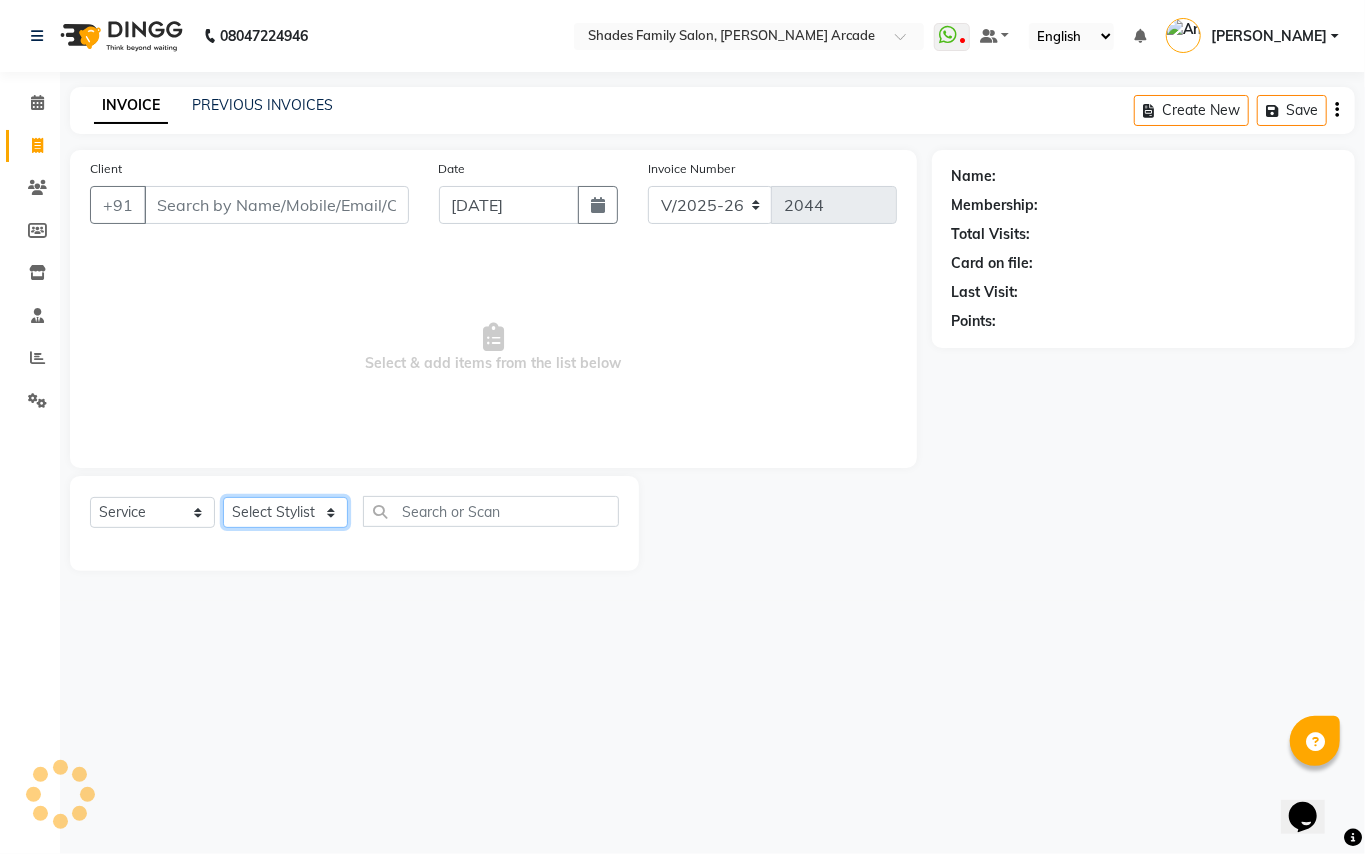 click on "Select Stylist" 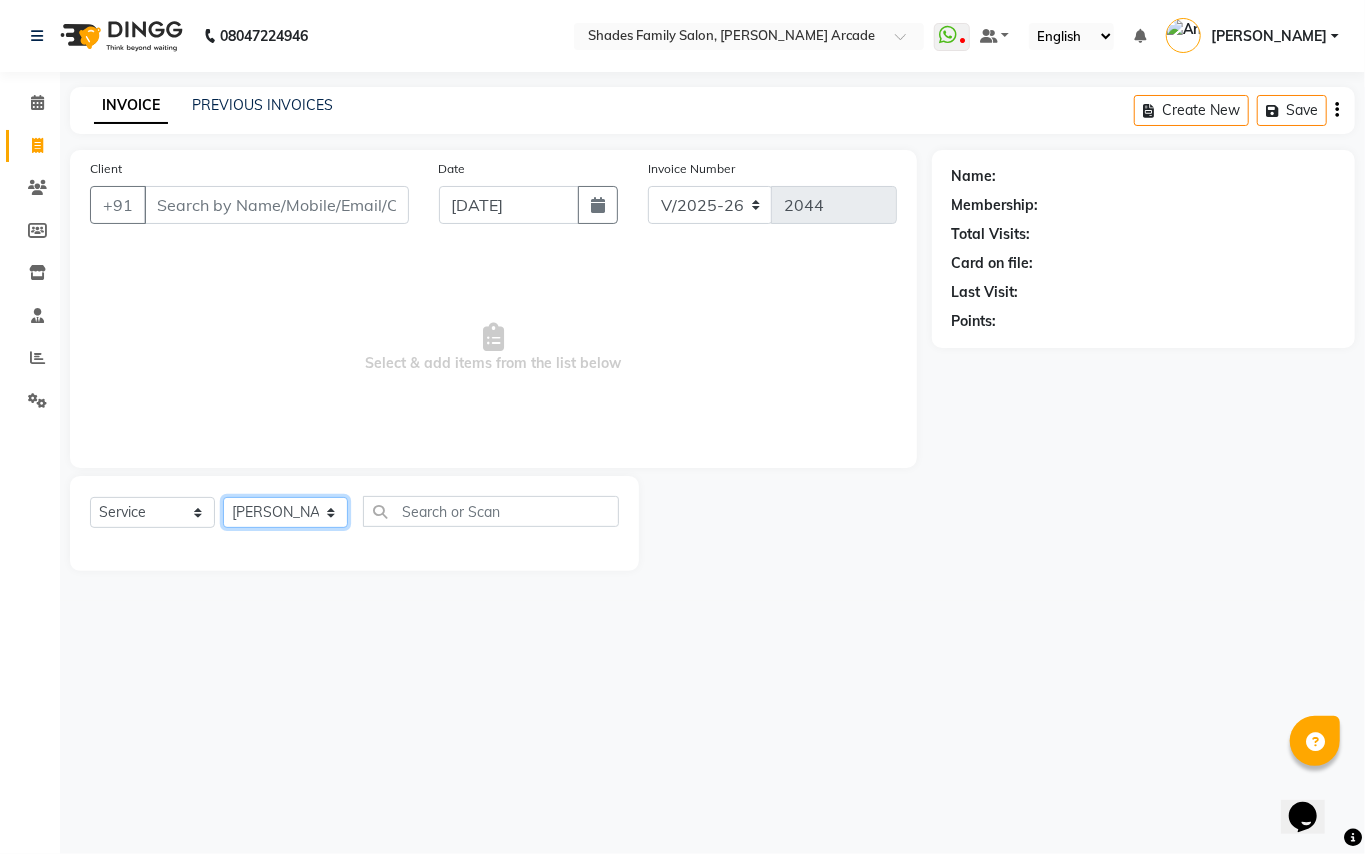 click on "Select Stylist Admin [PERSON_NAME] [PERSON_NAME] Danish  [PERSON_NAME] [PERSON_NAME] Nikhil [PERSON_NAME]  [PERSON_NAME] [PERSON_NAME] [PERSON_NAME] [PERSON_NAME]" 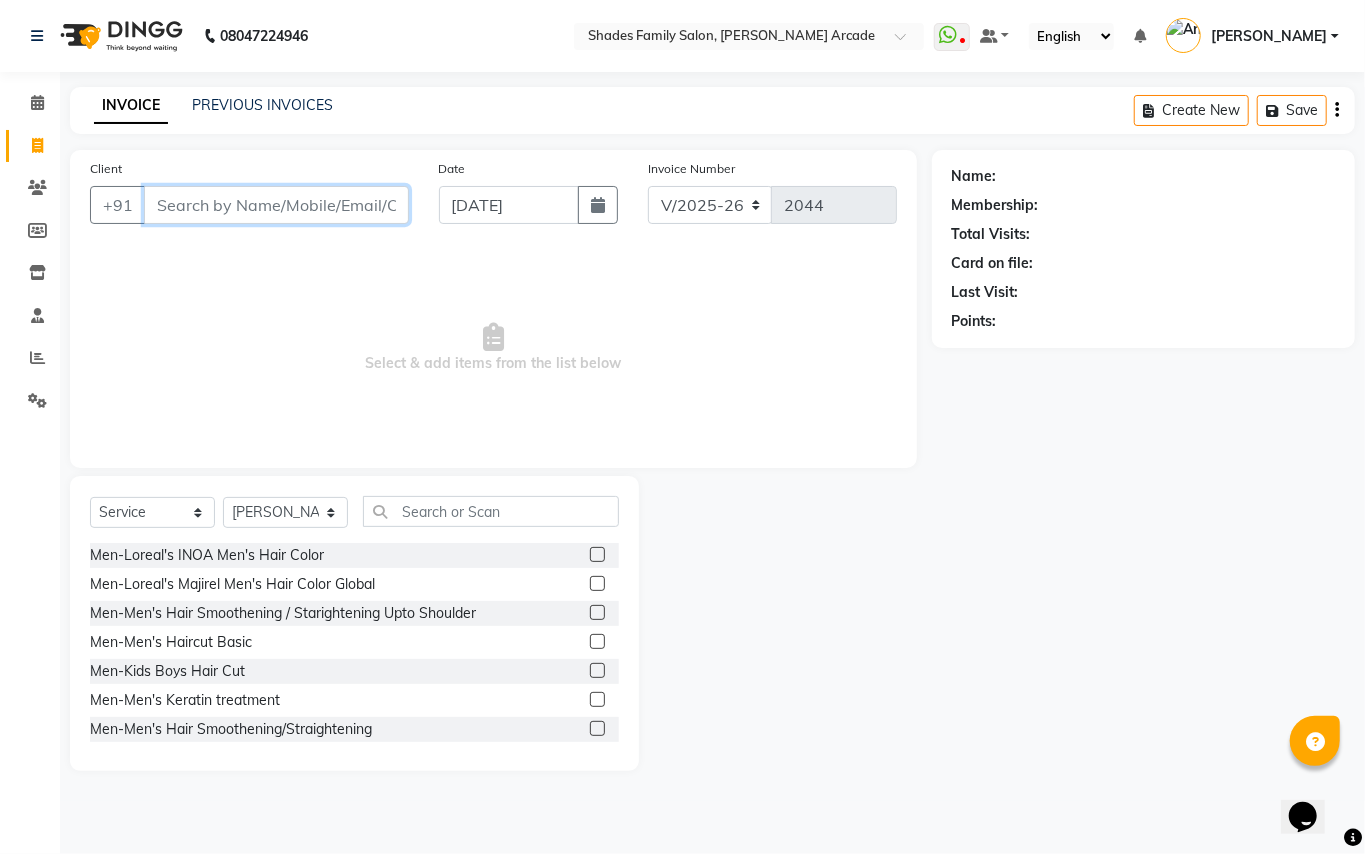 click on "Client" at bounding box center (276, 205) 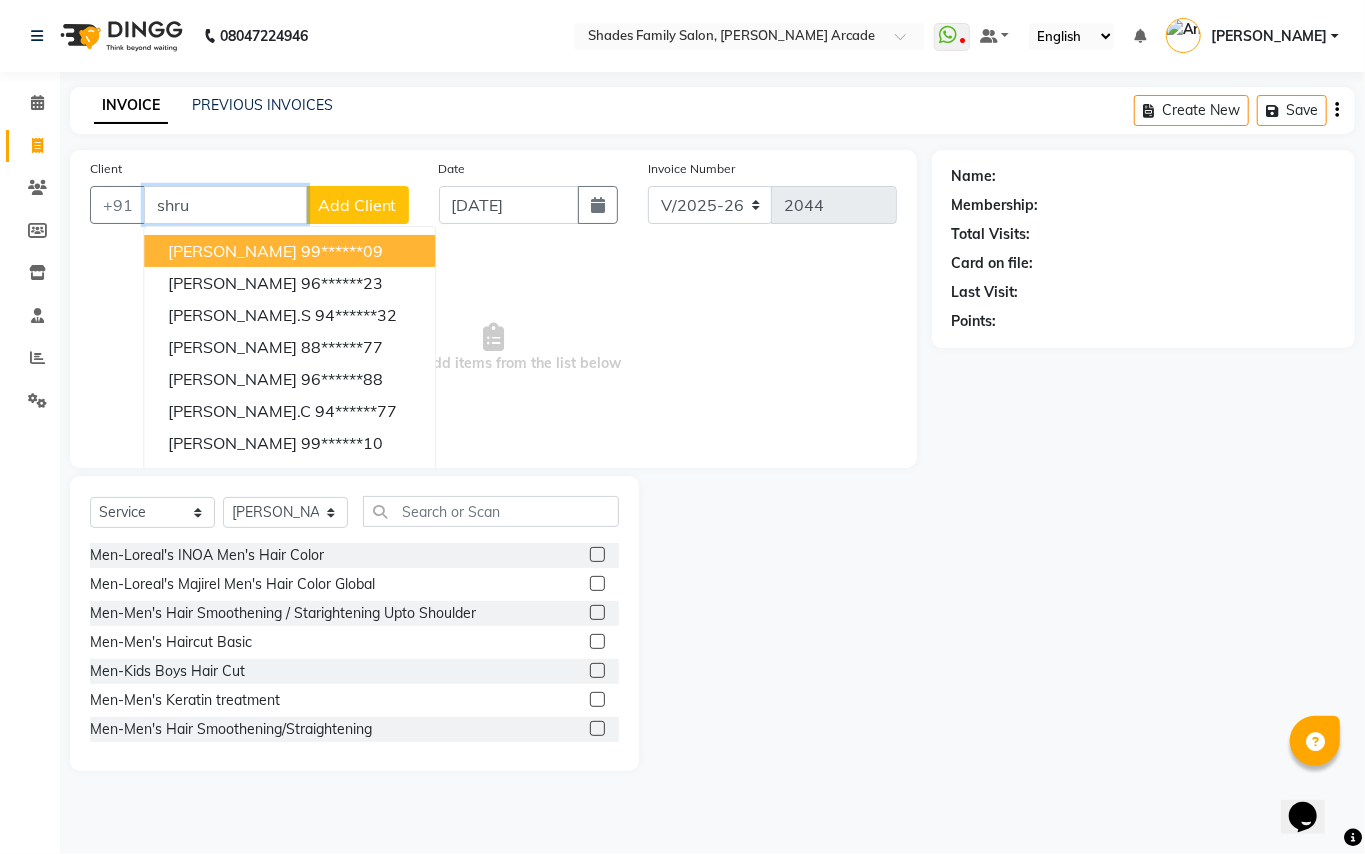 click on "shru" at bounding box center (225, 205) 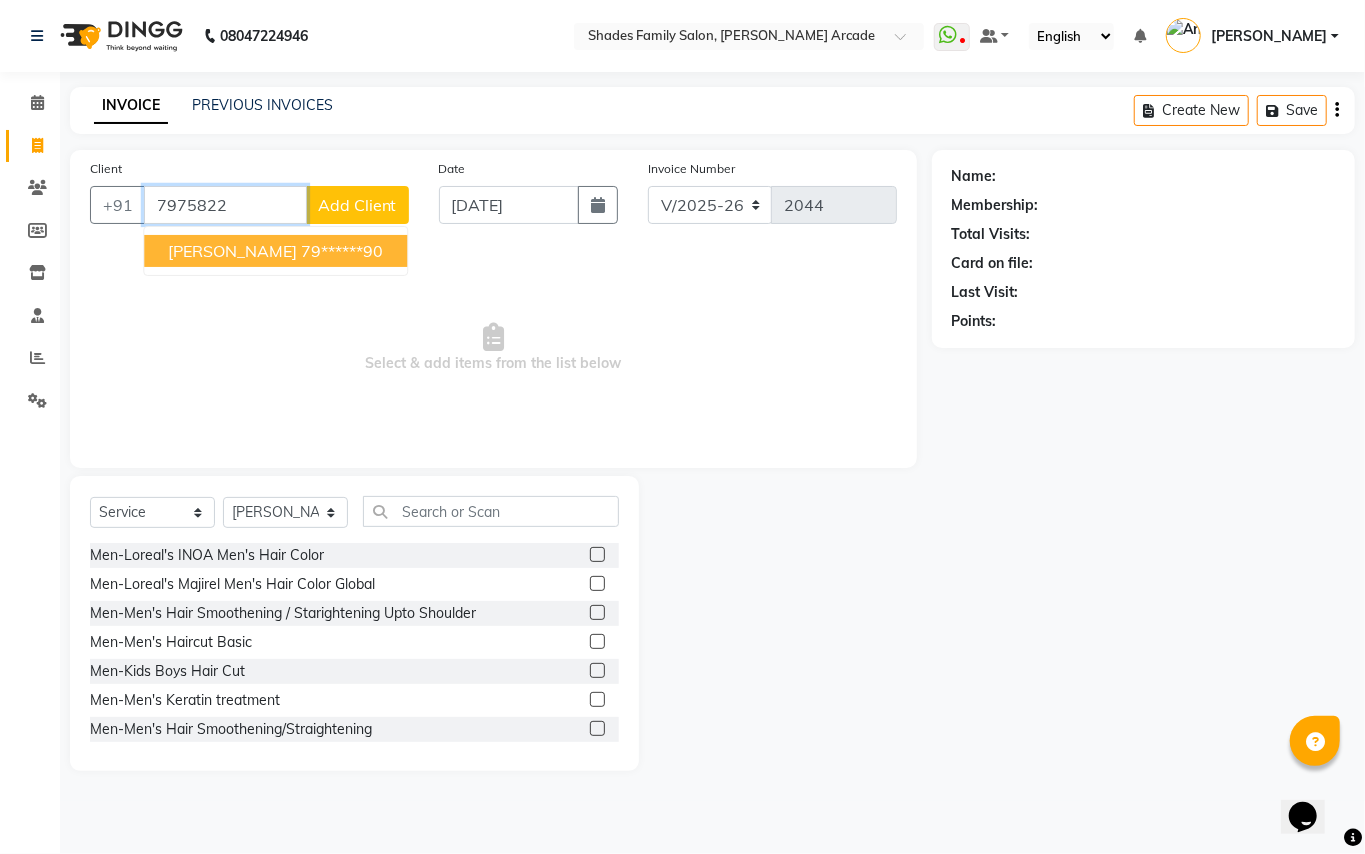 click on "79******90" at bounding box center (342, 251) 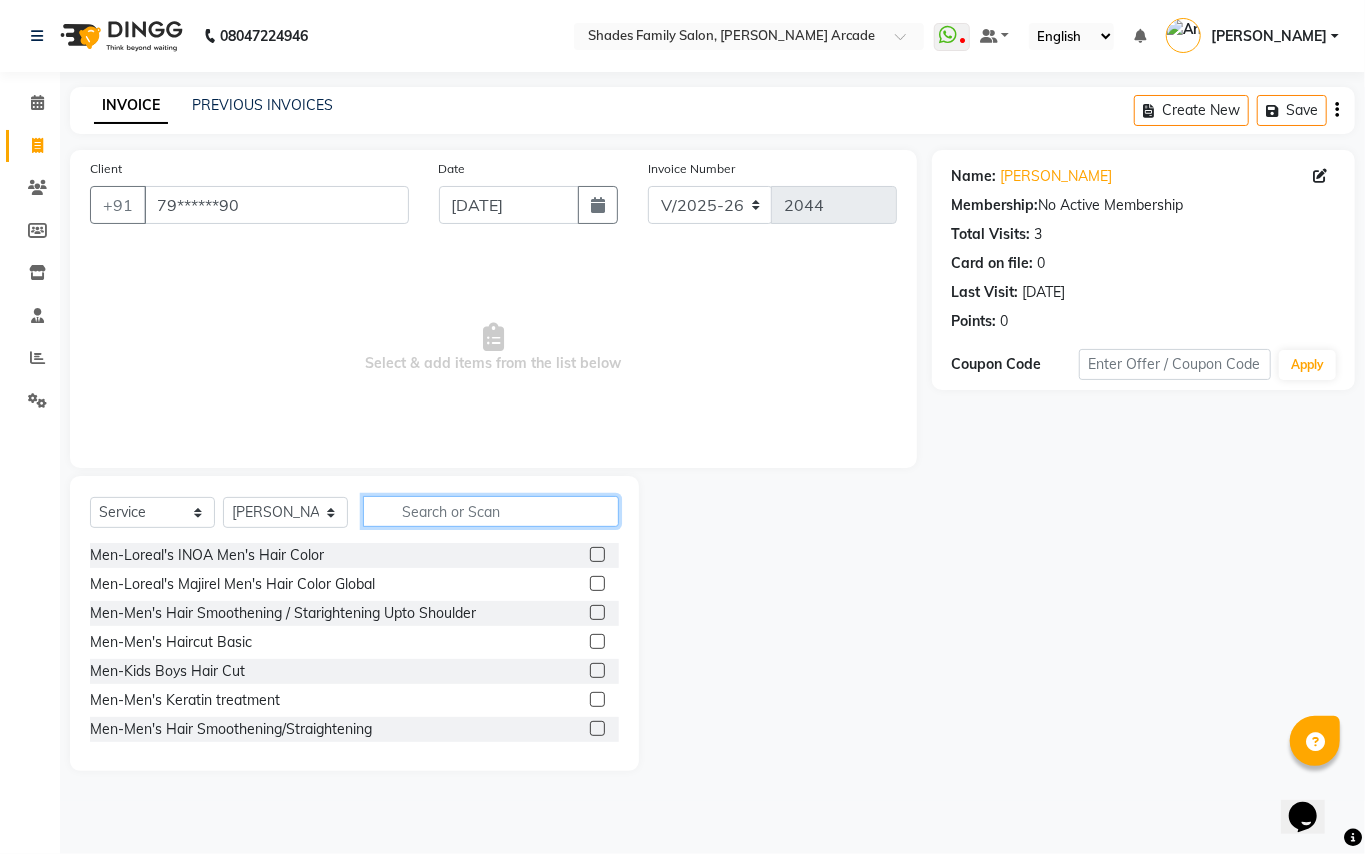 drag, startPoint x: 452, startPoint y: 506, endPoint x: 426, endPoint y: 512, distance: 26.683329 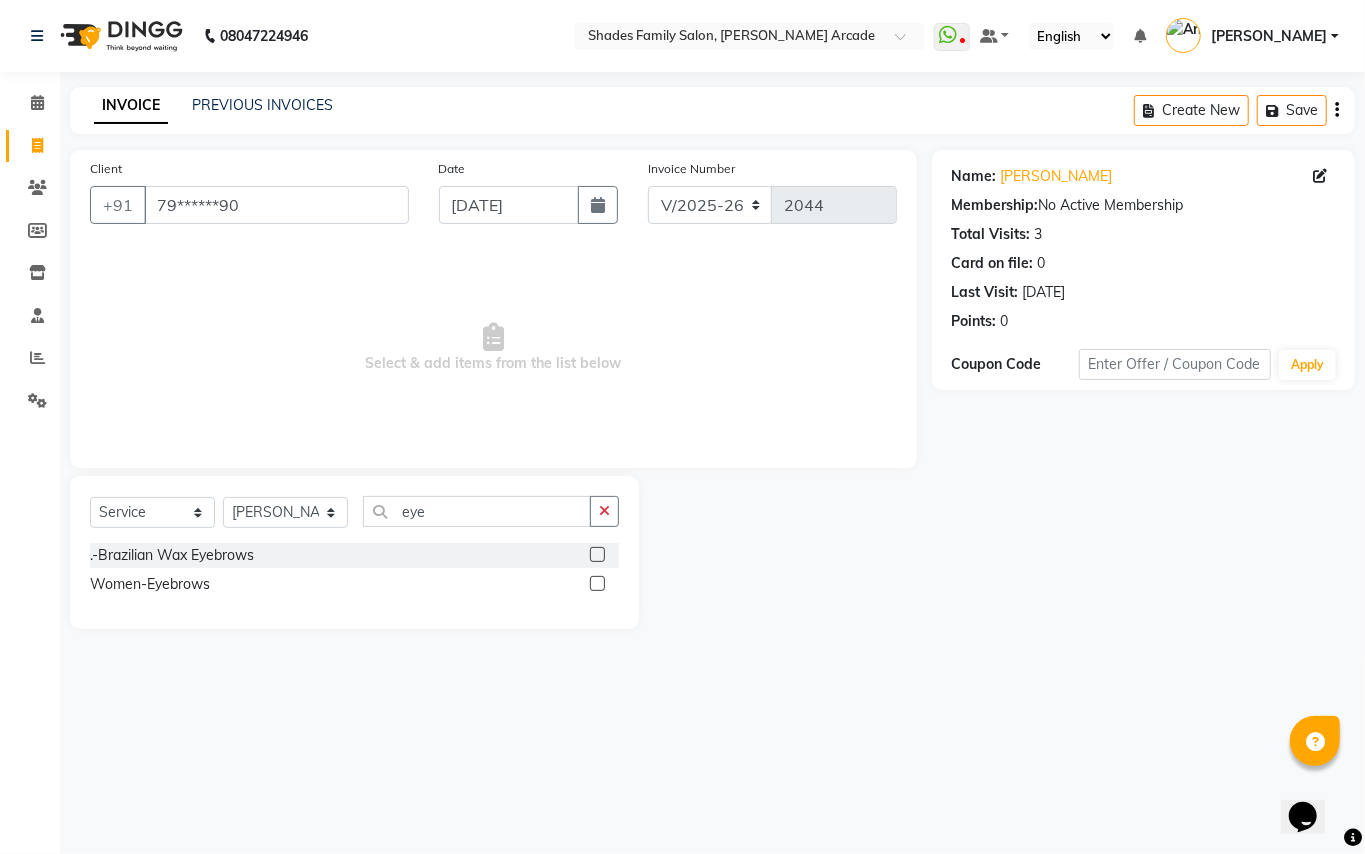 click 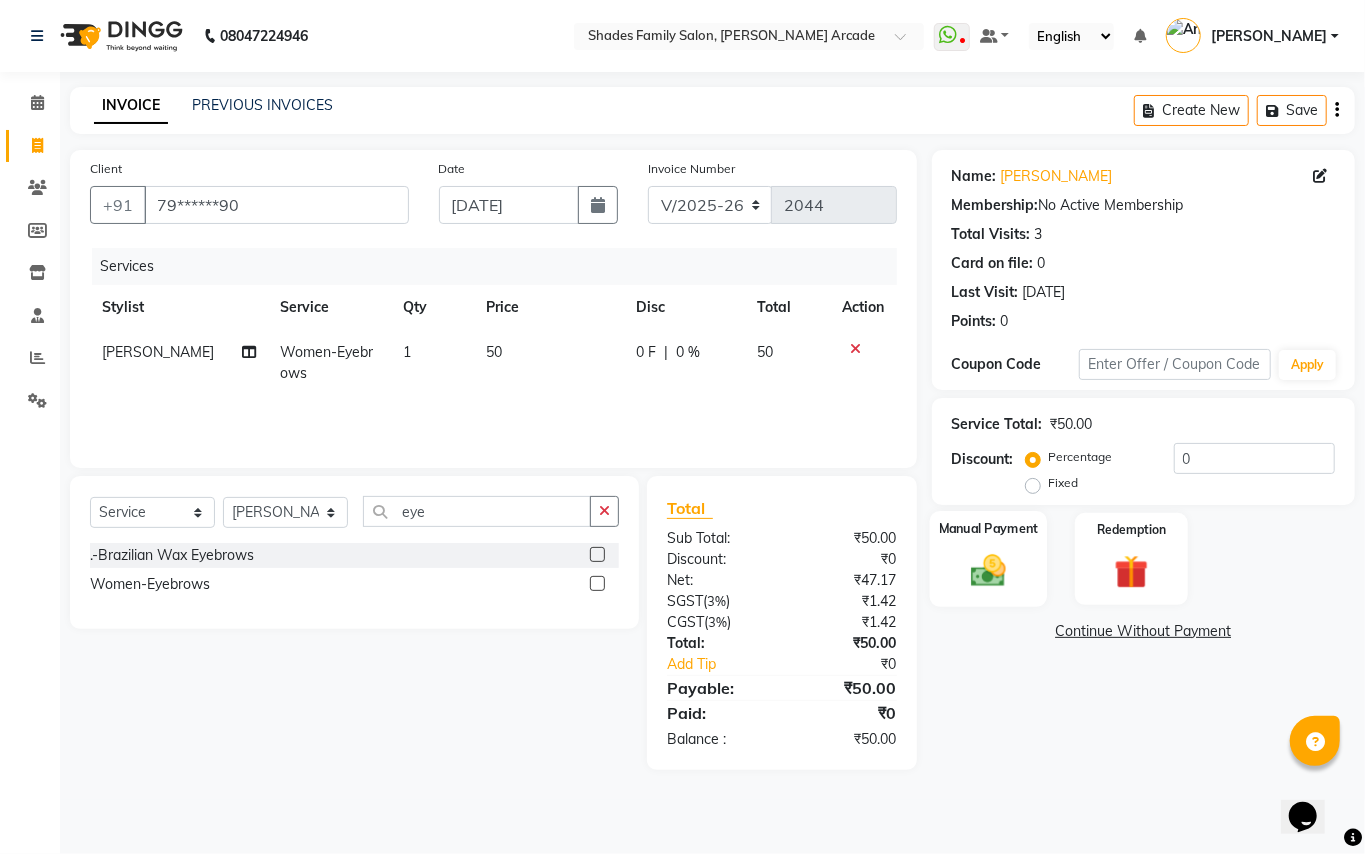 click on "Manual Payment" 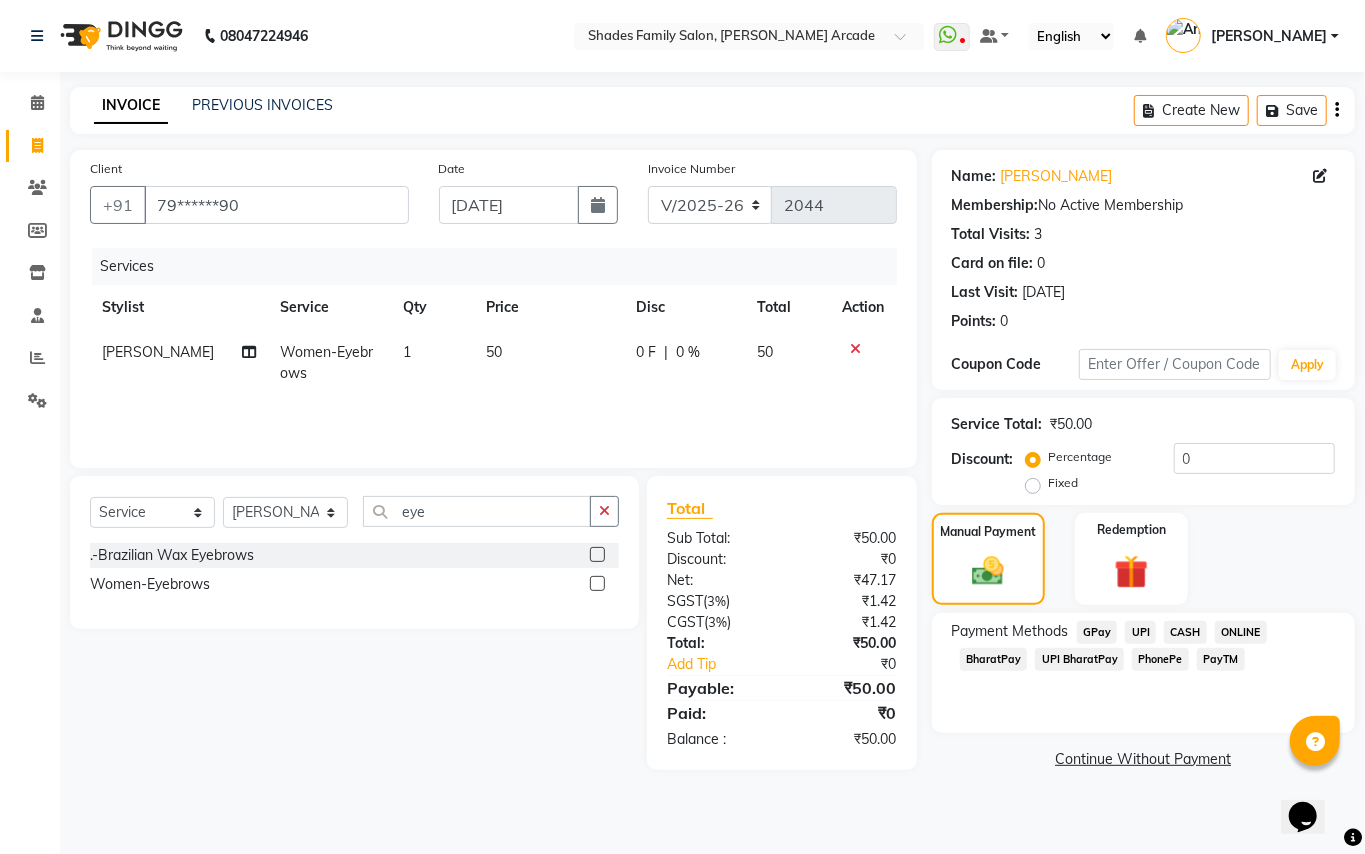 click on "CASH" 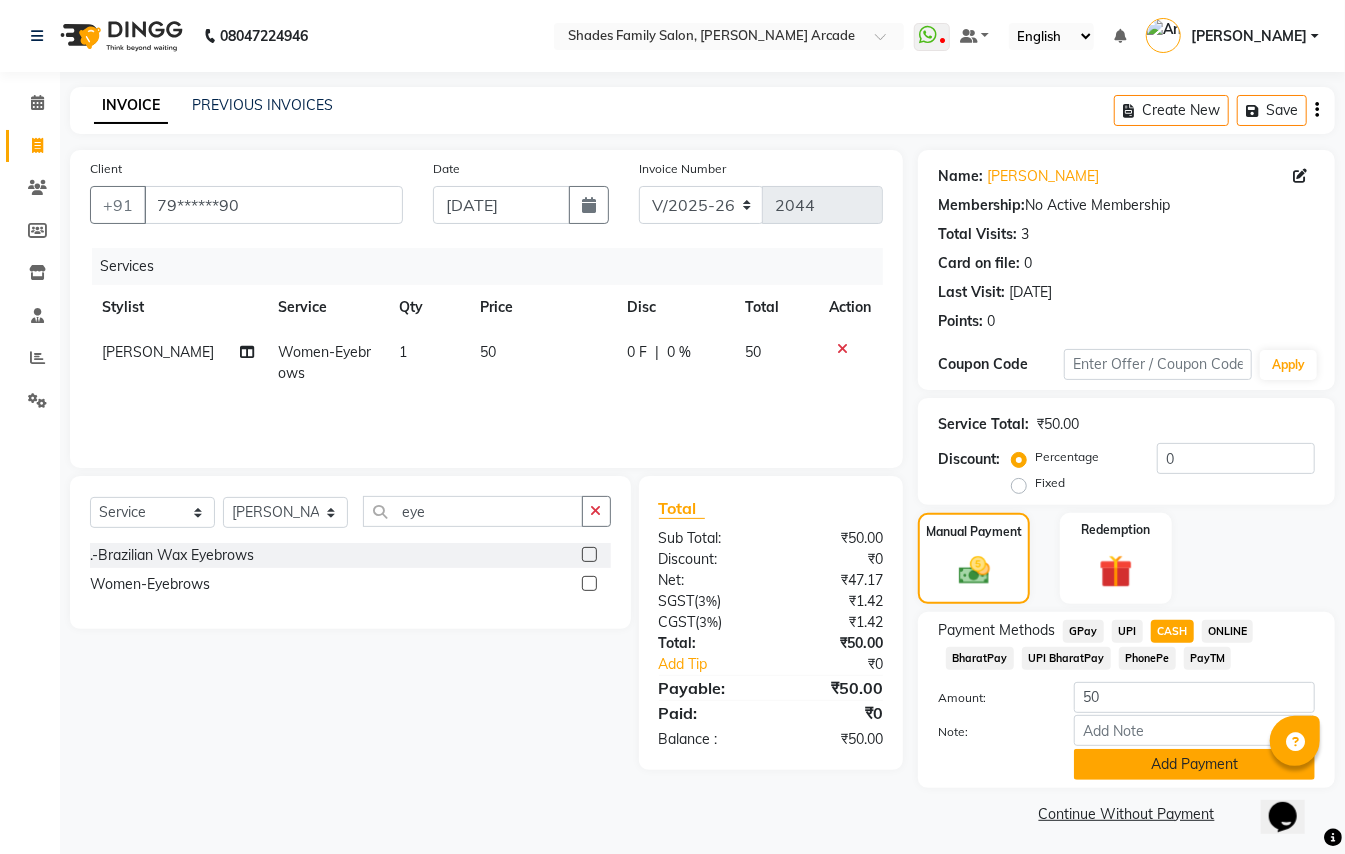 click on "Add Payment" 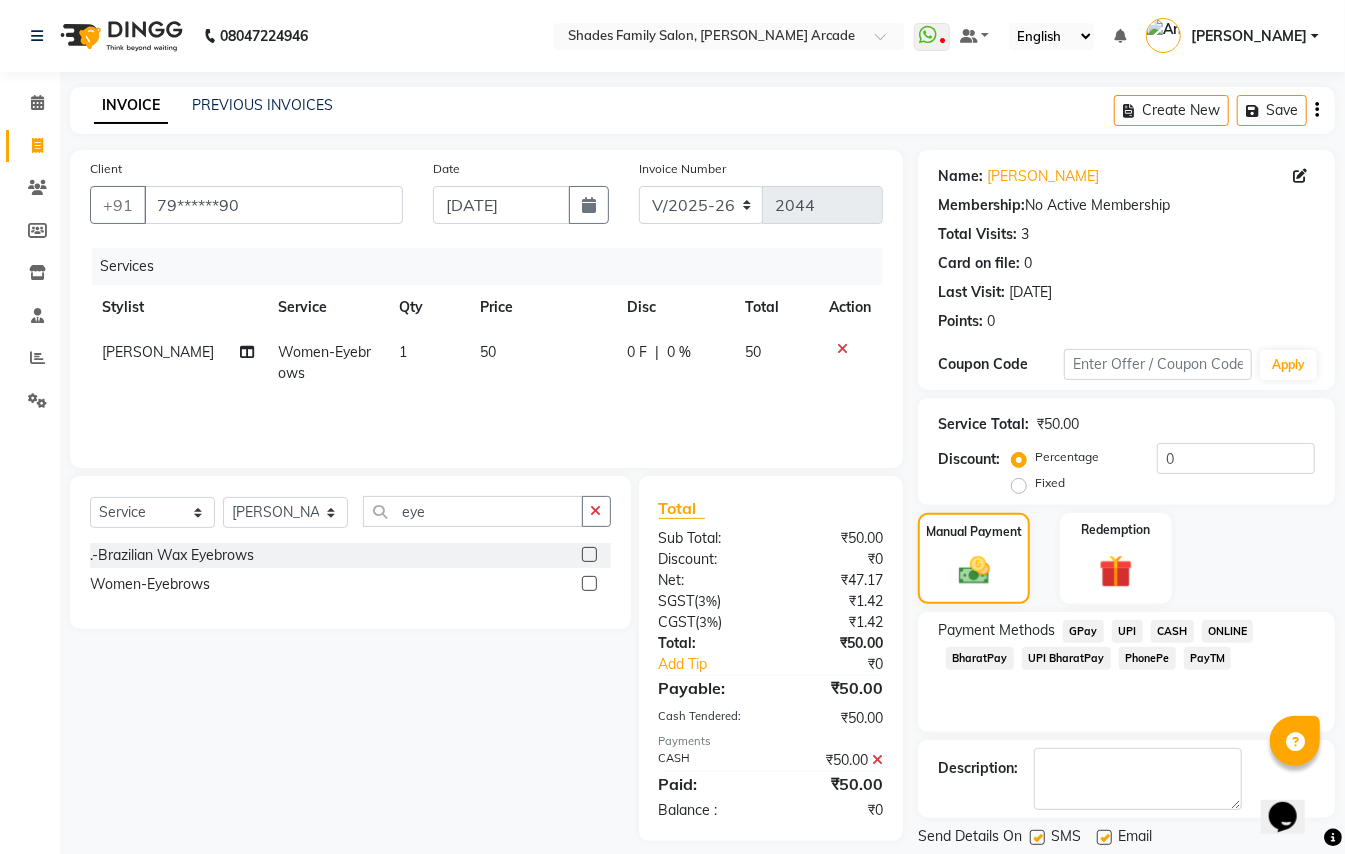 scroll, scrollTop: 62, scrollLeft: 0, axis: vertical 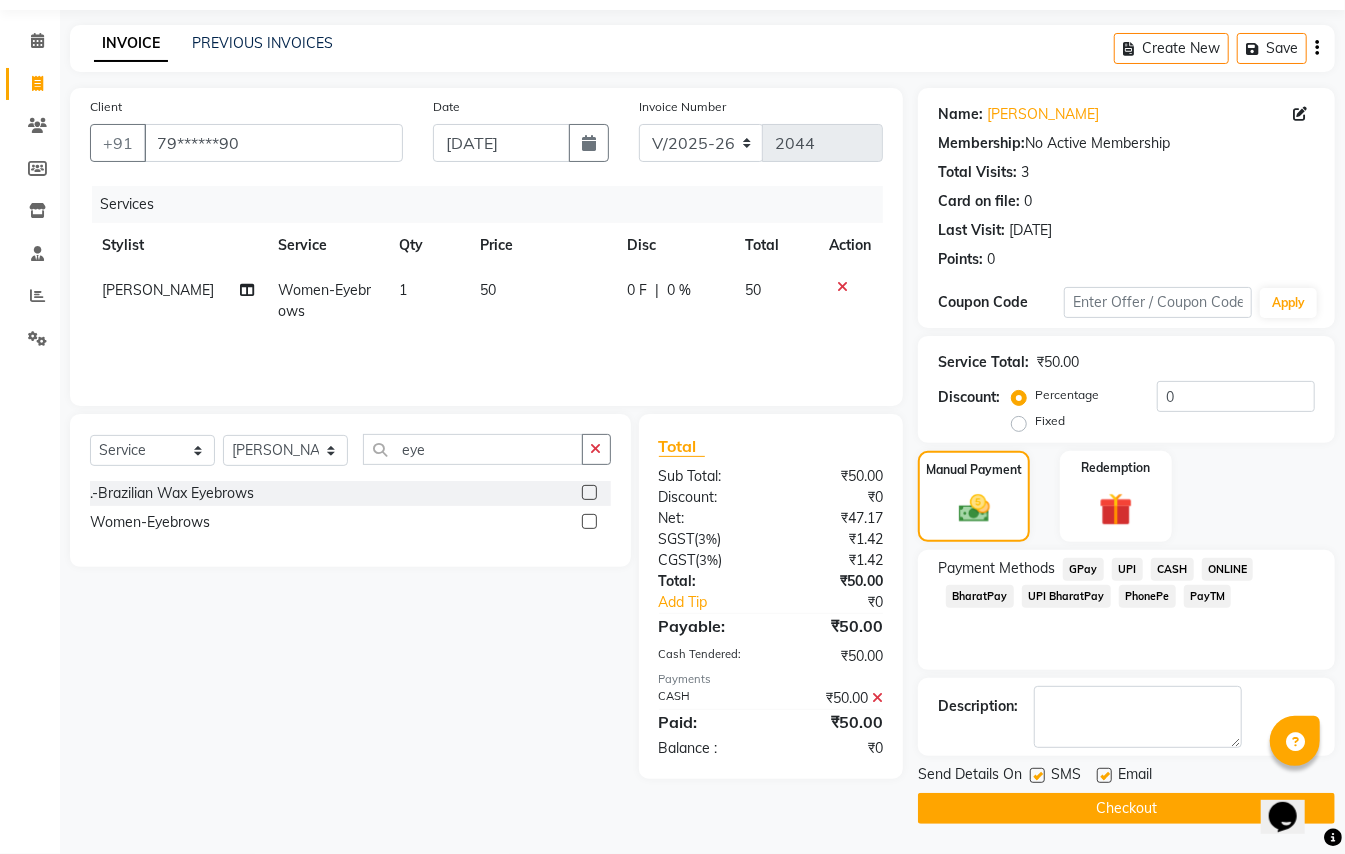 click on "Send Details On SMS Email  Checkout" 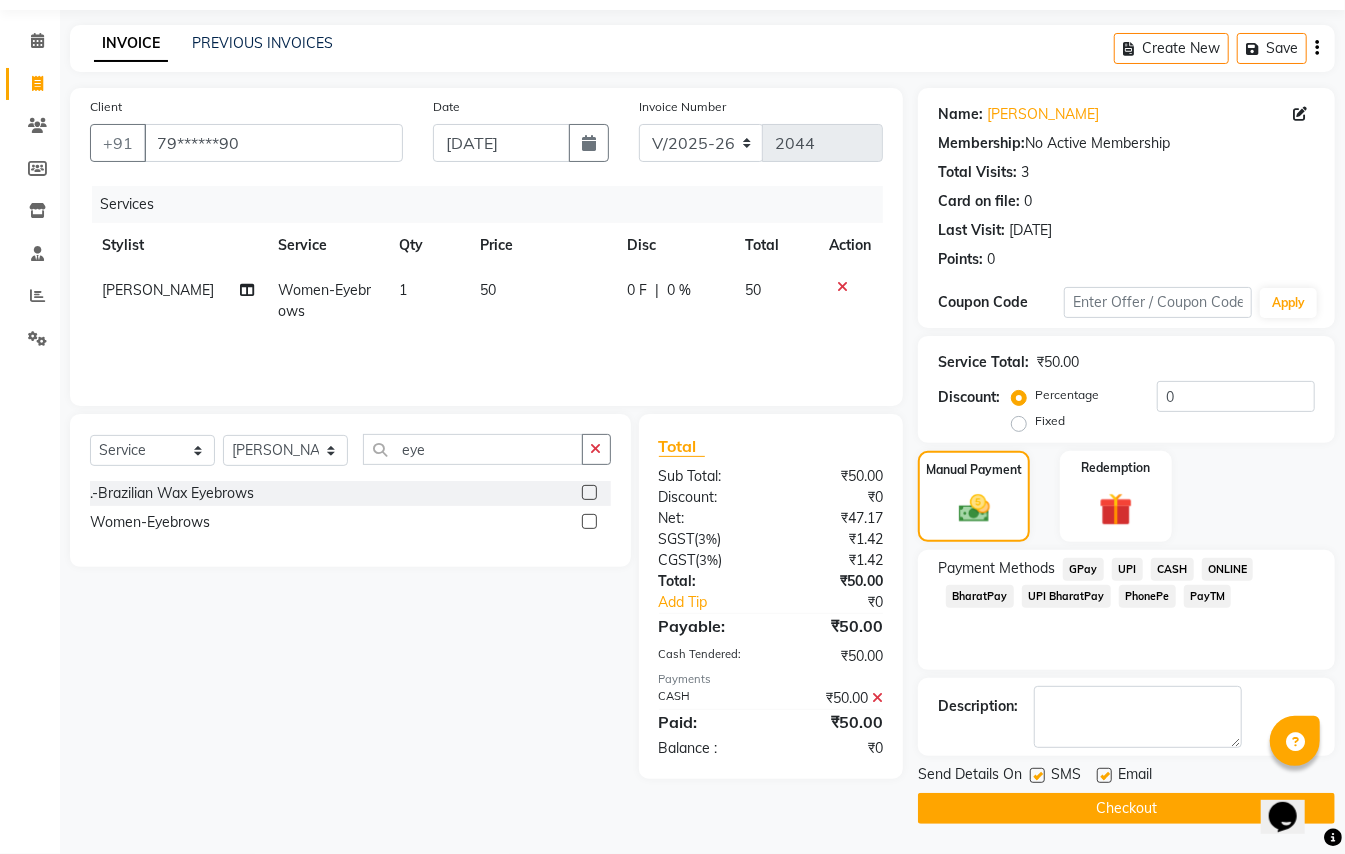 click on "Checkout" 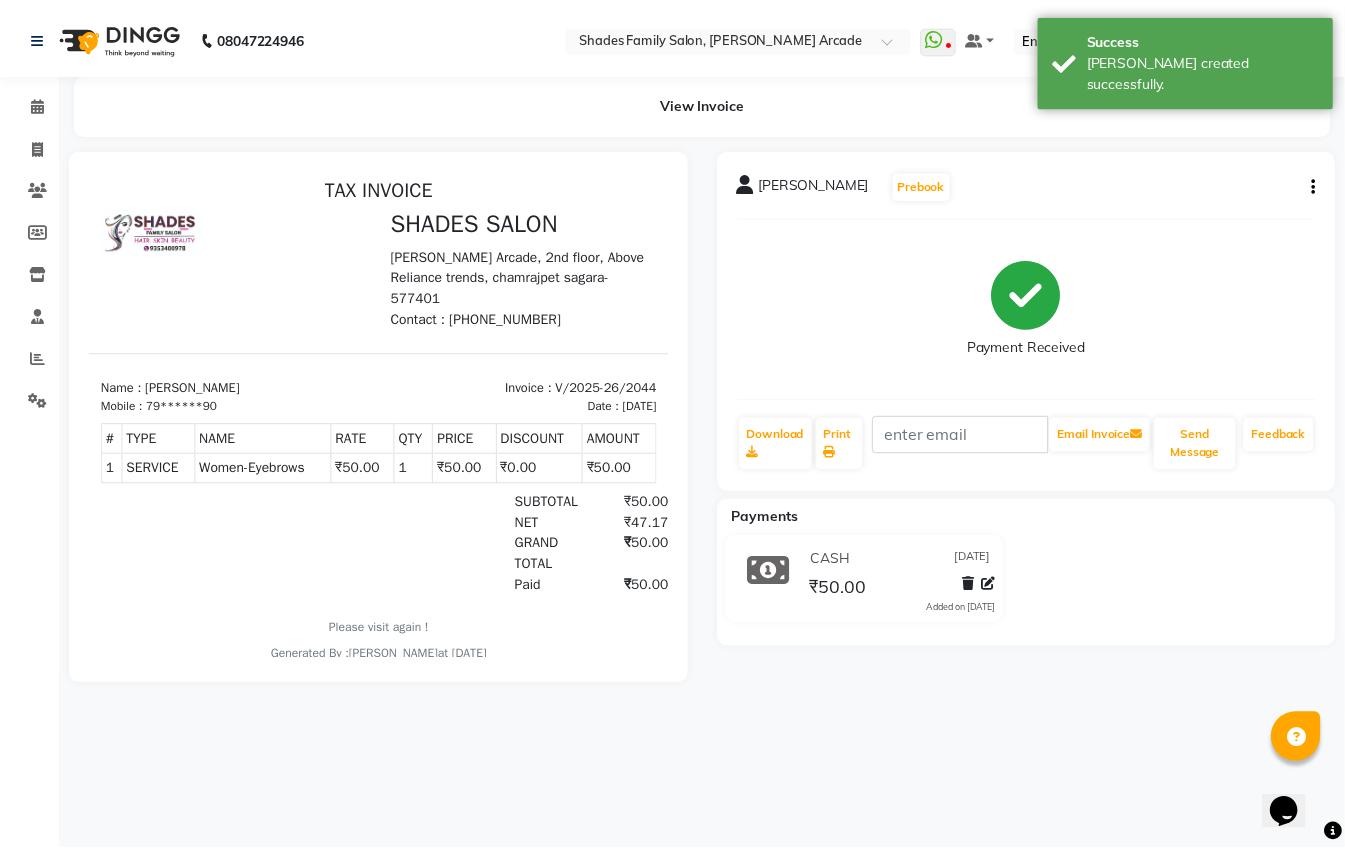 scroll, scrollTop: 0, scrollLeft: 0, axis: both 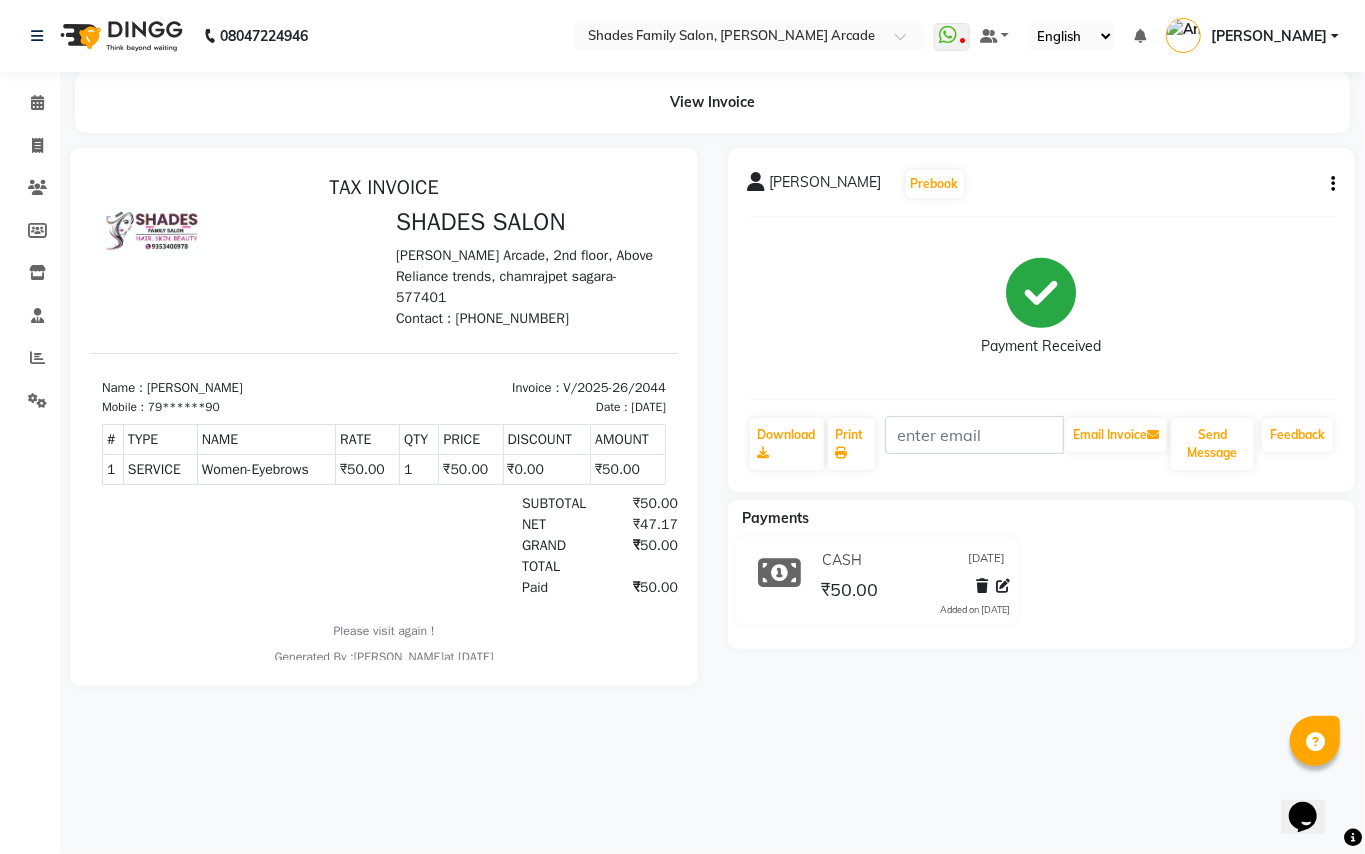 click on "₹50.00" at bounding box center (627, 468) 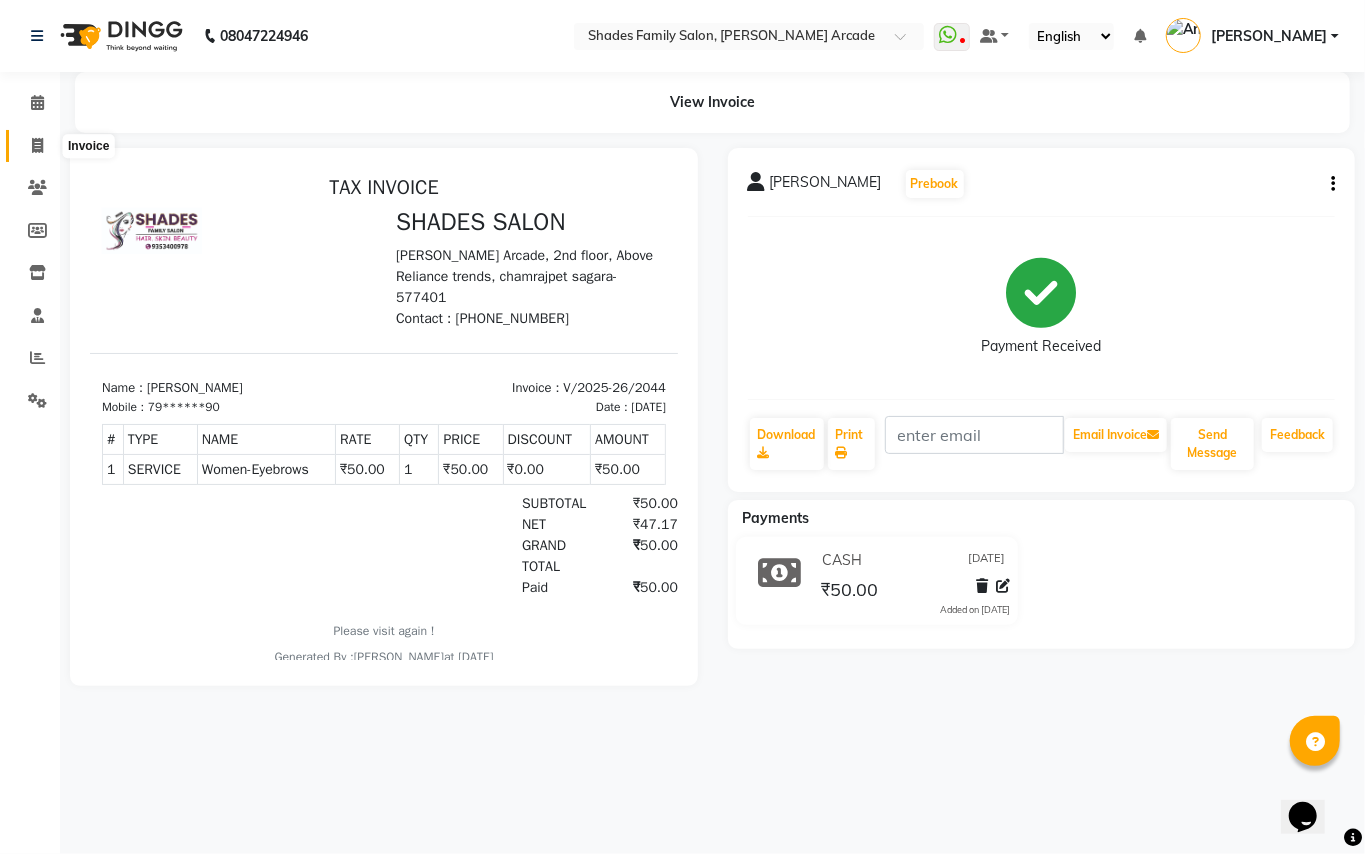 click 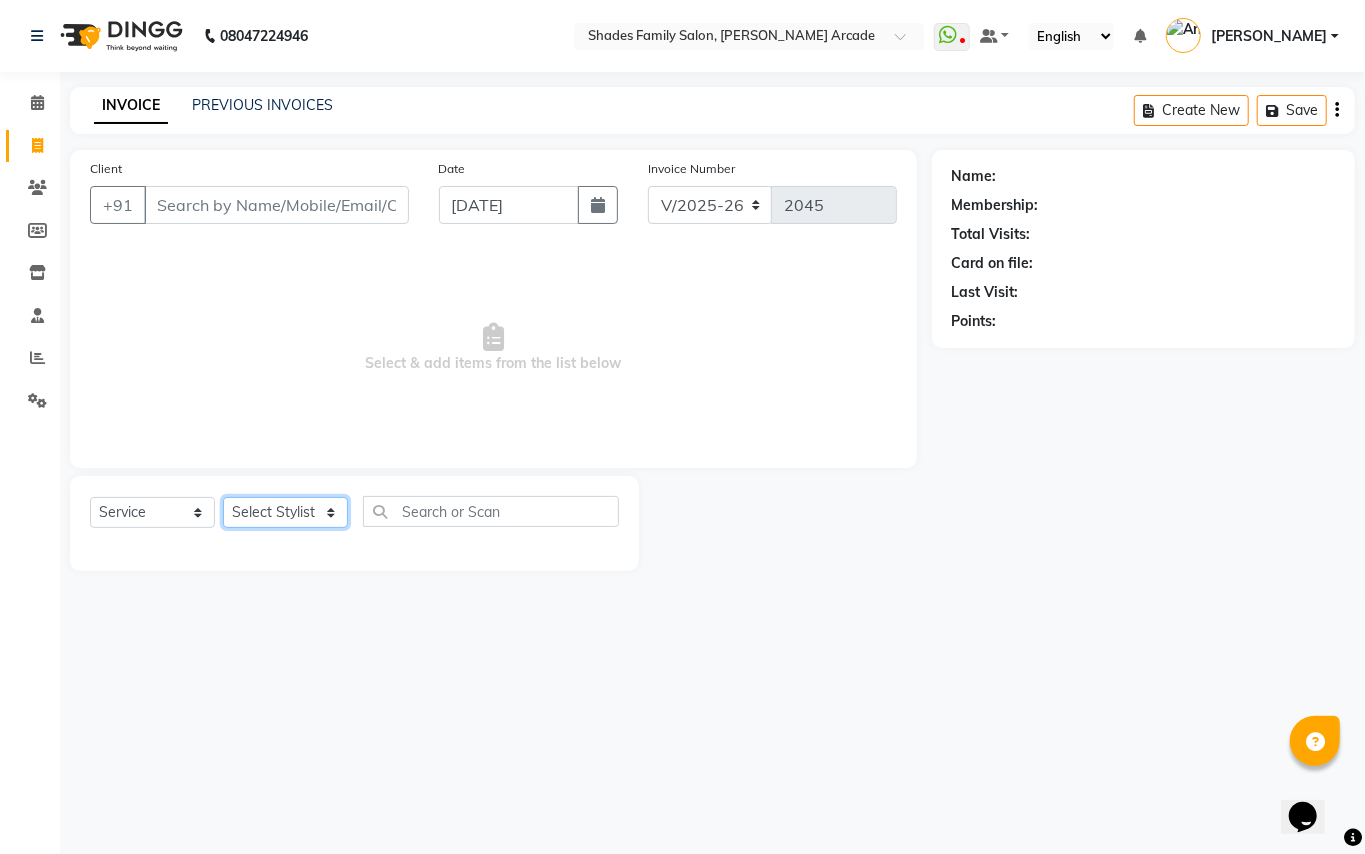 click on "Select Stylist Admin [PERSON_NAME] [PERSON_NAME] Danish  [PERSON_NAME] [PERSON_NAME] Nikhil [PERSON_NAME]  [PERSON_NAME] [PERSON_NAME] [PERSON_NAME] [PERSON_NAME]" 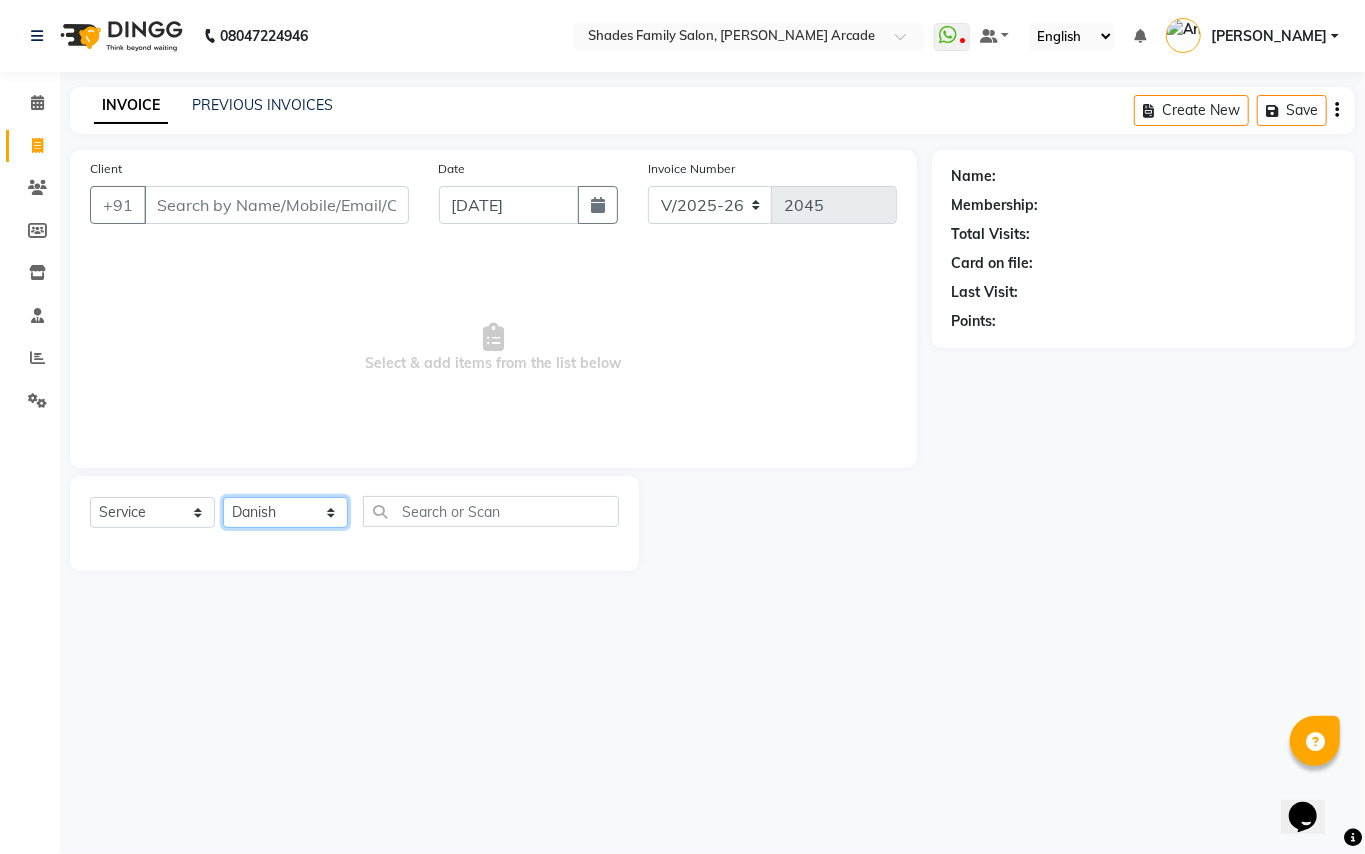 click on "Select Stylist Admin [PERSON_NAME] [PERSON_NAME] Danish  [PERSON_NAME] [PERSON_NAME] Nikhil [PERSON_NAME]  [PERSON_NAME] [PERSON_NAME] [PERSON_NAME] [PERSON_NAME]" 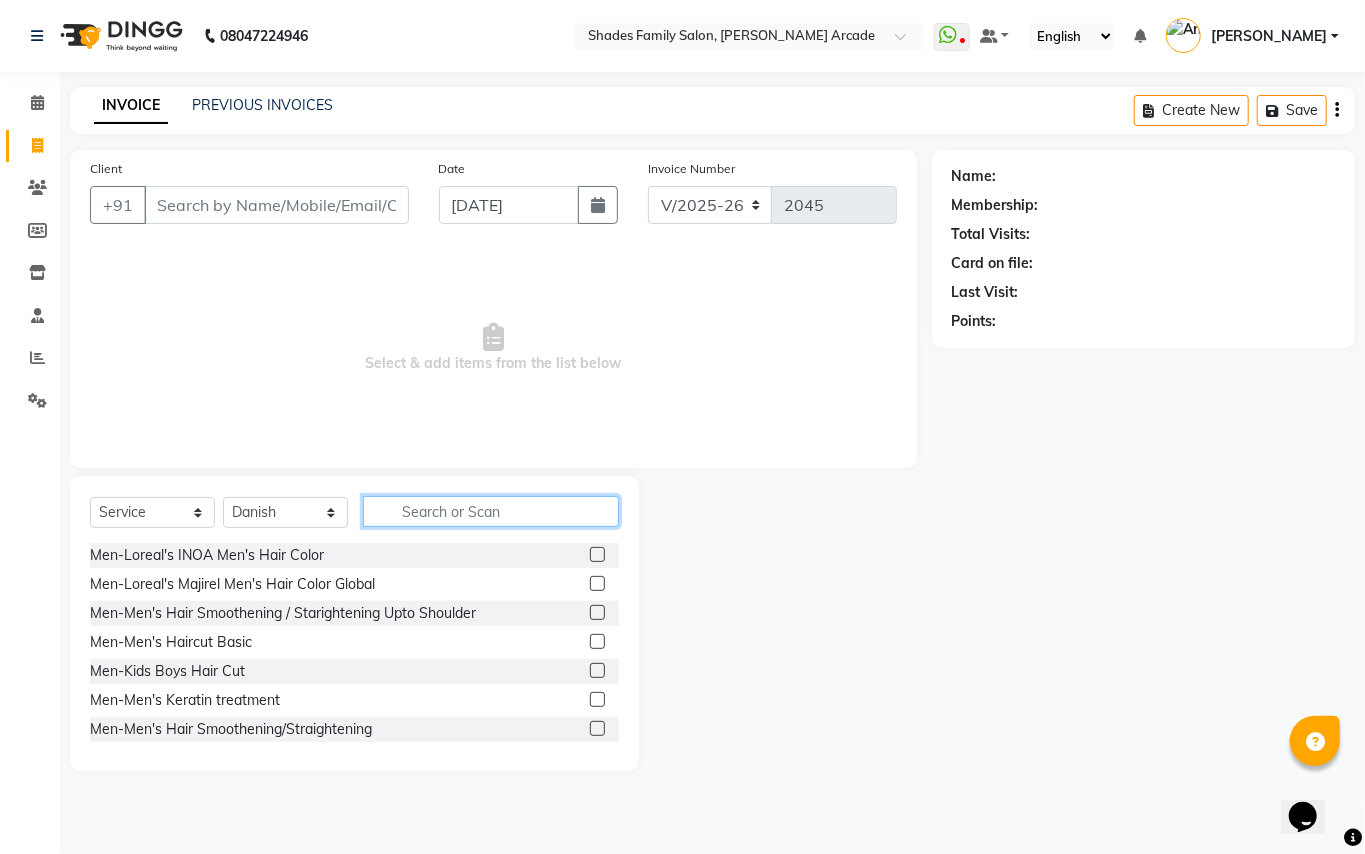 click 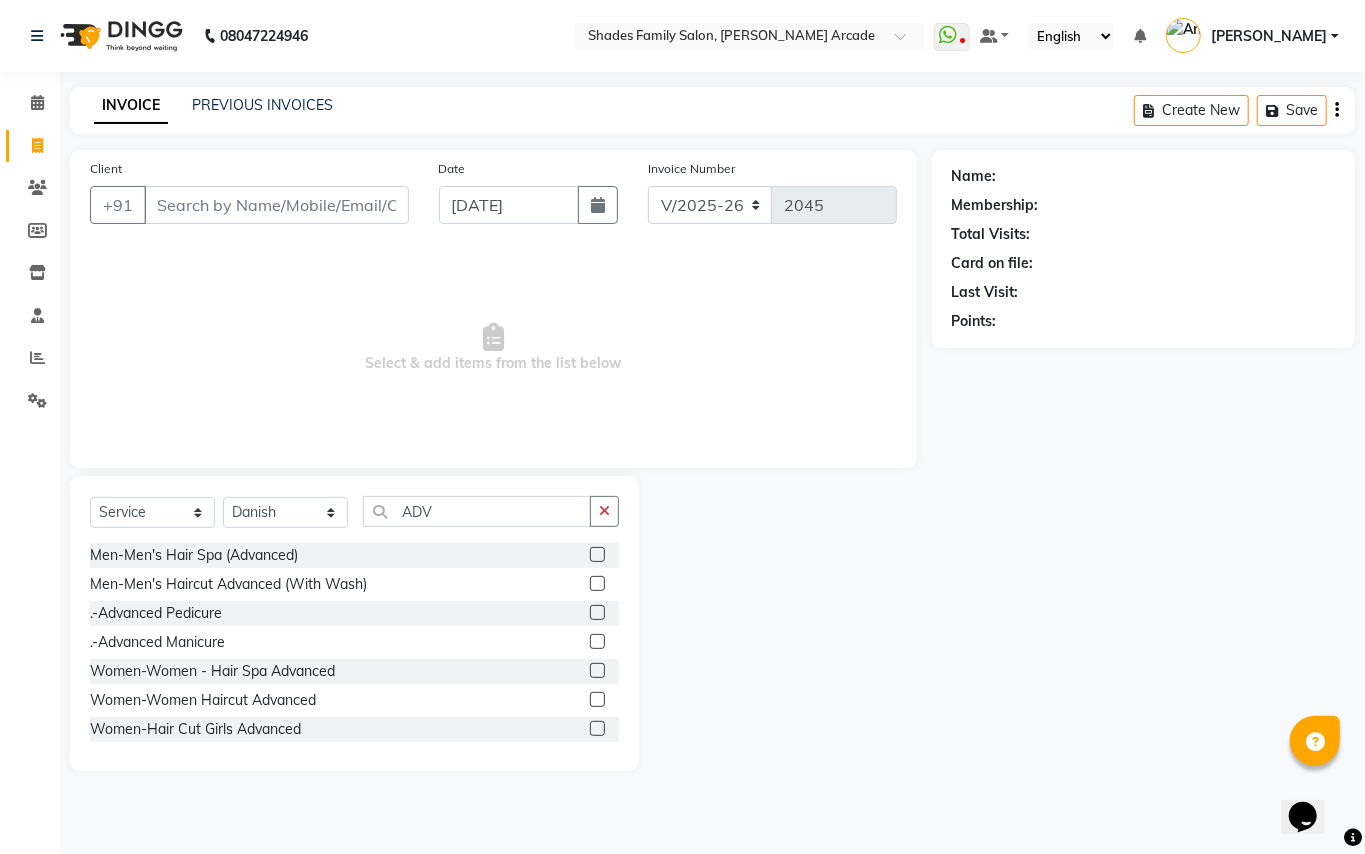 drag, startPoint x: 573, startPoint y: 700, endPoint x: 574, endPoint y: 620, distance: 80.00625 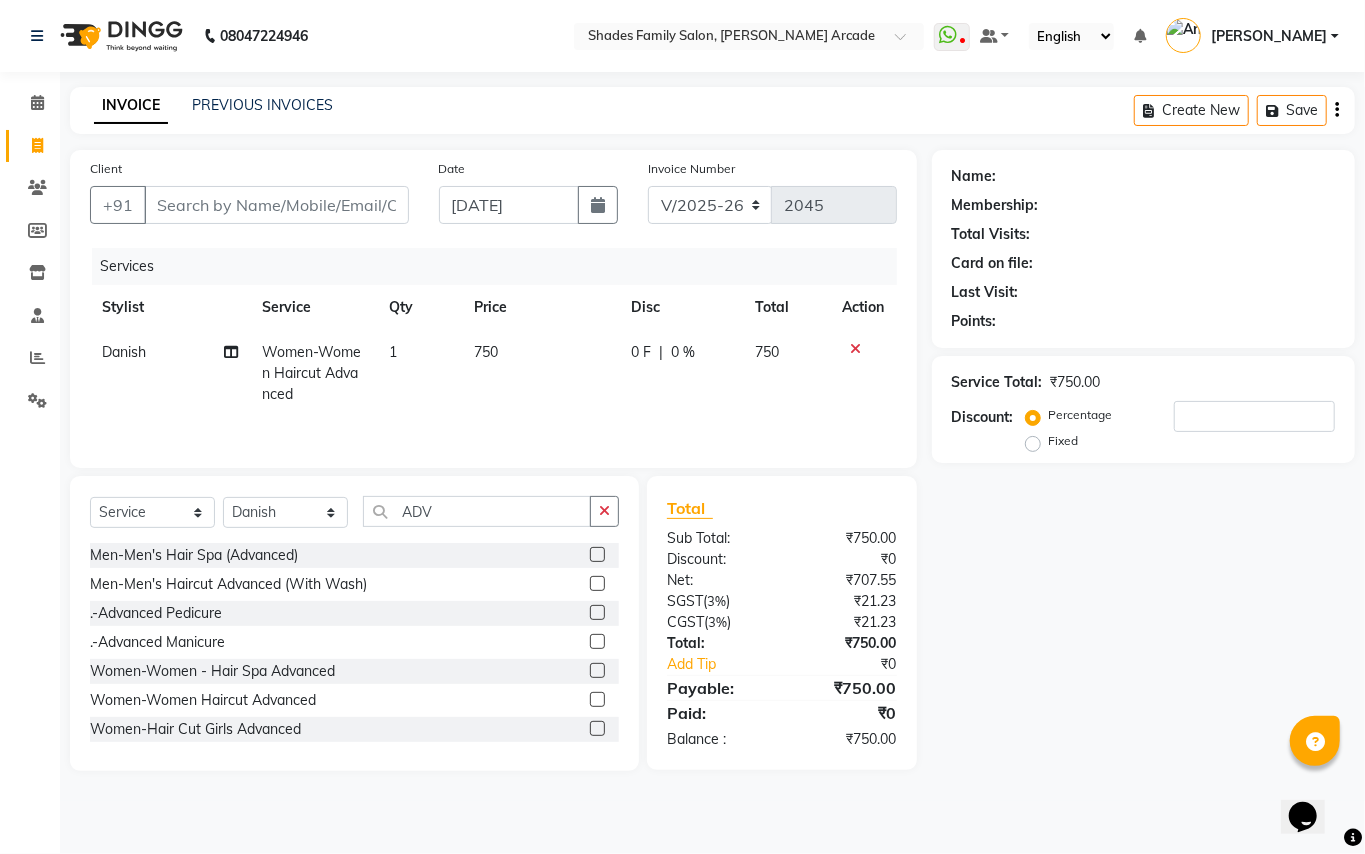 click on "750" 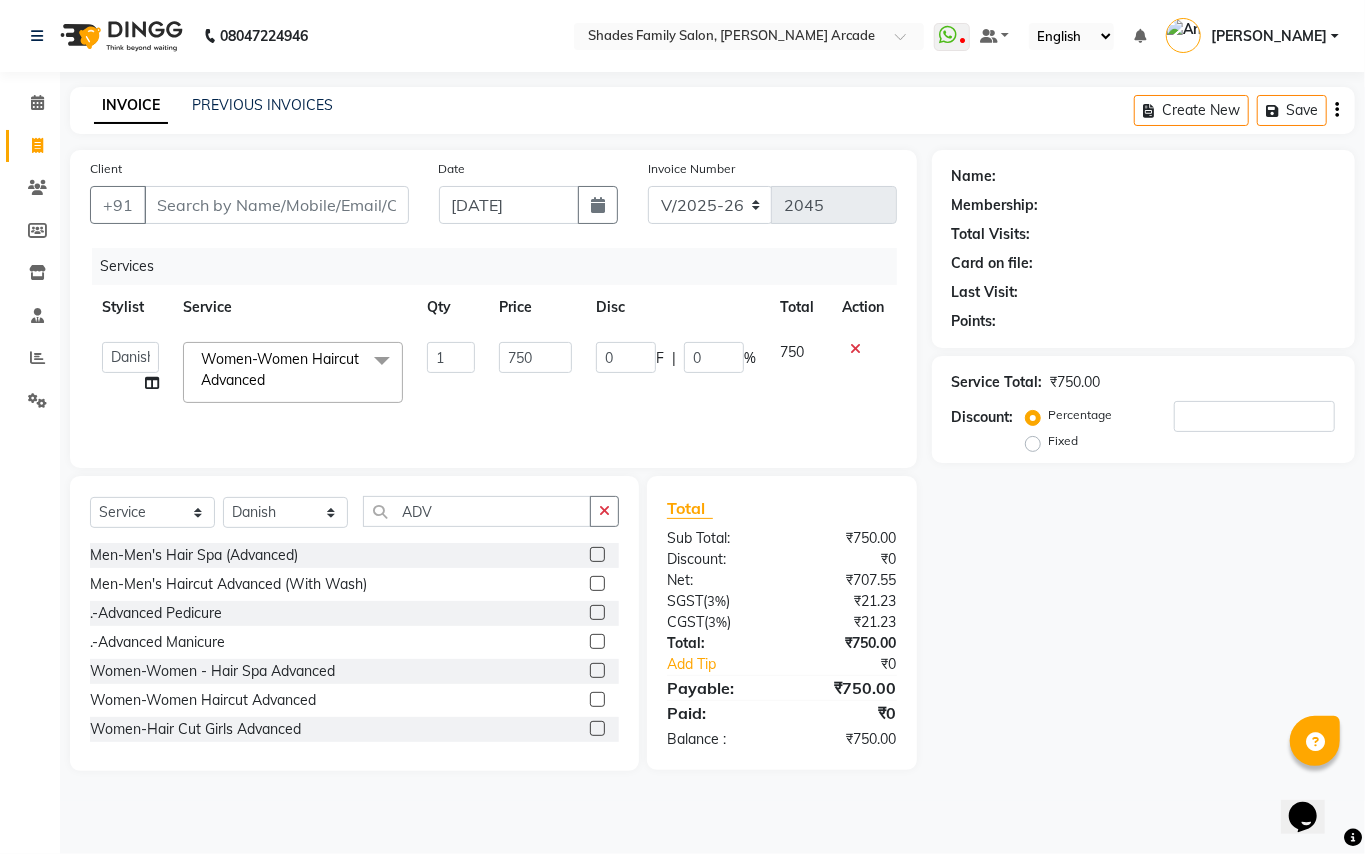 click on "750" 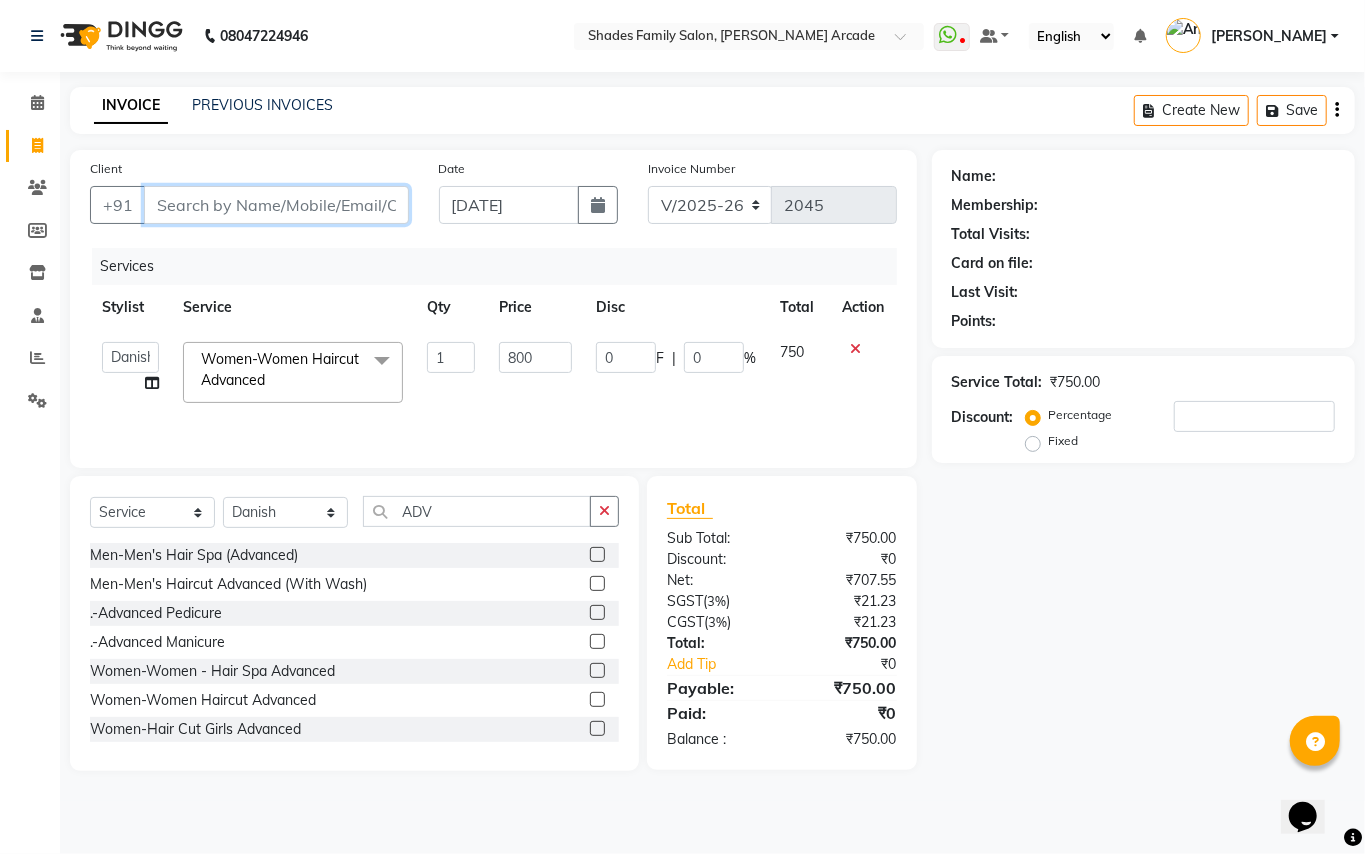 click on "Client" at bounding box center [276, 205] 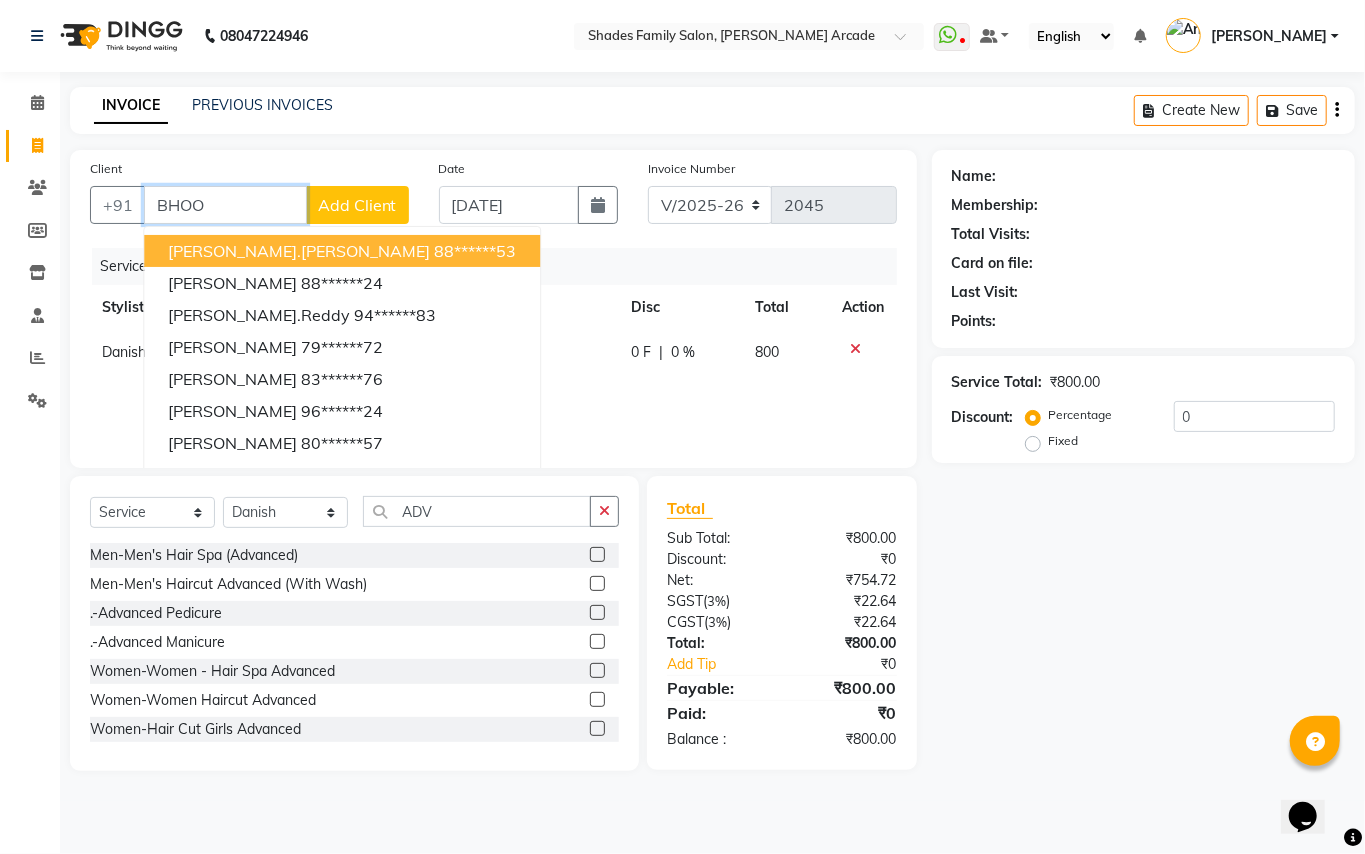 click on "BHOO" at bounding box center (225, 205) 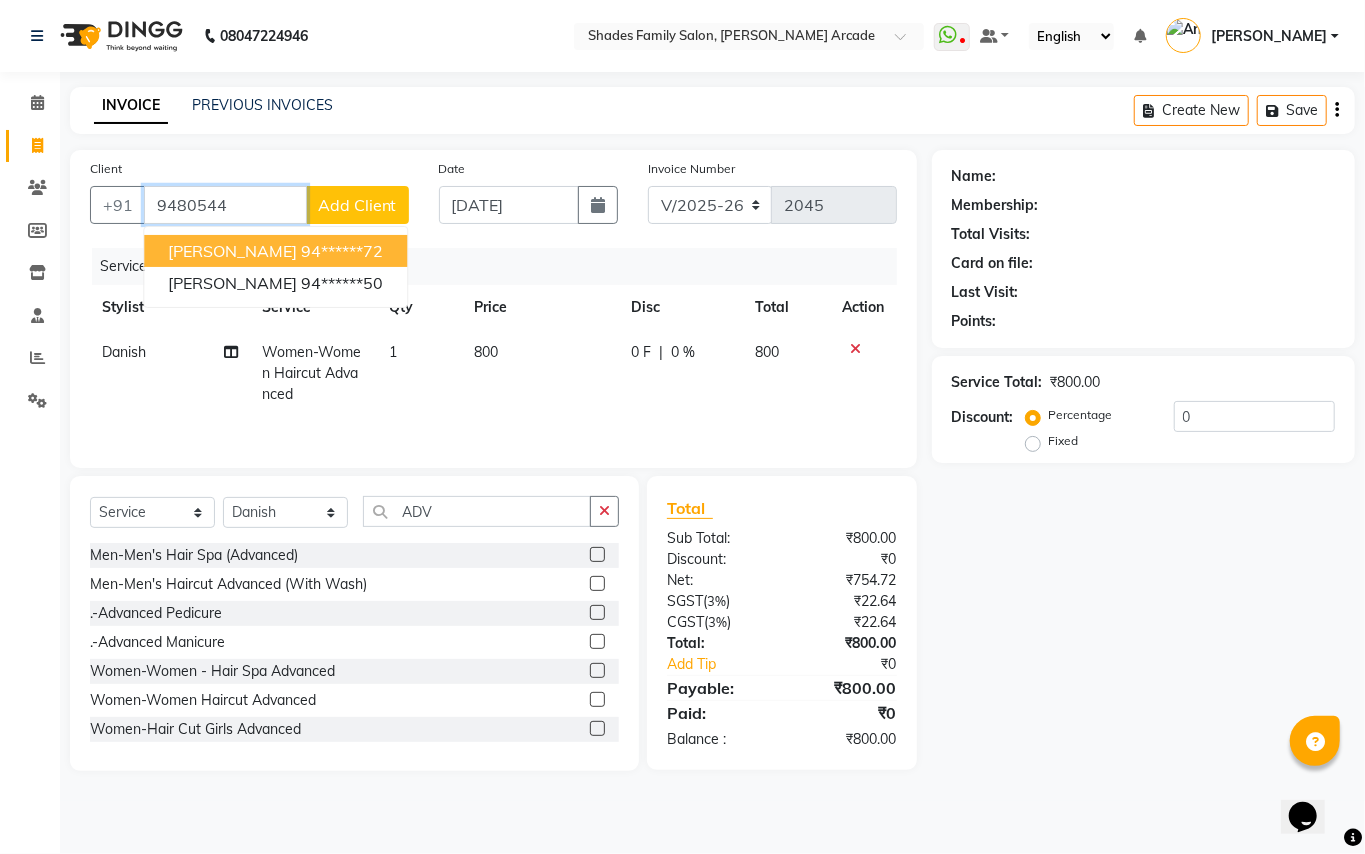 click on "94******72" at bounding box center (342, 251) 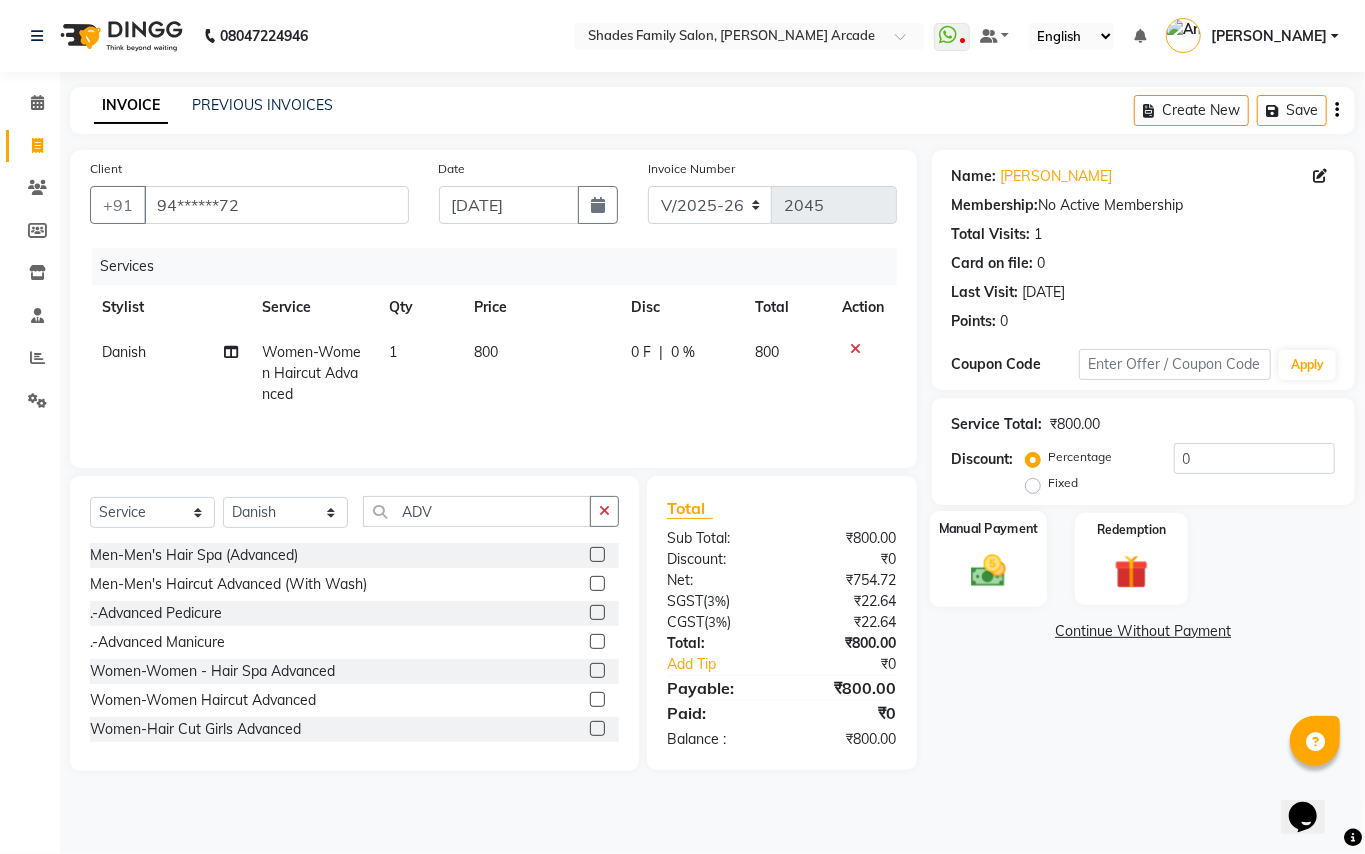 click on "Manual Payment" 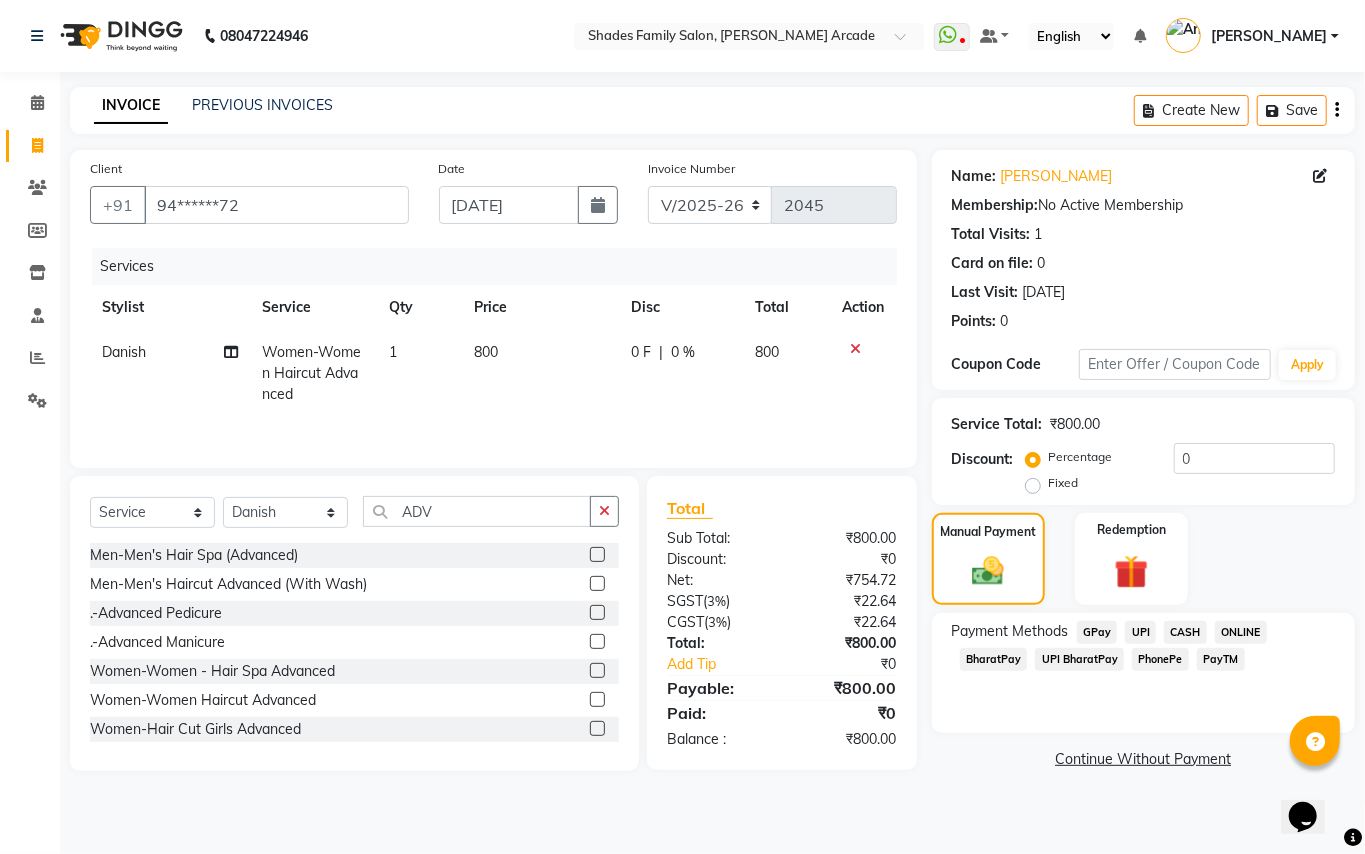 click on "UPI" 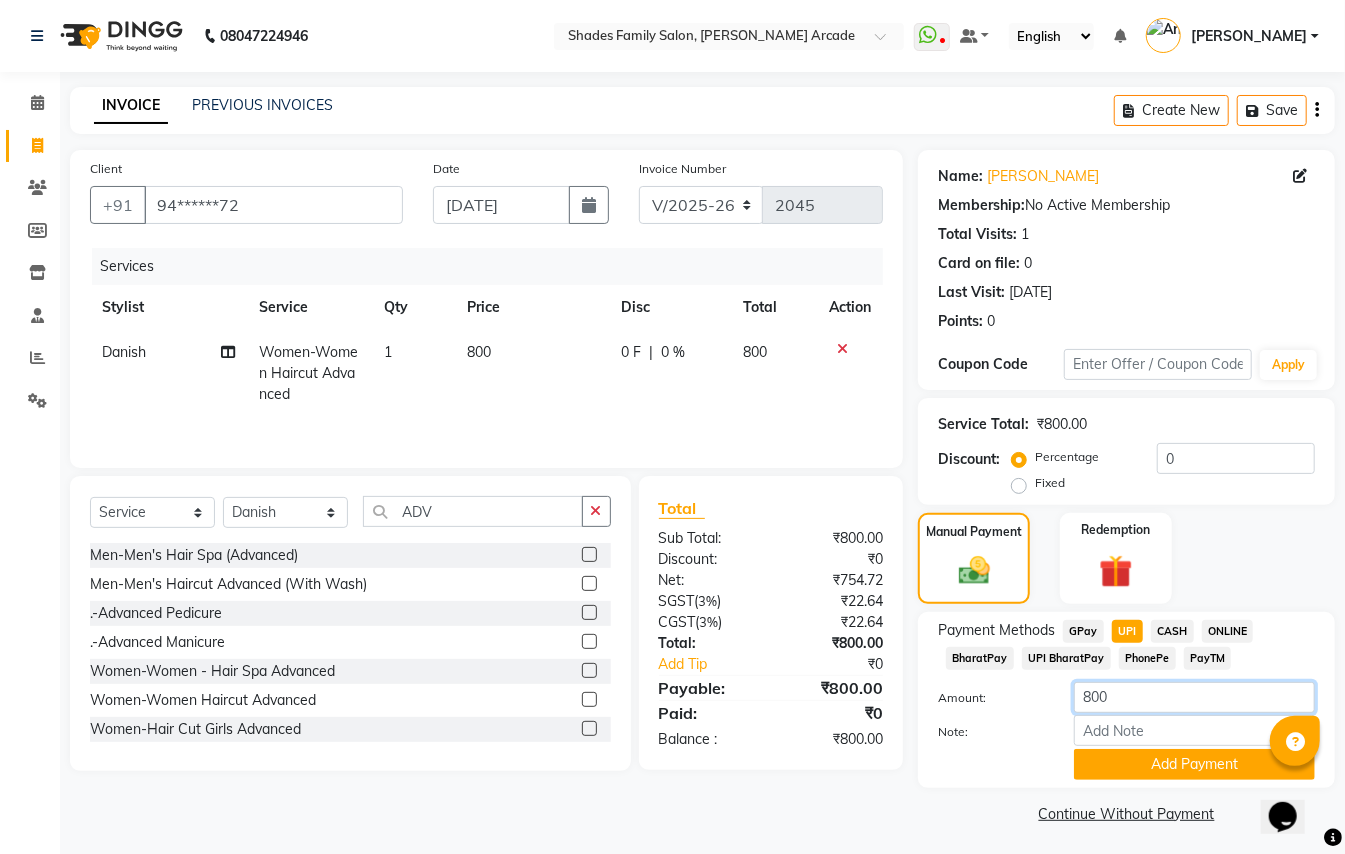 click on "800" 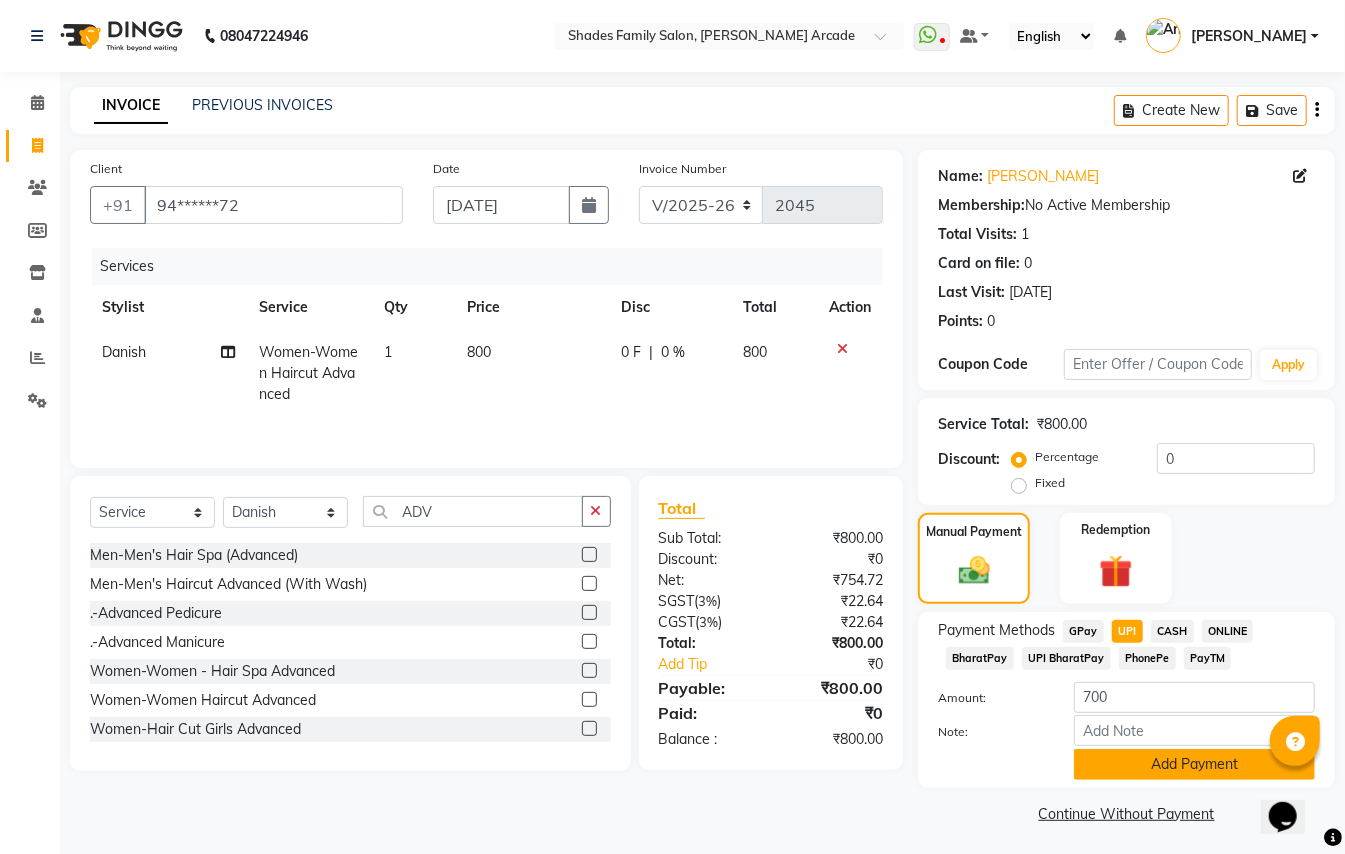 click on "Add Payment" 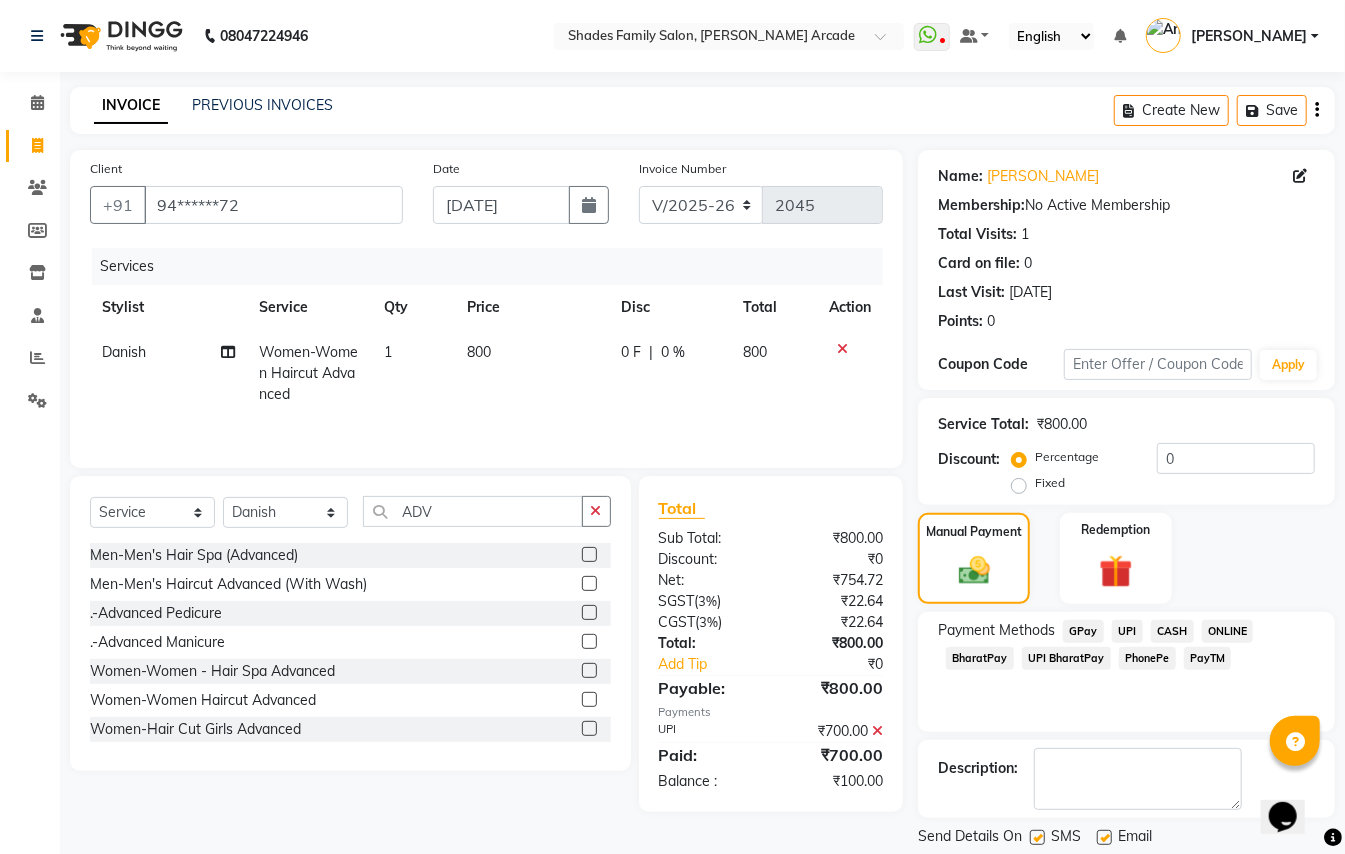 scroll, scrollTop: 62, scrollLeft: 0, axis: vertical 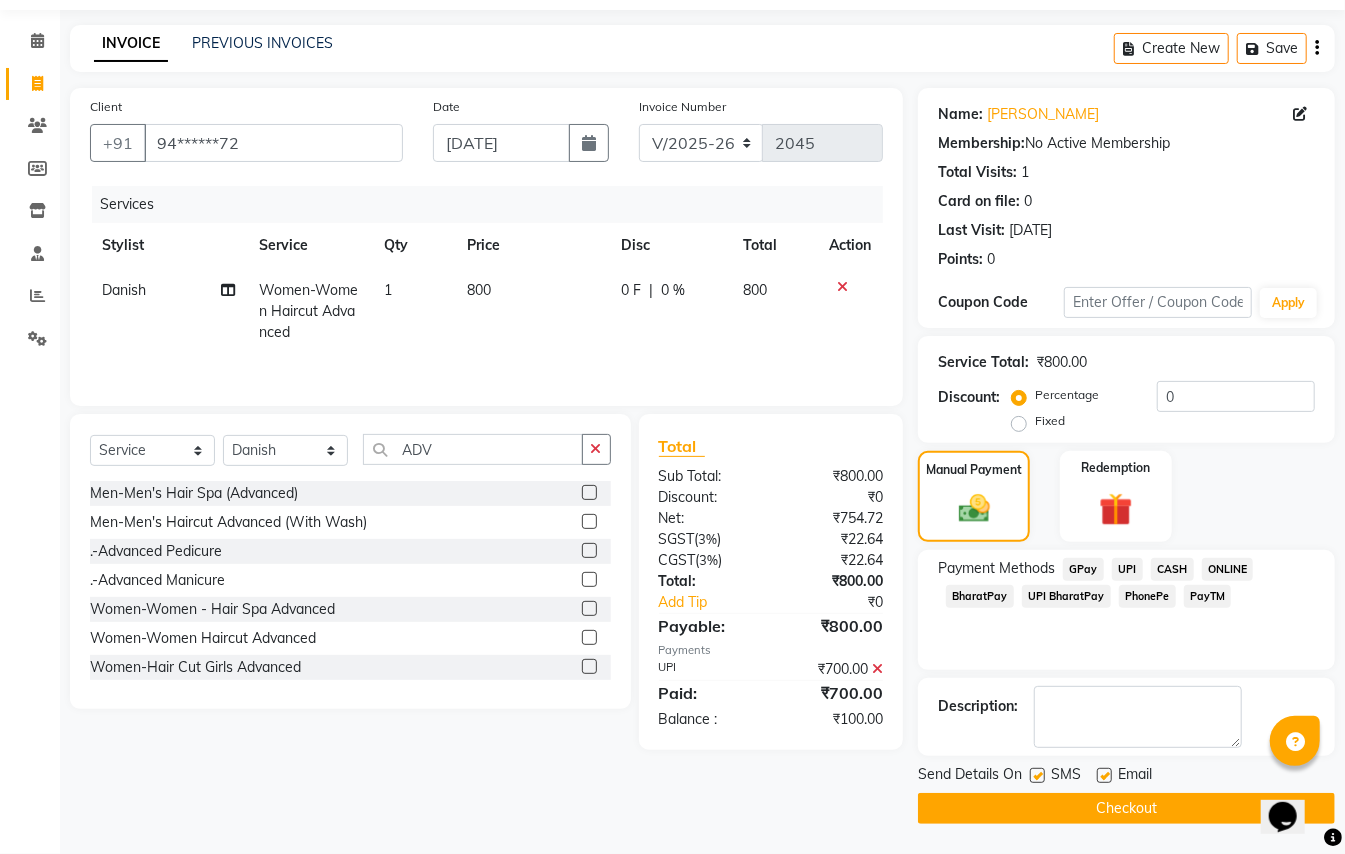 click on "Checkout" 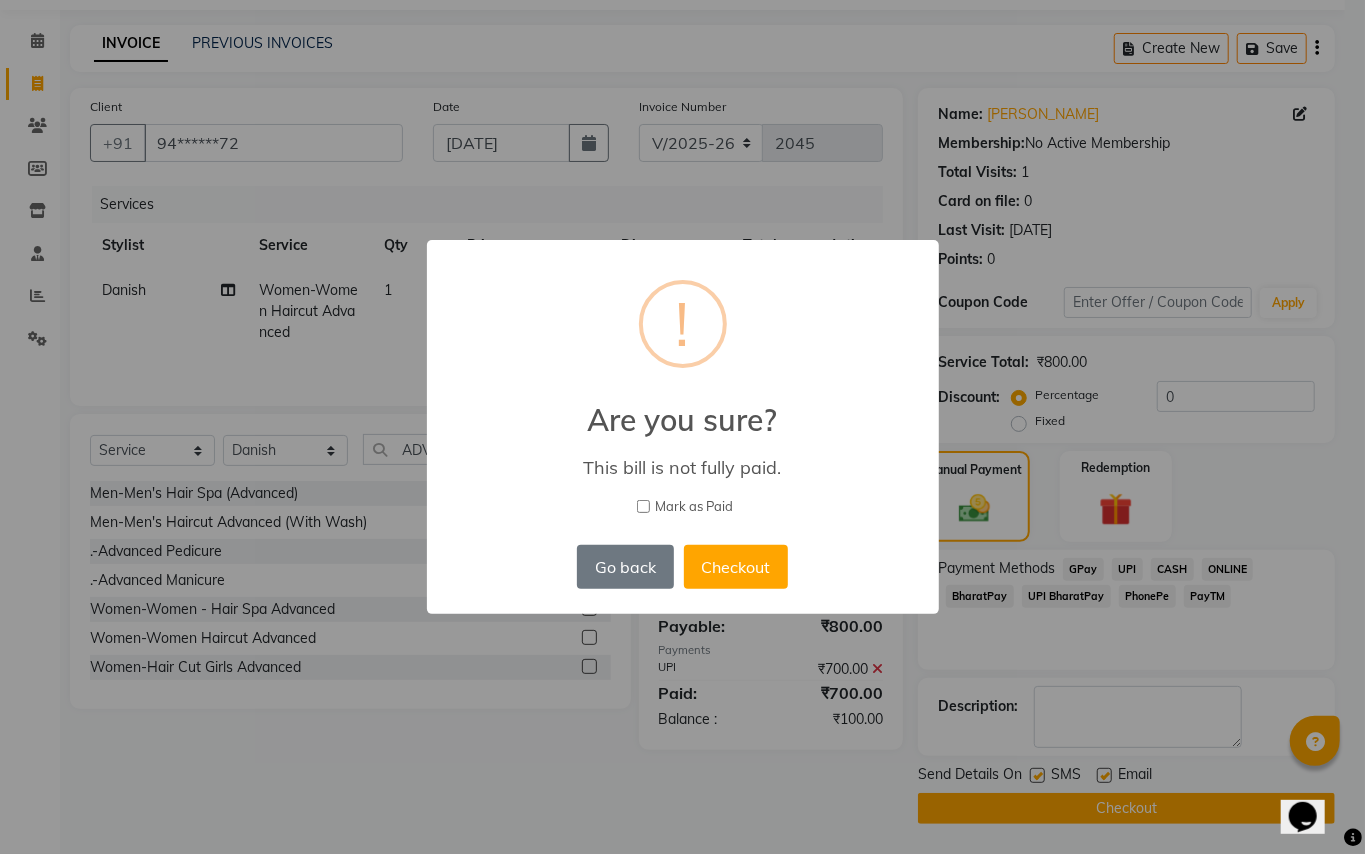 click on "Mark as Paid" at bounding box center (683, 507) 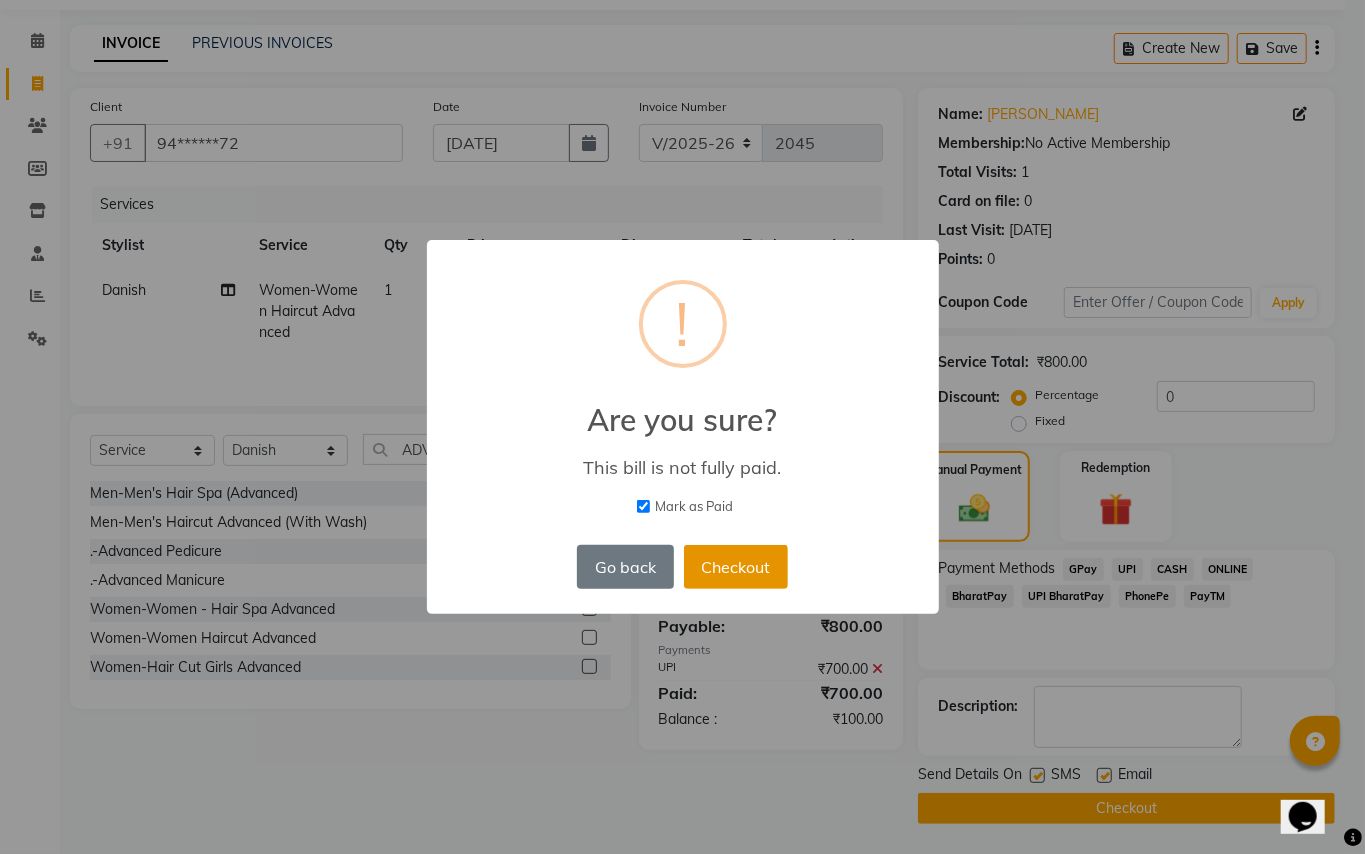 click on "Checkout" at bounding box center [736, 567] 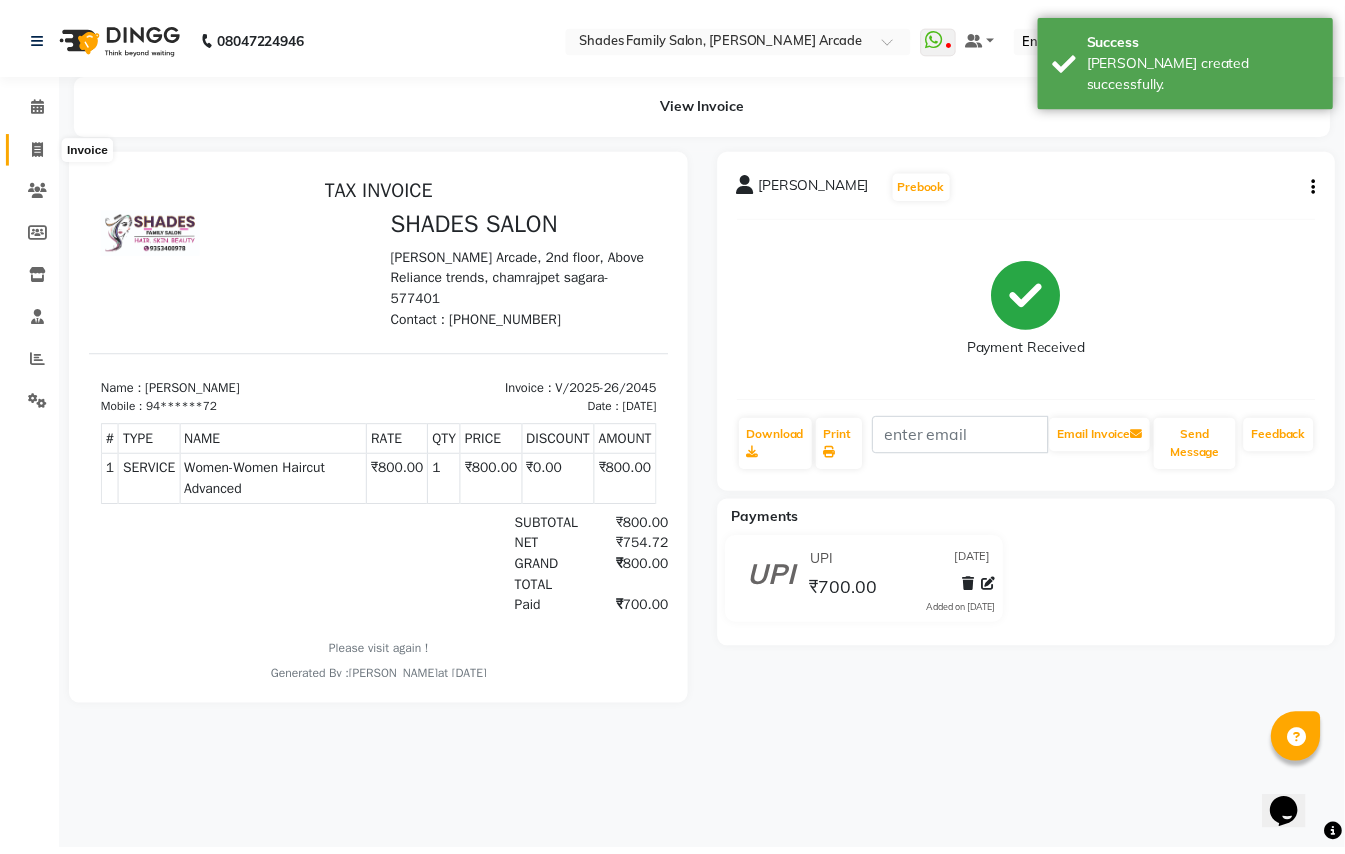 scroll, scrollTop: 0, scrollLeft: 0, axis: both 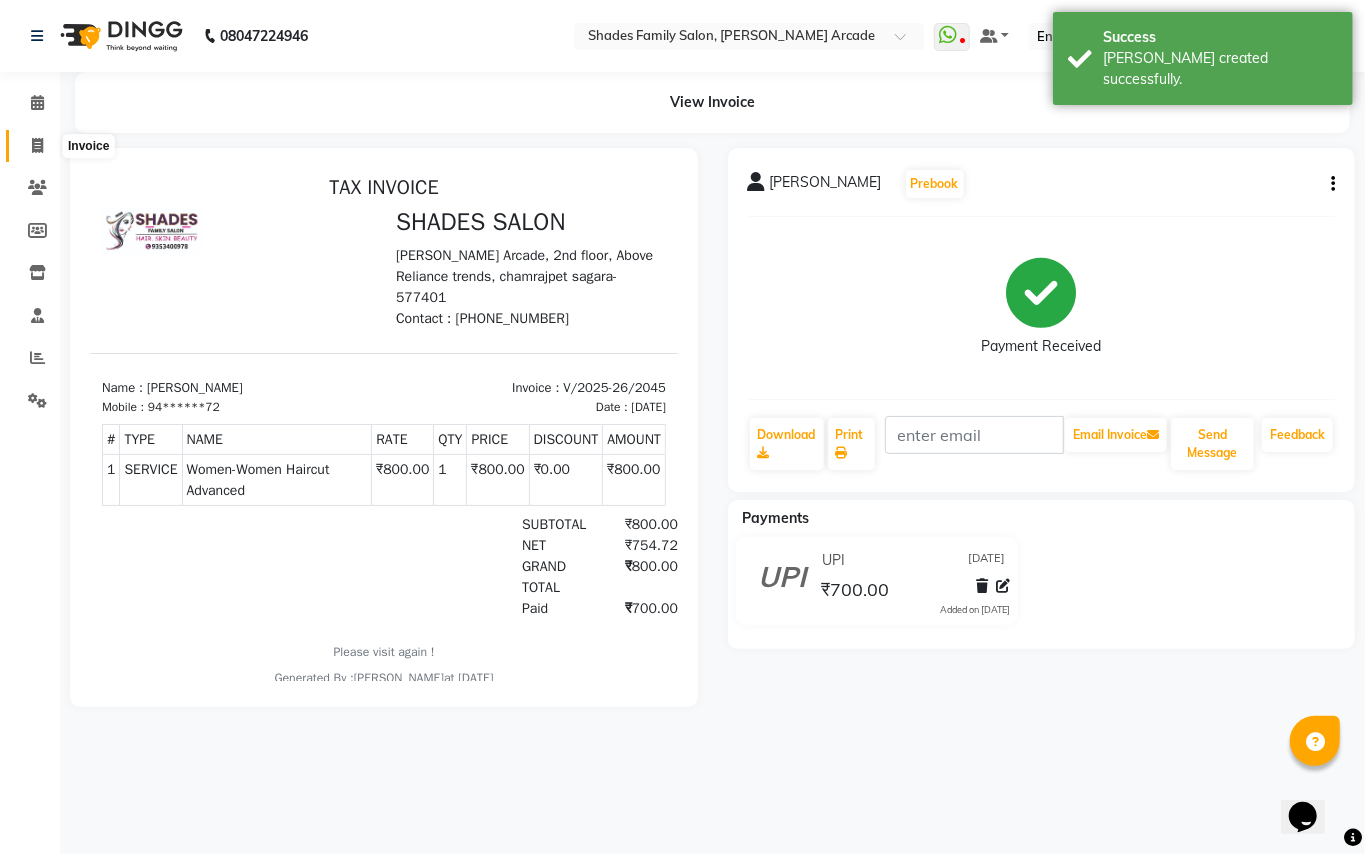 click 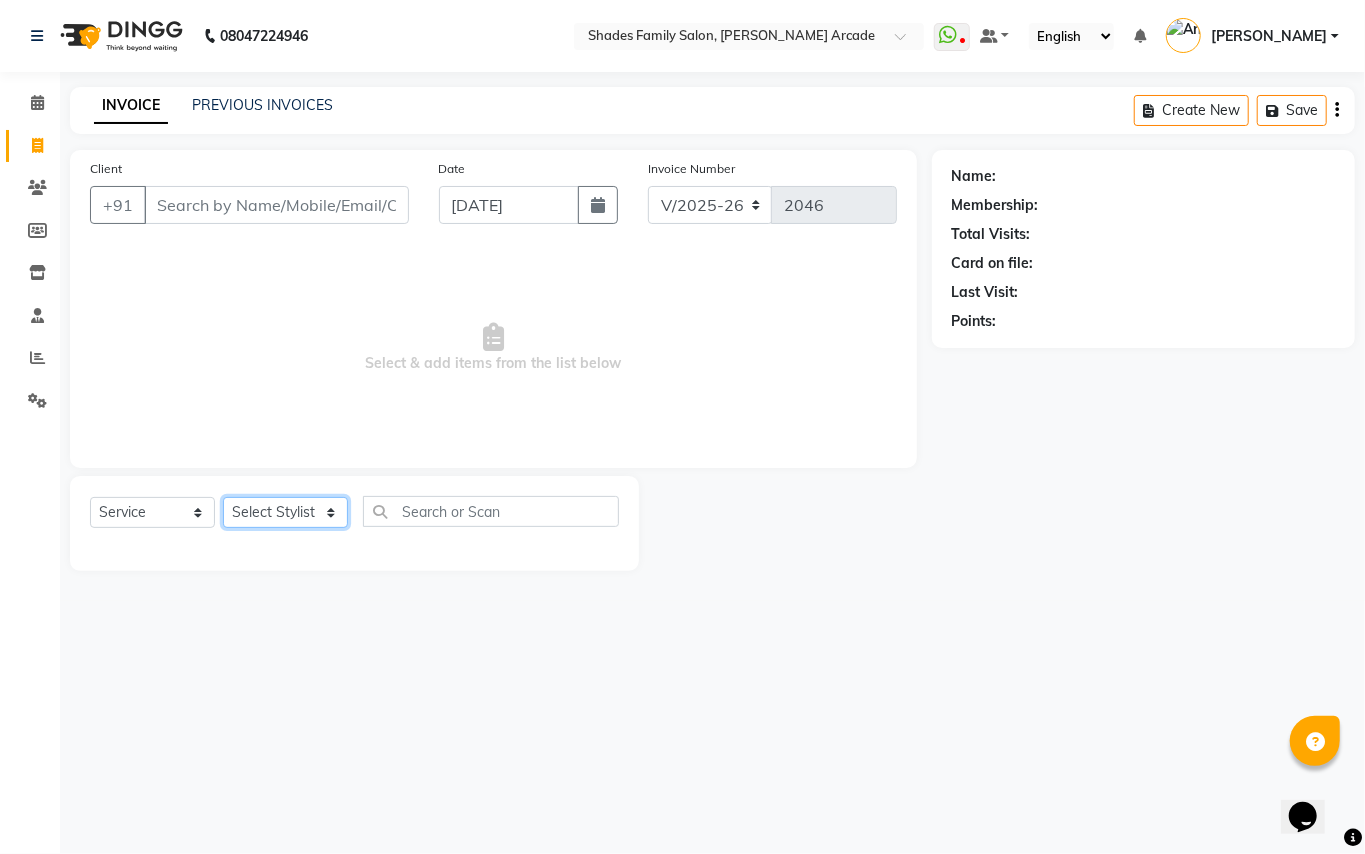 click on "Select Stylist Admin [PERSON_NAME] [PERSON_NAME] Danish  [PERSON_NAME] [PERSON_NAME] Nikhil [PERSON_NAME]  [PERSON_NAME] [PERSON_NAME] [PERSON_NAME] [PERSON_NAME]" 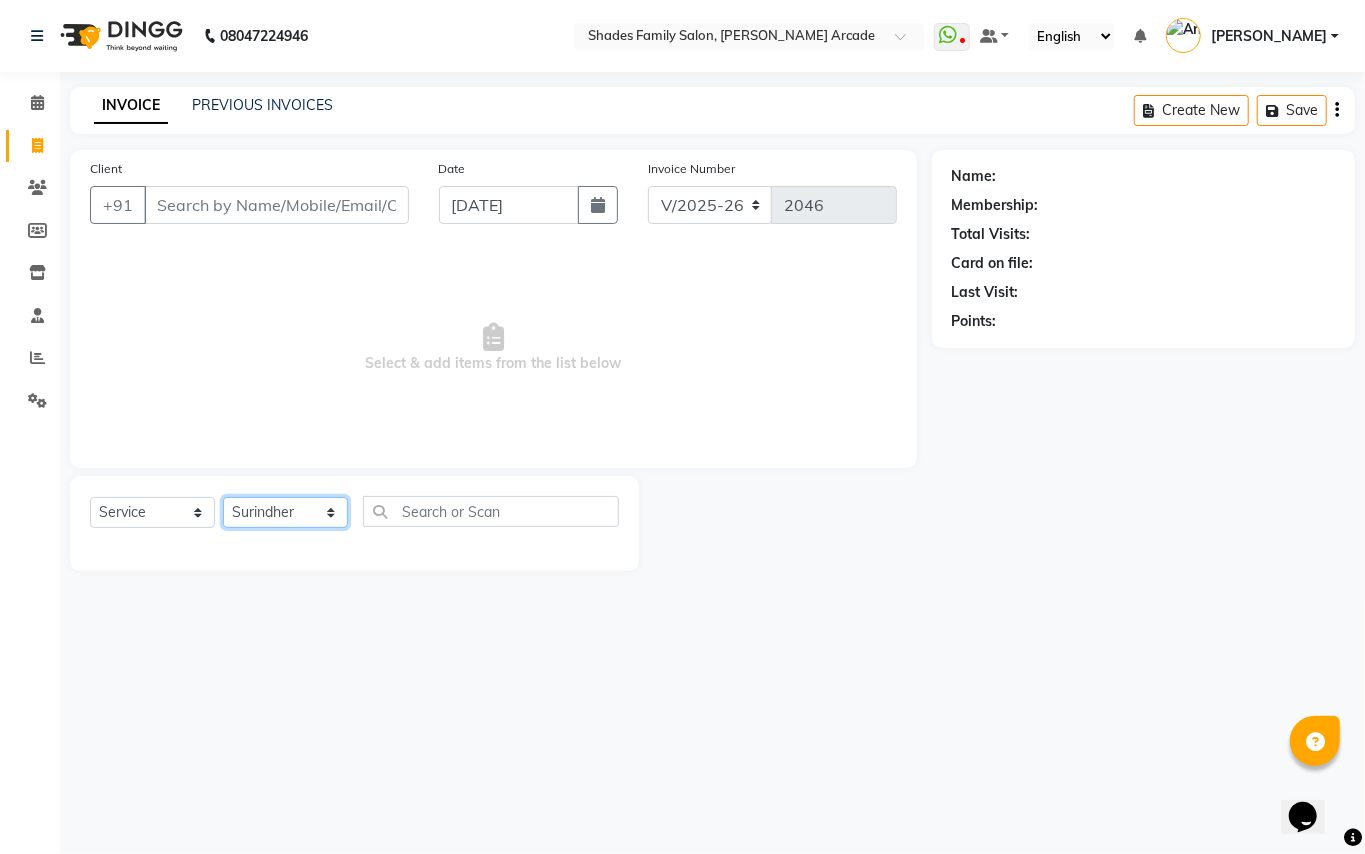 click on "Select Stylist Admin [PERSON_NAME] [PERSON_NAME] Danish  [PERSON_NAME] [PERSON_NAME] Nikhil [PERSON_NAME]  [PERSON_NAME] [PERSON_NAME] [PERSON_NAME] [PERSON_NAME]" 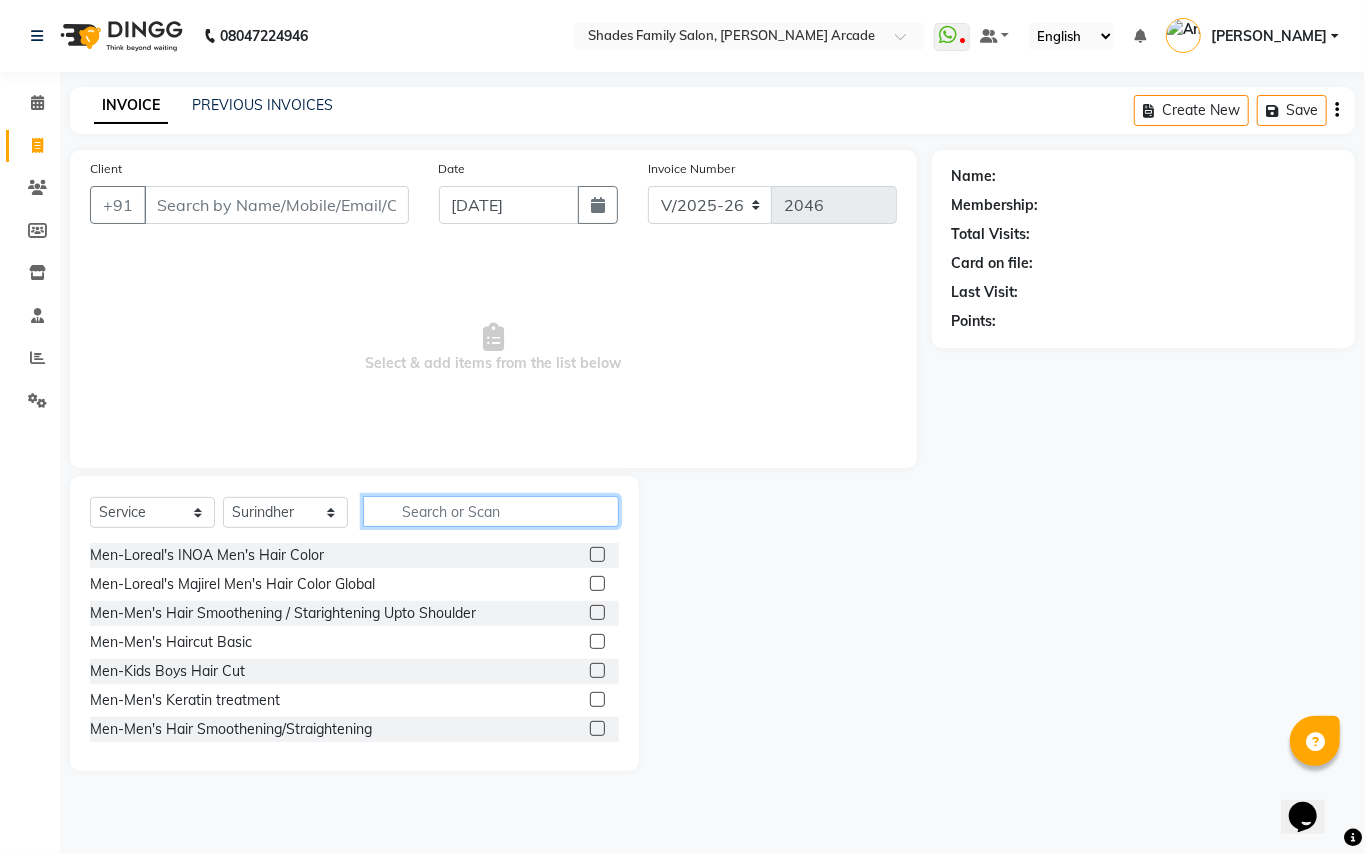 click 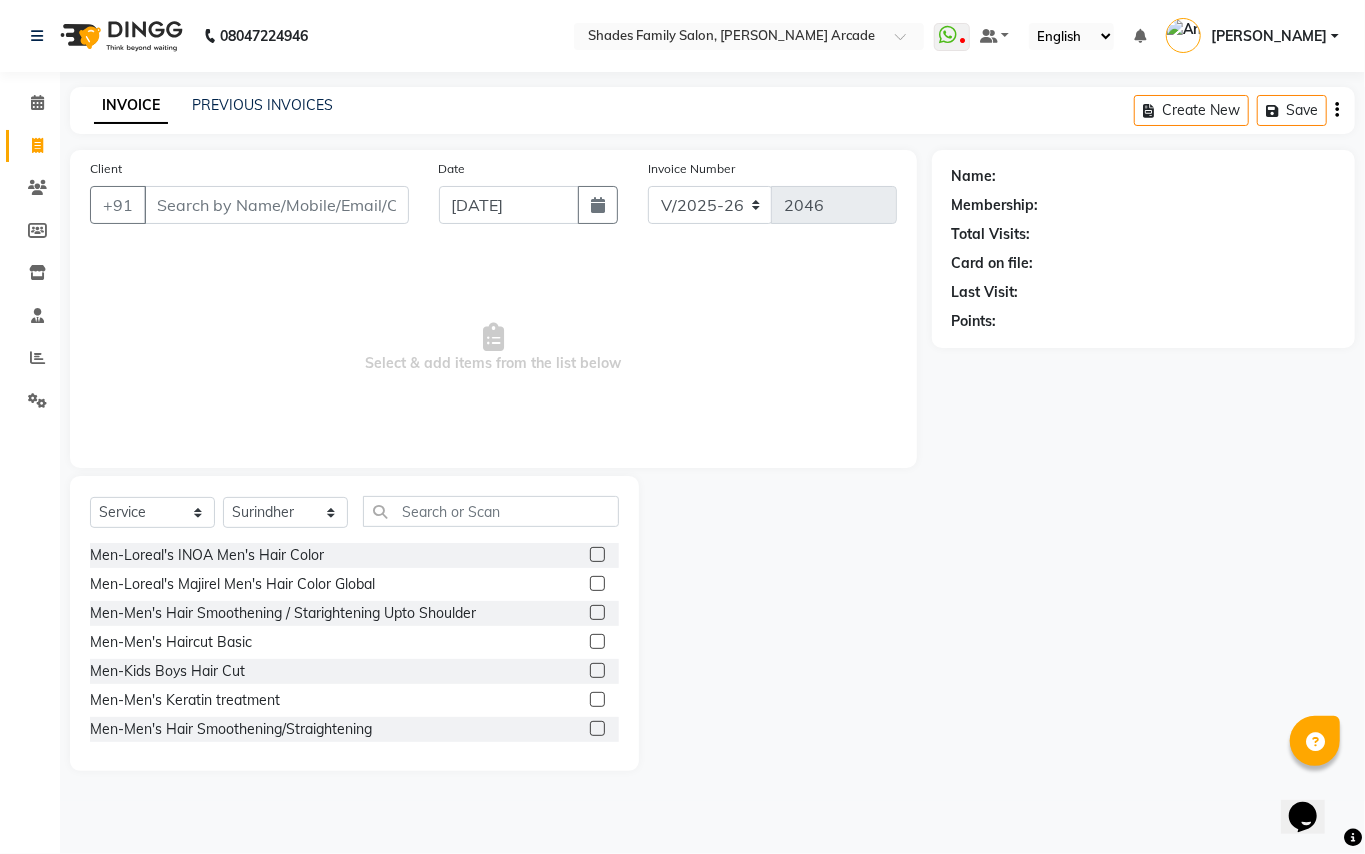 click 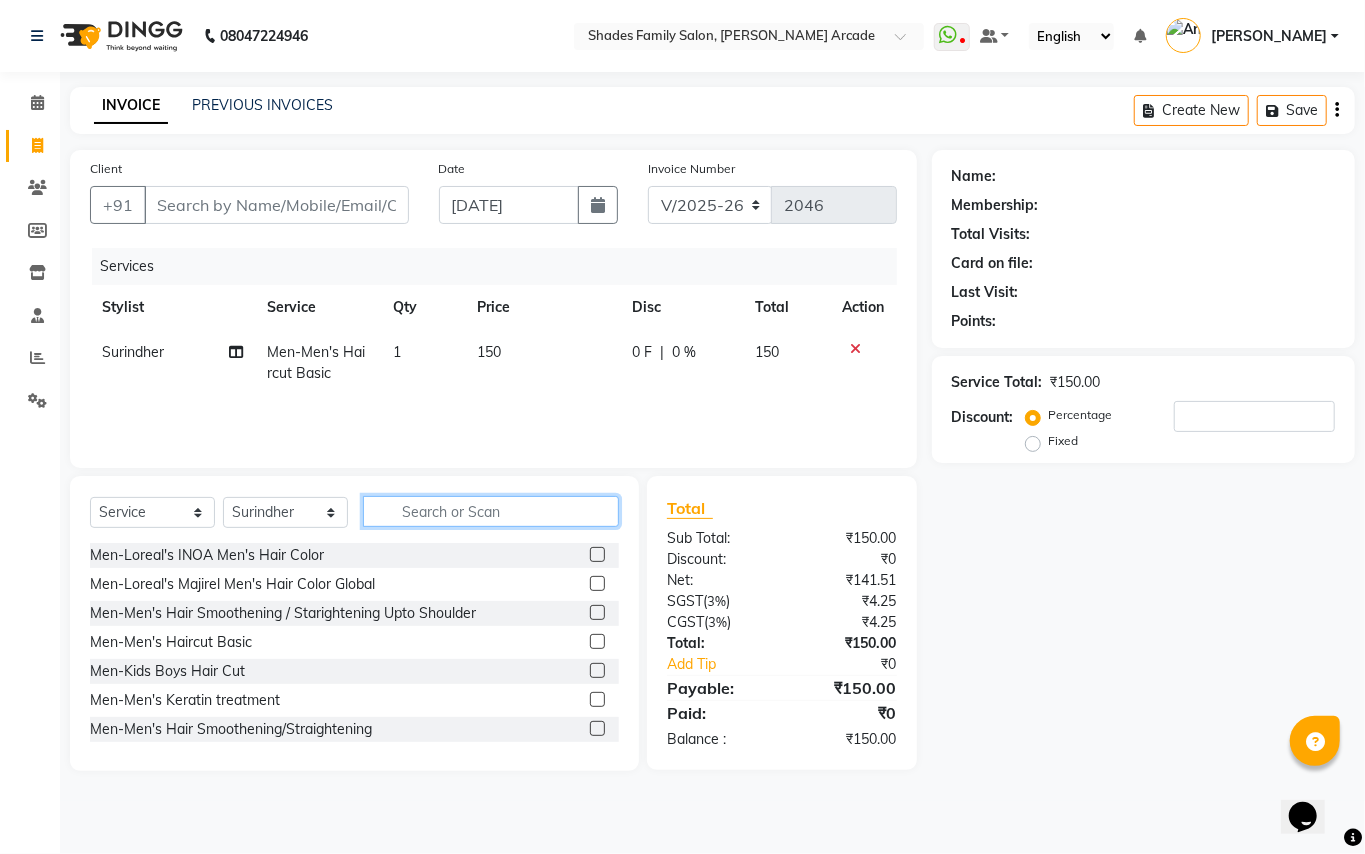 click 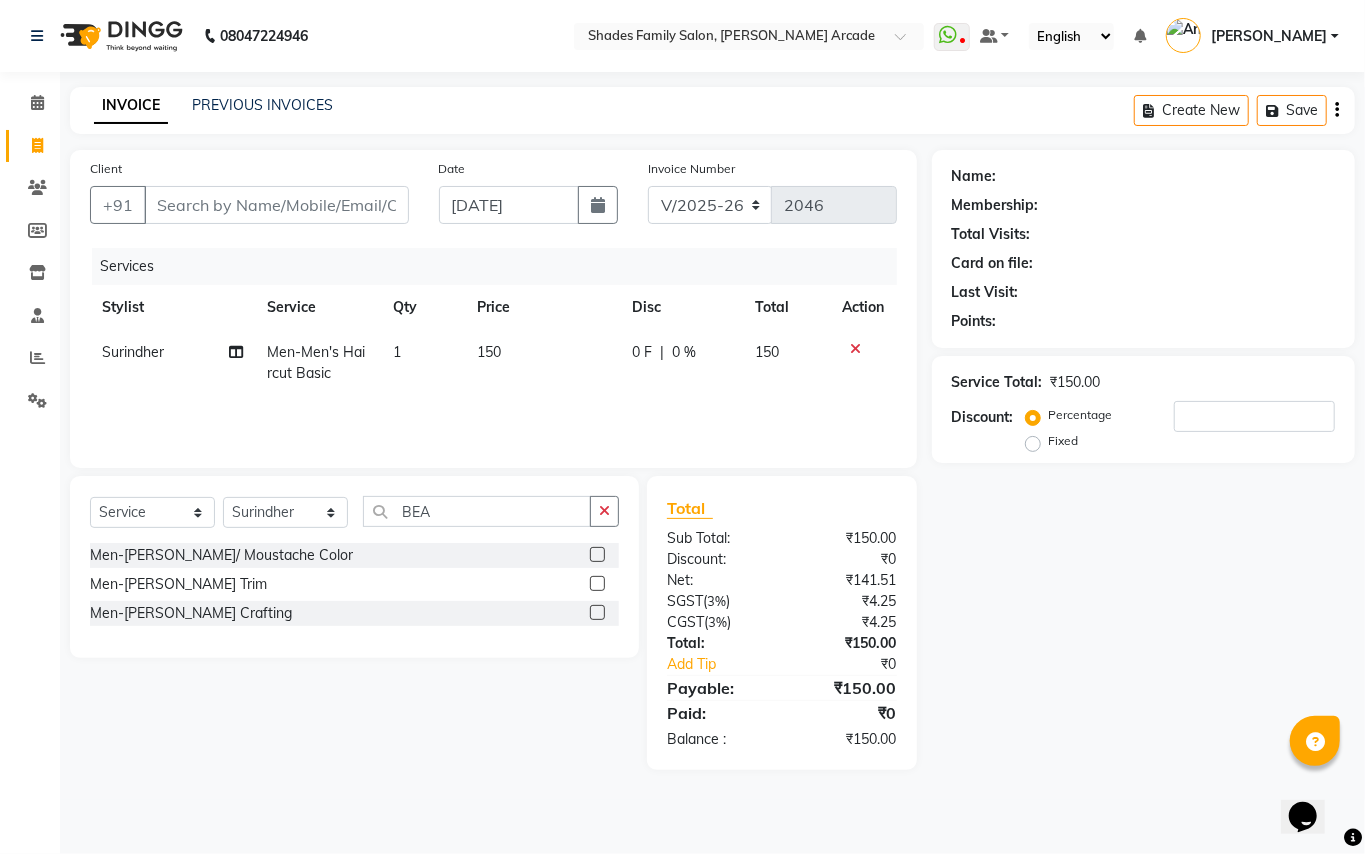 drag, startPoint x: 600, startPoint y: 612, endPoint x: 540, endPoint y: 480, distance: 144.99655 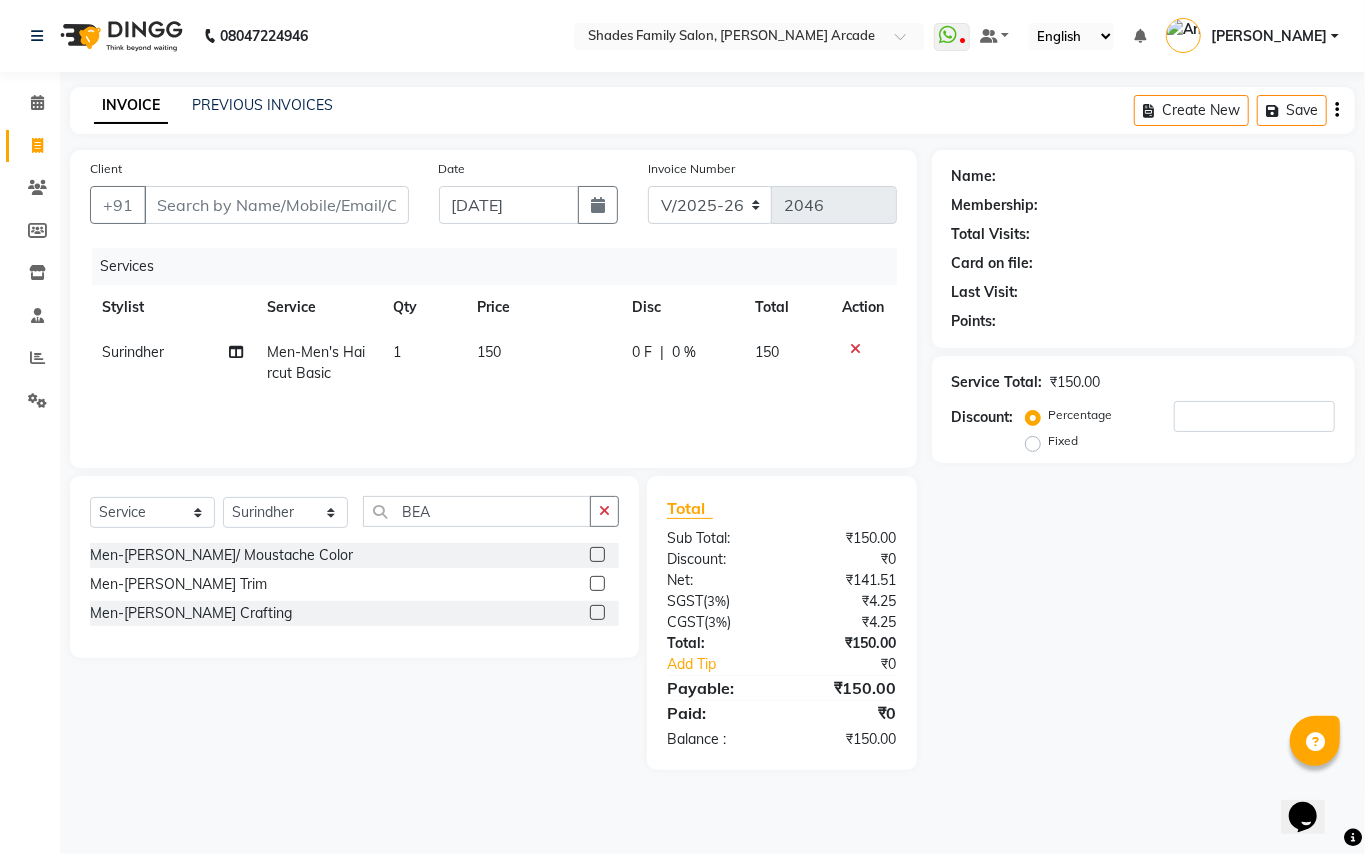 click 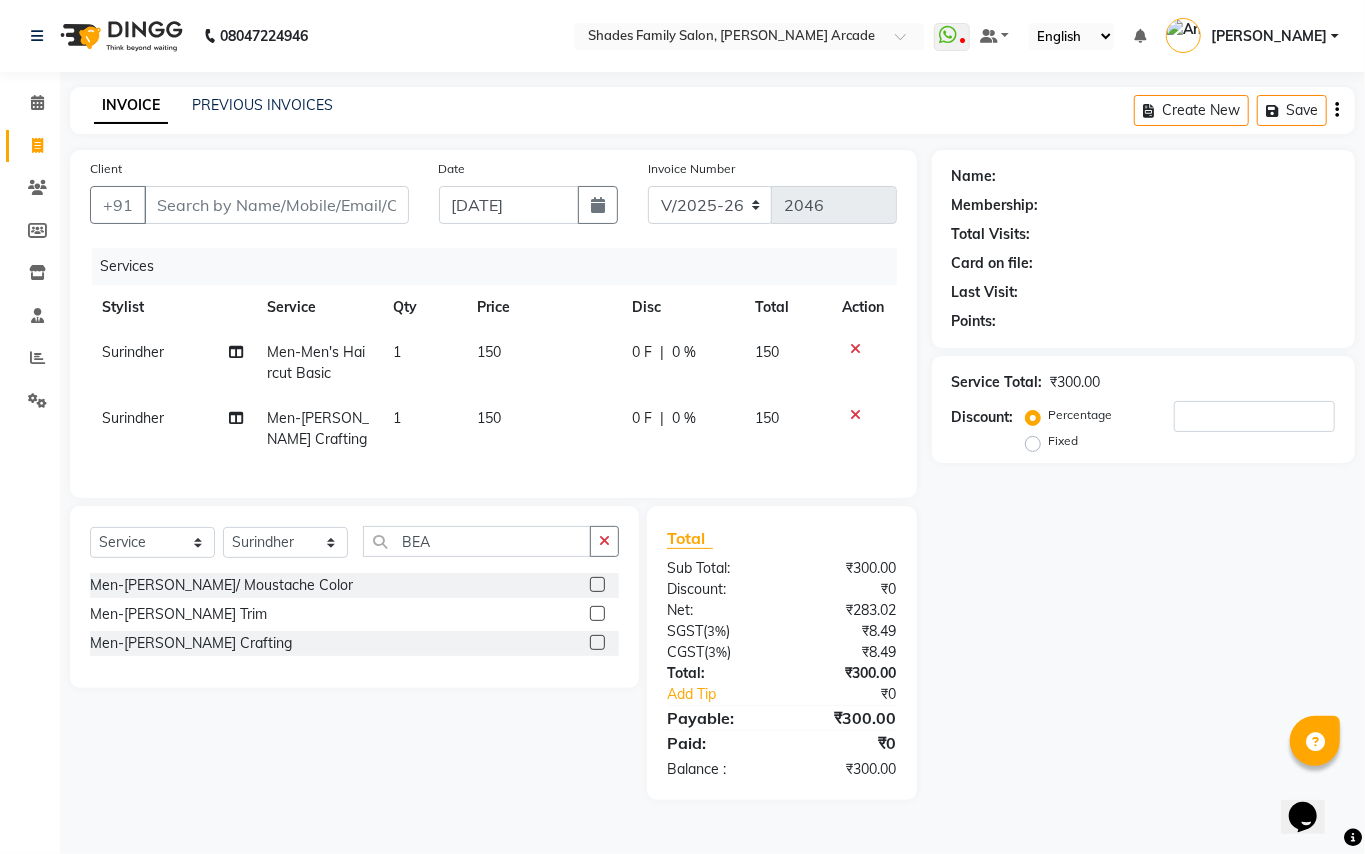 click on "150" 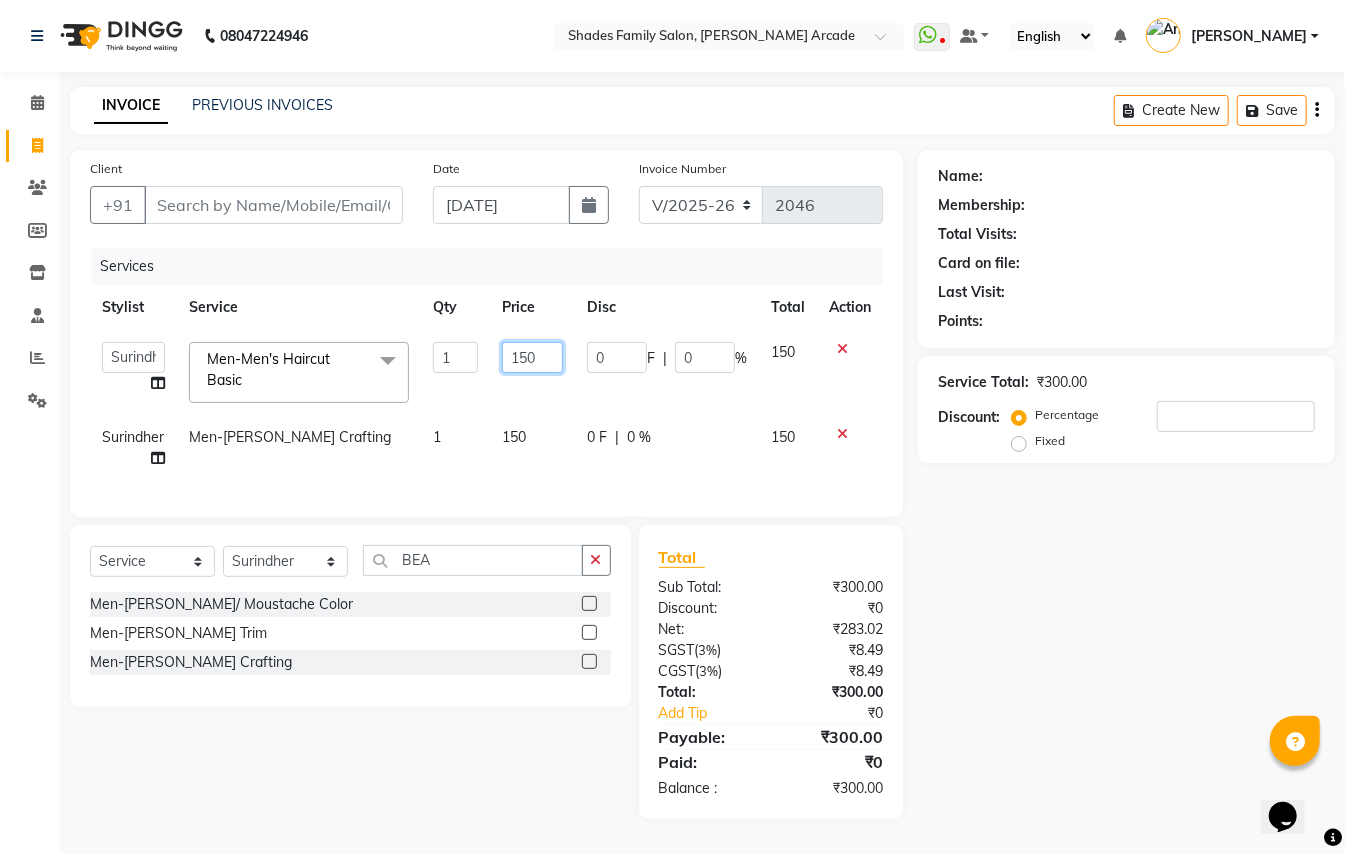 click on "150" 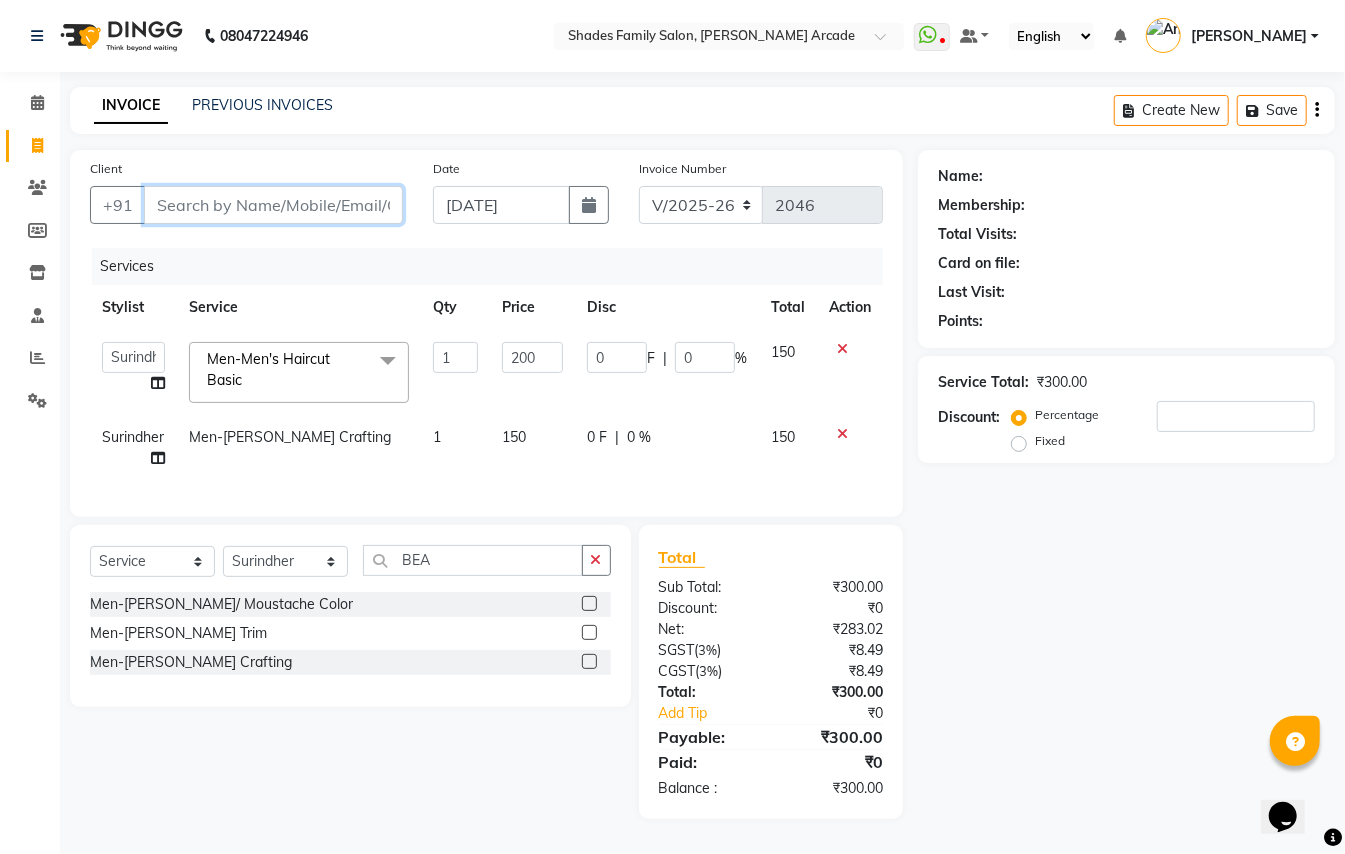 click on "Client" at bounding box center (273, 205) 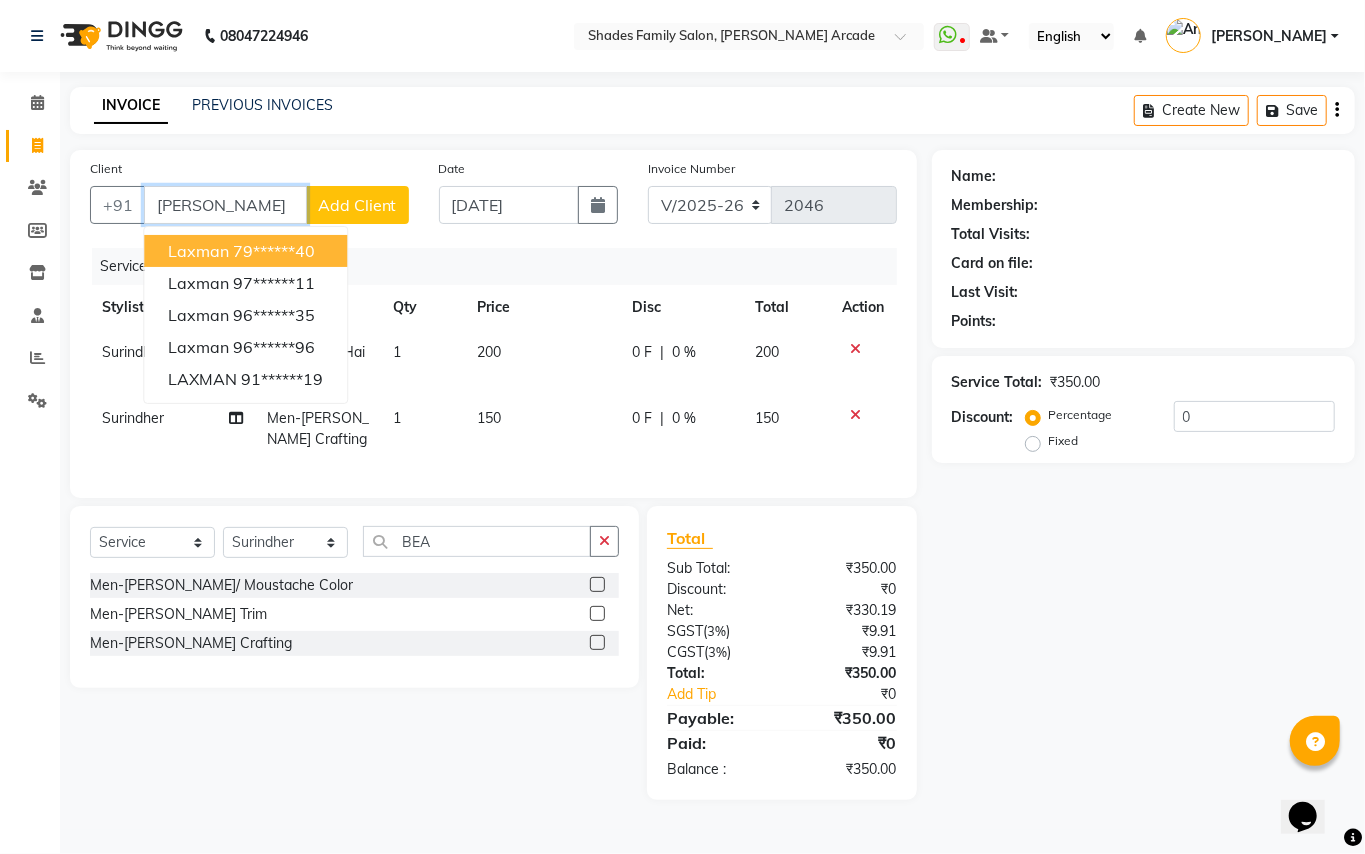 click on "[PERSON_NAME]" at bounding box center (225, 205) 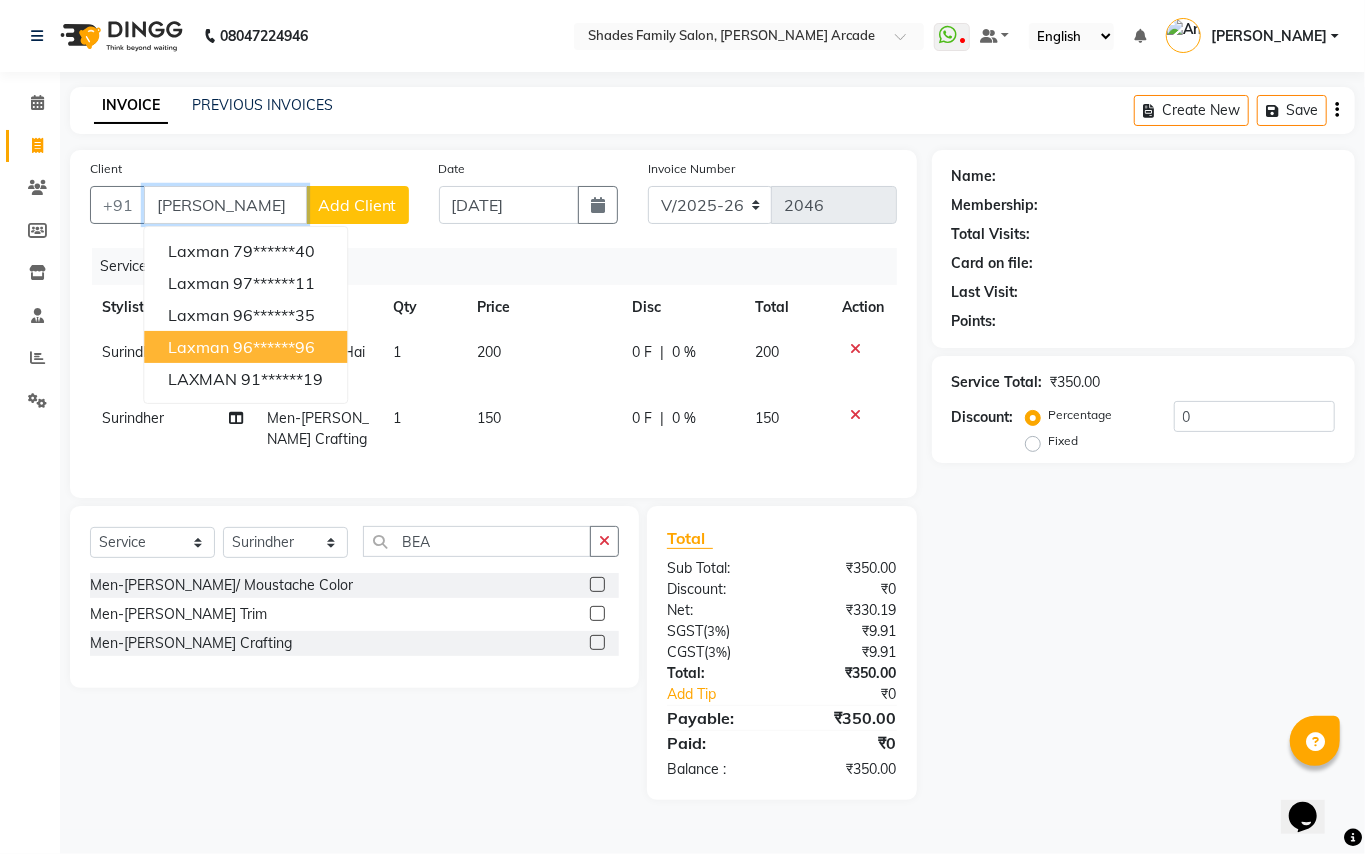 click on "96******96" at bounding box center (274, 347) 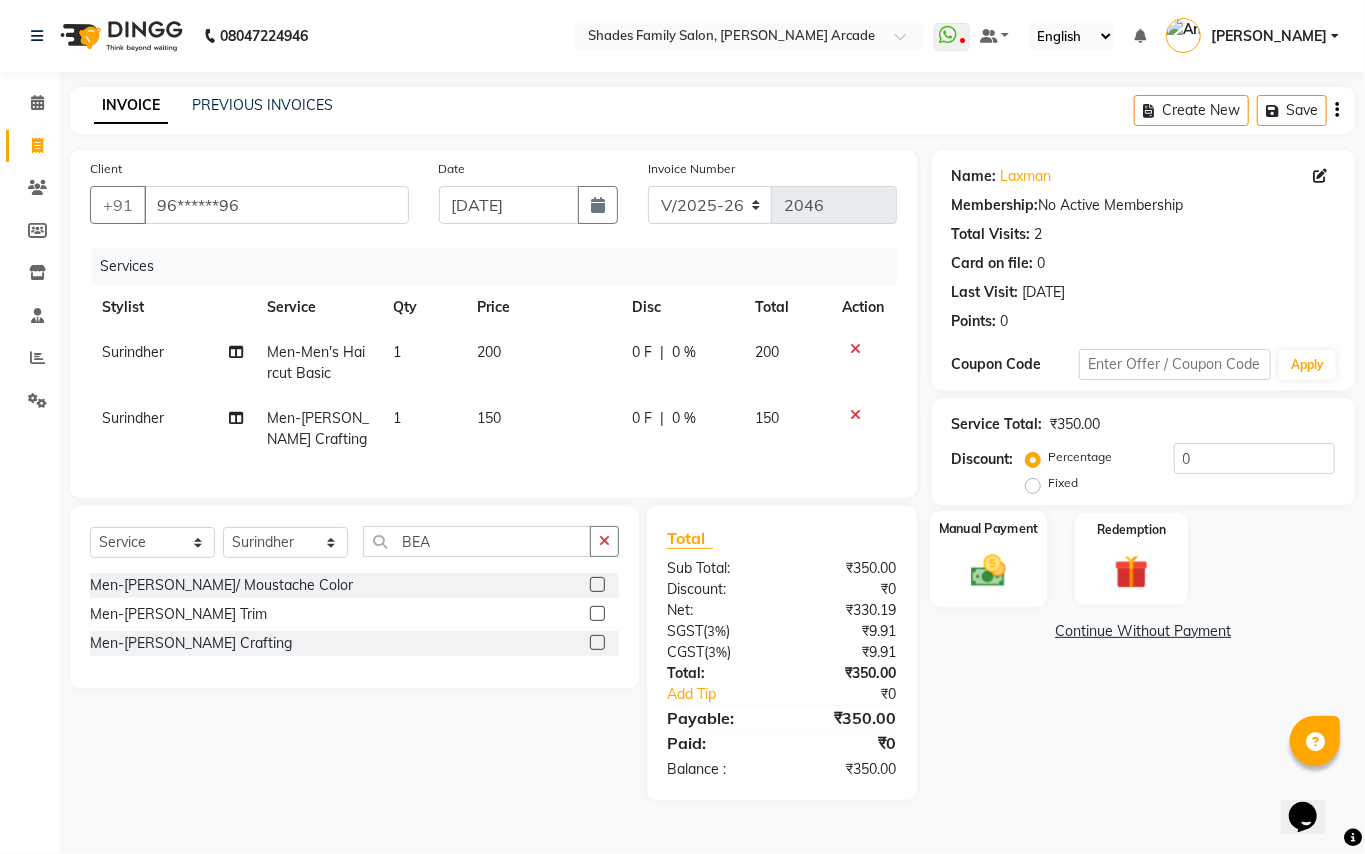 click on "Manual Payment" 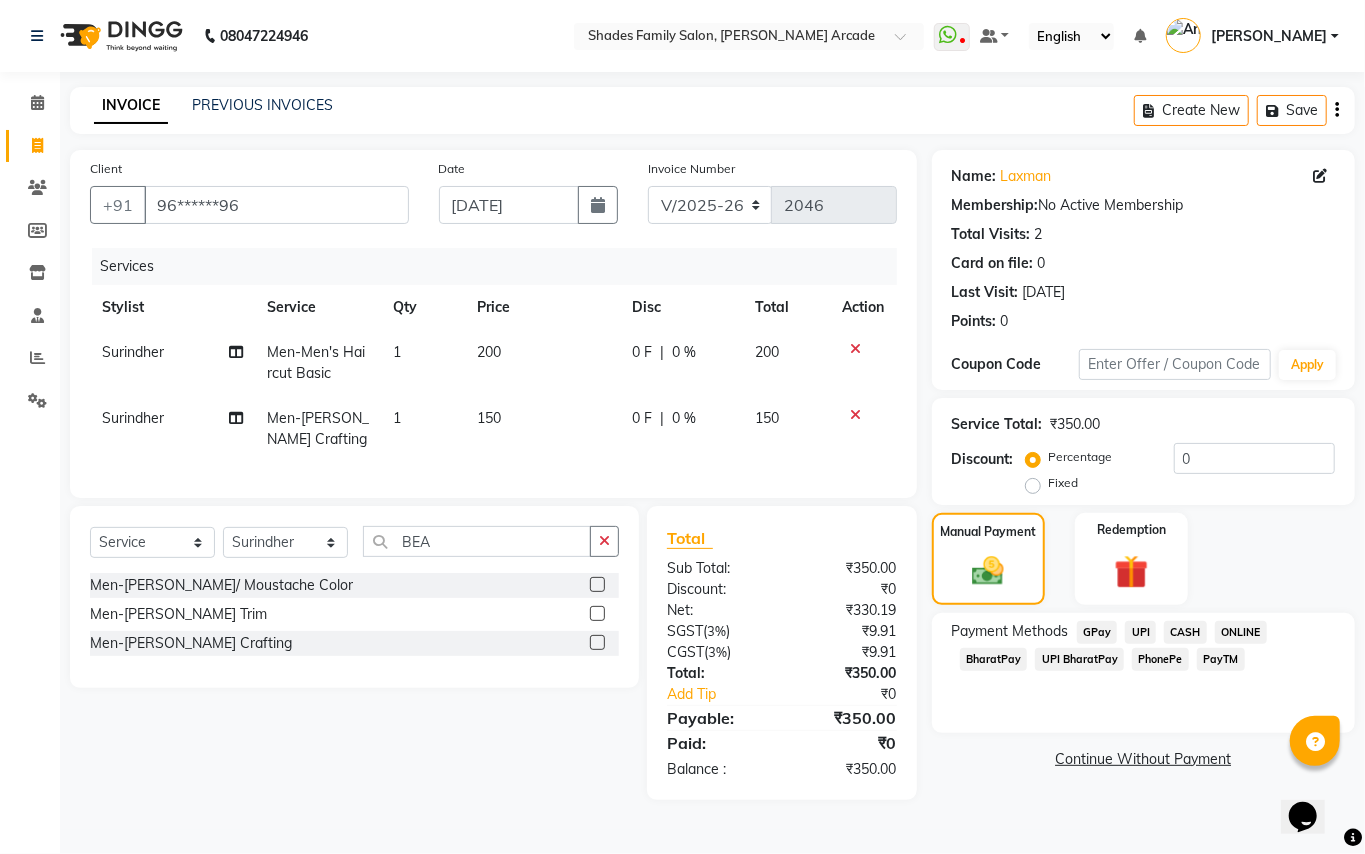 click on "UPI" 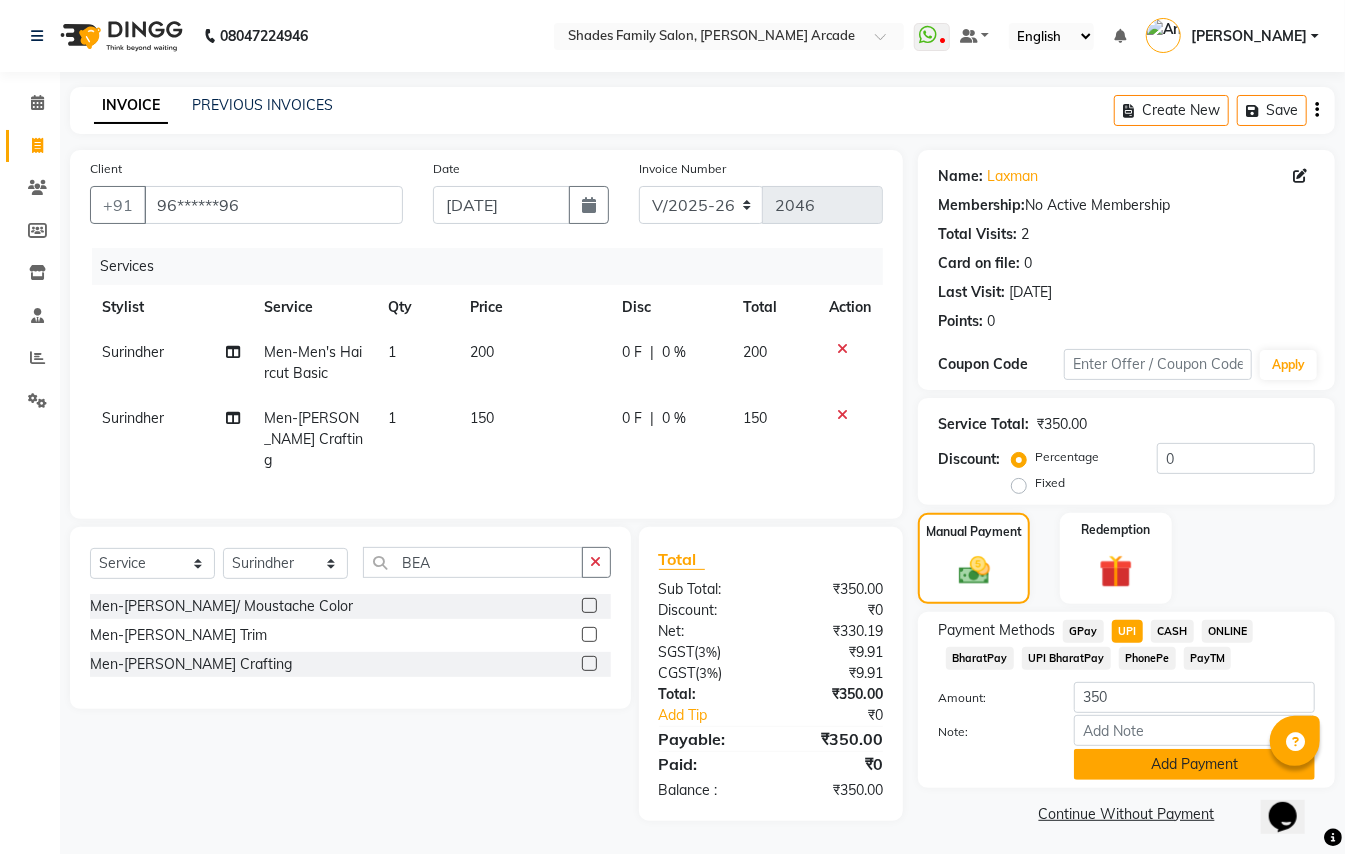 click on "Add Payment" 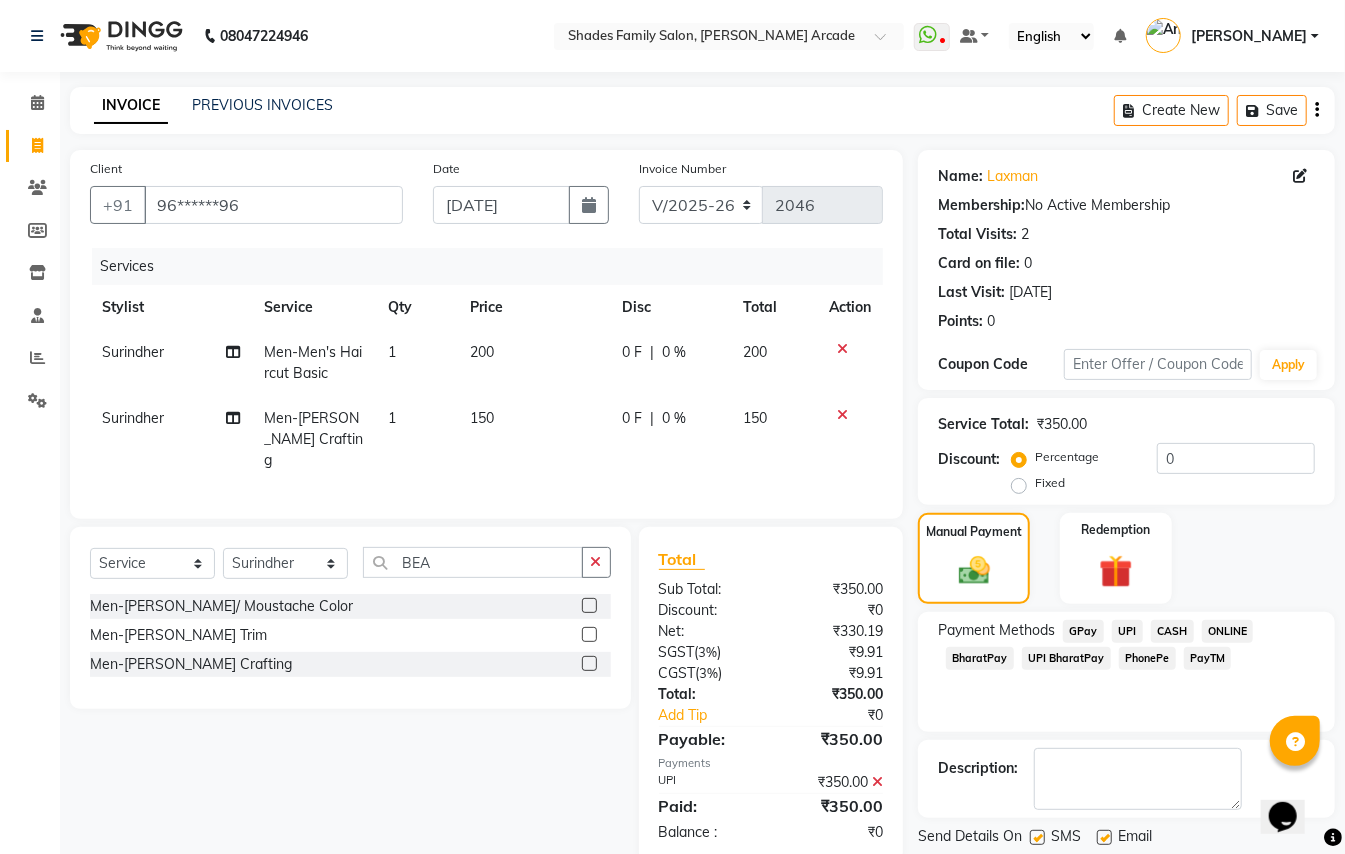 scroll, scrollTop: 62, scrollLeft: 0, axis: vertical 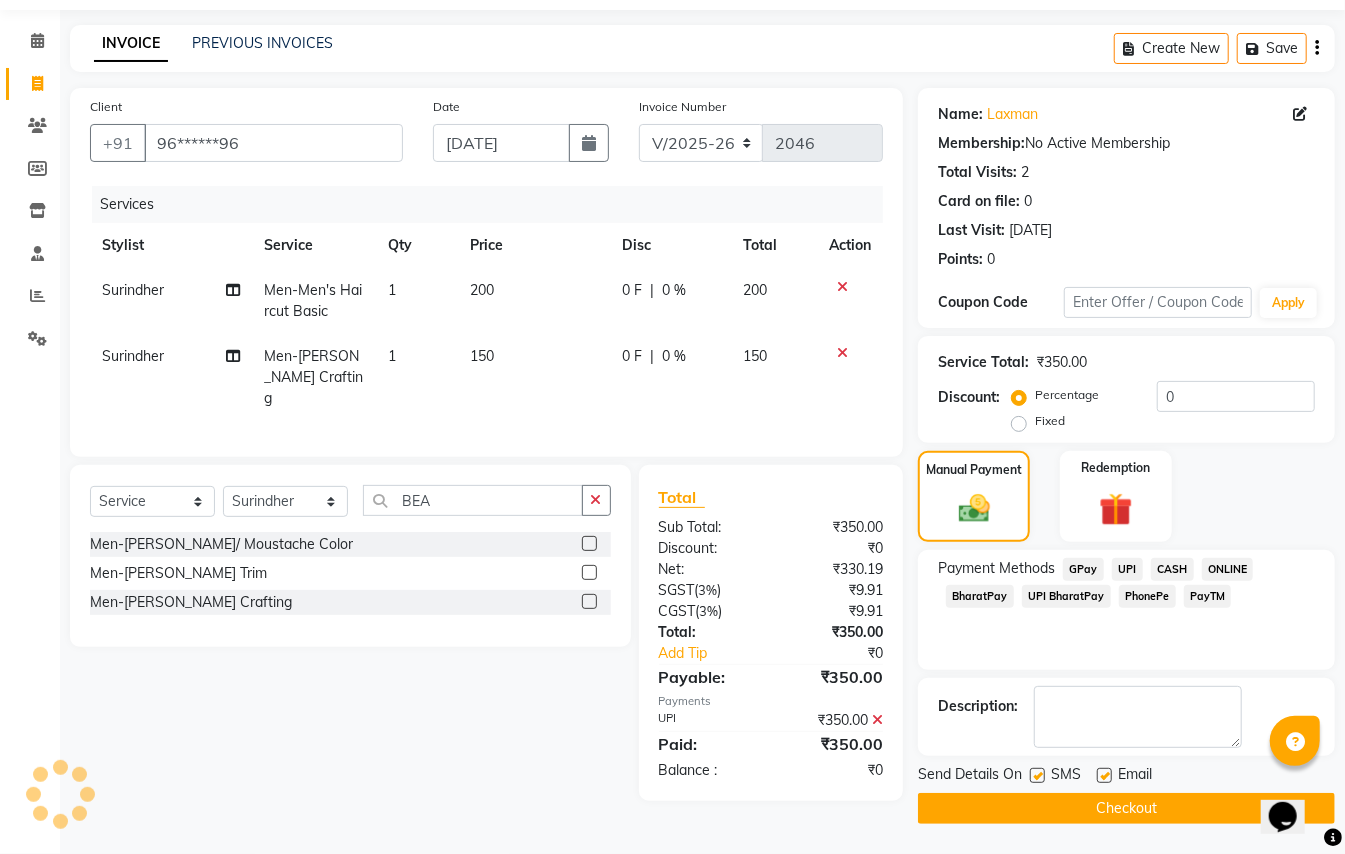 click on "Checkout" 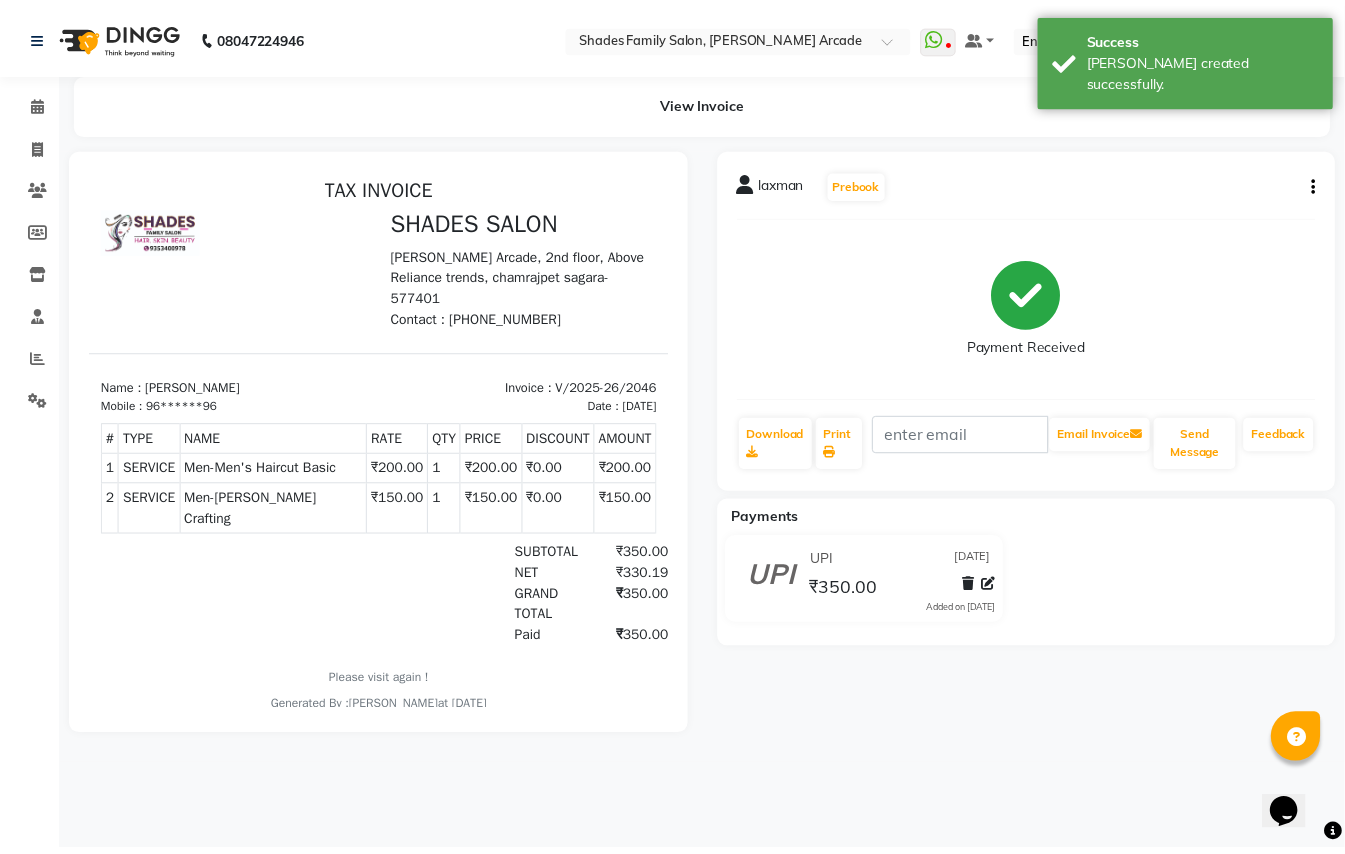 scroll, scrollTop: 0, scrollLeft: 0, axis: both 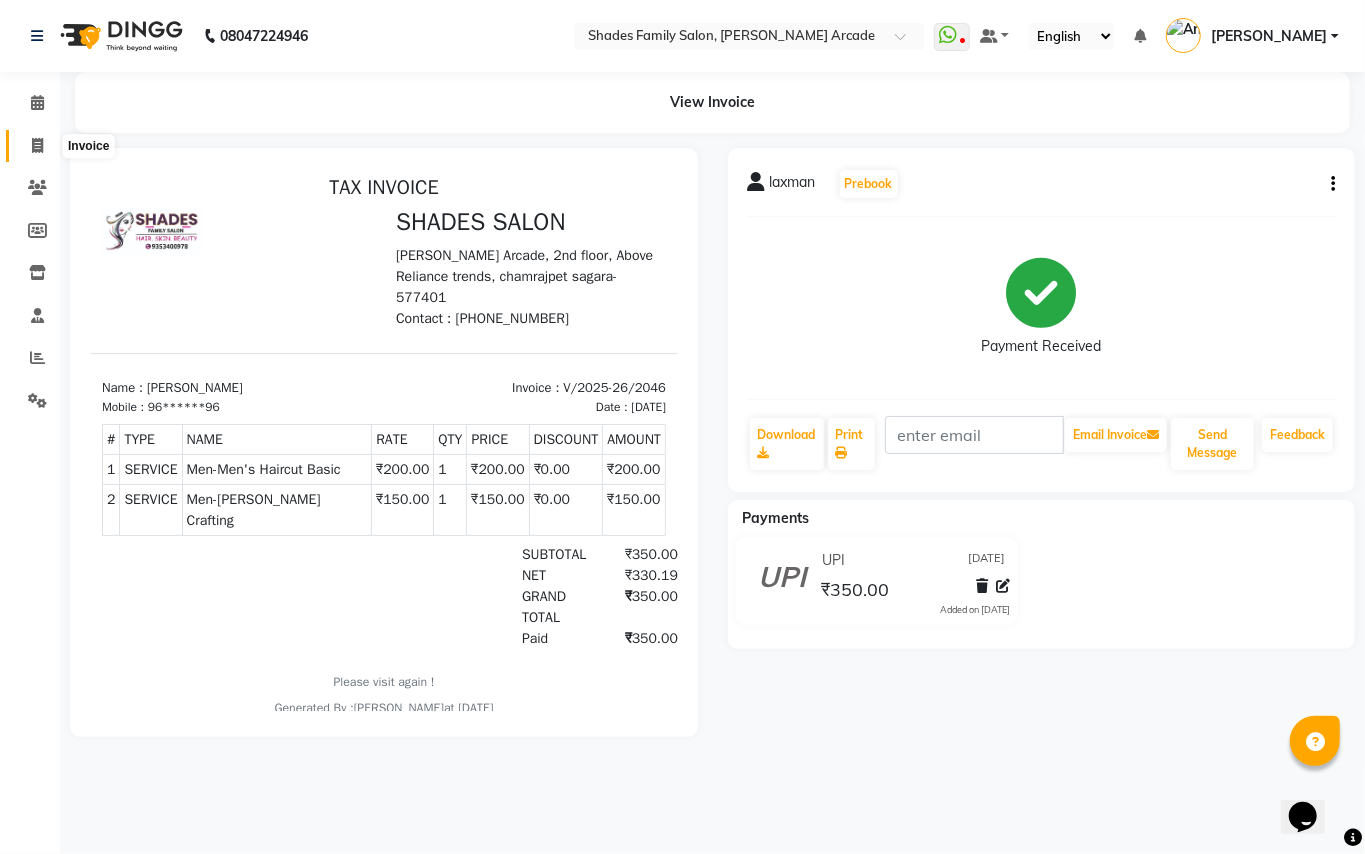click 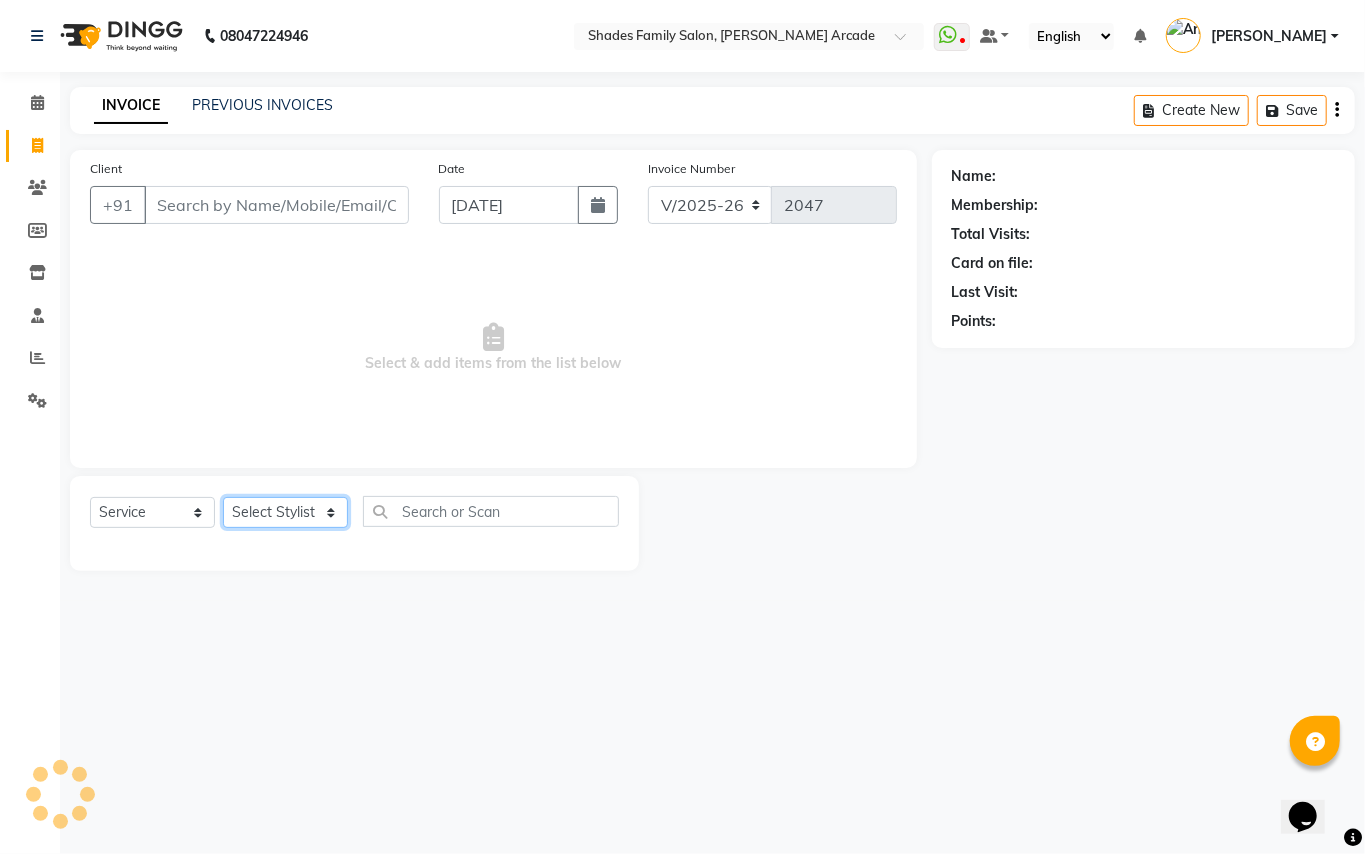 click on "Select Stylist" 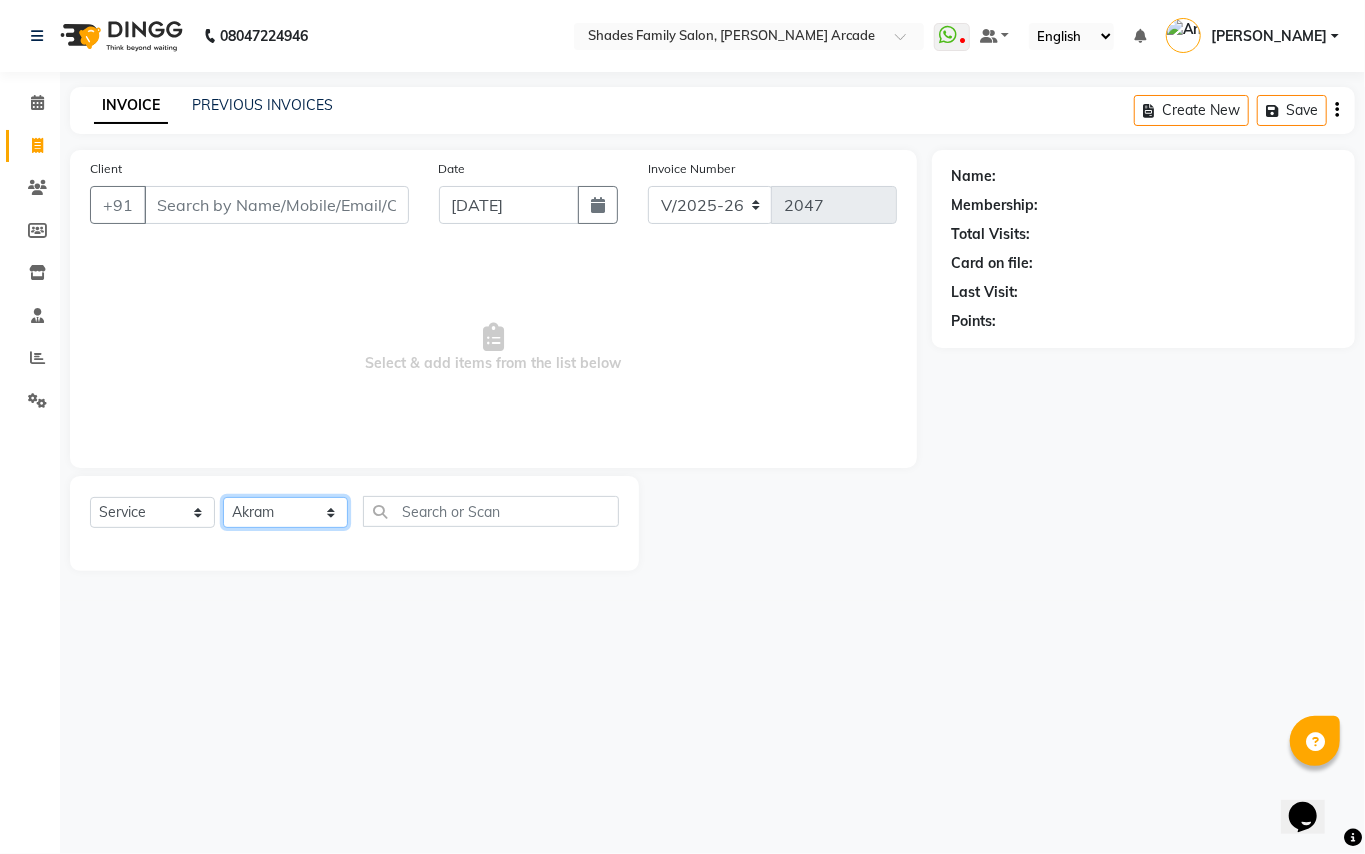 click on "Select Stylist Admin [PERSON_NAME] [PERSON_NAME] Danish  [PERSON_NAME] [PERSON_NAME] Nikhil [PERSON_NAME]  [PERSON_NAME] [PERSON_NAME] [PERSON_NAME] [PERSON_NAME]" 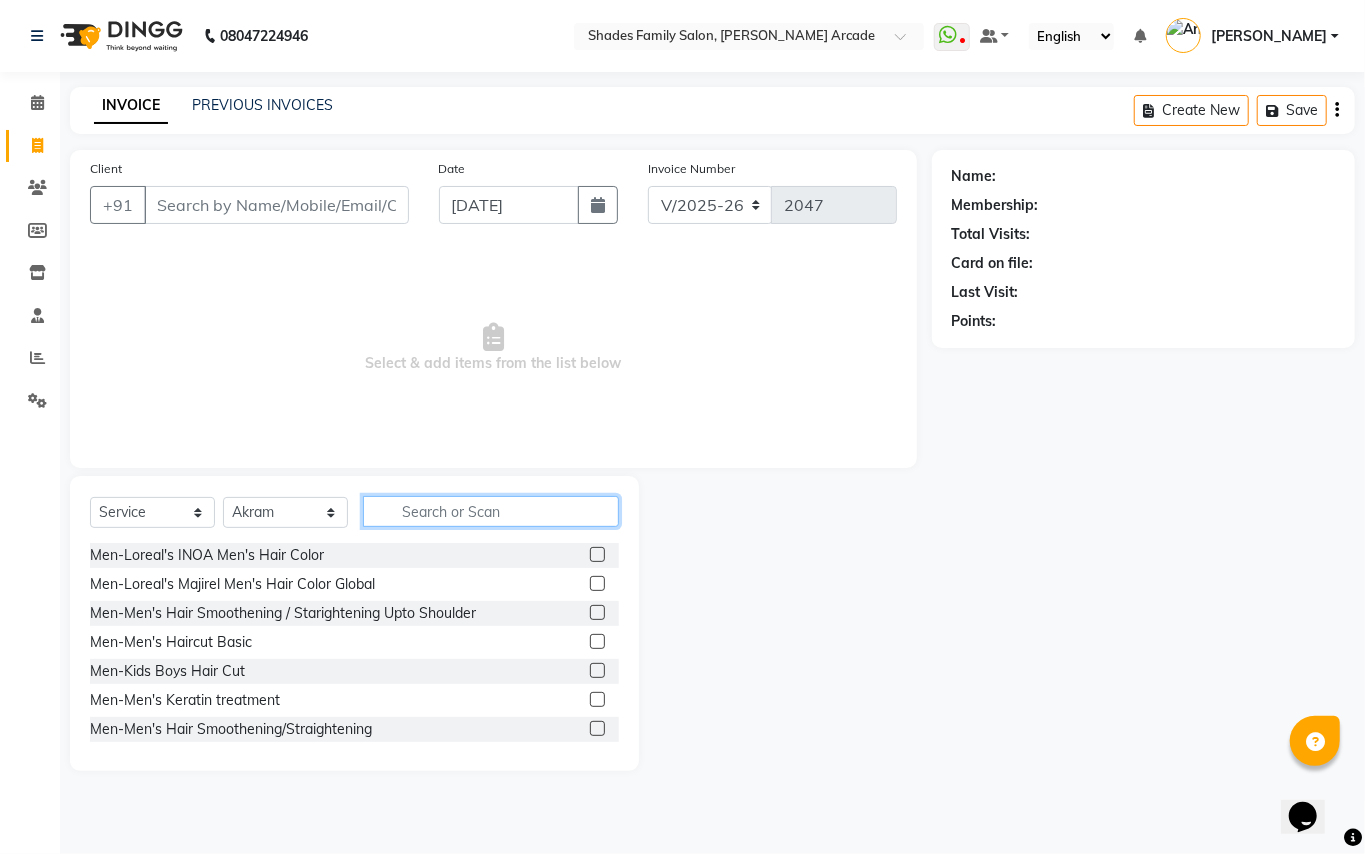 click 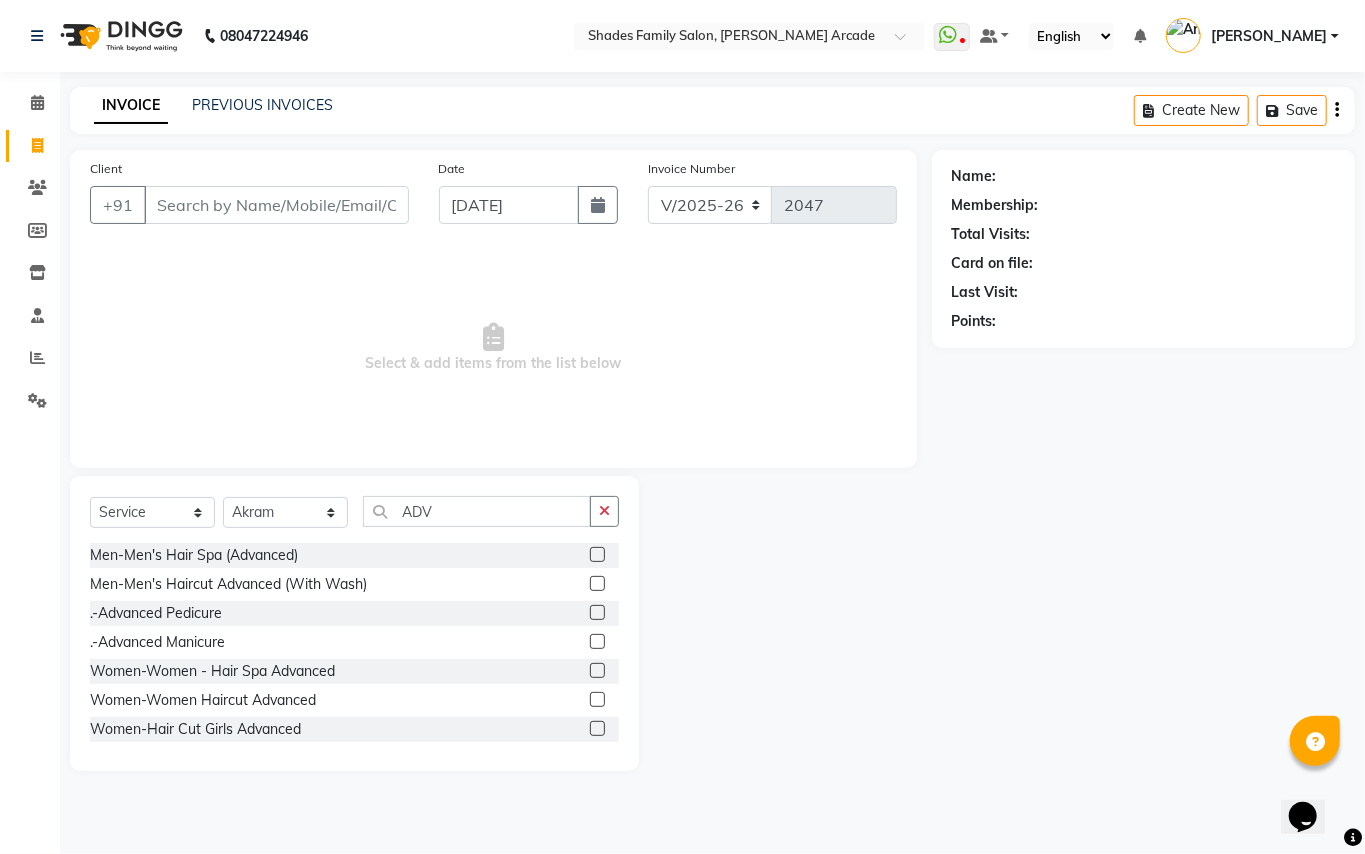 drag, startPoint x: 577, startPoint y: 582, endPoint x: 508, endPoint y: 541, distance: 80.26207 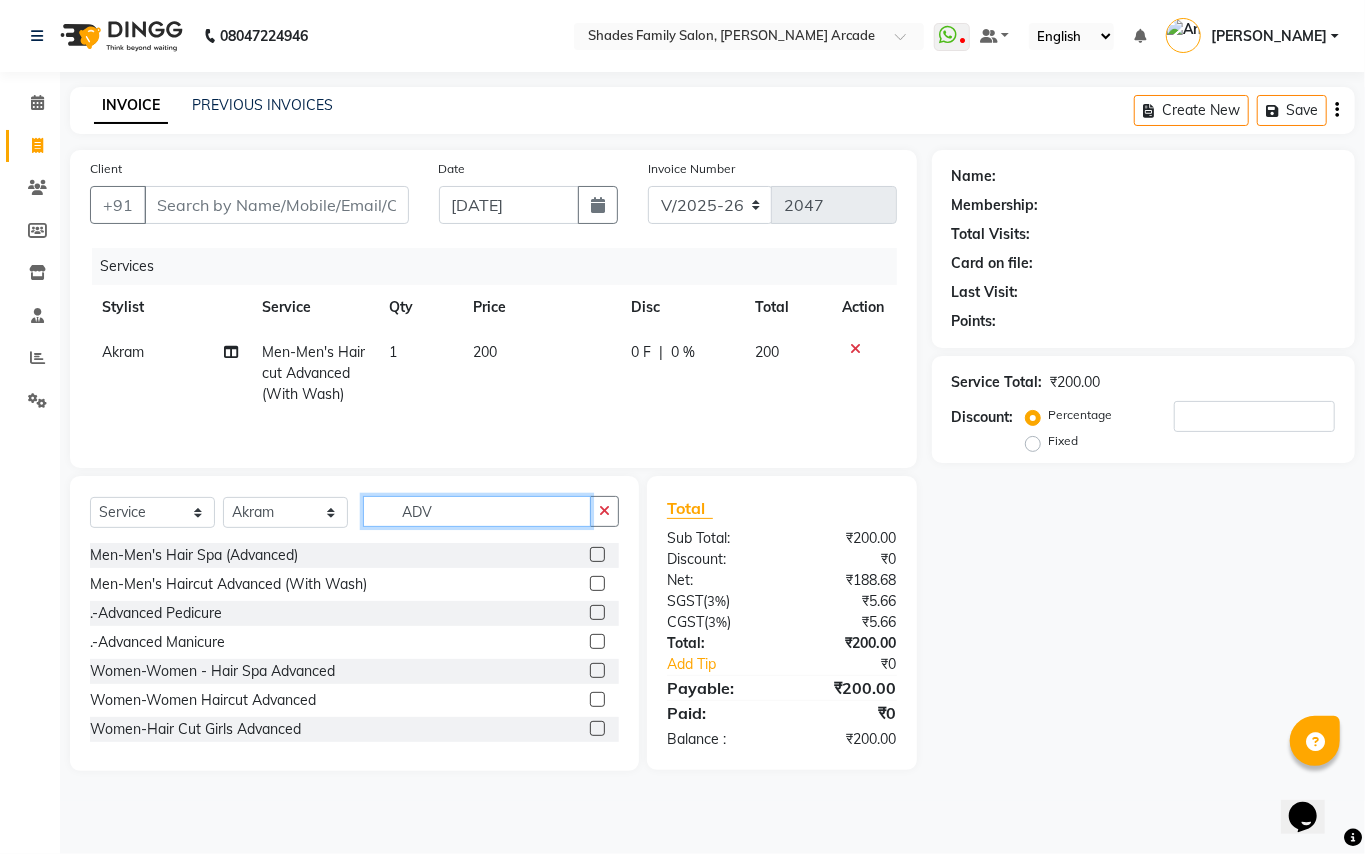 click on "ADV" 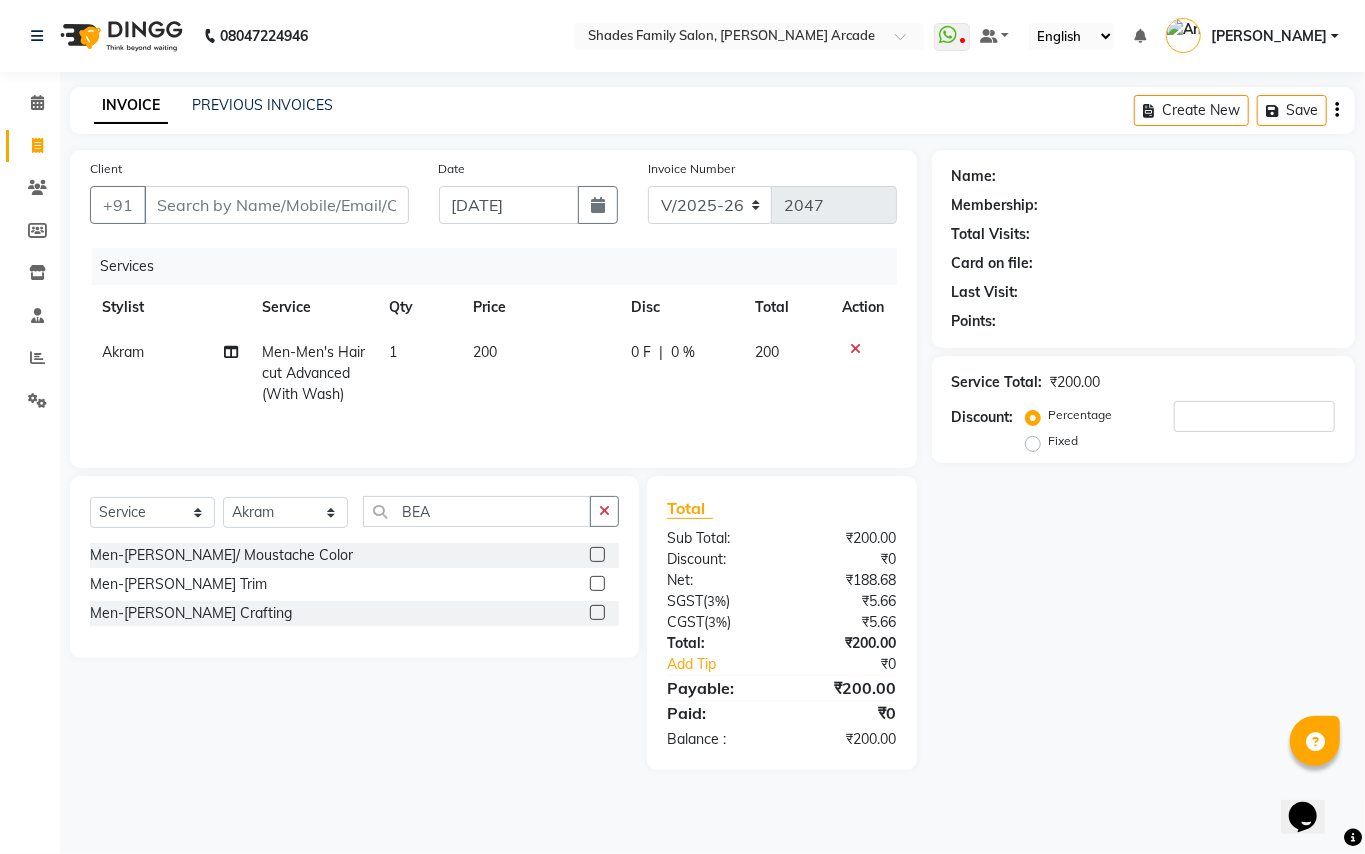 click 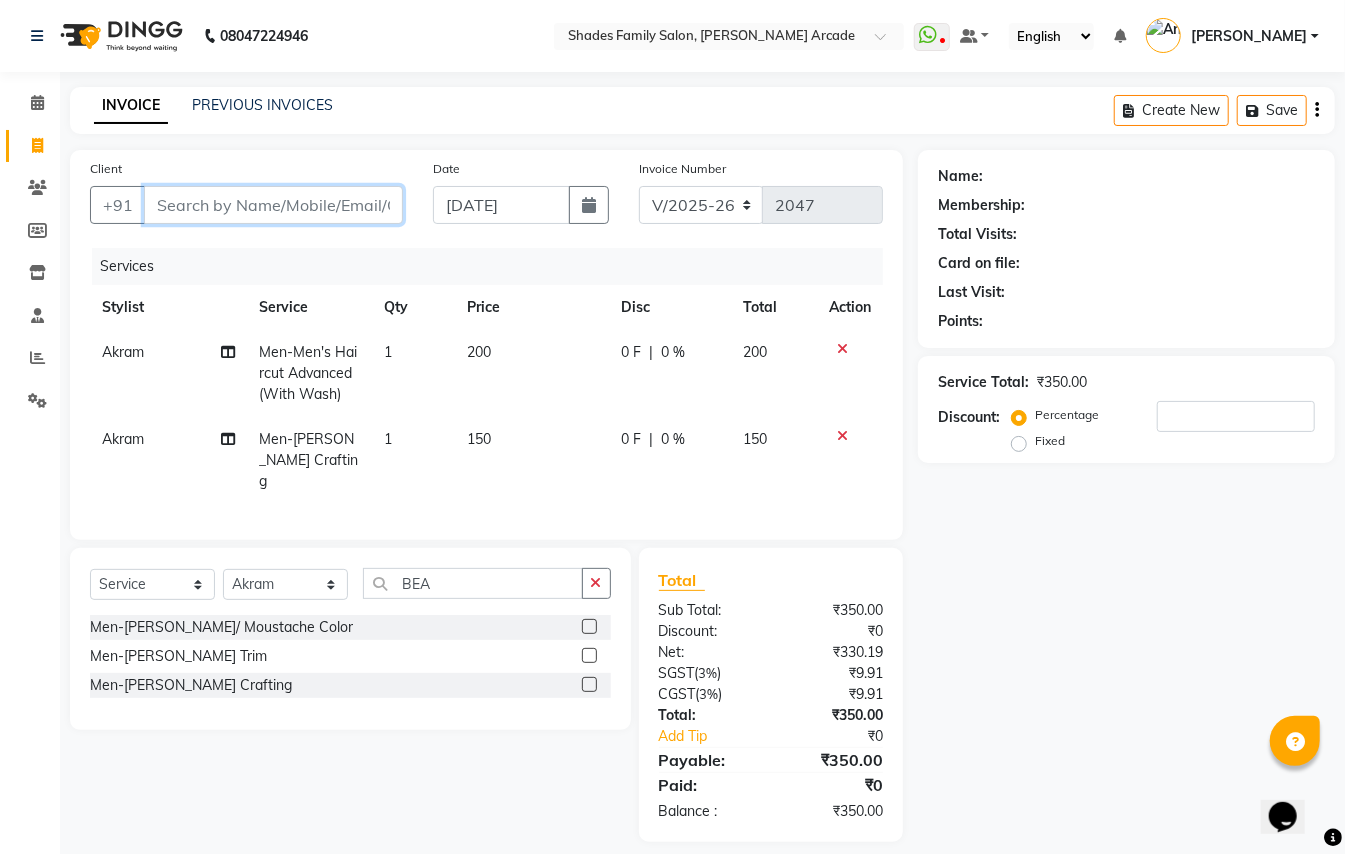 click on "Client" at bounding box center [273, 205] 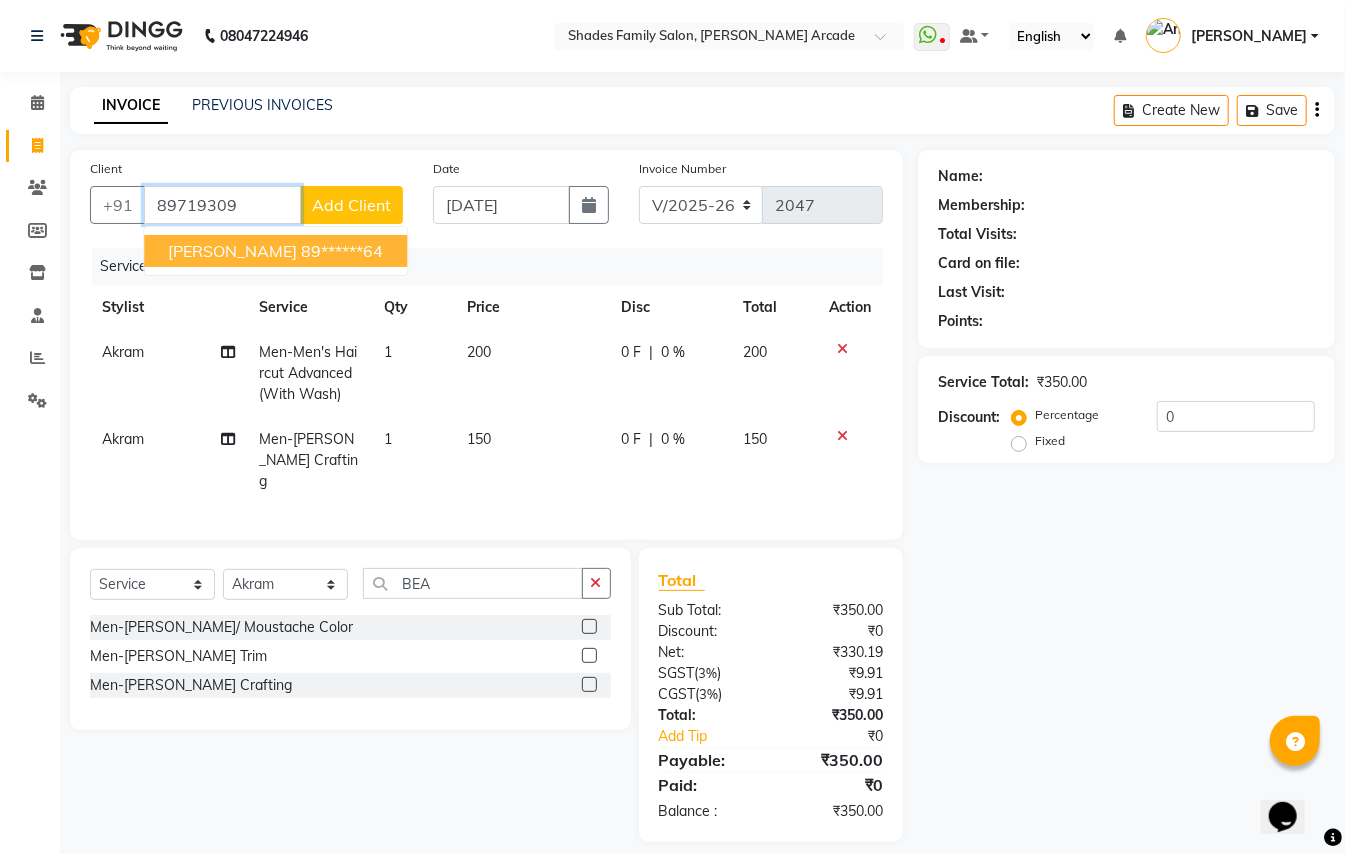click on "89******64" at bounding box center (342, 251) 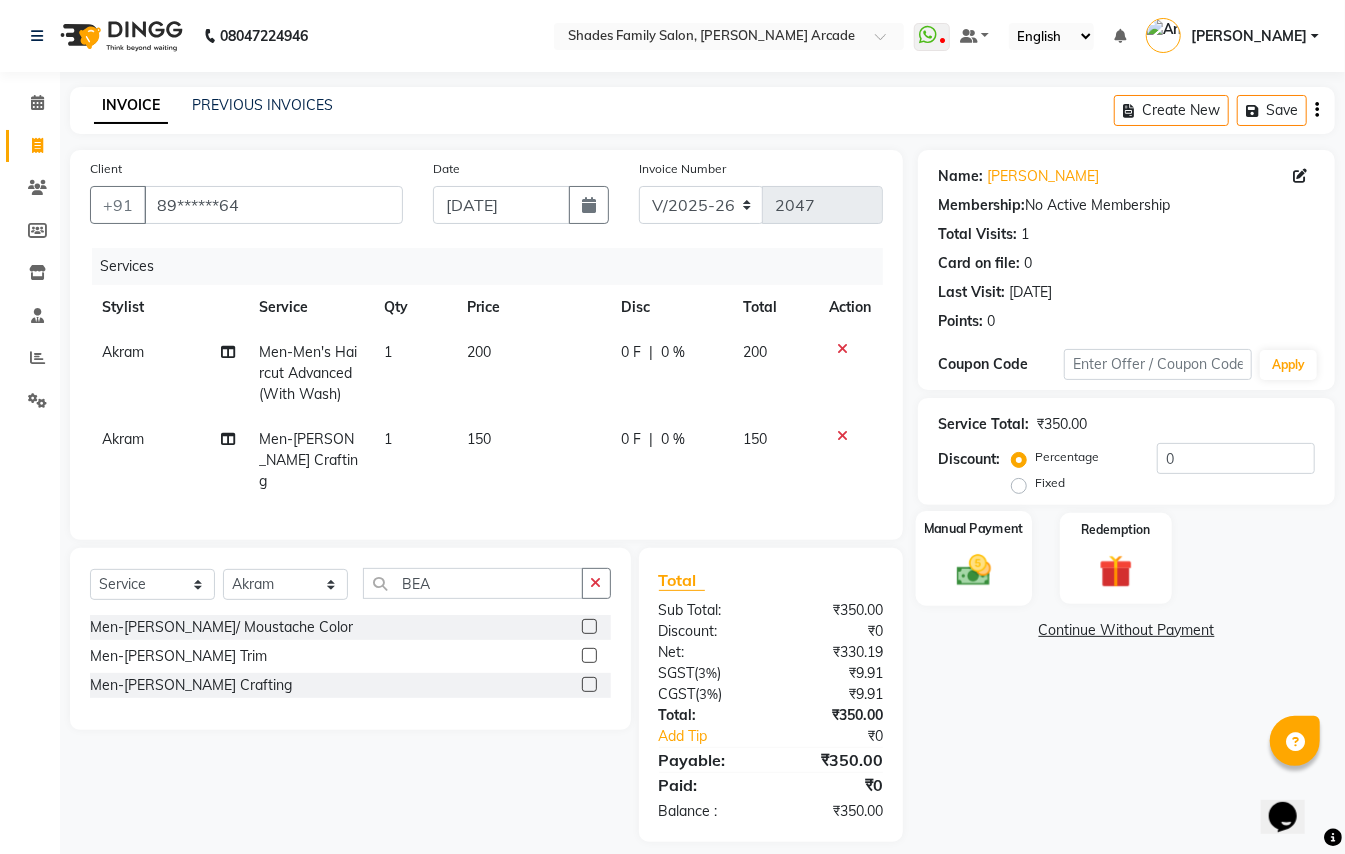 click on "Manual Payment" 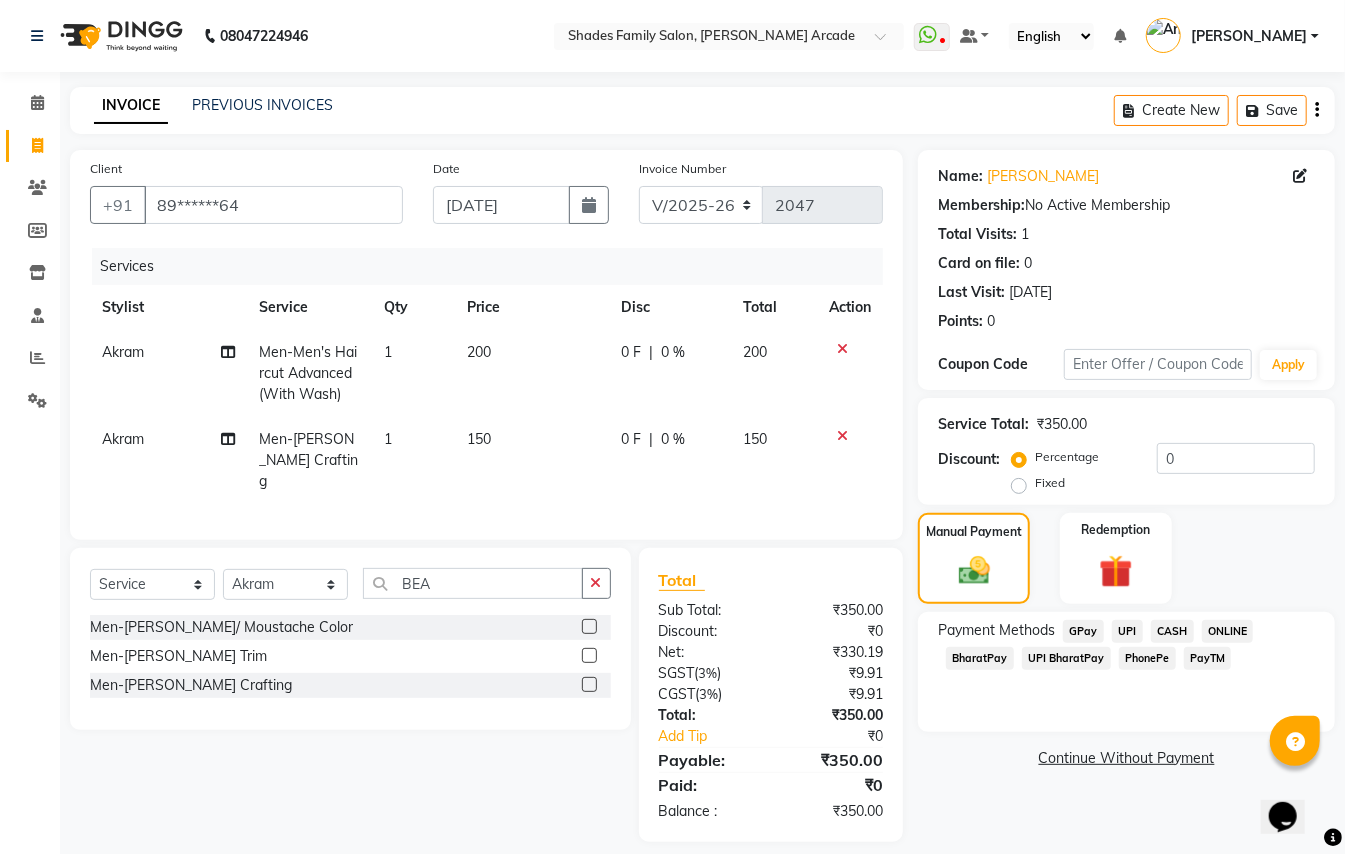 click on "200" 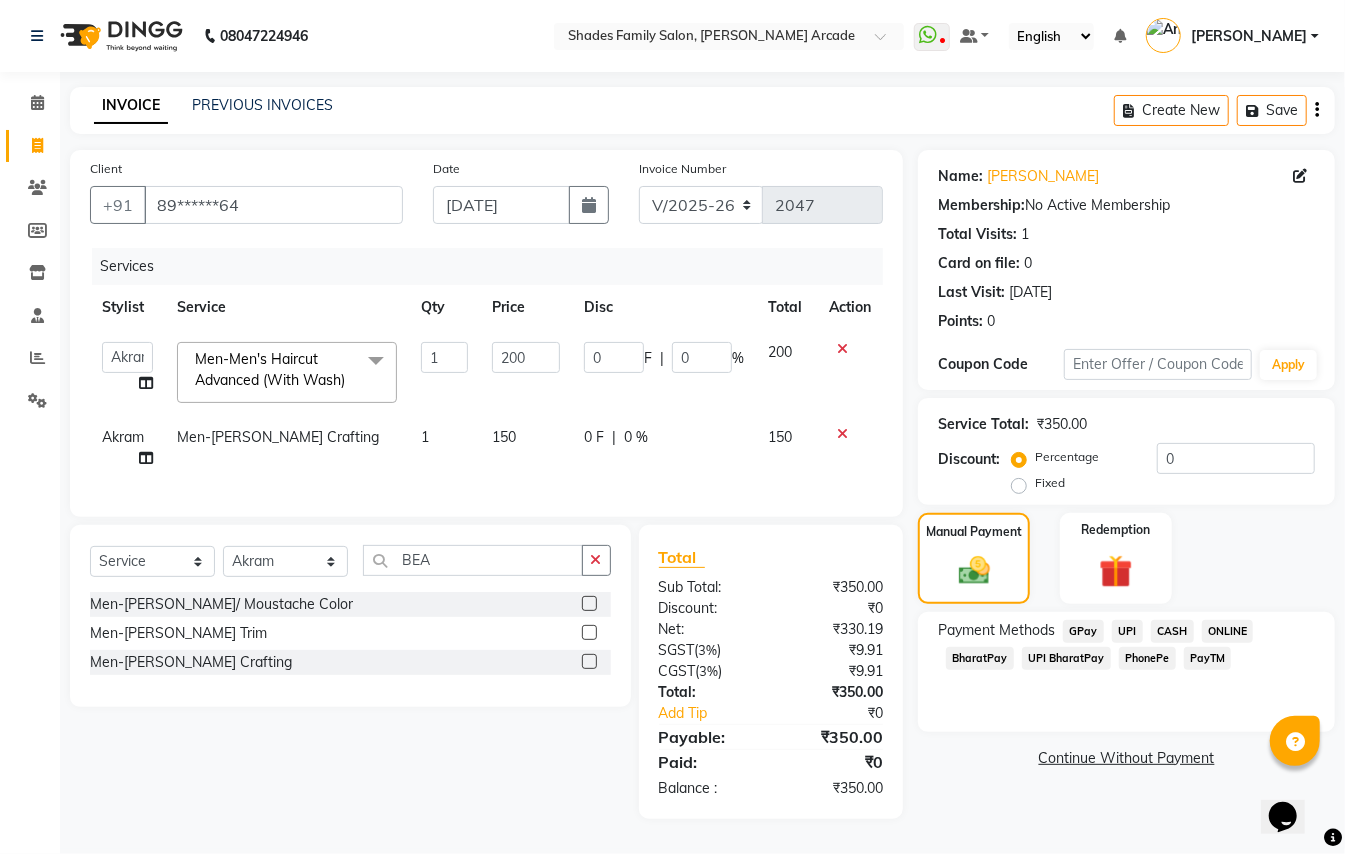 click on "200" 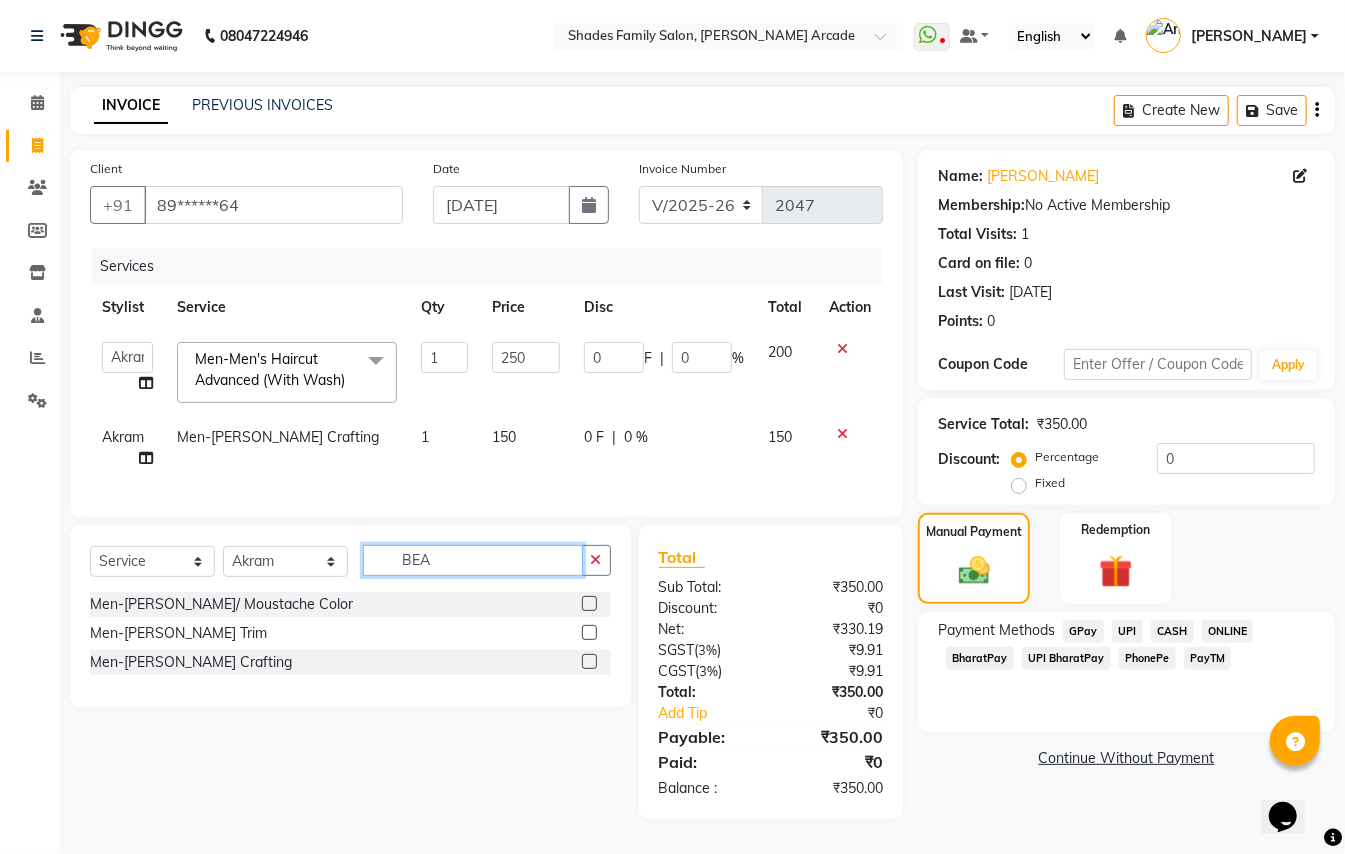 click on "BEA" 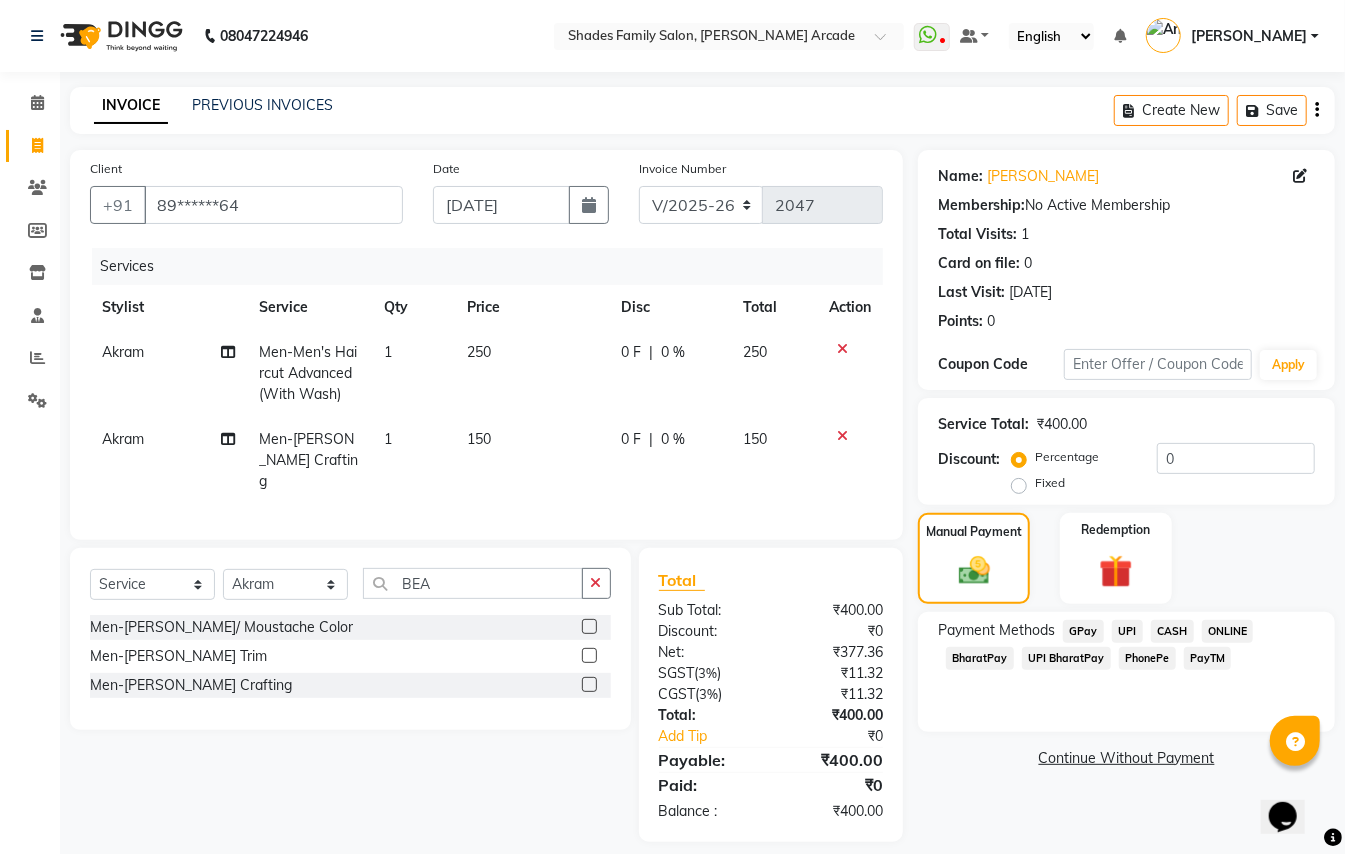 click on "CASH" 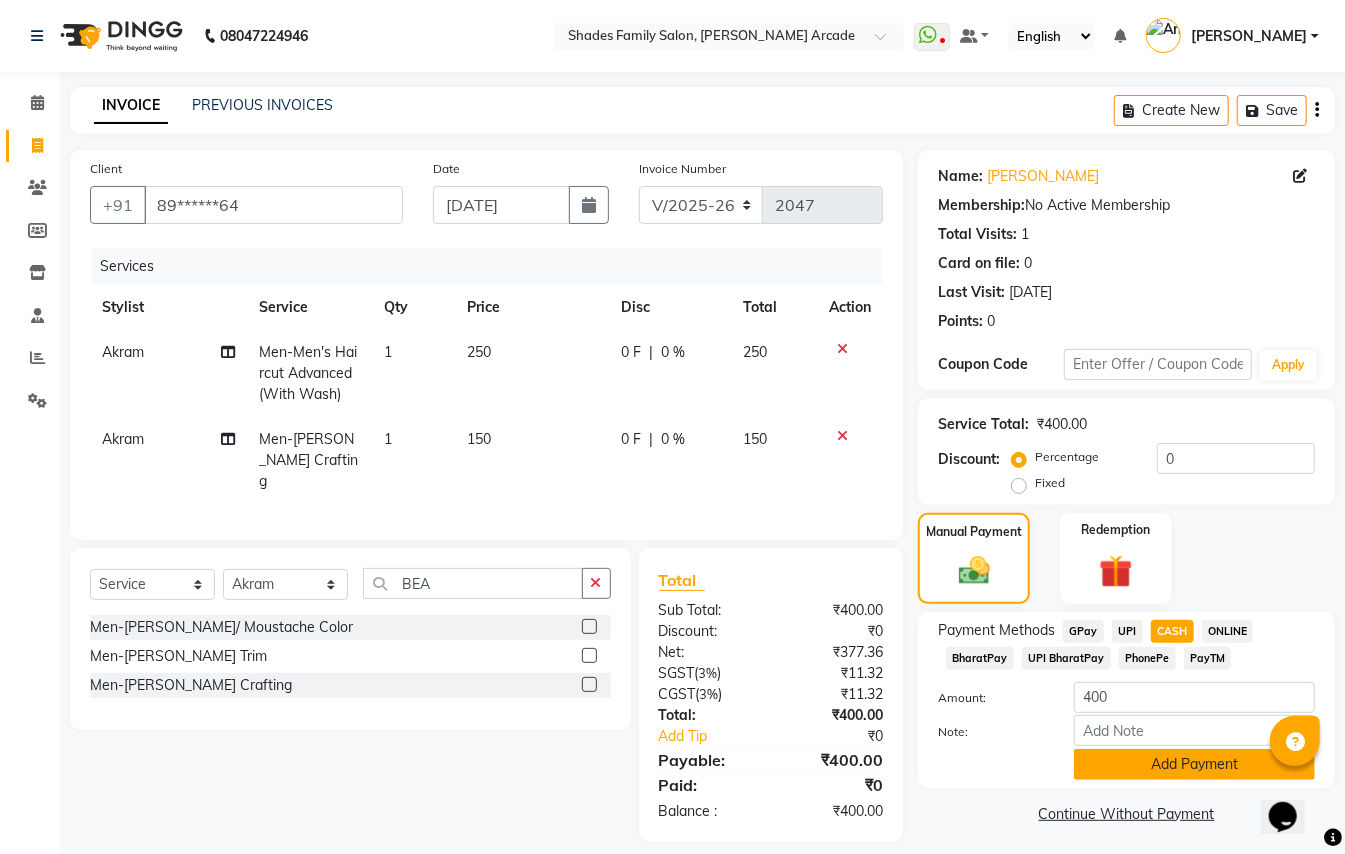 click on "Add Payment" 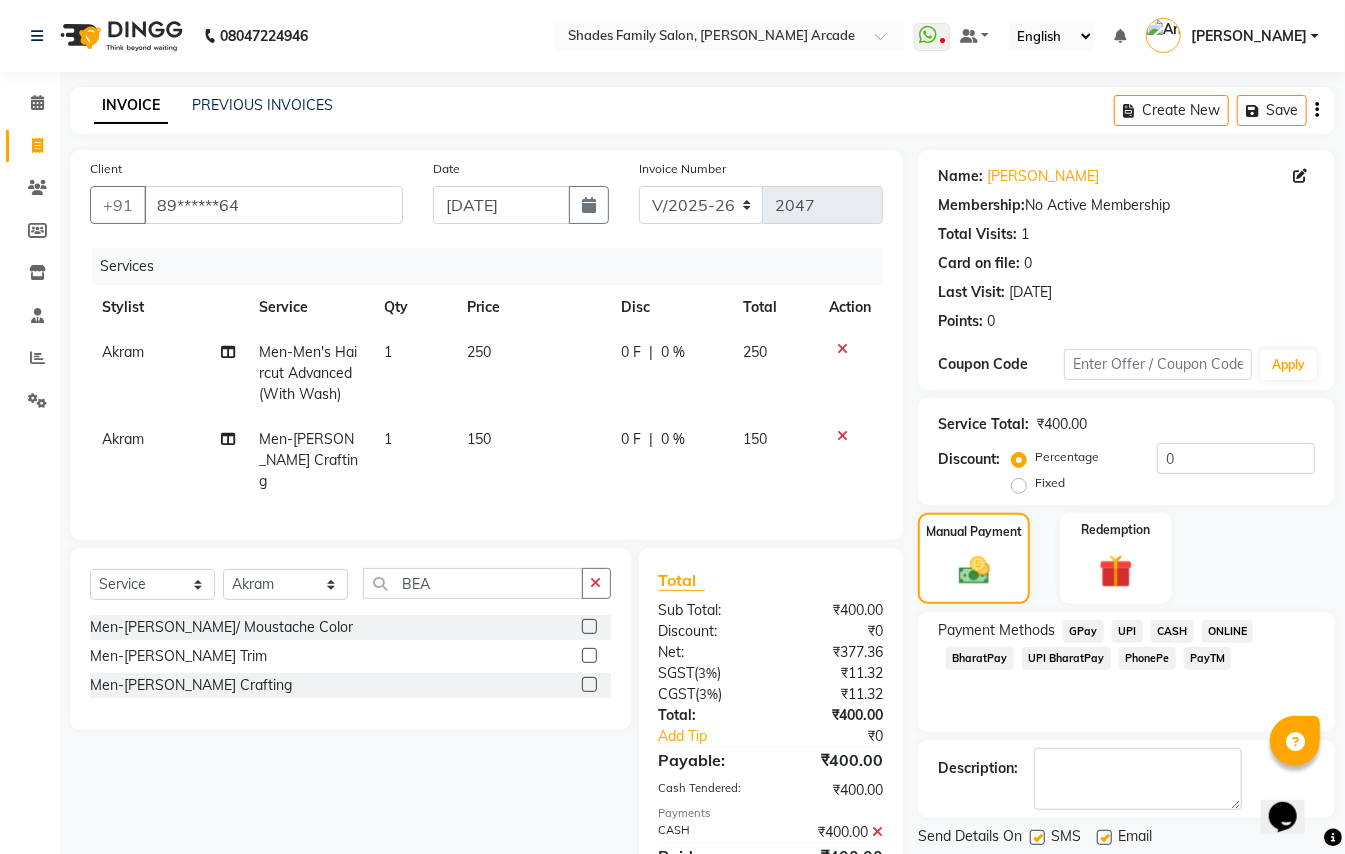 scroll, scrollTop: 88, scrollLeft: 0, axis: vertical 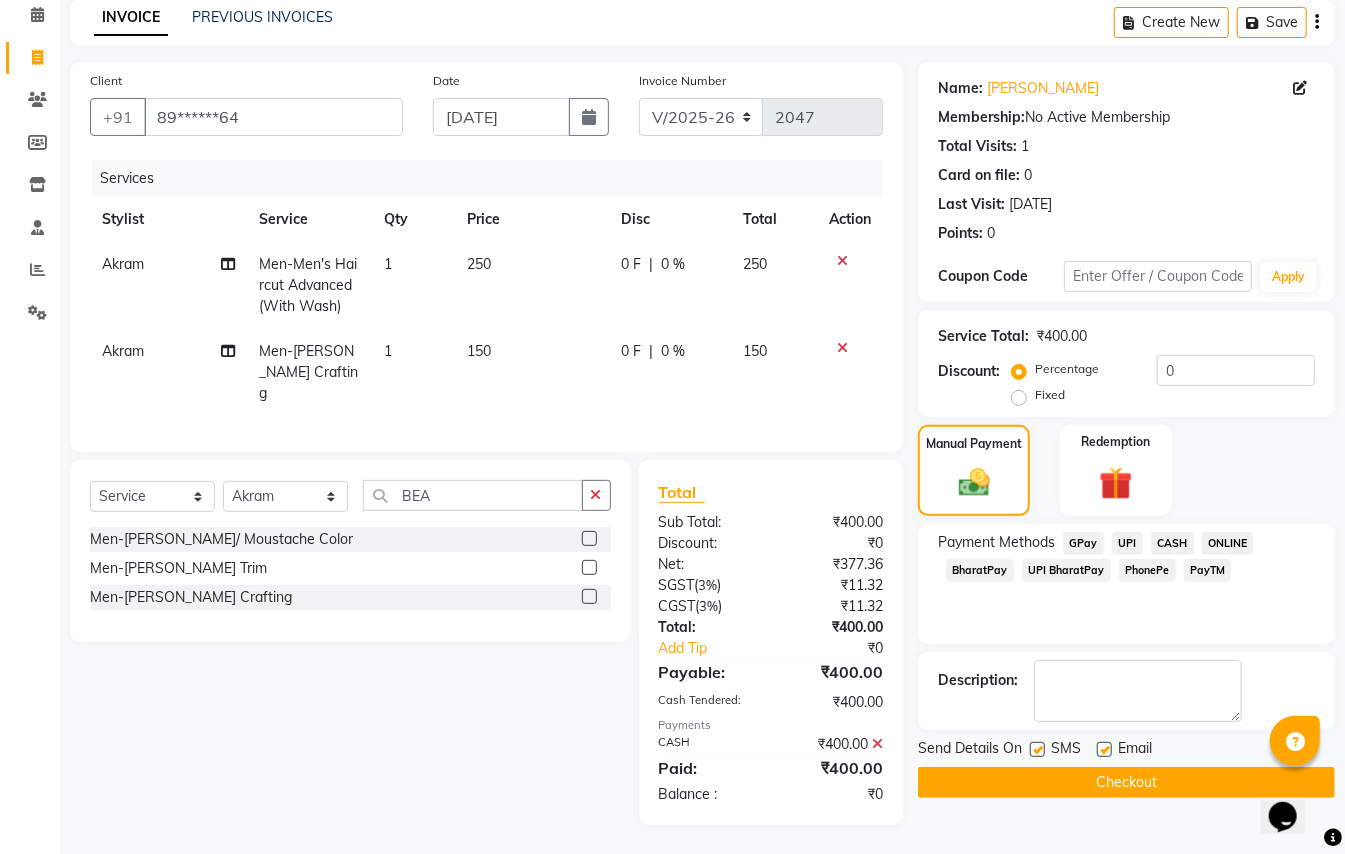 click on "Checkout" 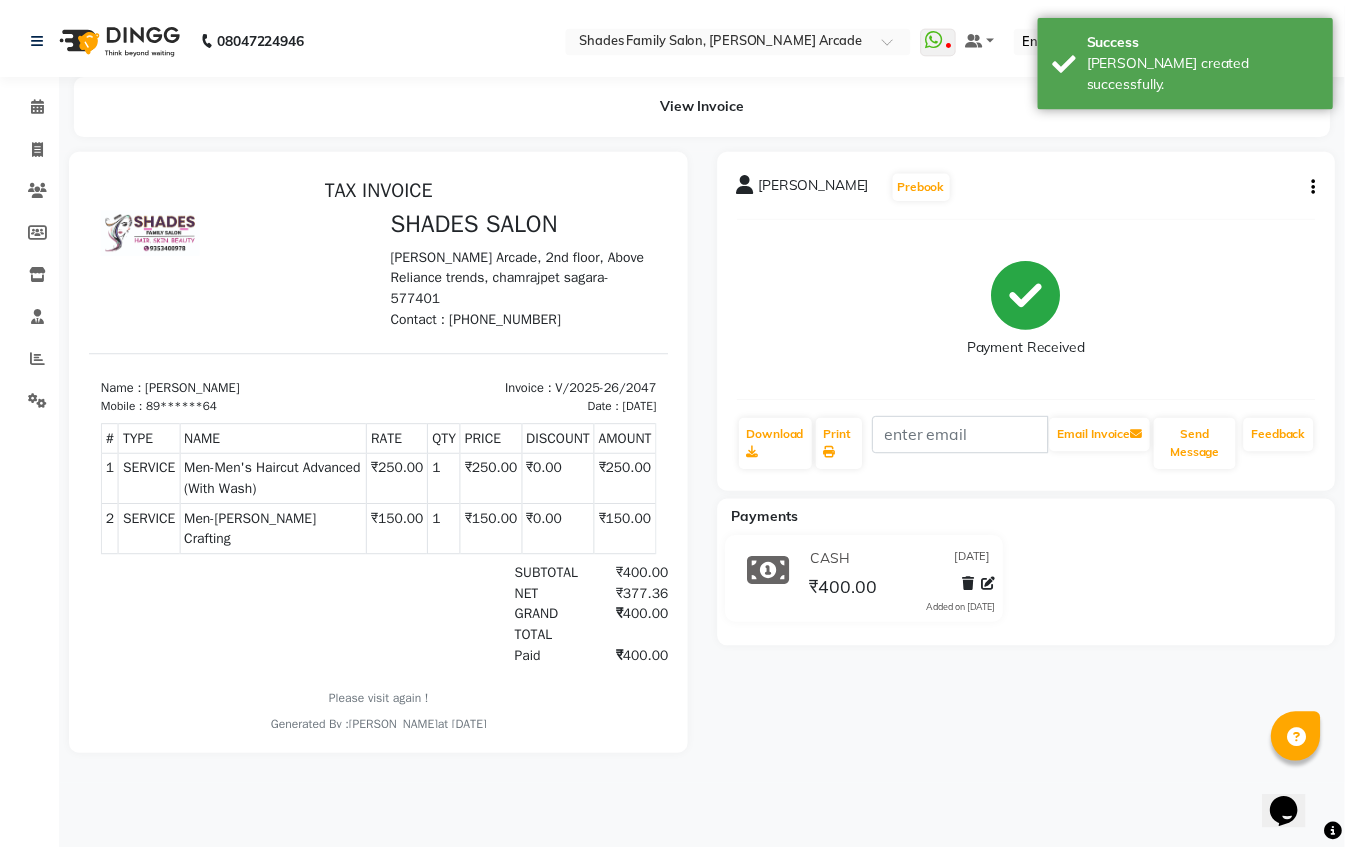 scroll, scrollTop: 0, scrollLeft: 0, axis: both 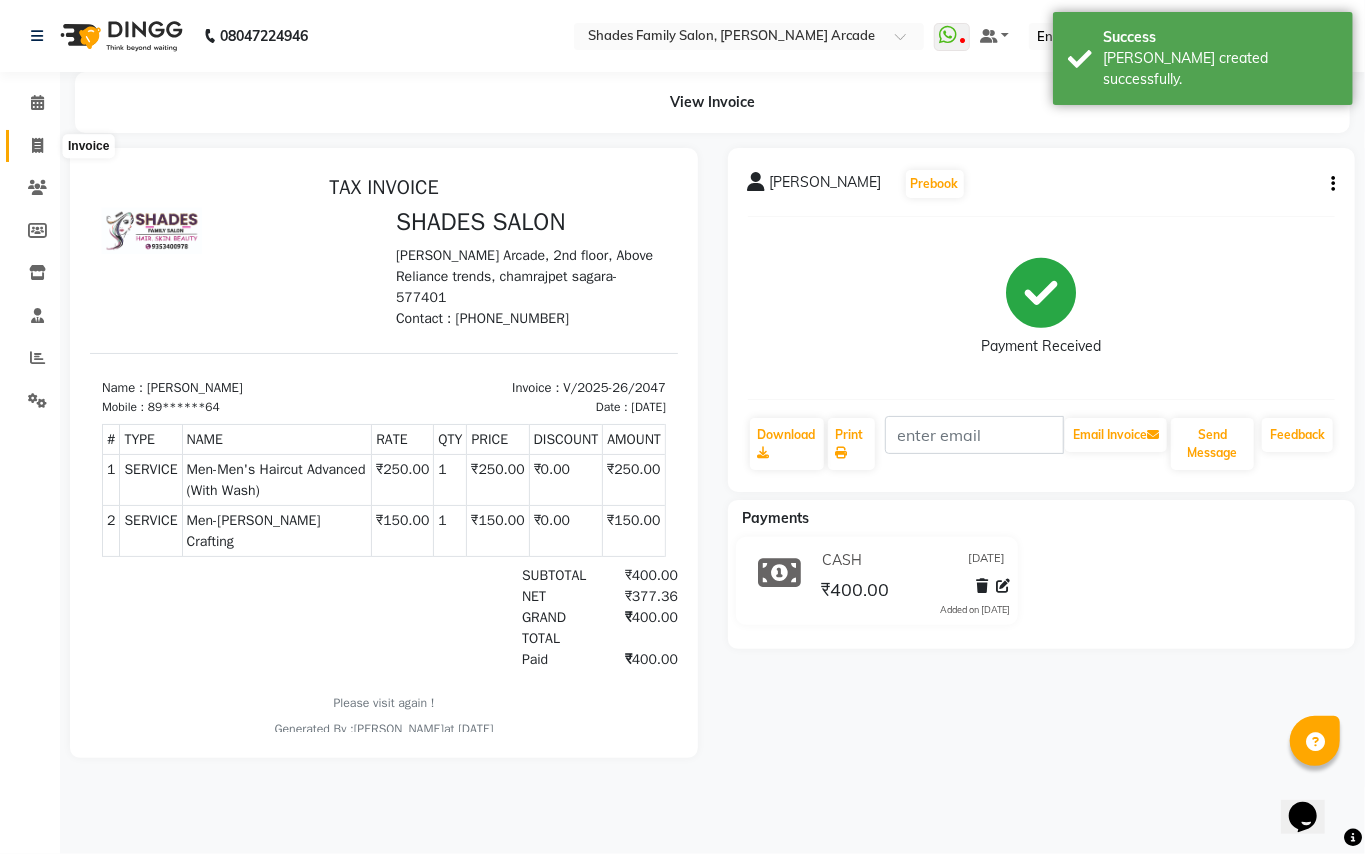click 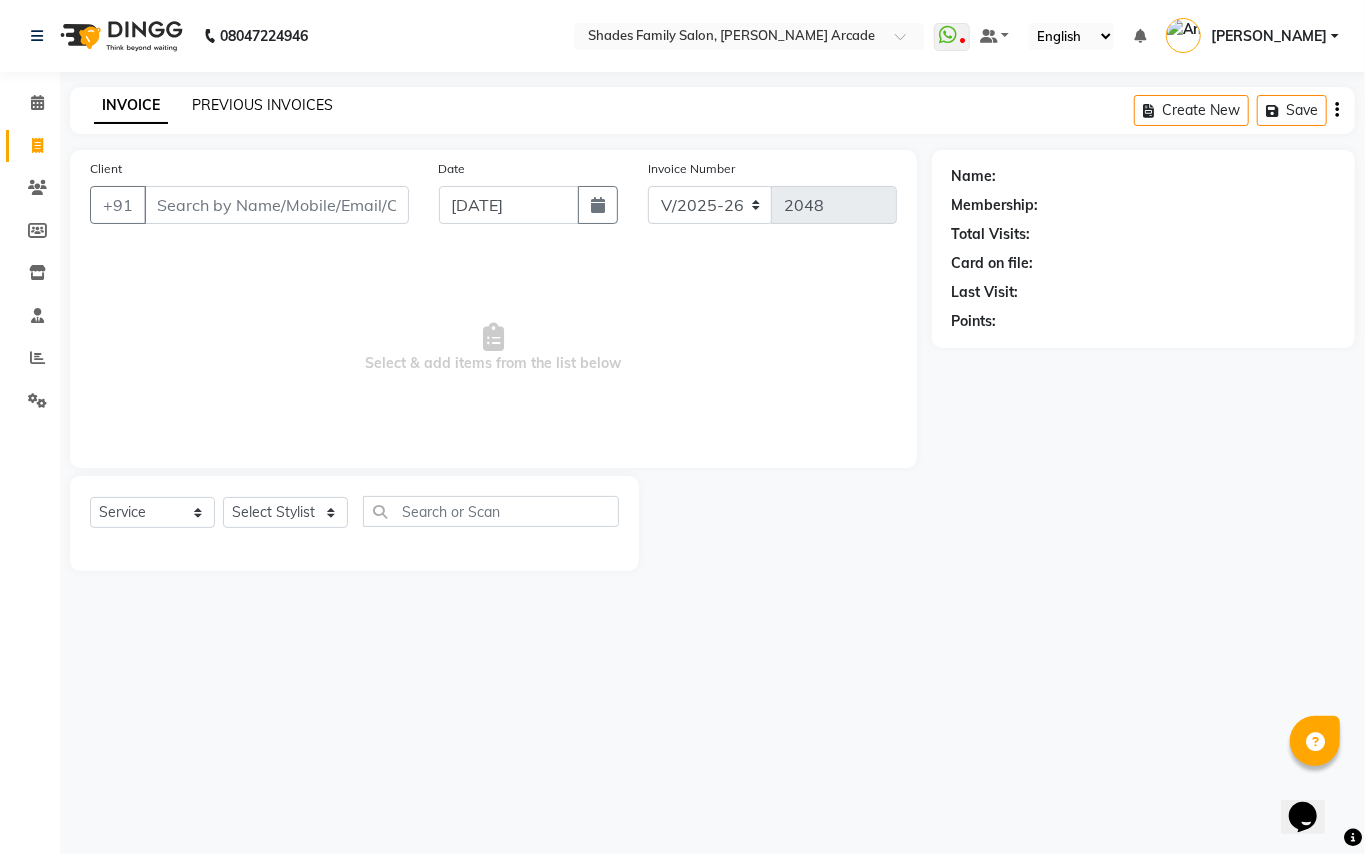 click on "PREVIOUS INVOICES" 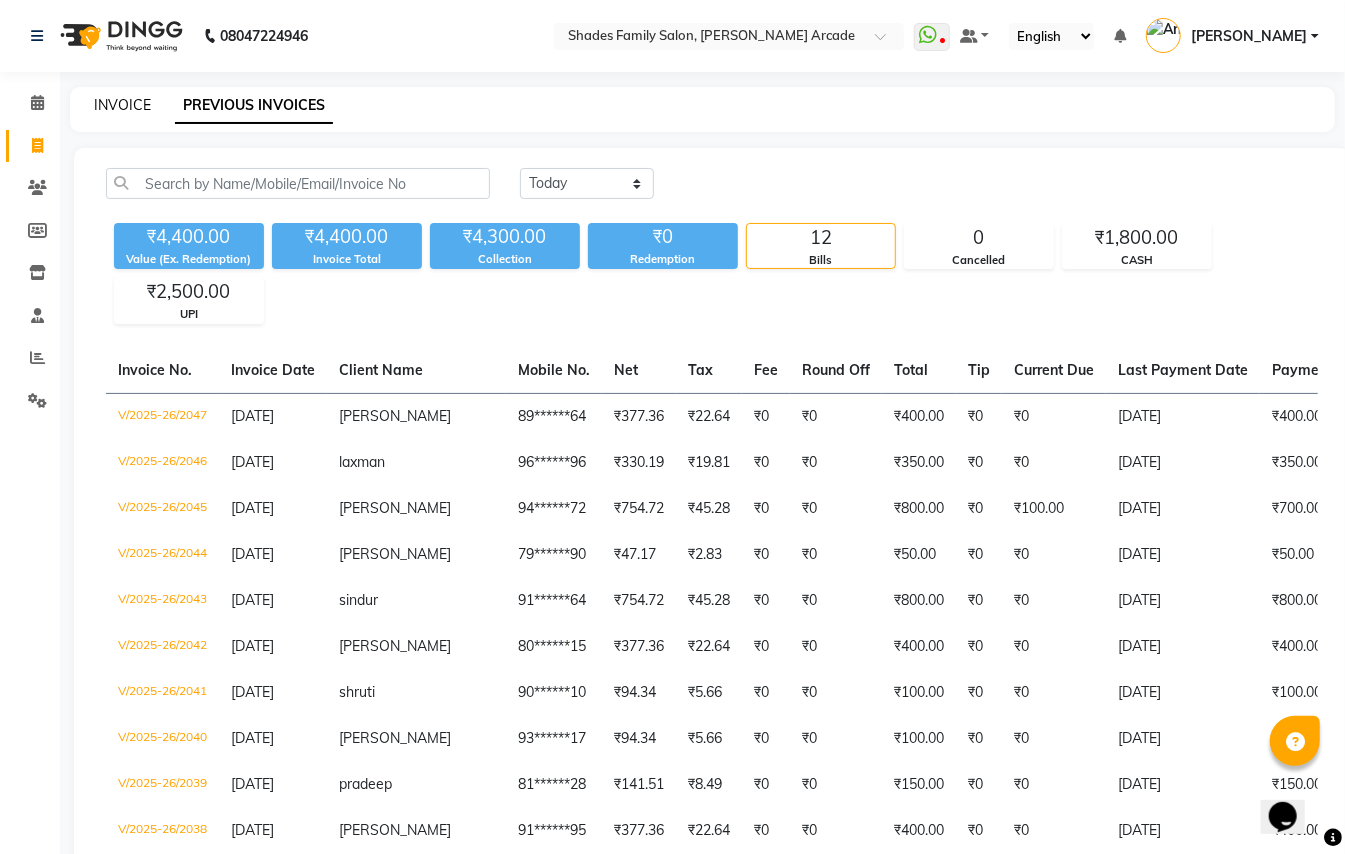 click on "INVOICE" 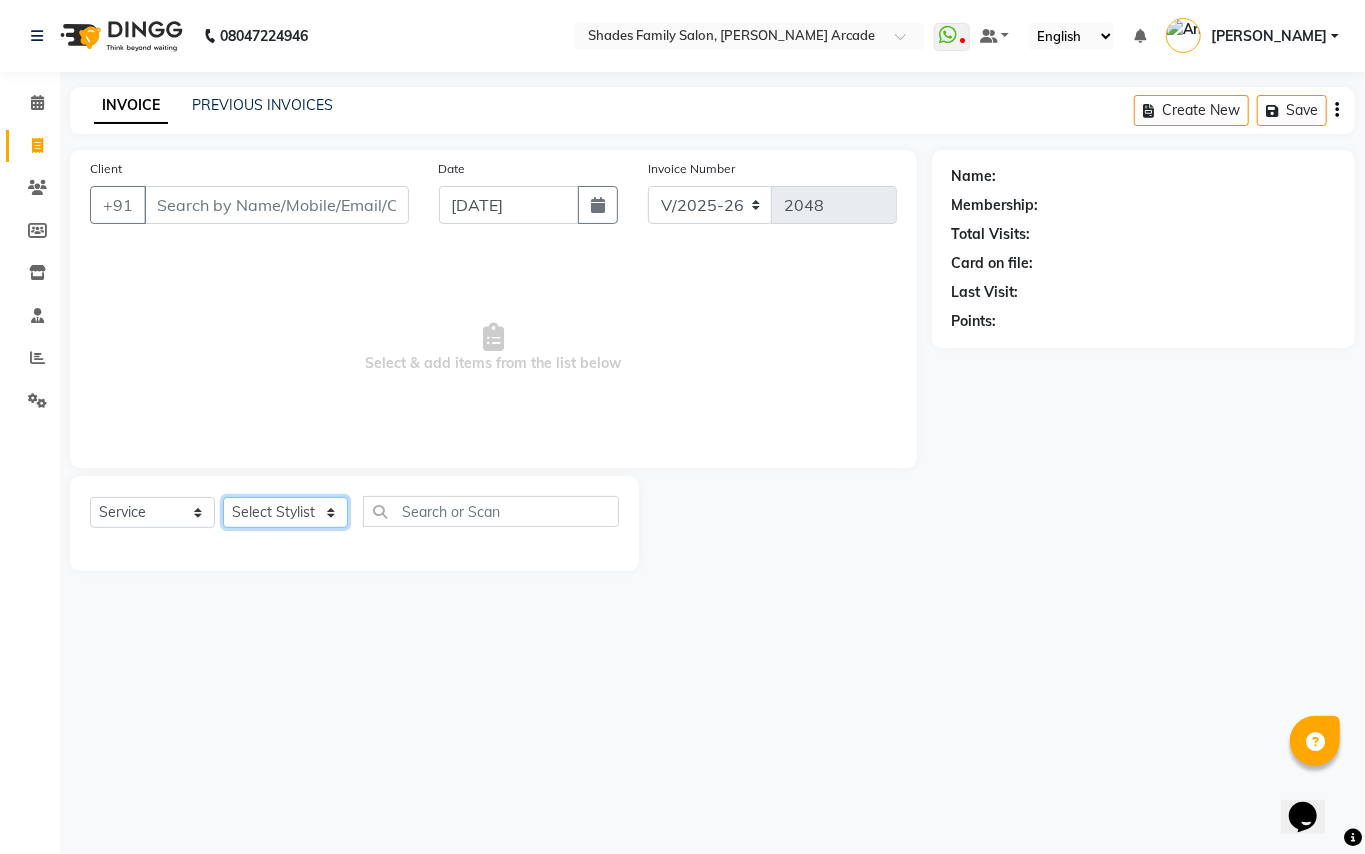 click on "Select Stylist Admin [PERSON_NAME] [PERSON_NAME] Danish  [PERSON_NAME] [PERSON_NAME] Nikhil [PERSON_NAME]  [PERSON_NAME] [PERSON_NAME] [PERSON_NAME] [PERSON_NAME]" 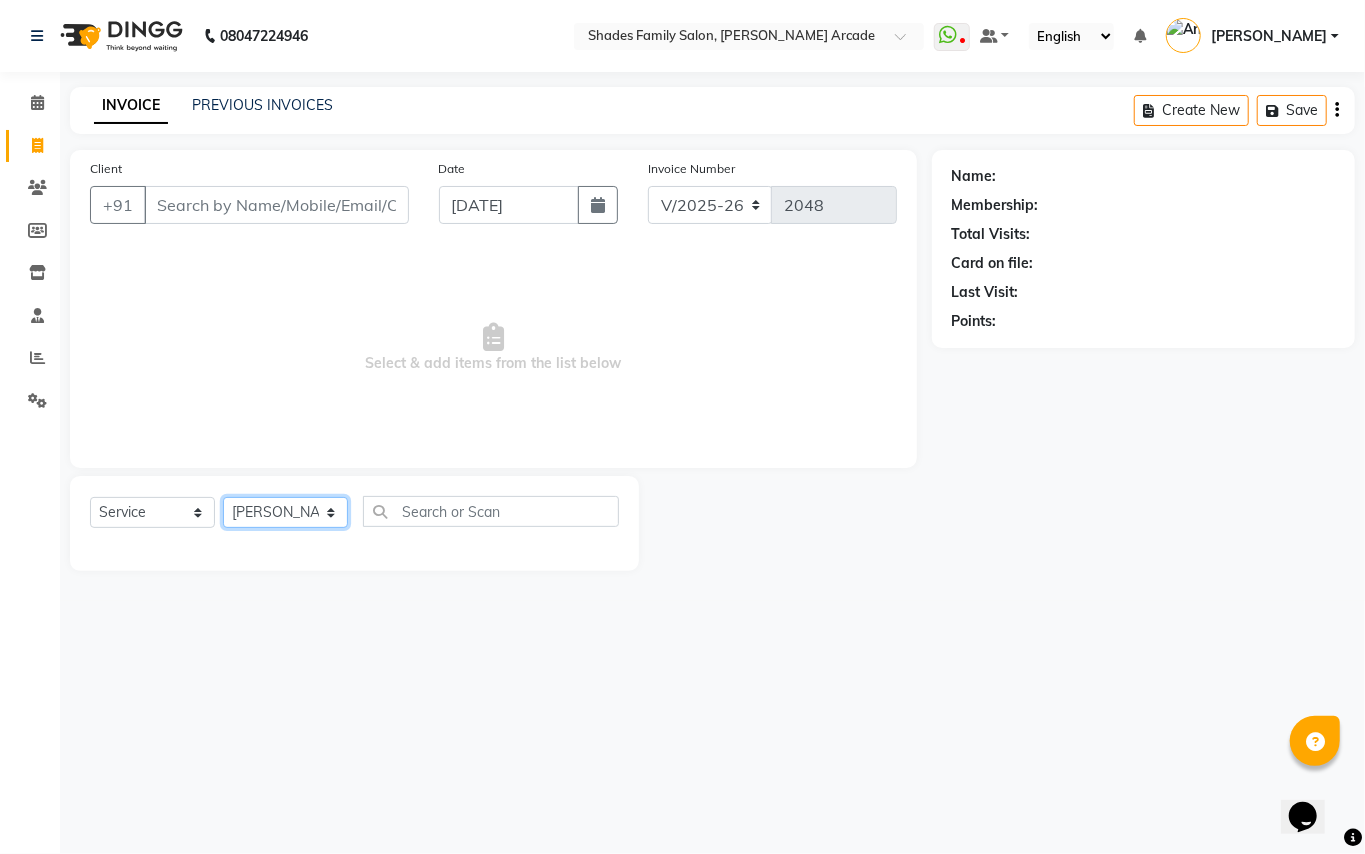 click on "Select Stylist Admin [PERSON_NAME] [PERSON_NAME] Danish  [PERSON_NAME] [PERSON_NAME] Nikhil [PERSON_NAME]  [PERSON_NAME] [PERSON_NAME] [PERSON_NAME] [PERSON_NAME]" 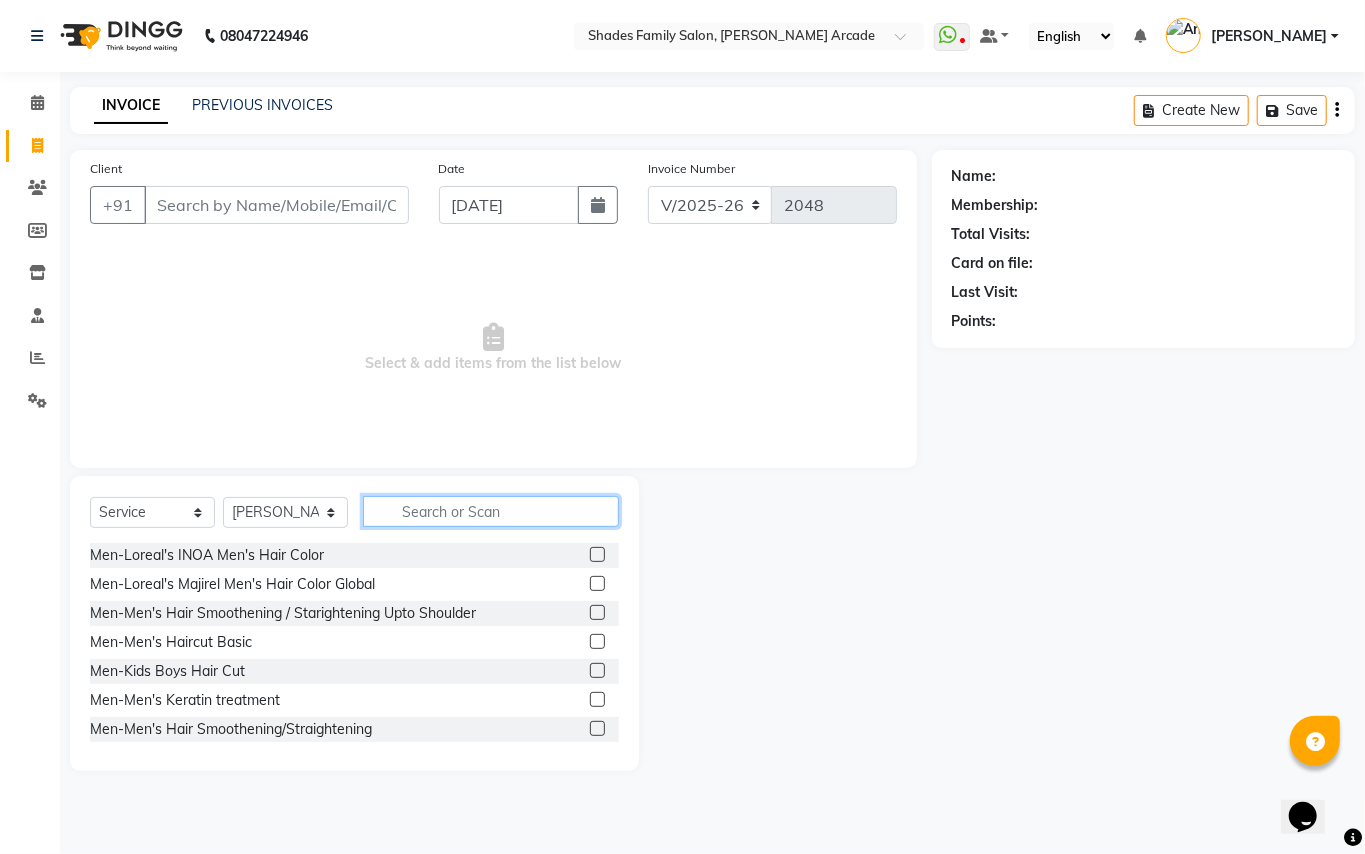click 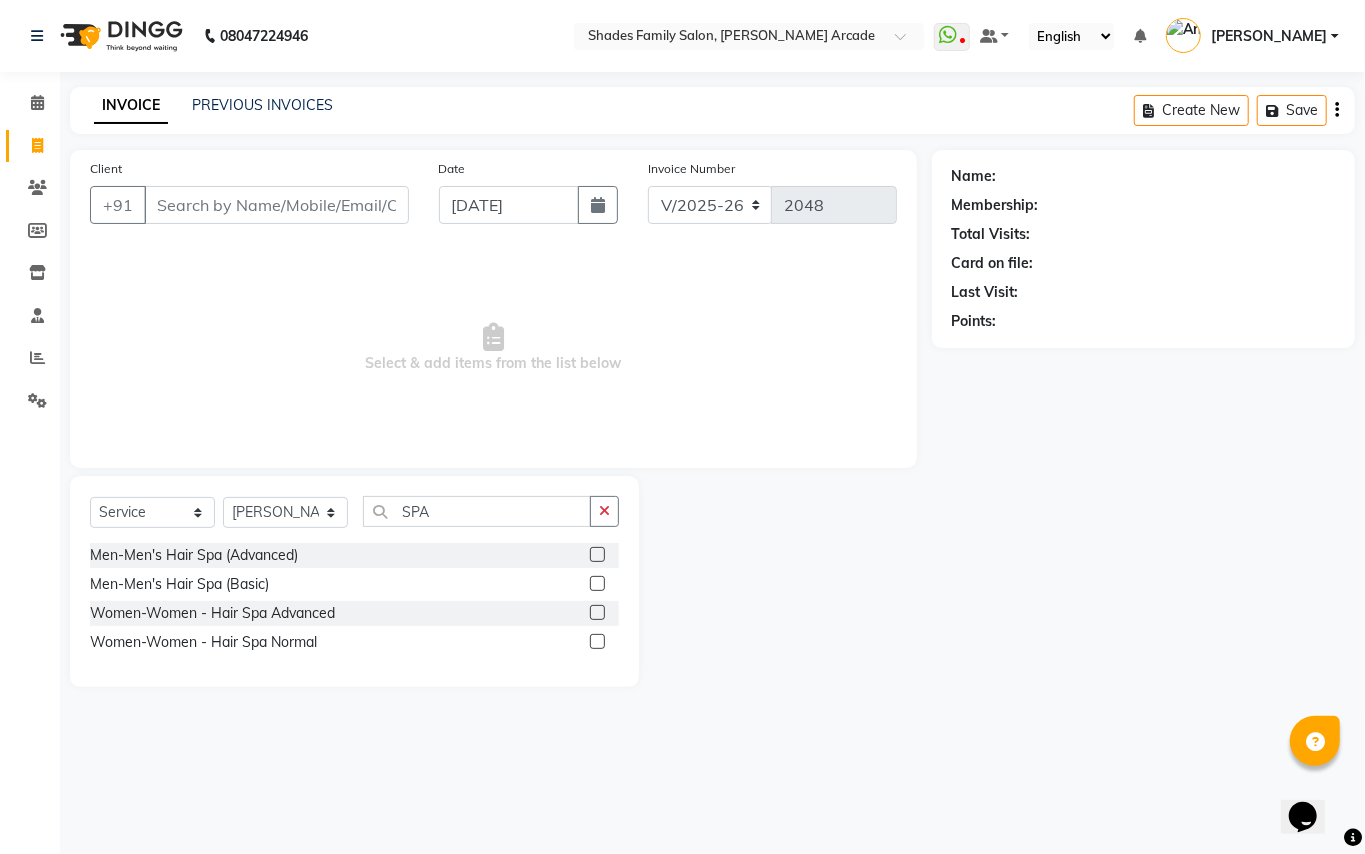 click 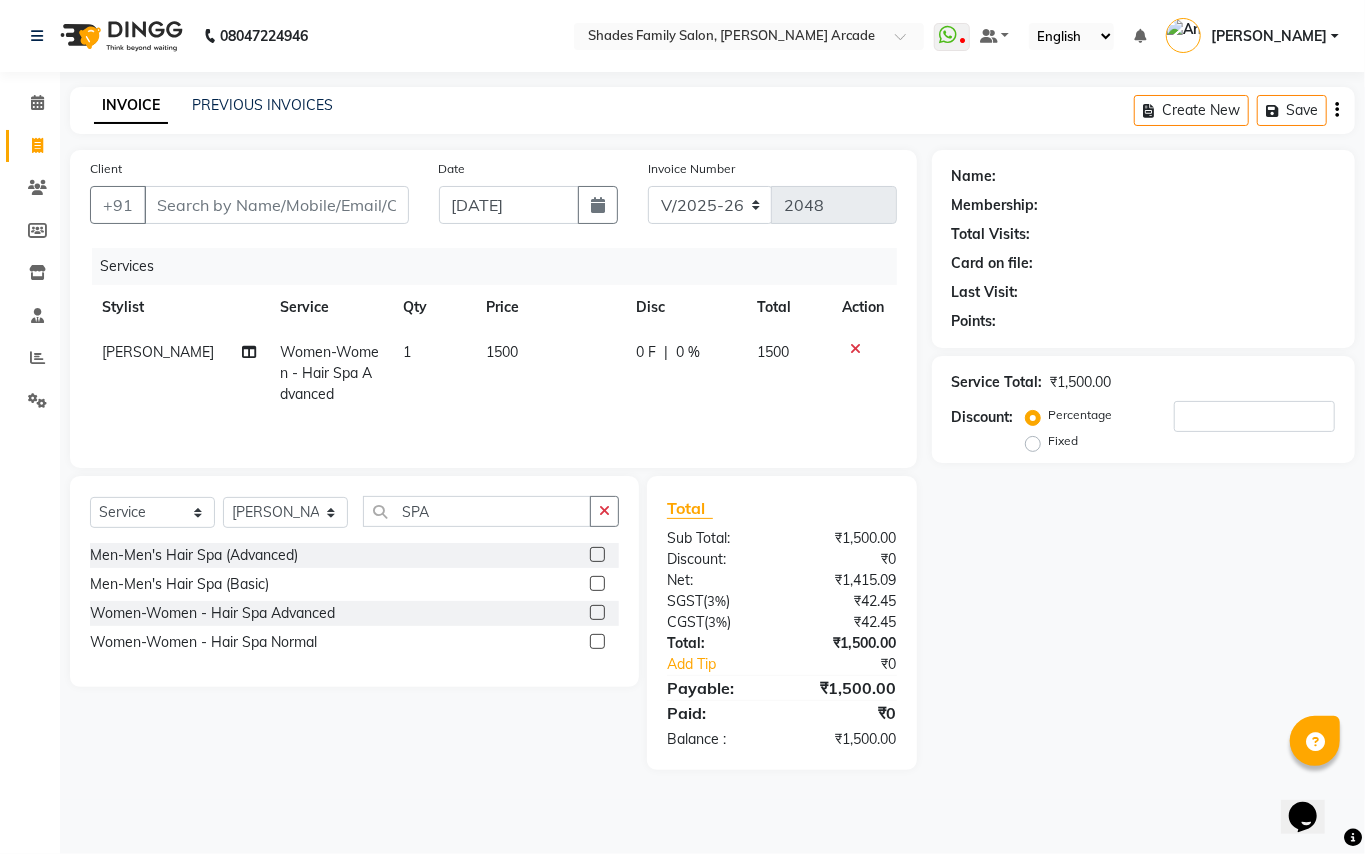 click on "1500" 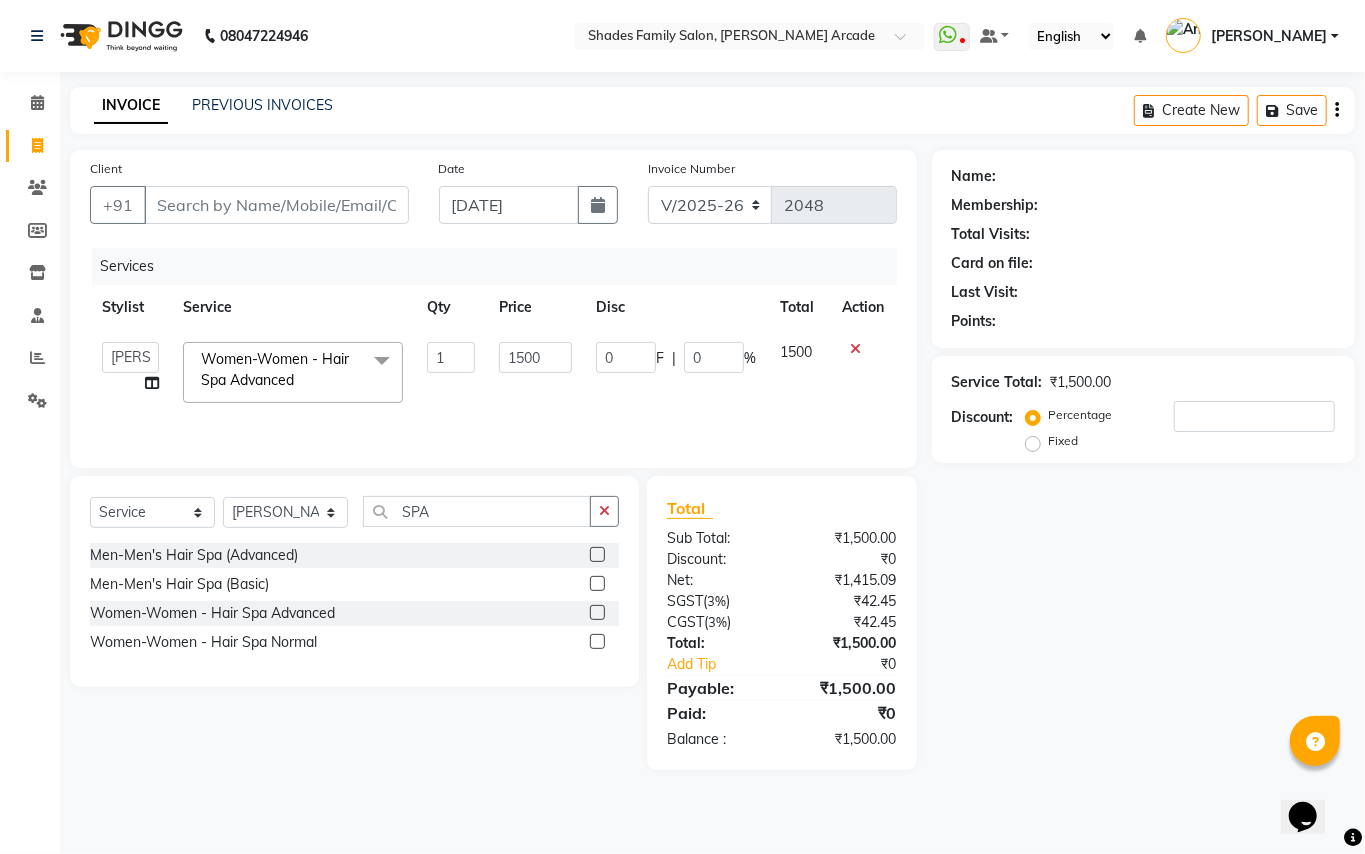 click on "1500" 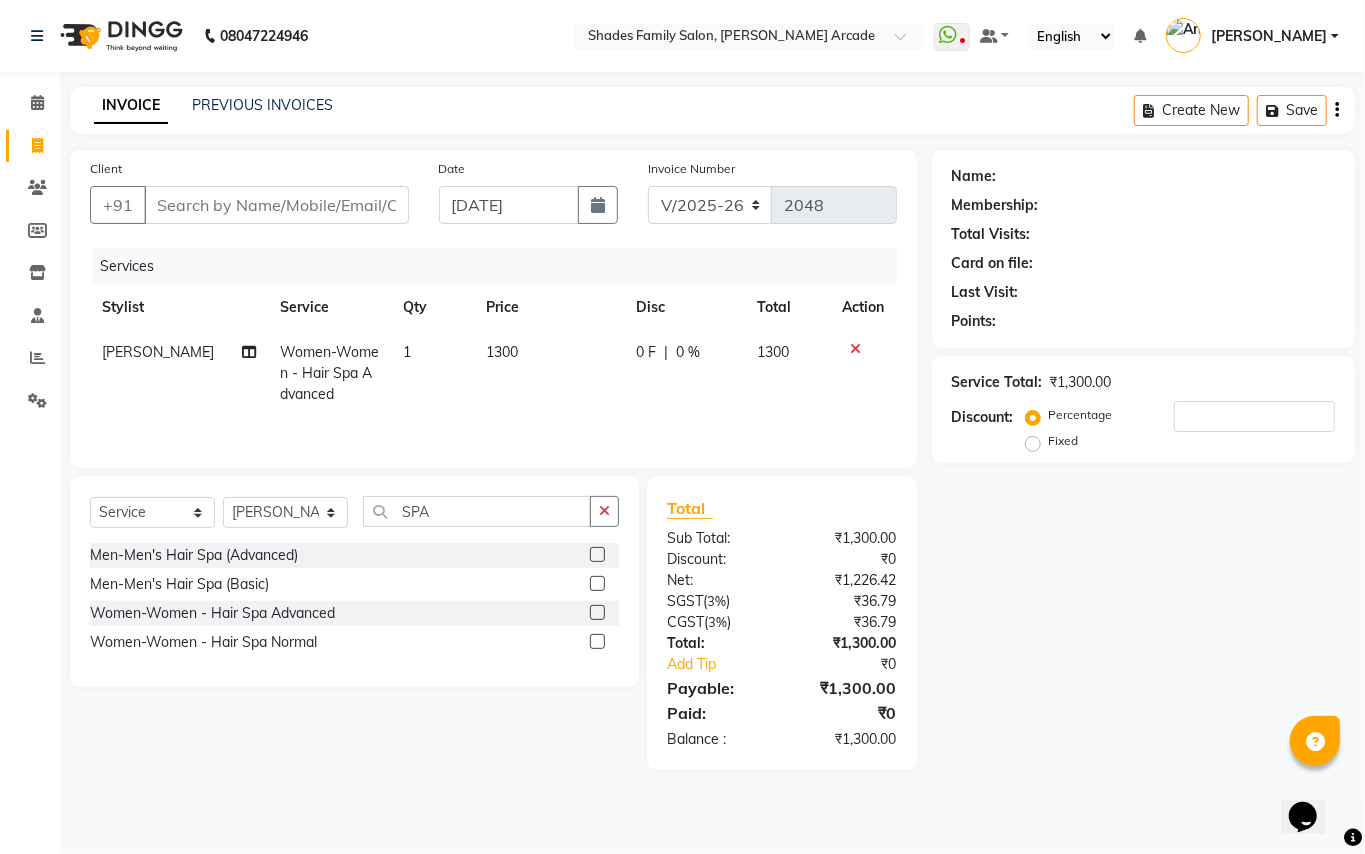 click on "Select  Service  Product  Membership  Package Voucher Prepaid Gift Card  Select Stylist Admin [PERSON_NAME] [PERSON_NAME] Danish  [PERSON_NAME] [PERSON_NAME] Nikhil [PERSON_NAME]  [PERSON_NAME] [PERSON_NAME] [PERSON_NAME] [PERSON_NAME] SPA Men-Men's Hair Spa (Advanced)  Men-Men's Hair Spa (Basic)  Women-Women - Hair Spa Advanced  Women-Women - Hair Spa Normal" 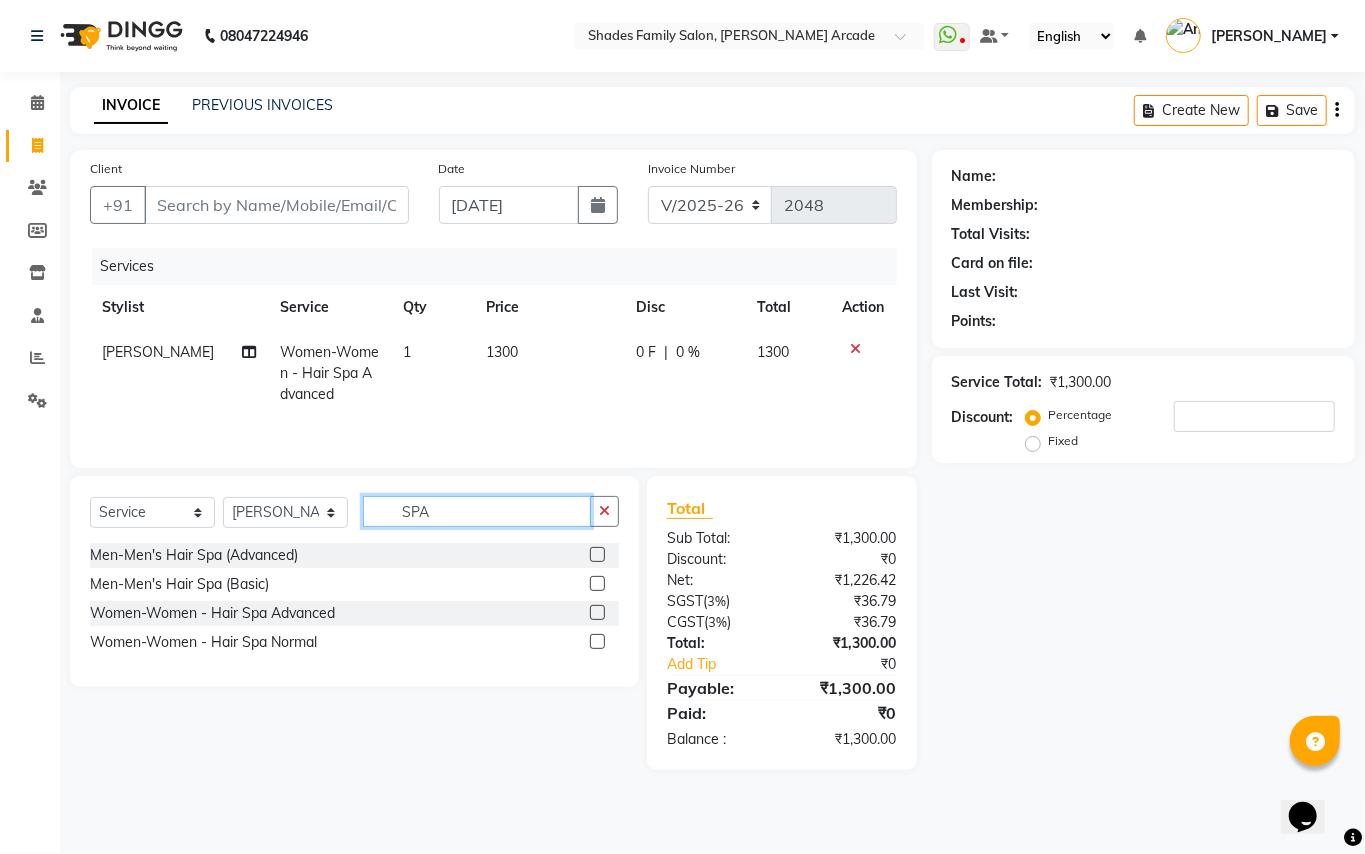 click on "SPA" 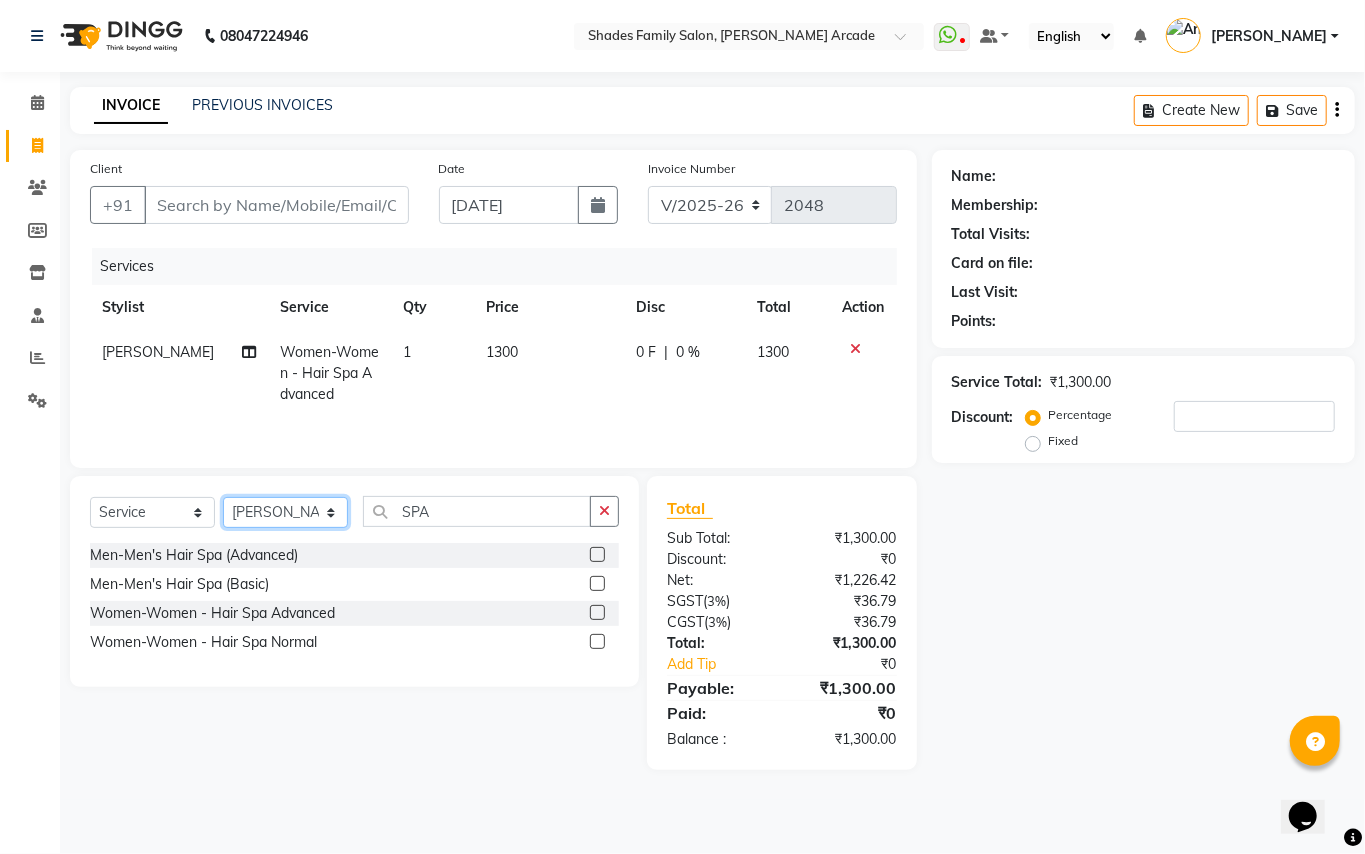 click on "Select Stylist Admin [PERSON_NAME] [PERSON_NAME] Danish  [PERSON_NAME] [PERSON_NAME] Nikhil [PERSON_NAME]  [PERSON_NAME] [PERSON_NAME] [PERSON_NAME] [PERSON_NAME]" 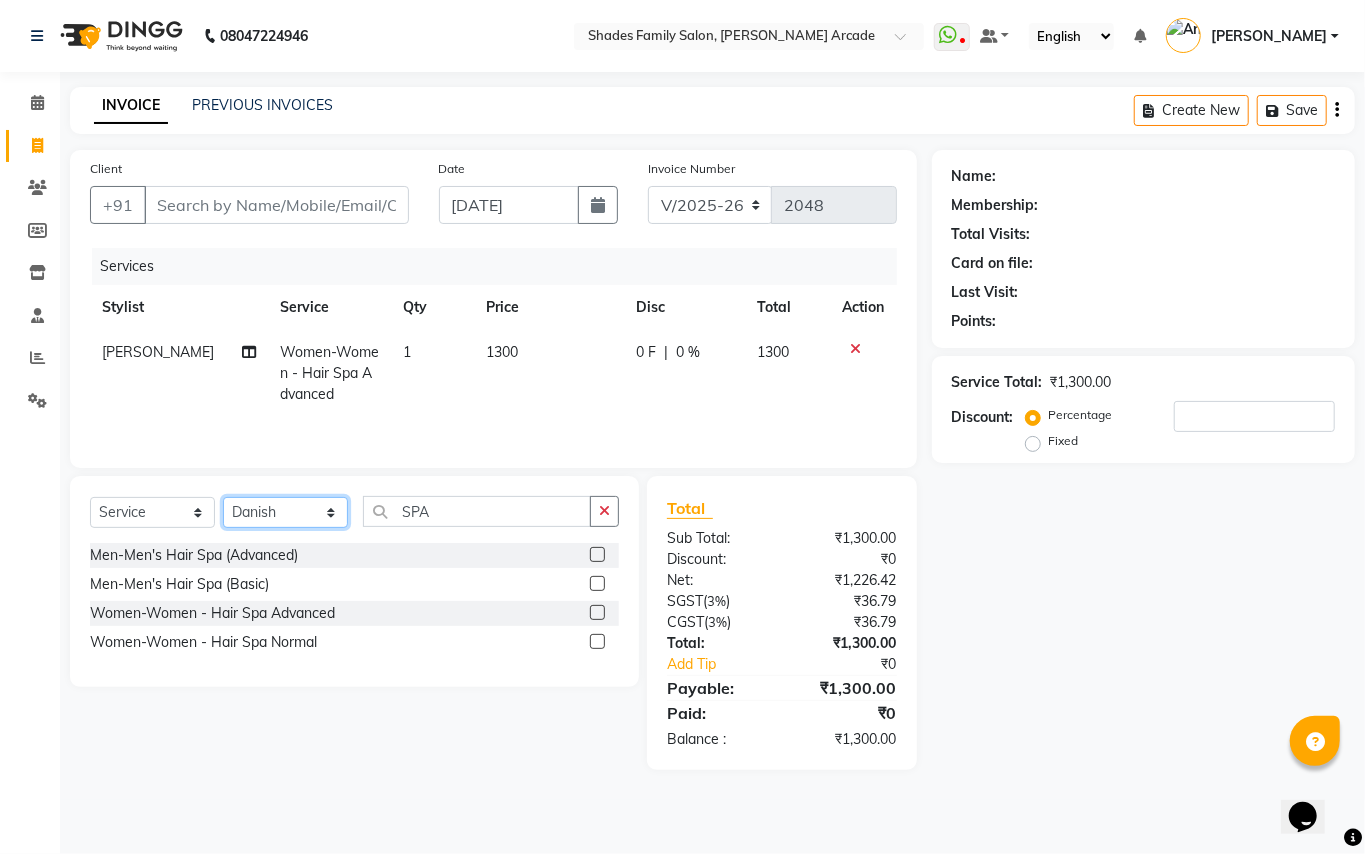 click on "Select Stylist Admin [PERSON_NAME] [PERSON_NAME] Danish  [PERSON_NAME] [PERSON_NAME] Nikhil [PERSON_NAME]  [PERSON_NAME] [PERSON_NAME] [PERSON_NAME] [PERSON_NAME]" 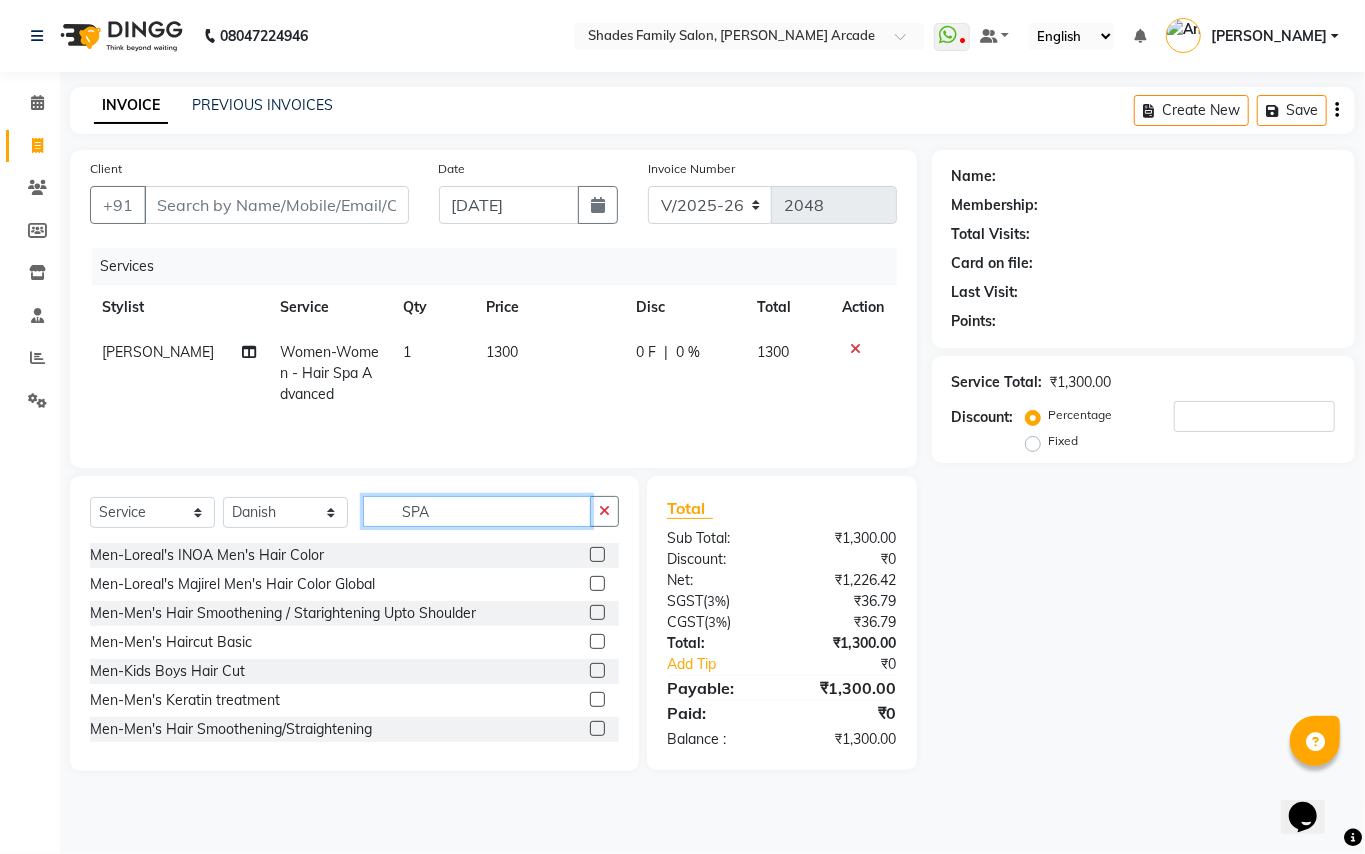 click on "SPA" 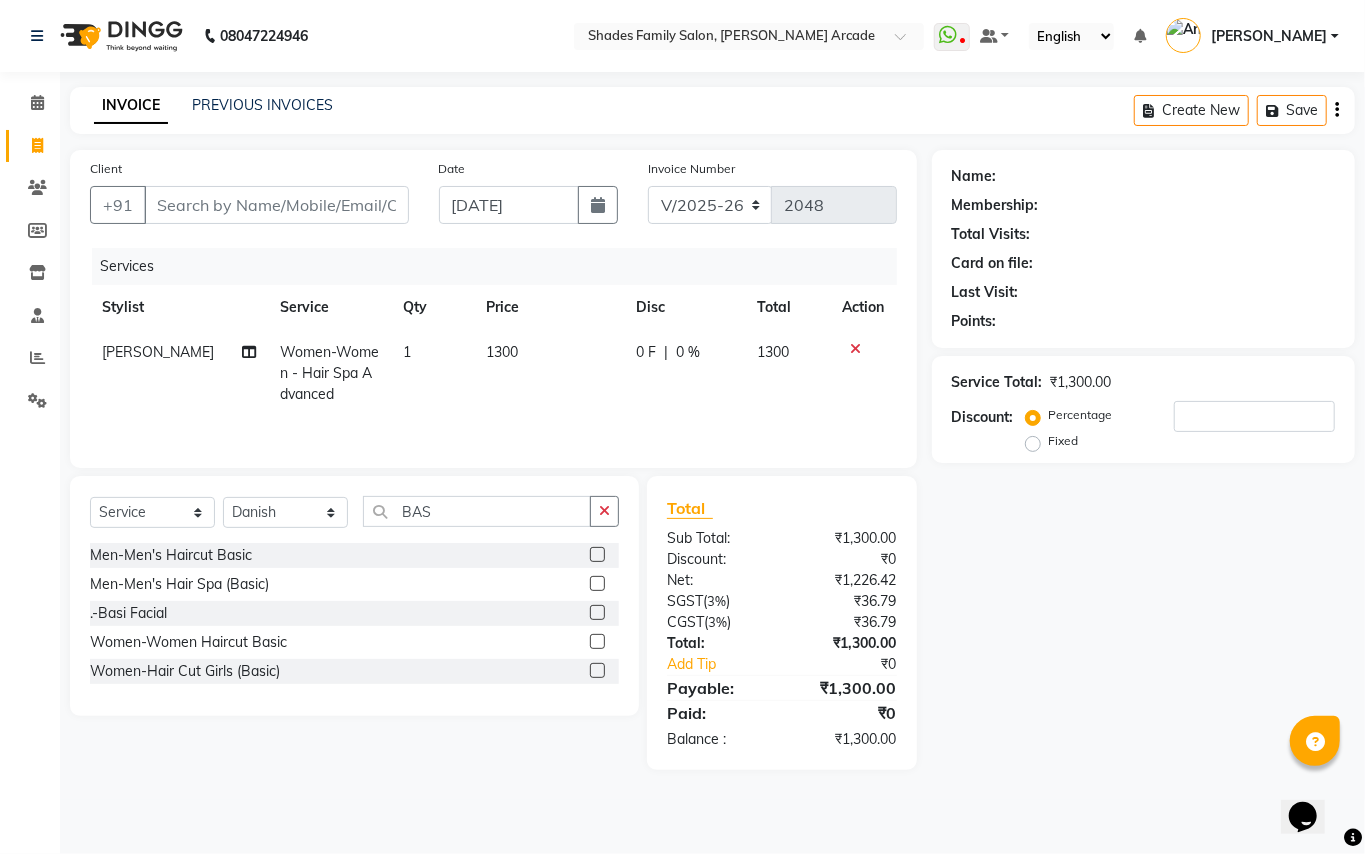 click 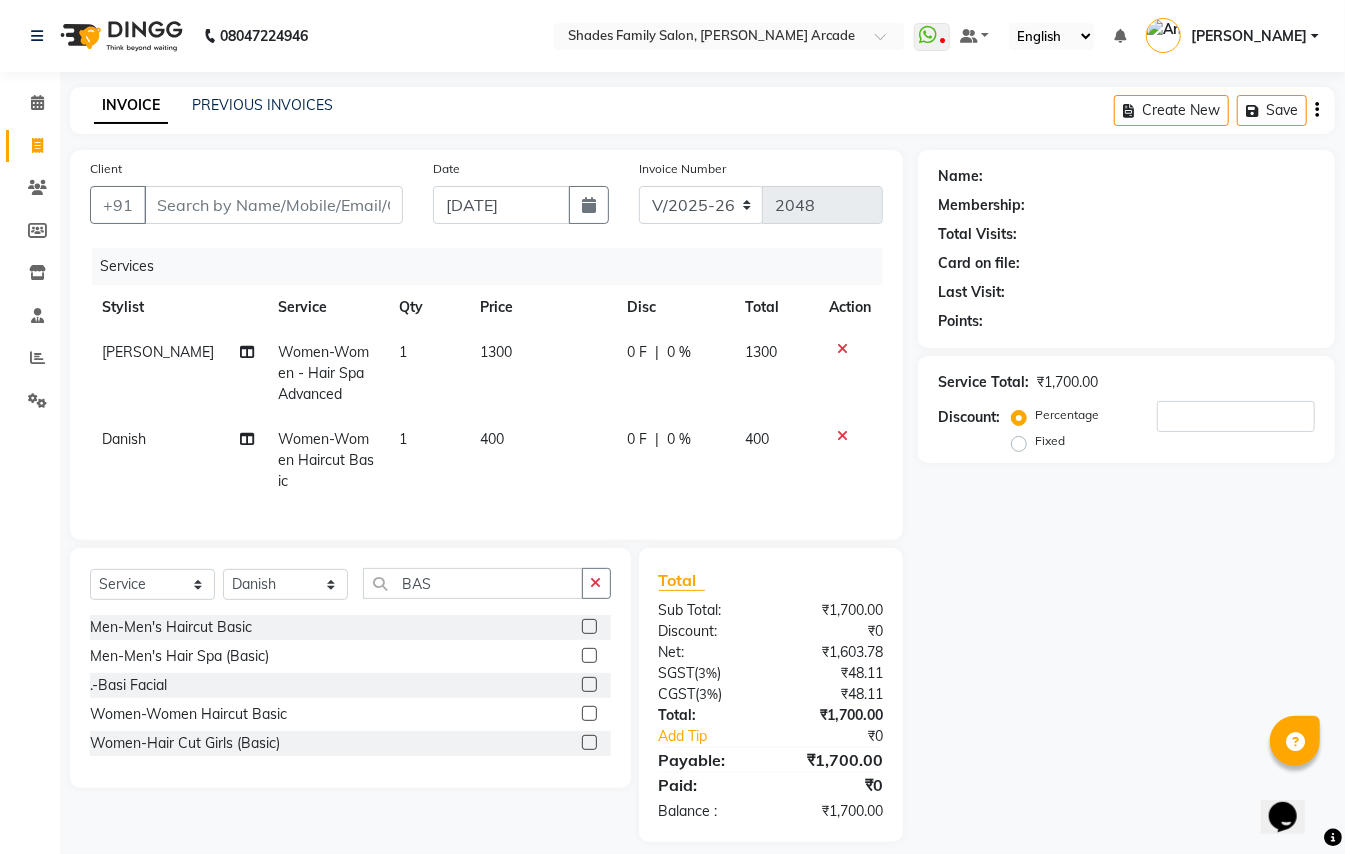 click on "400" 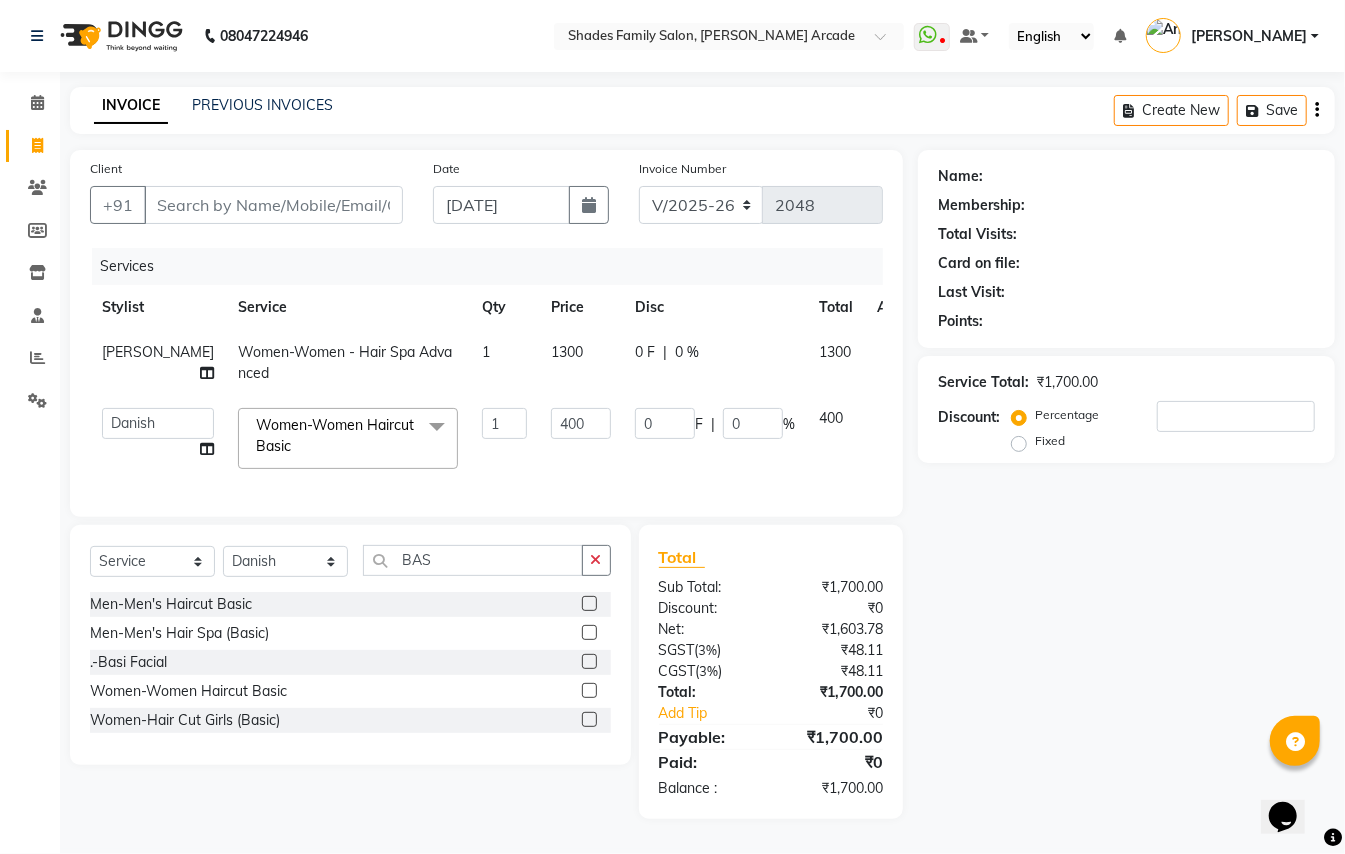scroll, scrollTop: 16, scrollLeft: 0, axis: vertical 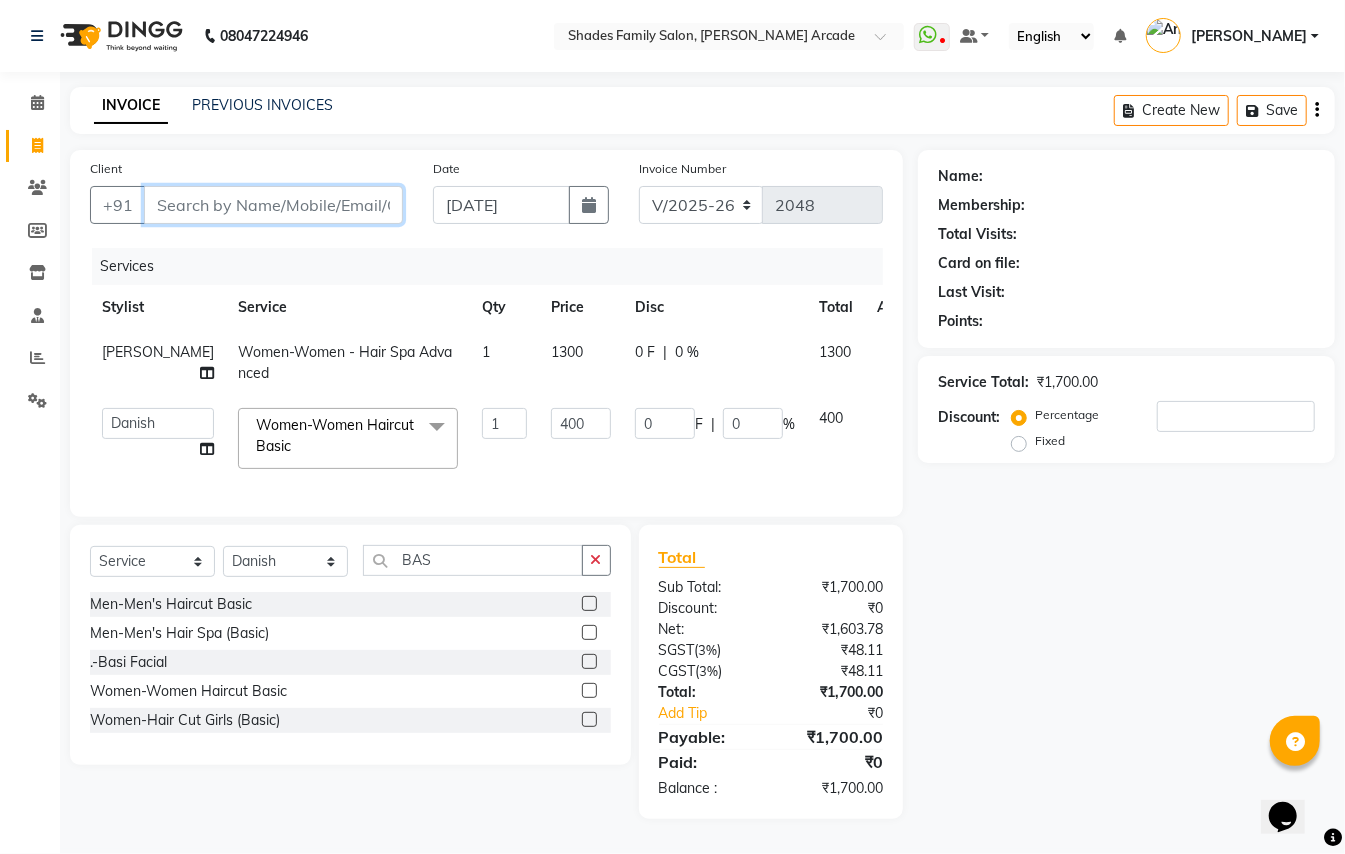 click on "Client" at bounding box center [273, 205] 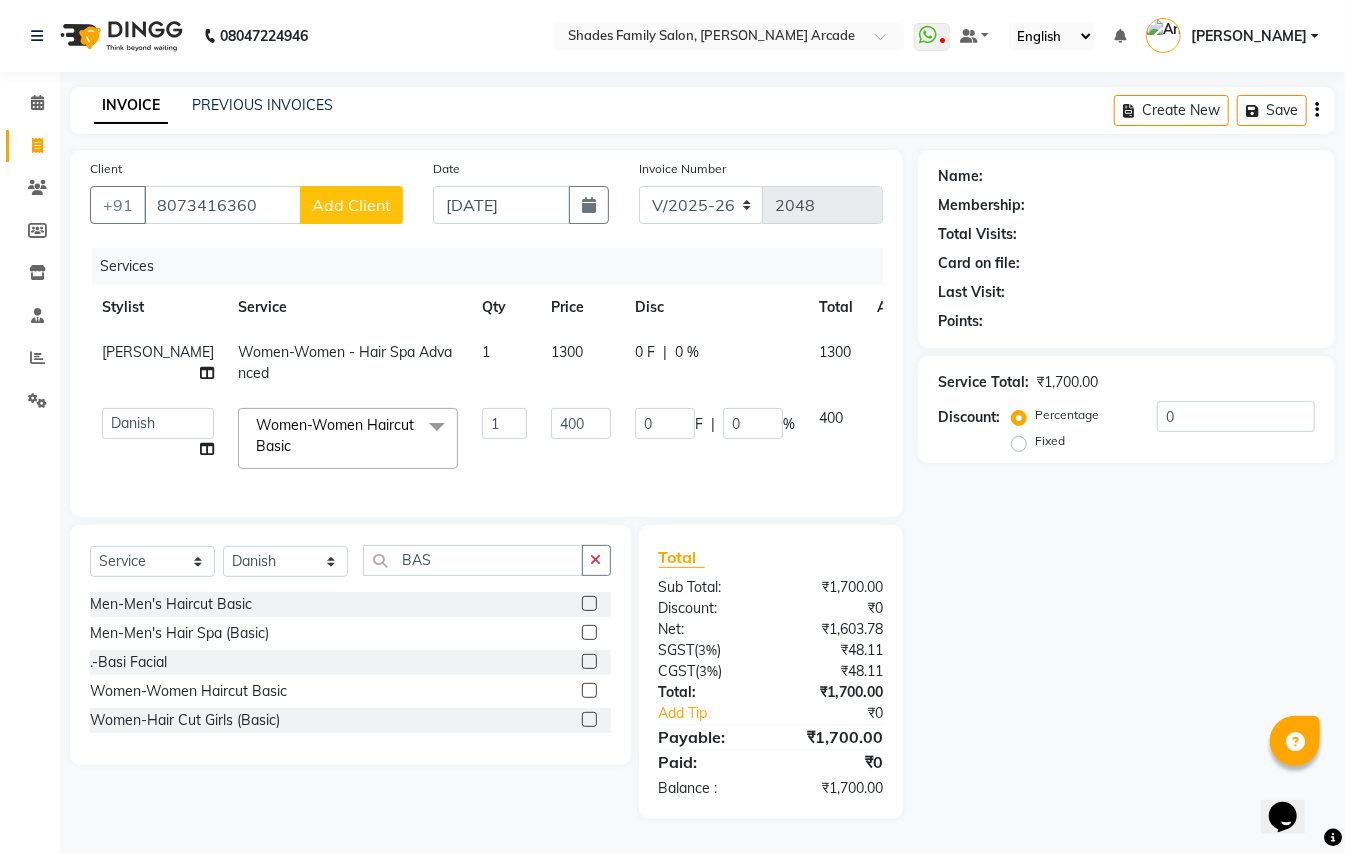 click on "Add Client" 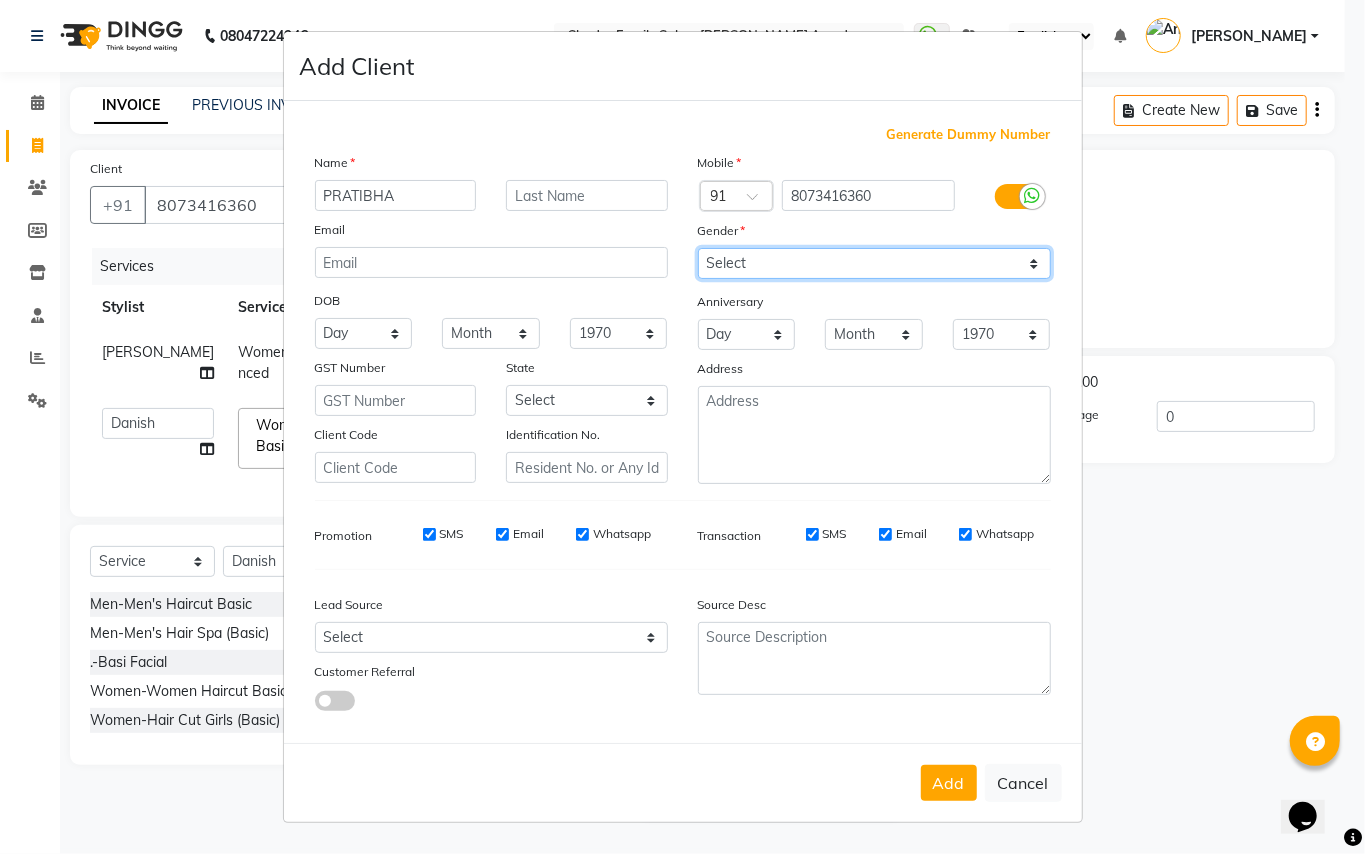 click on "Select [DEMOGRAPHIC_DATA] [DEMOGRAPHIC_DATA] Other Prefer Not To Say" at bounding box center [874, 263] 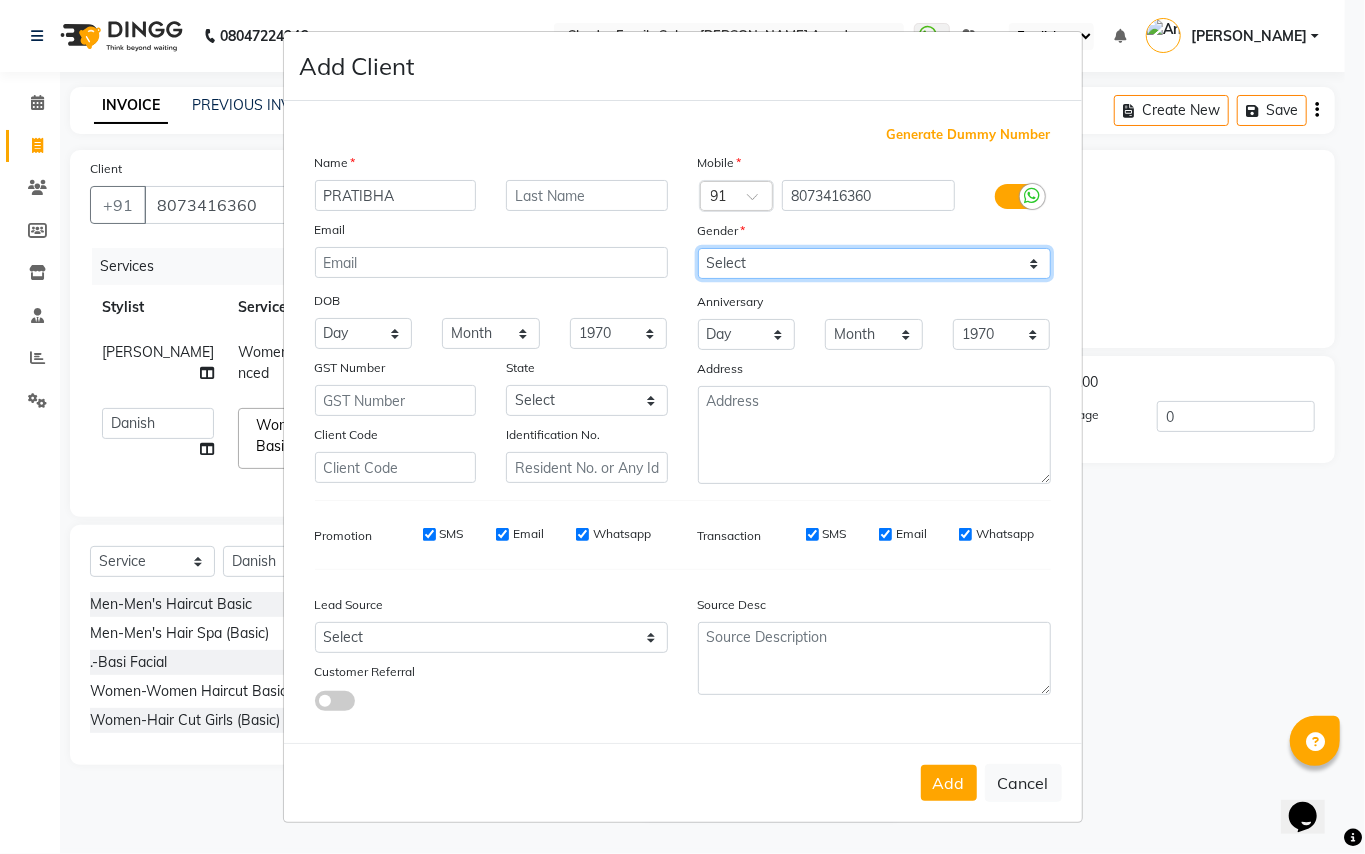 click on "Select [DEMOGRAPHIC_DATA] [DEMOGRAPHIC_DATA] Other Prefer Not To Say" at bounding box center (874, 263) 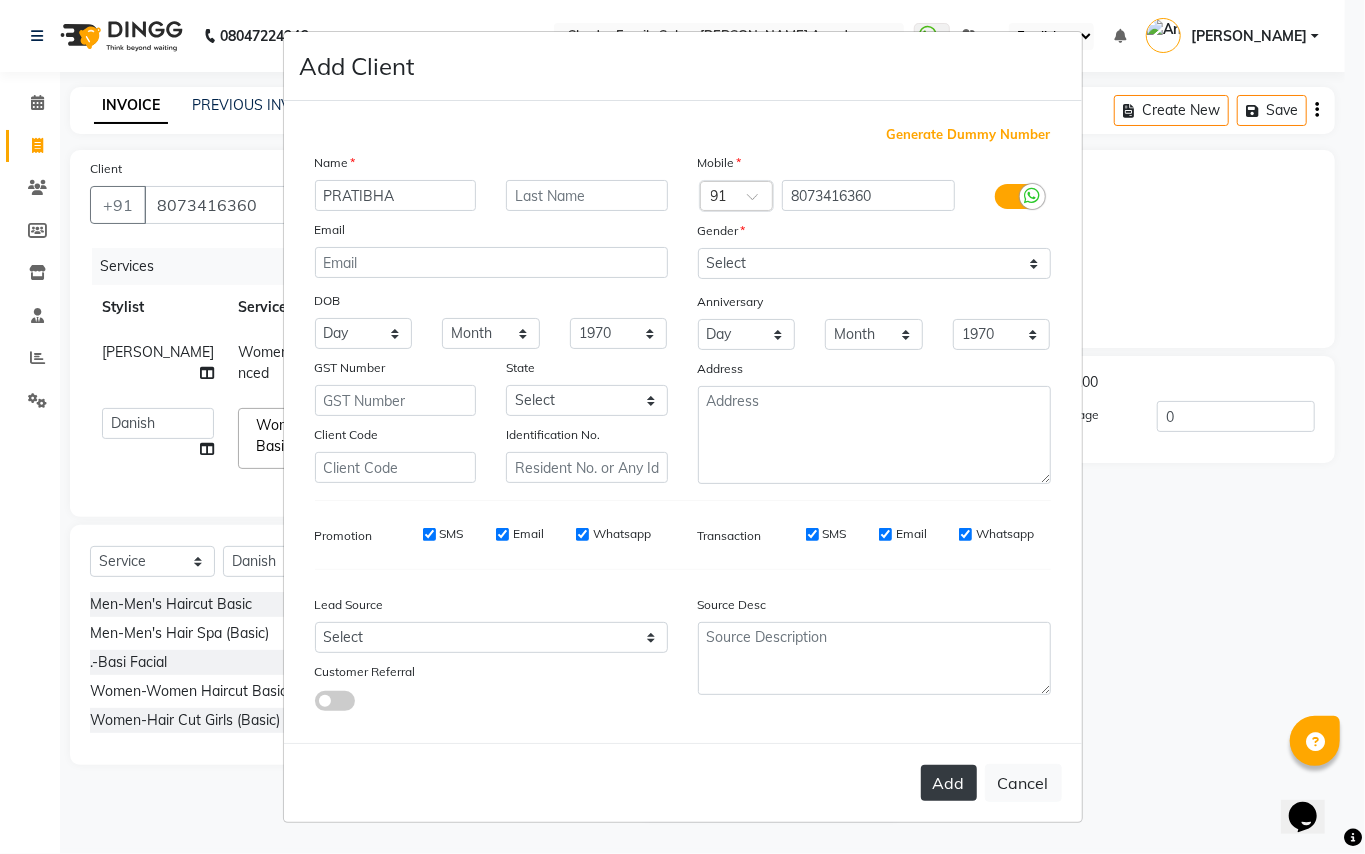 click on "Add" at bounding box center (949, 783) 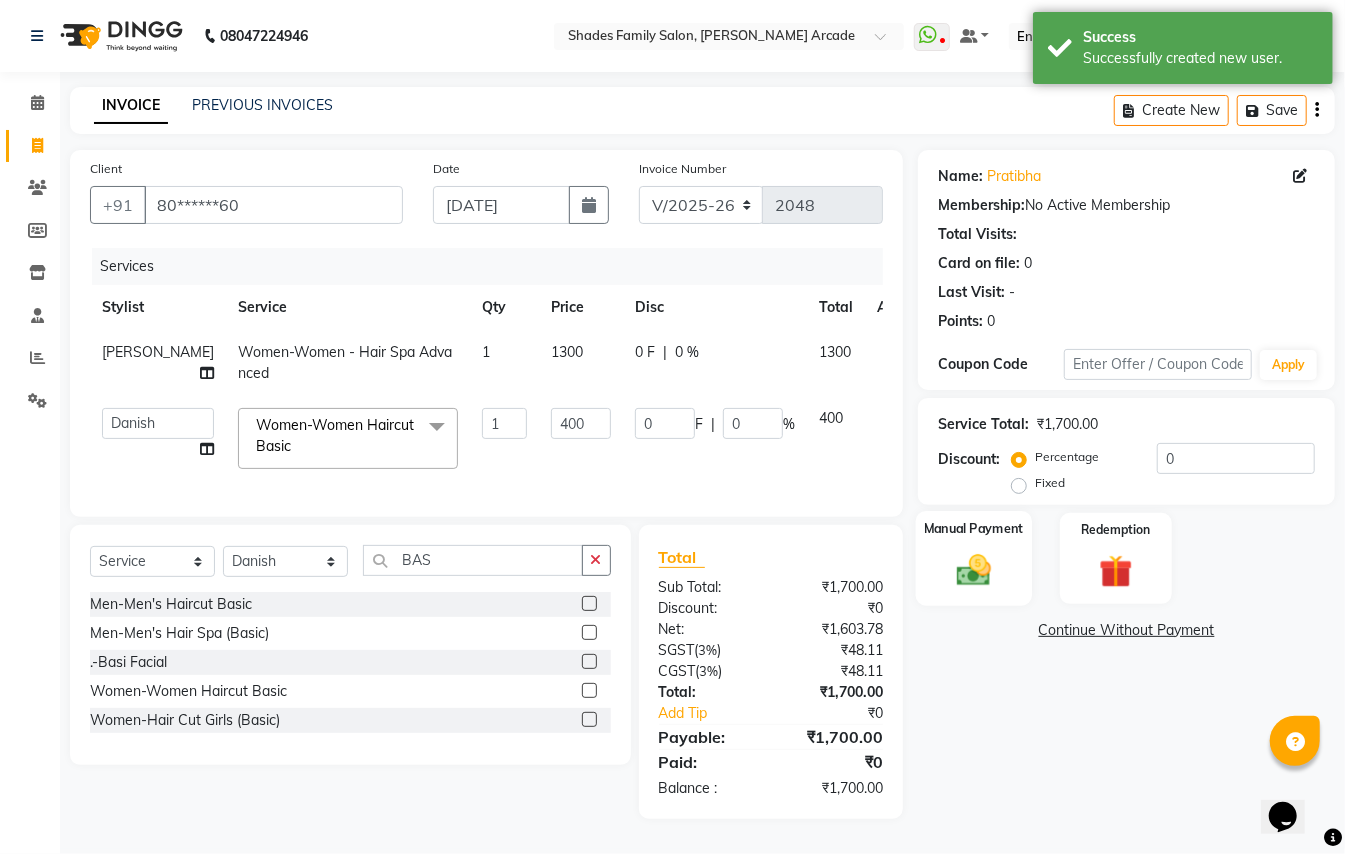 click on "Manual Payment" 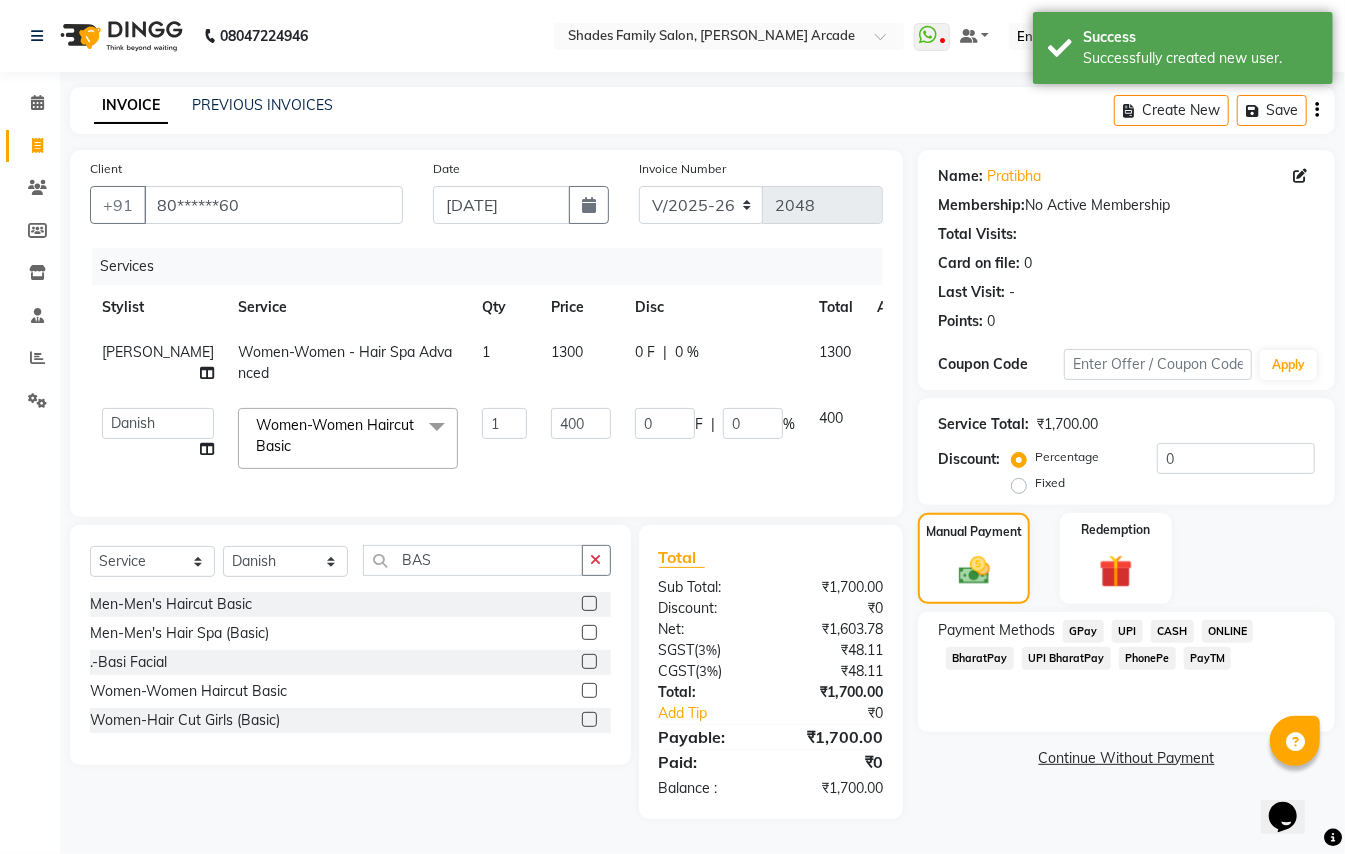 click on "CASH" 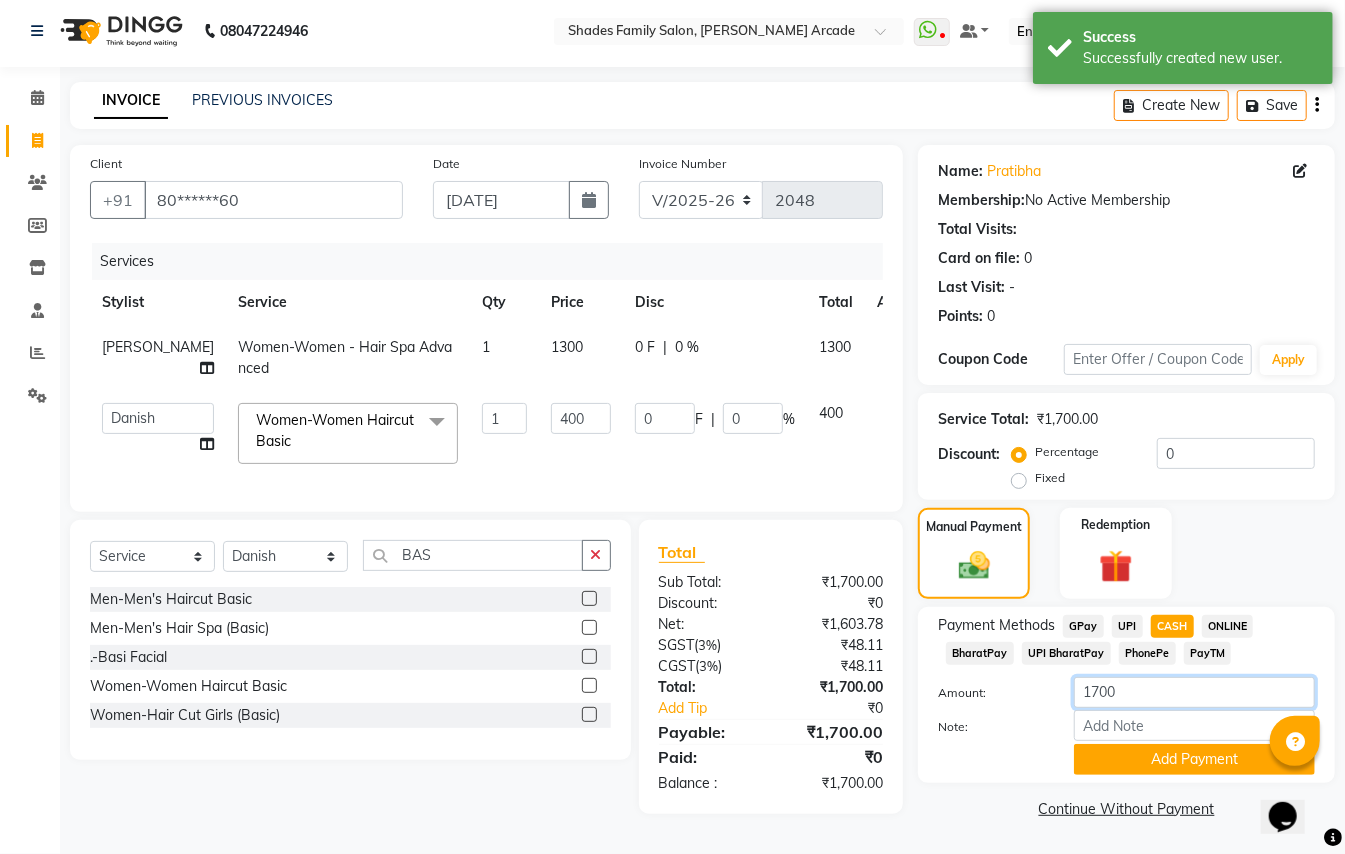 click on "1700" 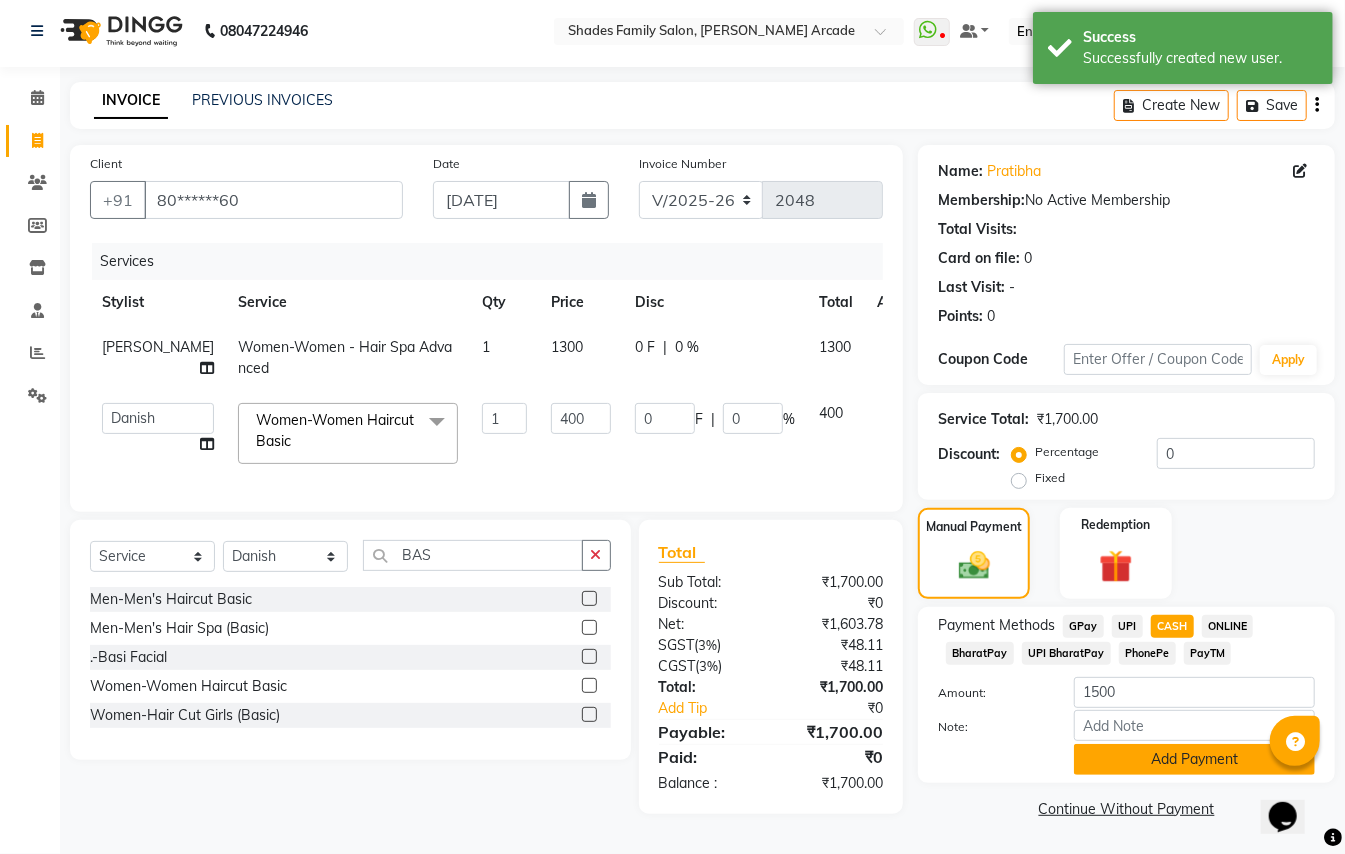 click on "Add Payment" 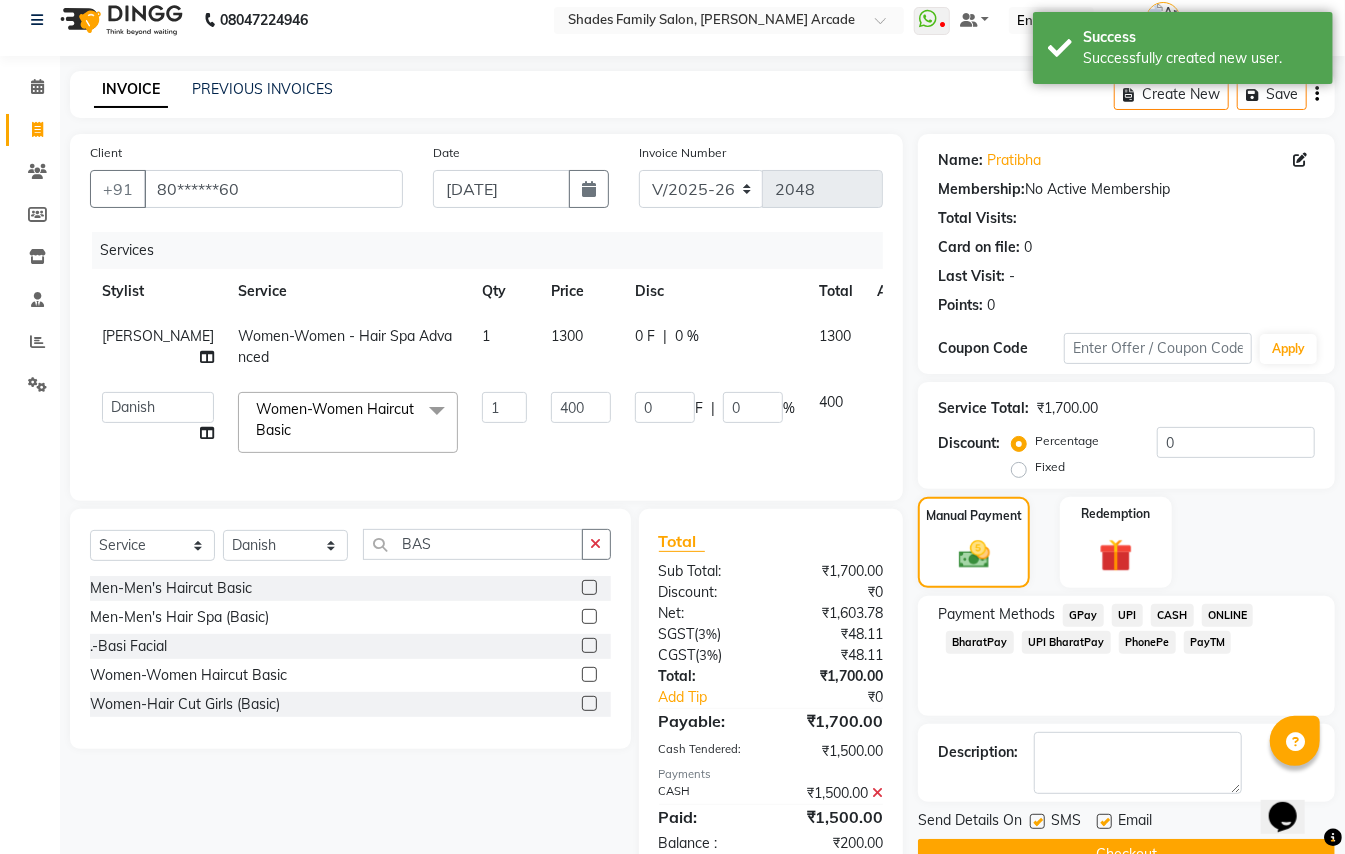scroll, scrollTop: 86, scrollLeft: 0, axis: vertical 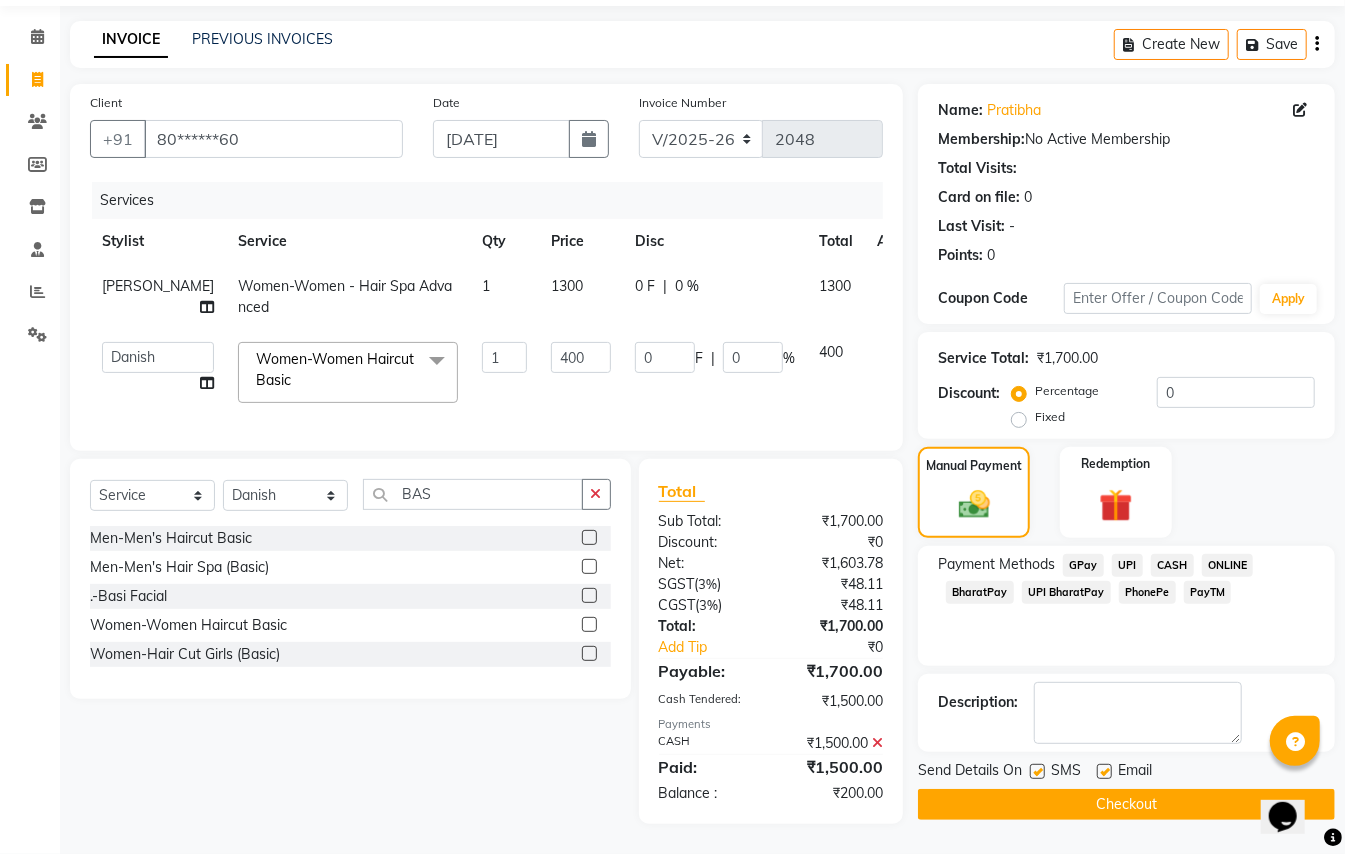 click on "Checkout" 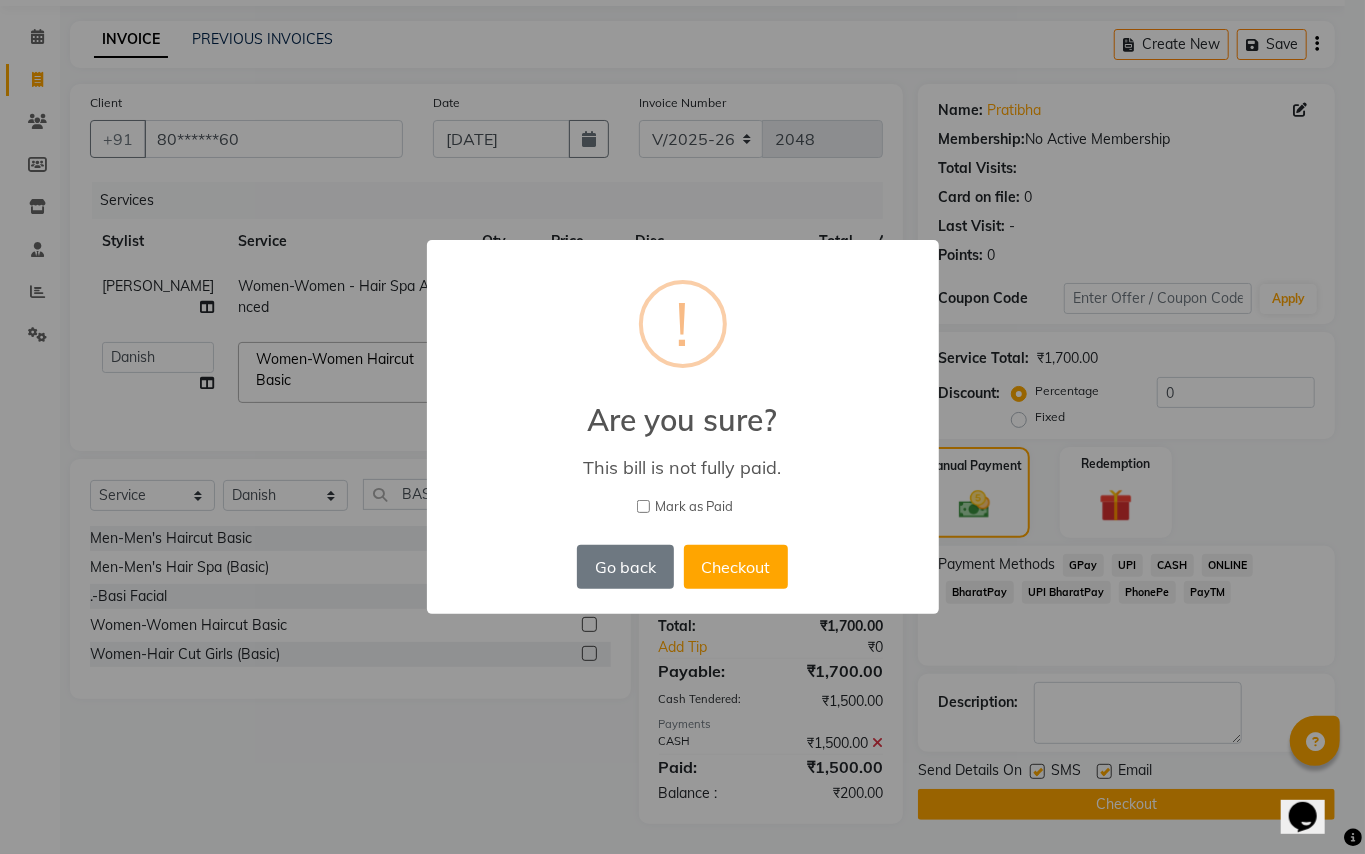 click on "Mark as Paid" at bounding box center [643, 506] 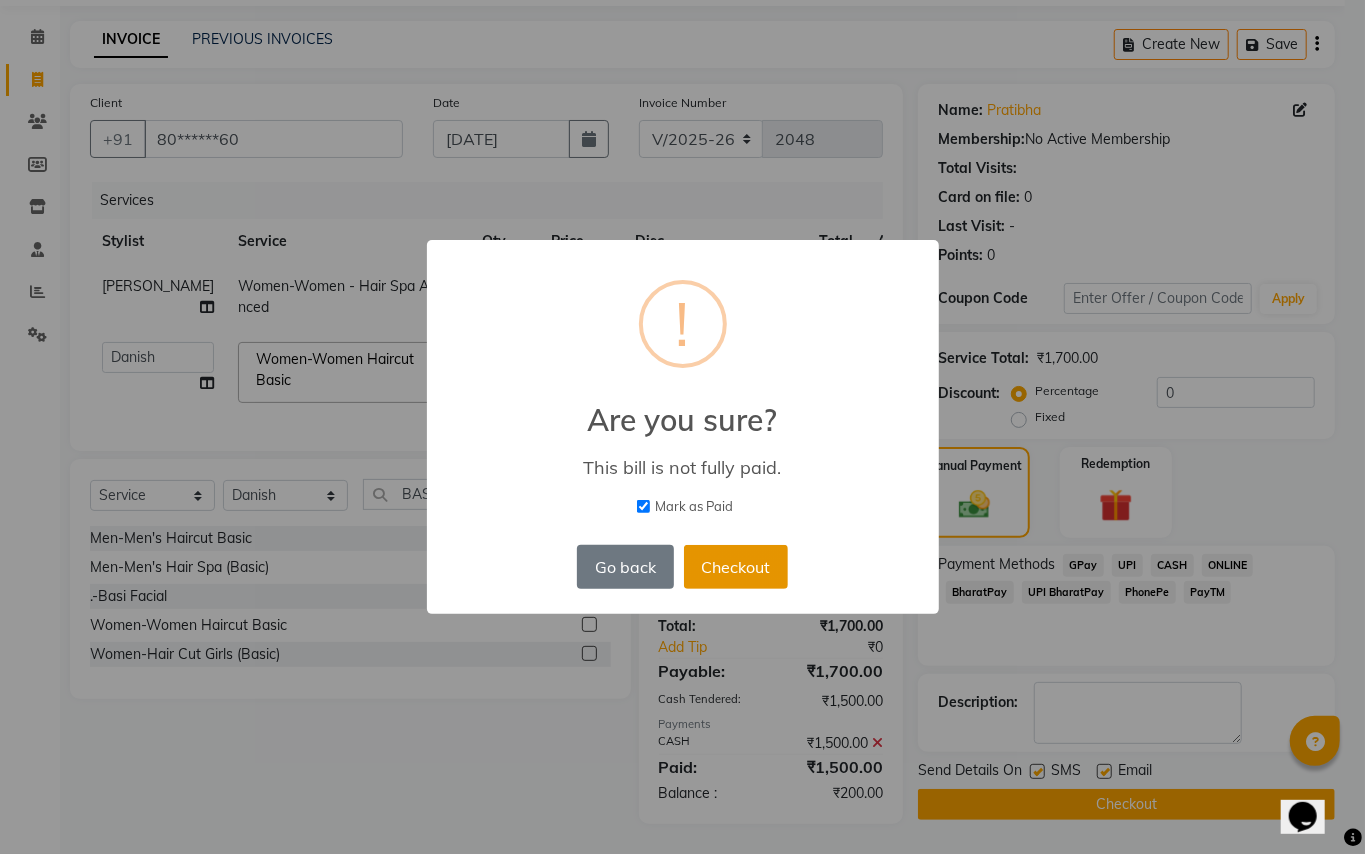 click on "Checkout" at bounding box center [736, 567] 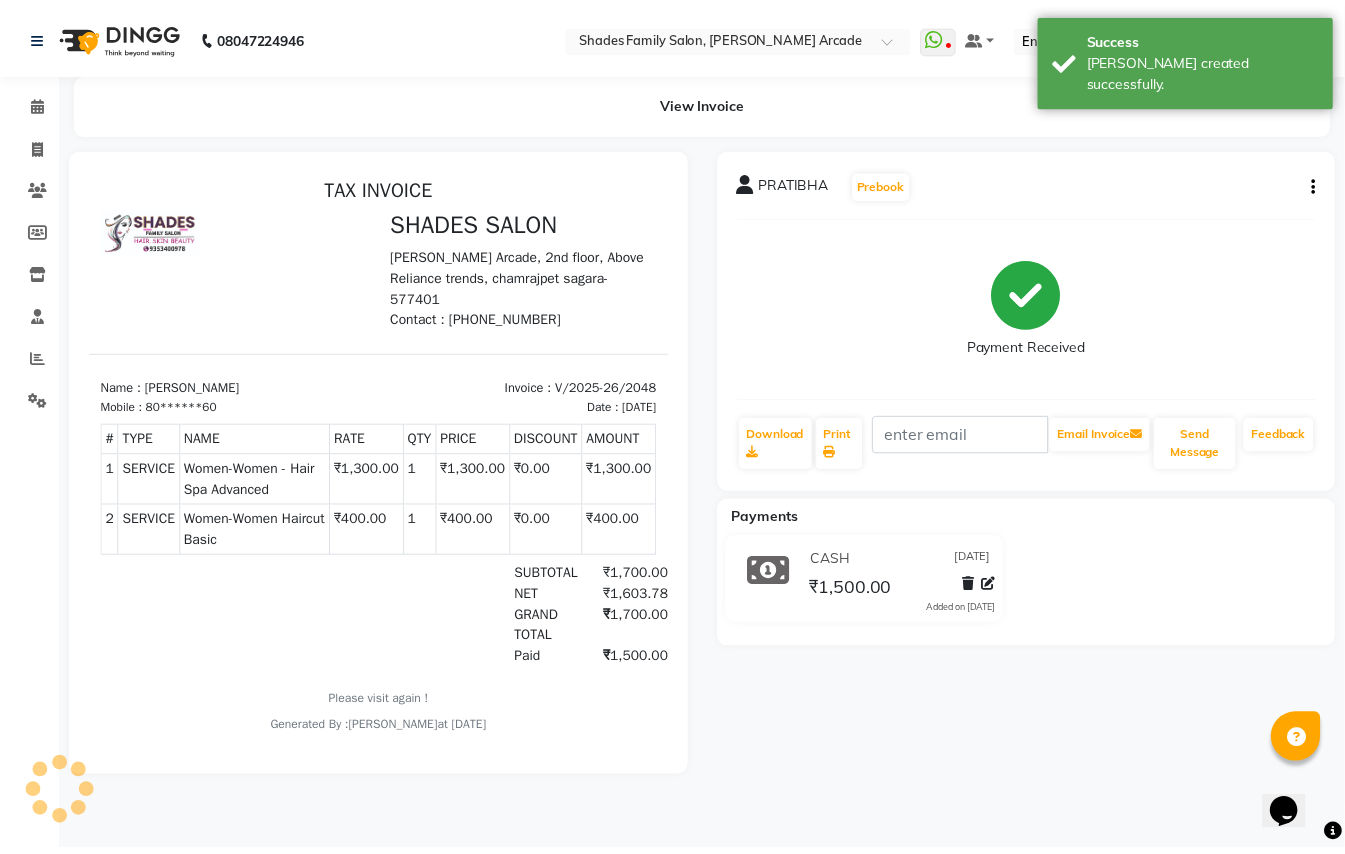 scroll, scrollTop: 0, scrollLeft: 0, axis: both 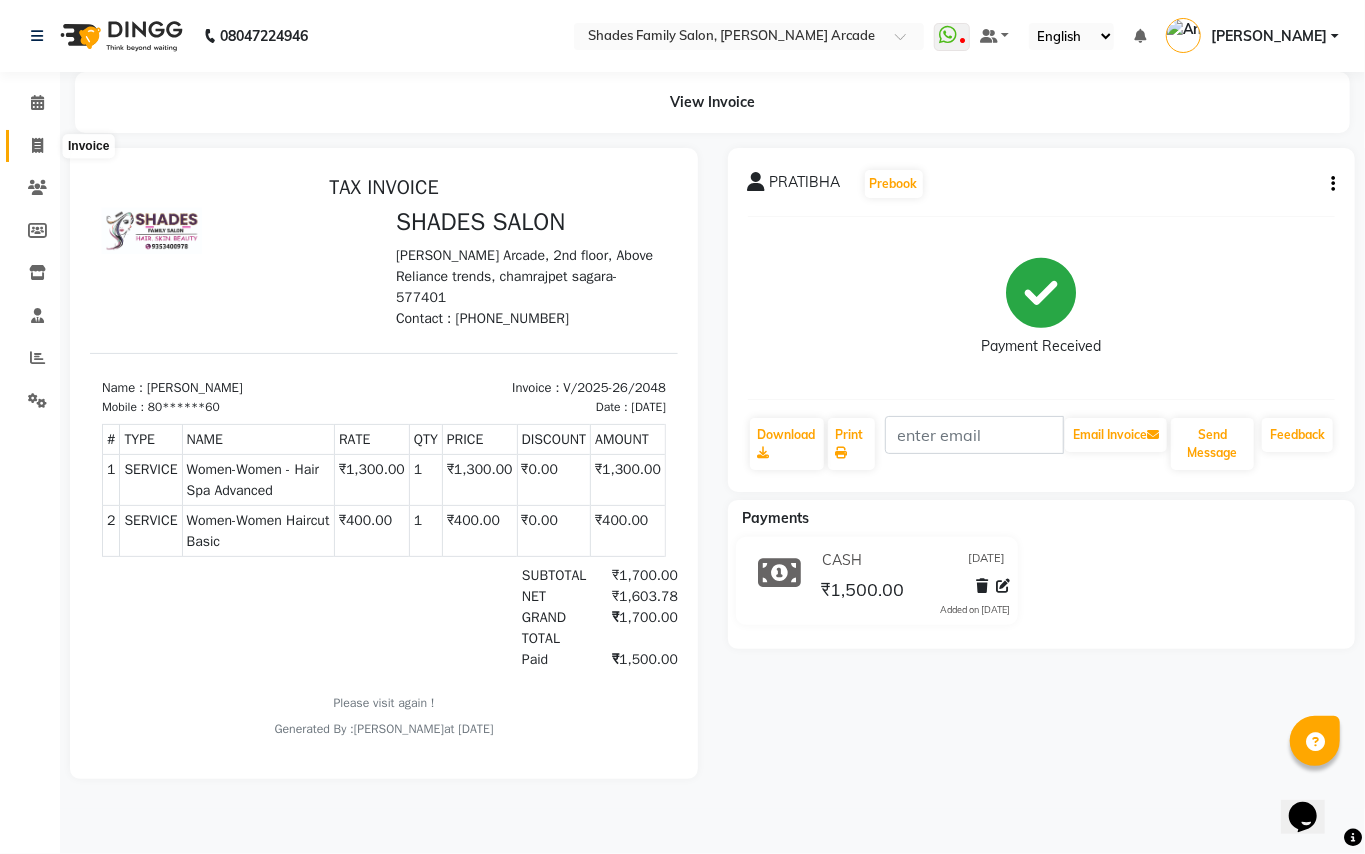 click 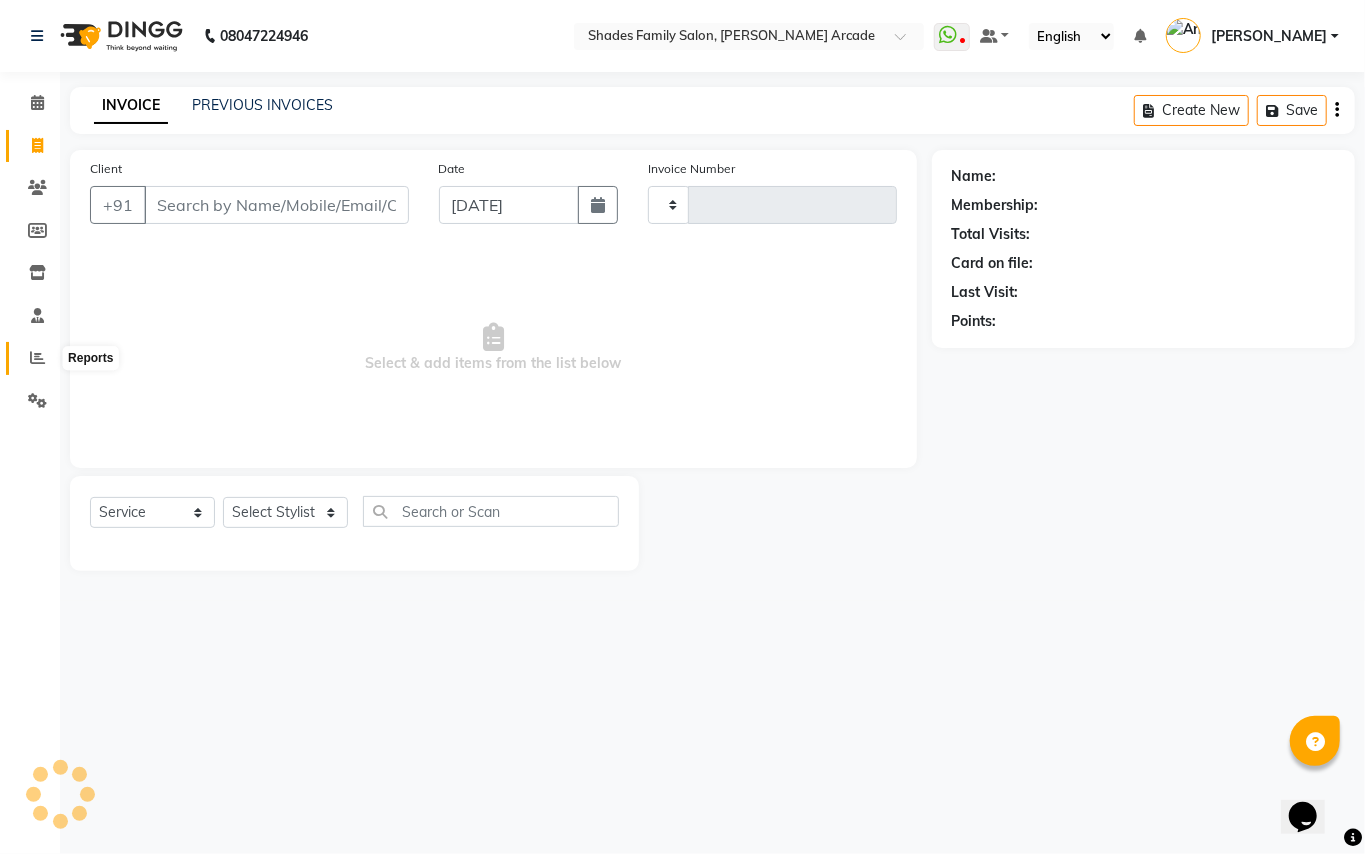 click 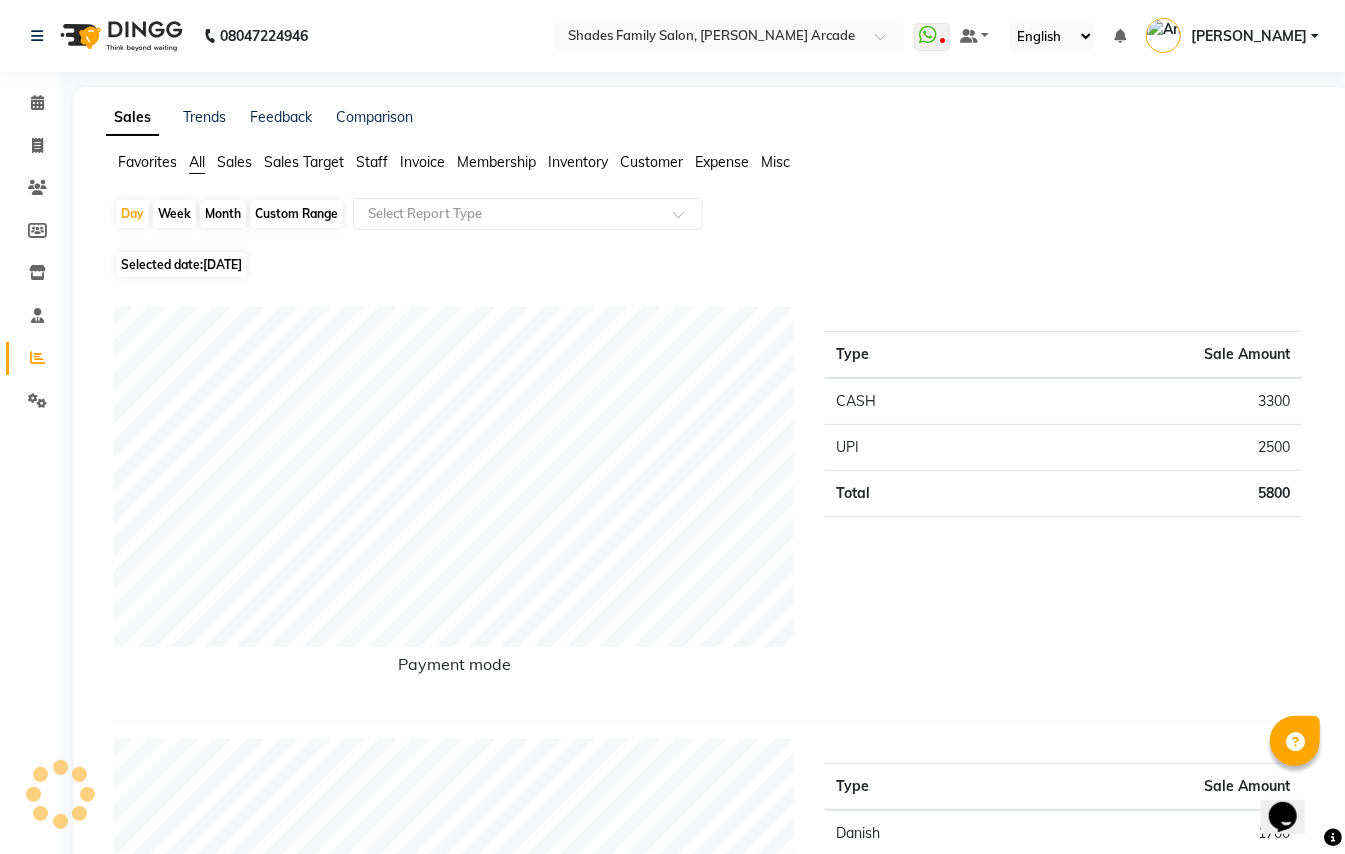 click on "[DATE]" 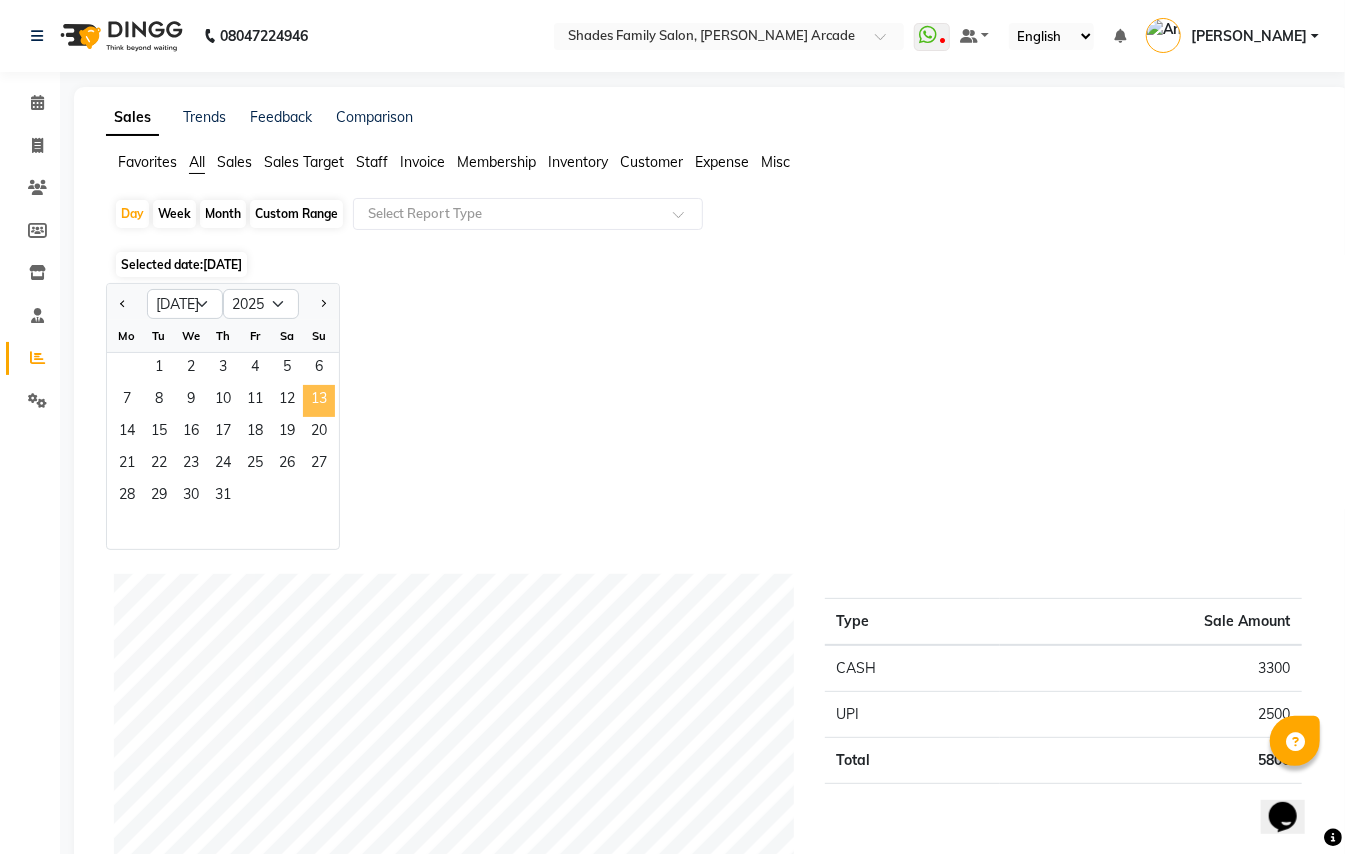 click on "13" 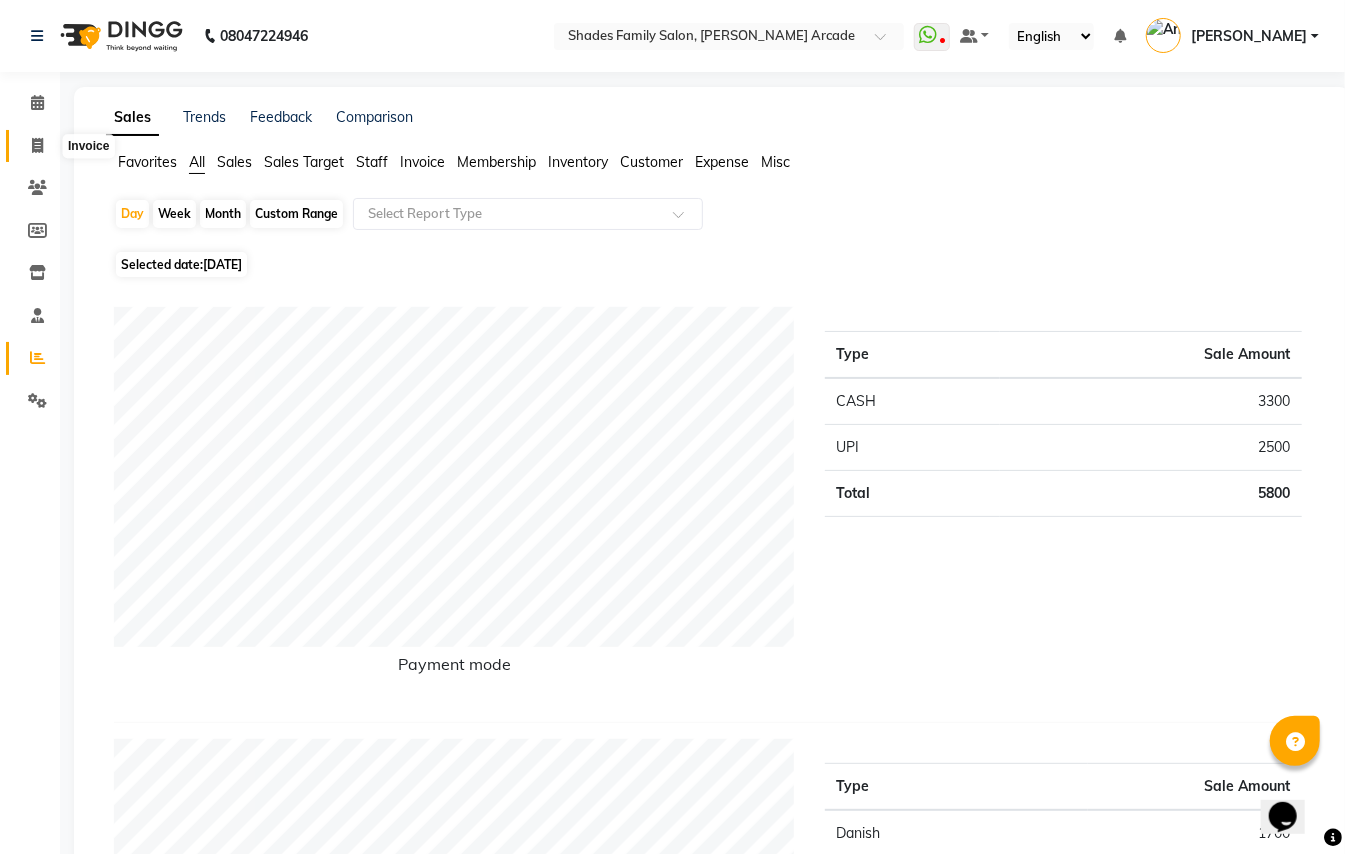 click 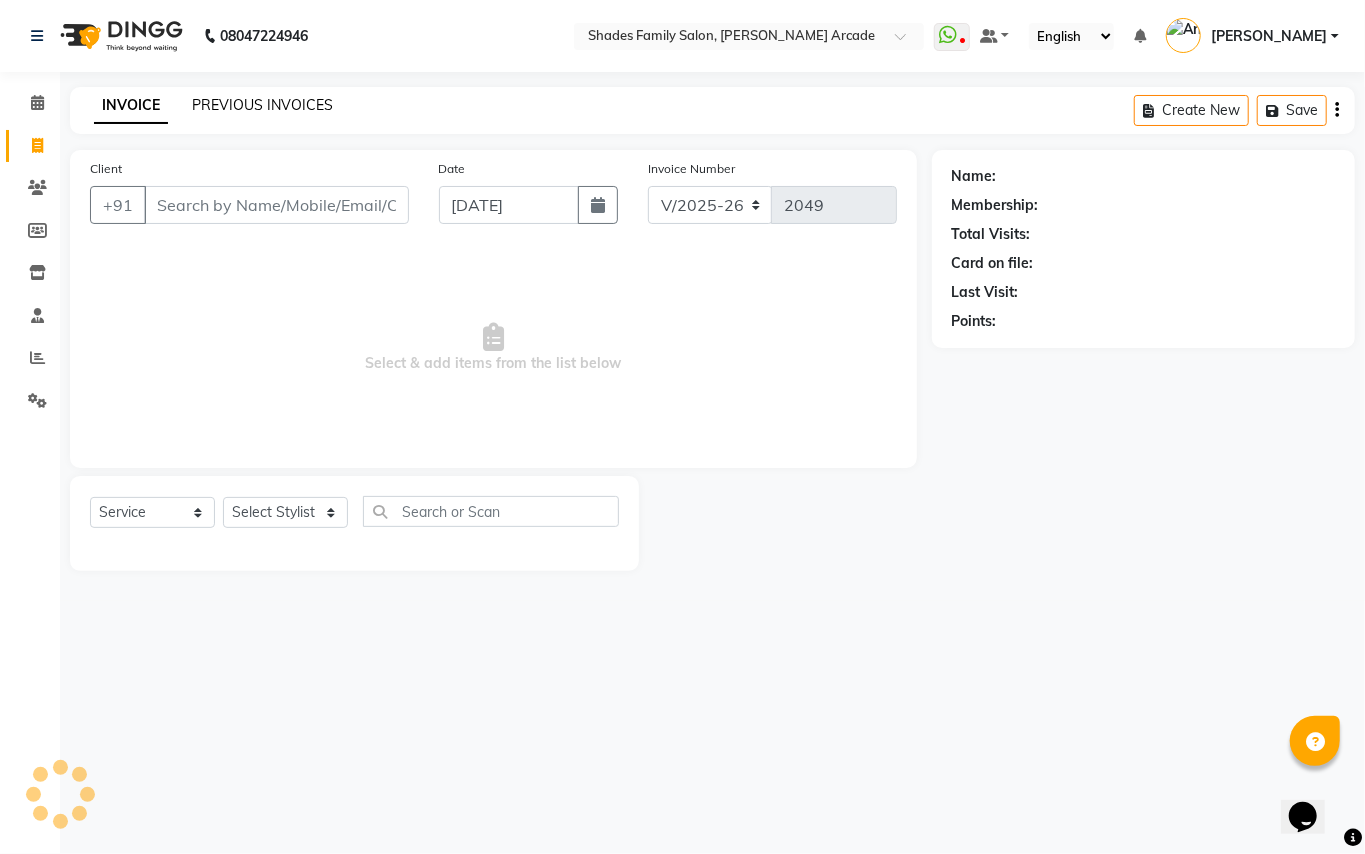 click on "PREVIOUS INVOICES" 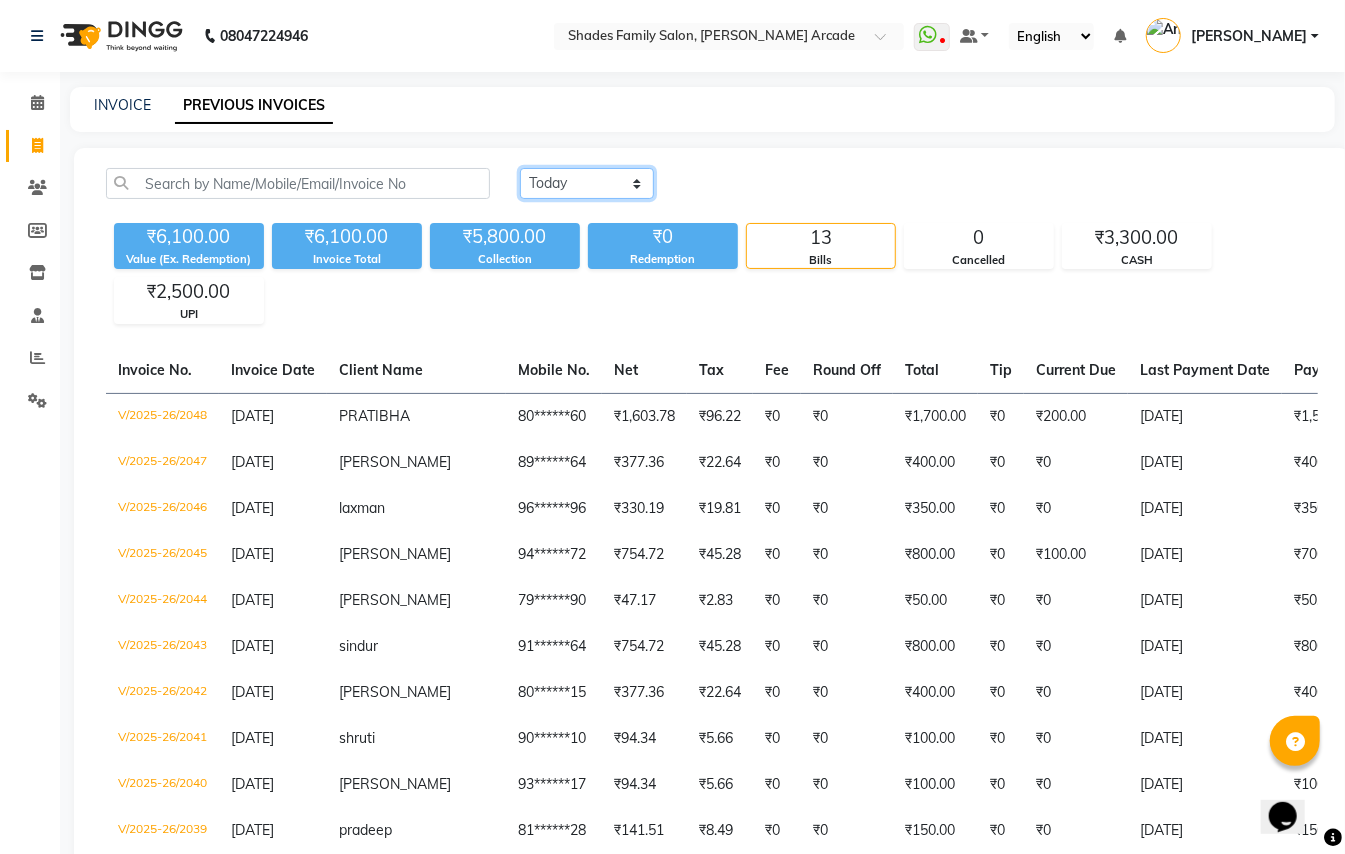 click on "[DATE] [DATE] Custom Range" 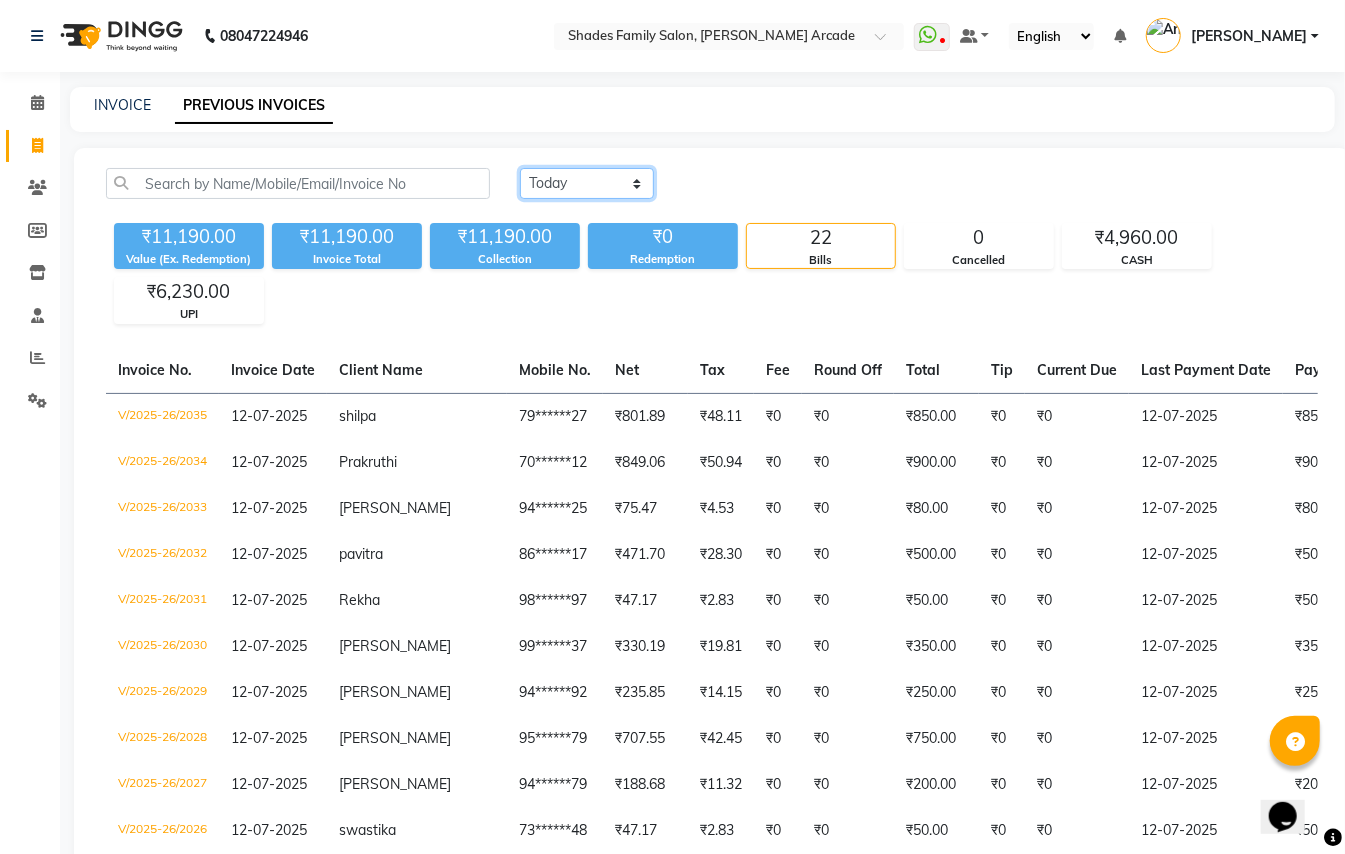 click on "[DATE] [DATE] Custom Range" 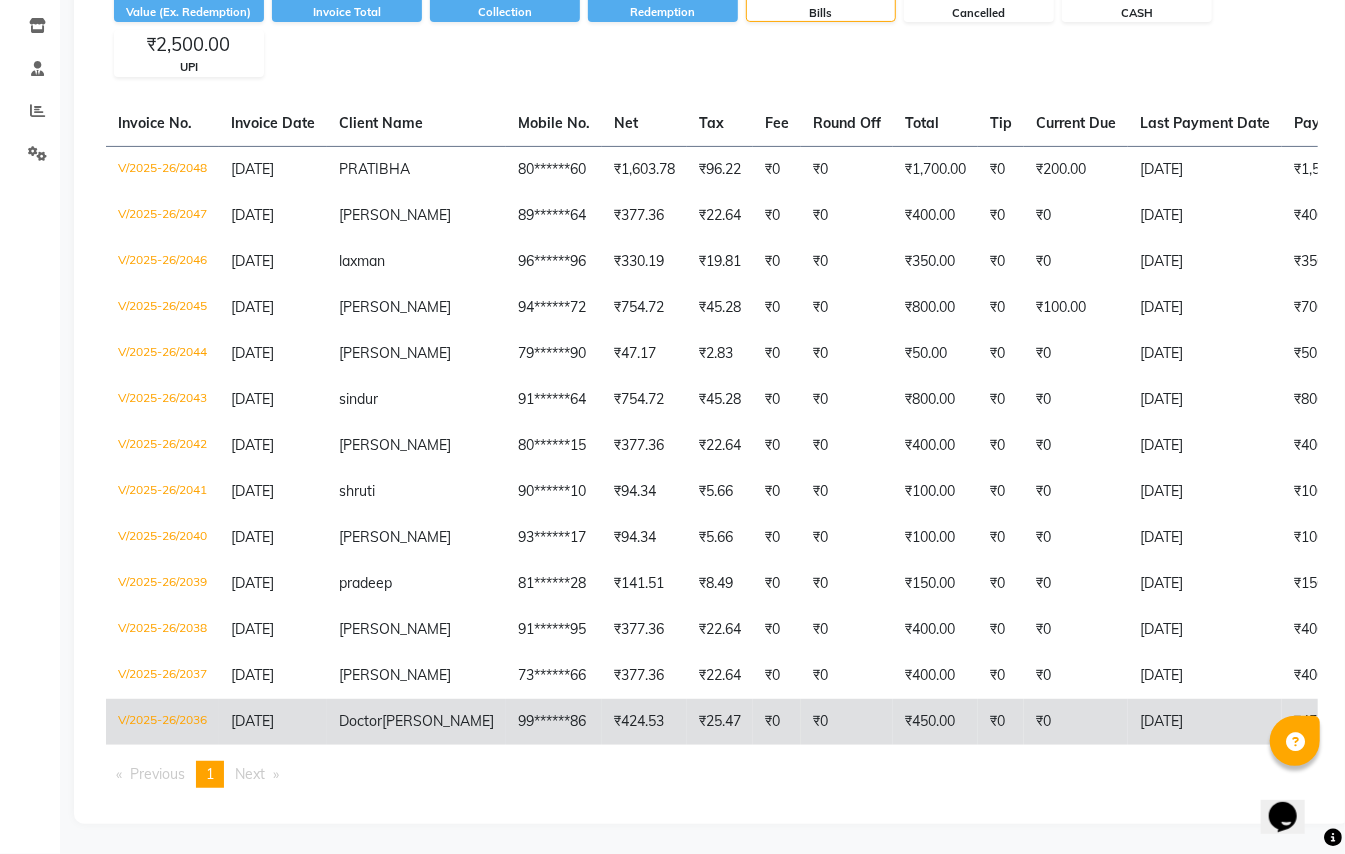 scroll, scrollTop: 266, scrollLeft: 0, axis: vertical 